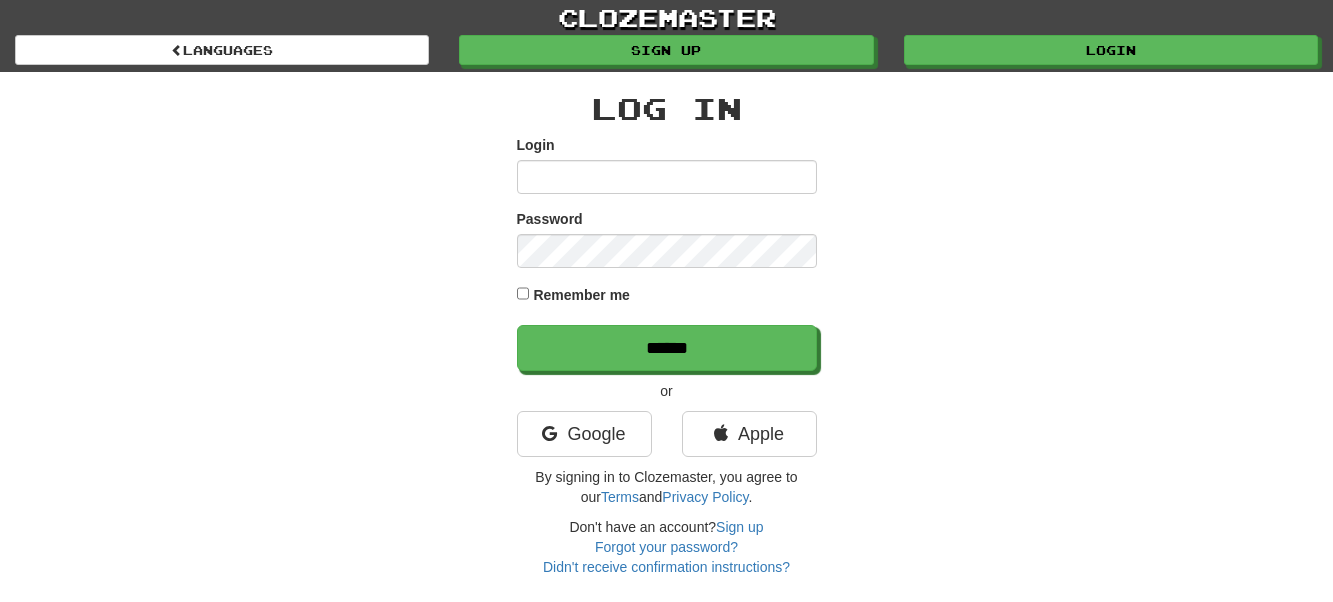 scroll, scrollTop: 0, scrollLeft: 0, axis: both 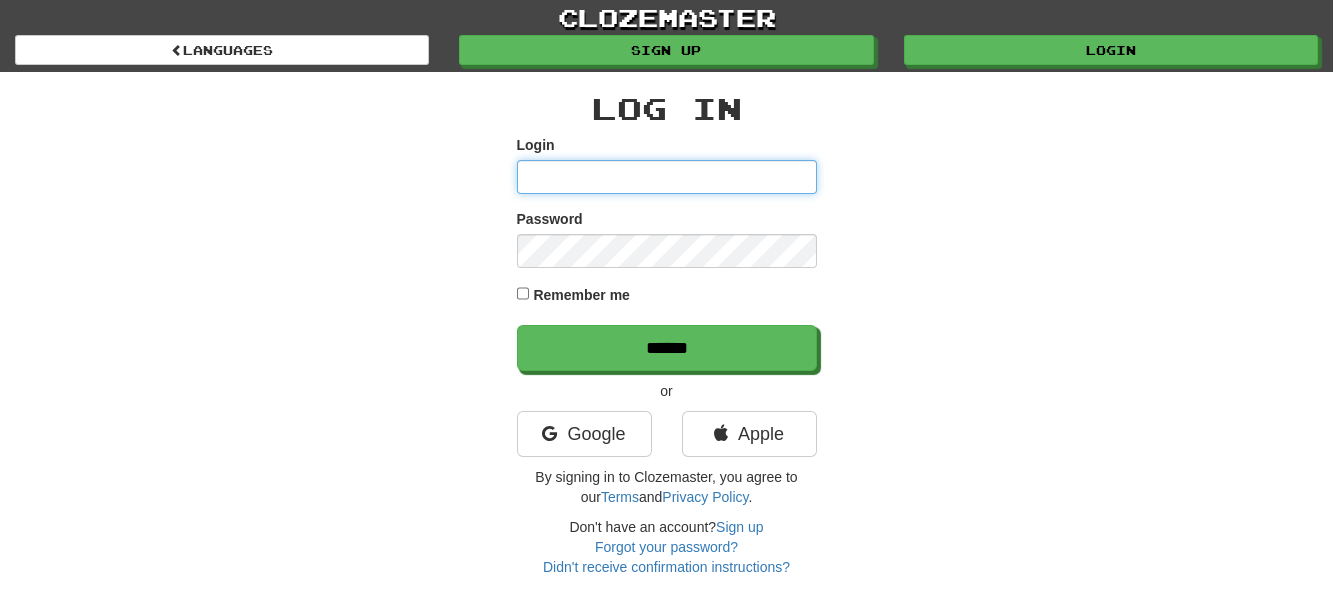 type on "**********" 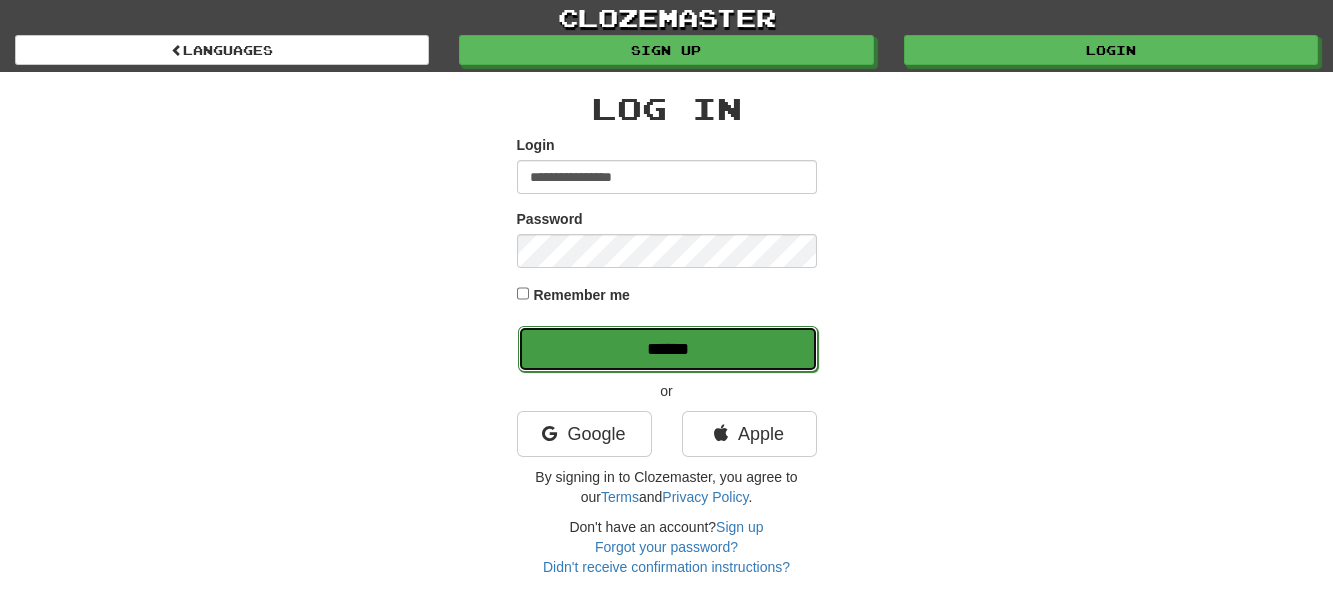 click on "******" at bounding box center [668, 349] 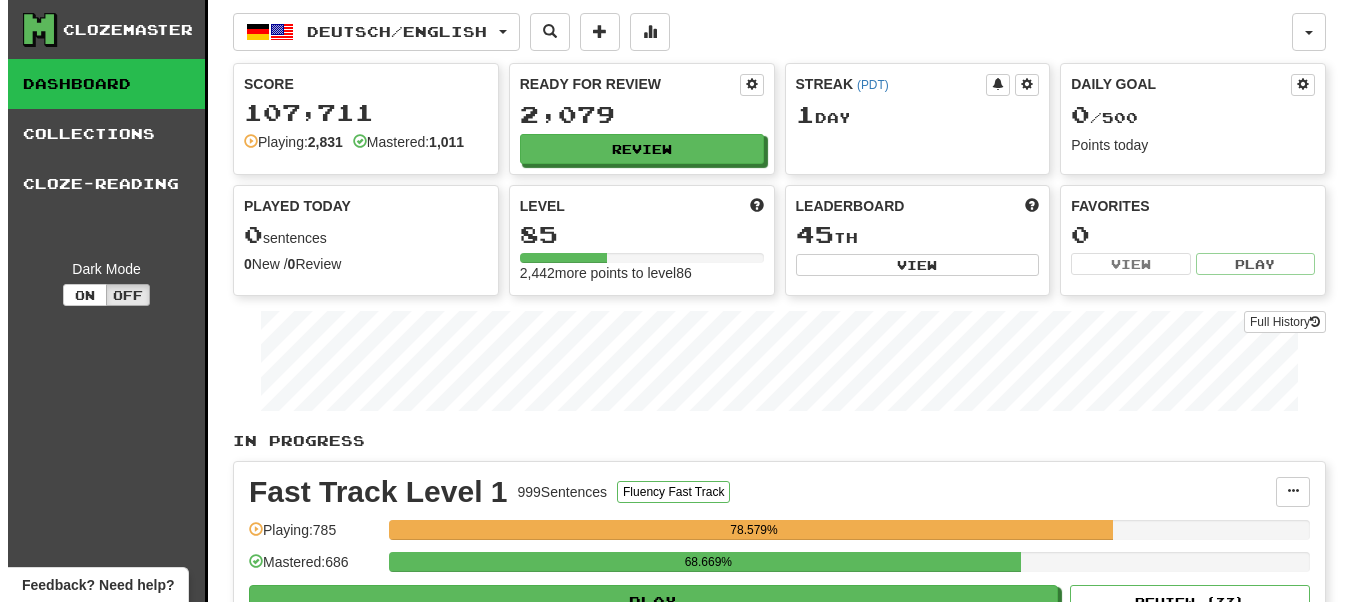 scroll, scrollTop: 0, scrollLeft: 0, axis: both 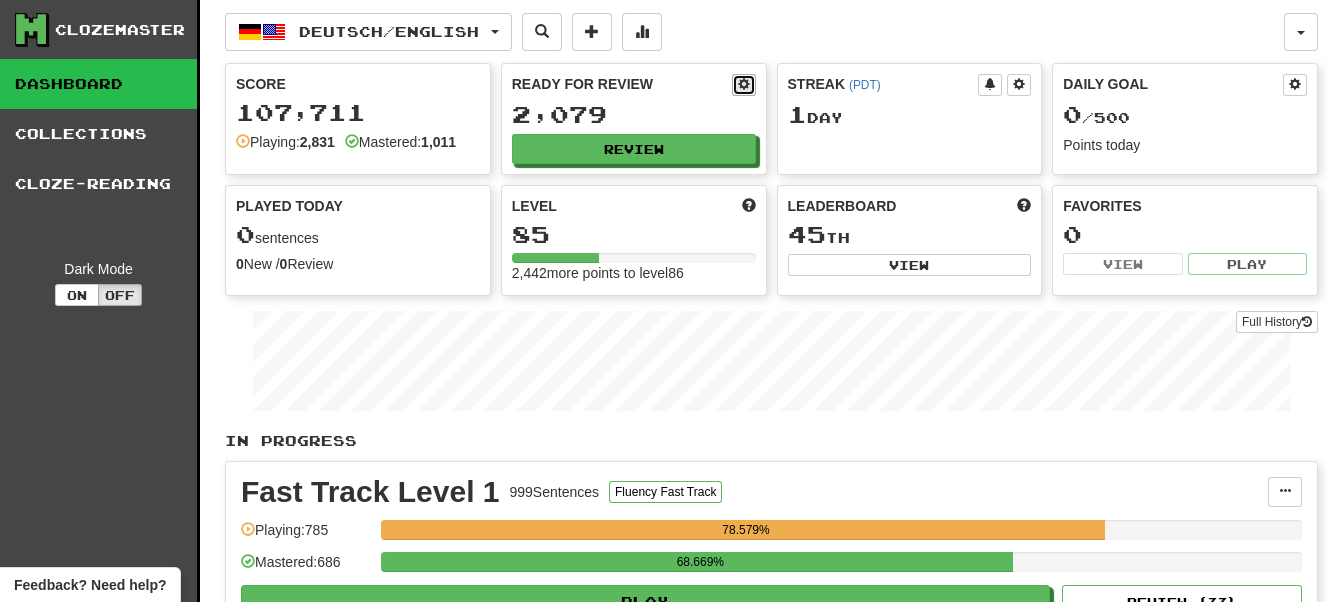 click at bounding box center [744, 84] 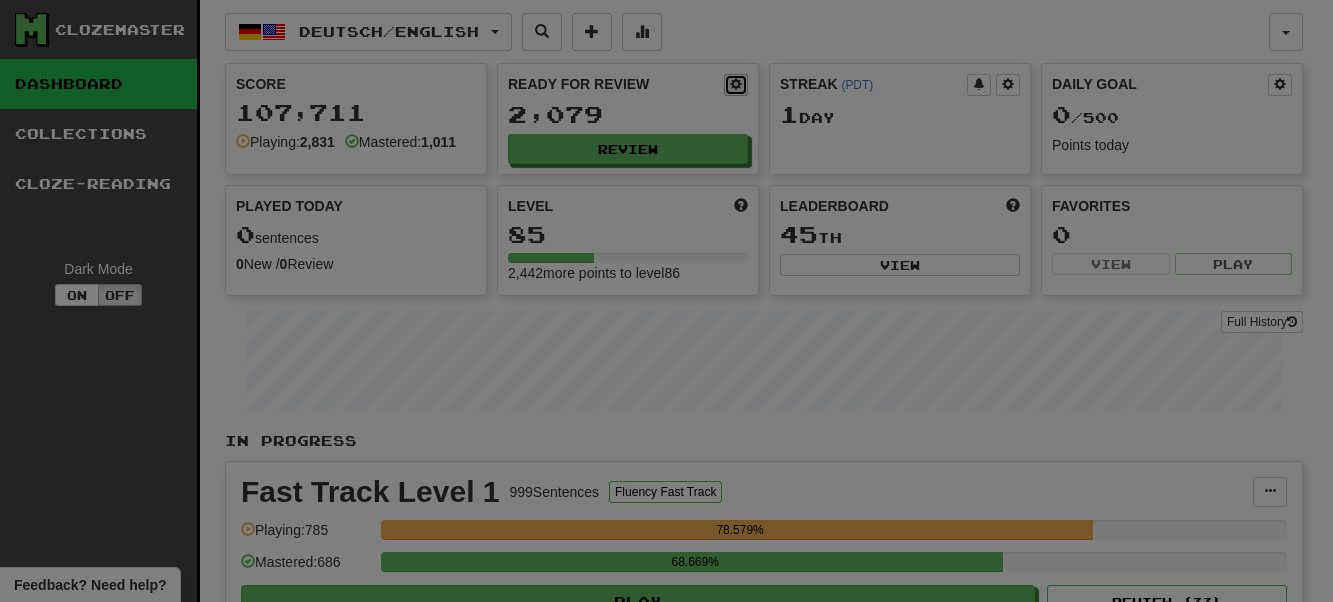 select on "**" 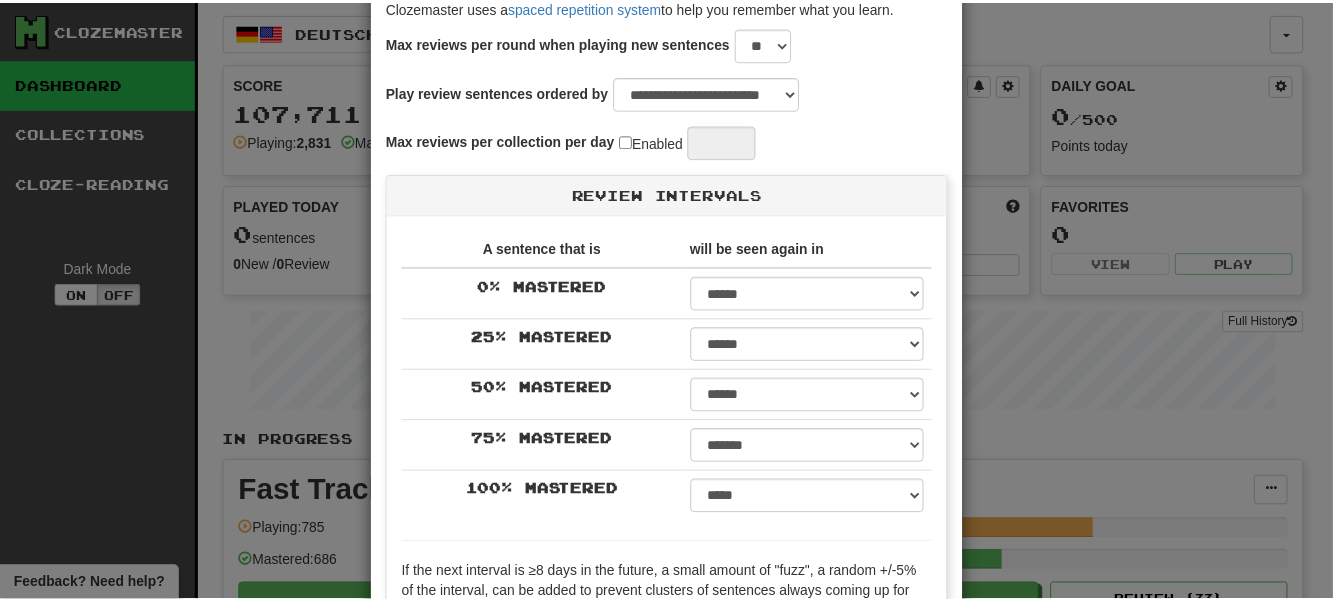 scroll, scrollTop: 0, scrollLeft: 0, axis: both 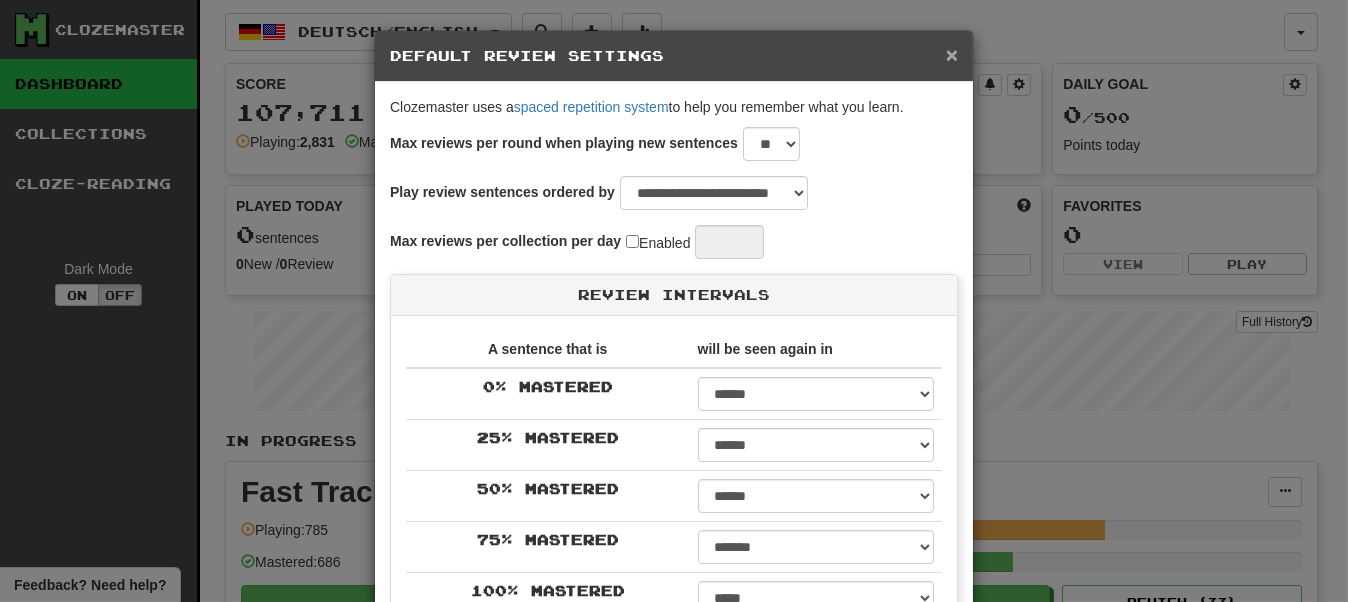 click on "×" at bounding box center (952, 54) 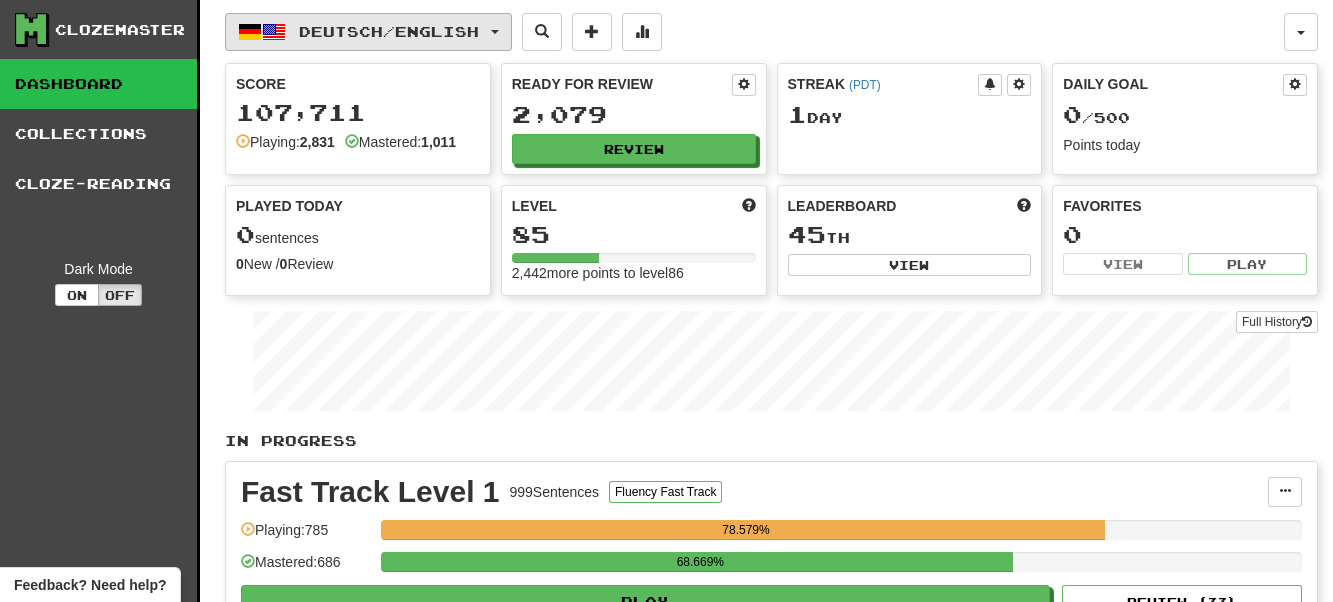 click at bounding box center (495, 32) 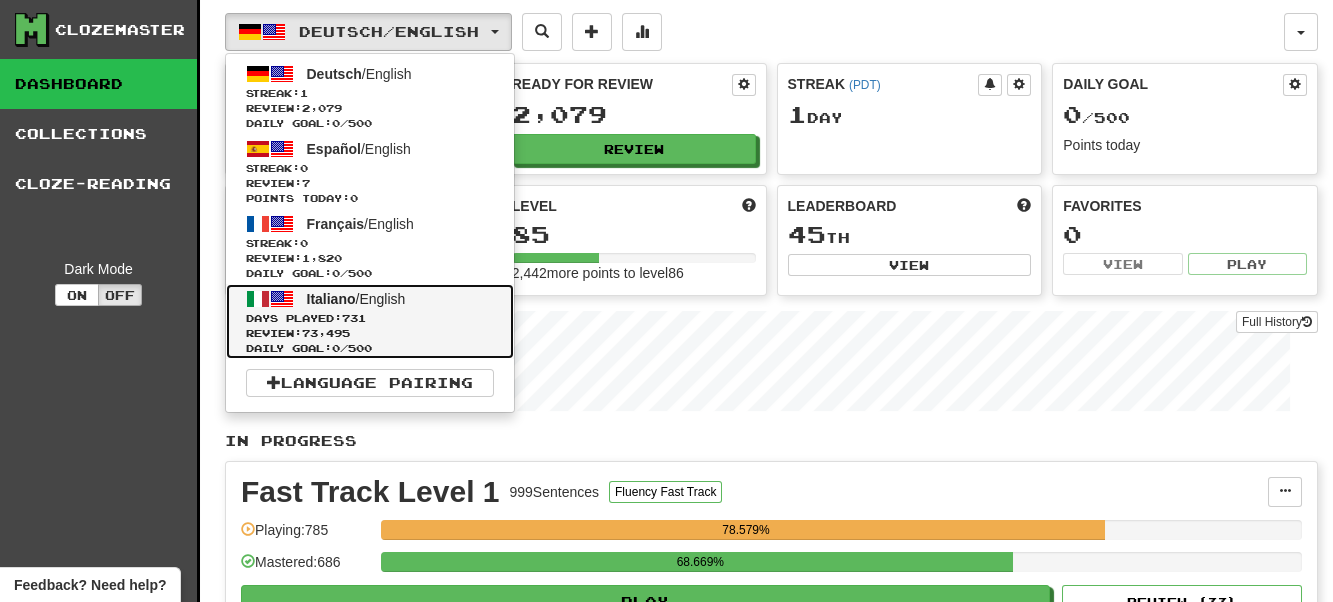 click on "731" at bounding box center (354, 318) 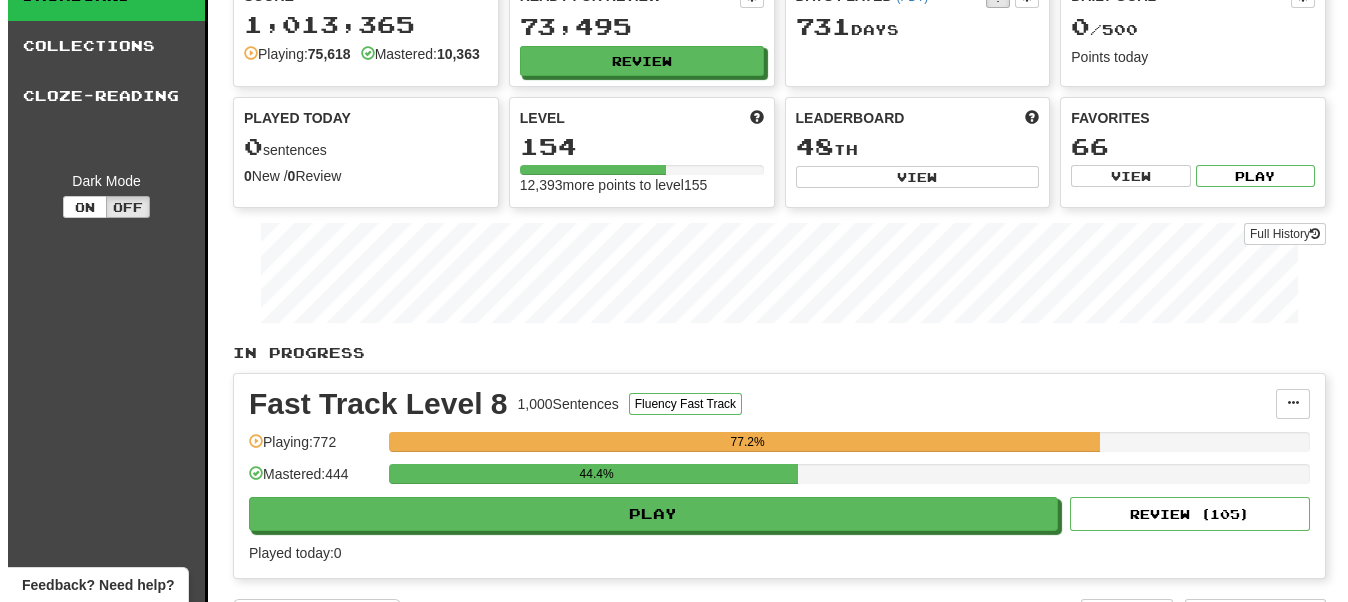 scroll, scrollTop: 0, scrollLeft: 0, axis: both 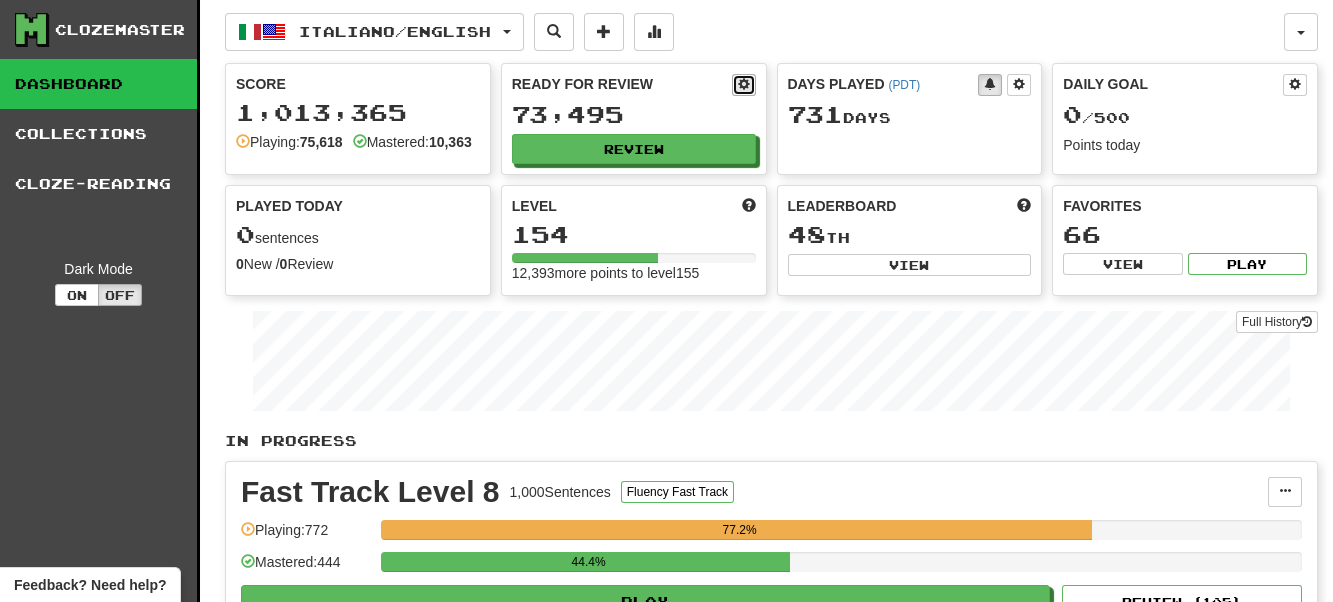 click at bounding box center [744, 84] 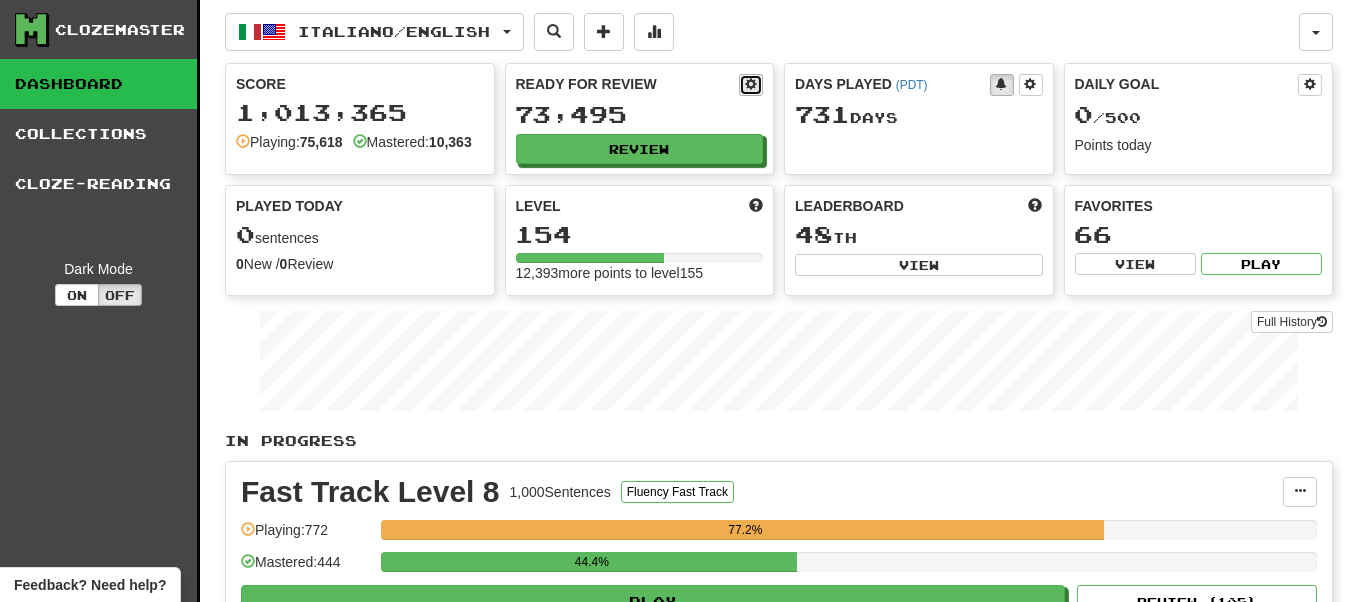 select on "**" 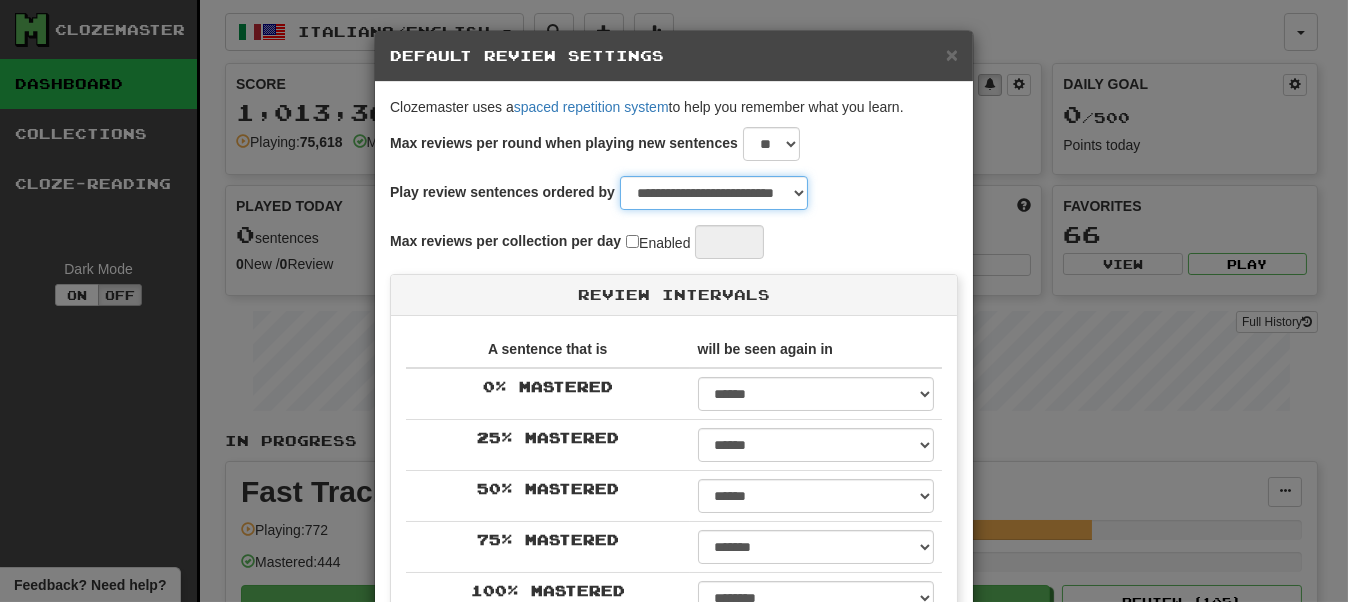 click on "**********" at bounding box center (714, 193) 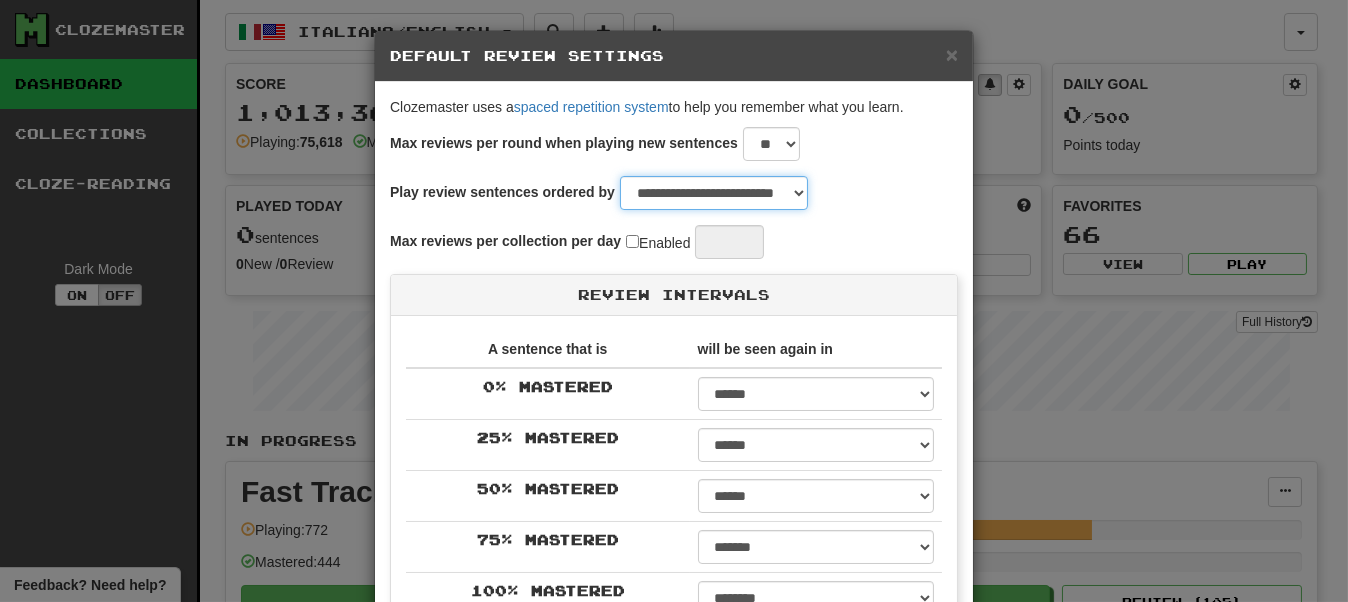 select on "*********" 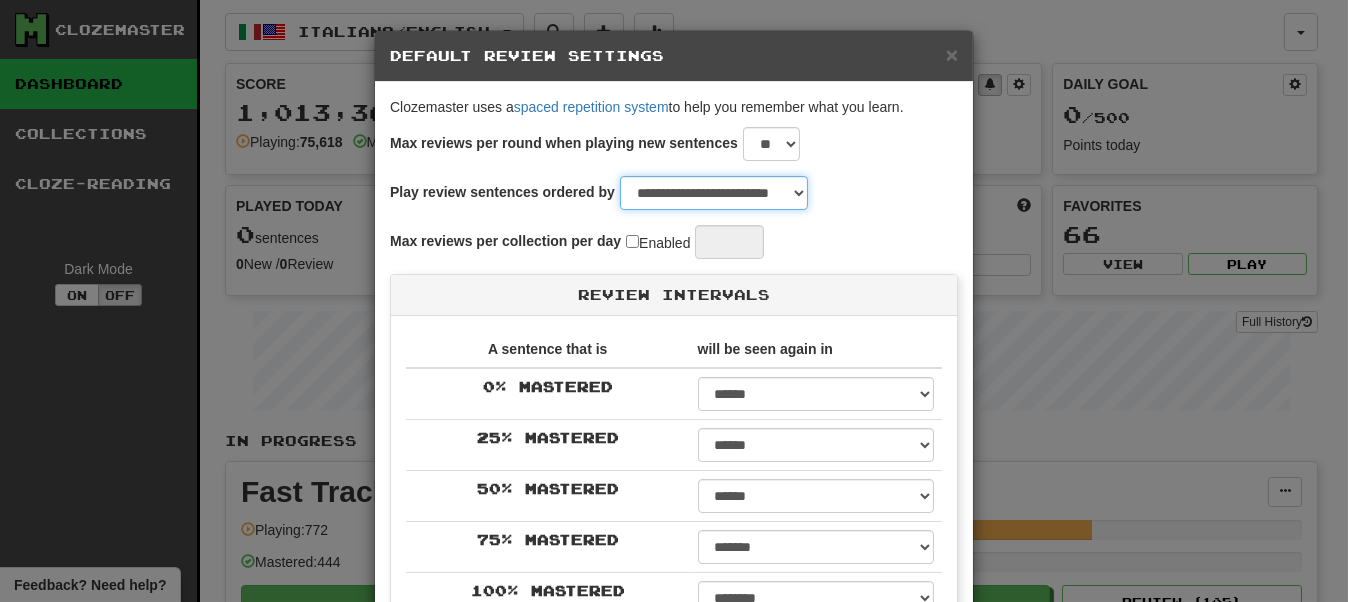 click on "**********" at bounding box center (714, 193) 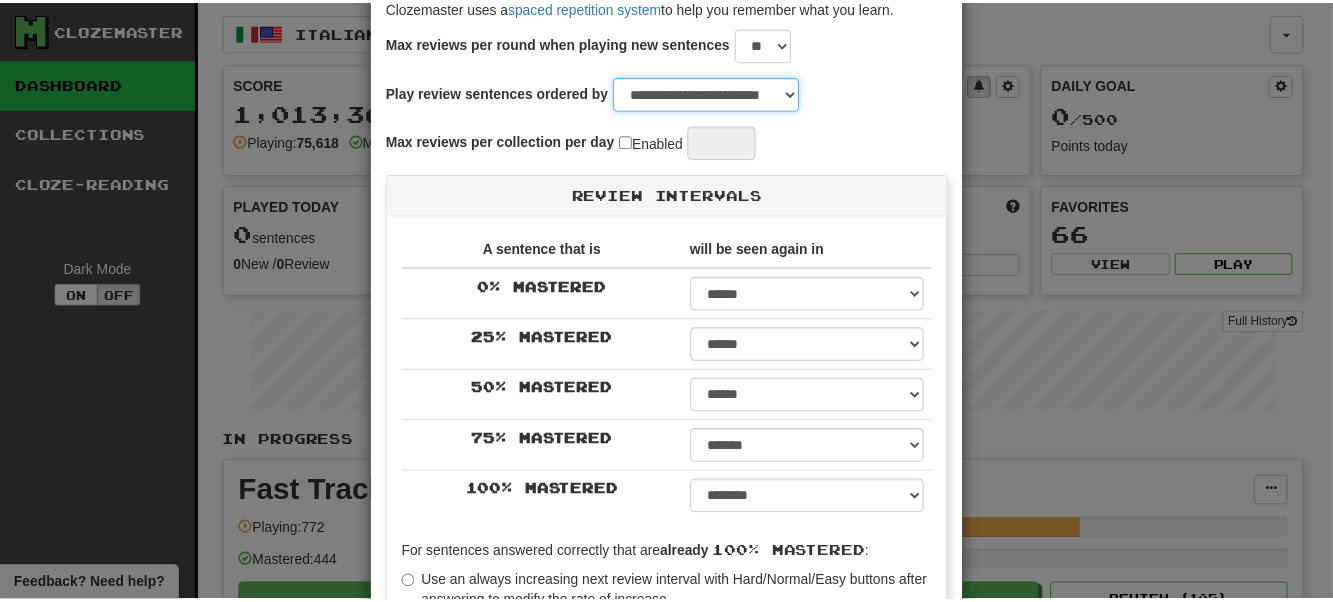 scroll, scrollTop: 498, scrollLeft: 0, axis: vertical 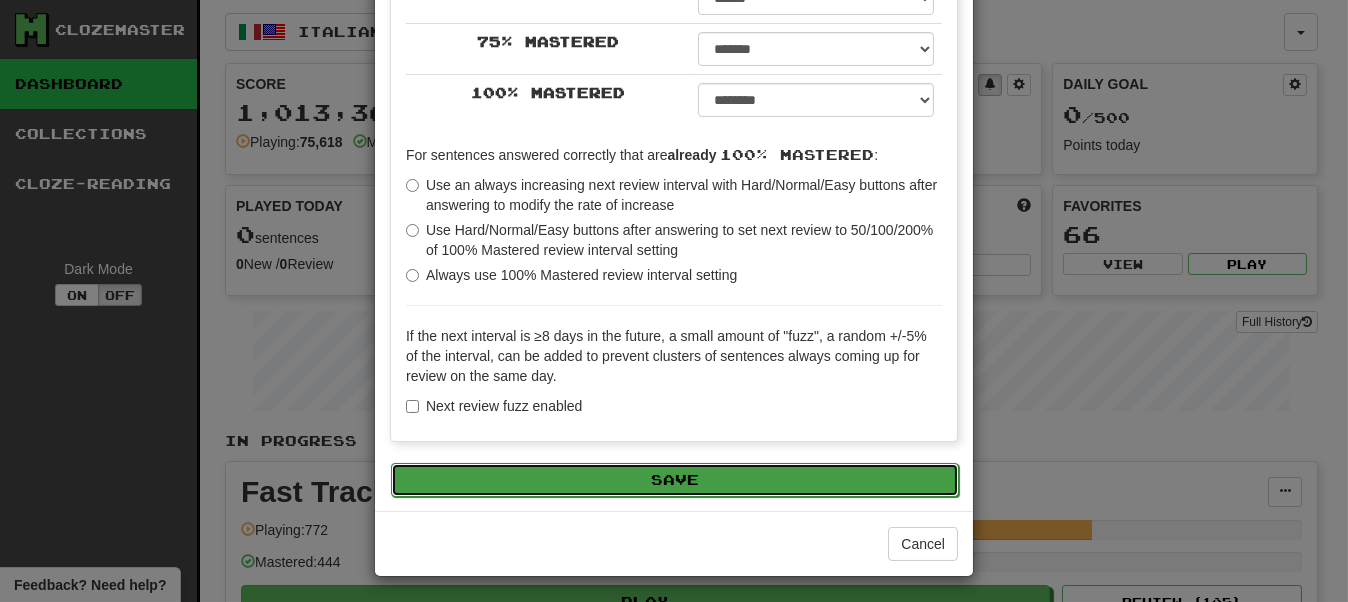 click on "Save" at bounding box center (675, 480) 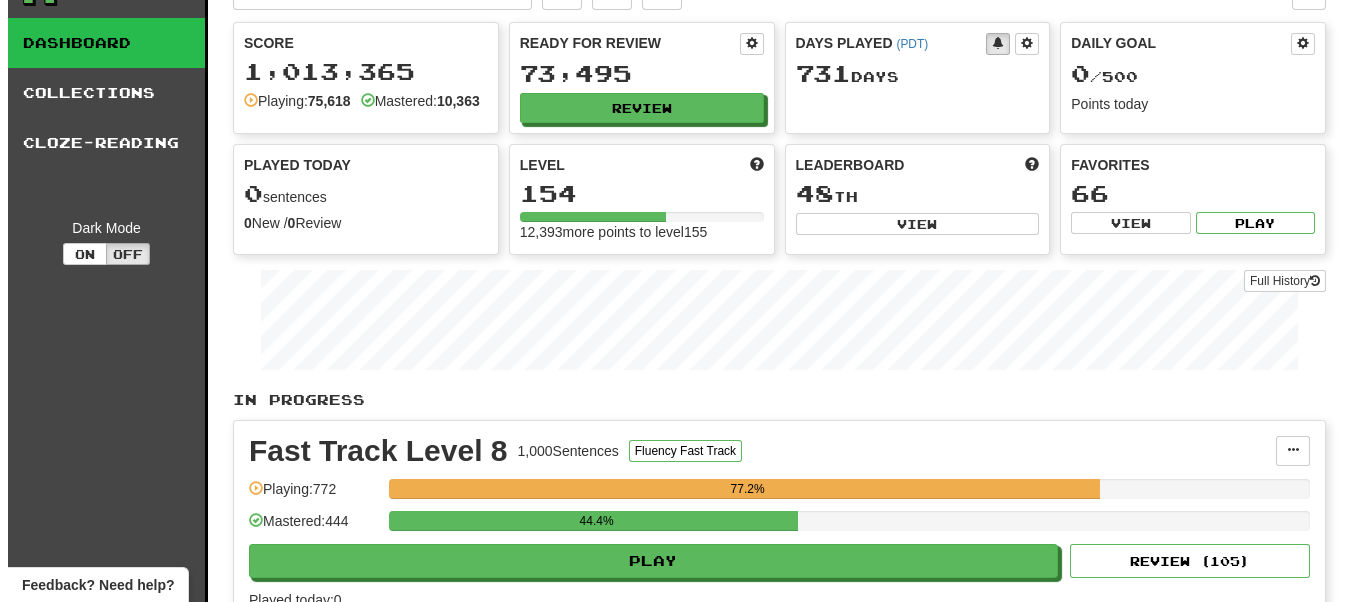 scroll, scrollTop: 0, scrollLeft: 0, axis: both 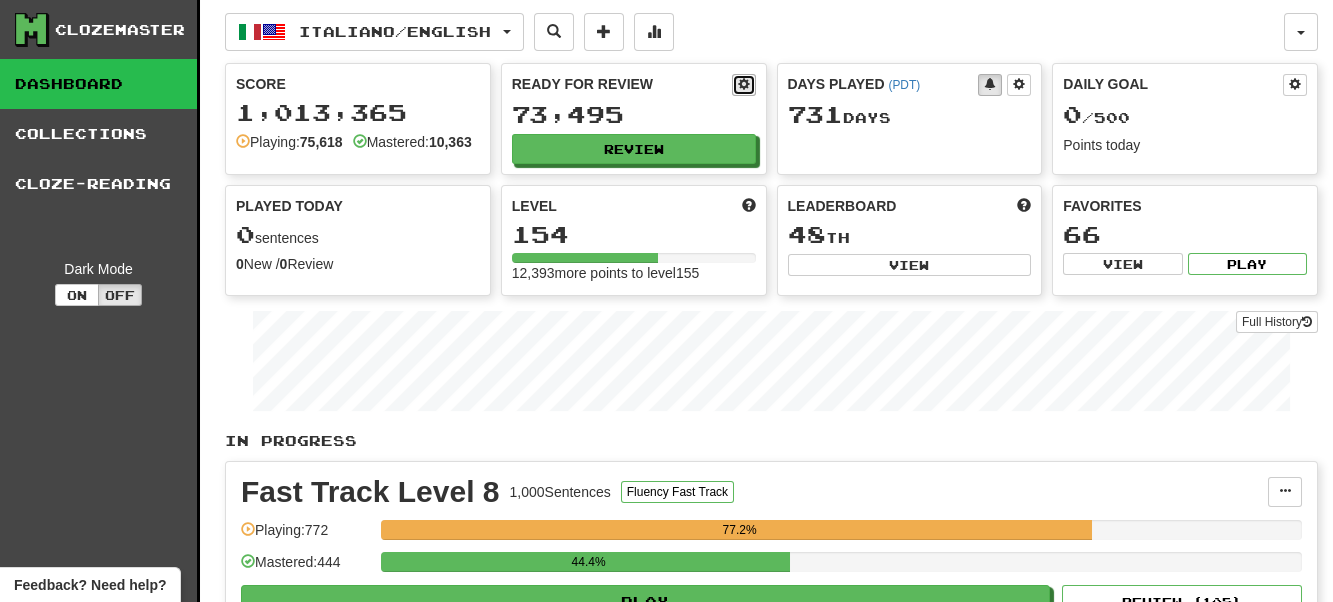 click at bounding box center (744, 84) 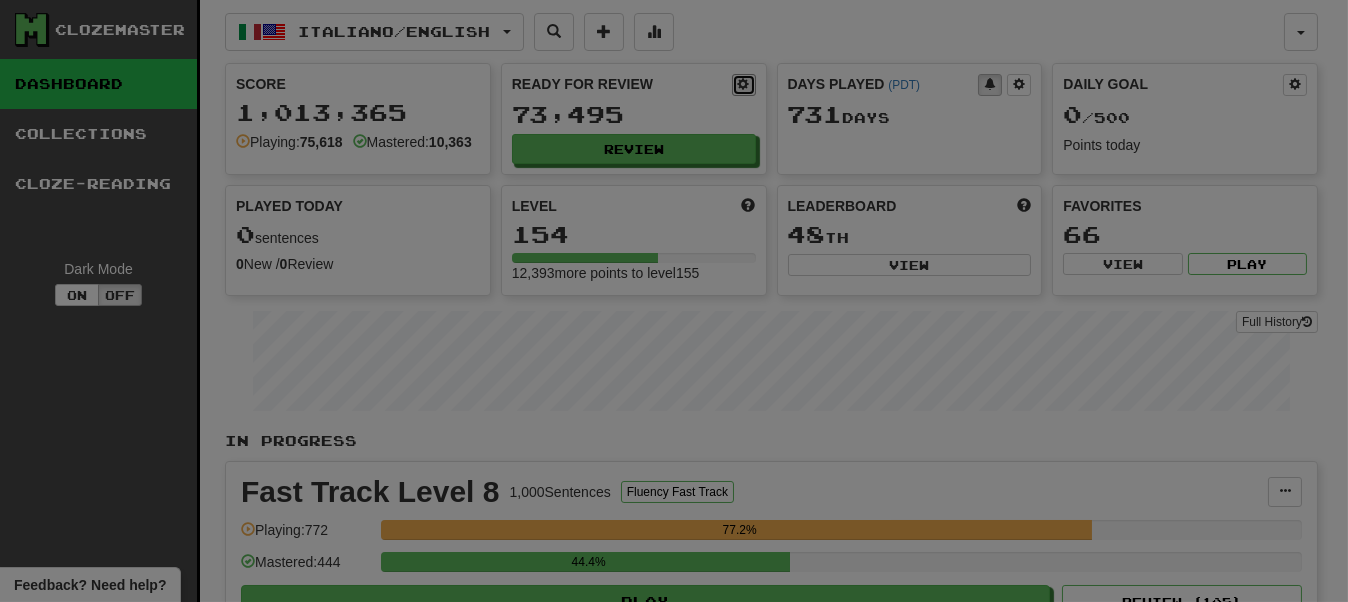 select on "**" 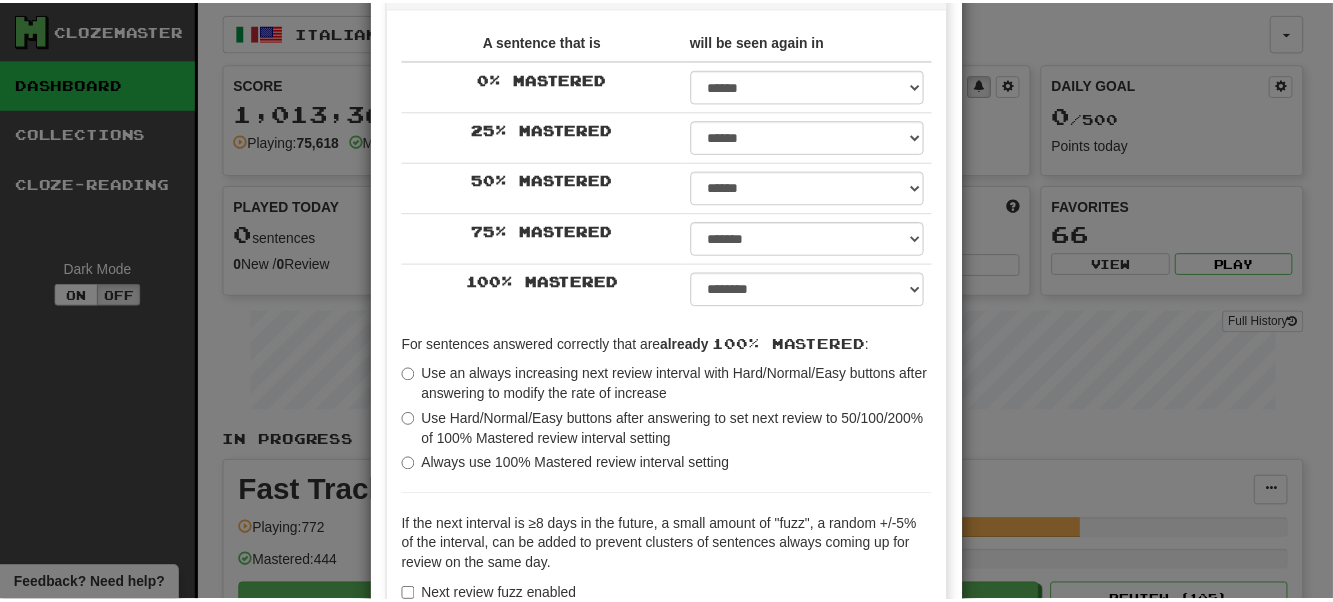 scroll, scrollTop: 298, scrollLeft: 0, axis: vertical 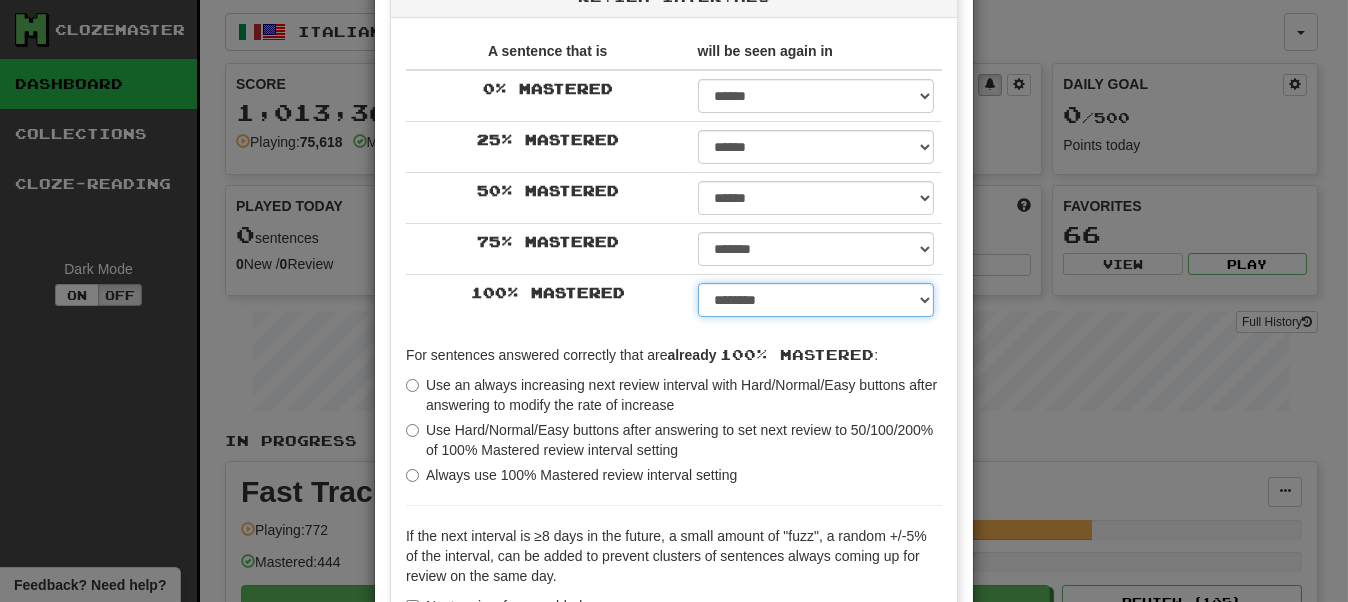 click on "****** ****** ****** ****** ****** ****** ****** ****** ****** ******* ******* ******* ******* ******* ******* ******* ******* ******* ******* ******* ******* ******* ******* ******* ******* ******* ******* ******* ******* ******* ******* ******* ******* ******* ******* ******* ******* ******* ******* ******* ******* ******* ******** ******** ******** ******** ******** ******** ******** ******** ******** *****" at bounding box center [816, 300] 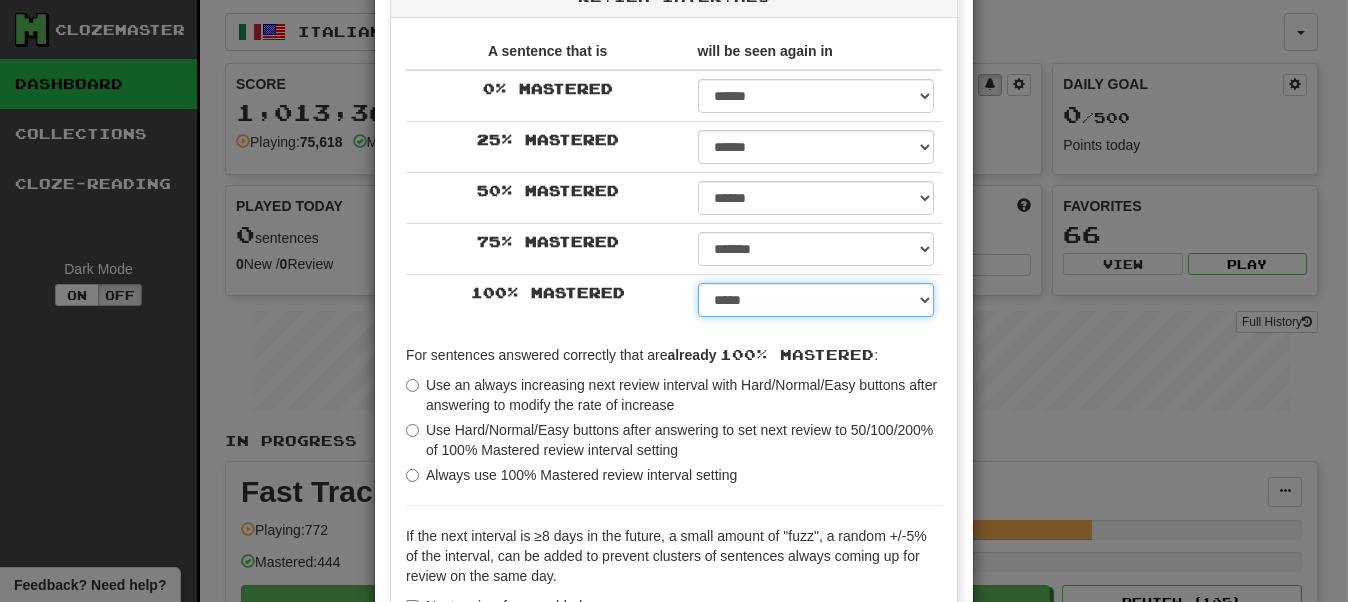 click on "****** ****** ****** ****** ****** ****** ****** ****** ****** ******* ******* ******* ******* ******* ******* ******* ******* ******* ******* ******* ******* ******* ******* ******* ******* ******* ******* ******* ******* ******* ******* ******* ******* ******* ******* ******* ******* ******* ******* ******* ******* ******* ******** ******** ******** ******** ******** ******** ******** ******** ******** *****" at bounding box center [816, 300] 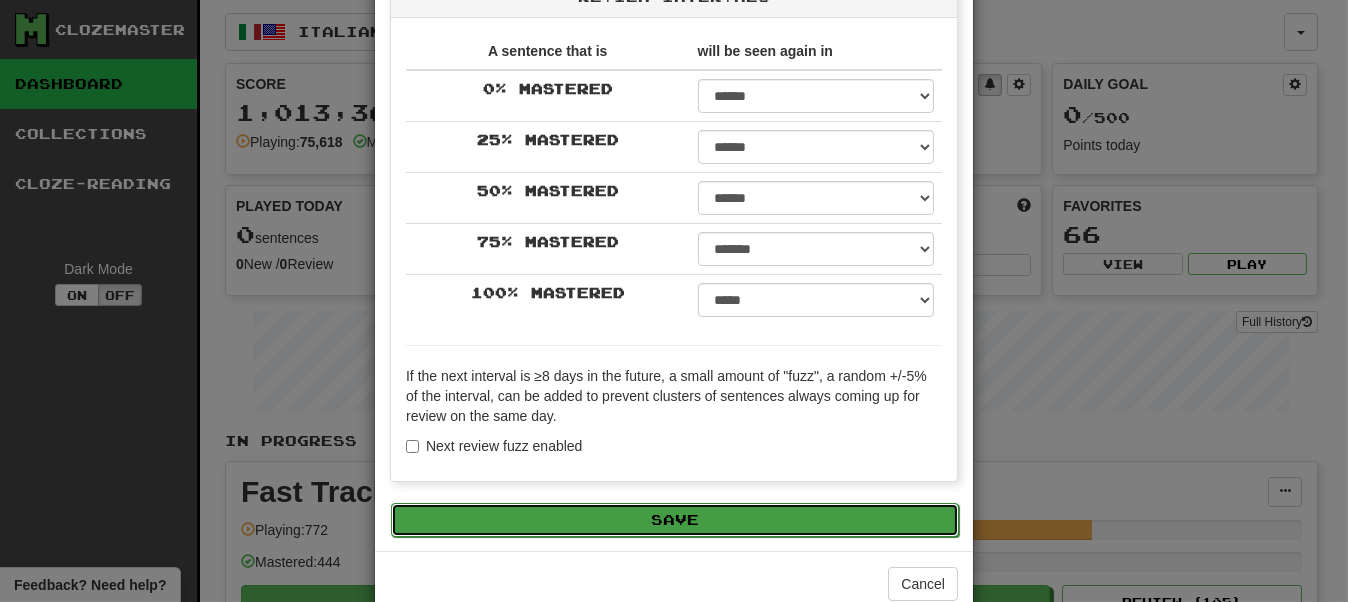 click on "Save" at bounding box center [675, 520] 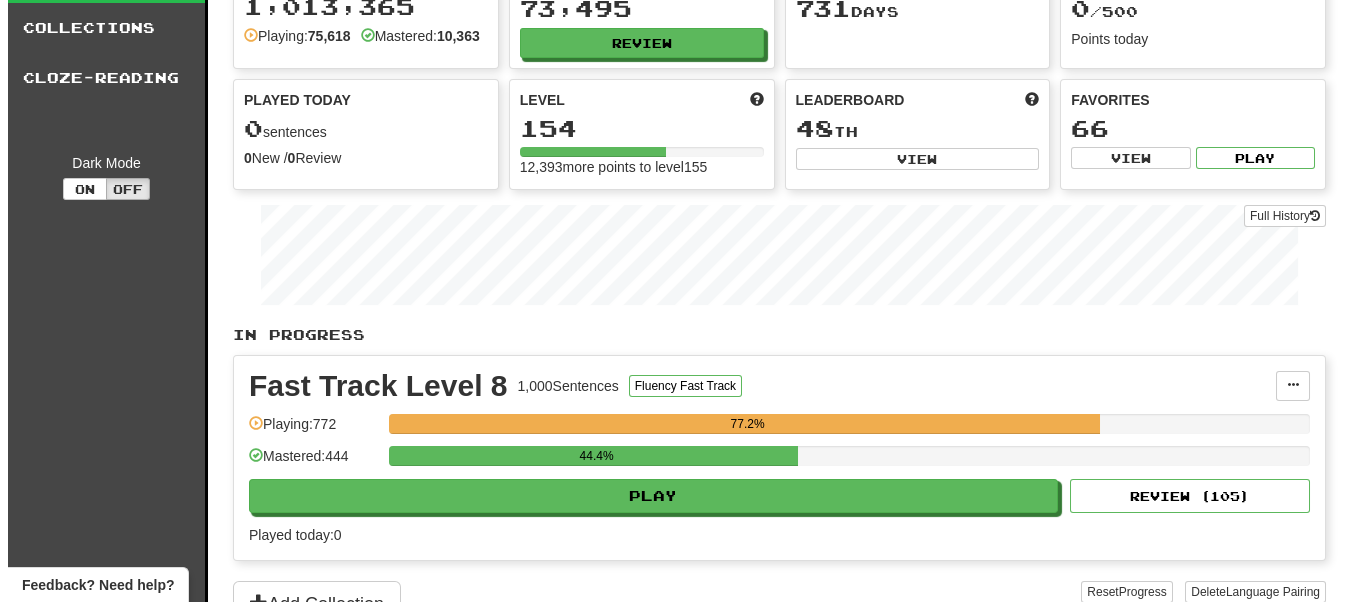 scroll, scrollTop: 100, scrollLeft: 0, axis: vertical 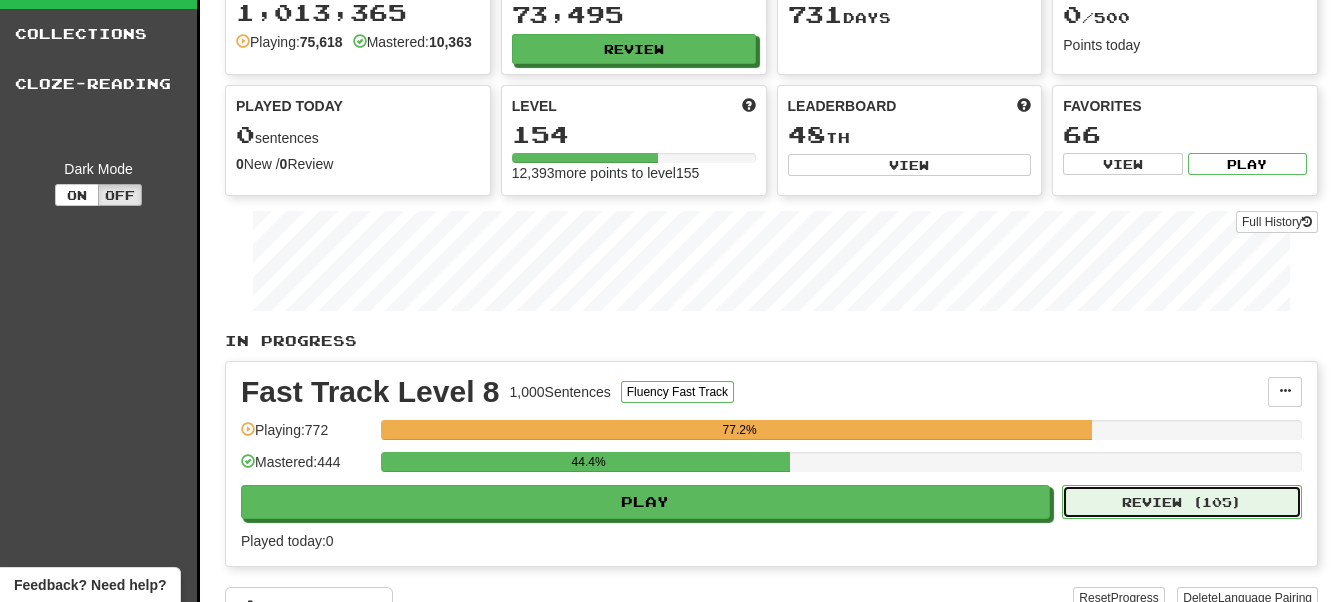 click on "Review ( 105 )" at bounding box center [1182, 502] 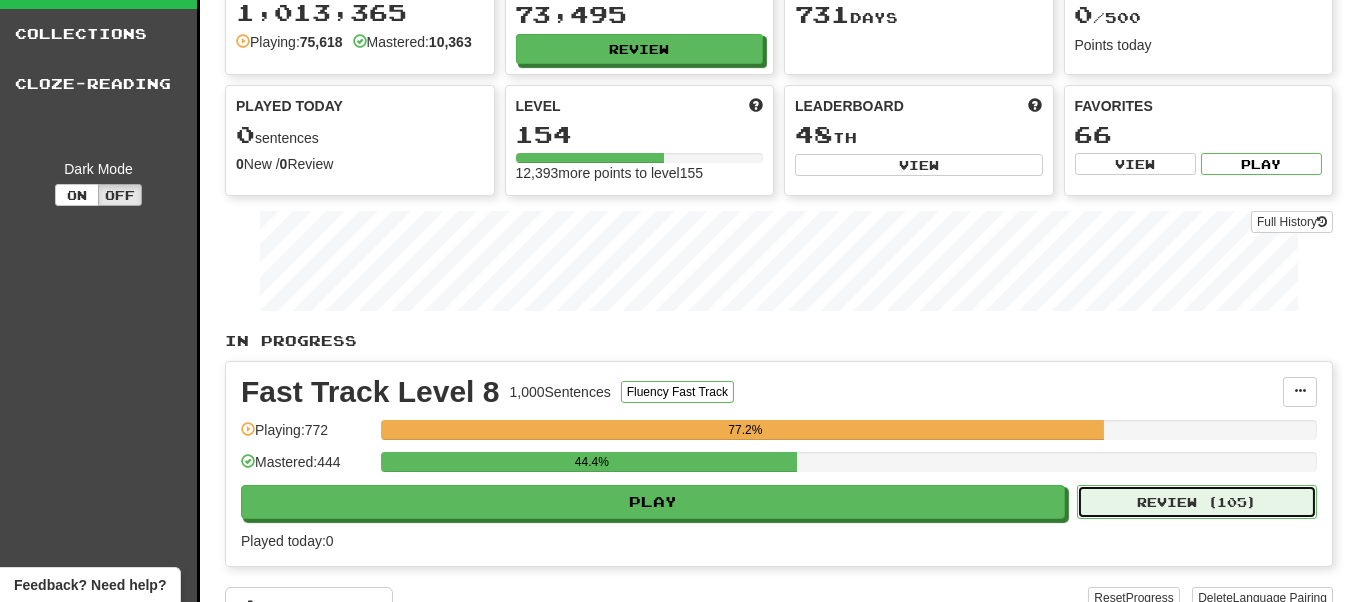 select on "**" 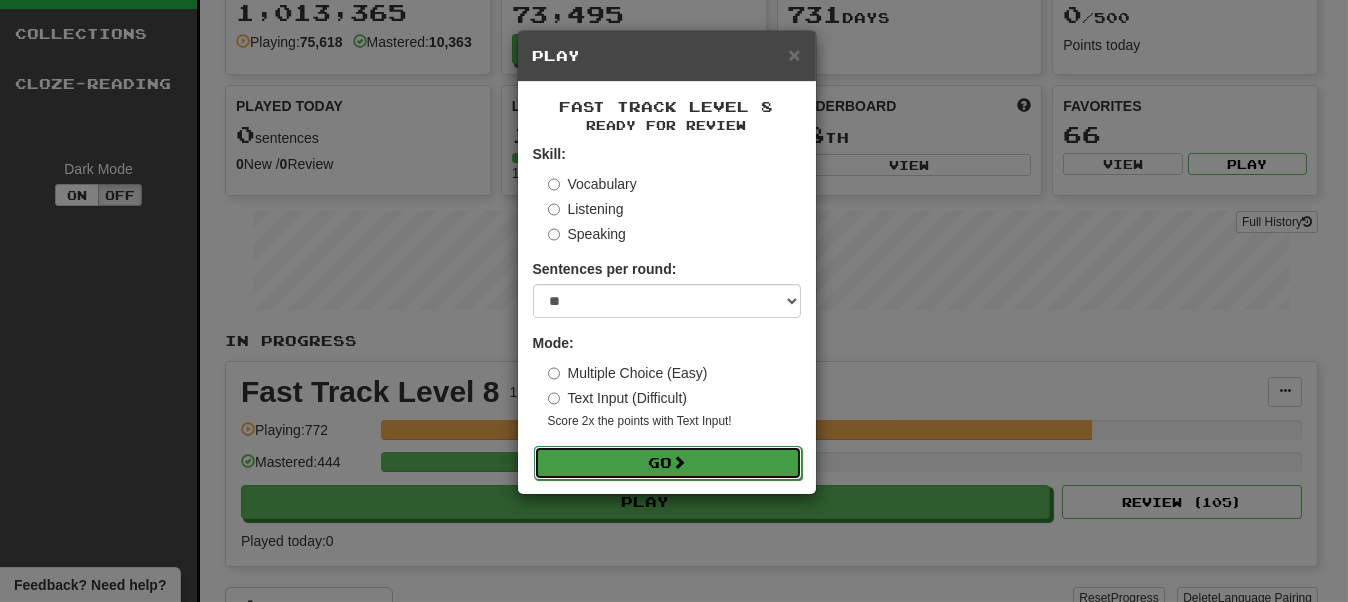 click at bounding box center (680, 462) 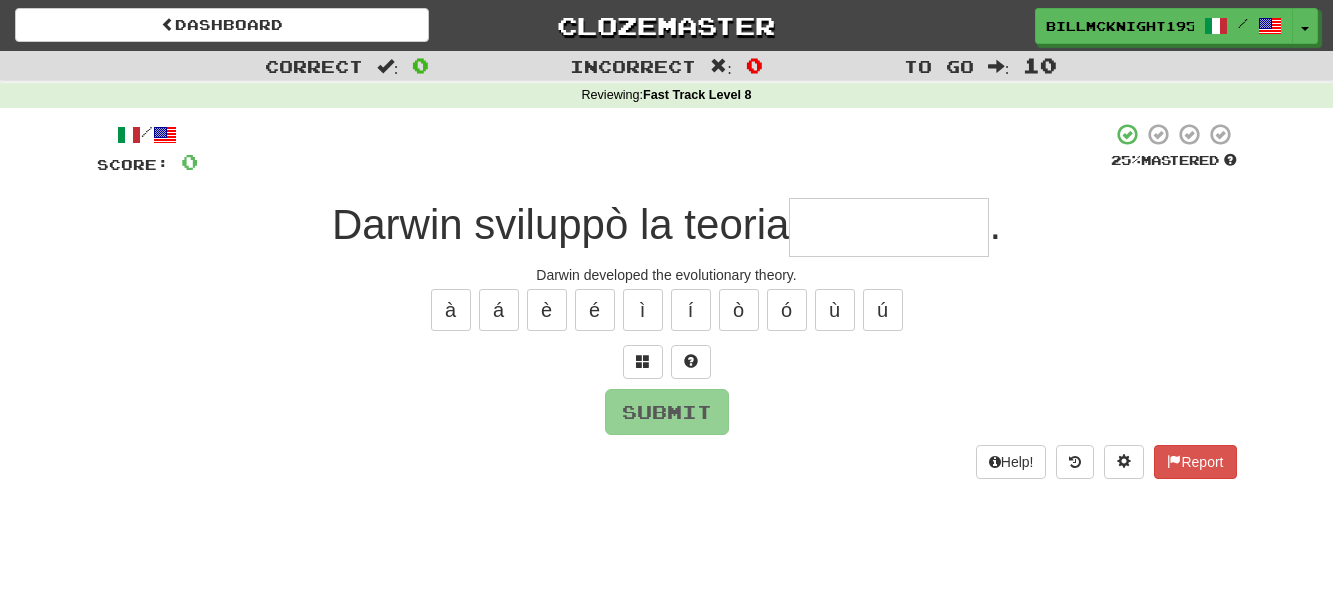 scroll, scrollTop: 0, scrollLeft: 0, axis: both 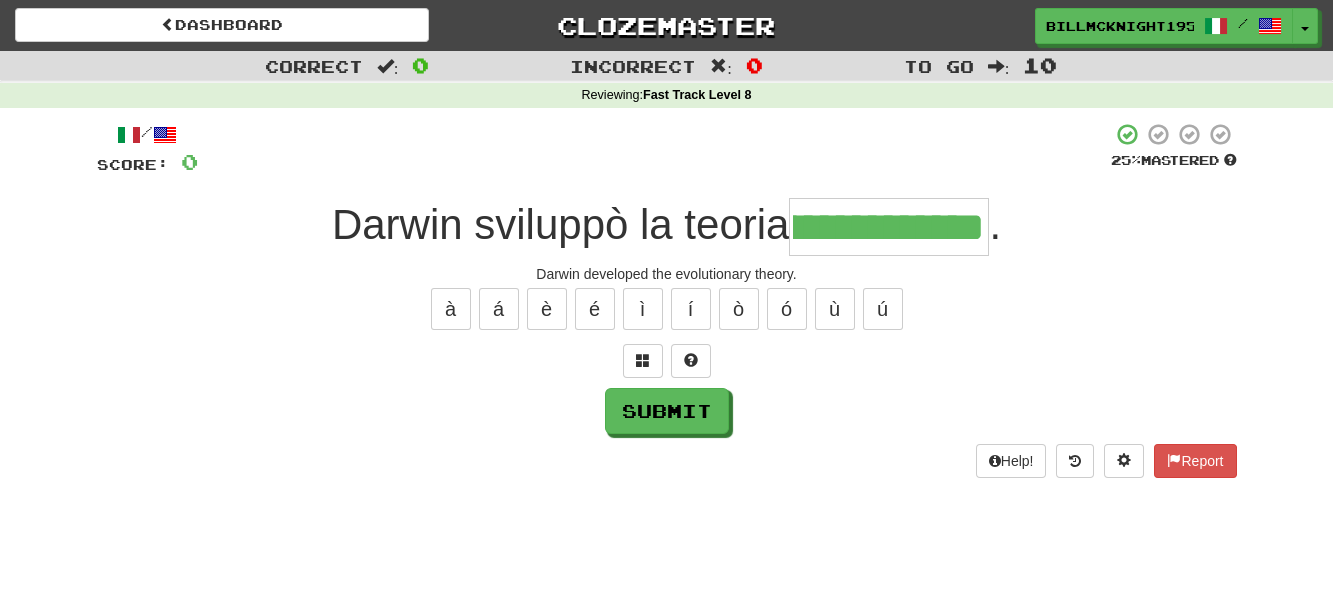 type on "**********" 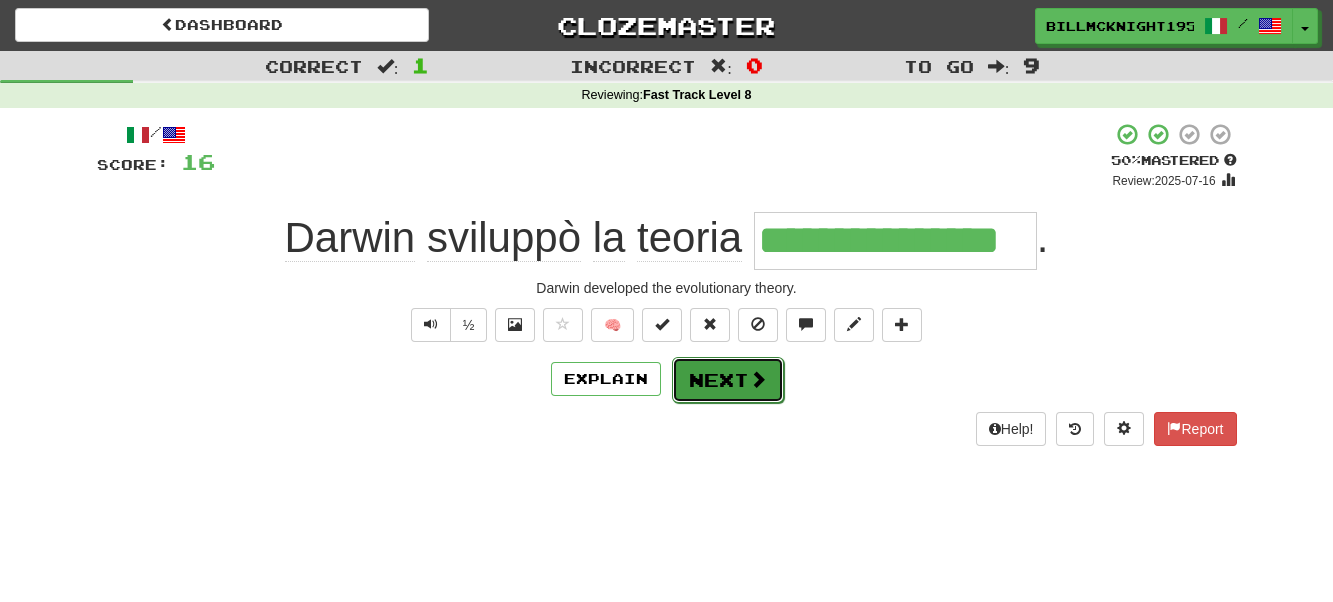 click on "Next" at bounding box center (728, 380) 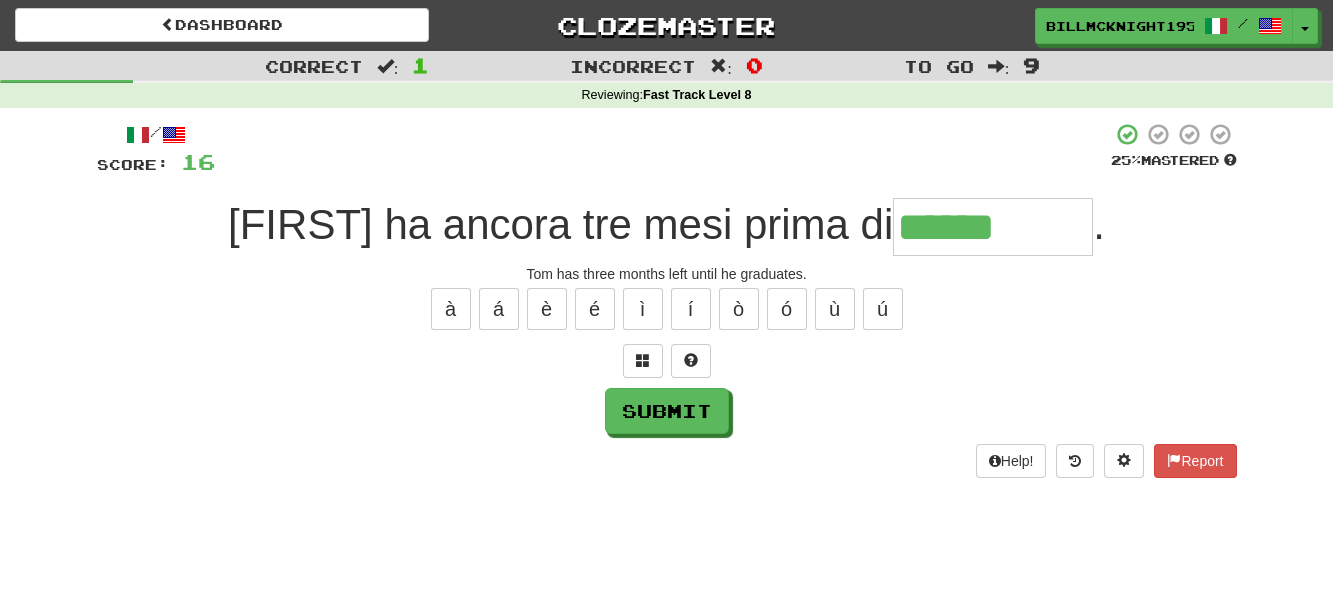 type on "*********" 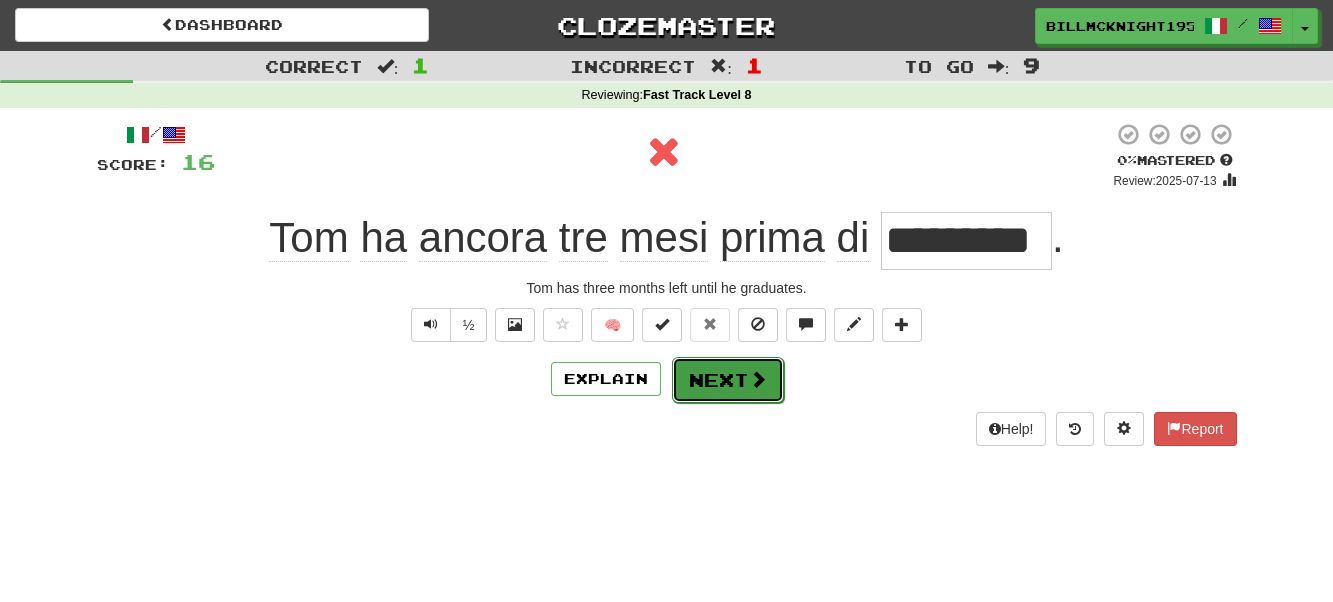 click at bounding box center [758, 379] 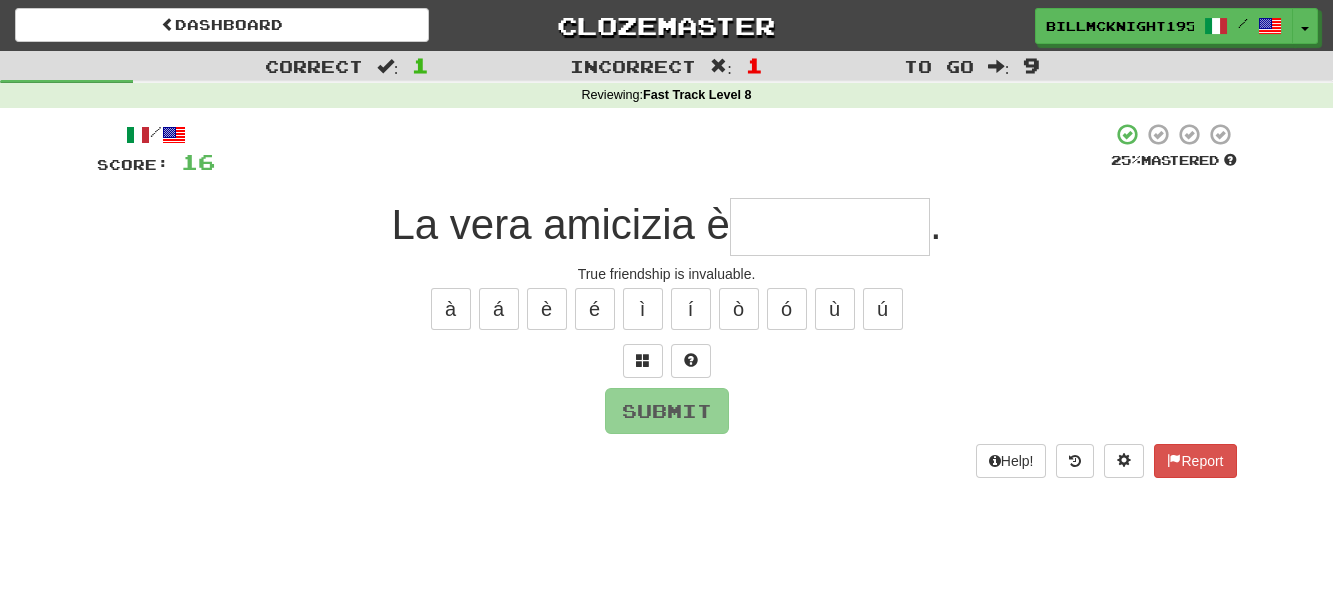 click at bounding box center [830, 227] 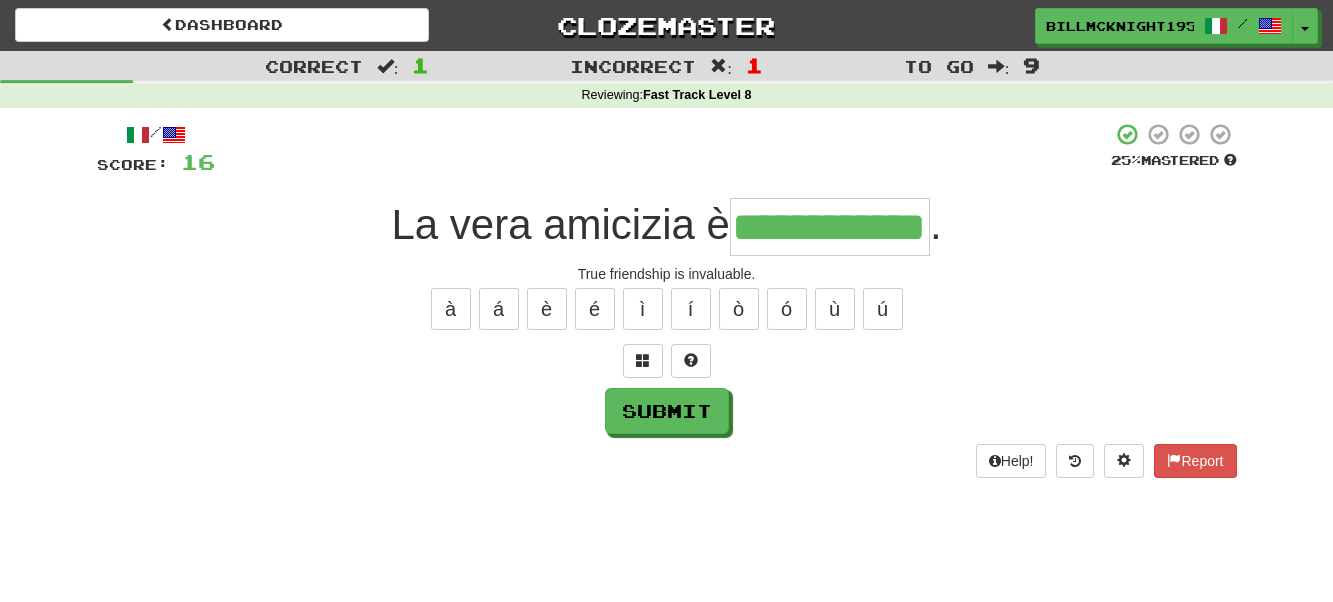 scroll, scrollTop: 0, scrollLeft: 29, axis: horizontal 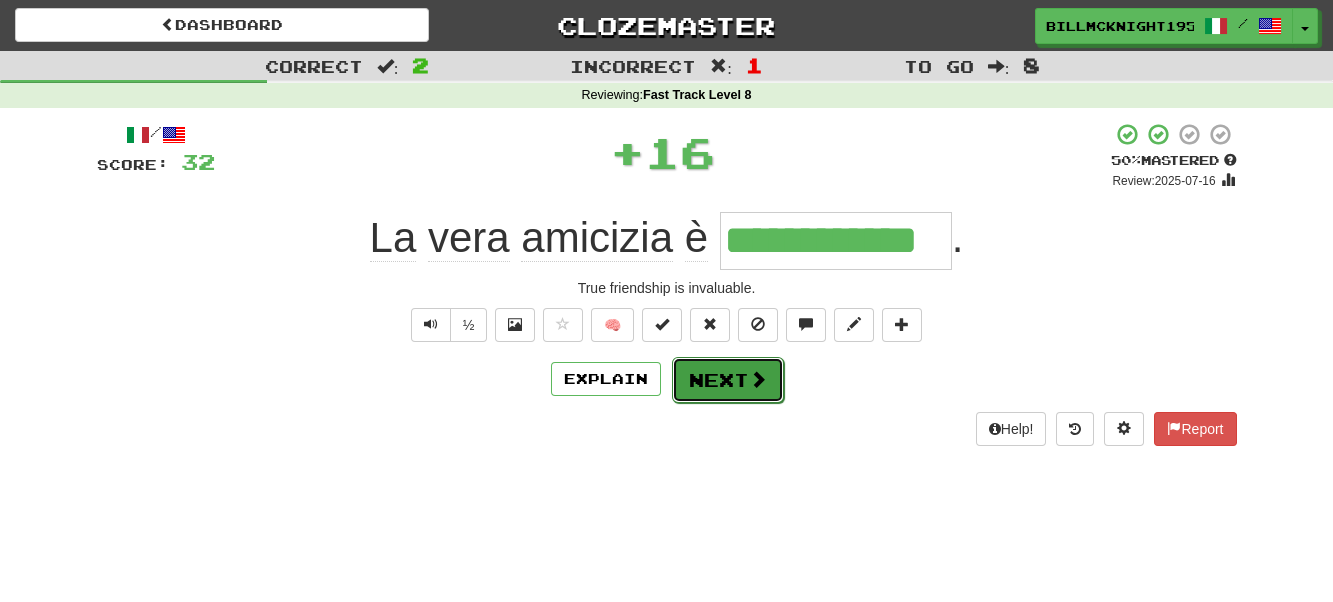 click on "Next" at bounding box center (728, 380) 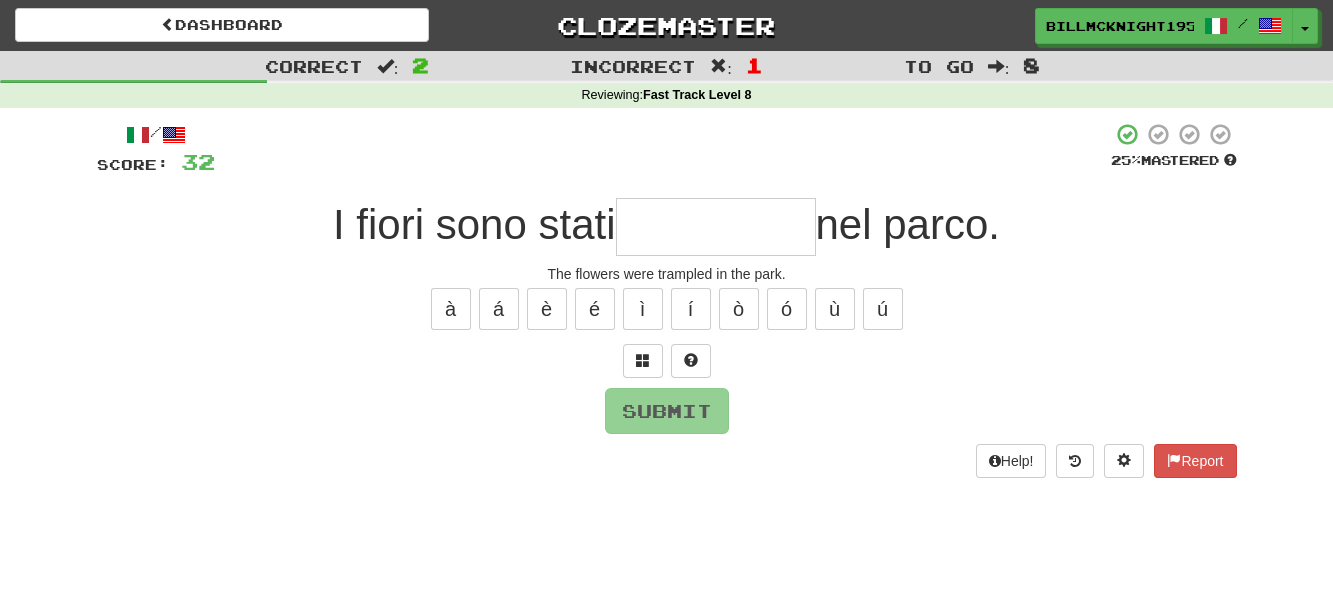 type on "*" 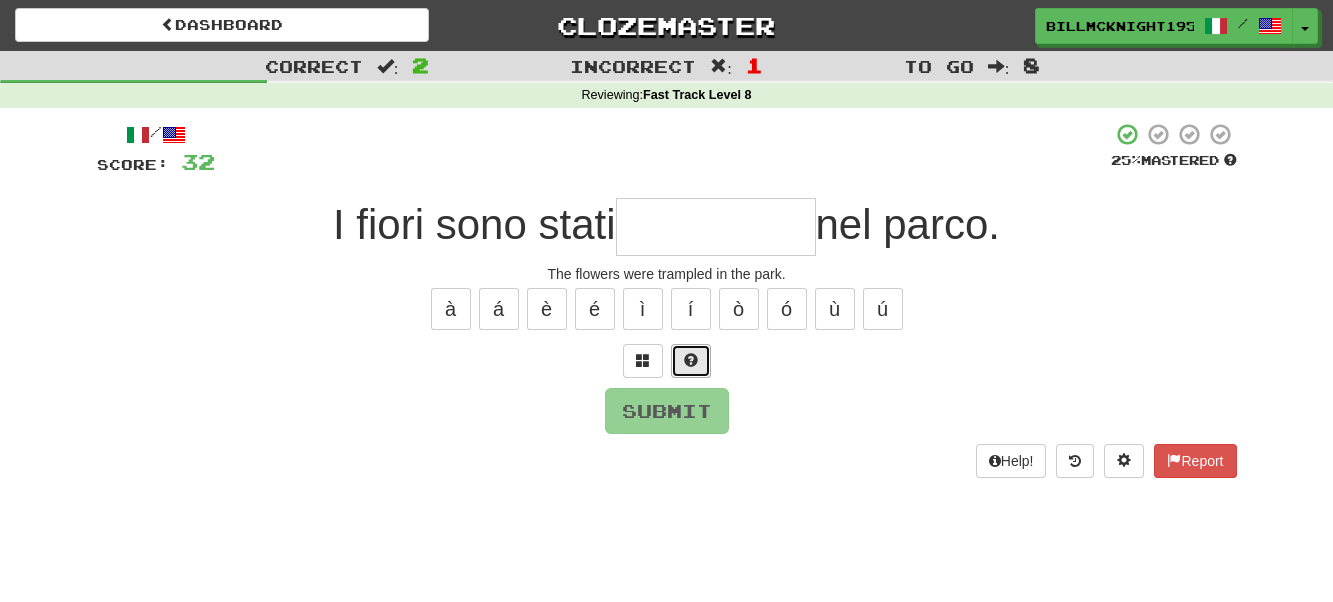 click at bounding box center [691, 360] 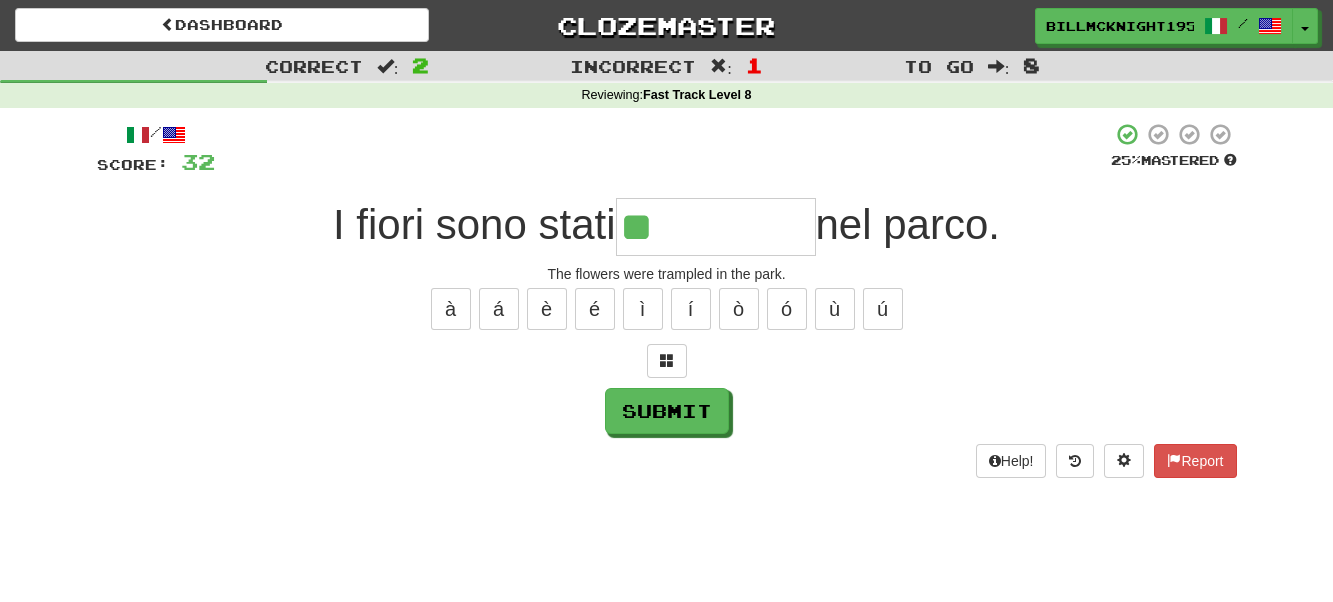 type on "*" 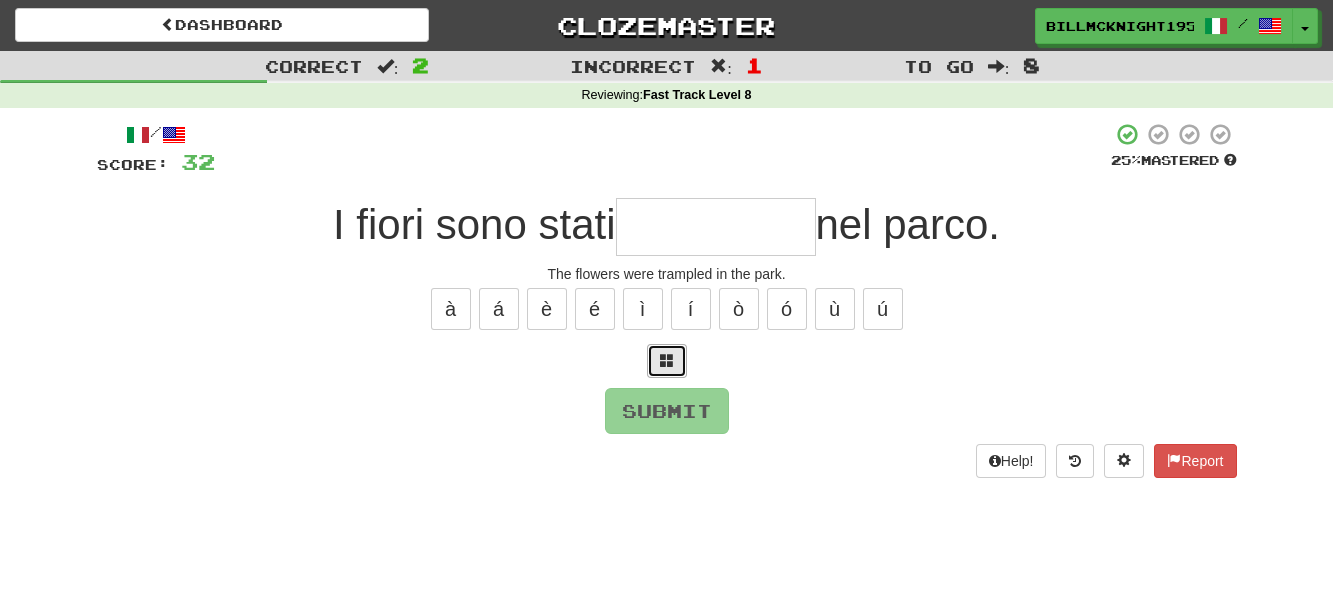 click at bounding box center (667, 361) 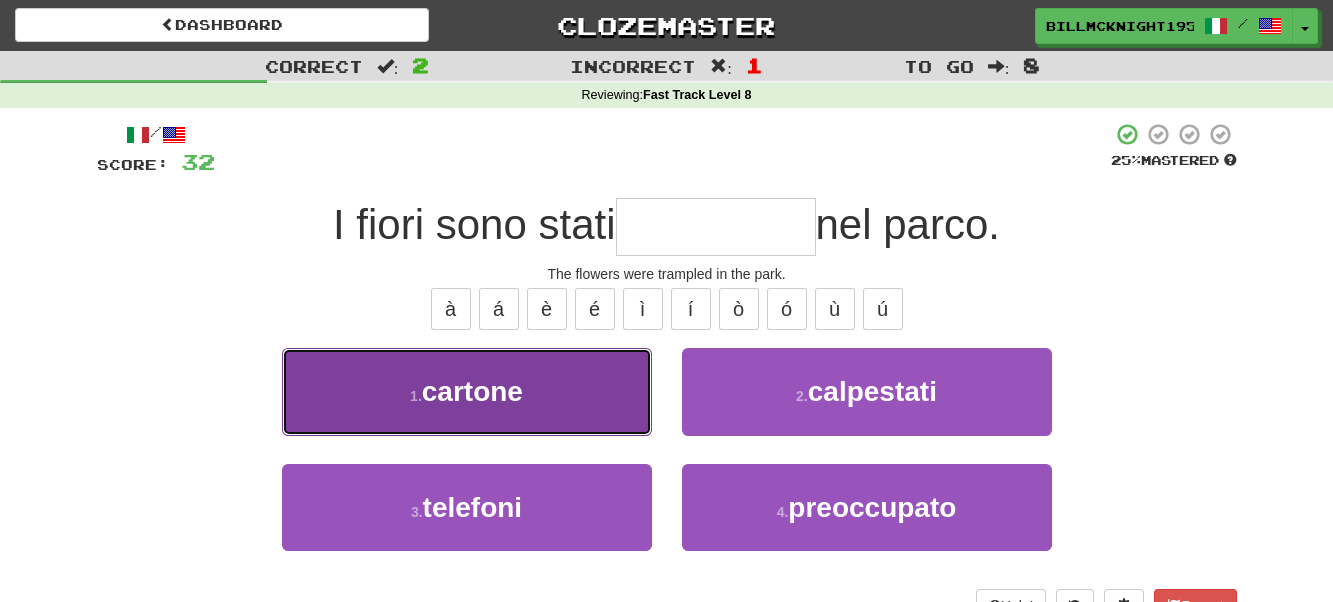 click on "1 .  cartone" at bounding box center [467, 391] 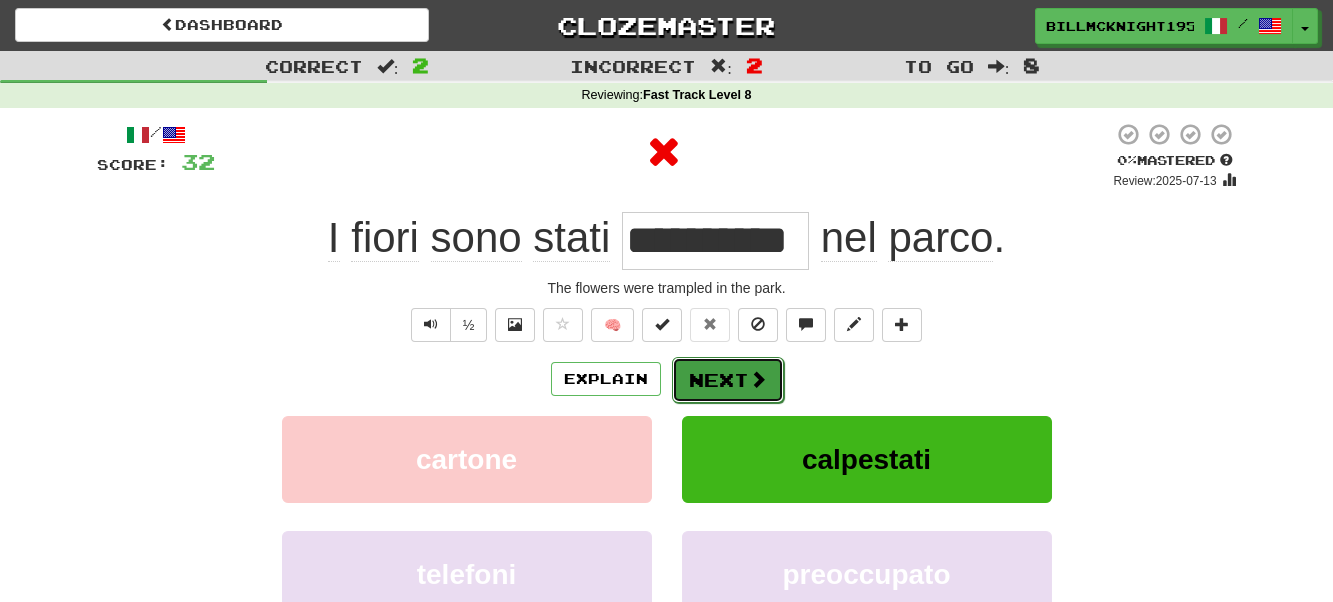 click on "Next" at bounding box center [728, 380] 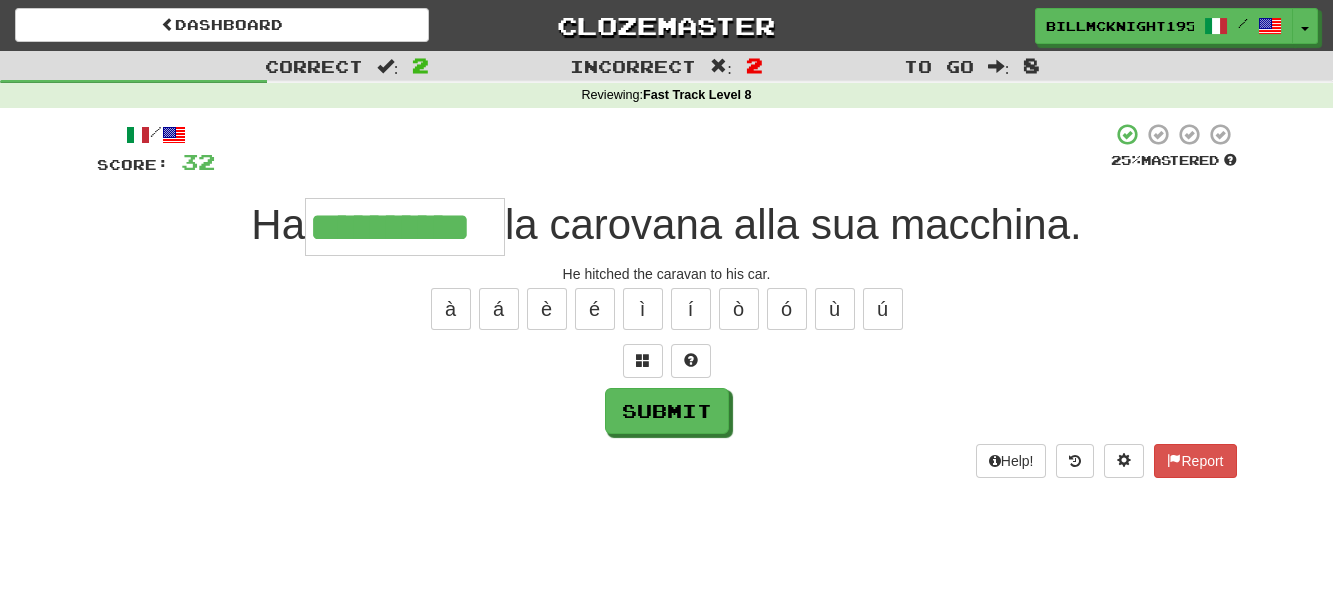 scroll, scrollTop: 0, scrollLeft: 12, axis: horizontal 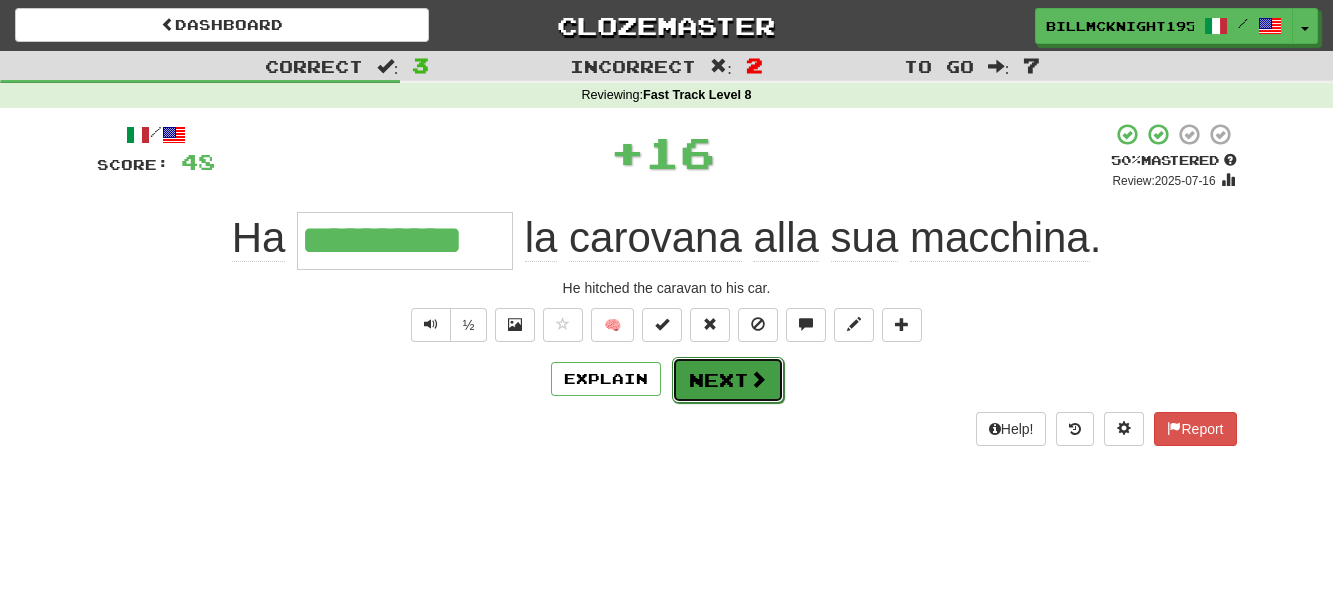 click on "Next" at bounding box center [728, 380] 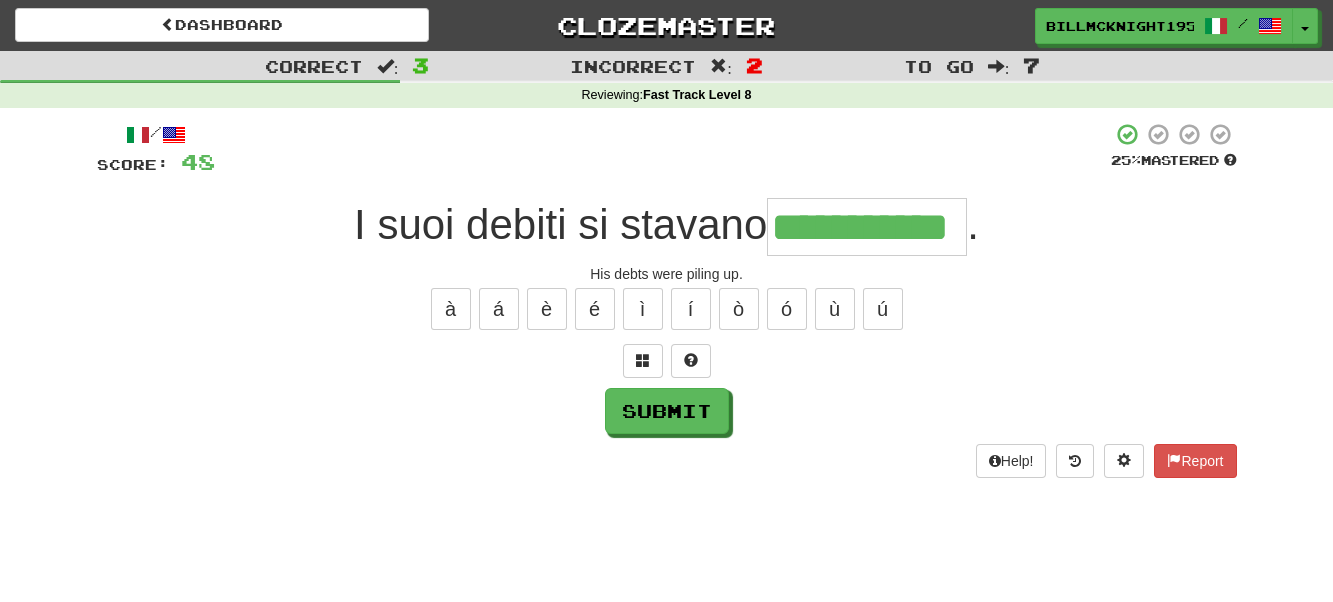 scroll, scrollTop: 0, scrollLeft: 57, axis: horizontal 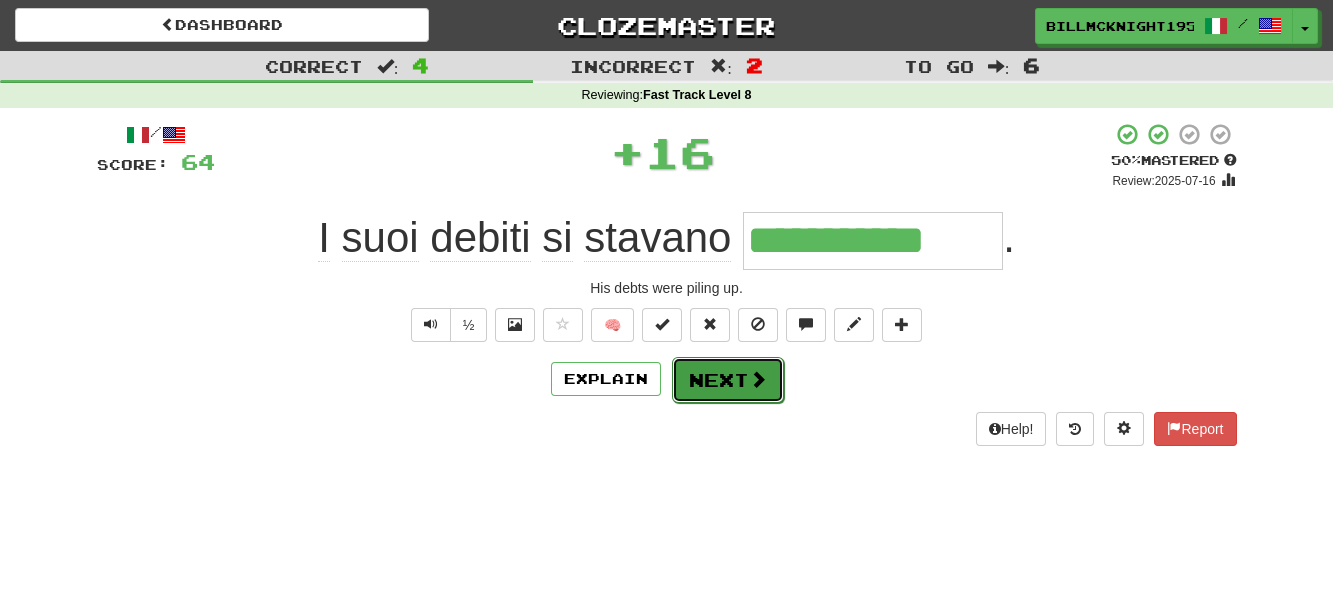 click on "Next" at bounding box center (728, 380) 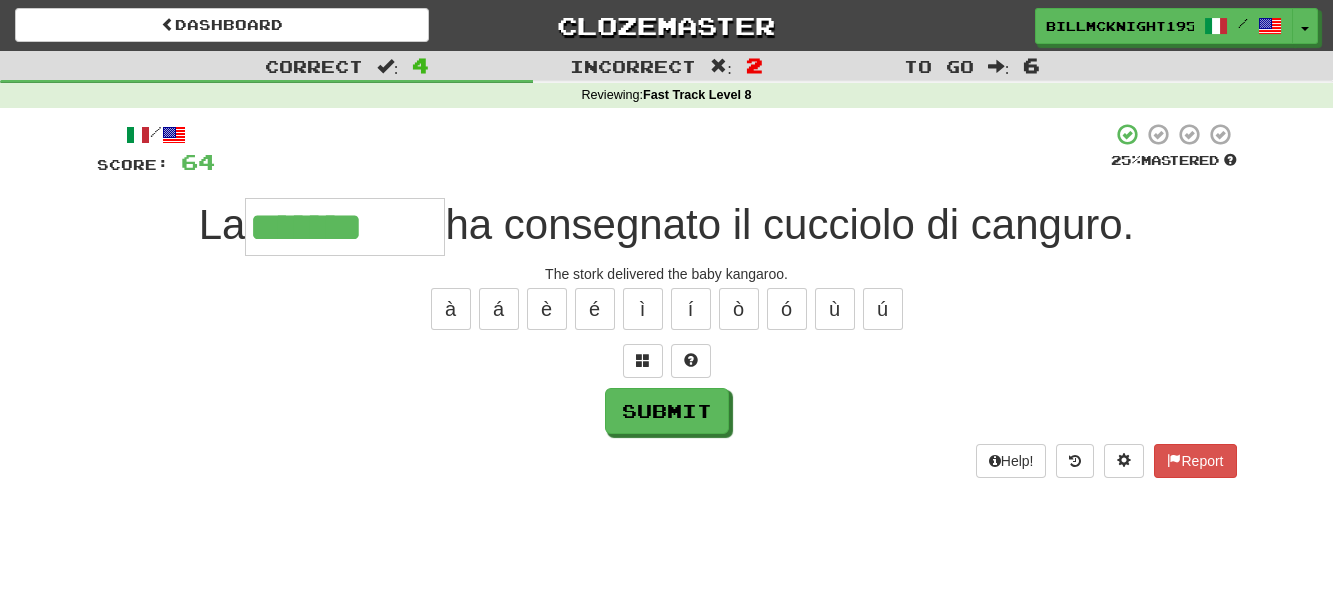 type on "*******" 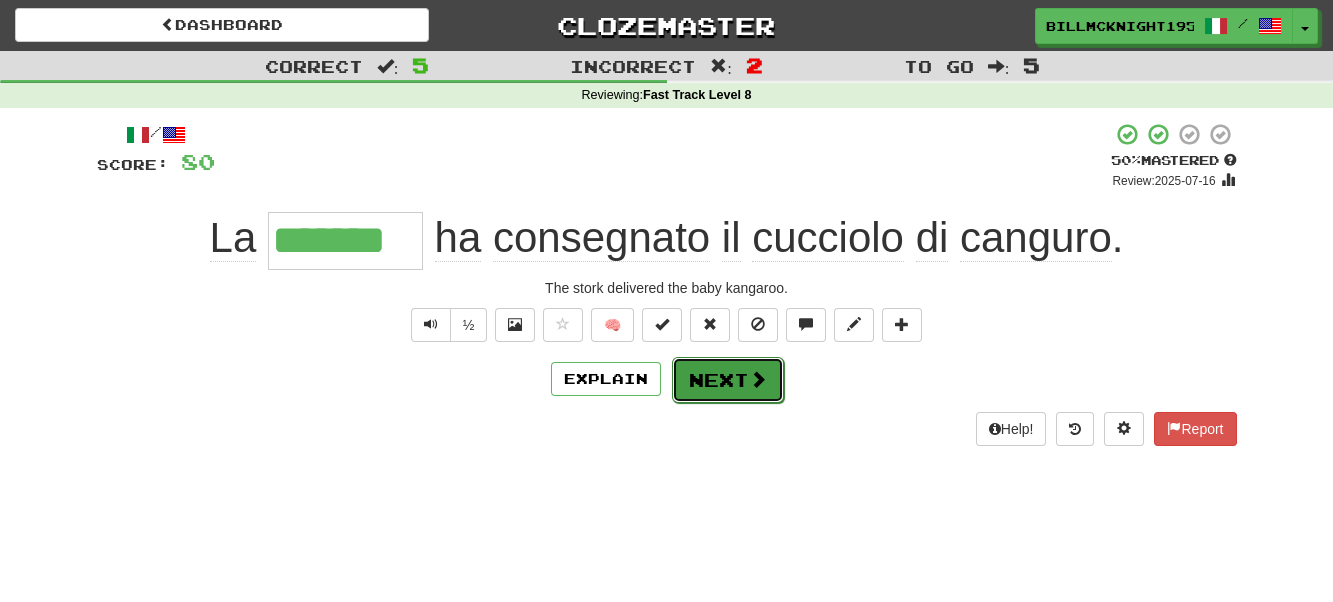 click on "Next" at bounding box center (728, 380) 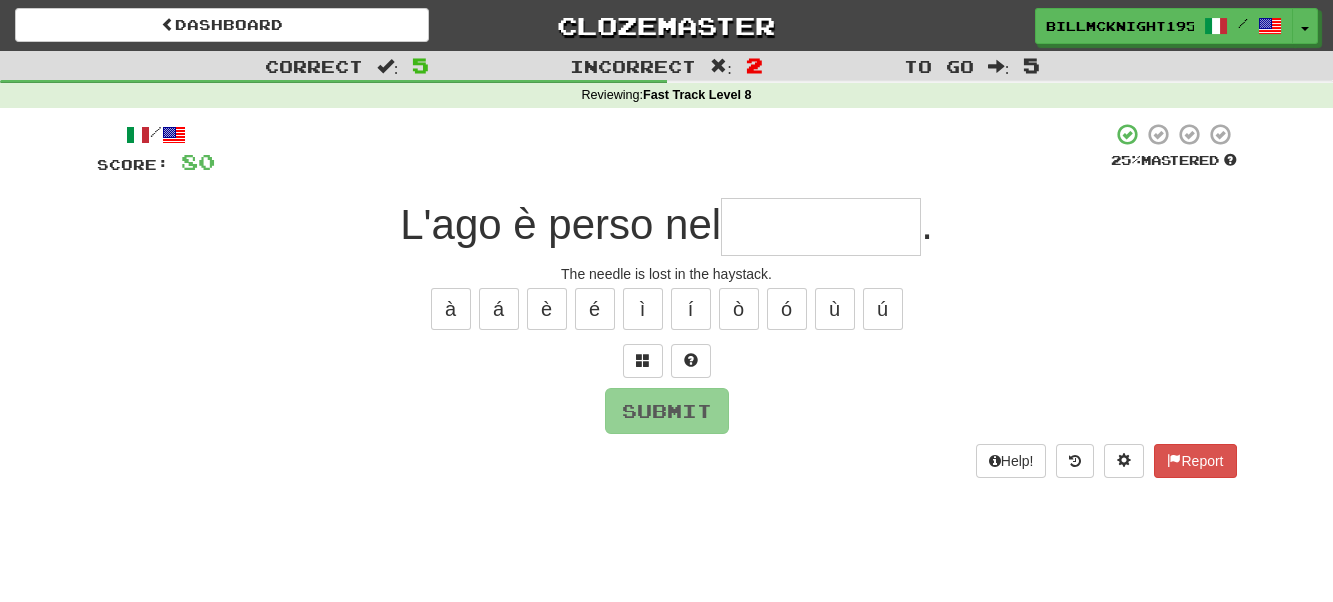 type on "*" 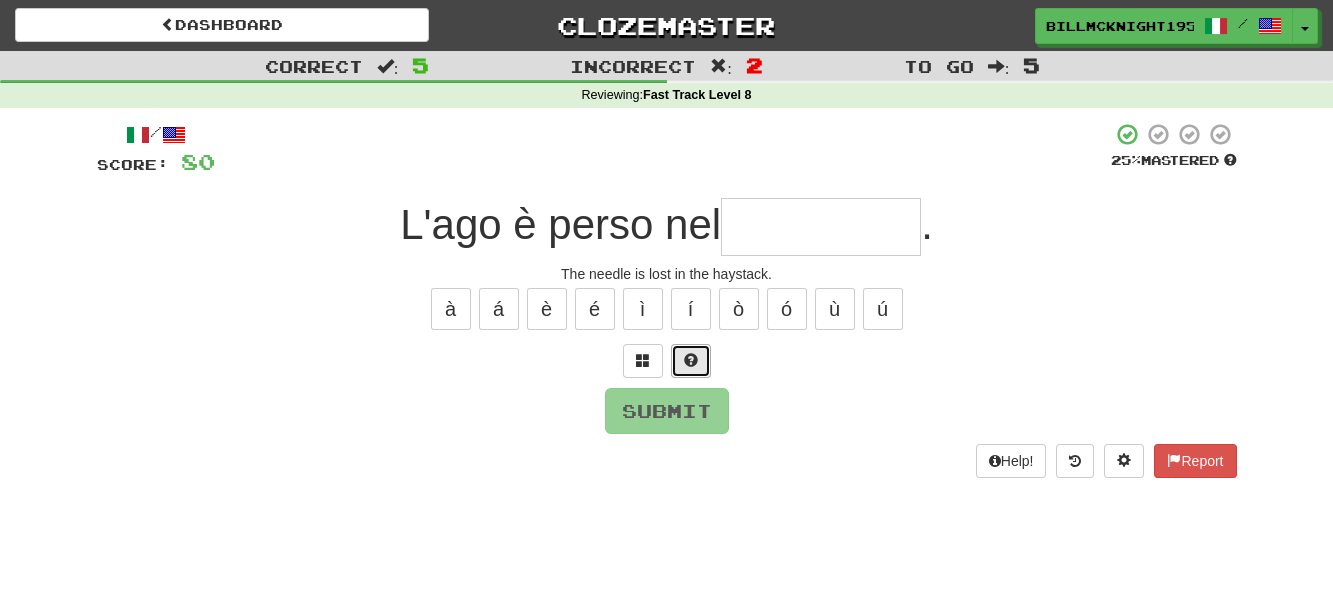 click at bounding box center (691, 360) 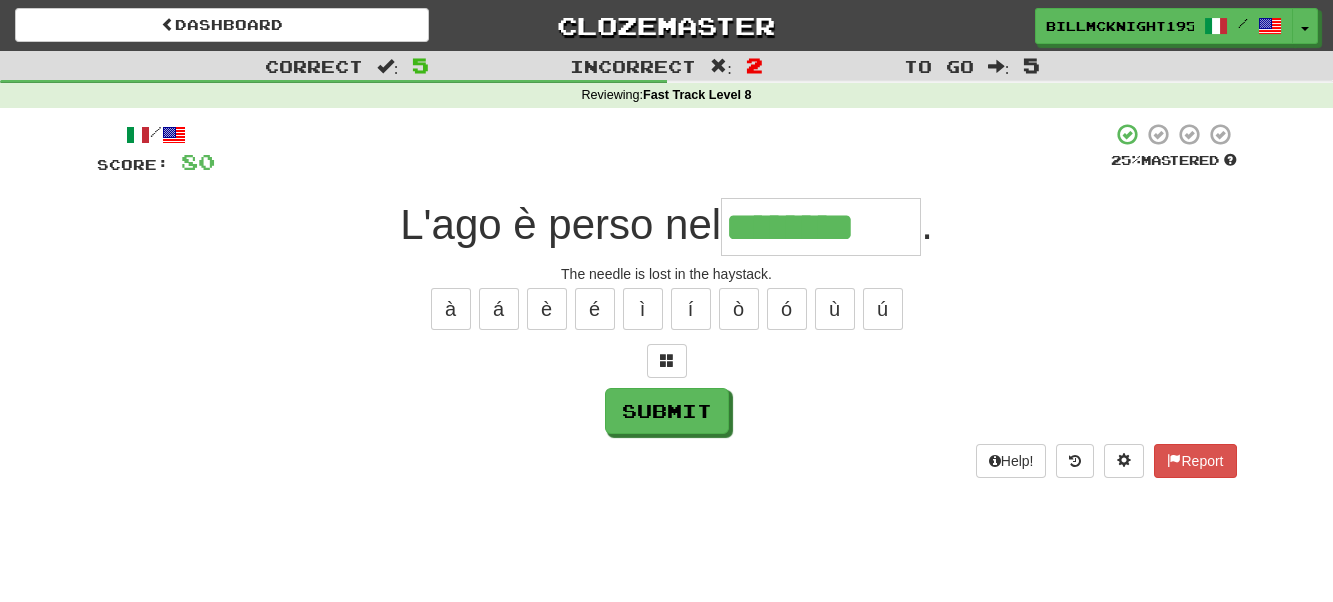type on "********" 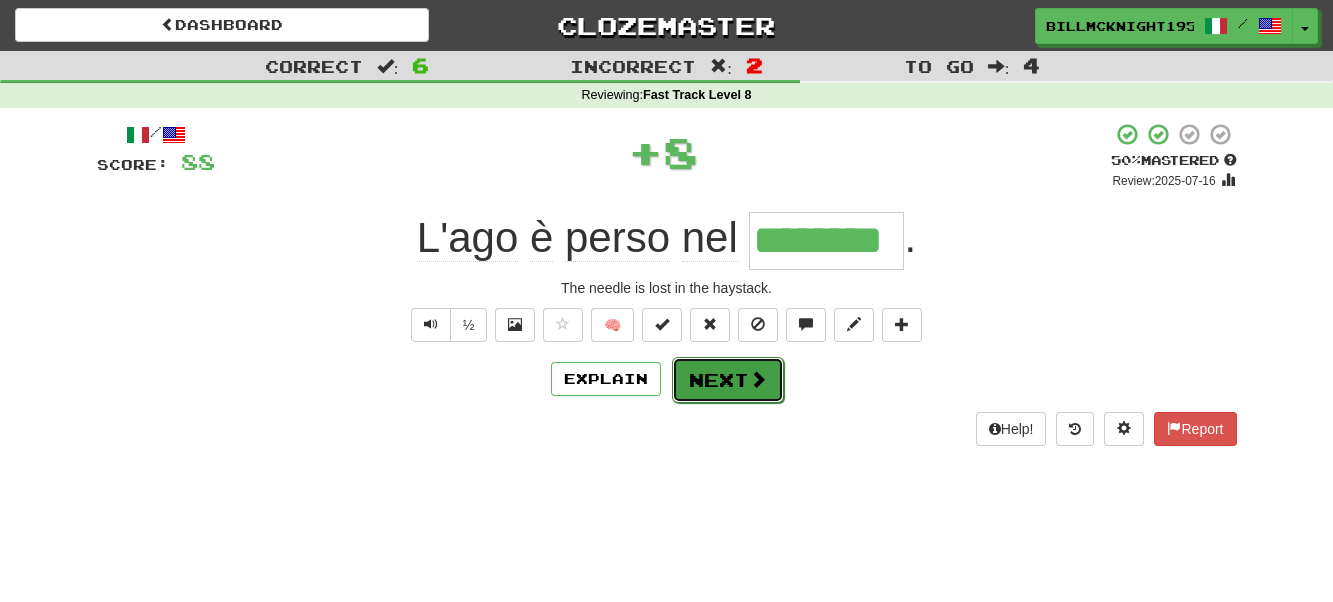 click on "Next" at bounding box center [728, 380] 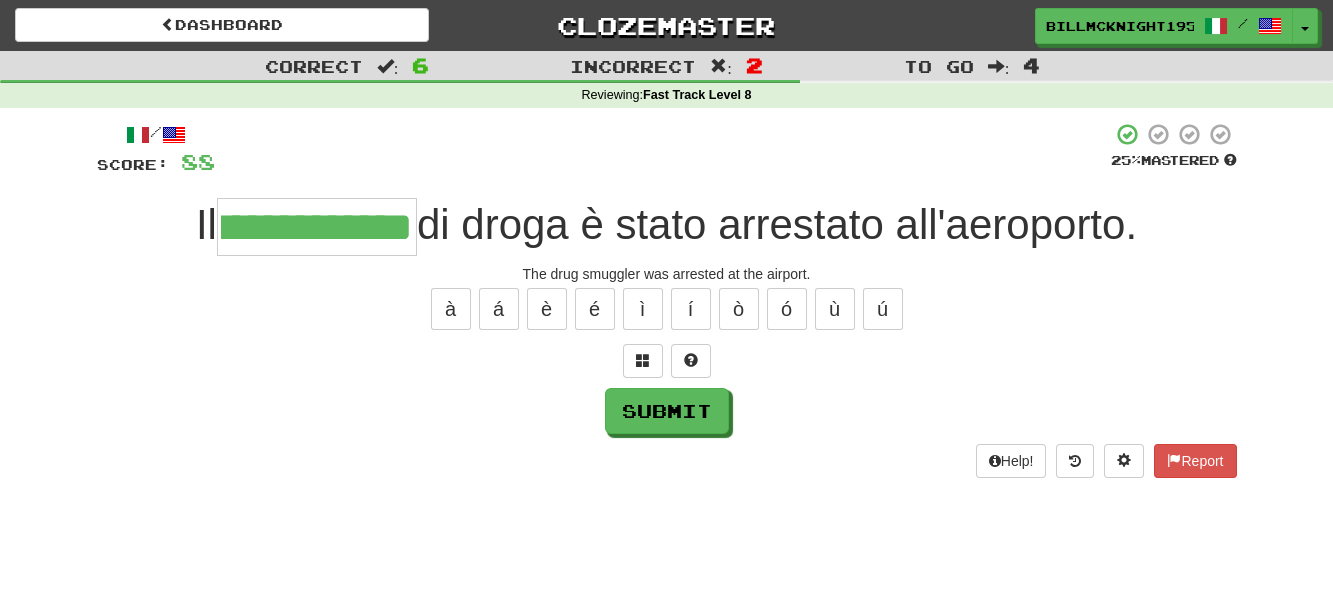 scroll, scrollTop: 0, scrollLeft: 73, axis: horizontal 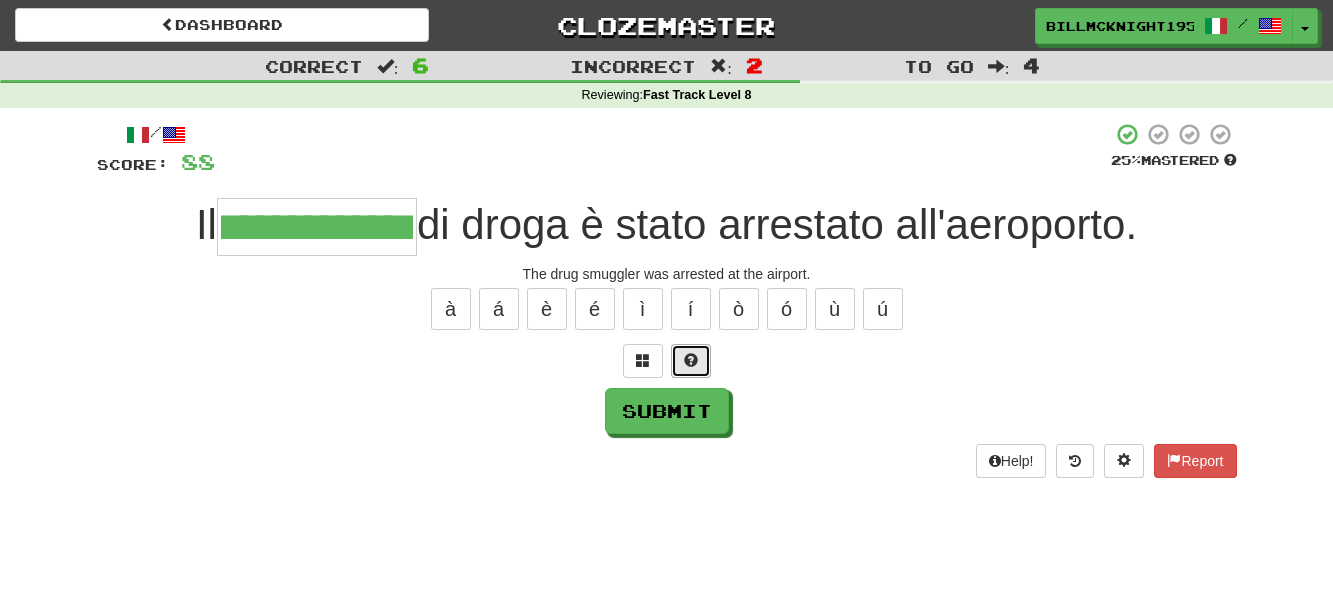 click at bounding box center (691, 361) 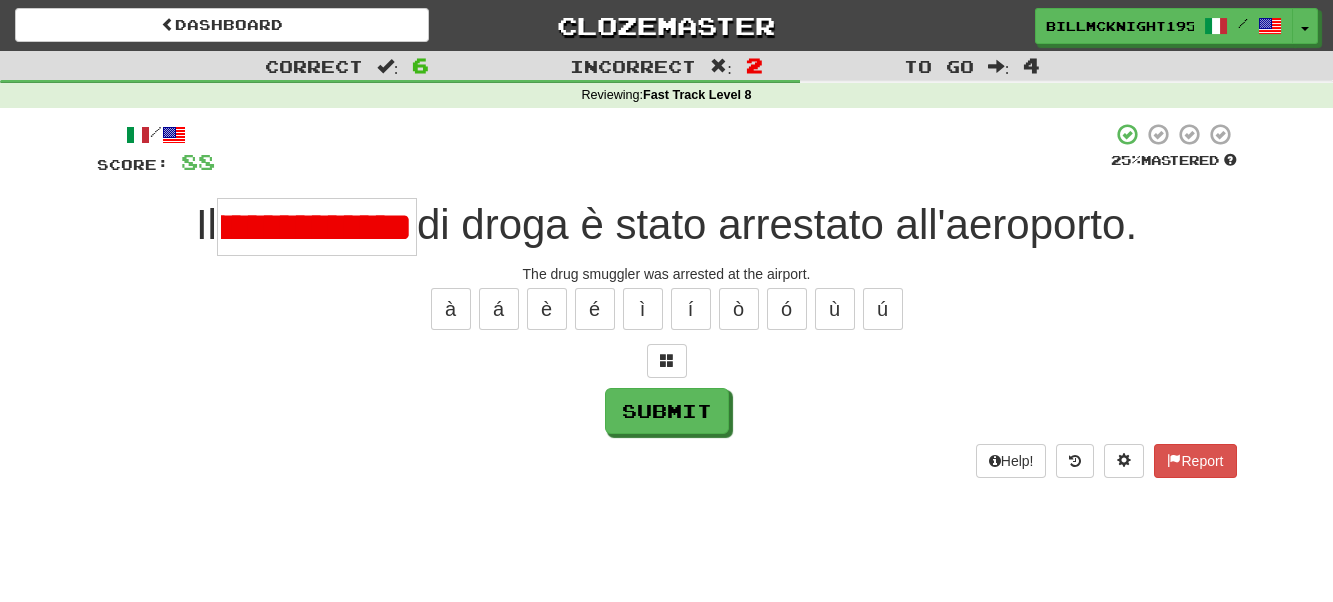 scroll, scrollTop: 0, scrollLeft: 110, axis: horizontal 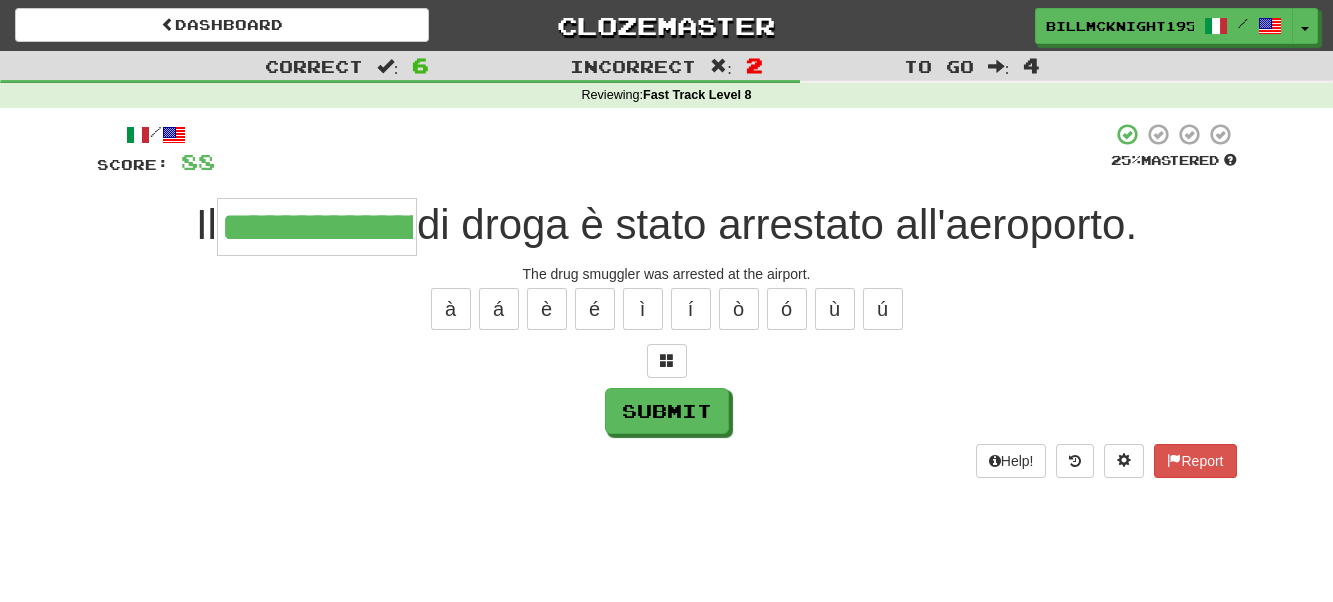 drag, startPoint x: 412, startPoint y: 234, endPoint x: 98, endPoint y: 241, distance: 314.078 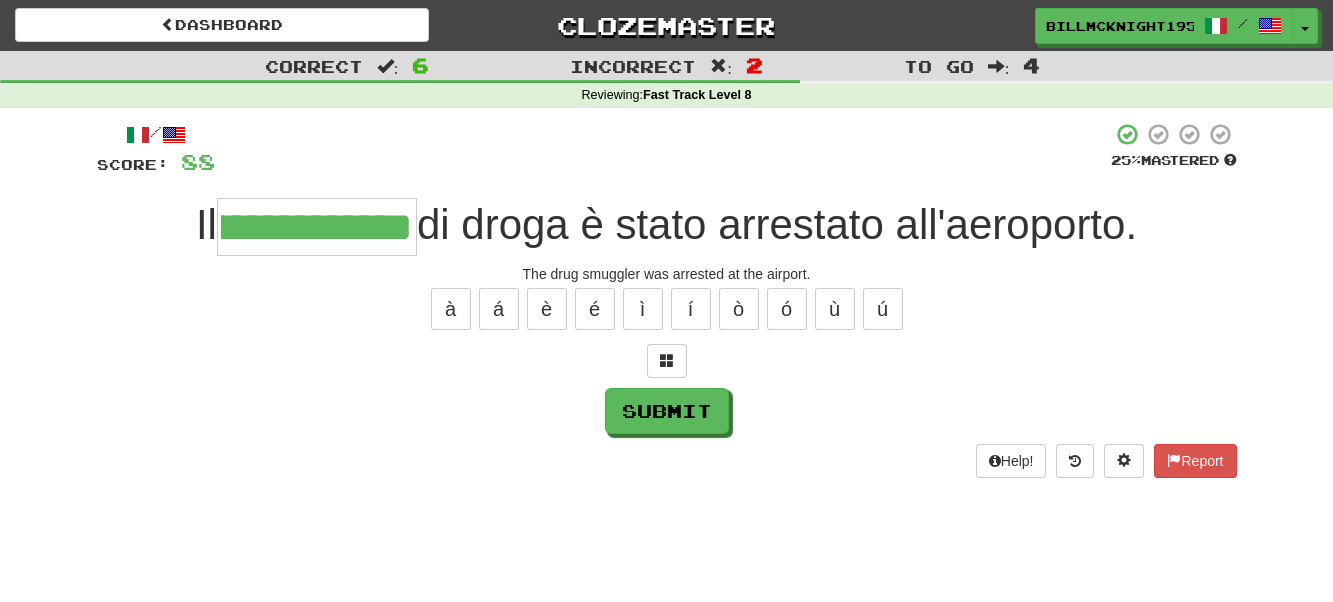 scroll, scrollTop: 0, scrollLeft: 110, axis: horizontal 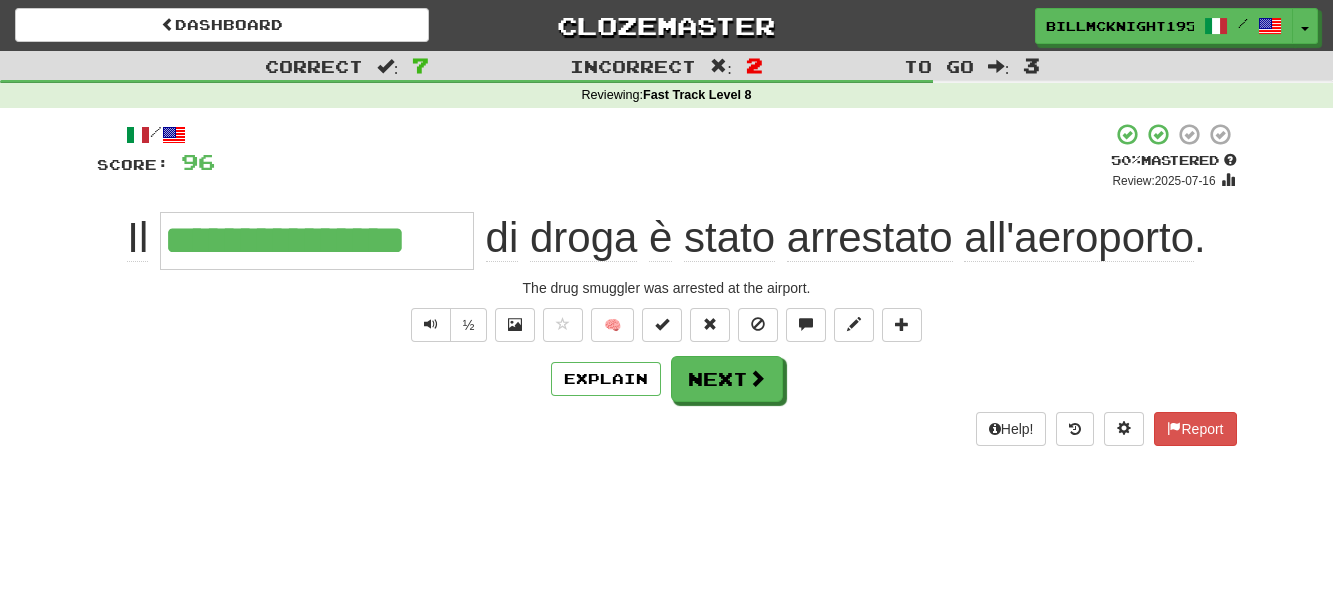 drag, startPoint x: 464, startPoint y: 246, endPoint x: 6, endPoint y: 246, distance: 458 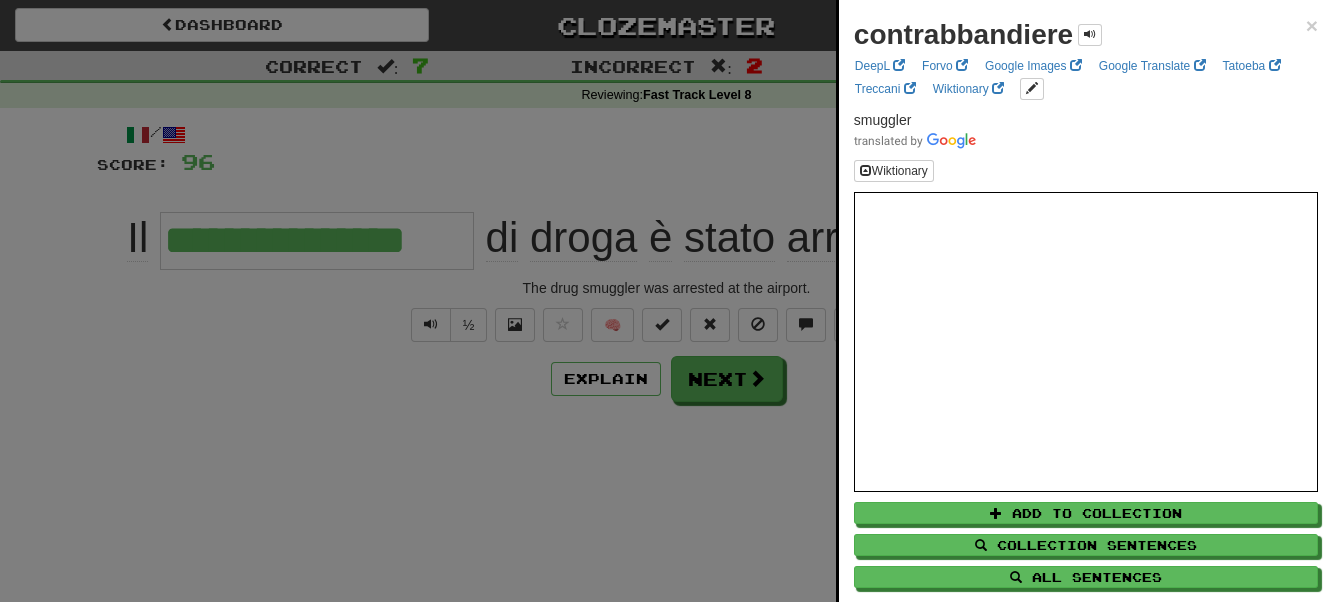 click at bounding box center (666, 301) 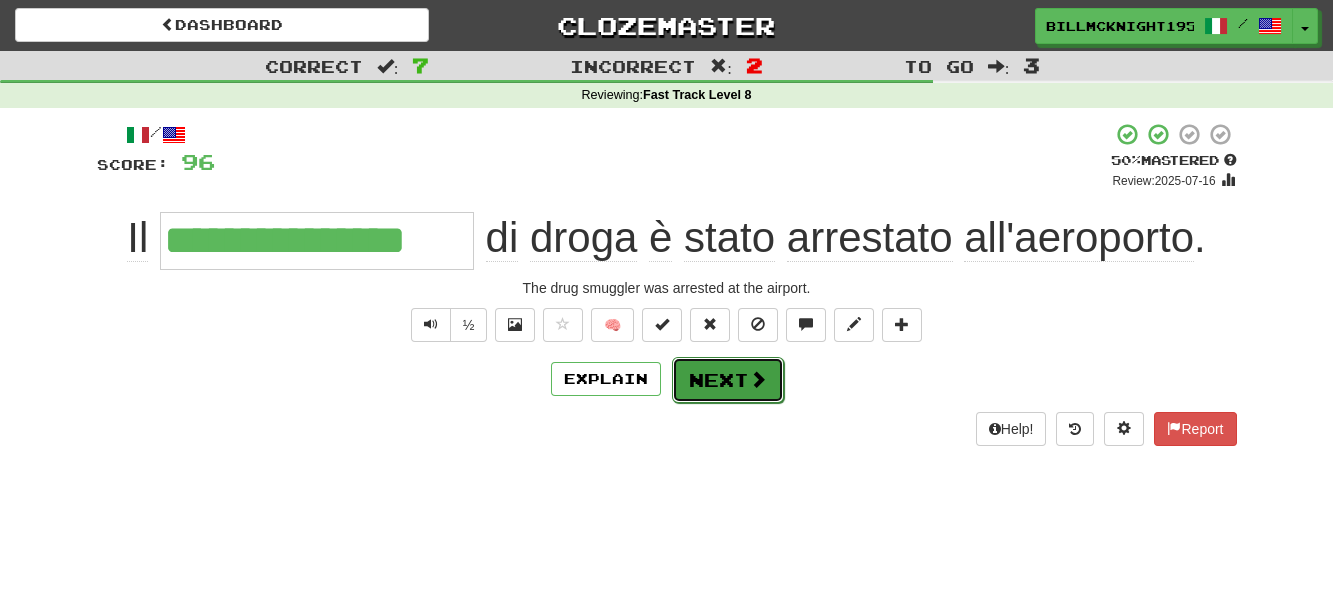 click on "Next" at bounding box center (728, 380) 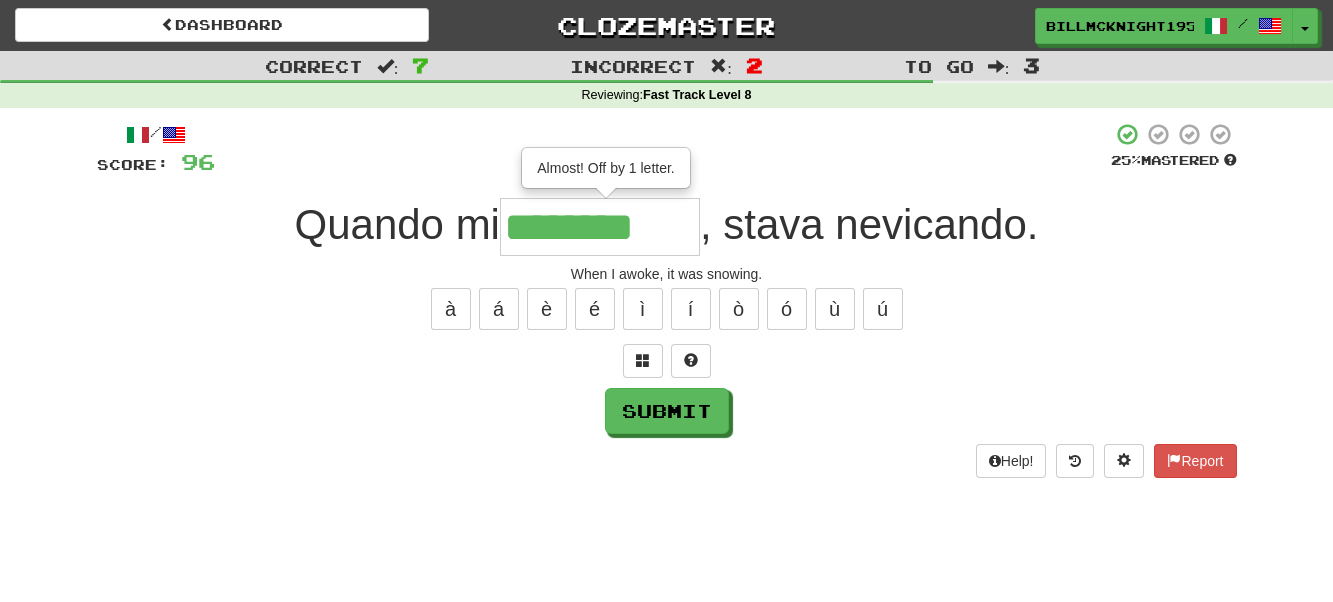type on "********" 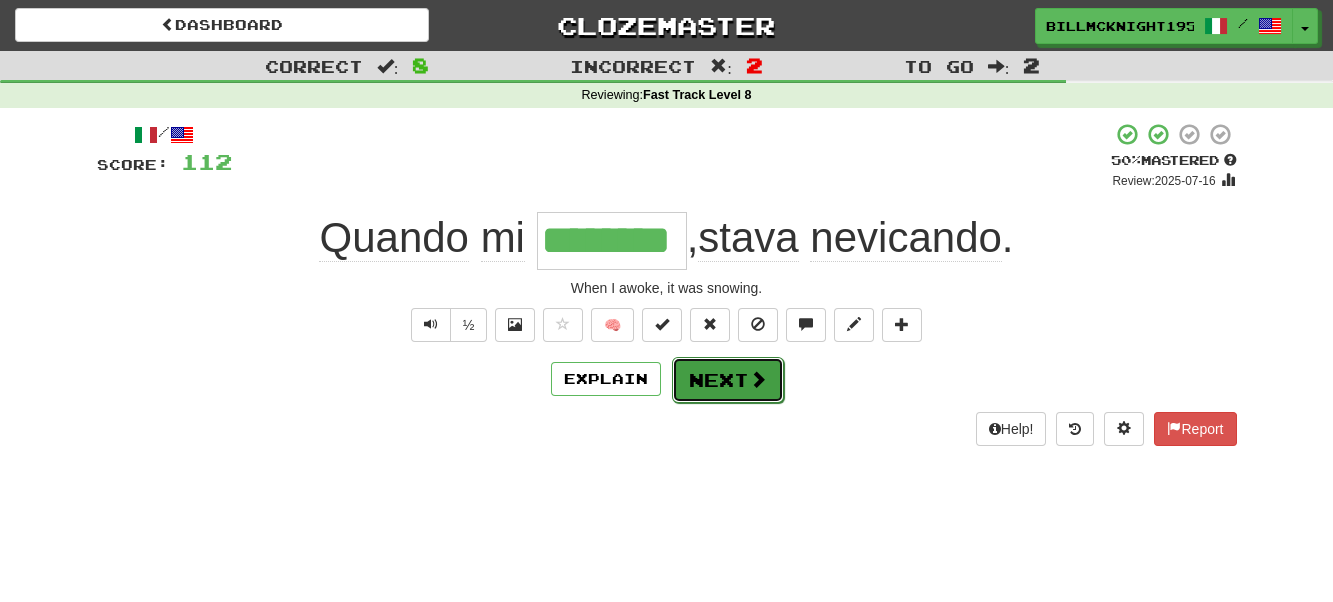 click on "Next" at bounding box center [728, 380] 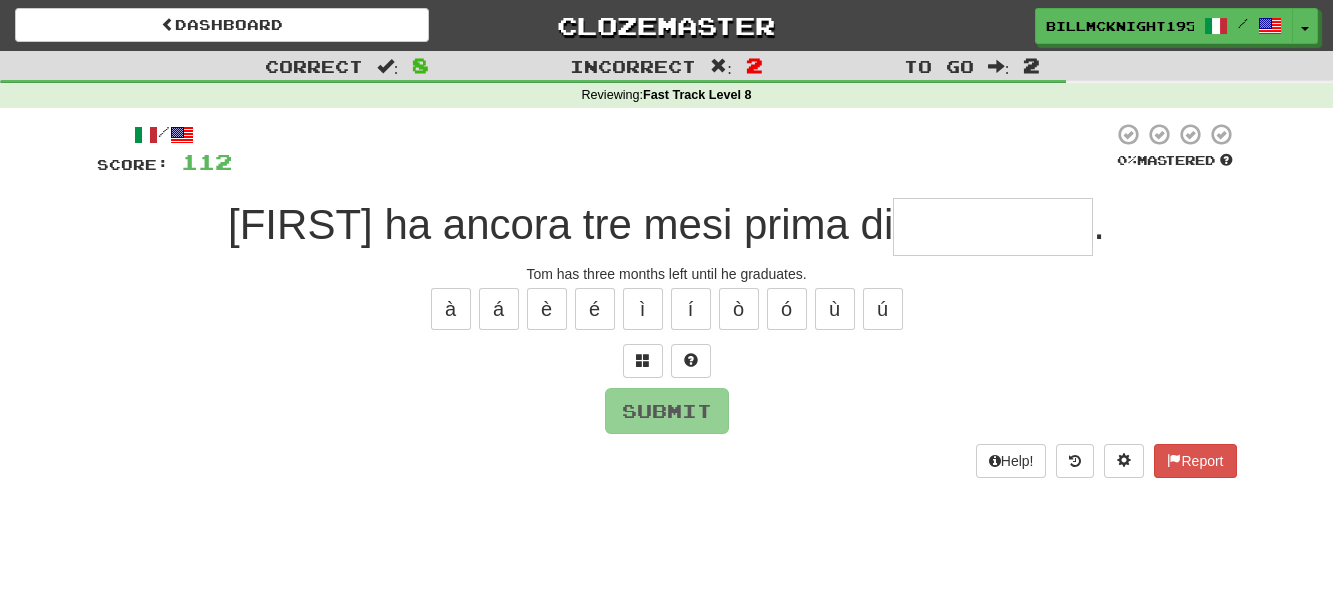 drag, startPoint x: 901, startPoint y: 219, endPoint x: 915, endPoint y: 227, distance: 16.124516 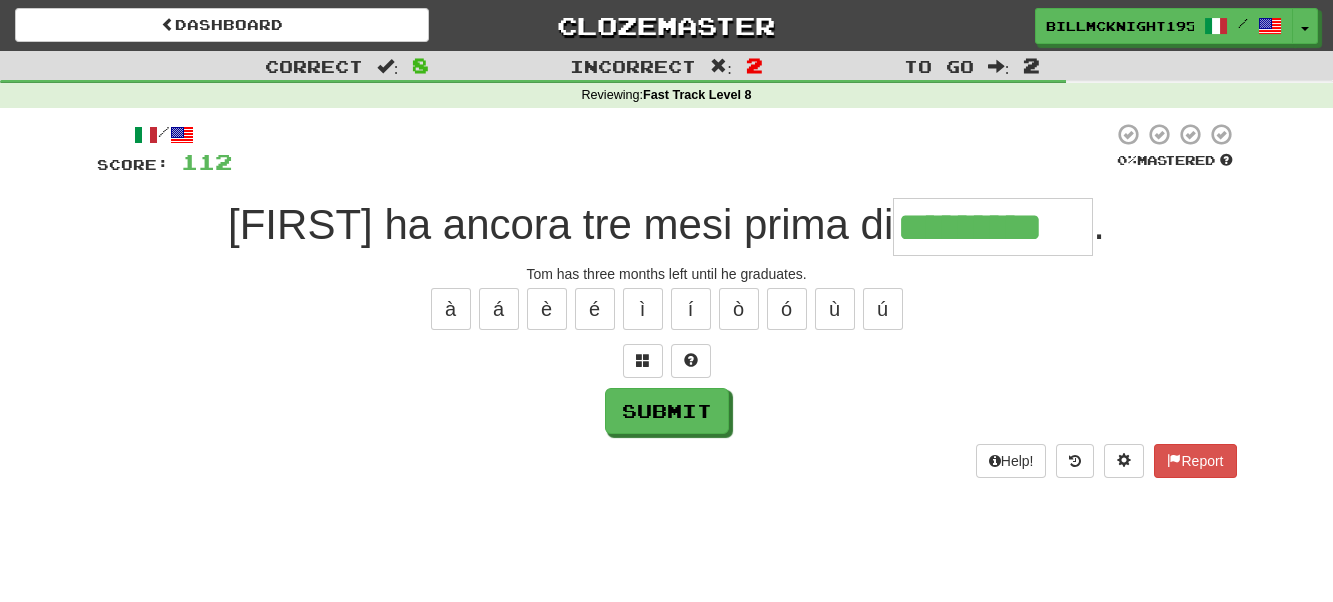 type on "*********" 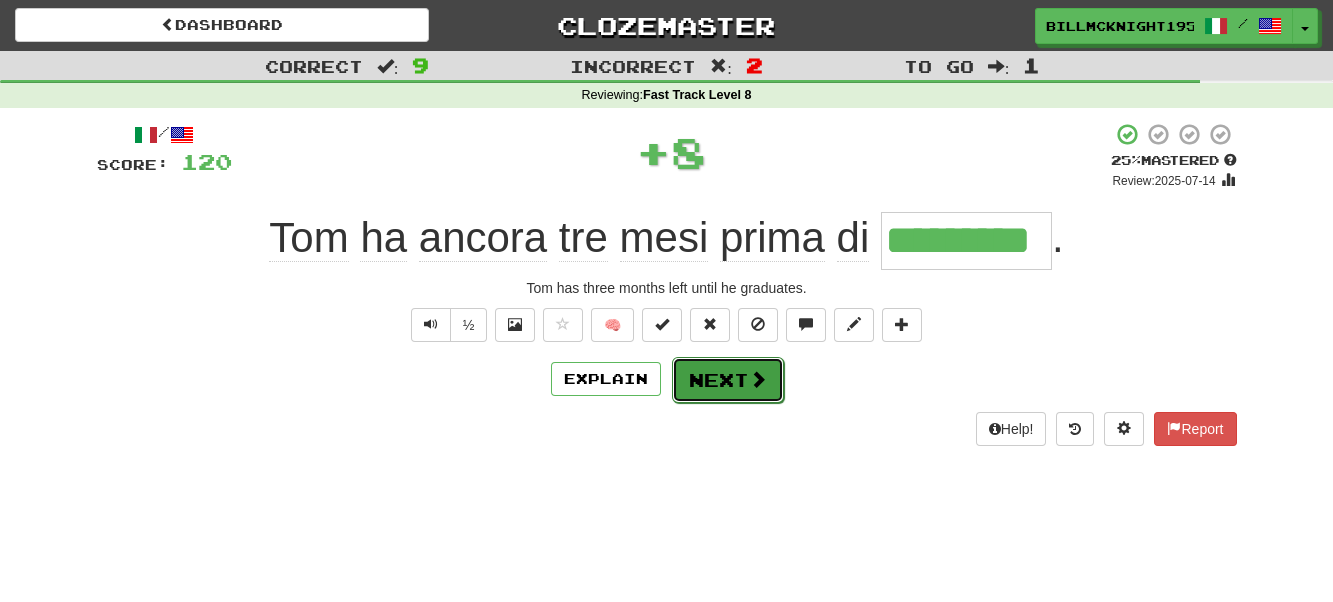 click on "Next" at bounding box center [728, 380] 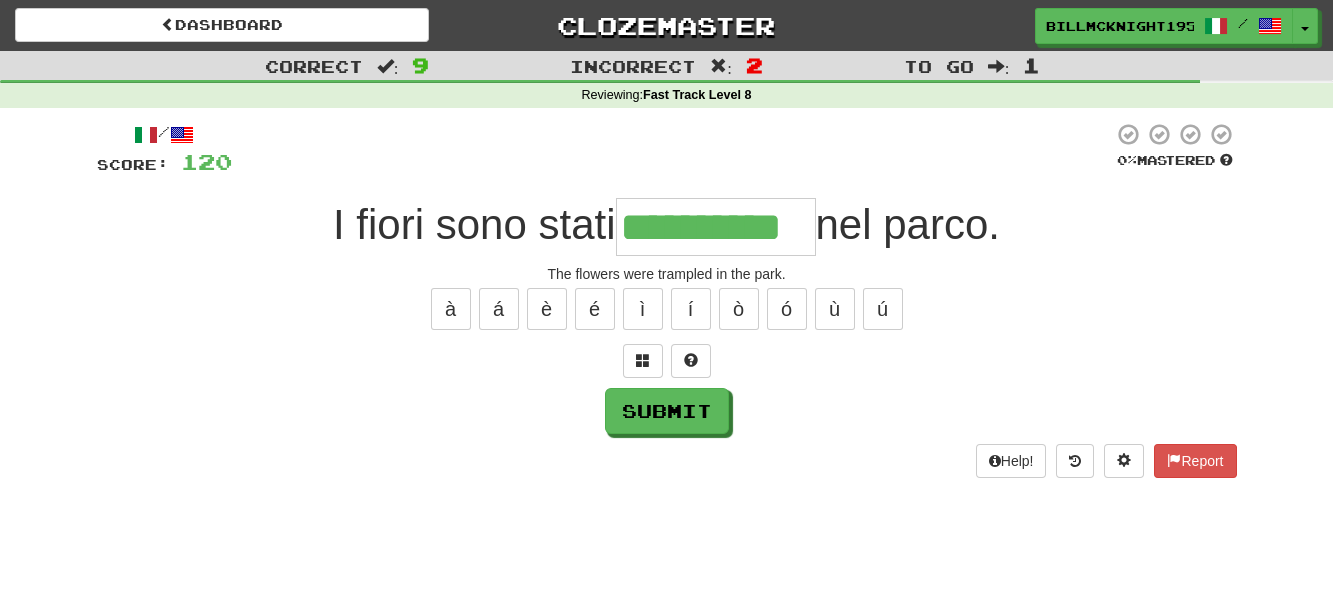 type on "**********" 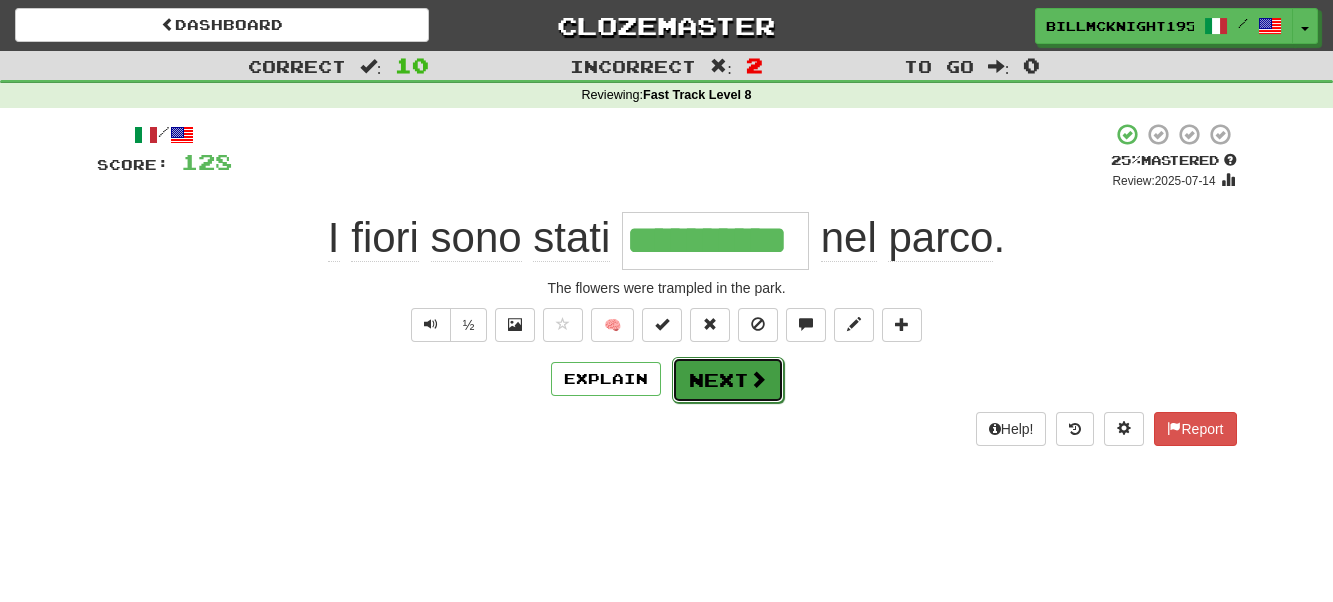 click on "Next" at bounding box center [728, 380] 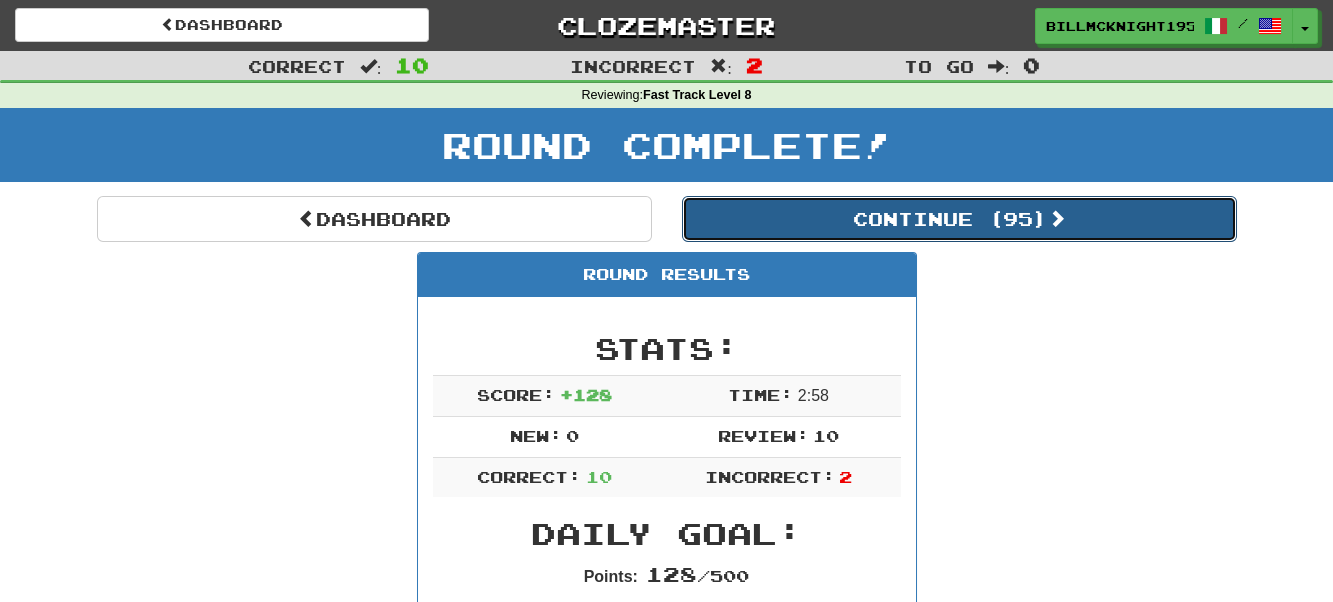 click on "Continue ( 95 )" at bounding box center [959, 219] 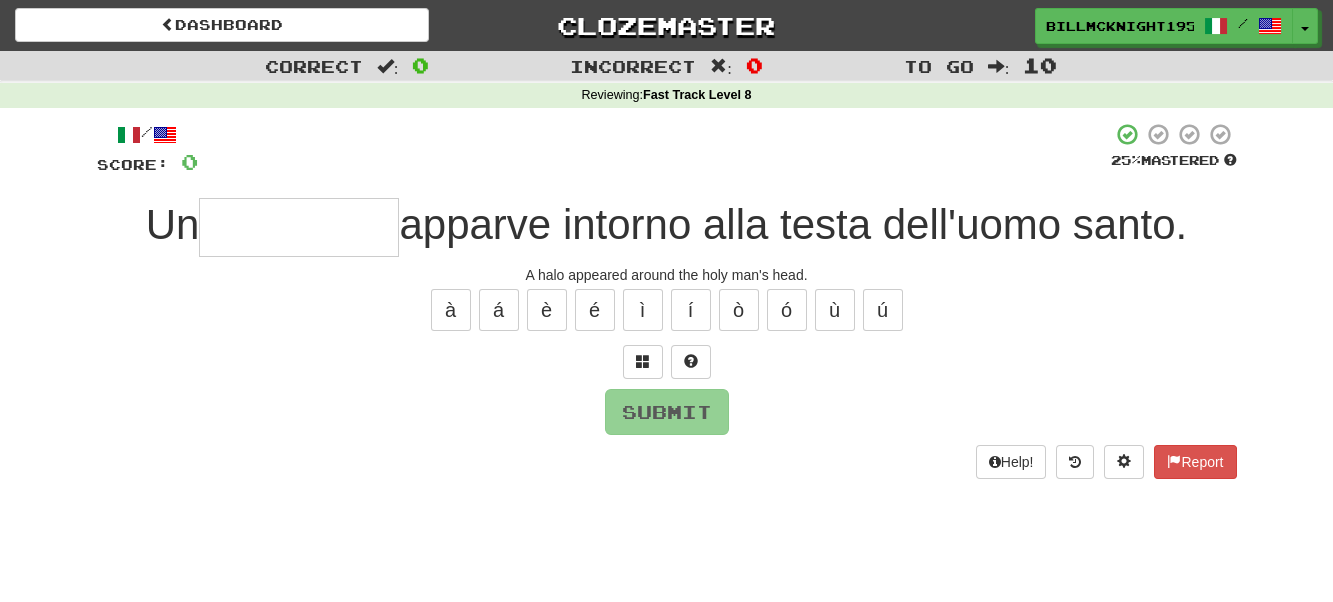 type on "*" 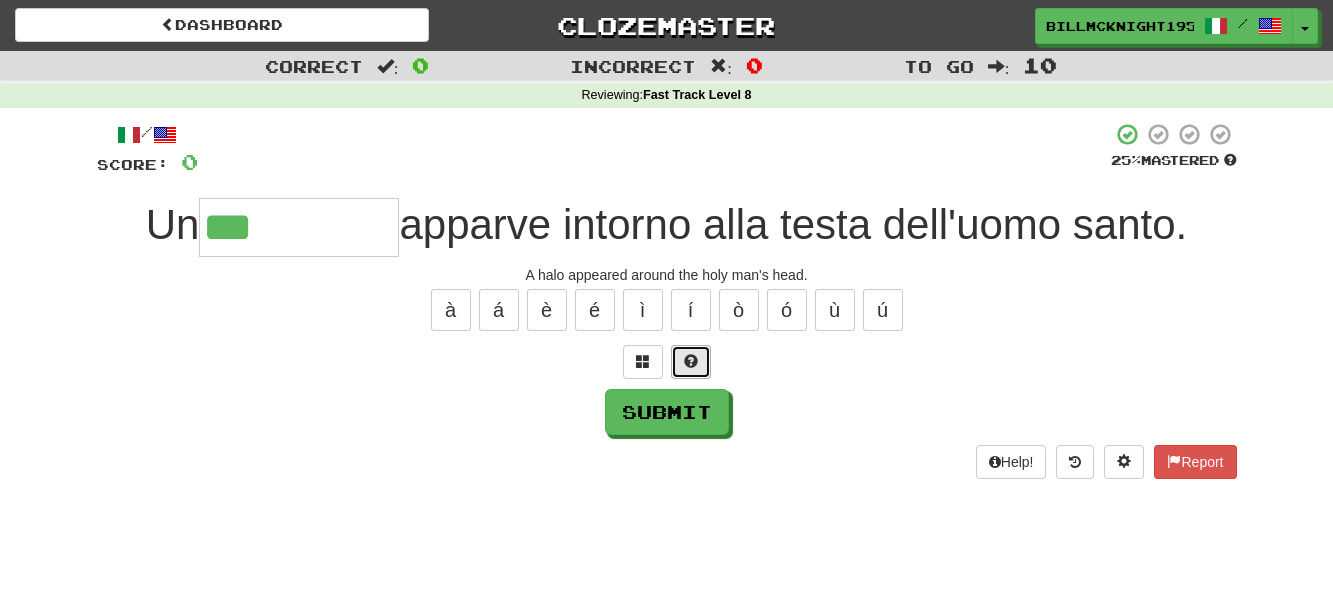 click at bounding box center [691, 361] 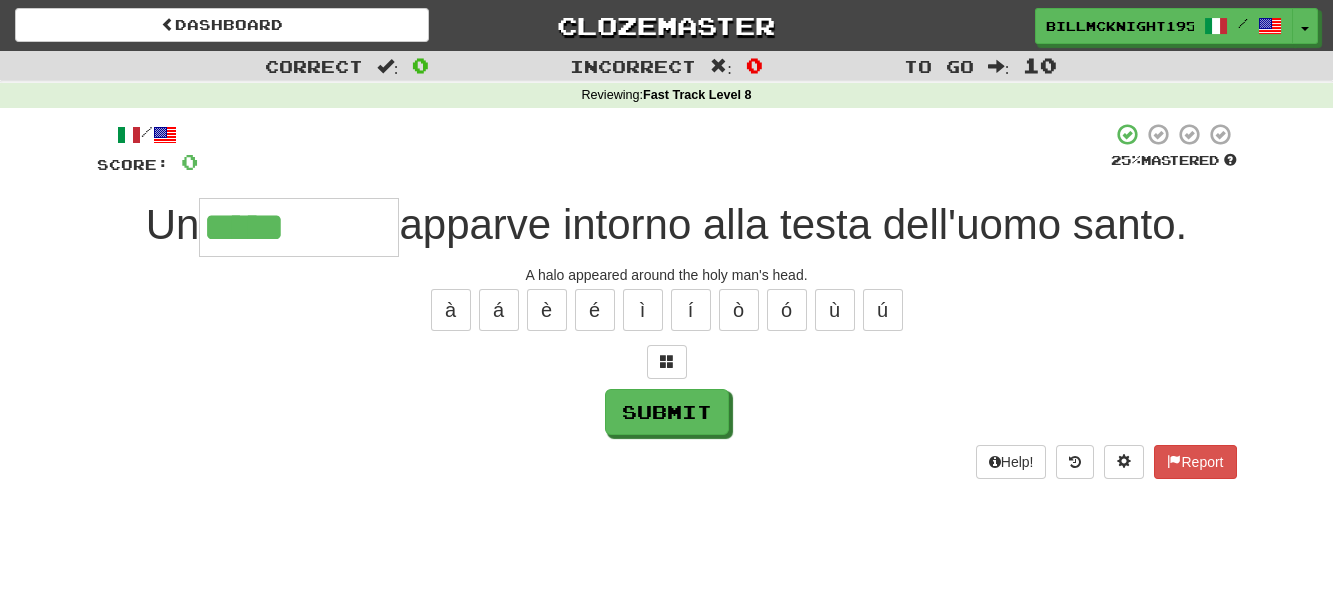 type on "*****" 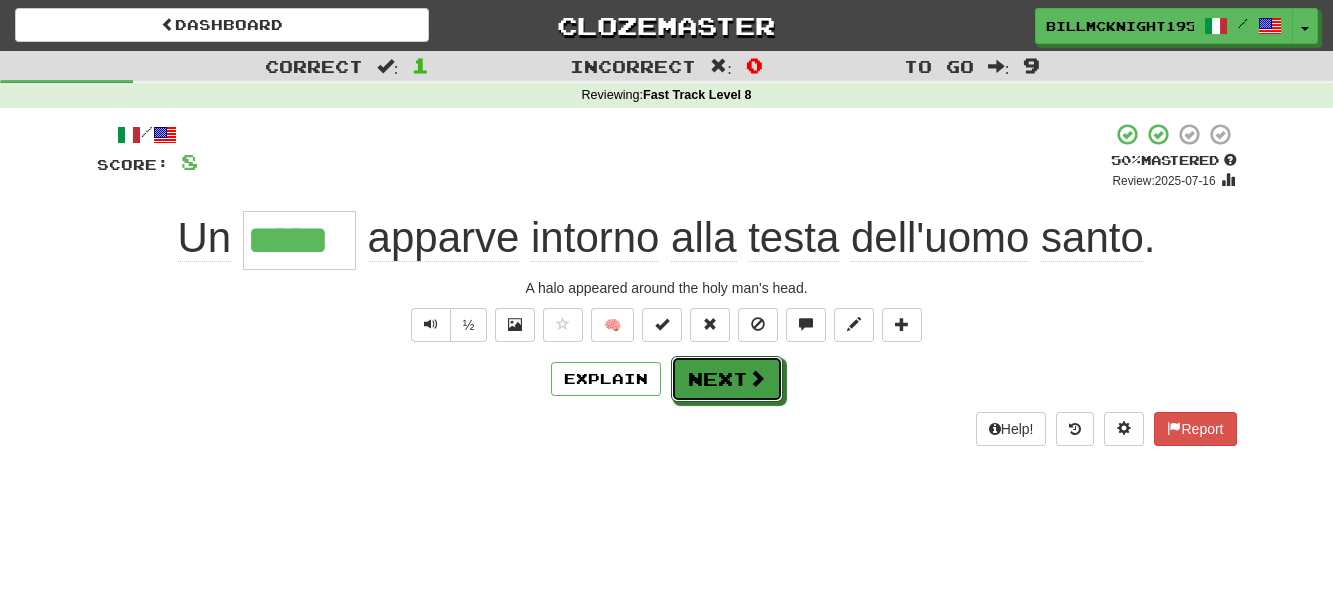 click on "Next" at bounding box center (727, 379) 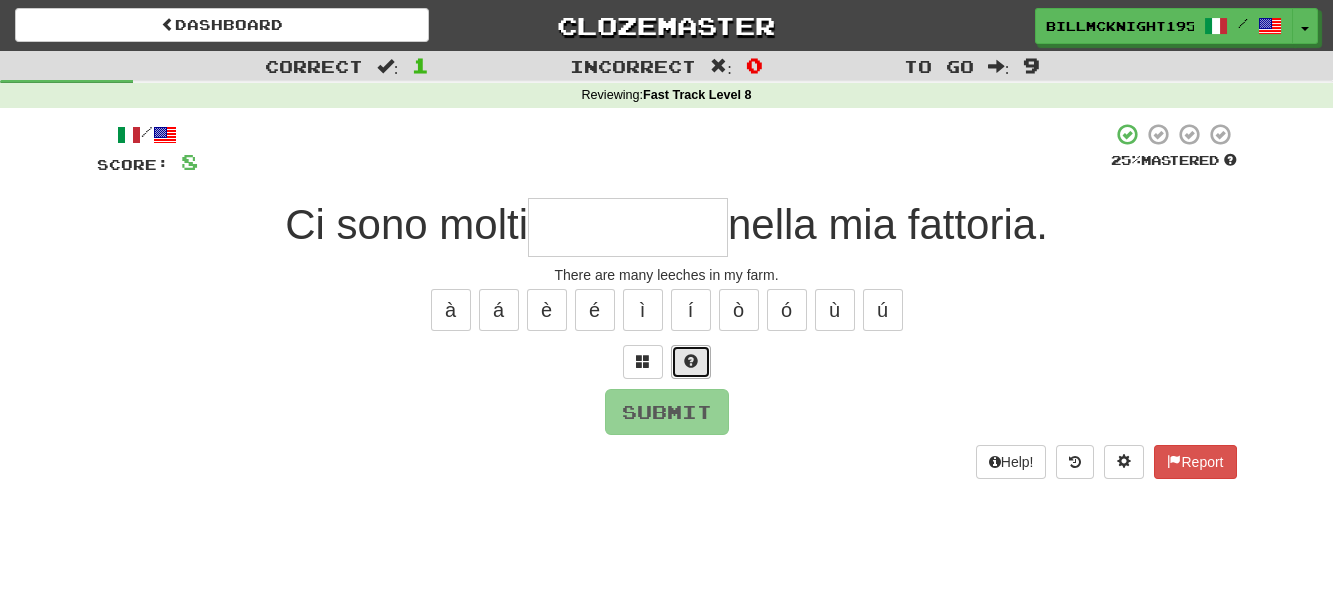 click at bounding box center (691, 361) 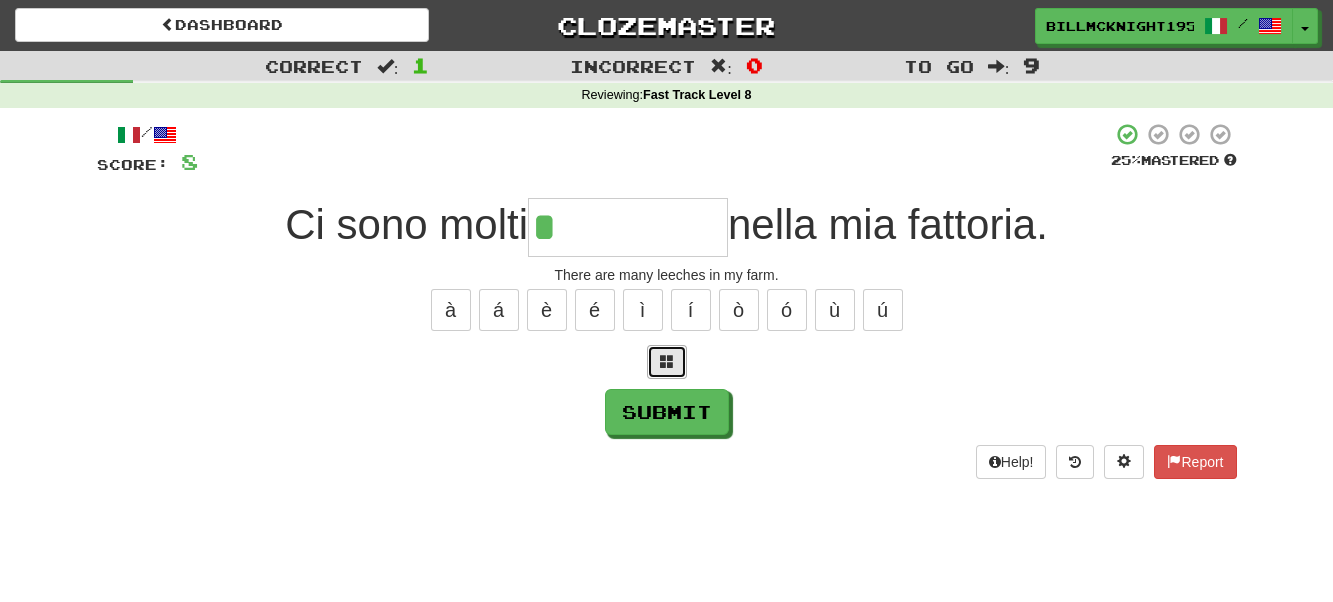 click at bounding box center (667, 362) 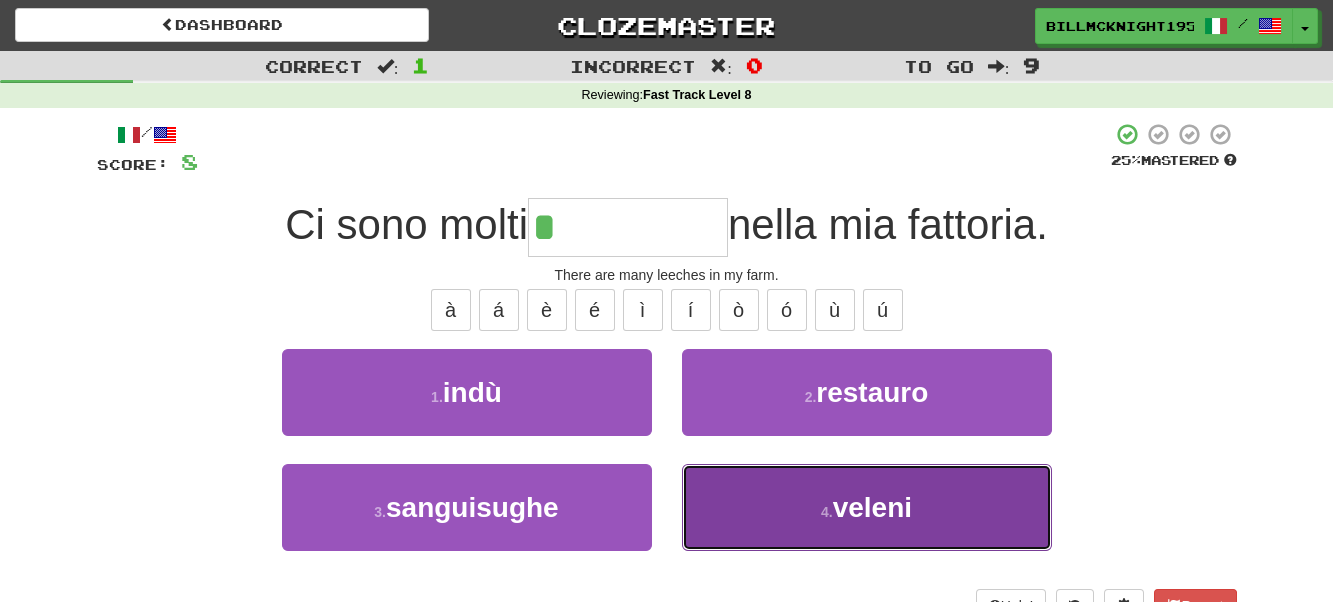 click on "4 .  veleni" at bounding box center (867, 507) 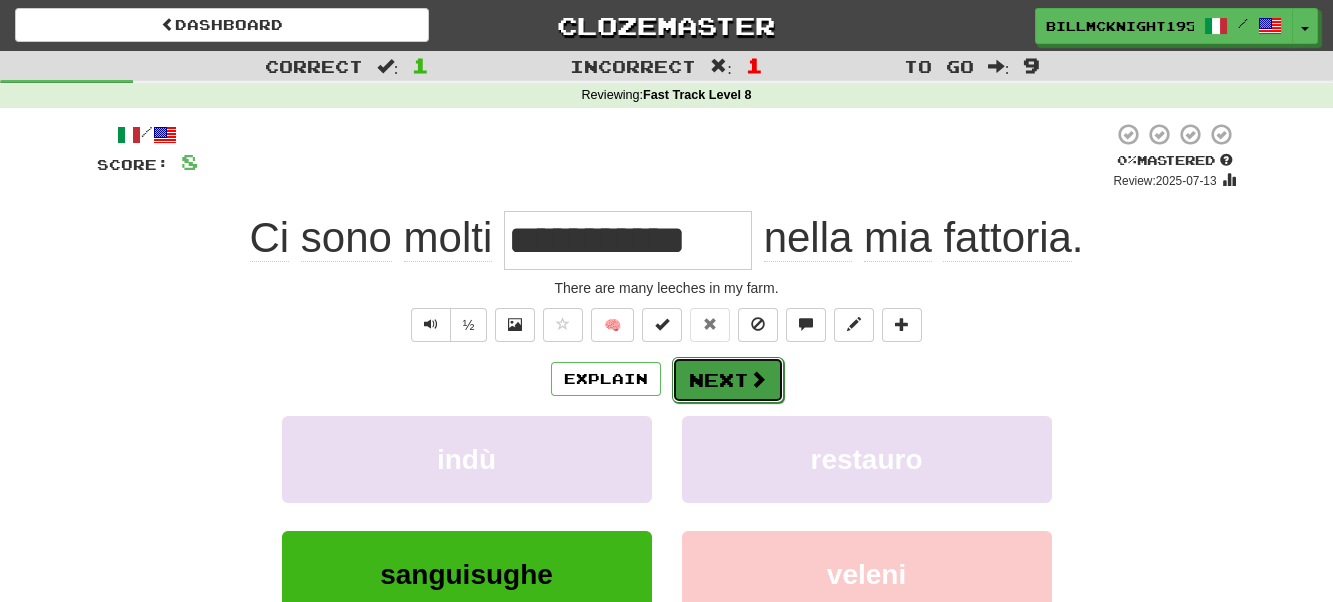 click on "Next" at bounding box center (728, 380) 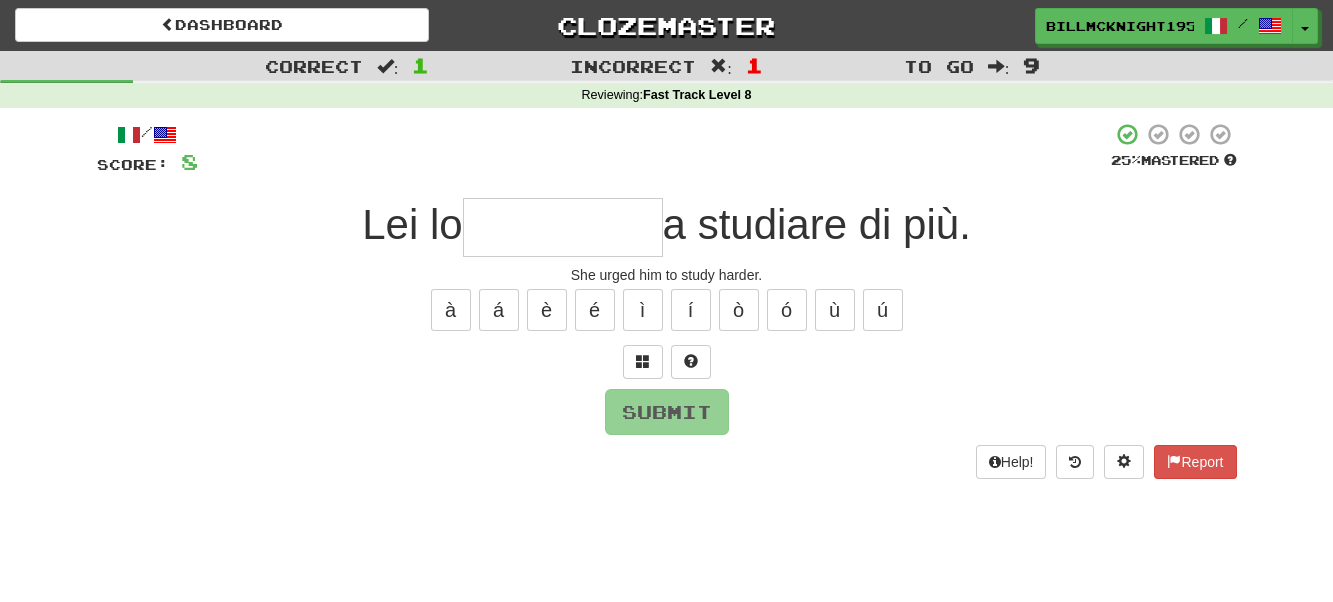 type on "*" 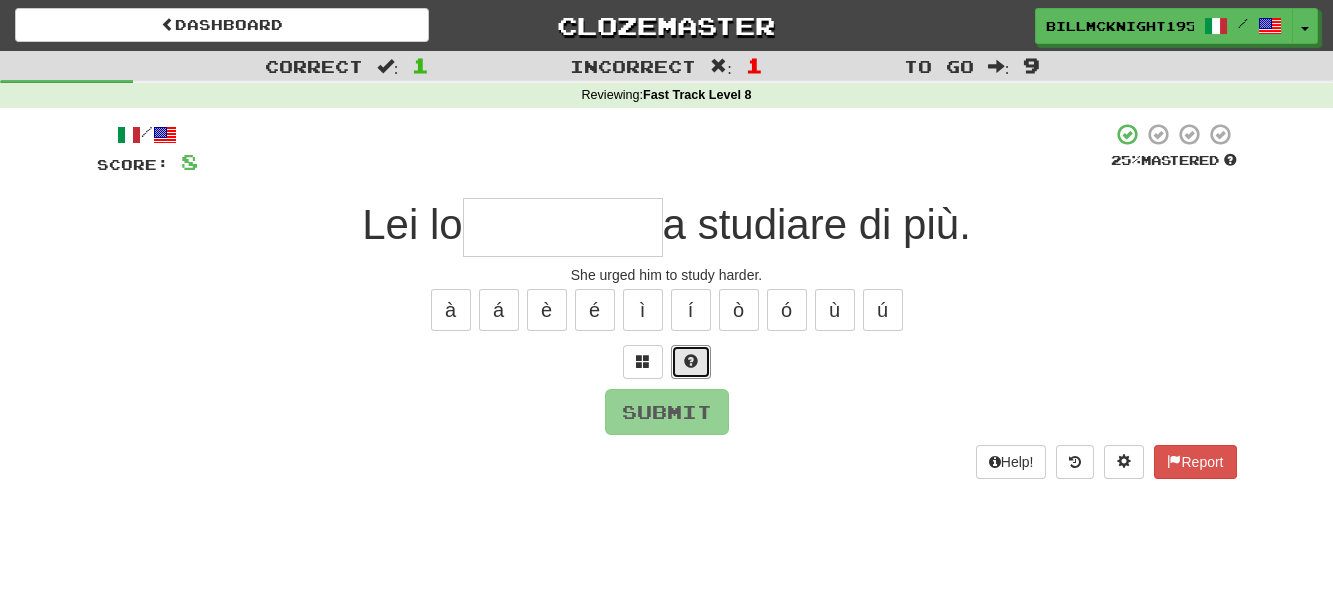 click at bounding box center [691, 361] 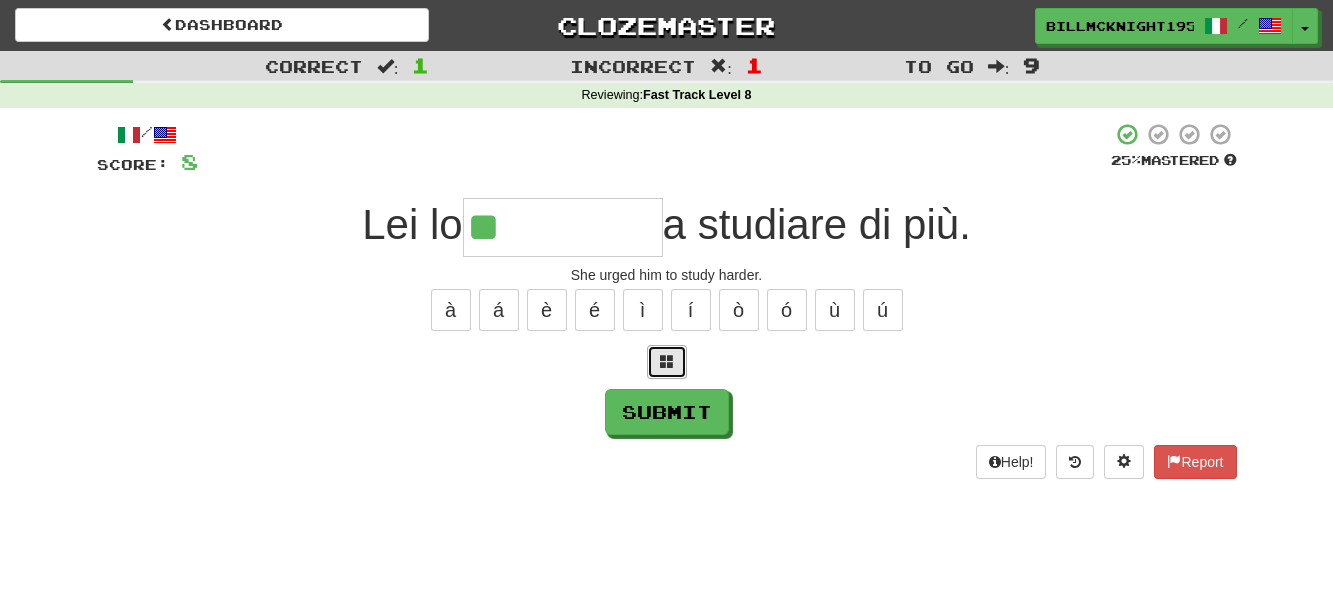 click at bounding box center (667, 361) 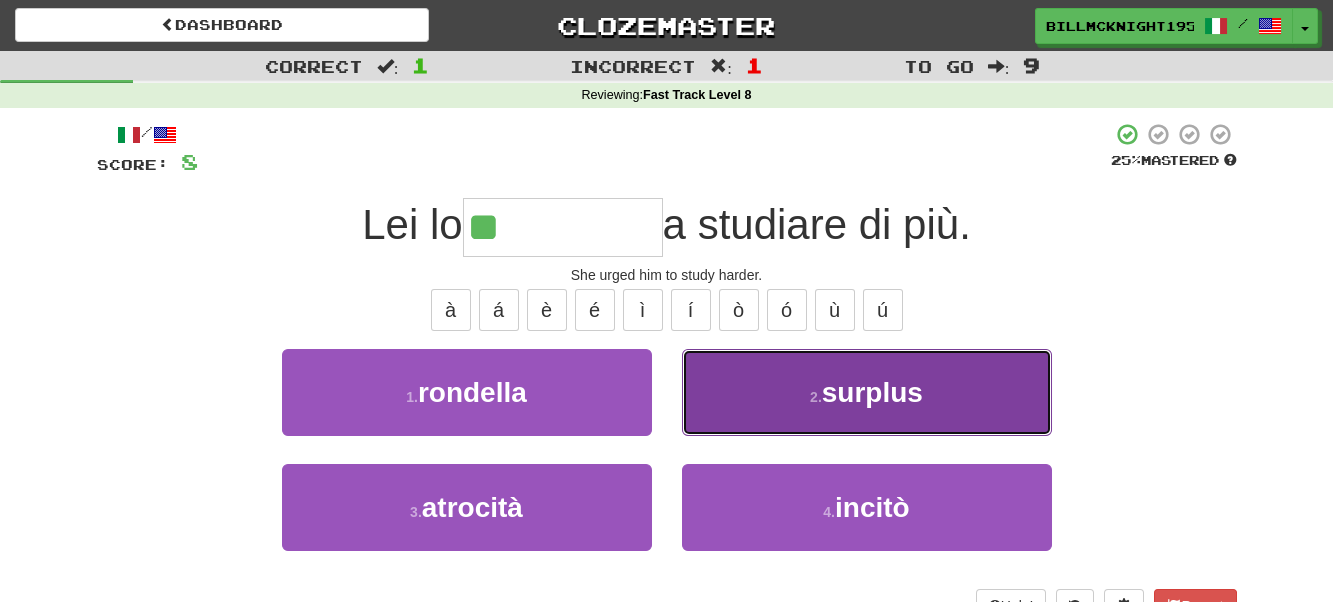drag, startPoint x: 840, startPoint y: 396, endPoint x: 795, endPoint y: 395, distance: 45.01111 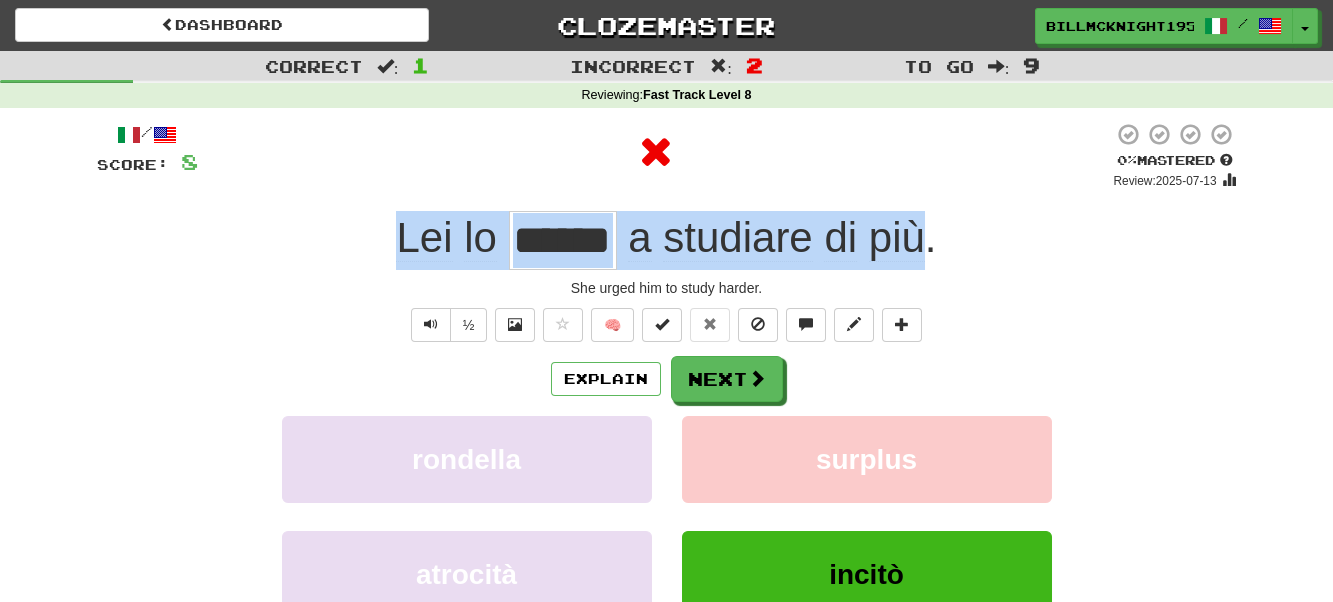 drag, startPoint x: 929, startPoint y: 241, endPoint x: 231, endPoint y: 265, distance: 698.4125 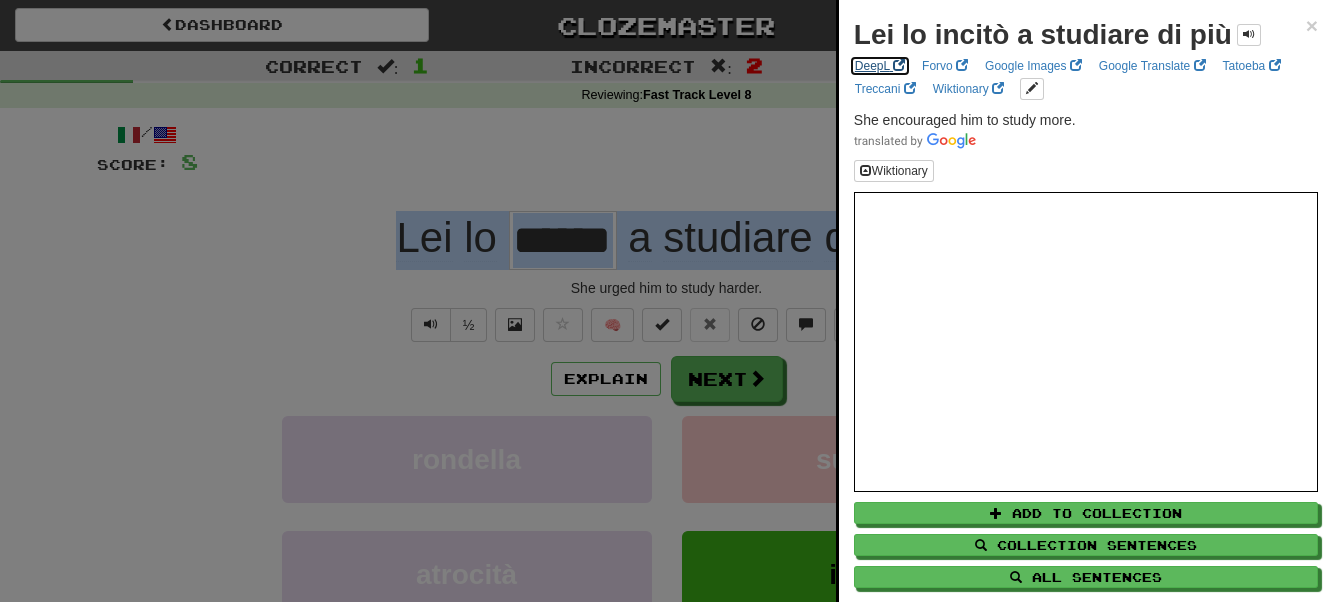 click on "DeepL" at bounding box center (880, 66) 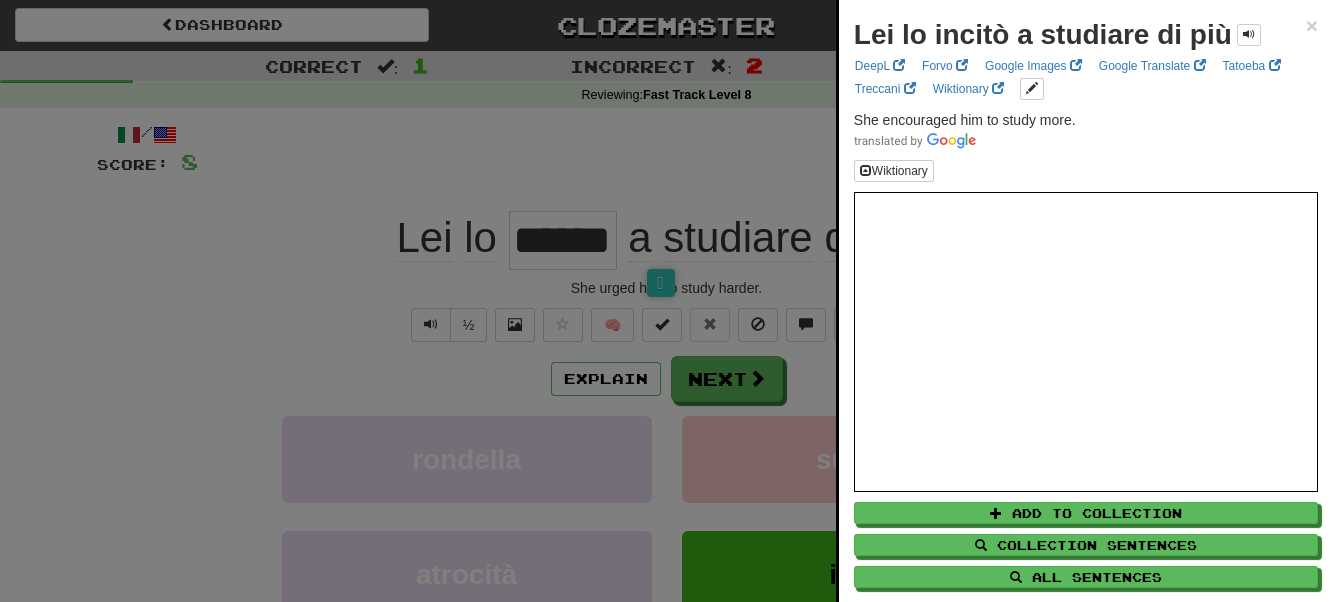 click at bounding box center [666, 301] 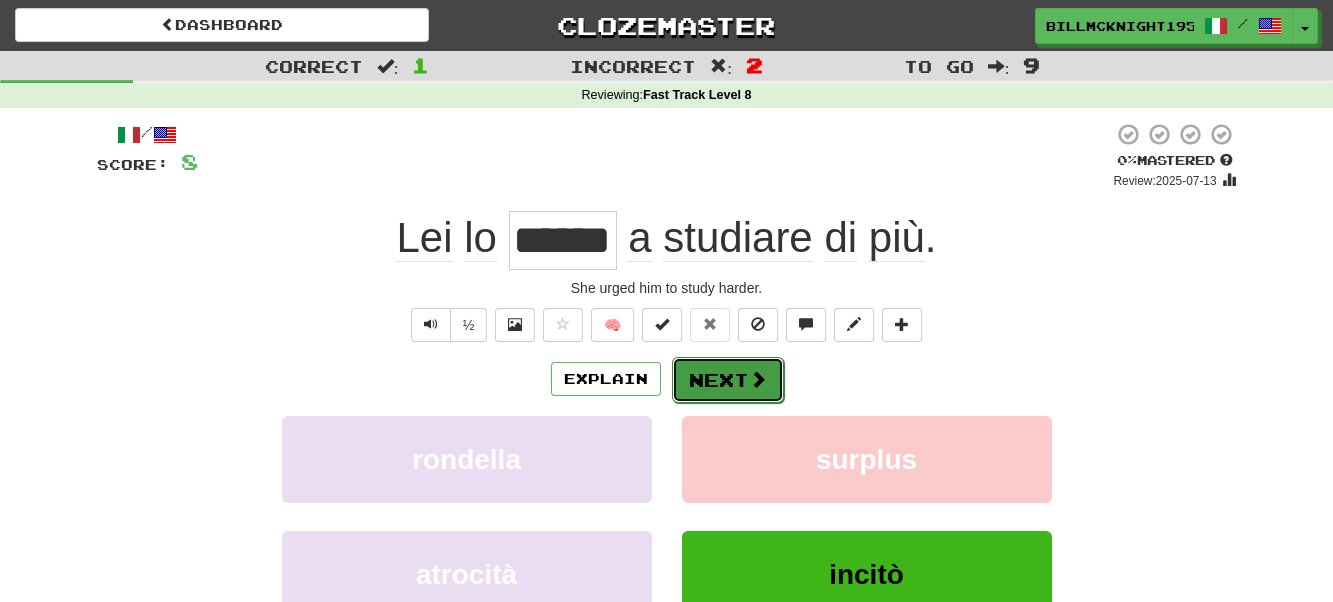 click on "Next" at bounding box center (728, 380) 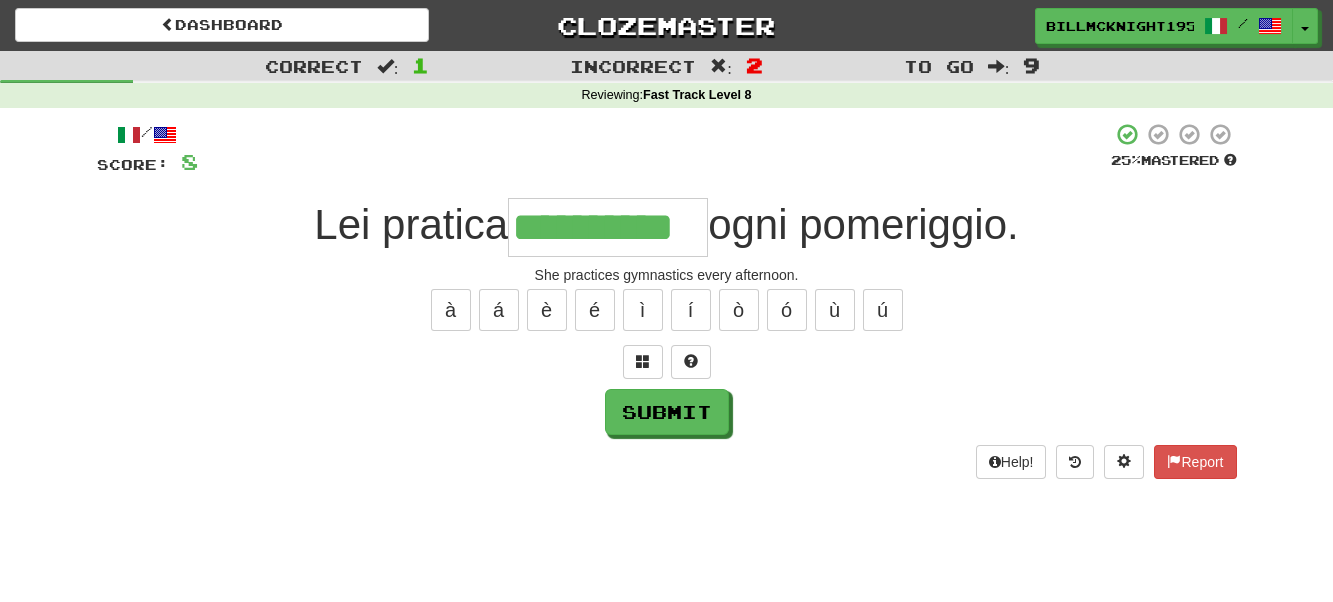 type on "**********" 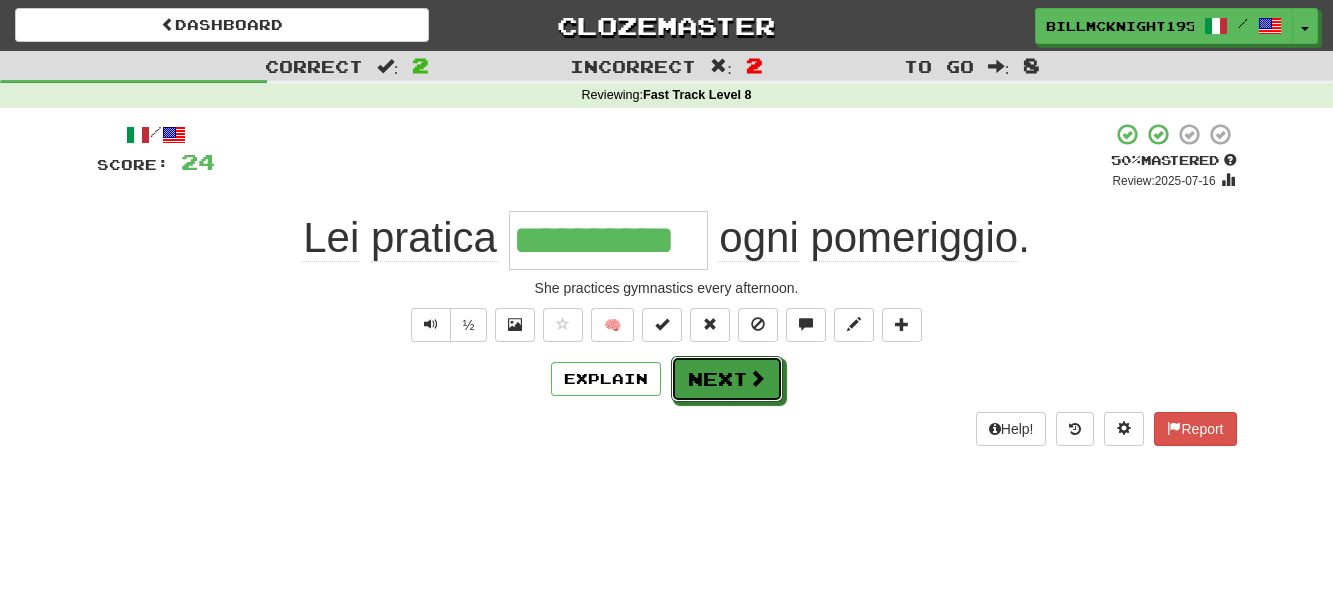 click on "Next" at bounding box center (727, 379) 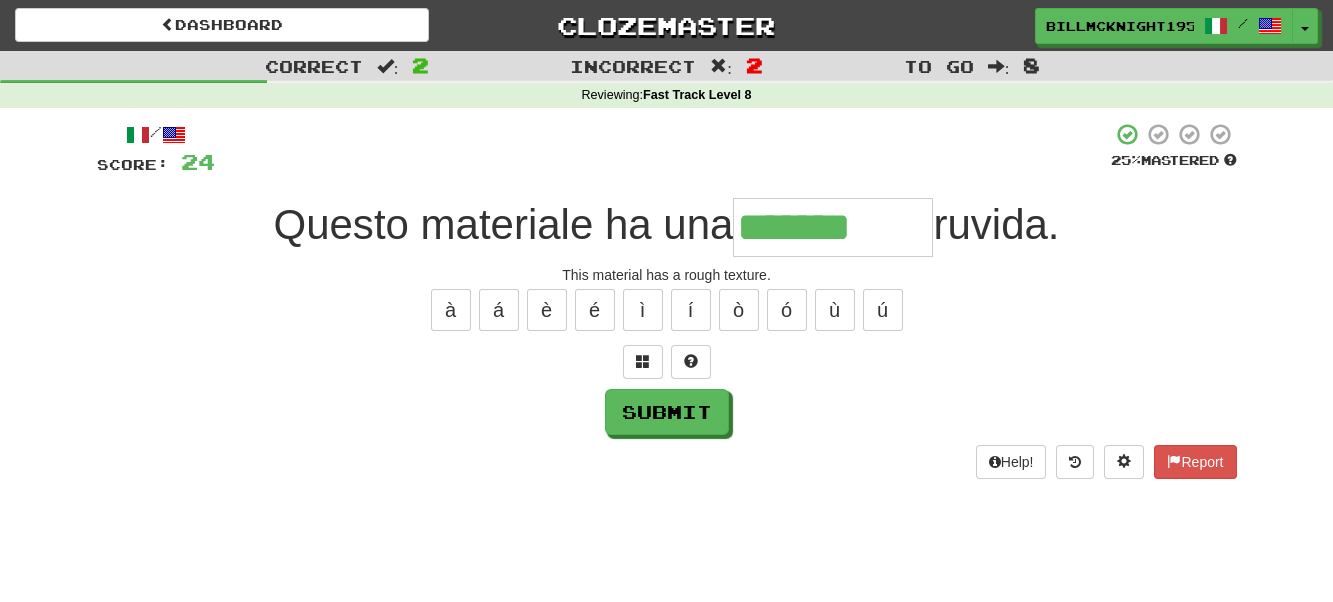 type on "*******" 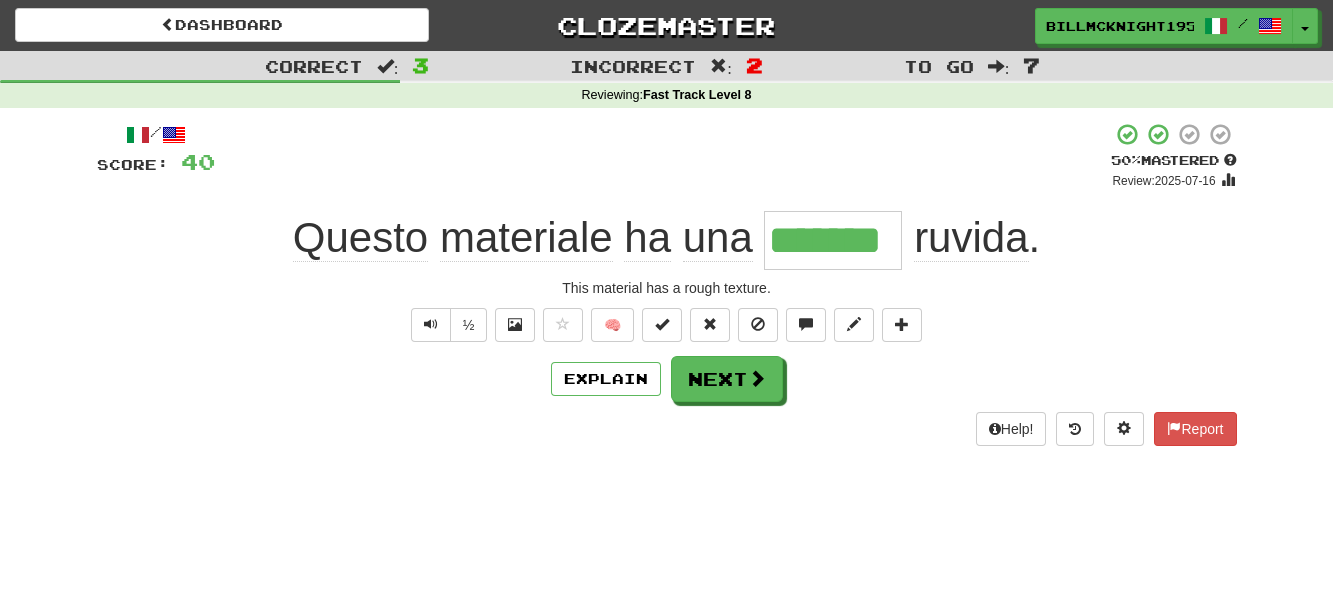 drag, startPoint x: 898, startPoint y: 241, endPoint x: 731, endPoint y: 257, distance: 167.76471 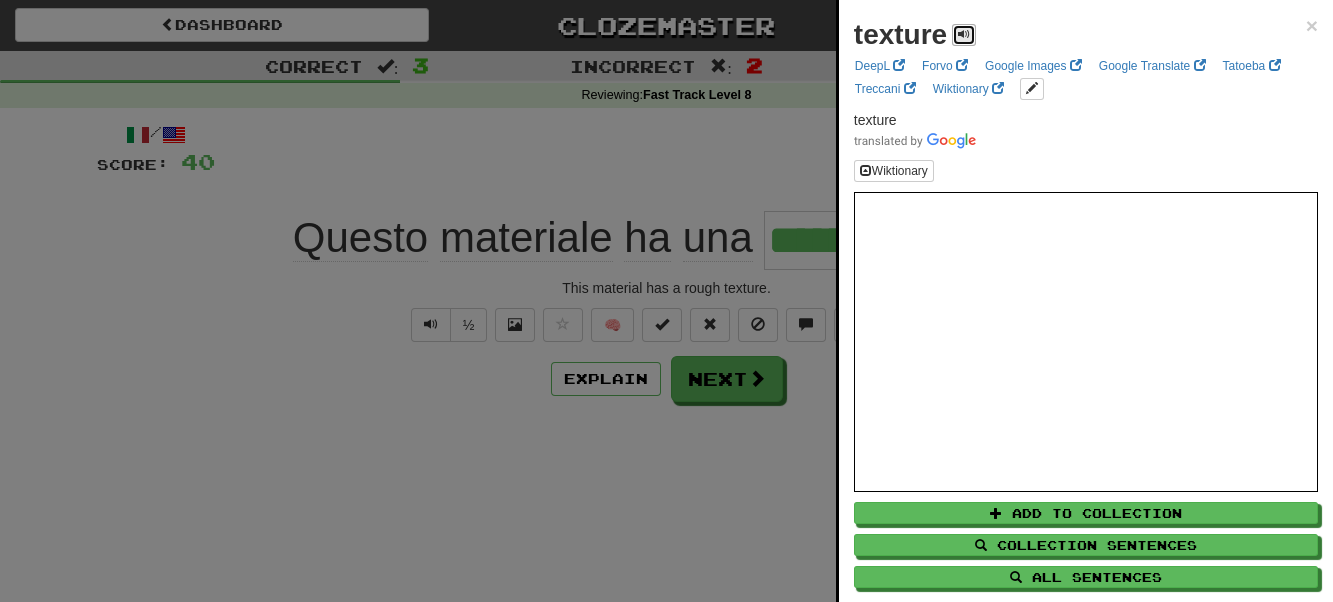 click at bounding box center [964, 34] 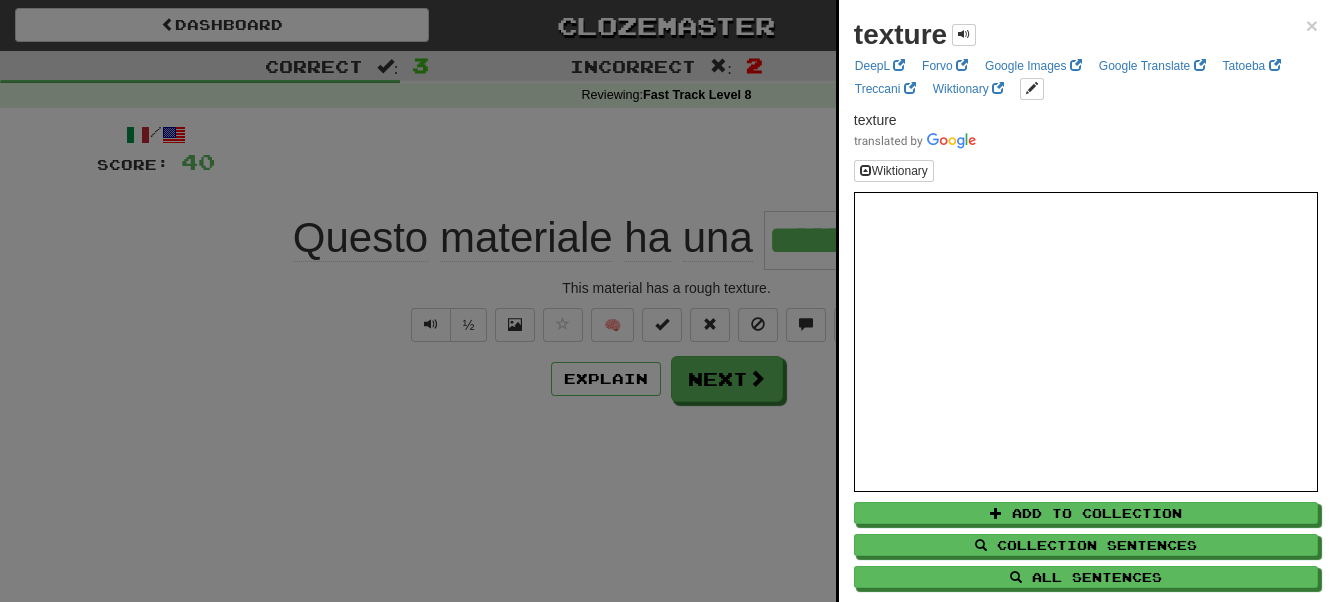 click at bounding box center [666, 301] 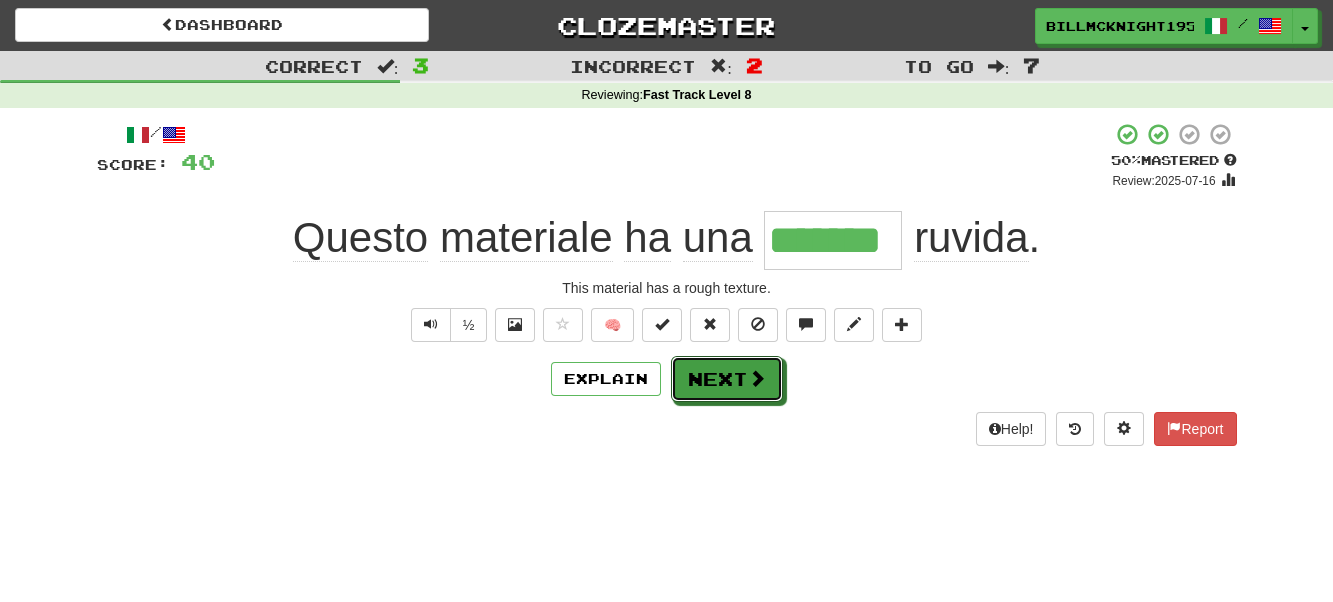 click on "Next" at bounding box center (727, 379) 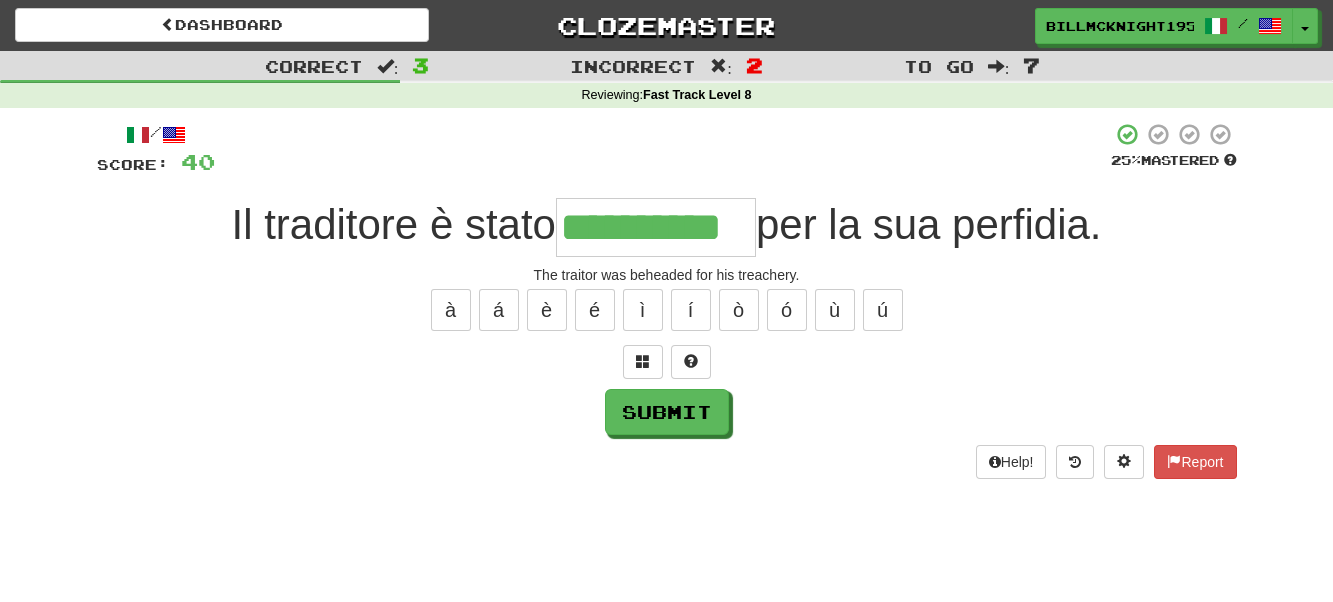 scroll, scrollTop: 0, scrollLeft: 1, axis: horizontal 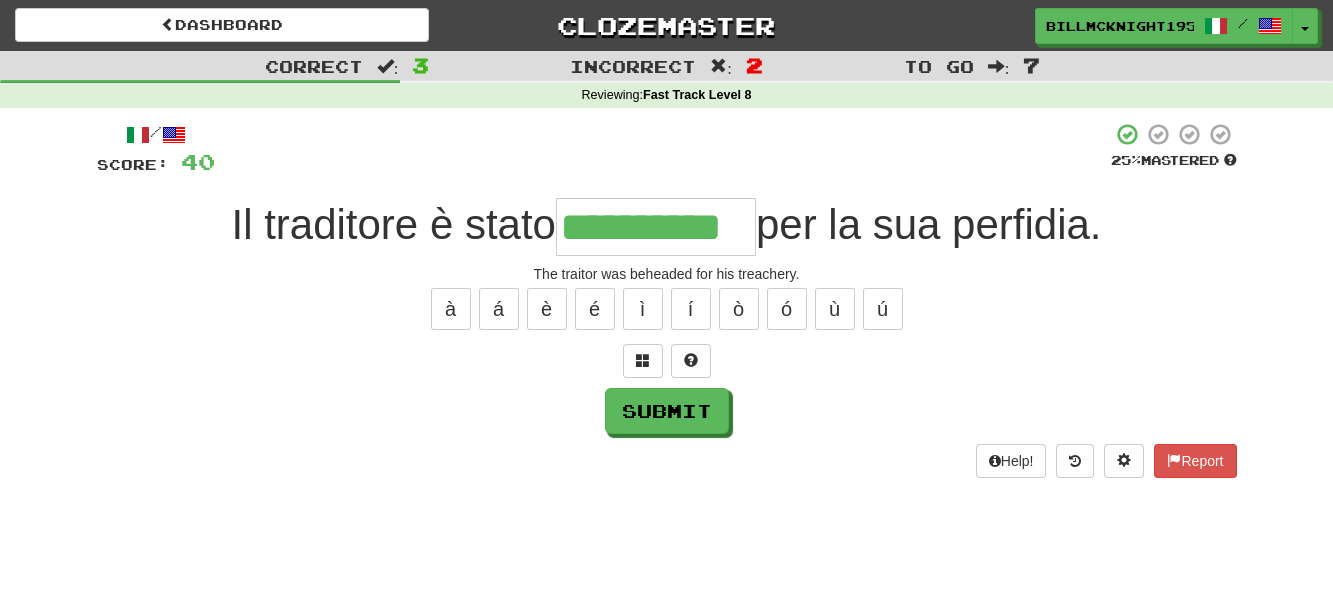 type on "**********" 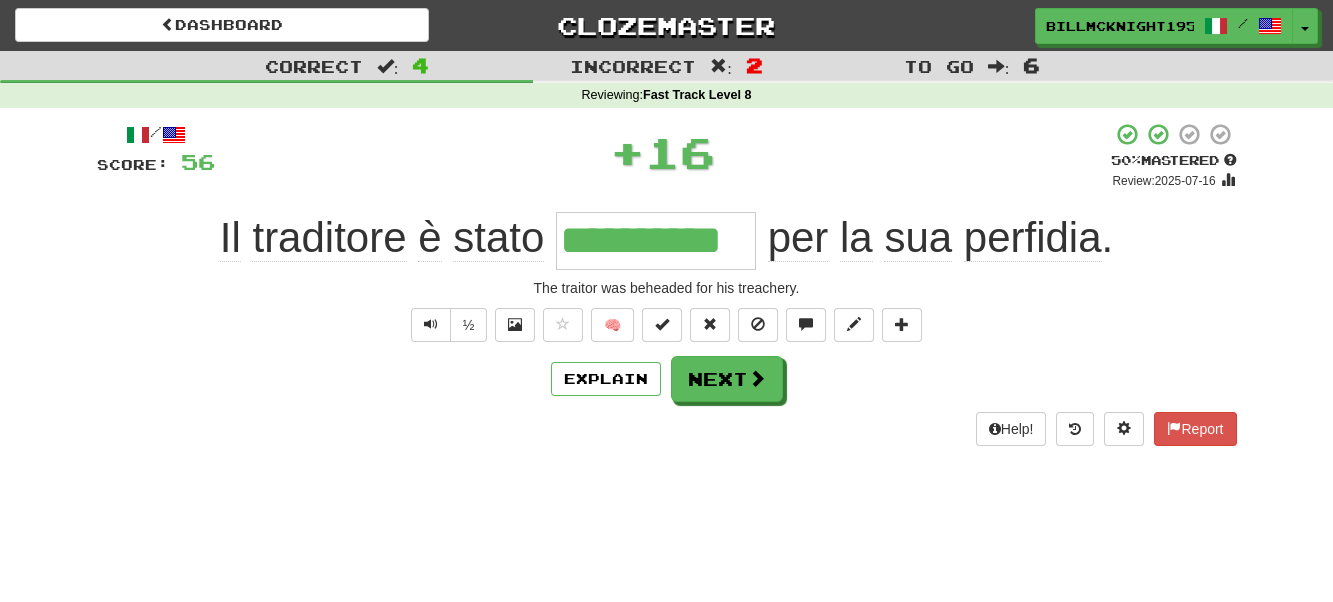 scroll, scrollTop: 0, scrollLeft: 0, axis: both 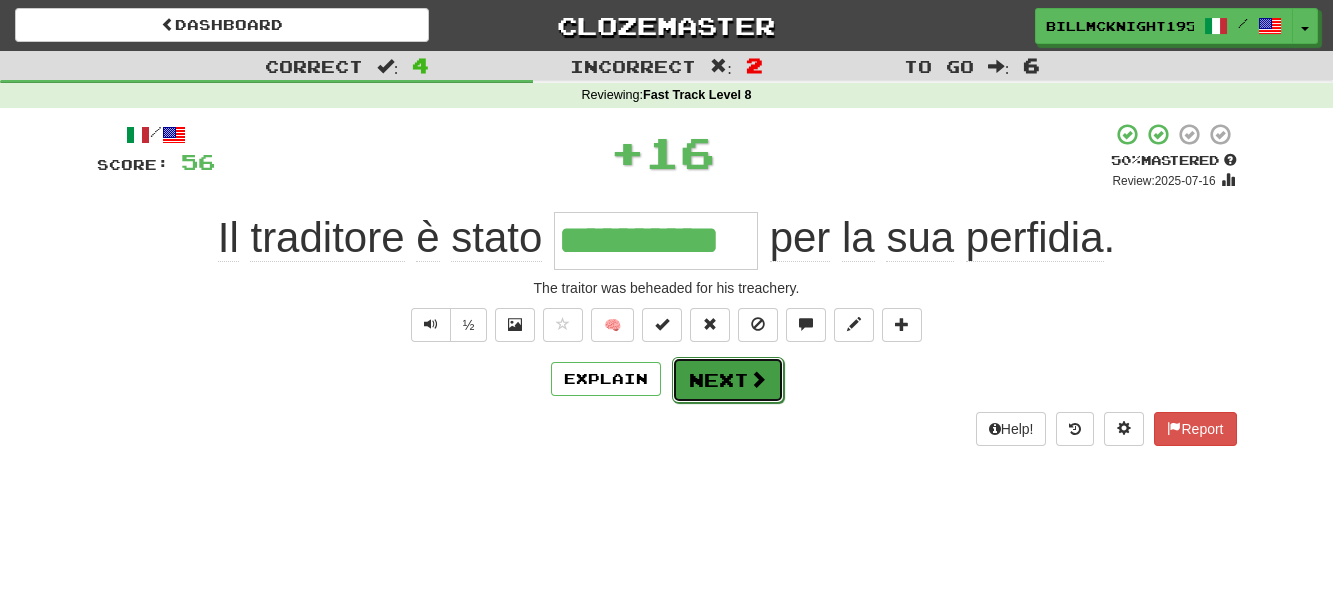 click on "Next" at bounding box center [728, 380] 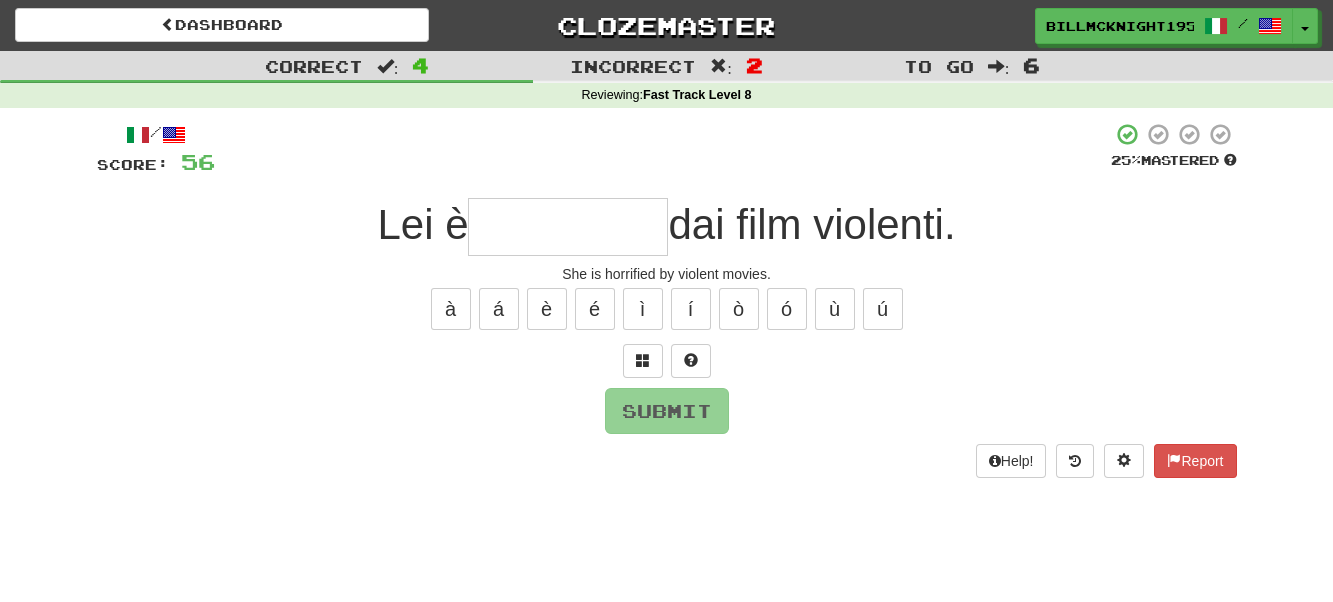 type on "*" 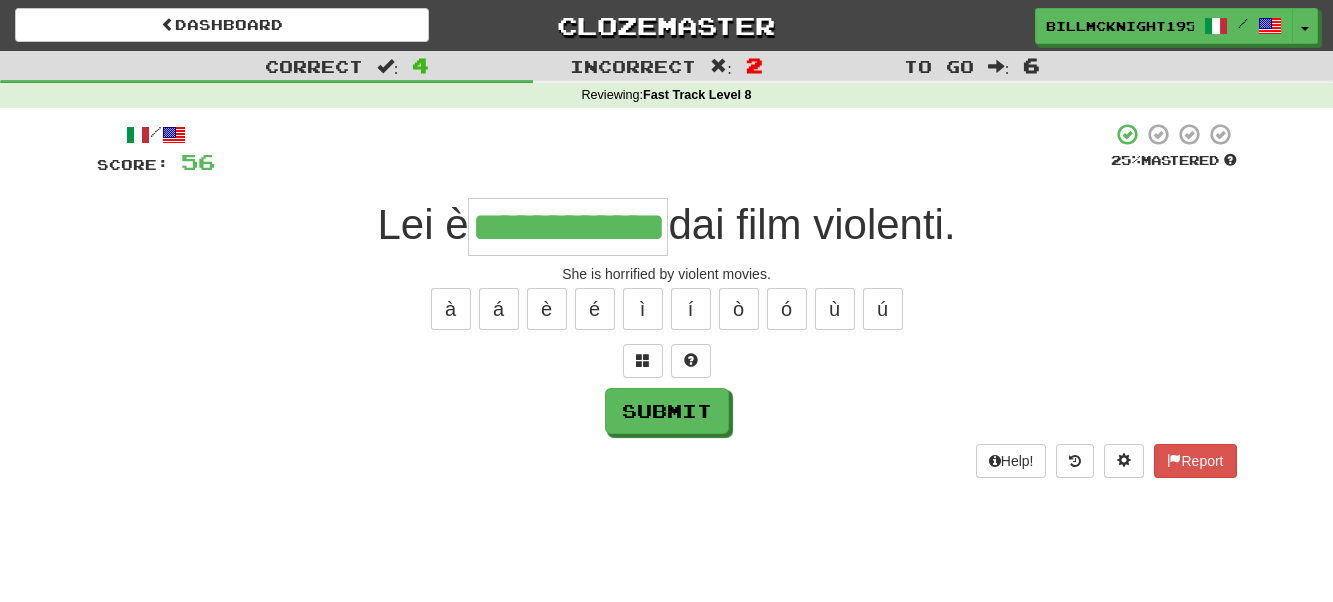scroll, scrollTop: 0, scrollLeft: 17, axis: horizontal 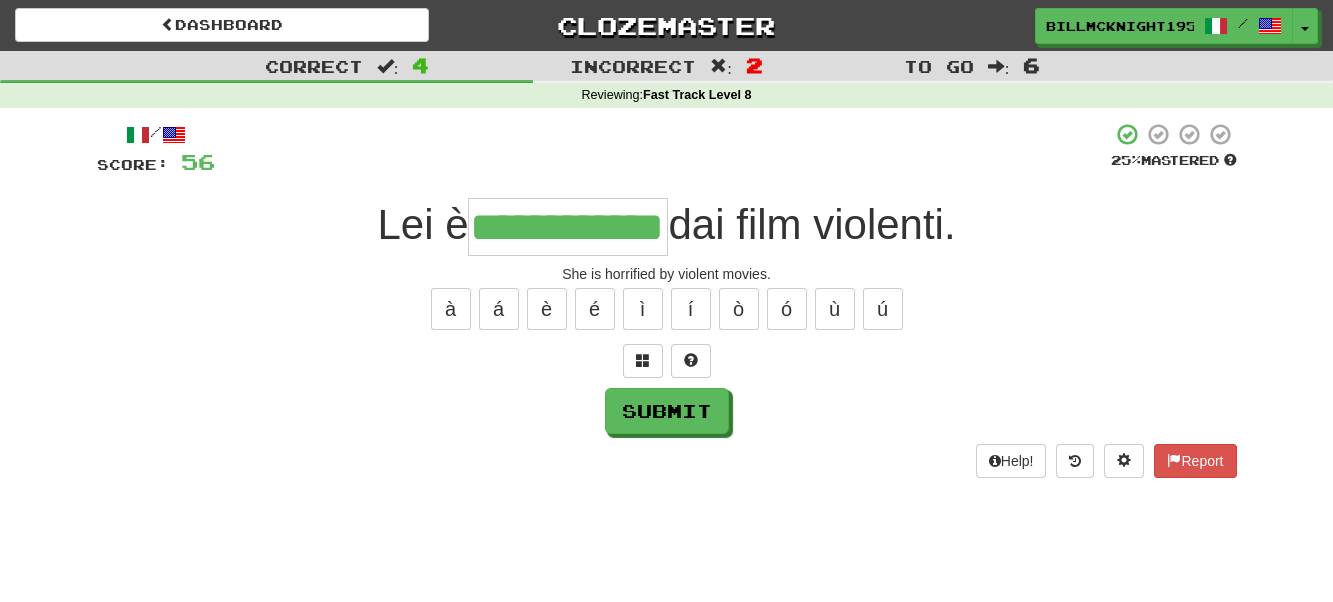 type on "**********" 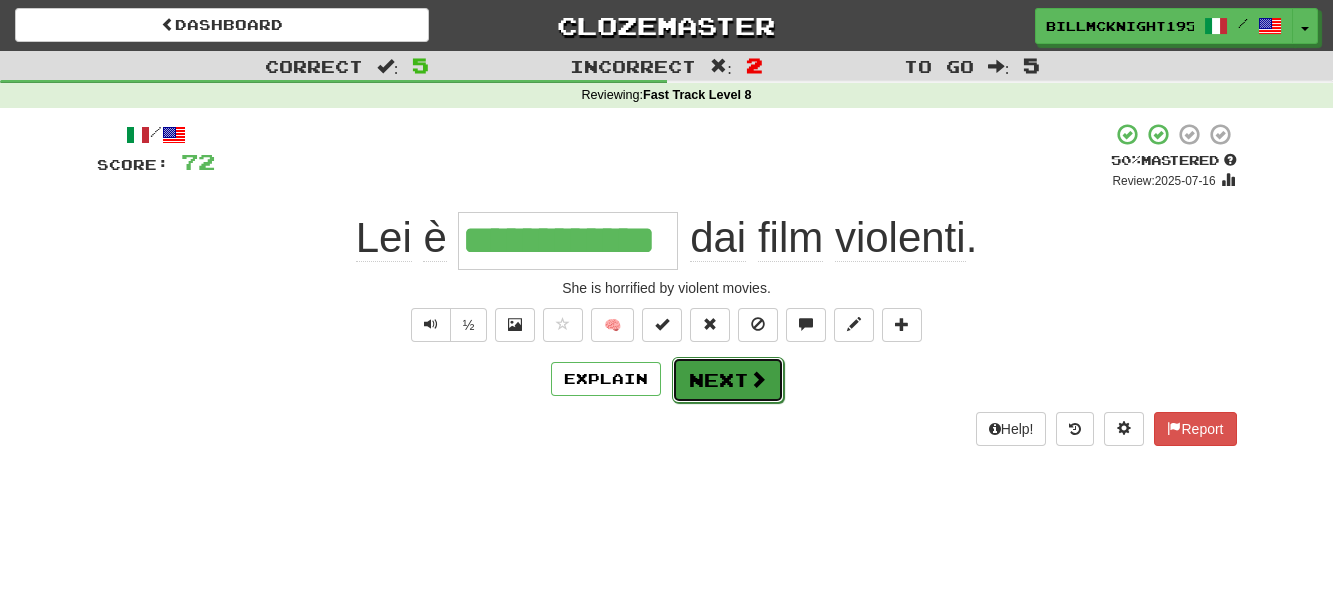 click on "Next" at bounding box center (728, 380) 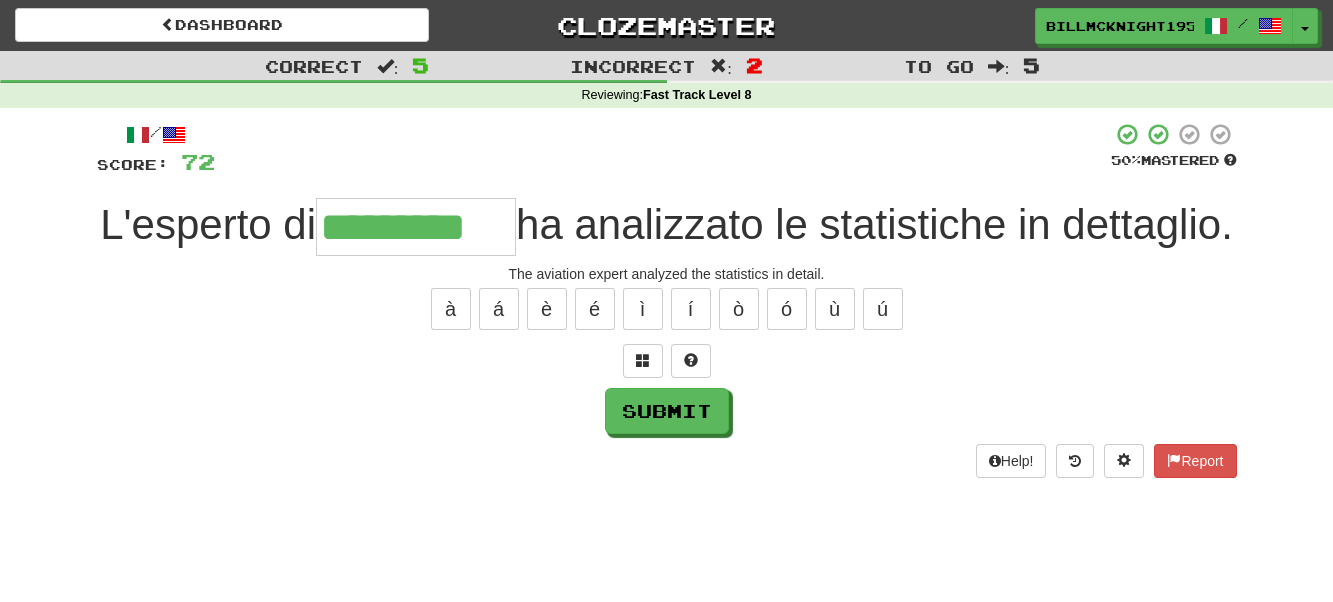 type on "*********" 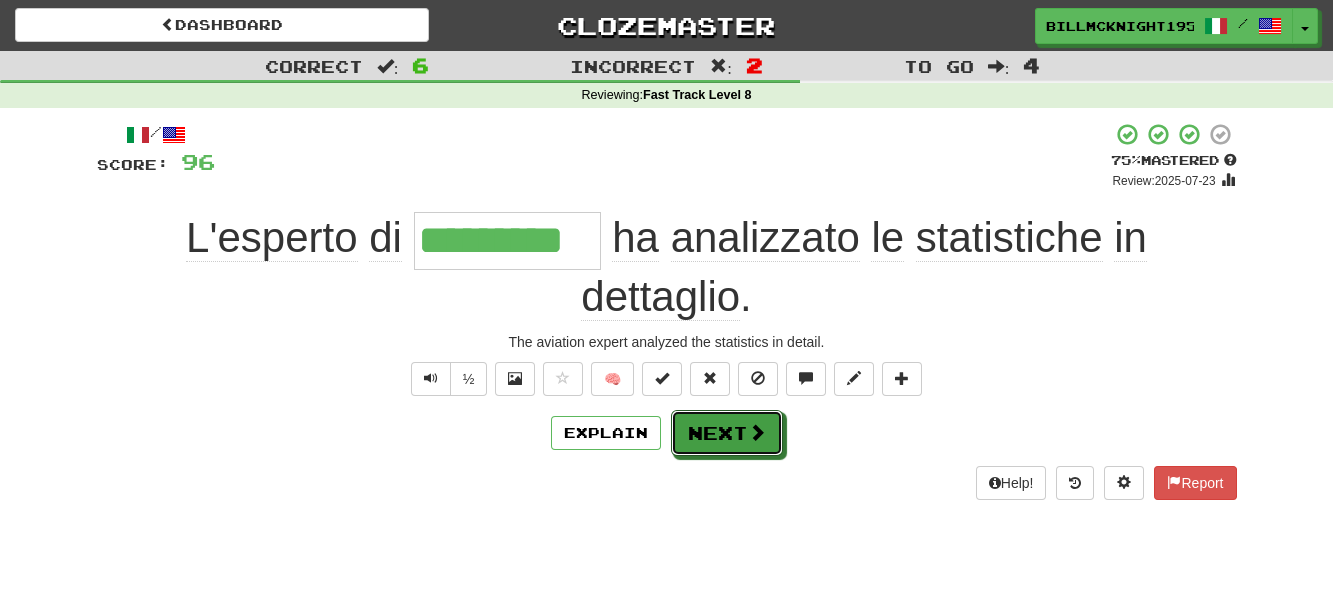 click at bounding box center (757, 432) 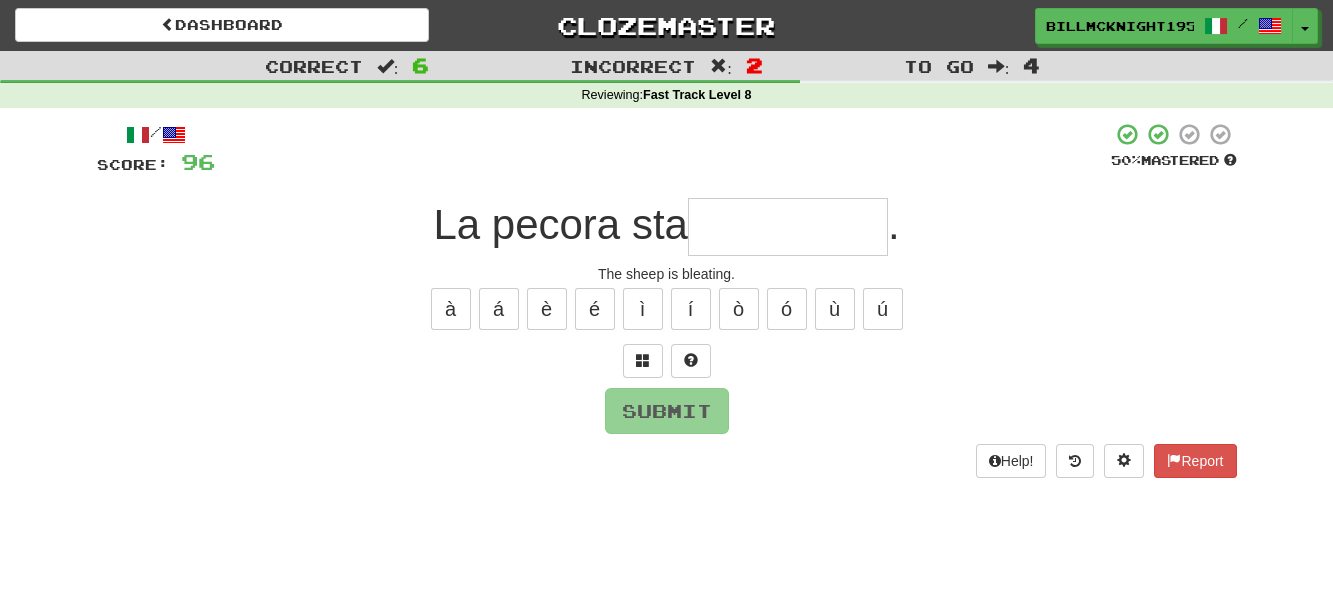 click at bounding box center (788, 227) 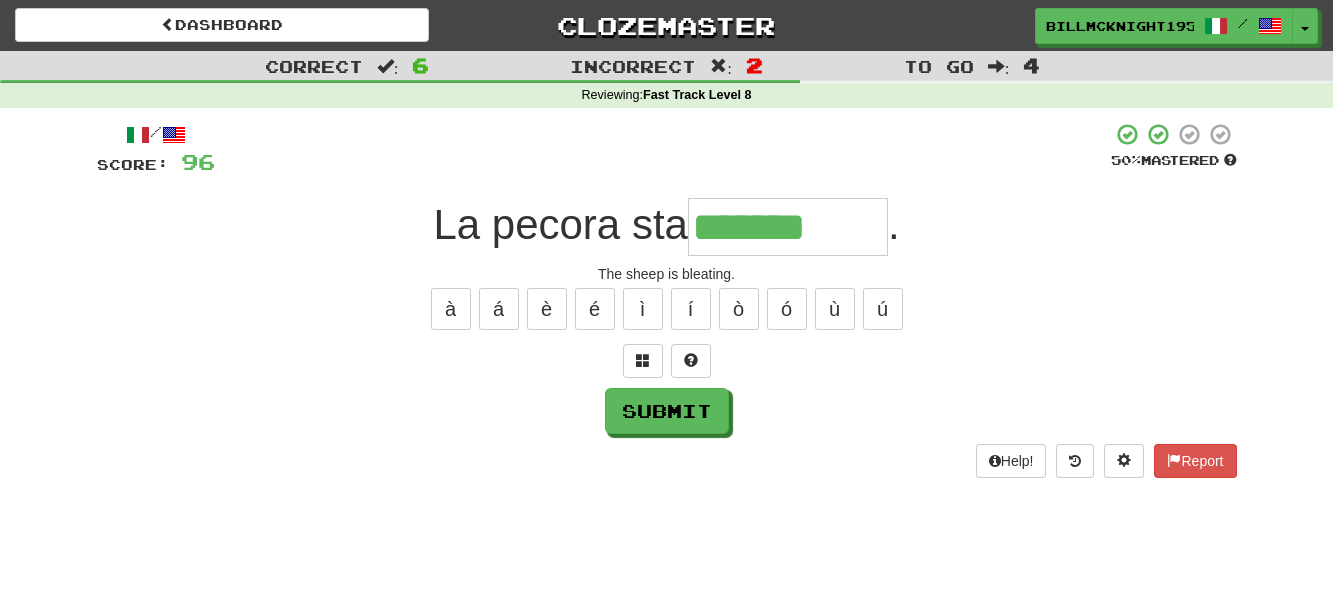 type on "*******" 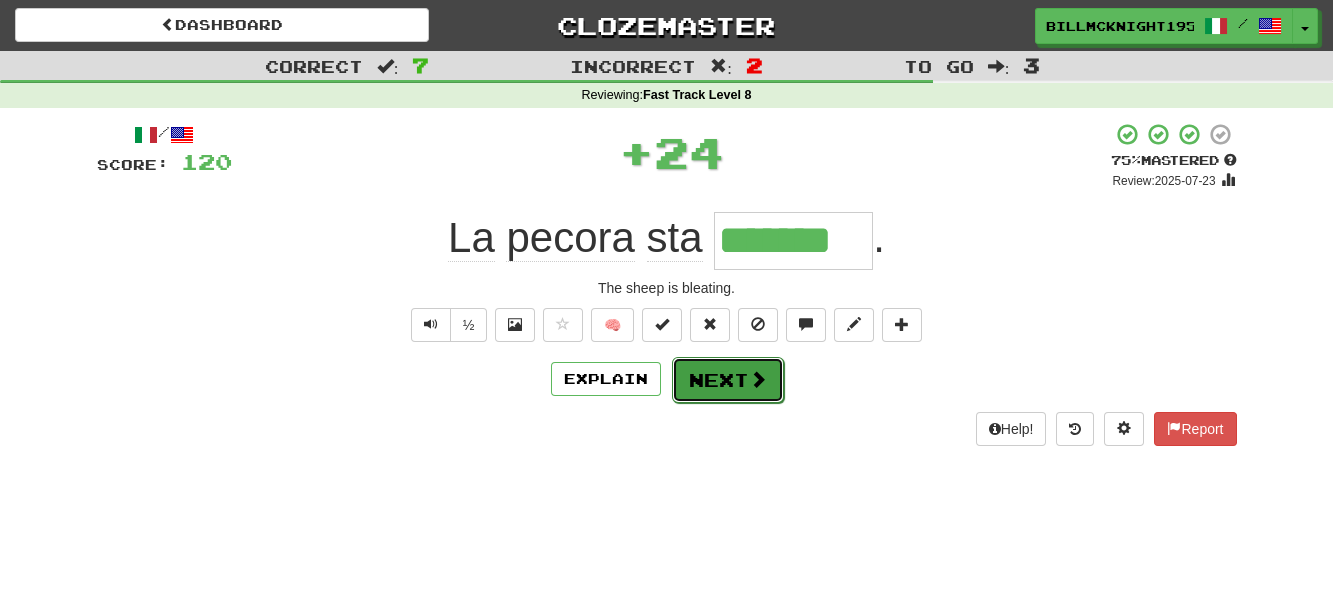 click on "Next" at bounding box center [728, 380] 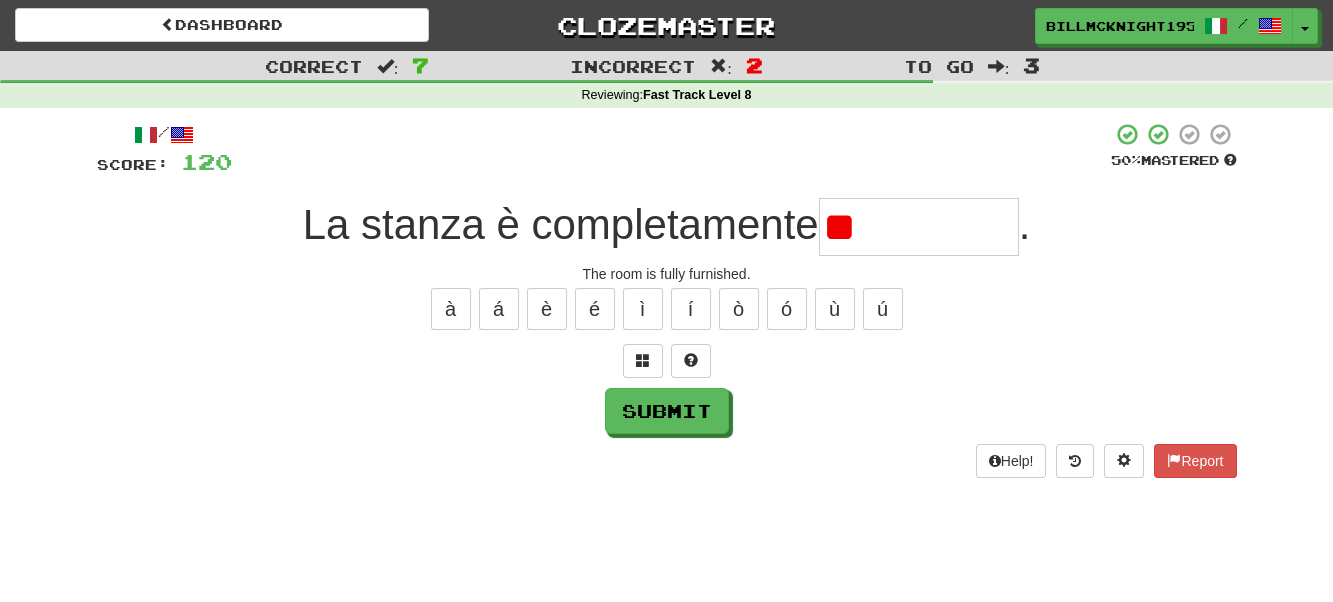 type on "*" 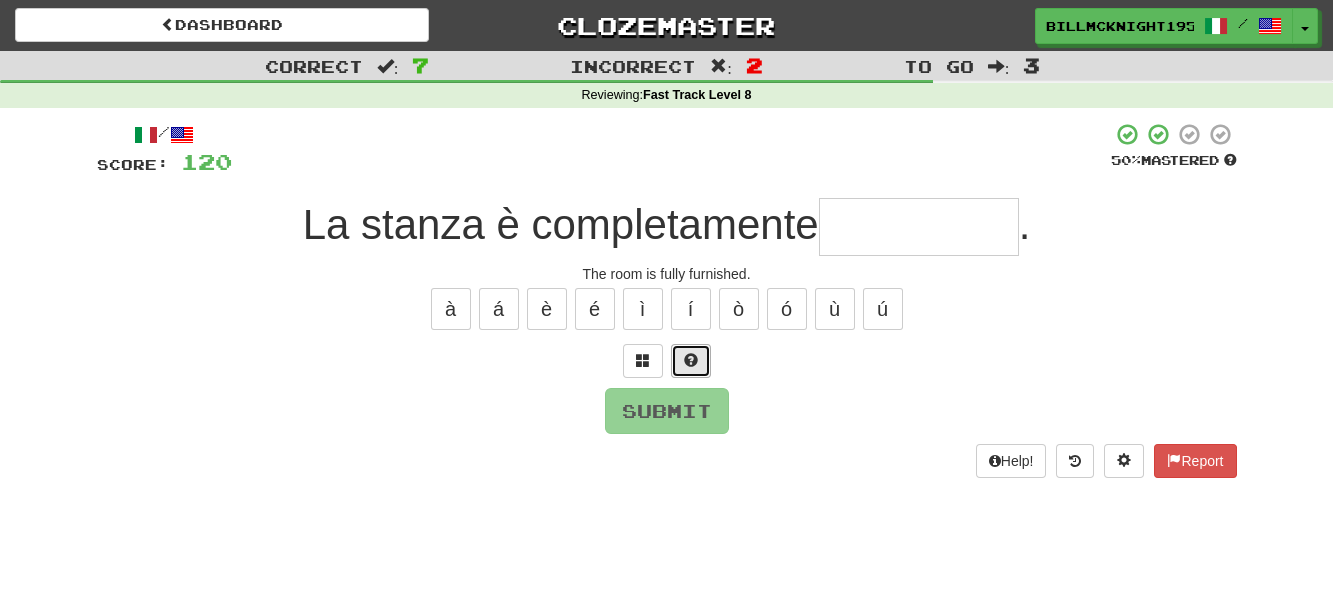 click at bounding box center [691, 360] 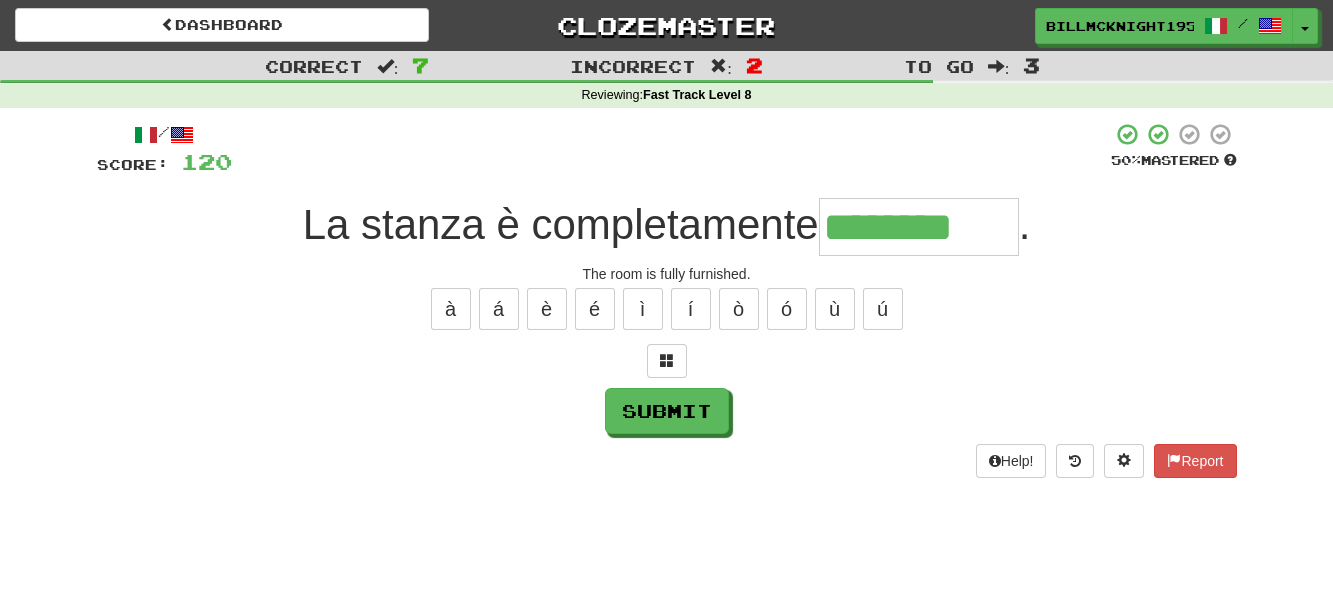 type on "********" 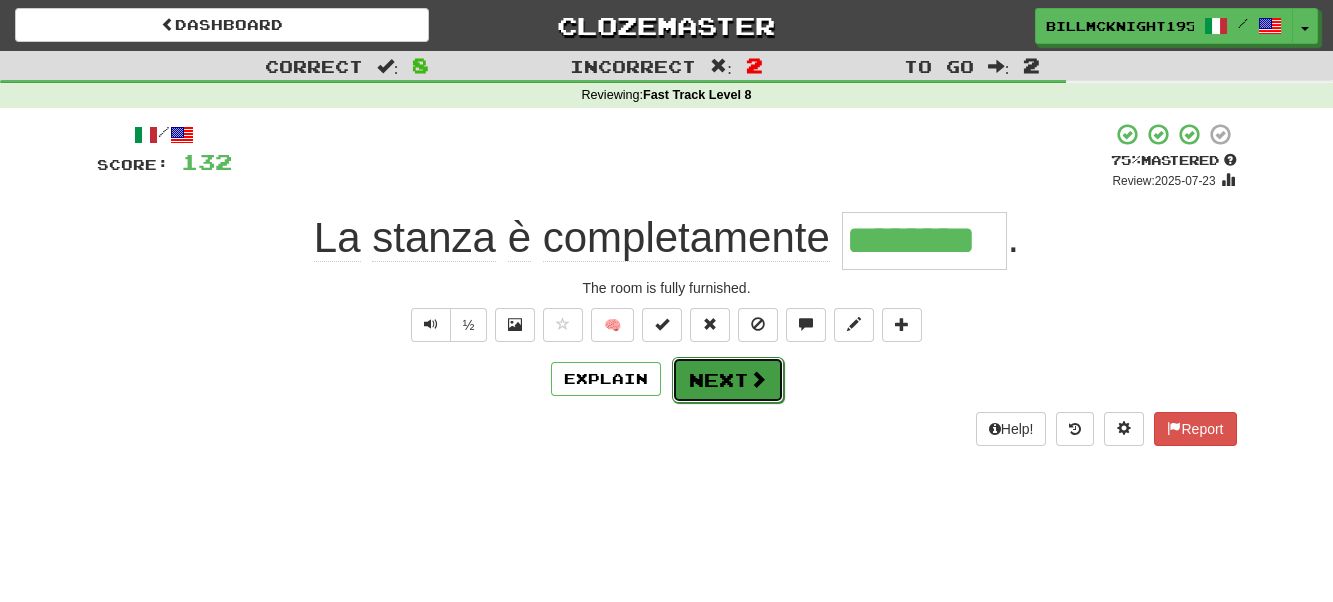 click on "Next" at bounding box center [728, 380] 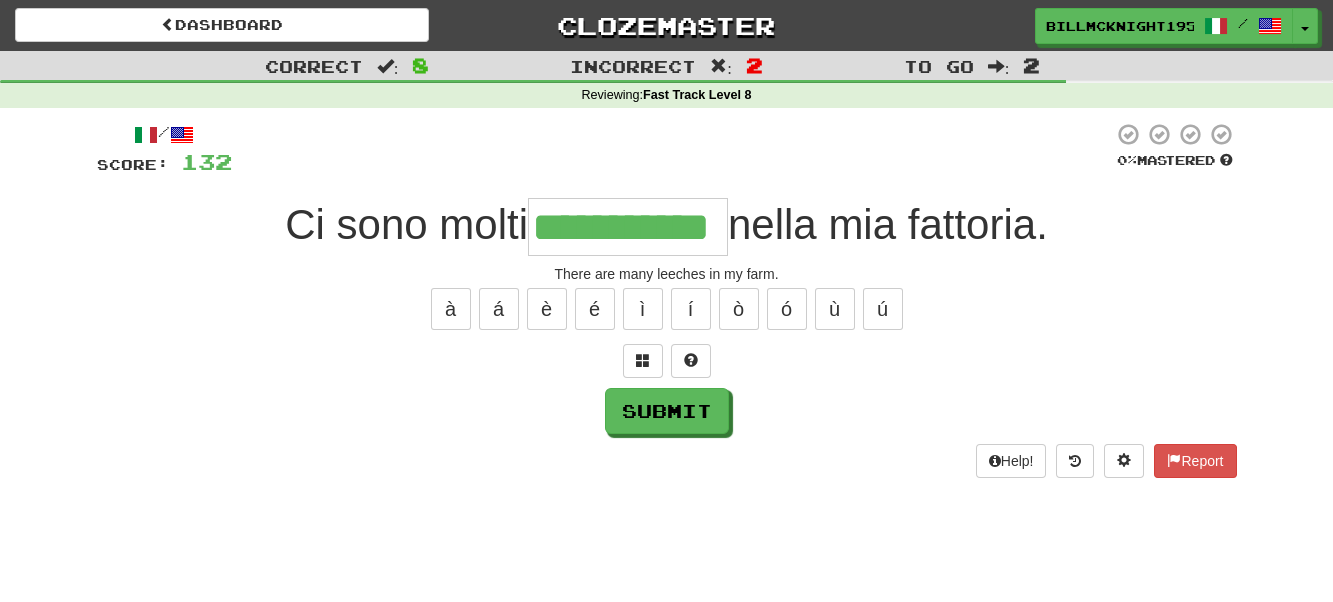 scroll, scrollTop: 0, scrollLeft: 45, axis: horizontal 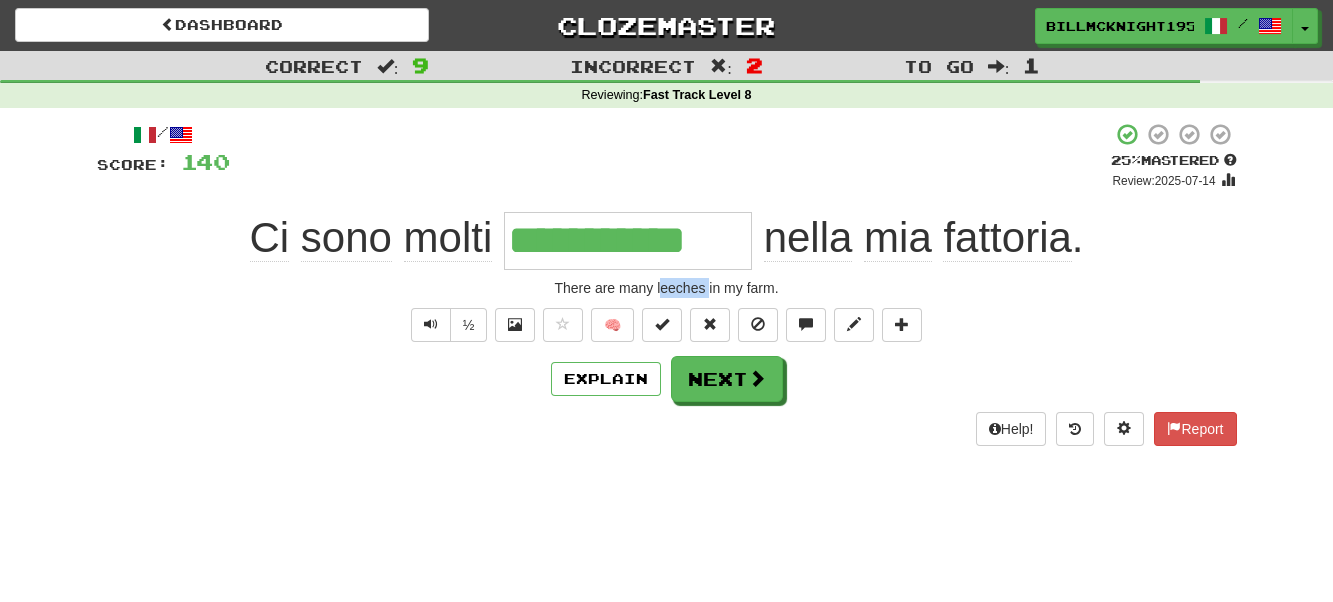 drag, startPoint x: 708, startPoint y: 289, endPoint x: 658, endPoint y: 291, distance: 50.039986 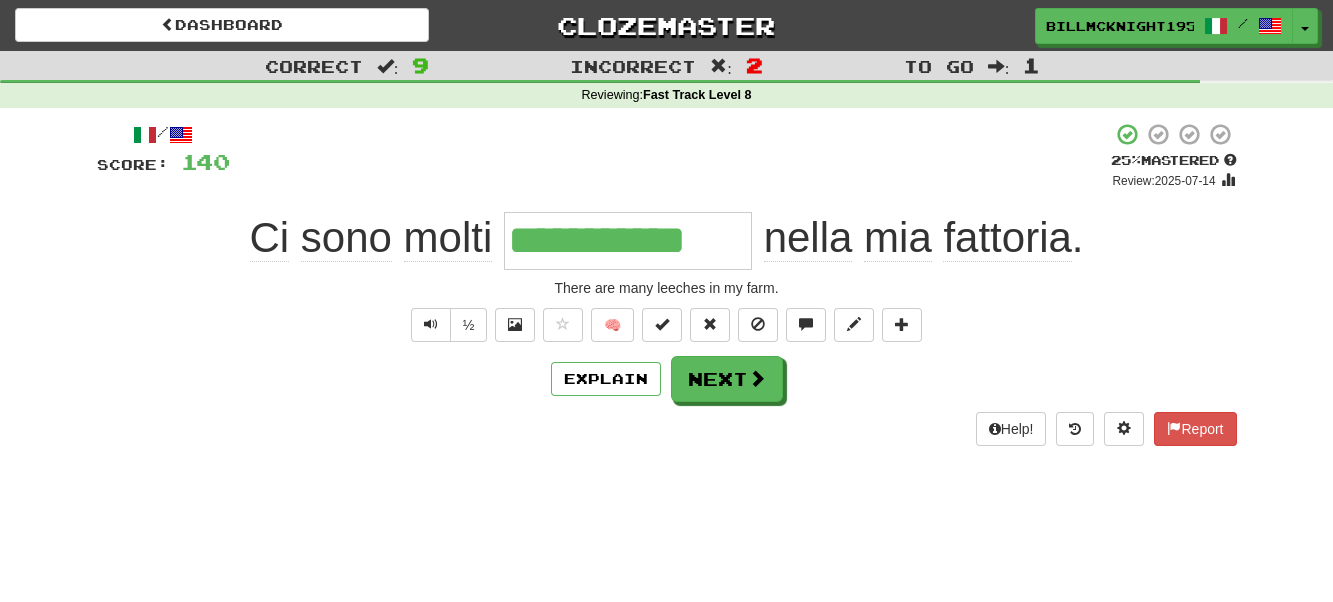 drag, startPoint x: 745, startPoint y: 241, endPoint x: 499, endPoint y: 246, distance: 246.05081 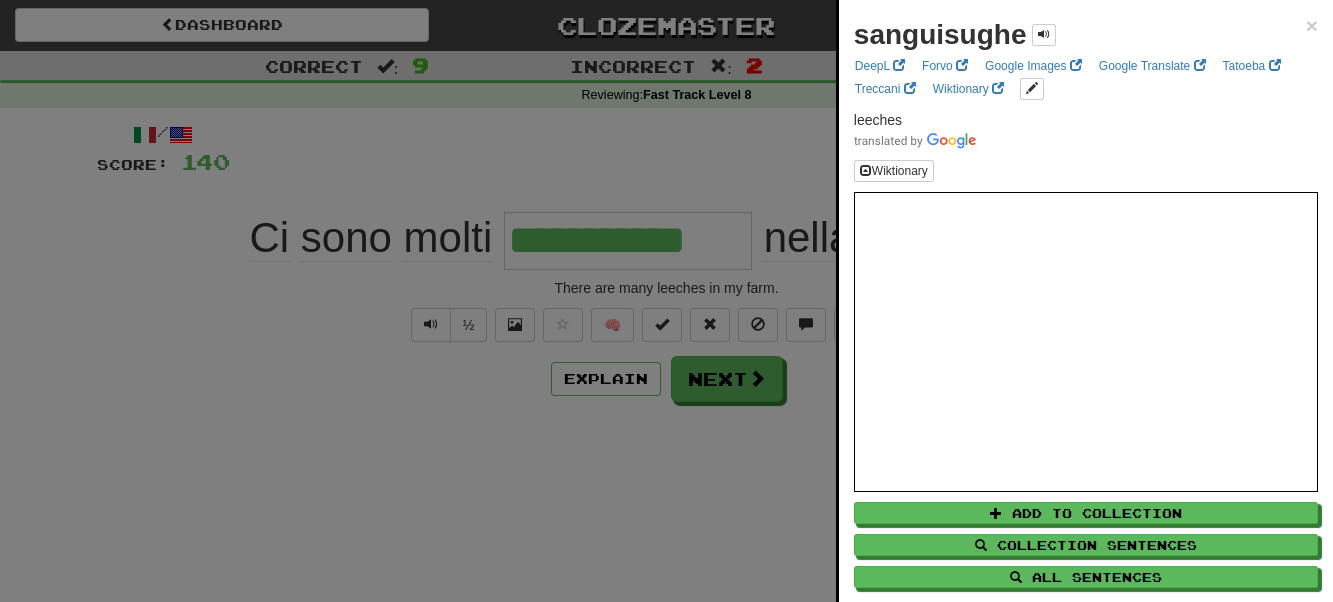 click at bounding box center (666, 301) 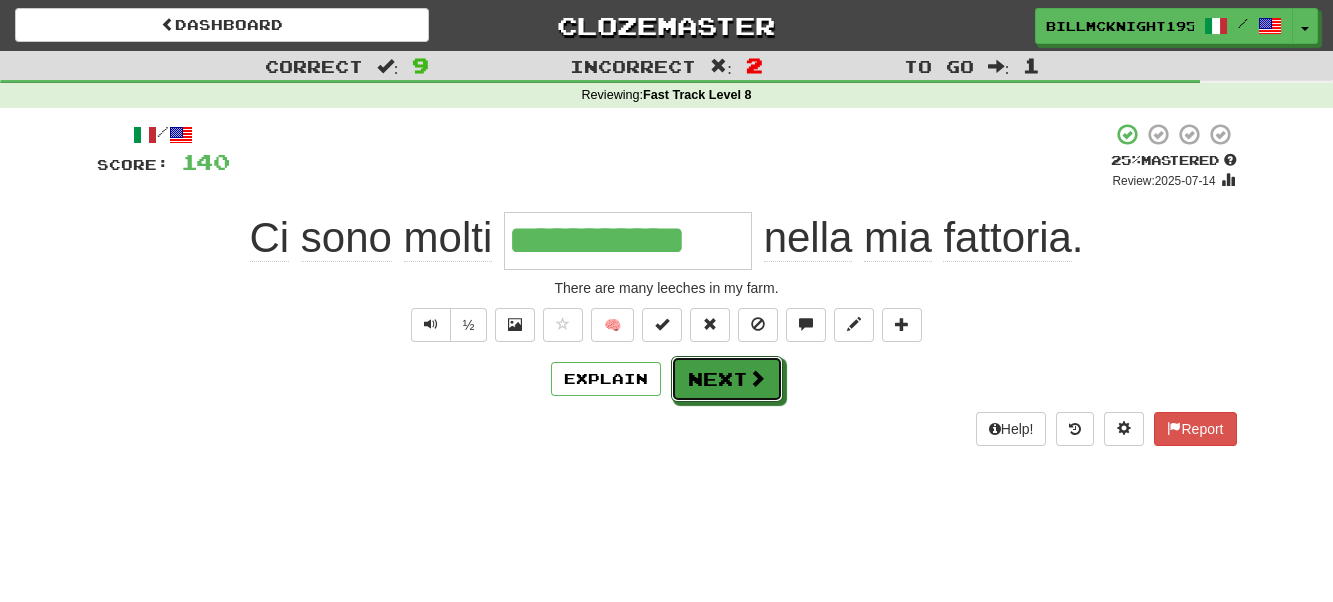 click on "Next" at bounding box center (727, 379) 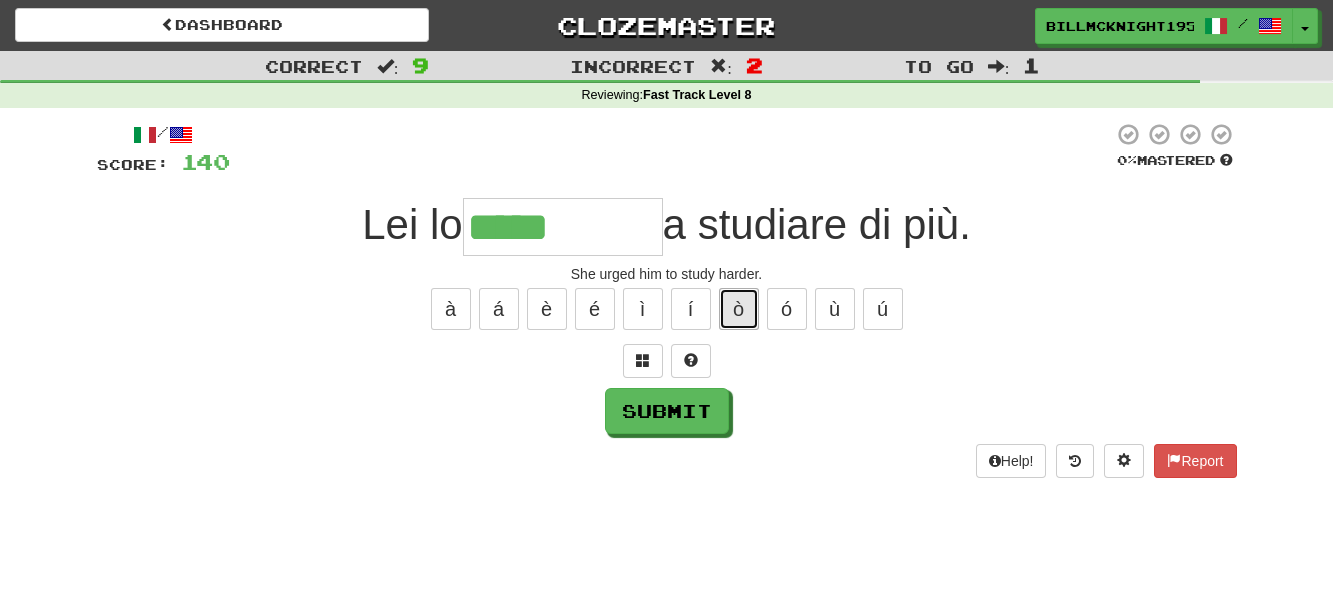 click on "ò" at bounding box center (739, 309) 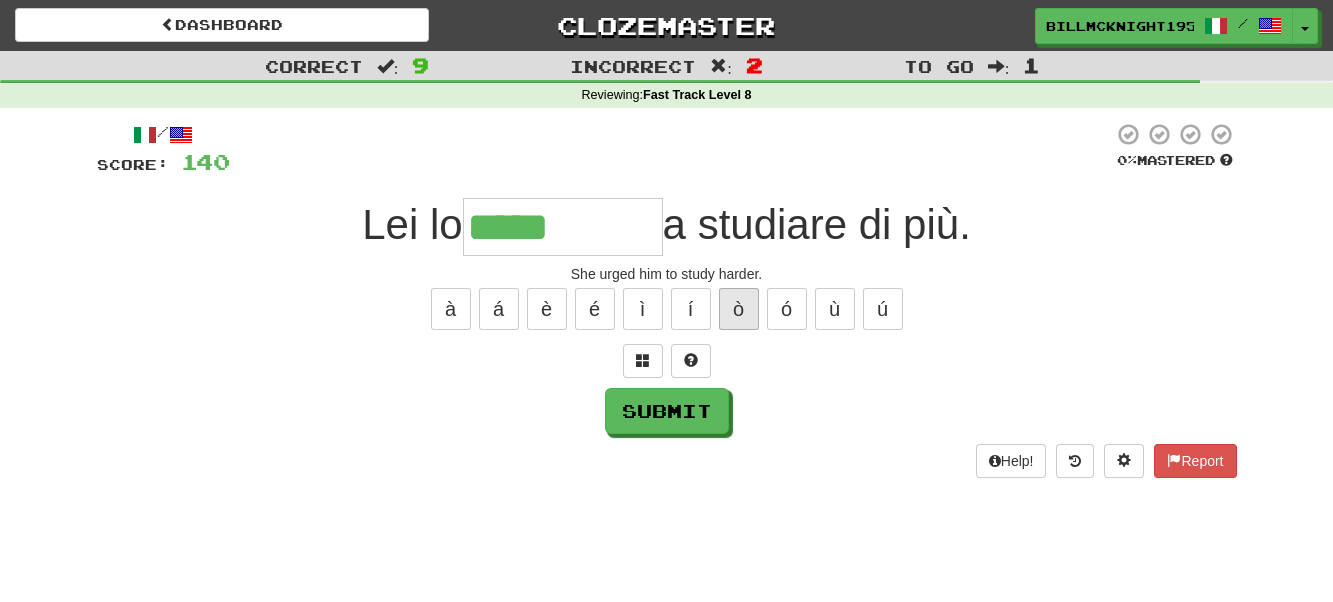 type on "******" 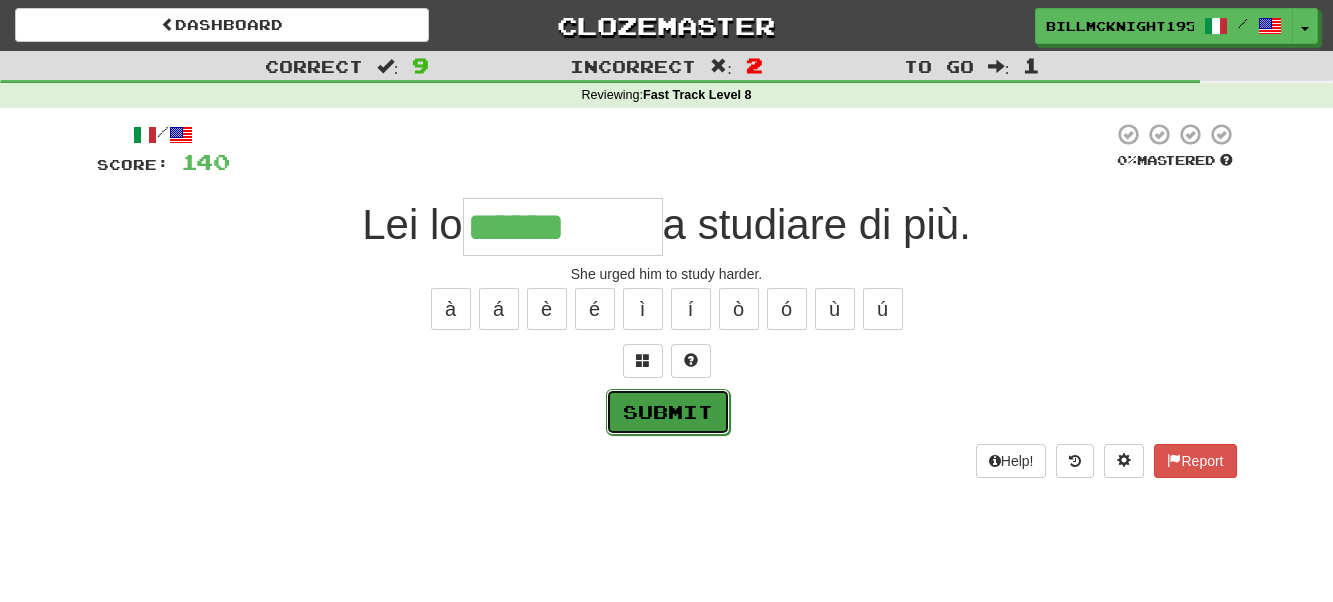 click on "Submit" at bounding box center (668, 412) 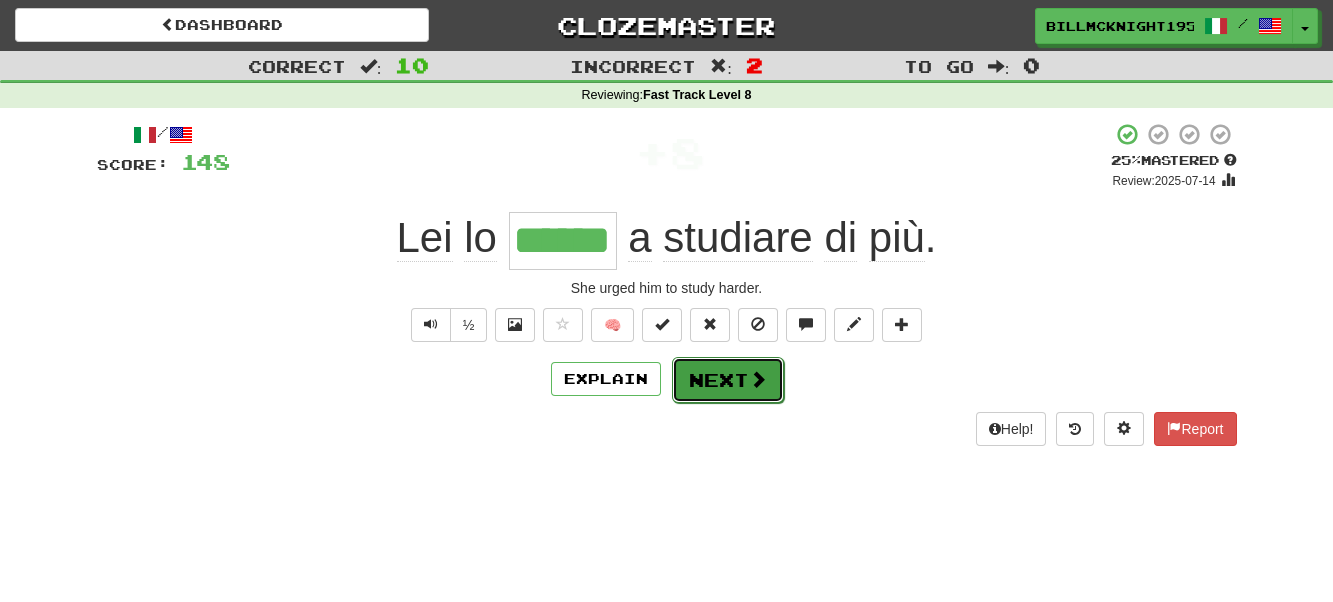 click on "Next" at bounding box center (728, 380) 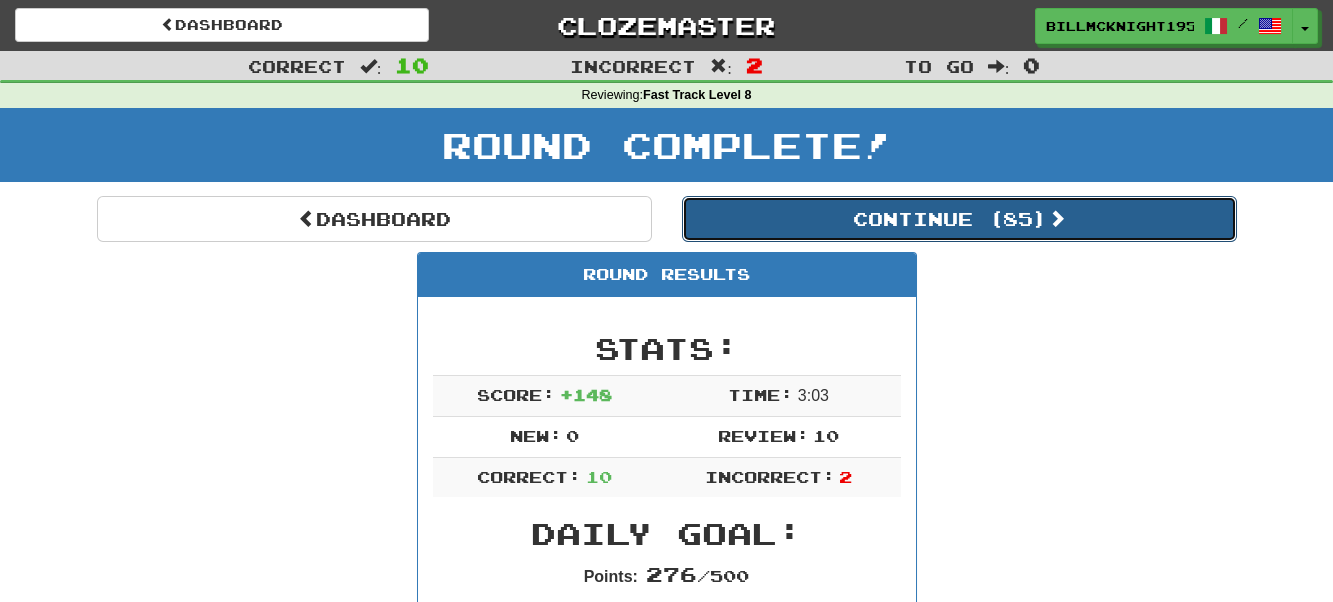 click on "Continue ( 85 )" at bounding box center [959, 219] 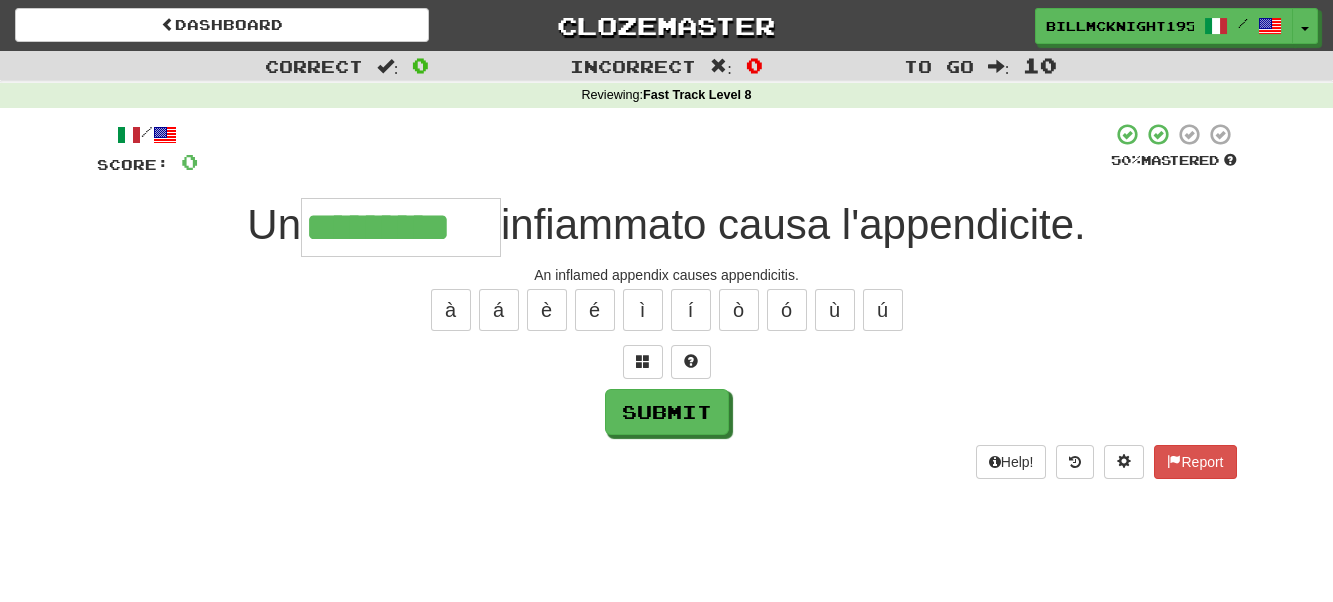 scroll, scrollTop: 0, scrollLeft: 1, axis: horizontal 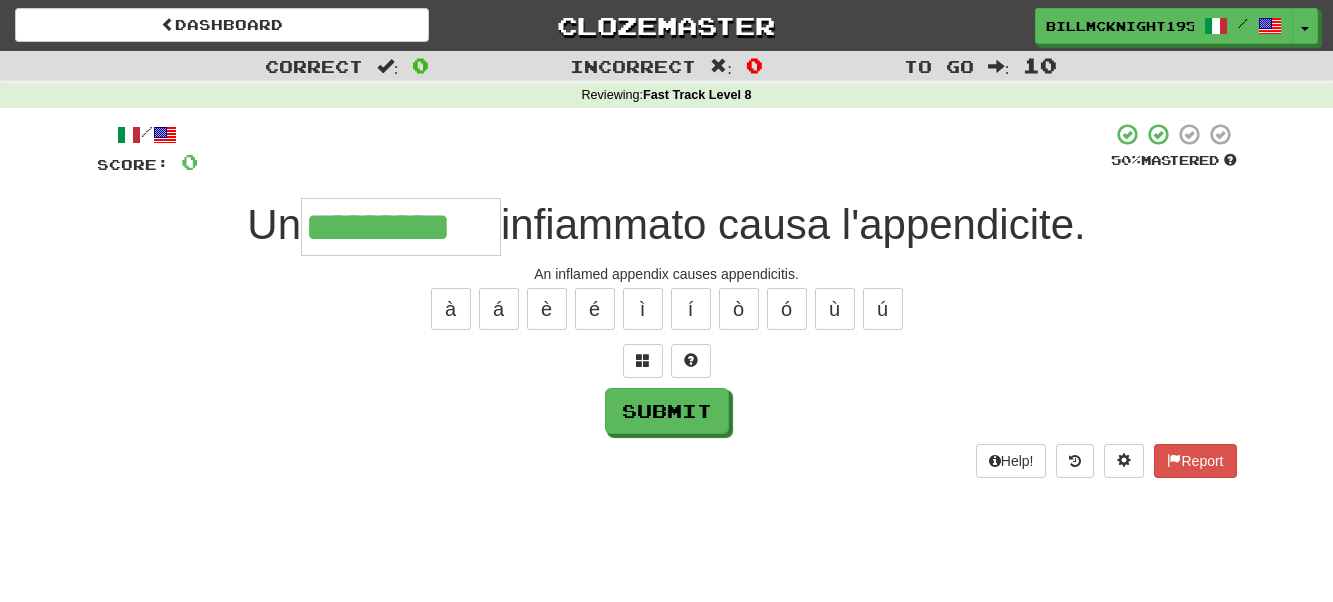type on "*********" 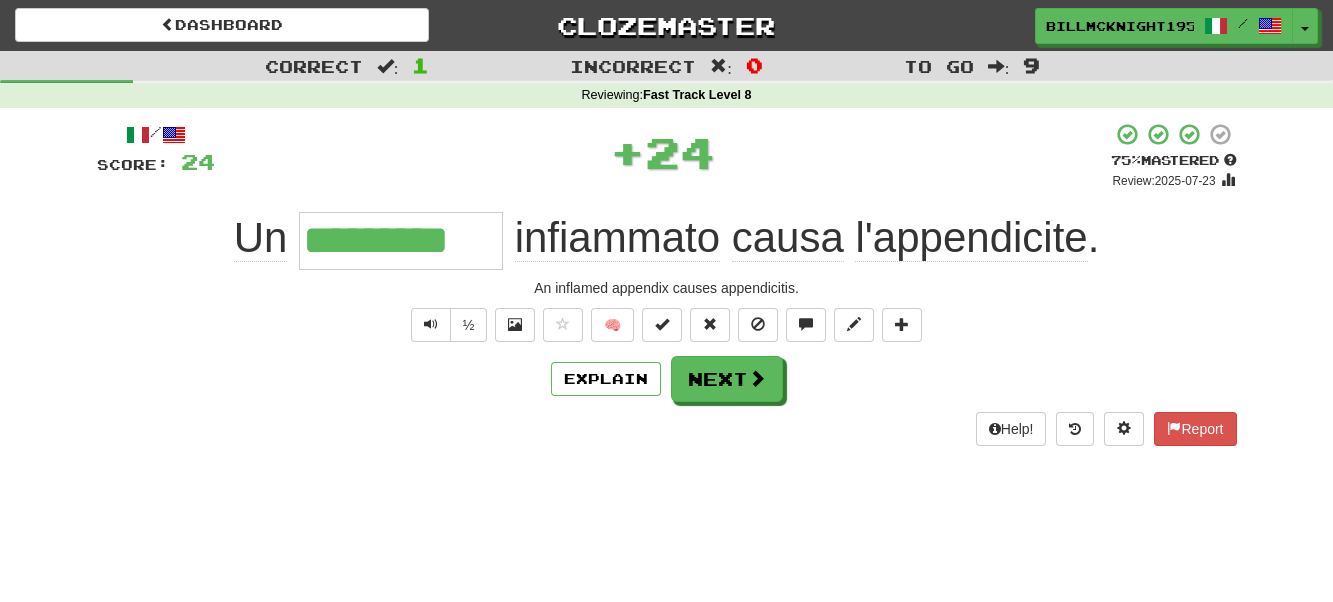 scroll, scrollTop: 0, scrollLeft: 0, axis: both 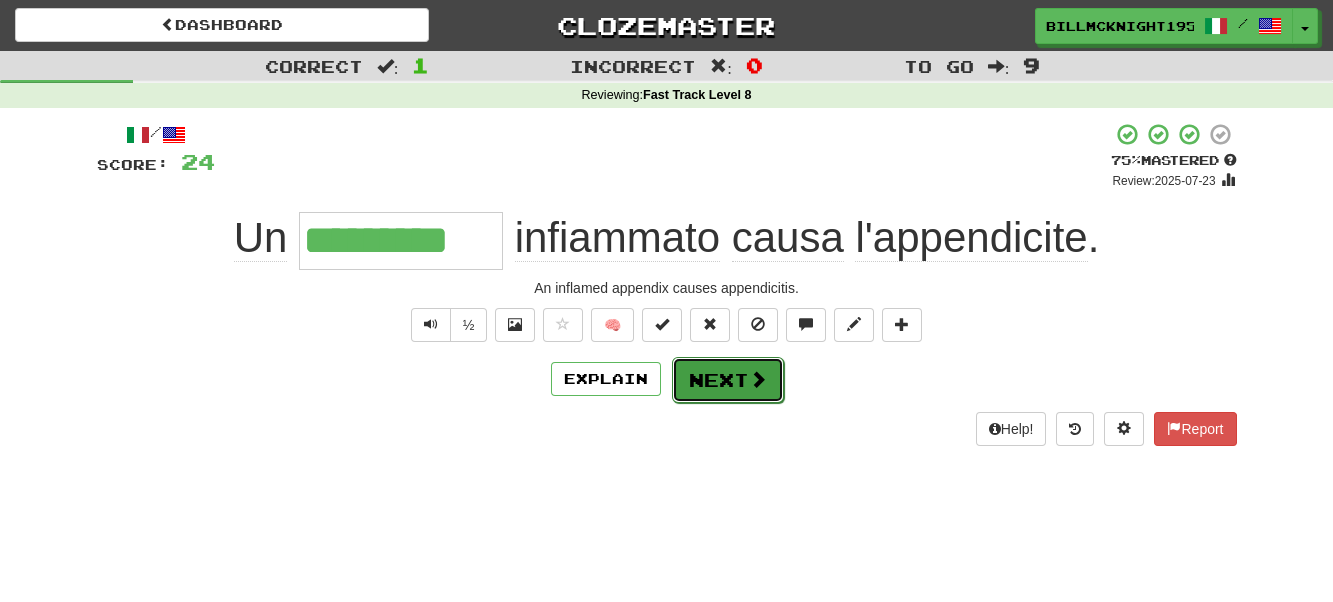 click on "Next" at bounding box center [728, 380] 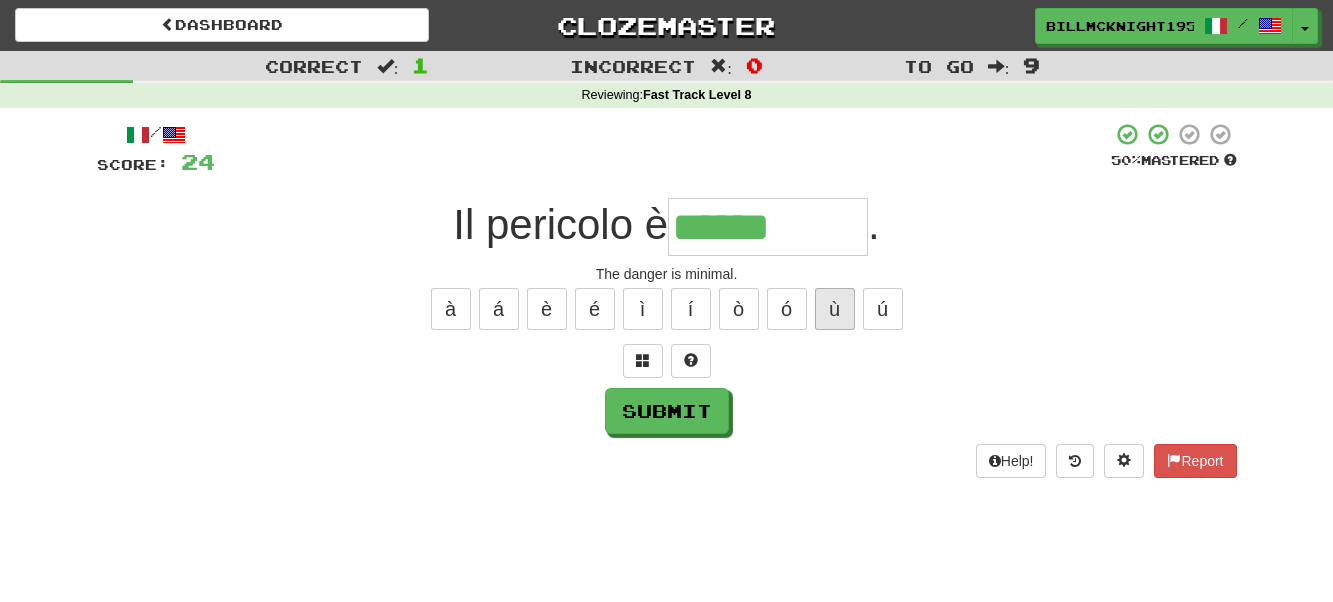 type on "******" 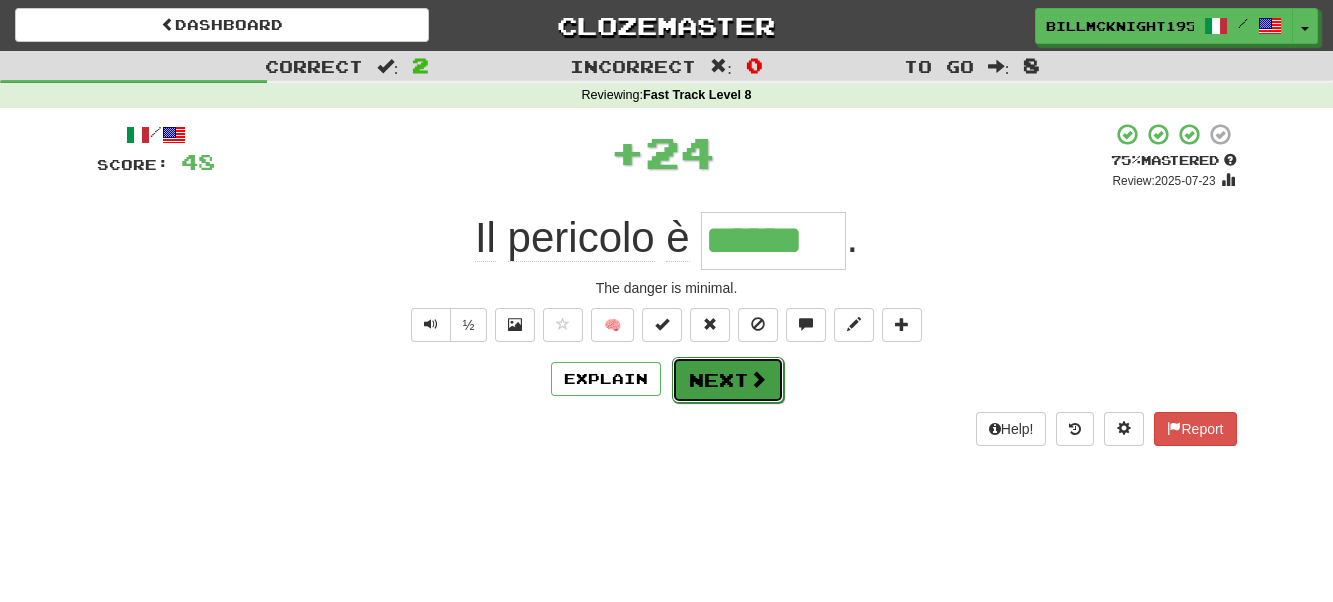 click at bounding box center [758, 379] 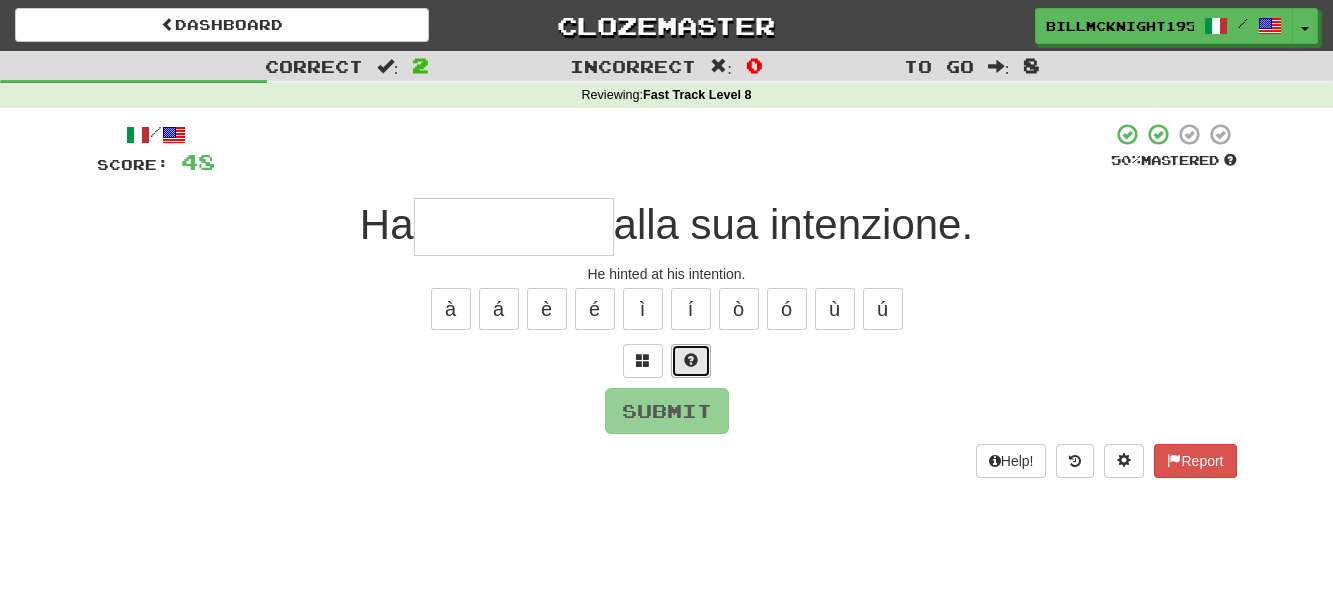 click at bounding box center [691, 360] 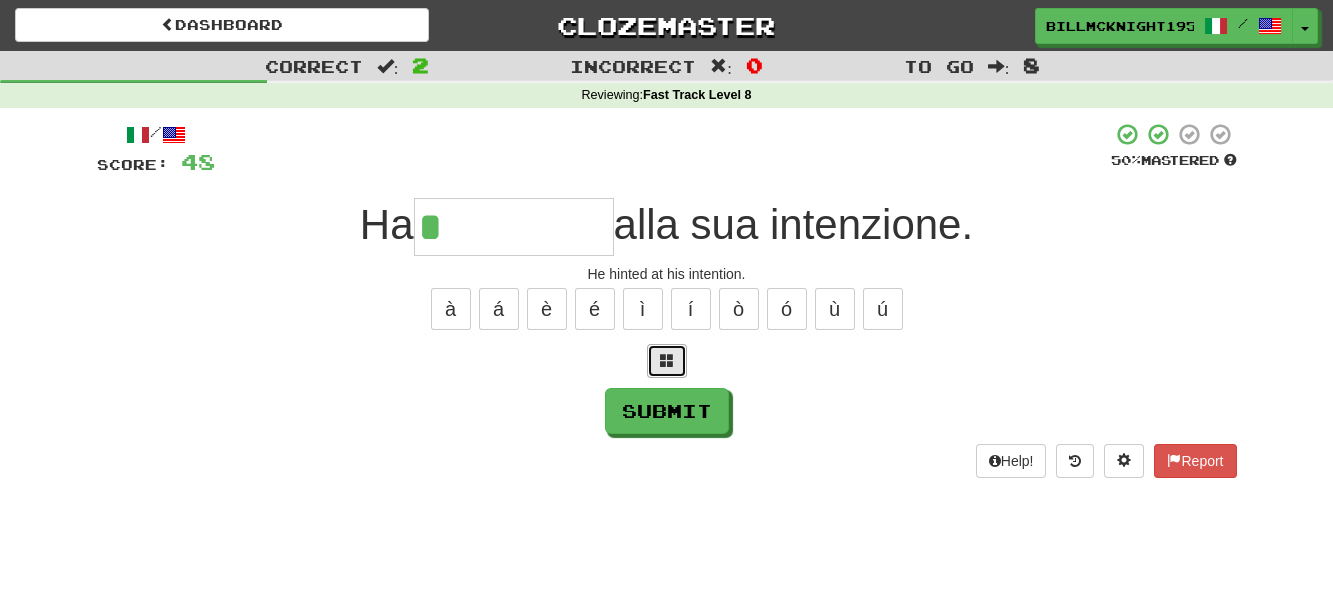 click at bounding box center [667, 360] 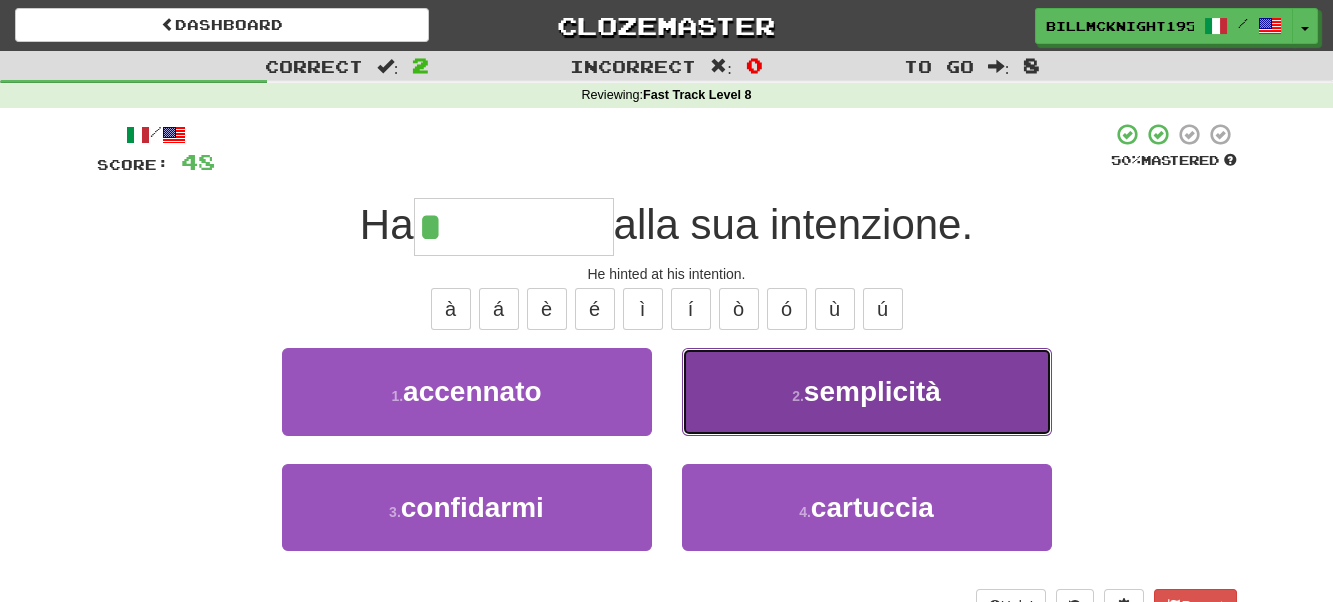 click on "semplicità" at bounding box center [872, 391] 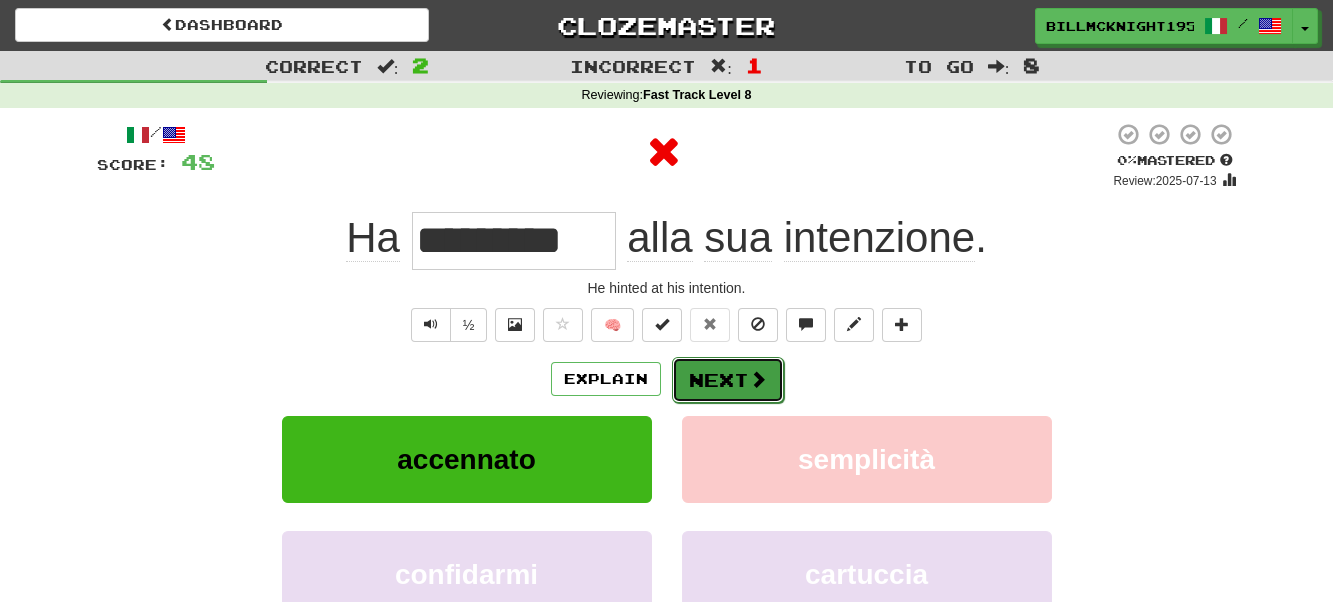 click on "Next" at bounding box center (728, 380) 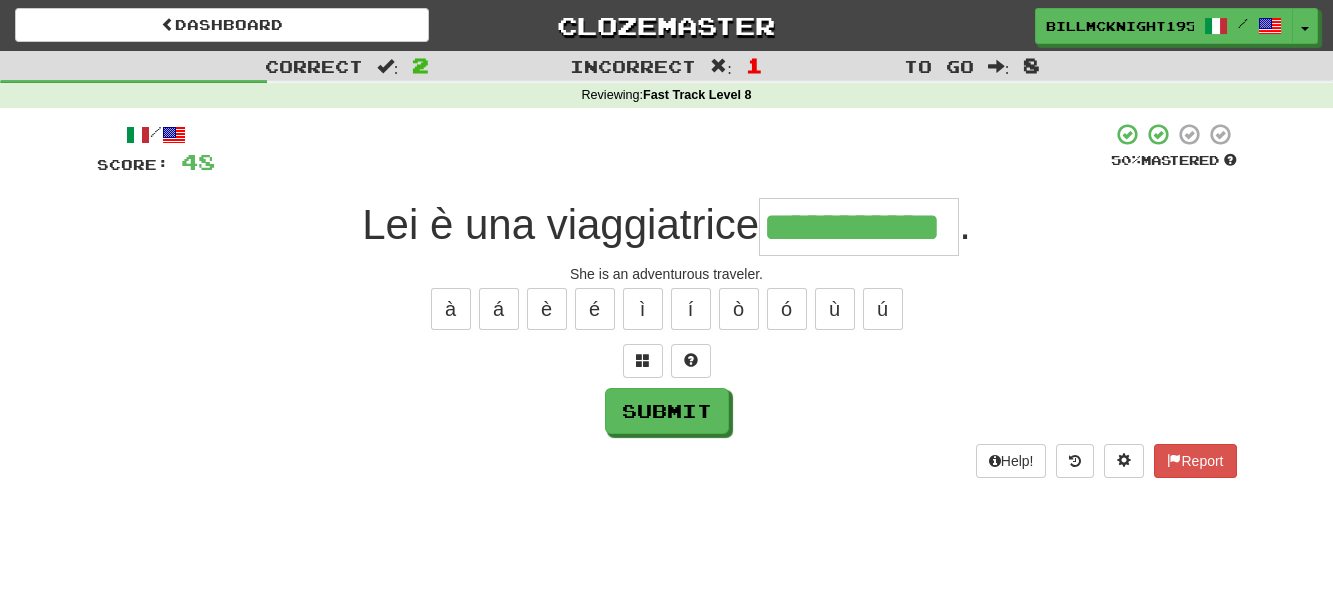 scroll, scrollTop: 0, scrollLeft: 36, axis: horizontal 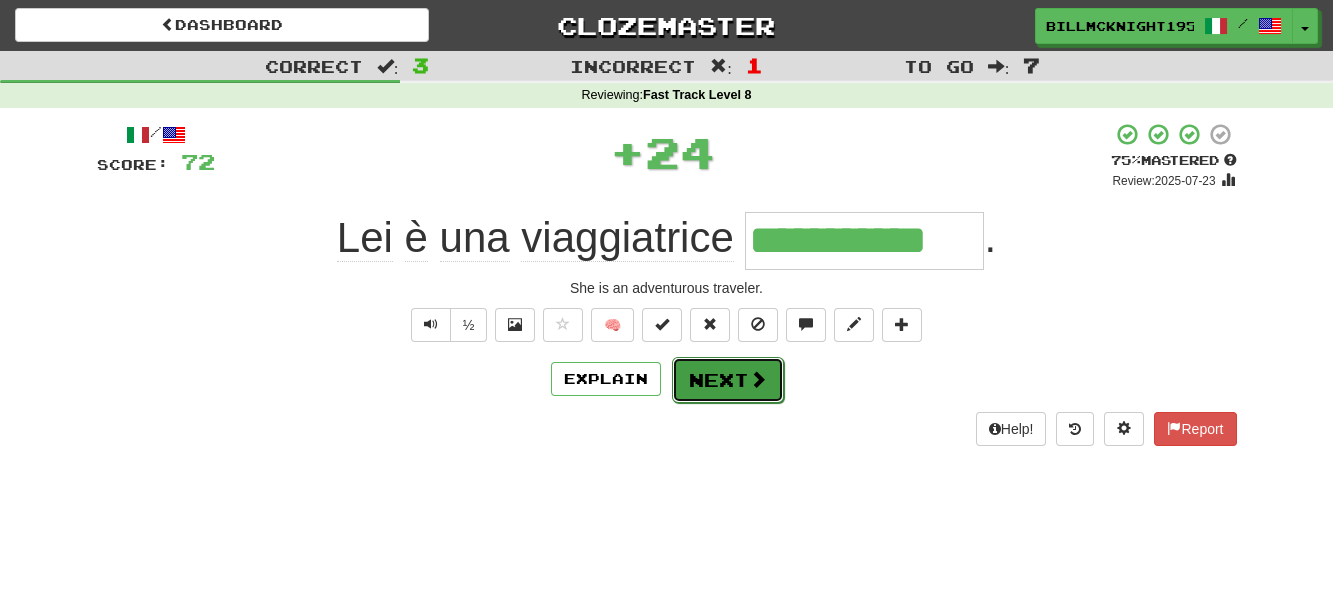 click on "Next" at bounding box center (728, 380) 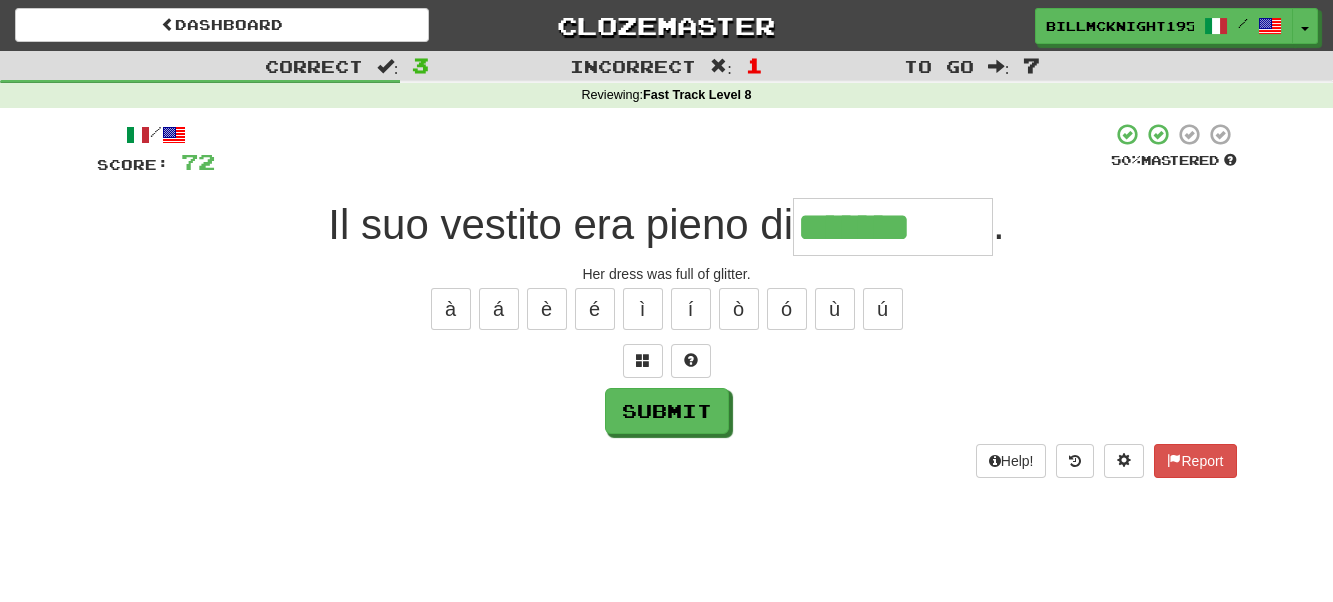 type on "*******" 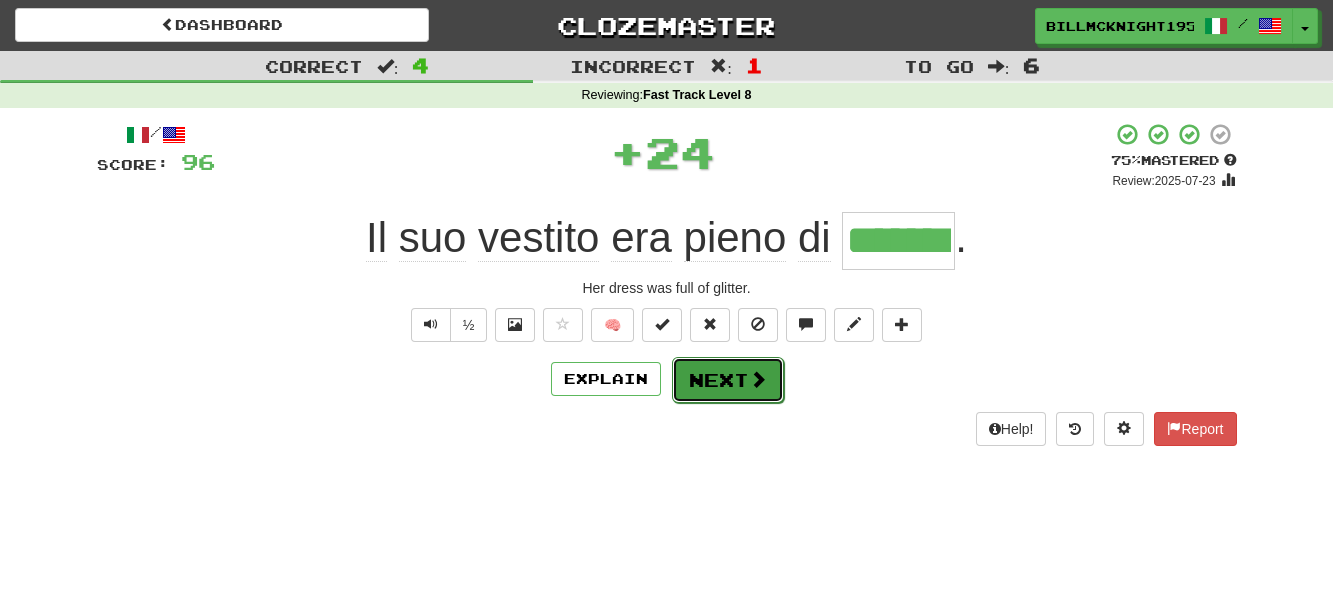 click on "Next" at bounding box center (728, 380) 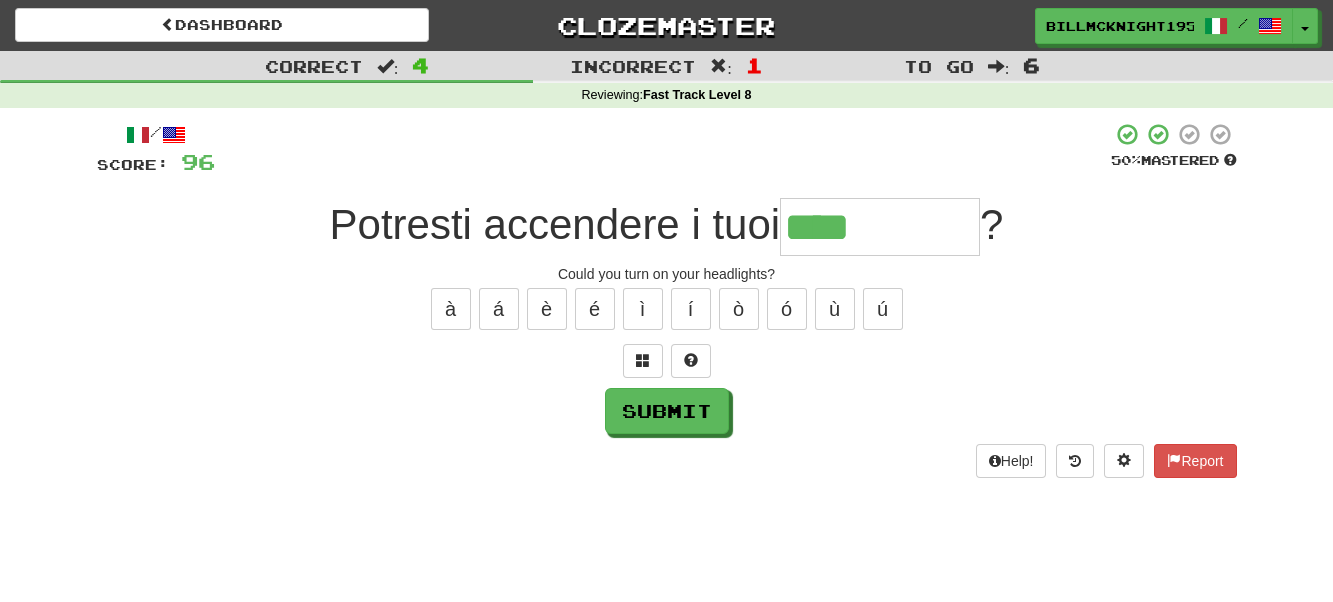 type on "****" 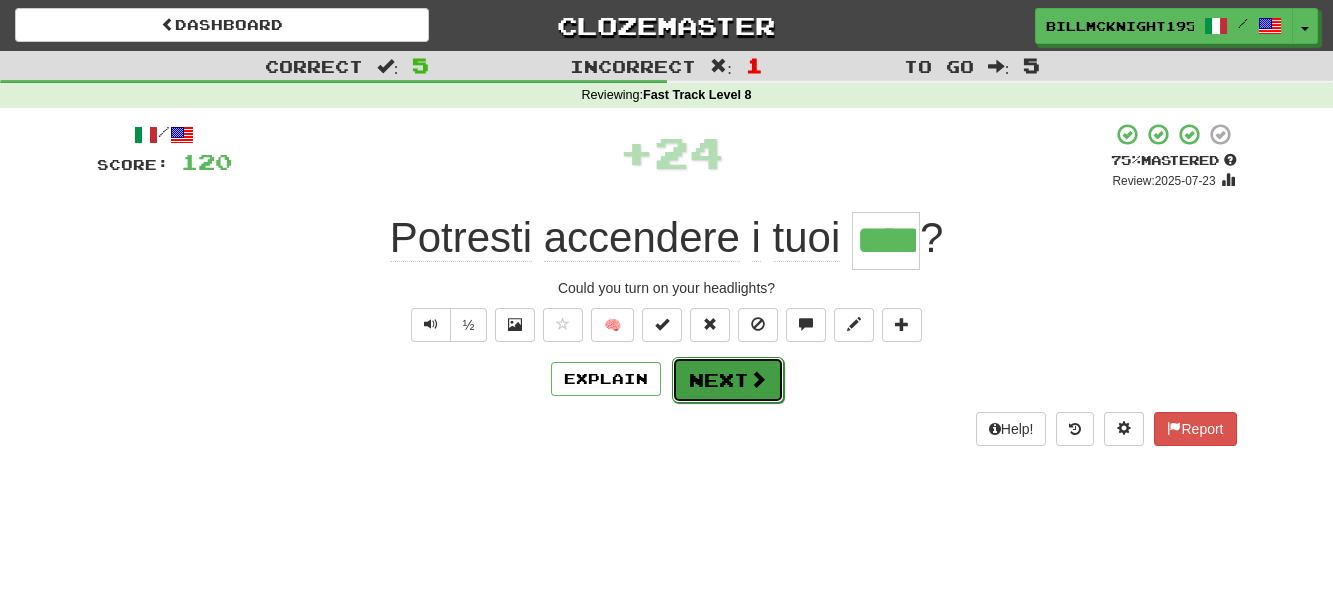 click on "Next" at bounding box center (728, 380) 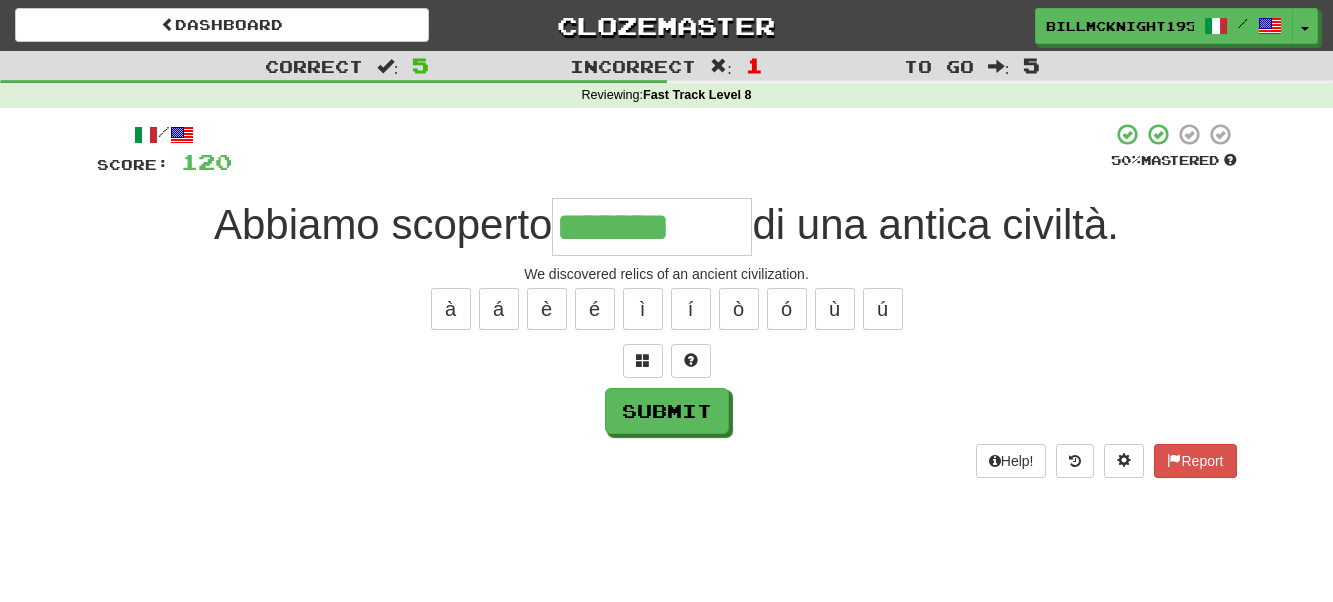 type on "*******" 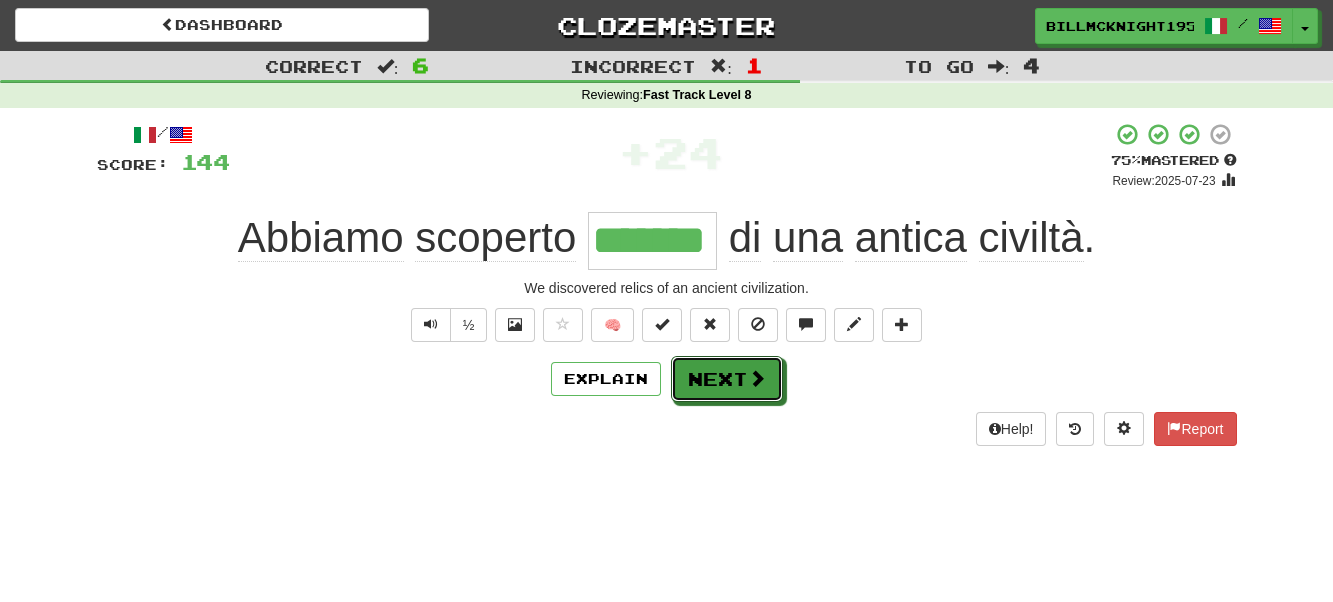 click on "Next" at bounding box center (727, 379) 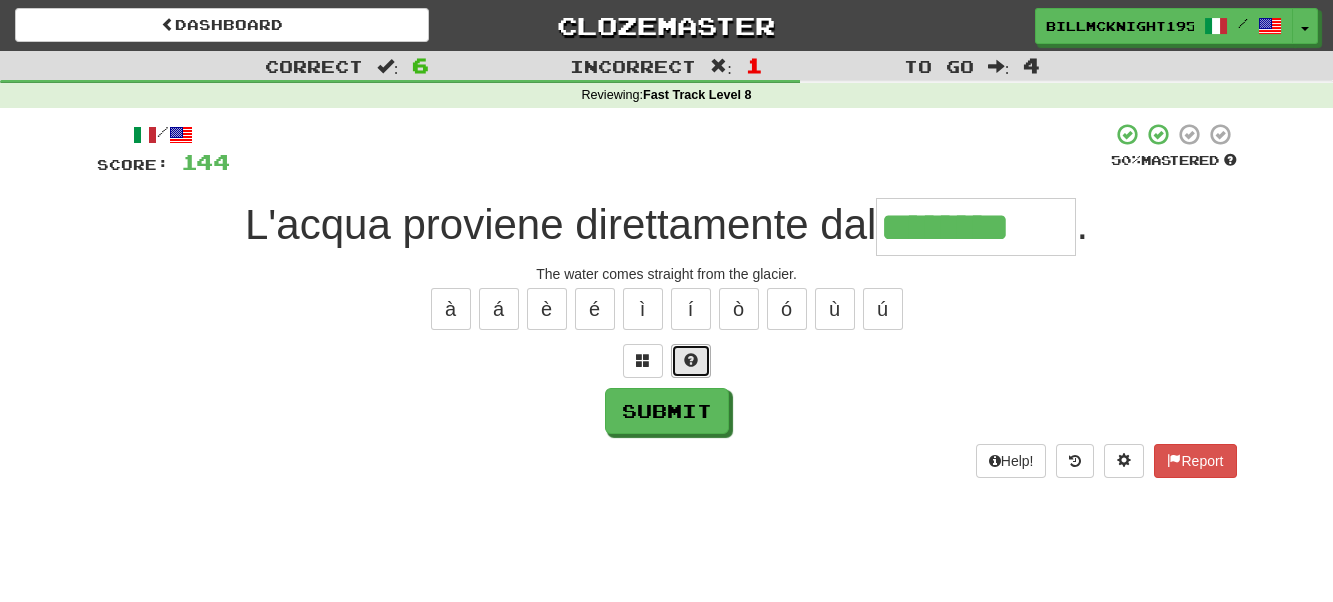 click at bounding box center (691, 360) 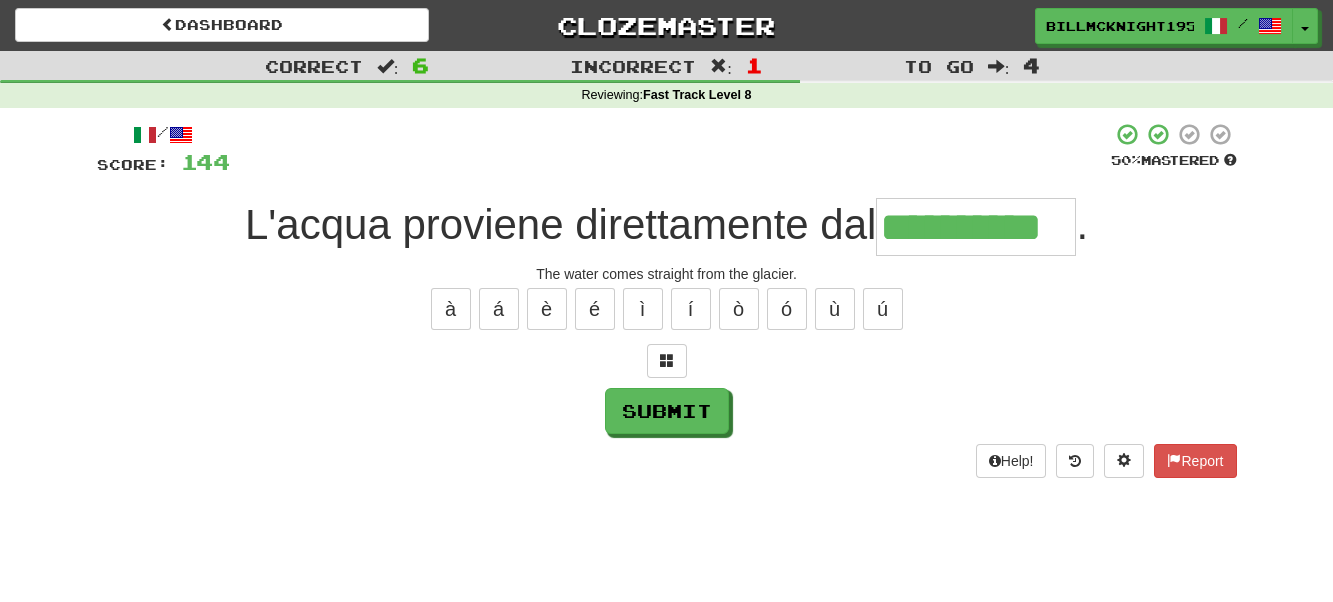 type on "**********" 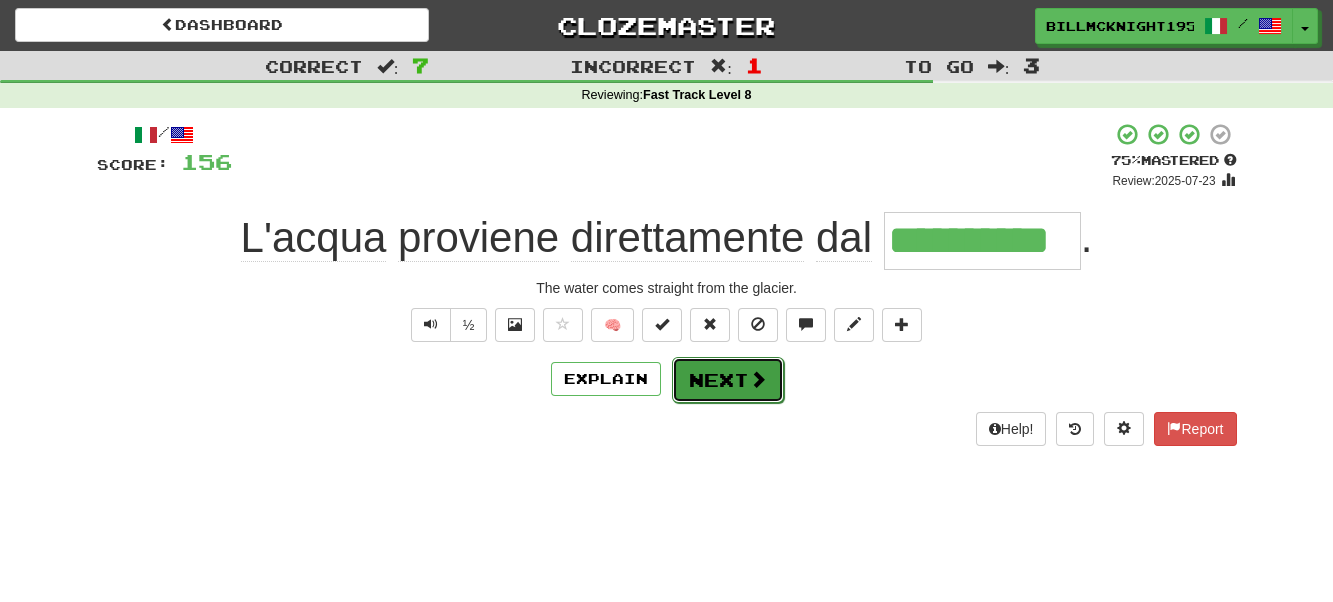 click on "Next" at bounding box center (728, 380) 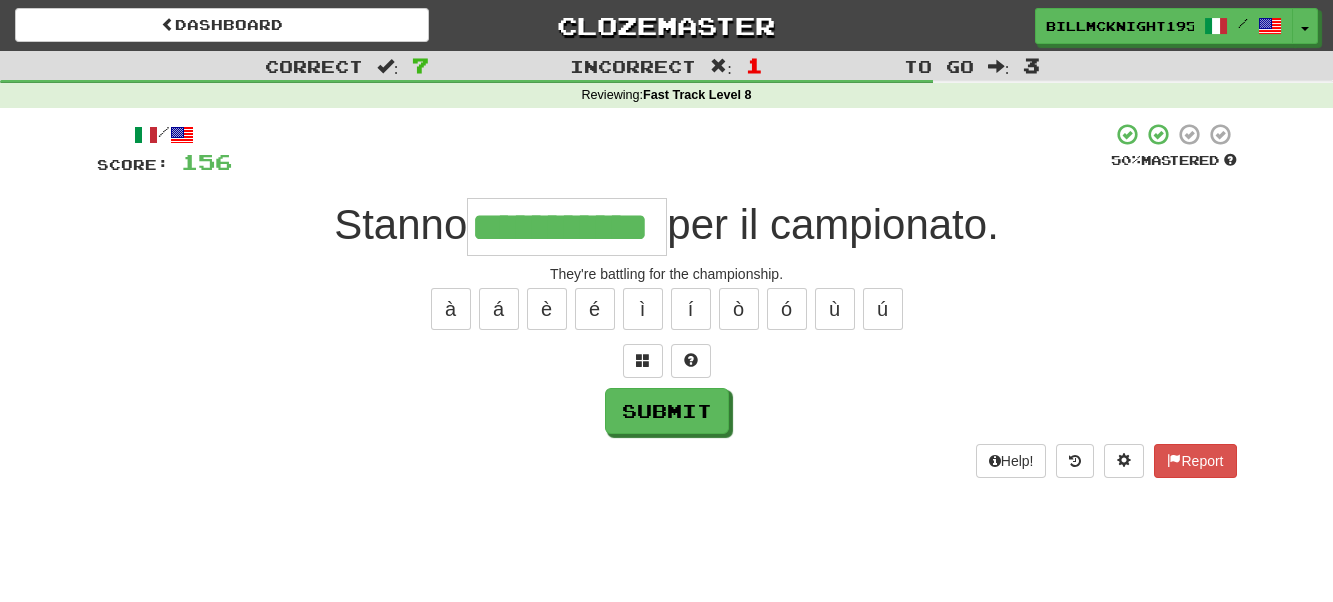scroll, scrollTop: 0, scrollLeft: 50, axis: horizontal 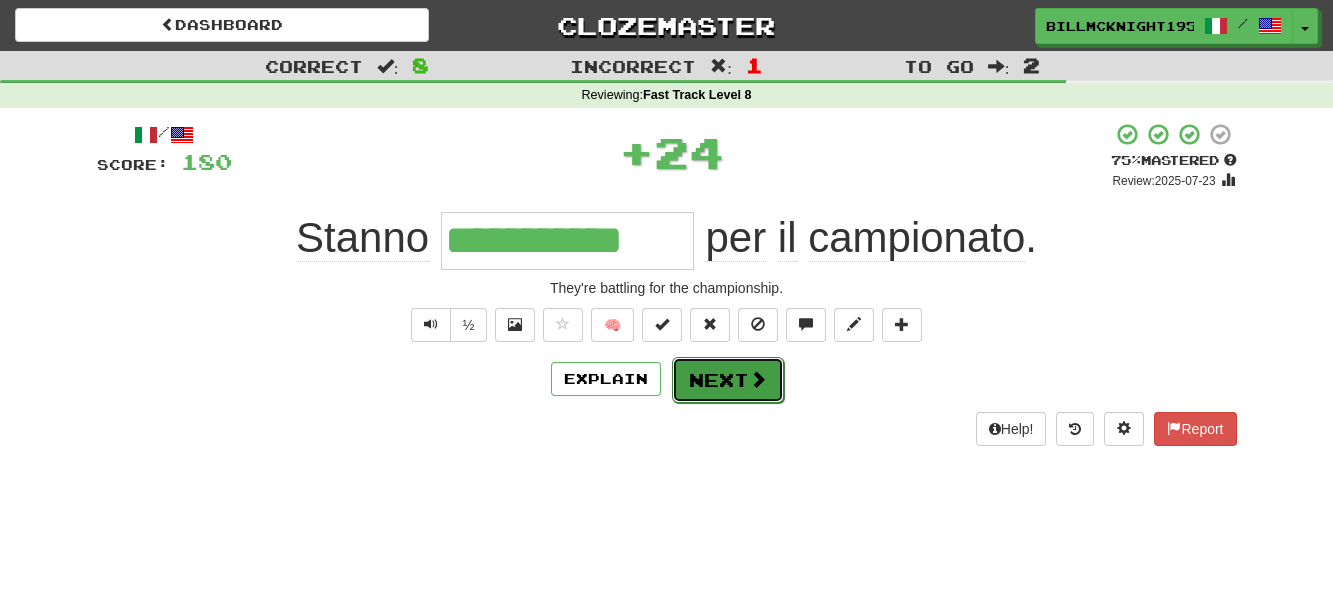 click on "Next" at bounding box center [728, 380] 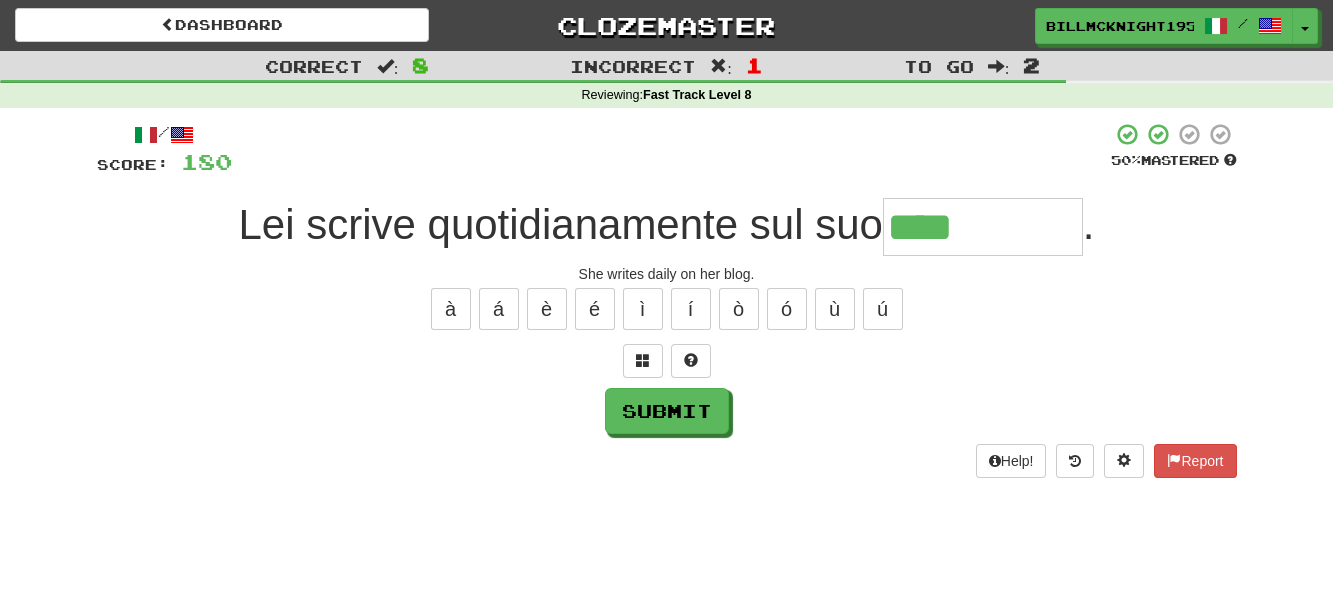 type on "****" 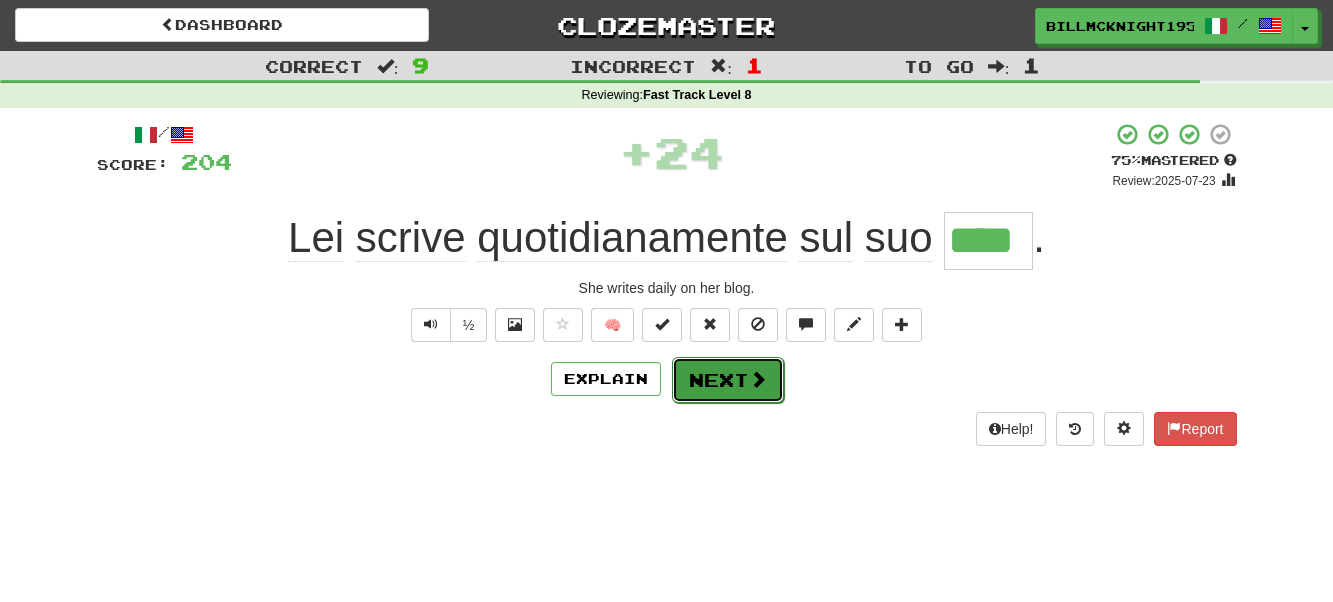 click on "Next" at bounding box center [728, 380] 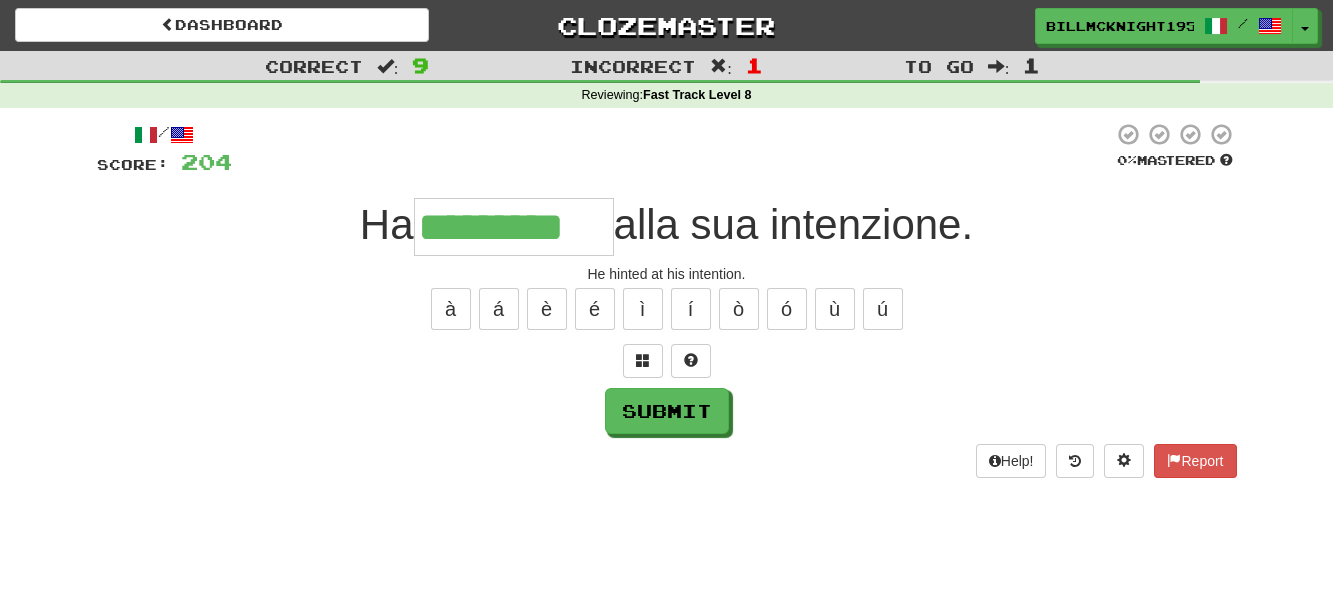 scroll, scrollTop: 0, scrollLeft: 1, axis: horizontal 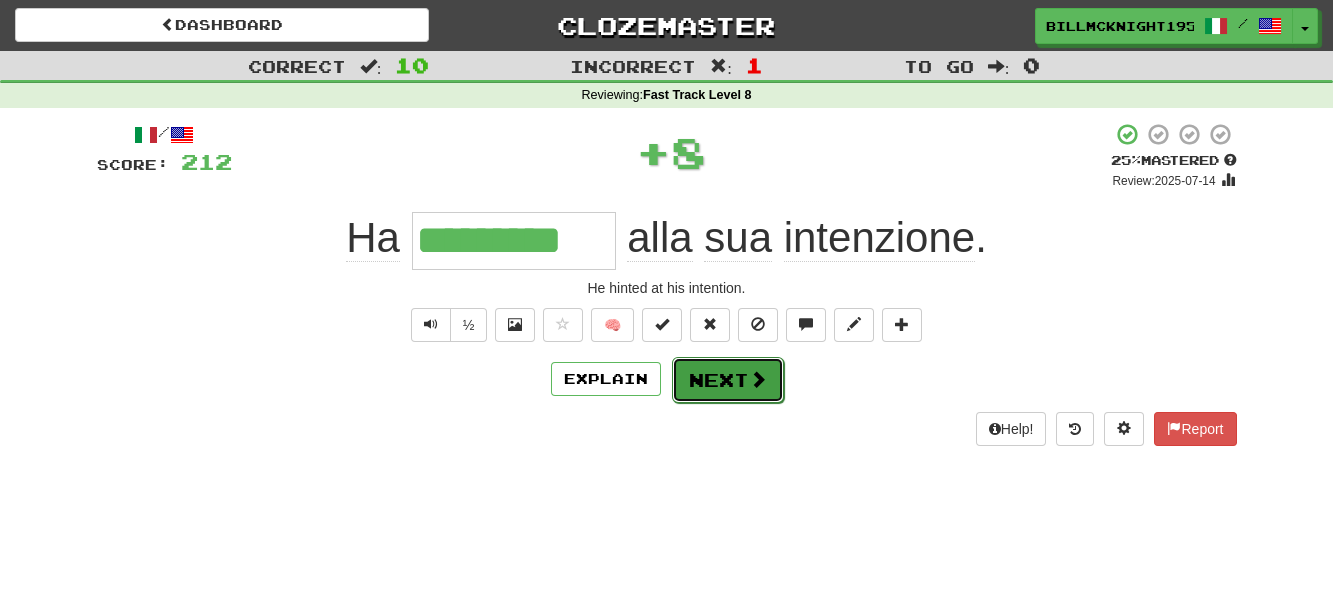 click at bounding box center (758, 379) 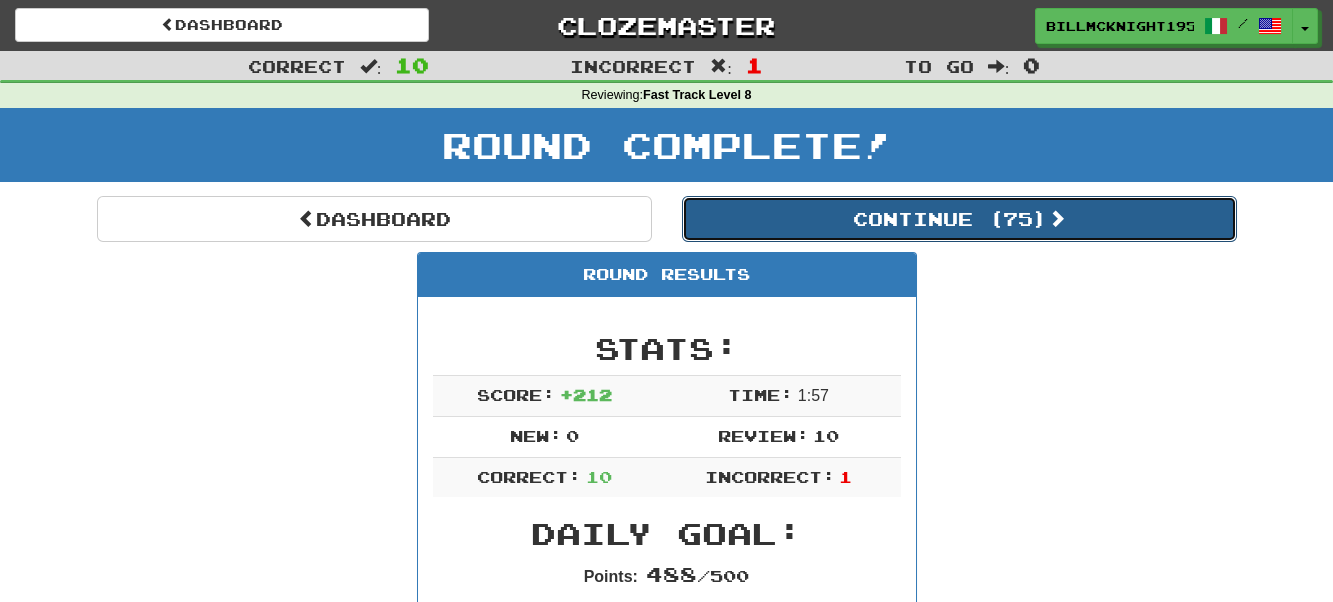 click on "Continue ( 75 )" at bounding box center (959, 219) 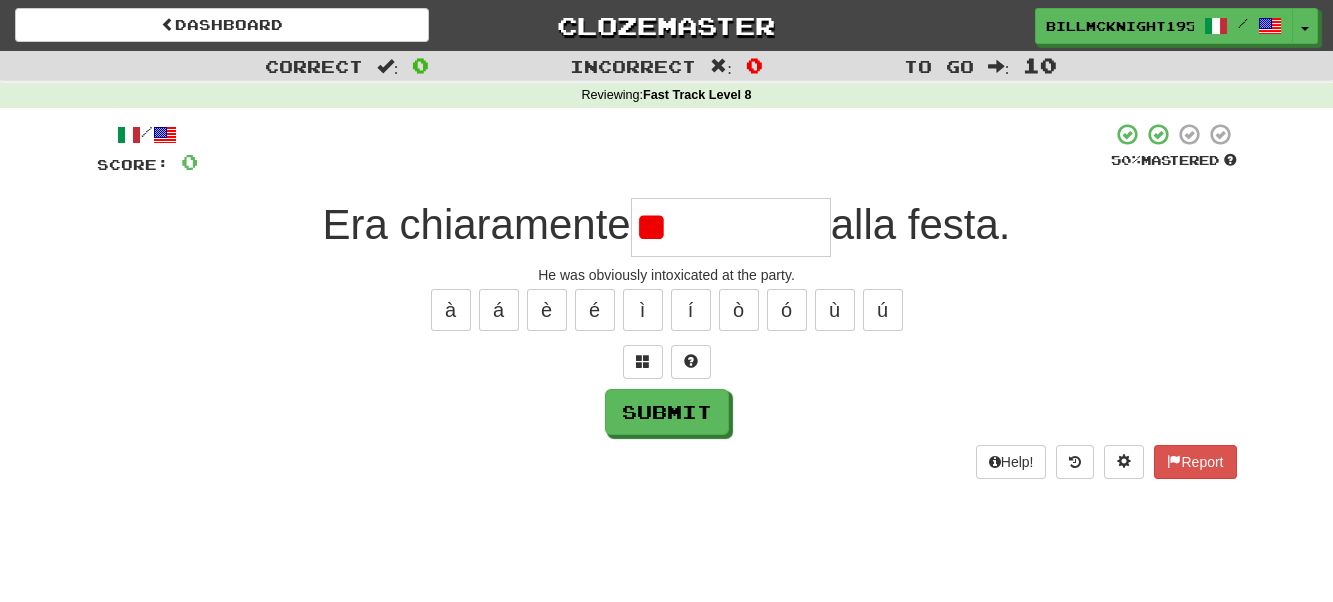 type on "*" 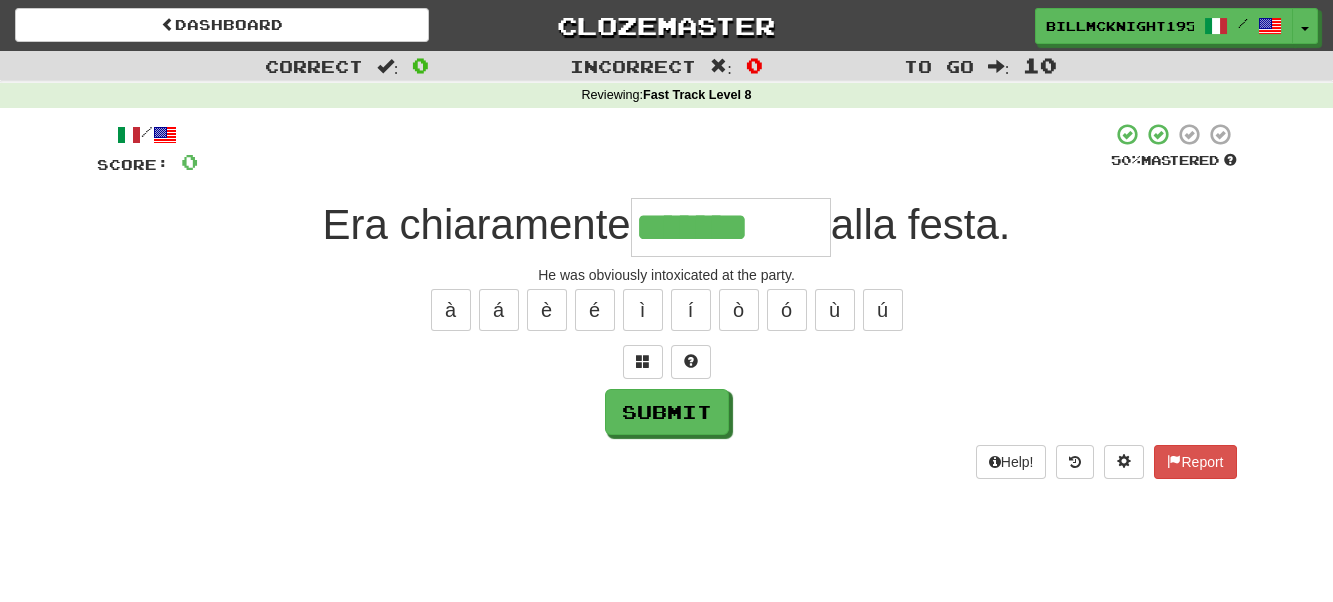 type on "*******" 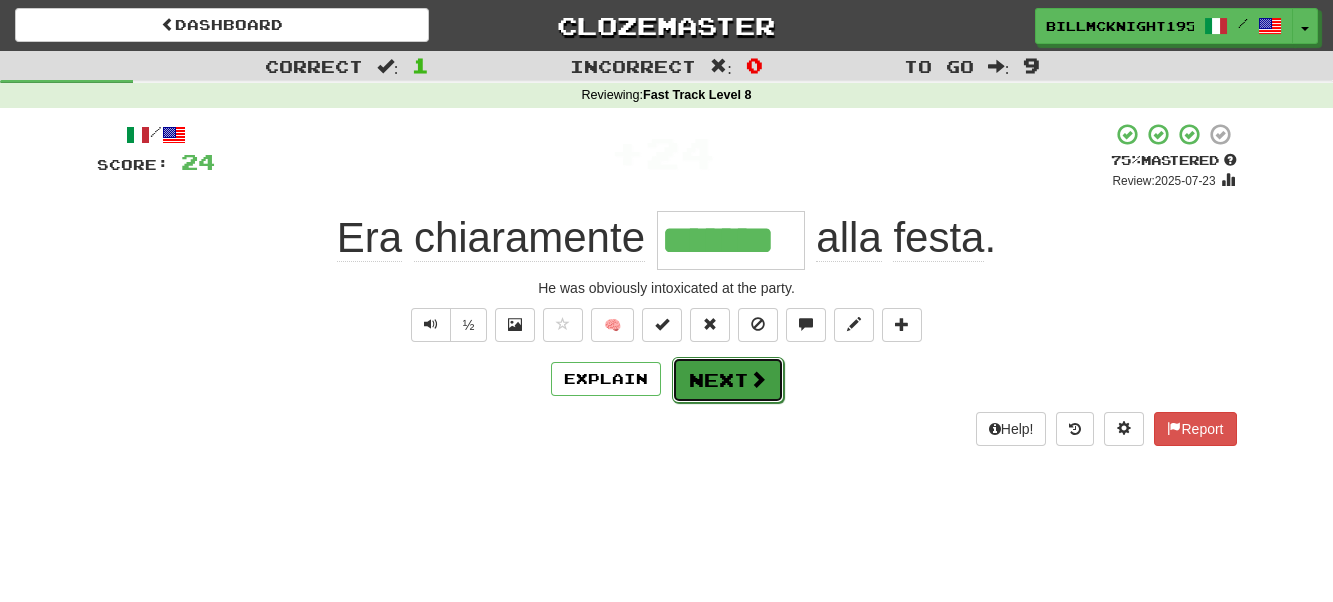 click on "Next" at bounding box center (728, 380) 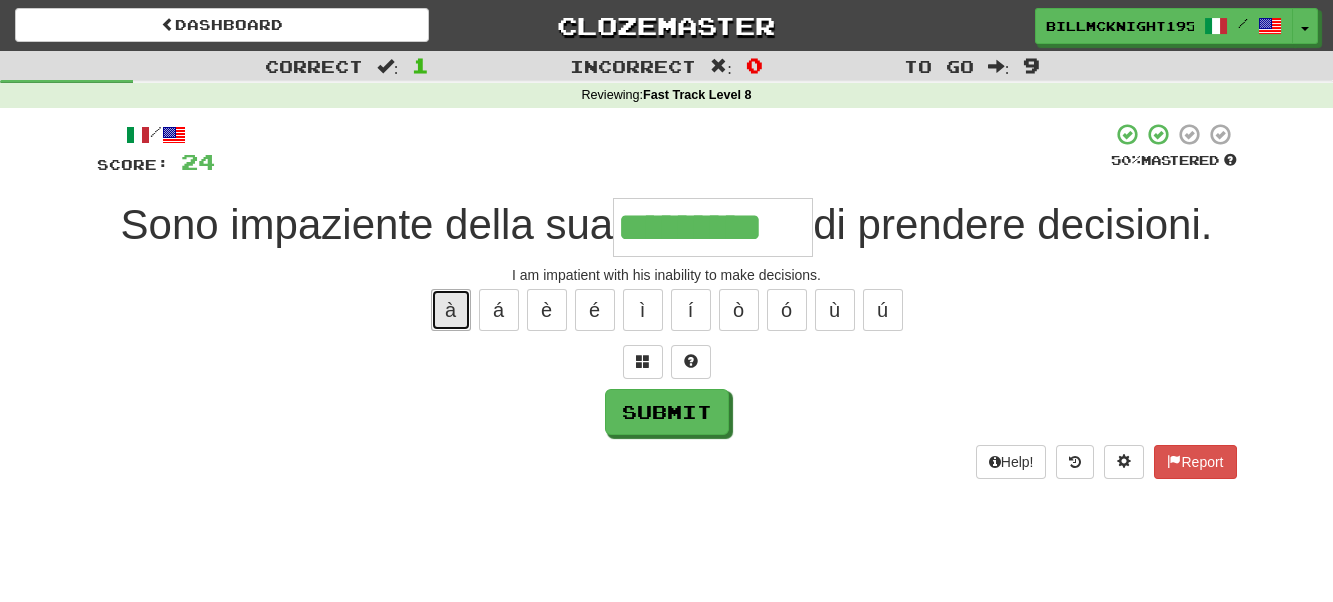click on "à" at bounding box center [451, 310] 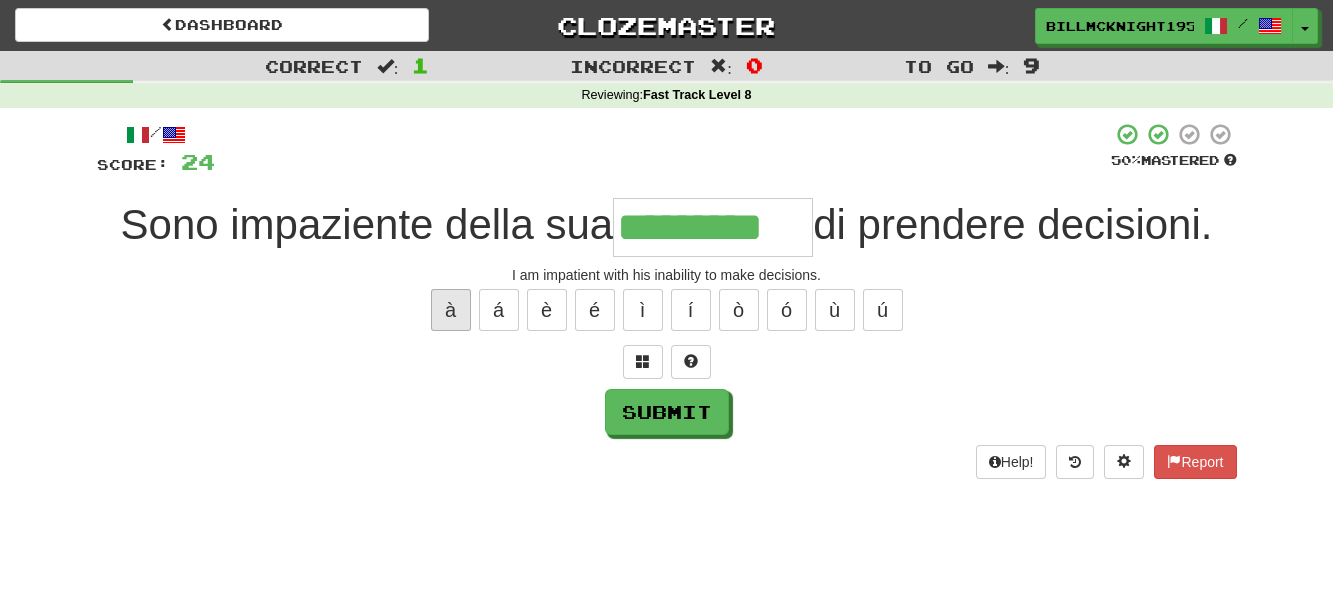type on "**********" 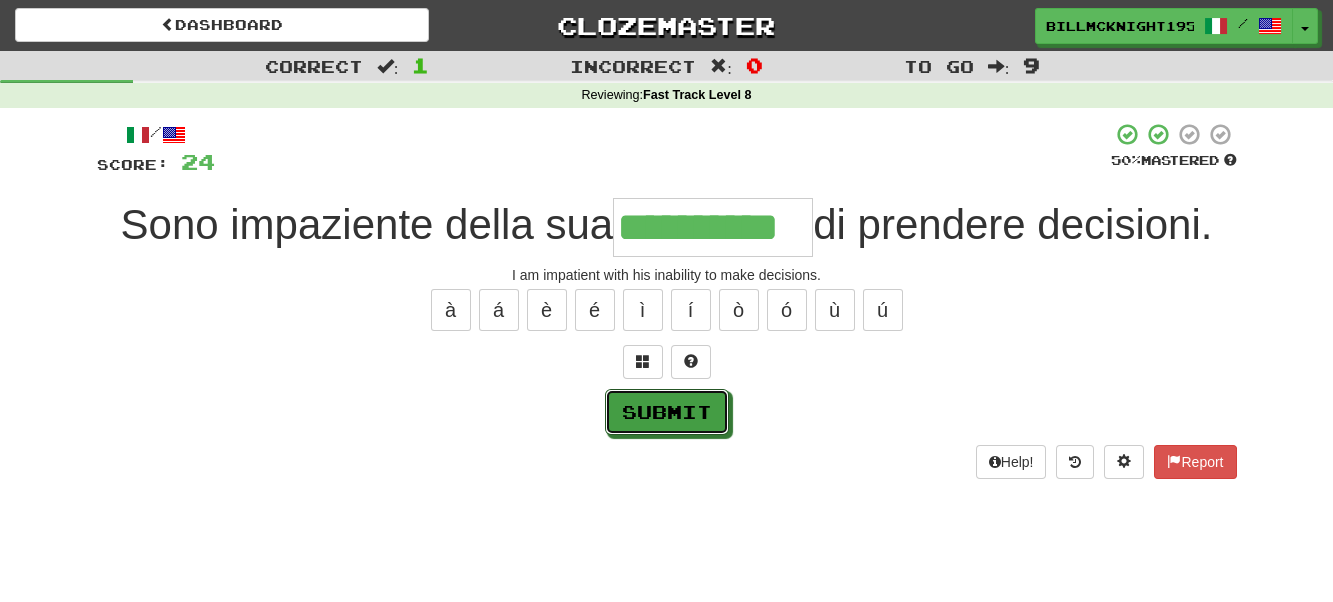 click on "Submit" at bounding box center (667, 412) 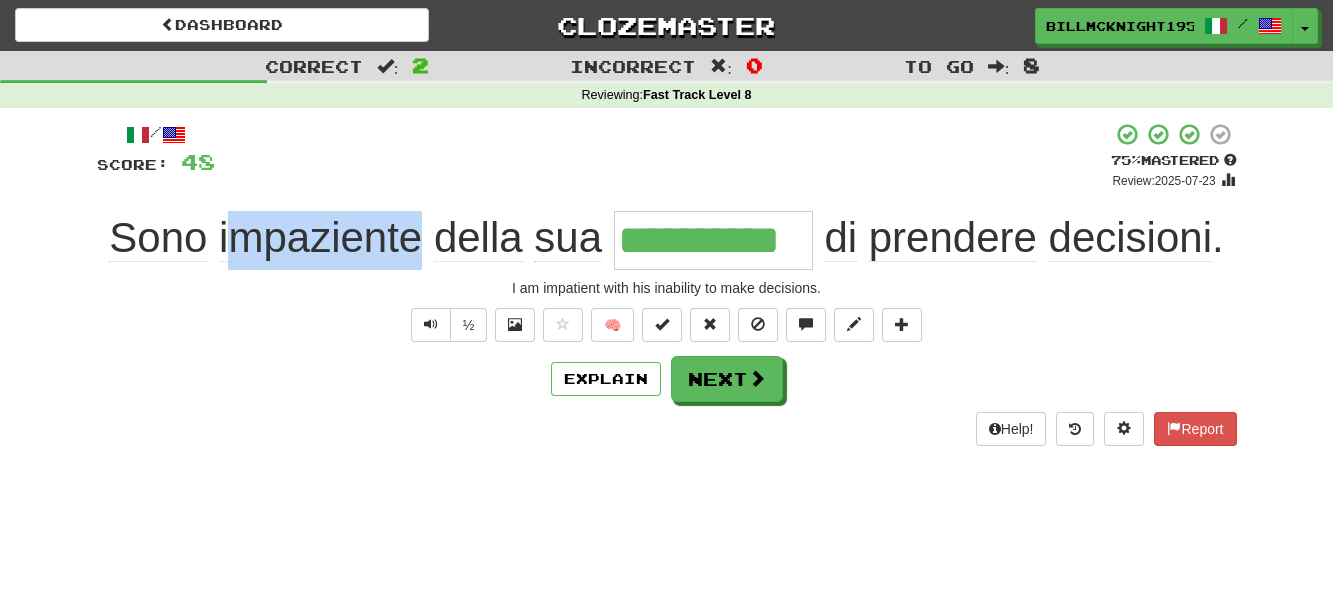 drag, startPoint x: 420, startPoint y: 240, endPoint x: 225, endPoint y: 249, distance: 195.20758 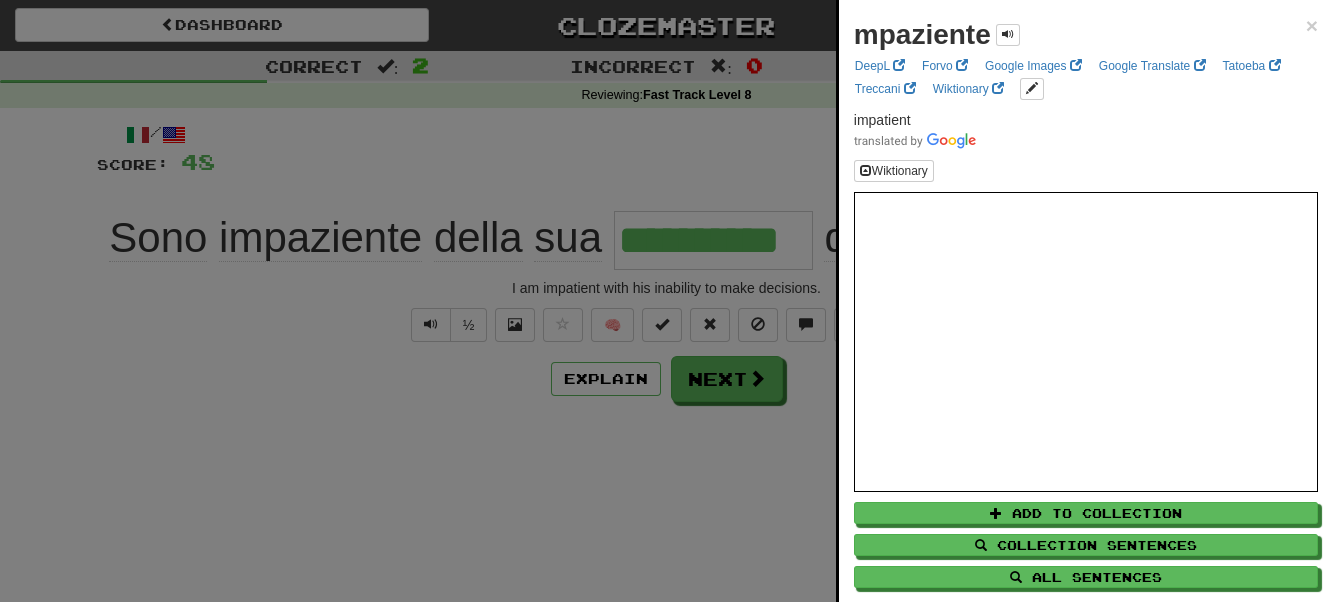 click at bounding box center [666, 301] 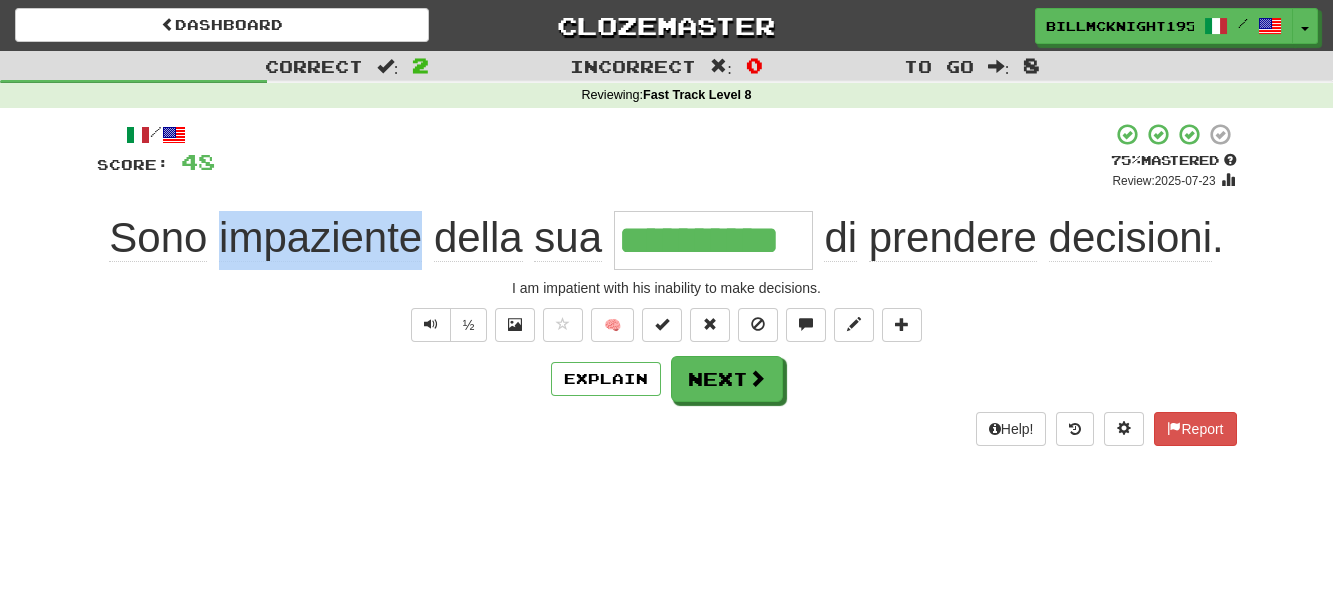 drag, startPoint x: 423, startPoint y: 240, endPoint x: 220, endPoint y: 240, distance: 203 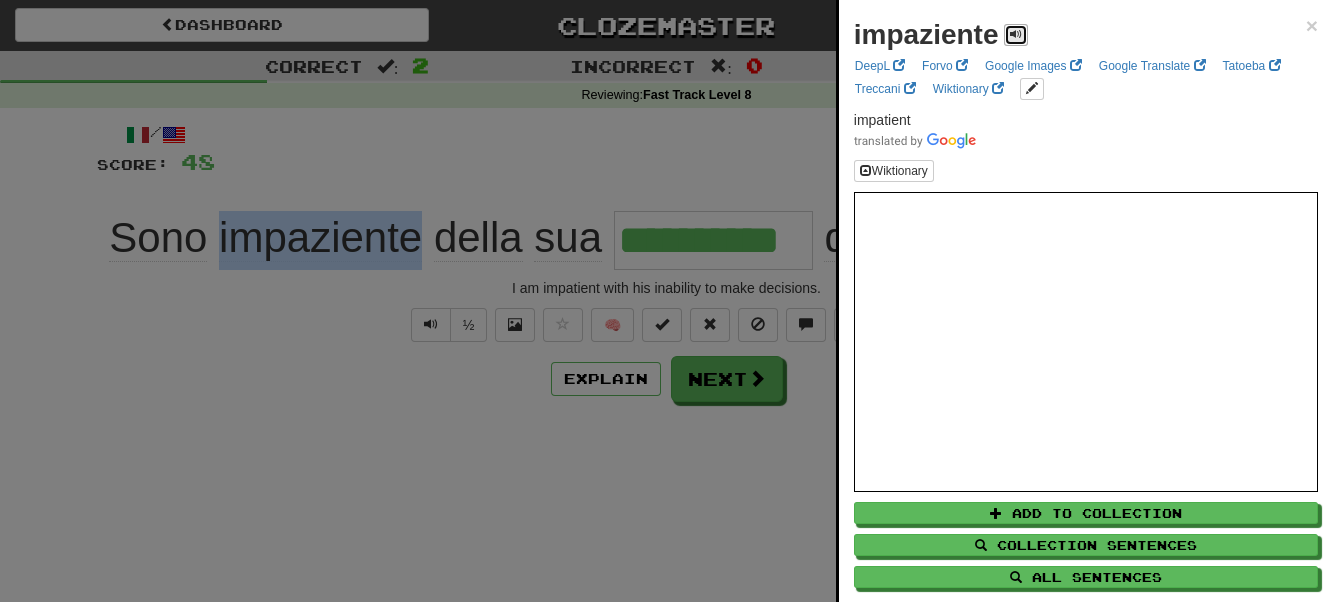 click at bounding box center (1016, 34) 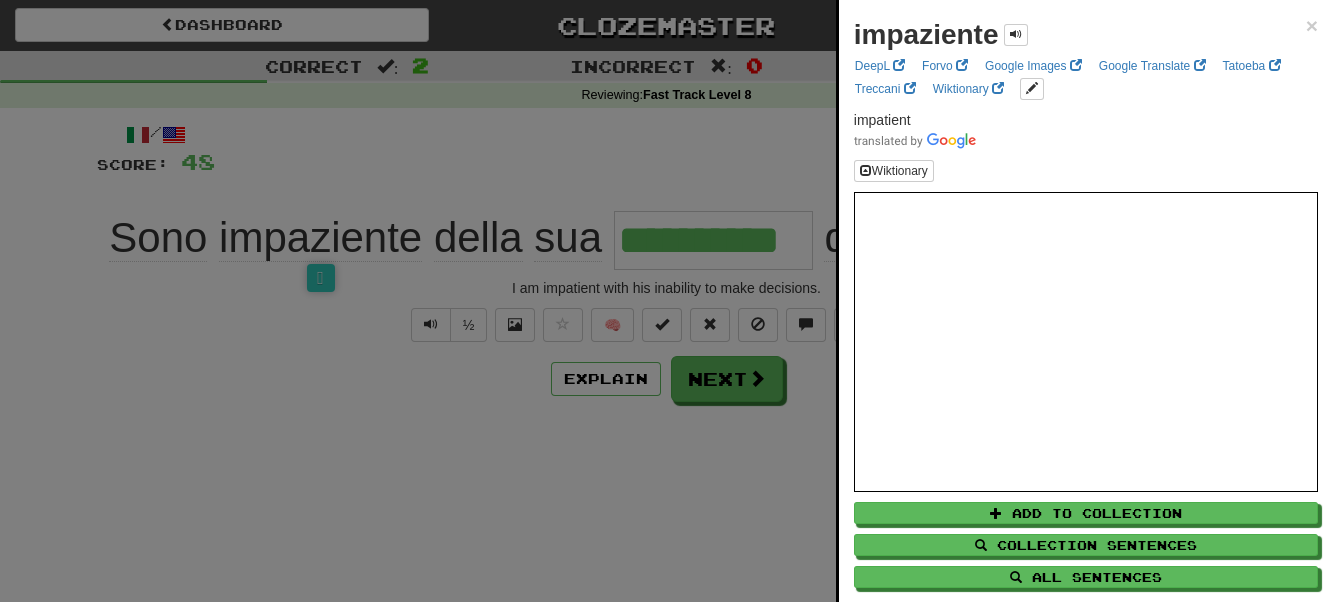 click at bounding box center [666, 301] 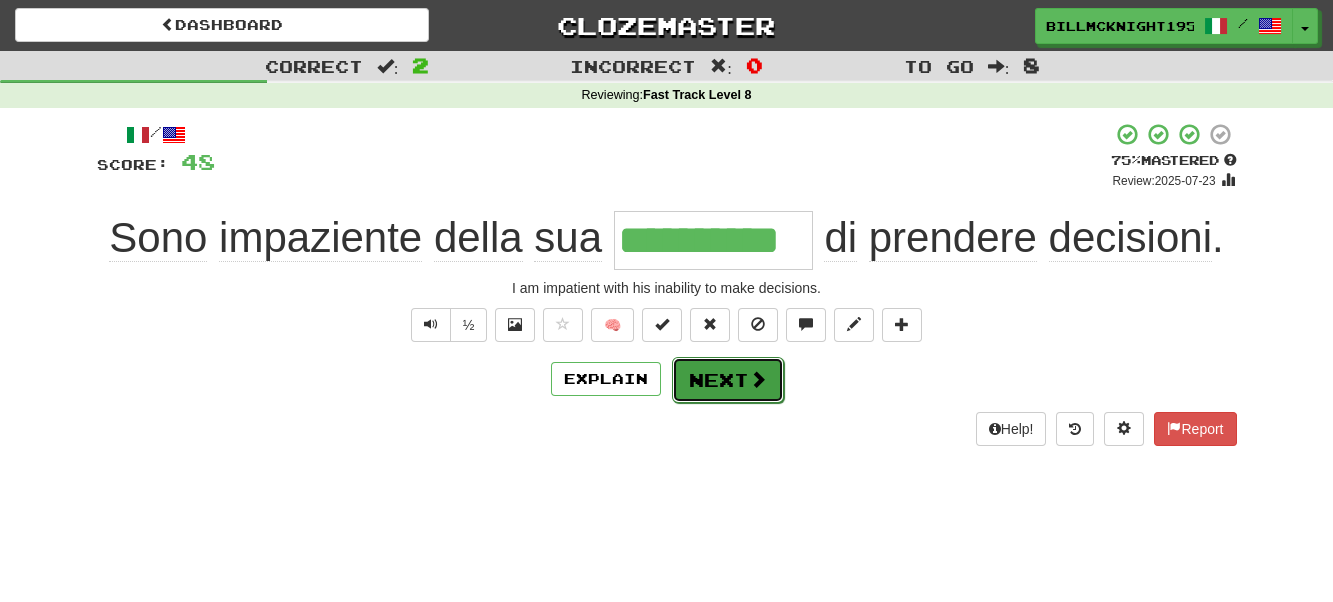 click at bounding box center (758, 379) 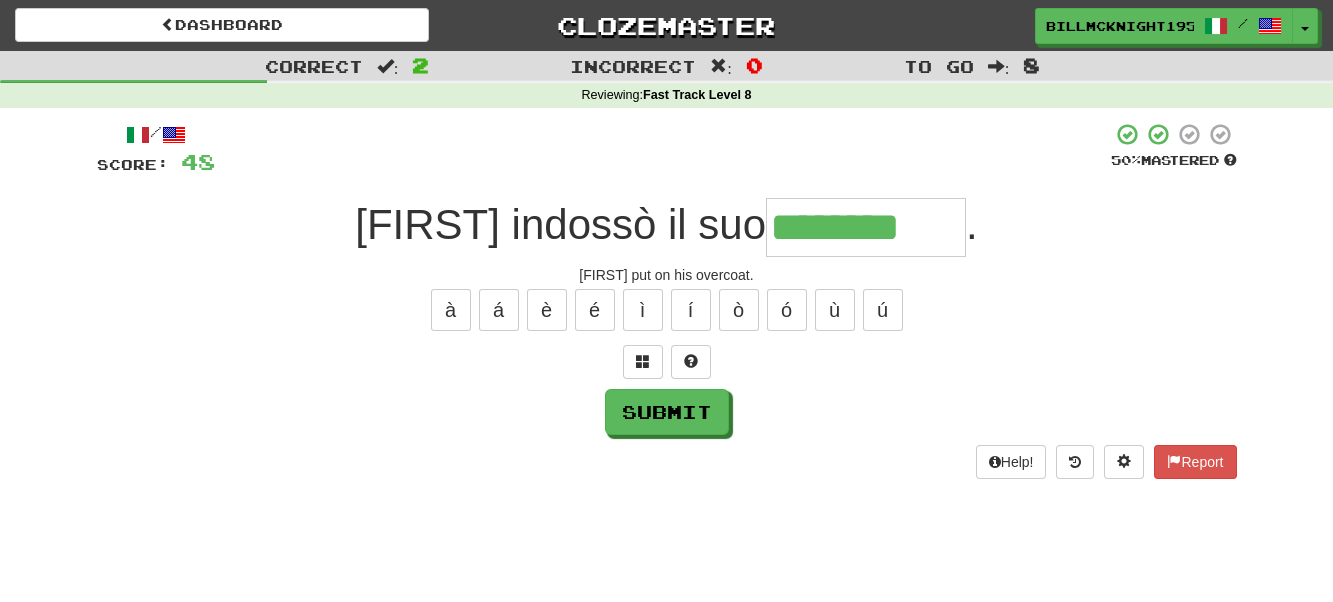 type on "********" 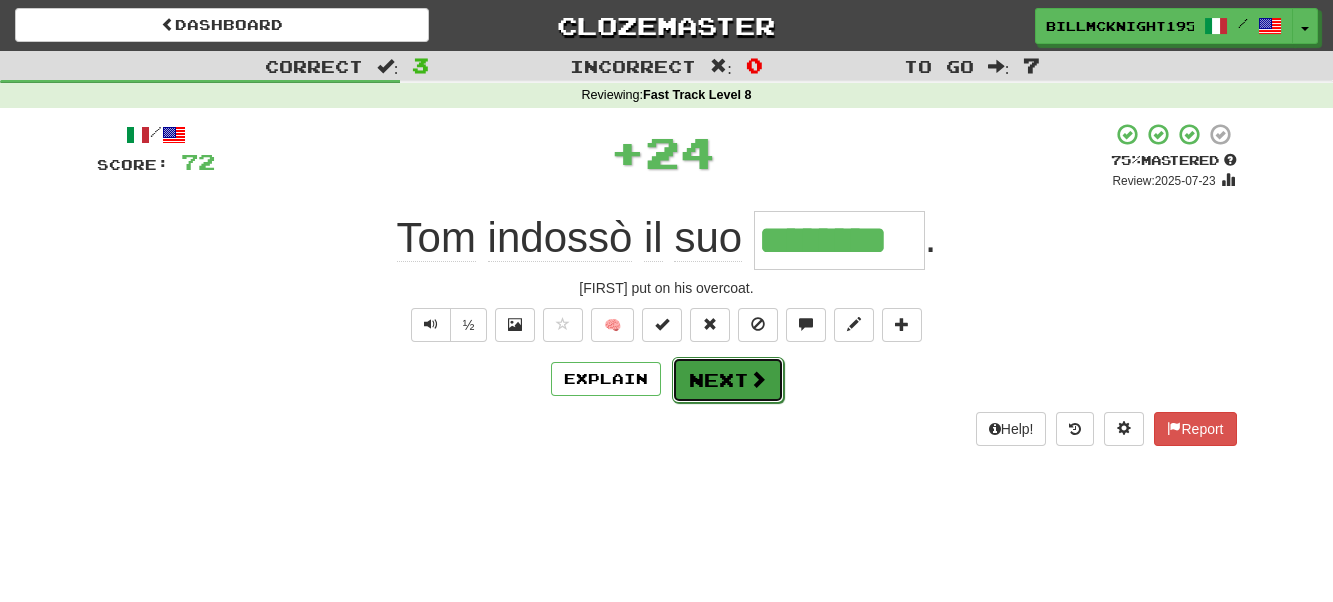 click on "Next" at bounding box center [728, 380] 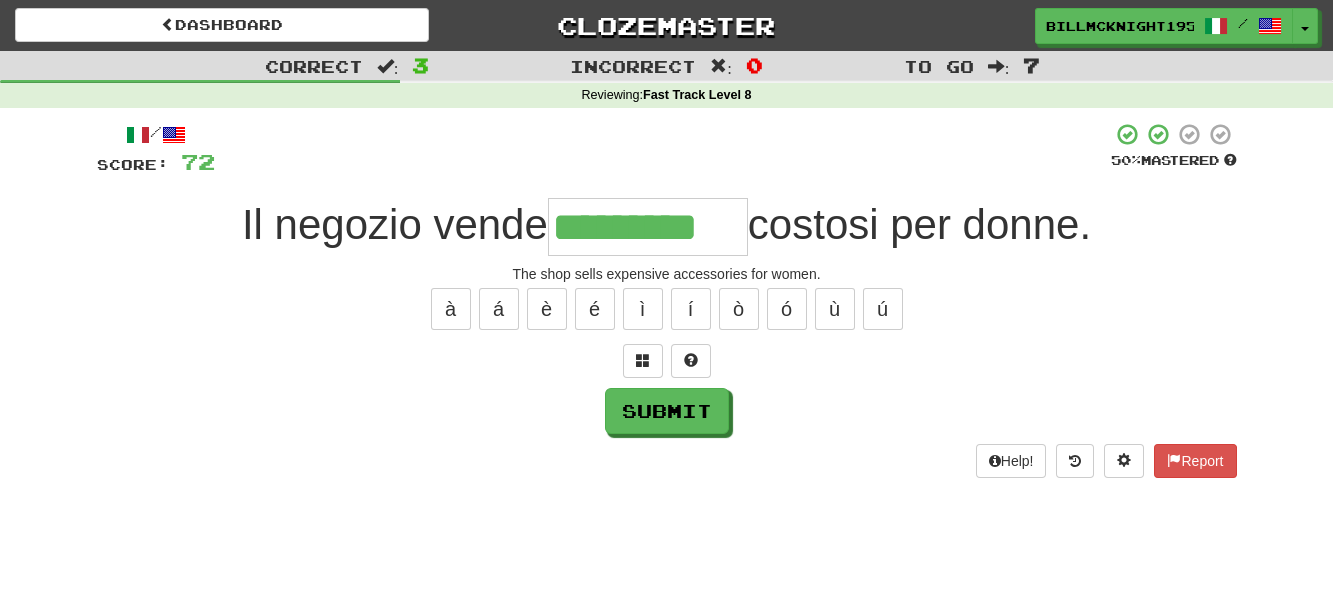 scroll, scrollTop: 0, scrollLeft: 0, axis: both 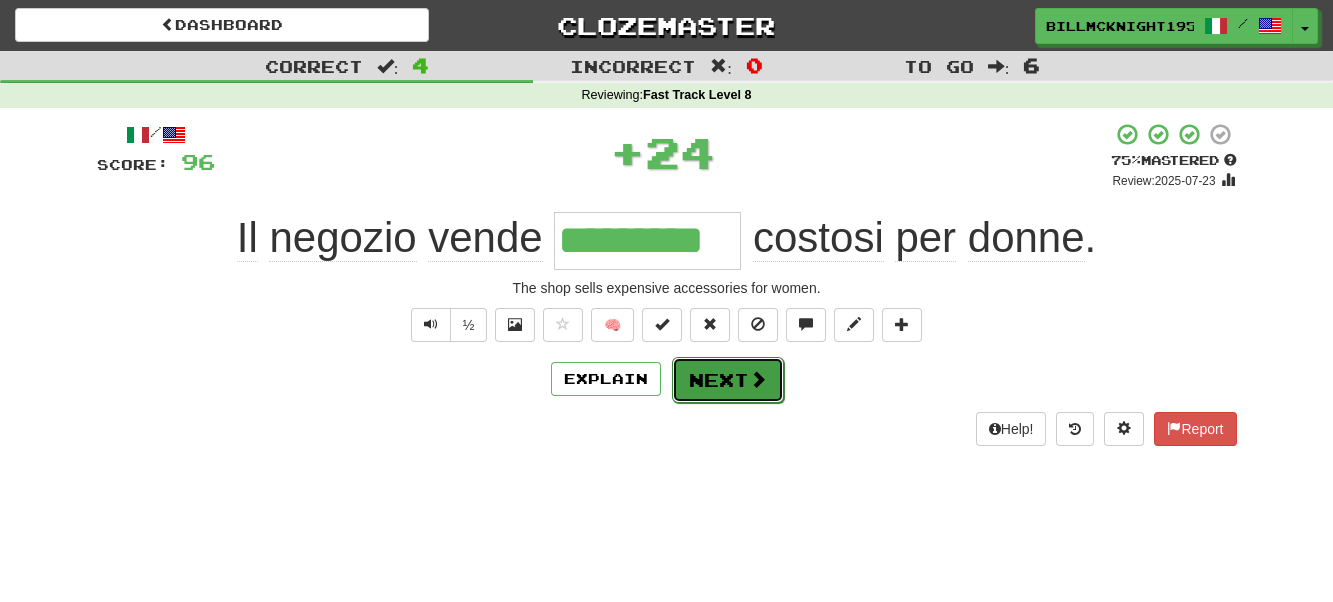click on "Next" at bounding box center (728, 380) 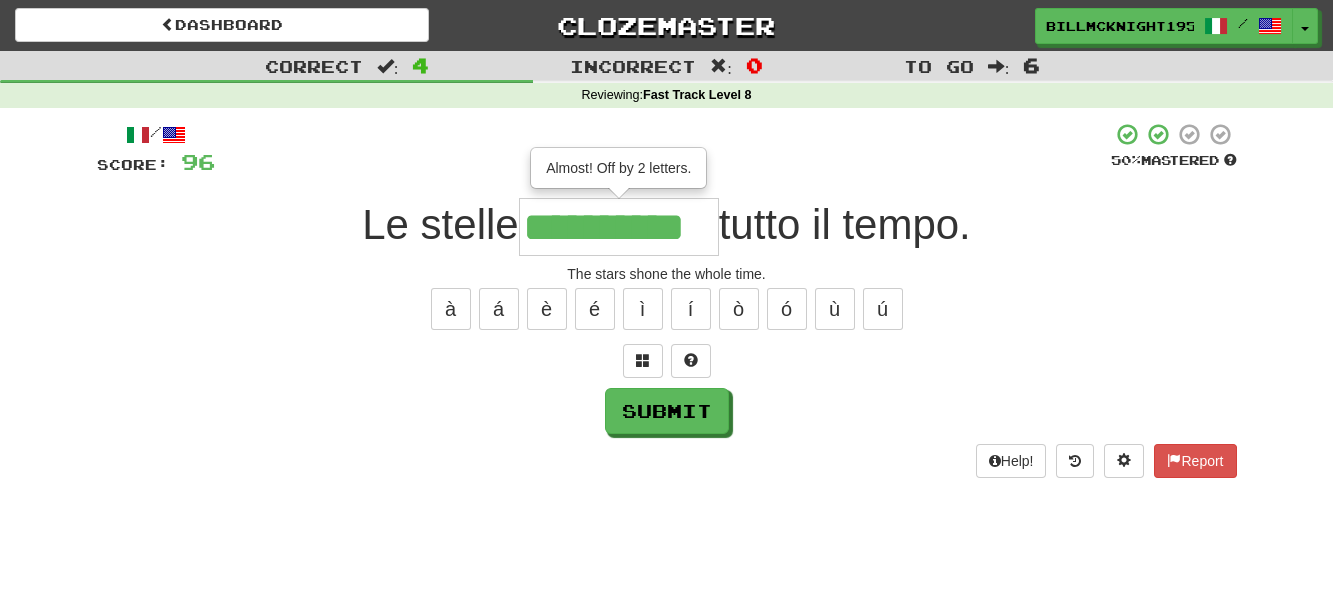 type on "**********" 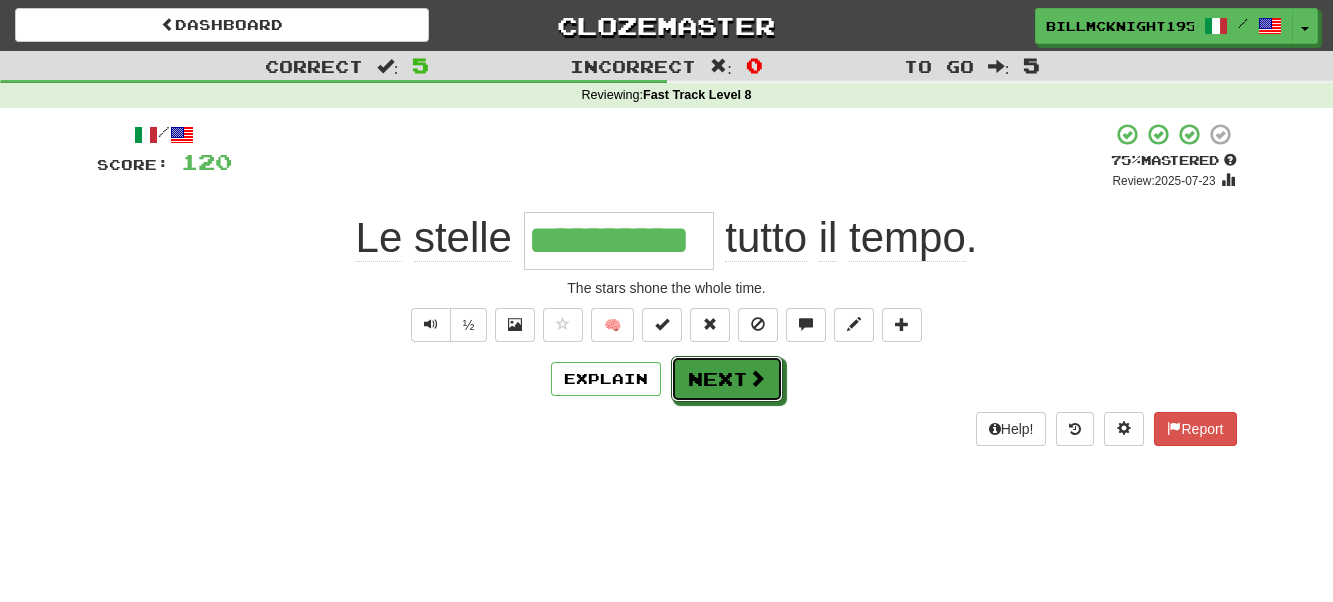 click on "Next" at bounding box center [727, 379] 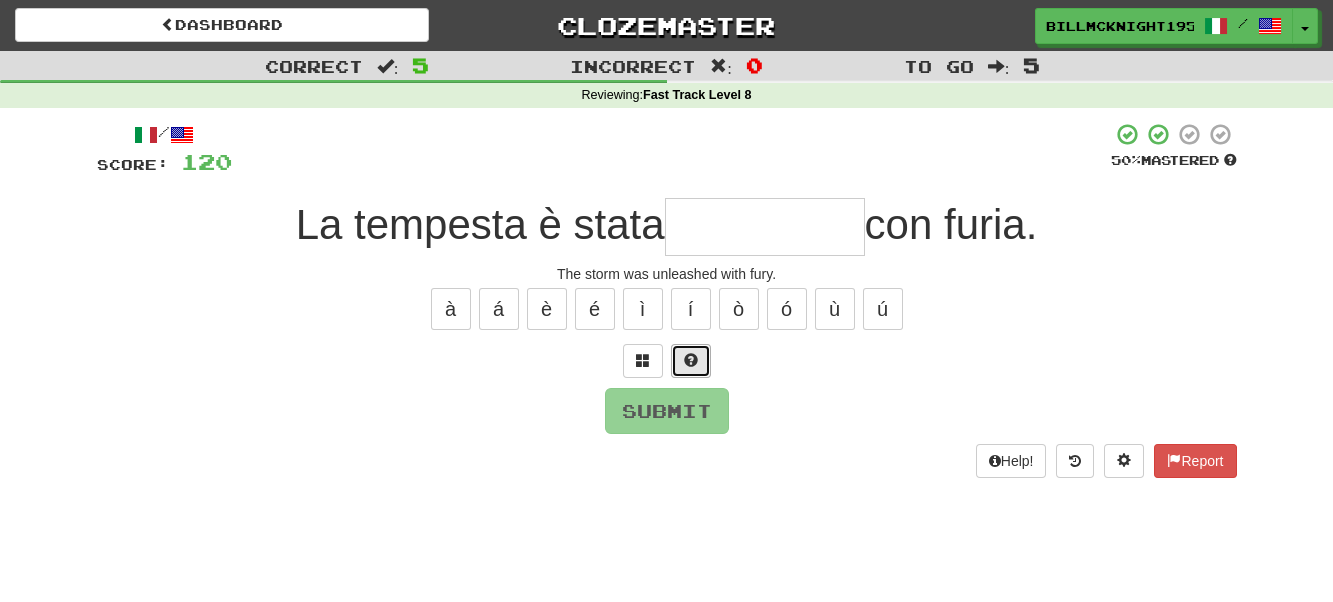 click at bounding box center (691, 360) 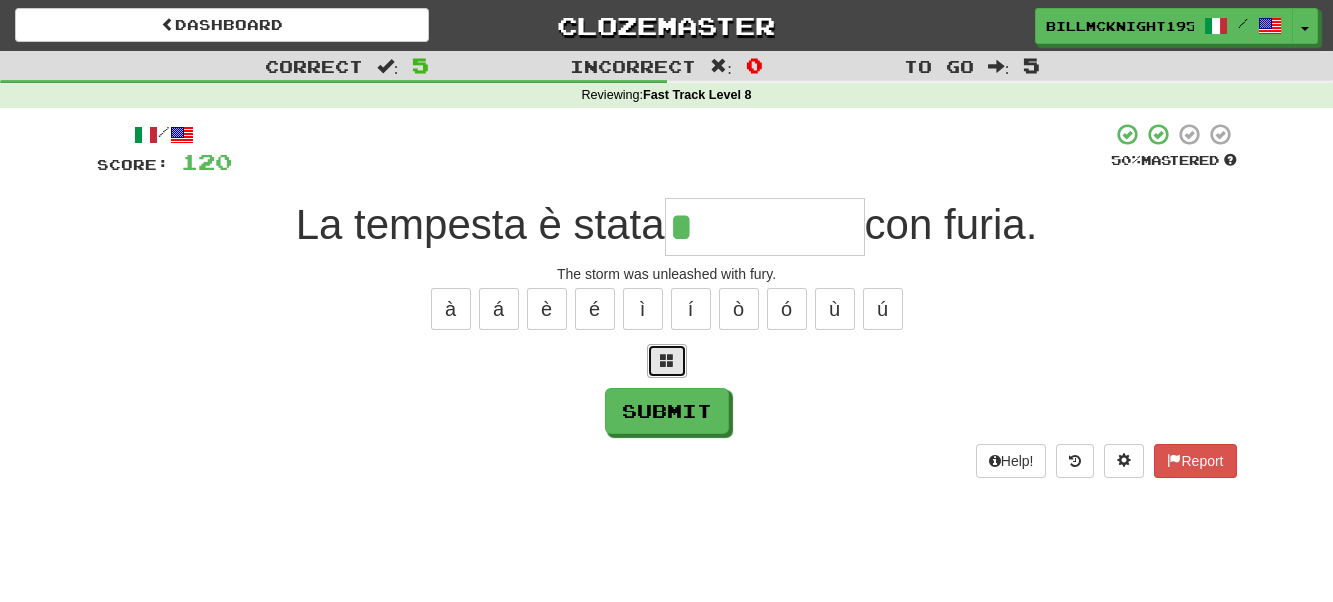 click at bounding box center (667, 360) 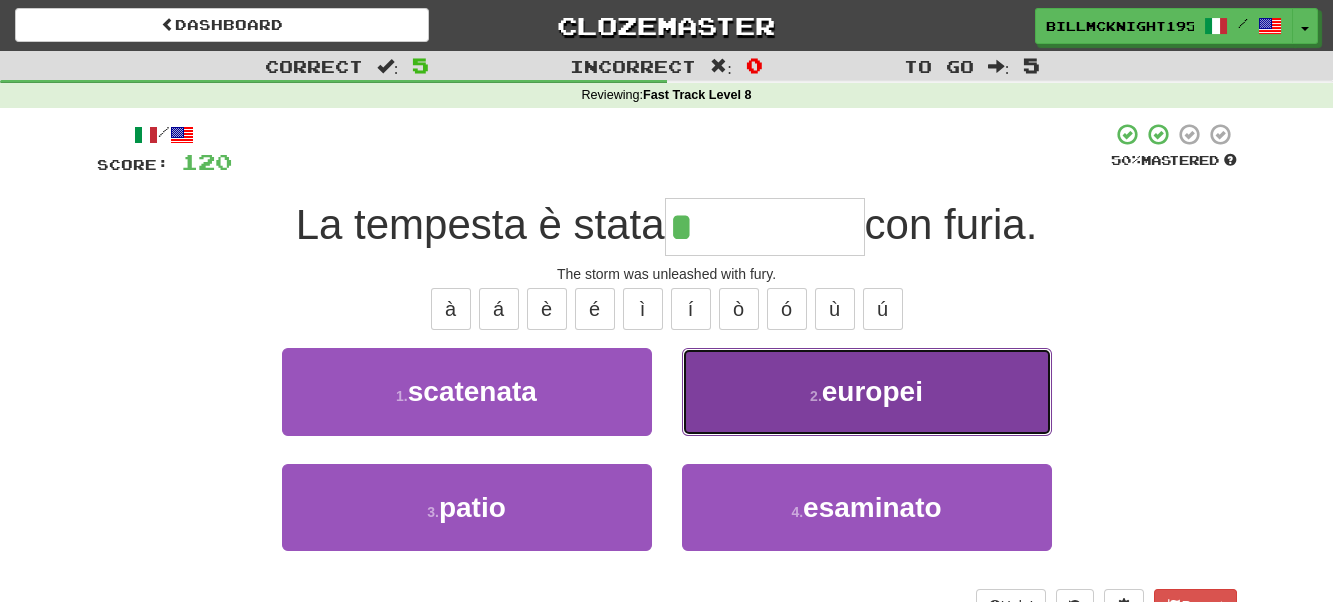 click on "europei" at bounding box center (872, 391) 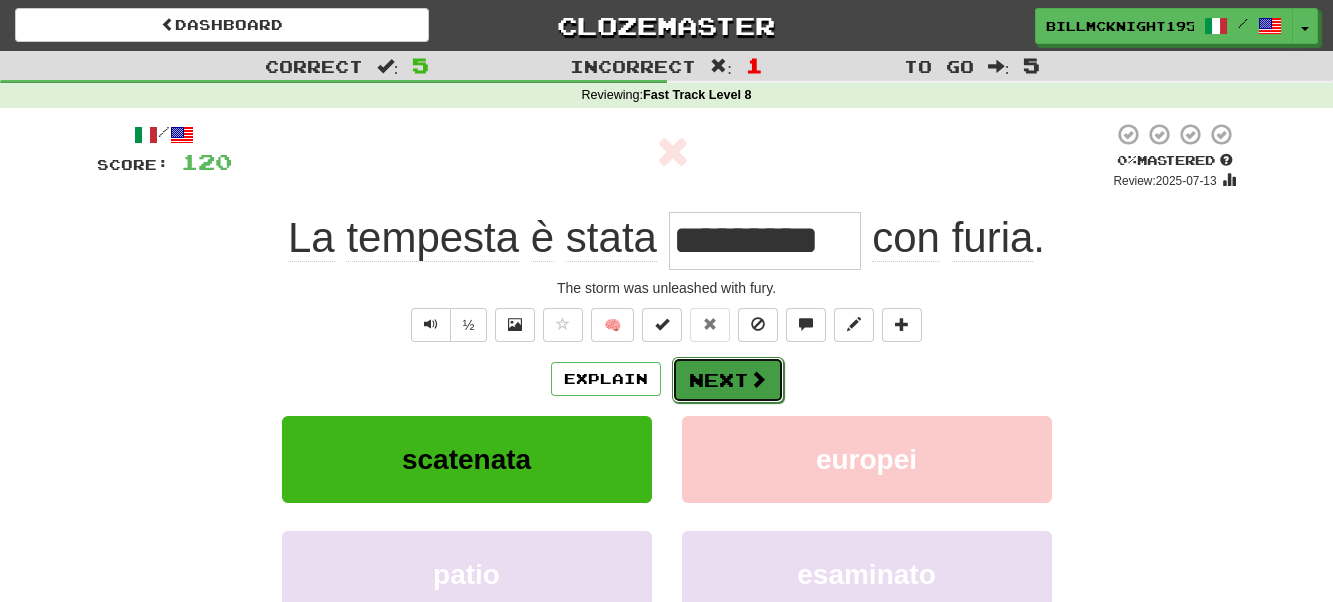 click on "Next" at bounding box center (728, 380) 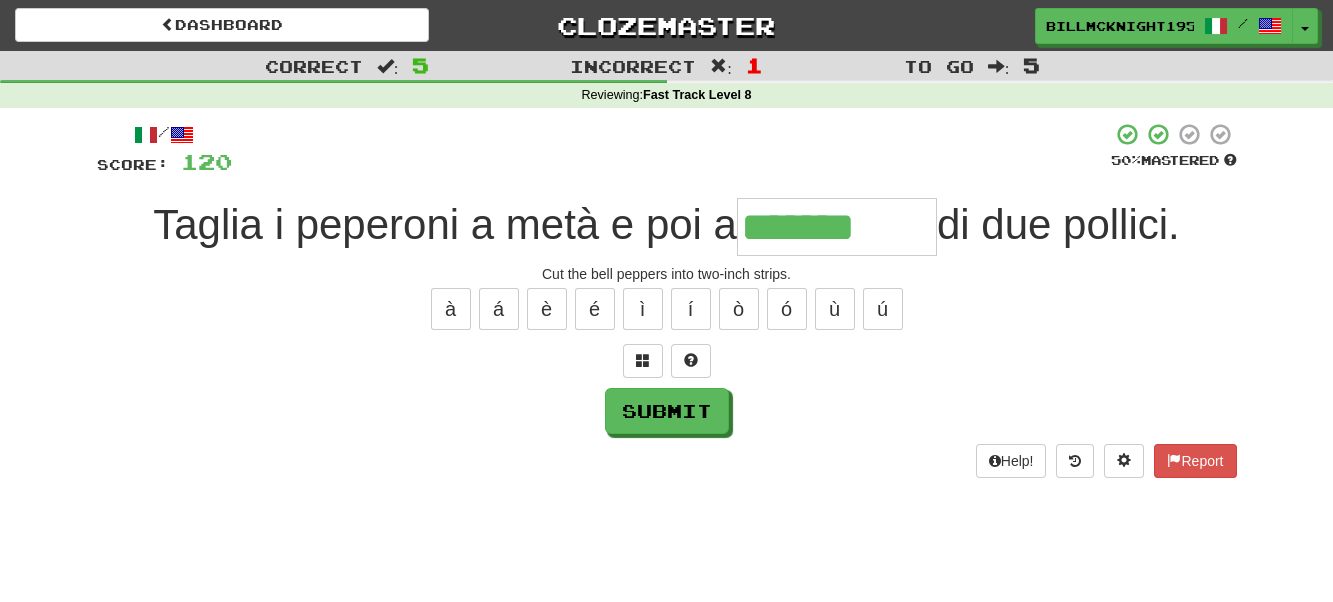 type on "*******" 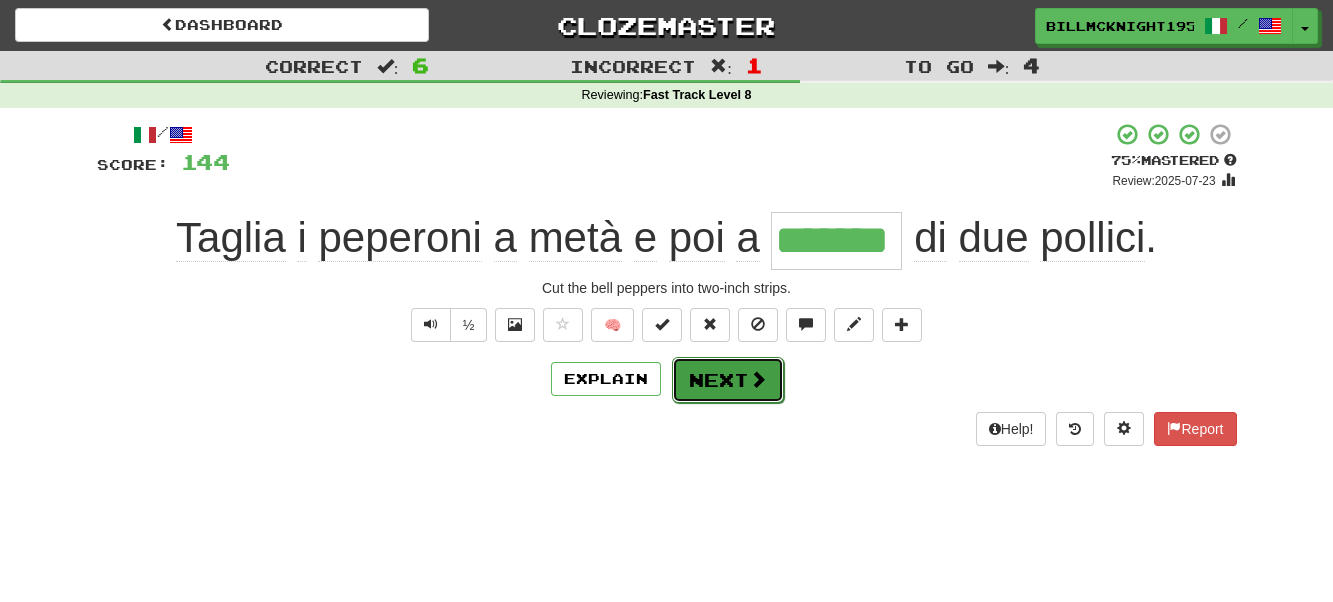 click on "Next" at bounding box center (728, 380) 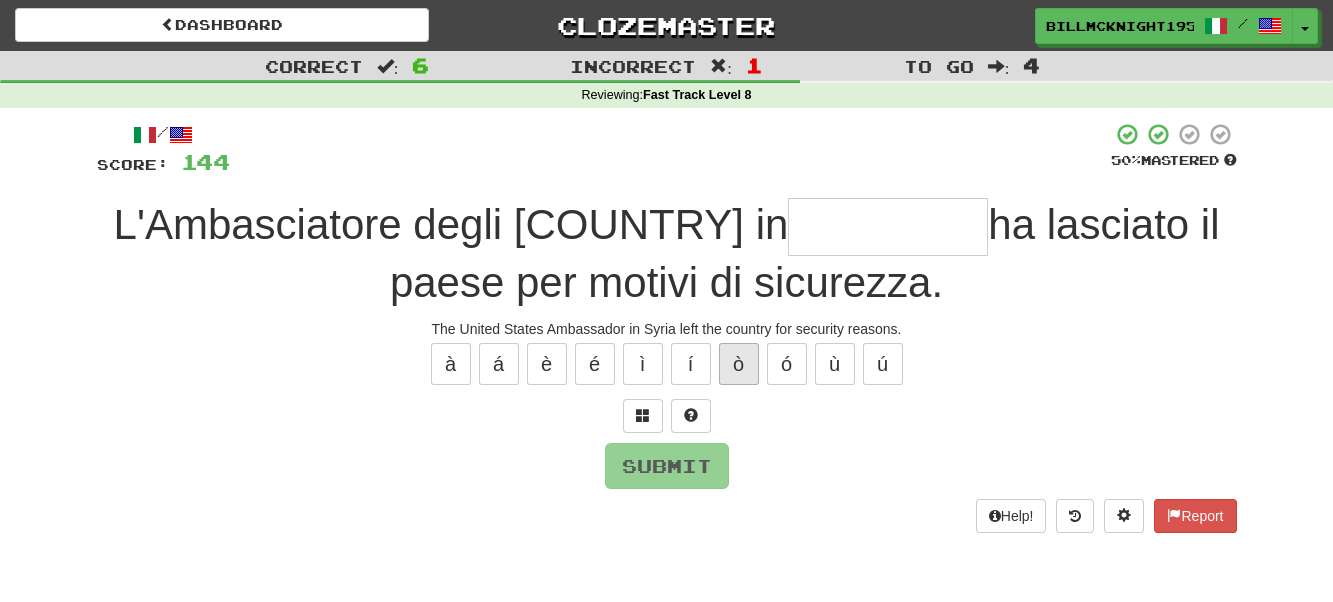 type on "*" 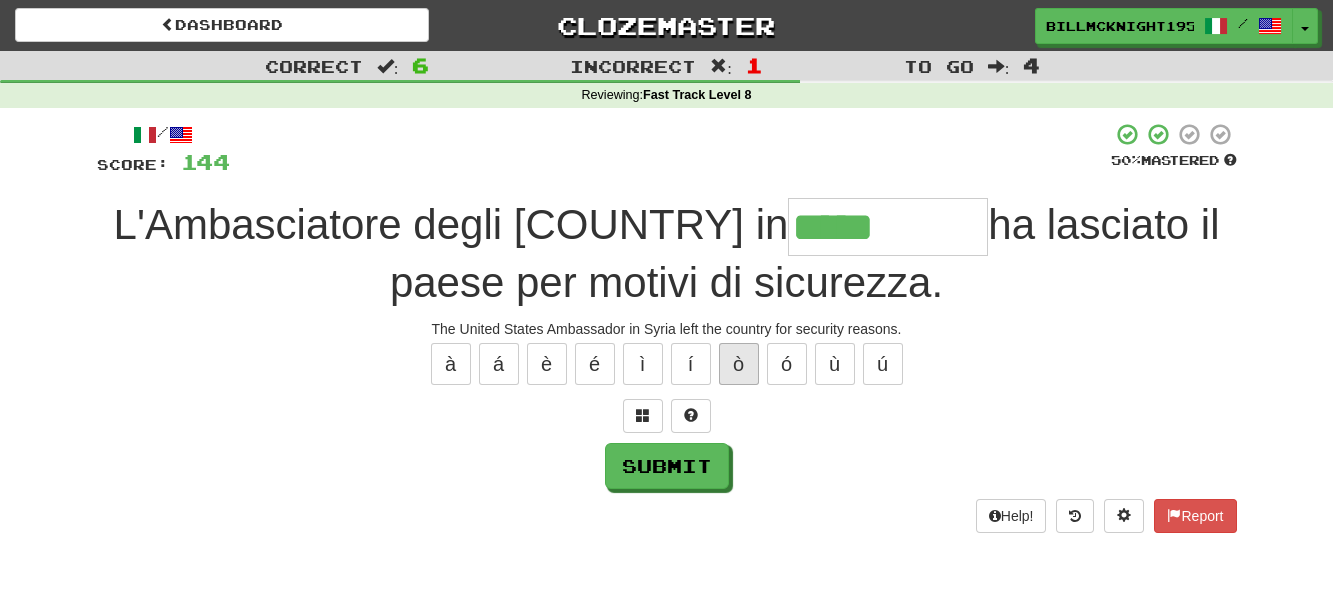 type on "*****" 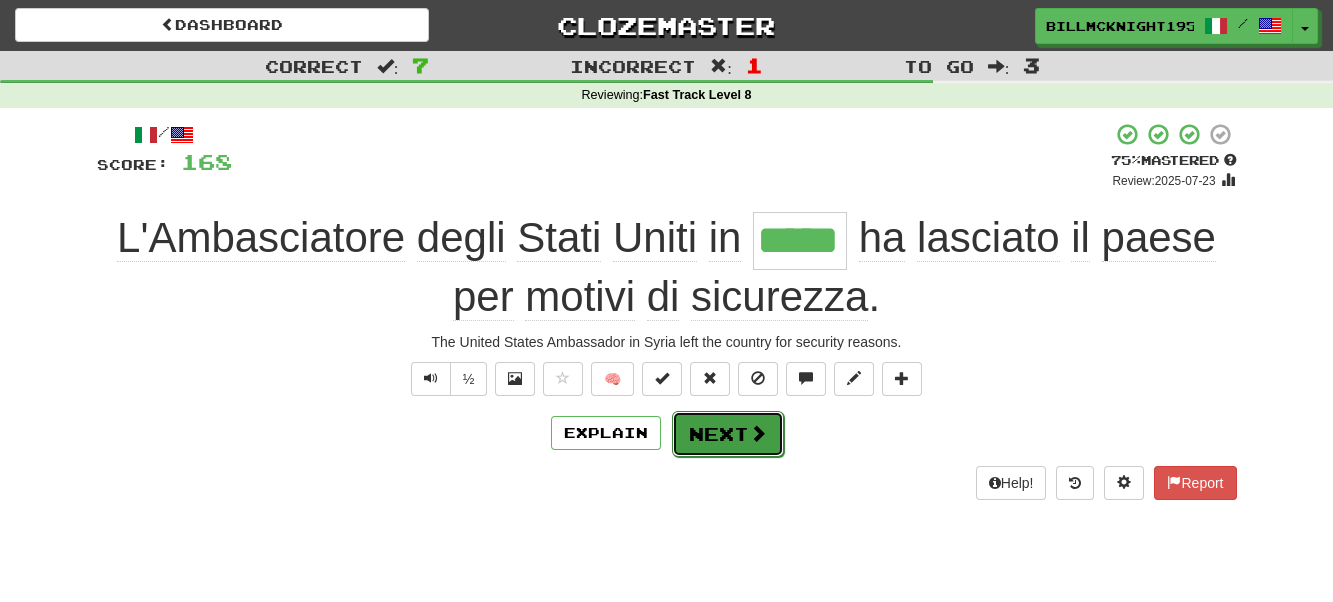 click on "Next" at bounding box center [728, 434] 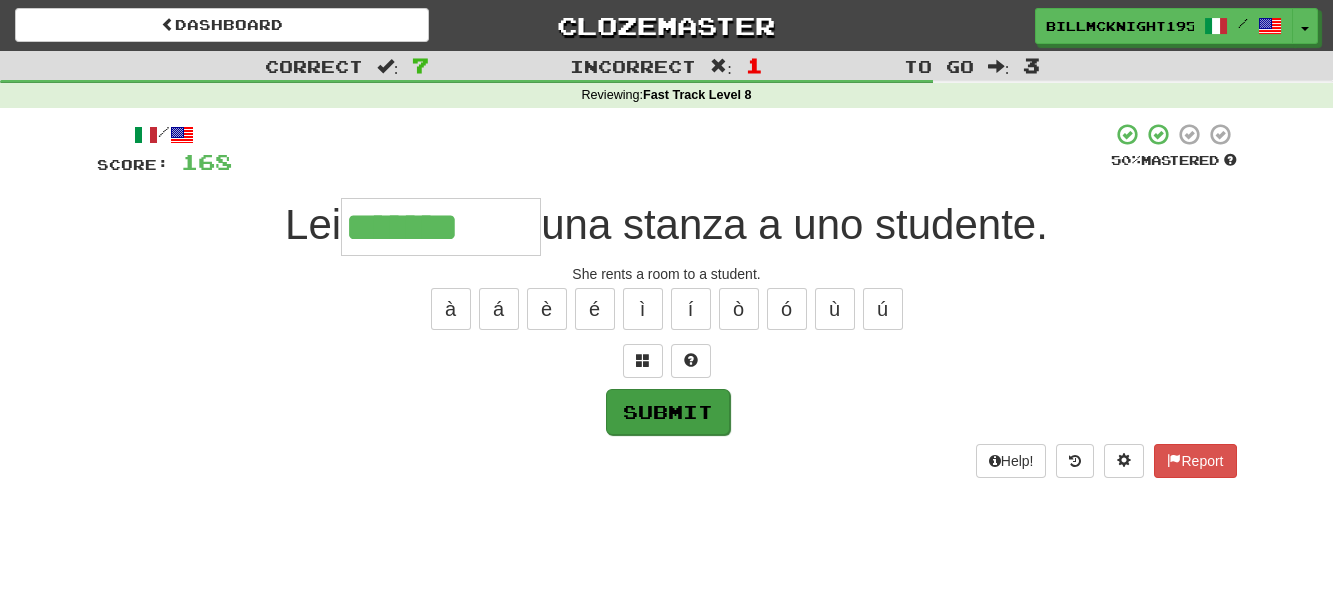 type on "*******" 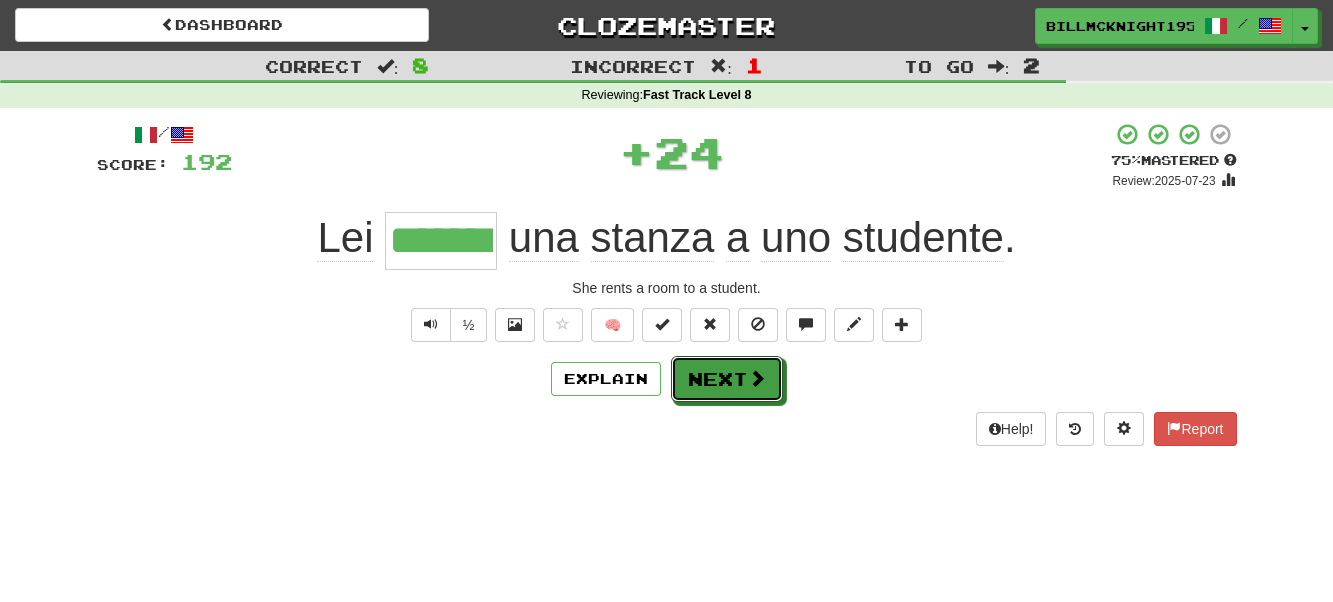 click on "Next" at bounding box center [727, 379] 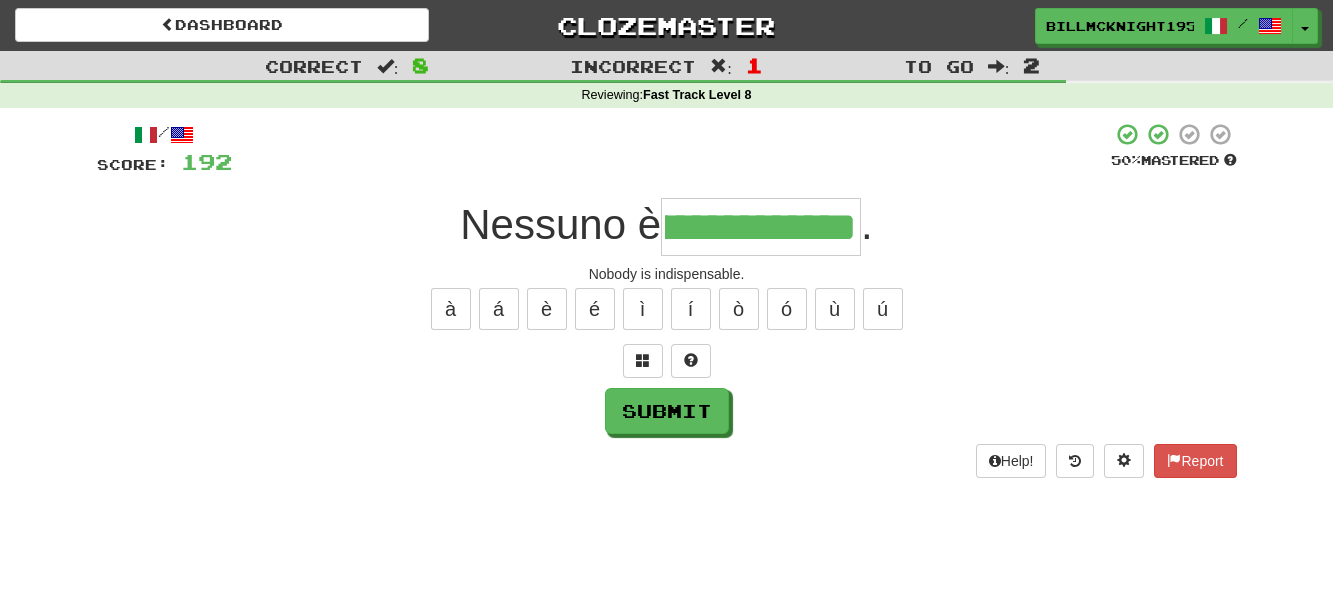 scroll, scrollTop: 0, scrollLeft: 73, axis: horizontal 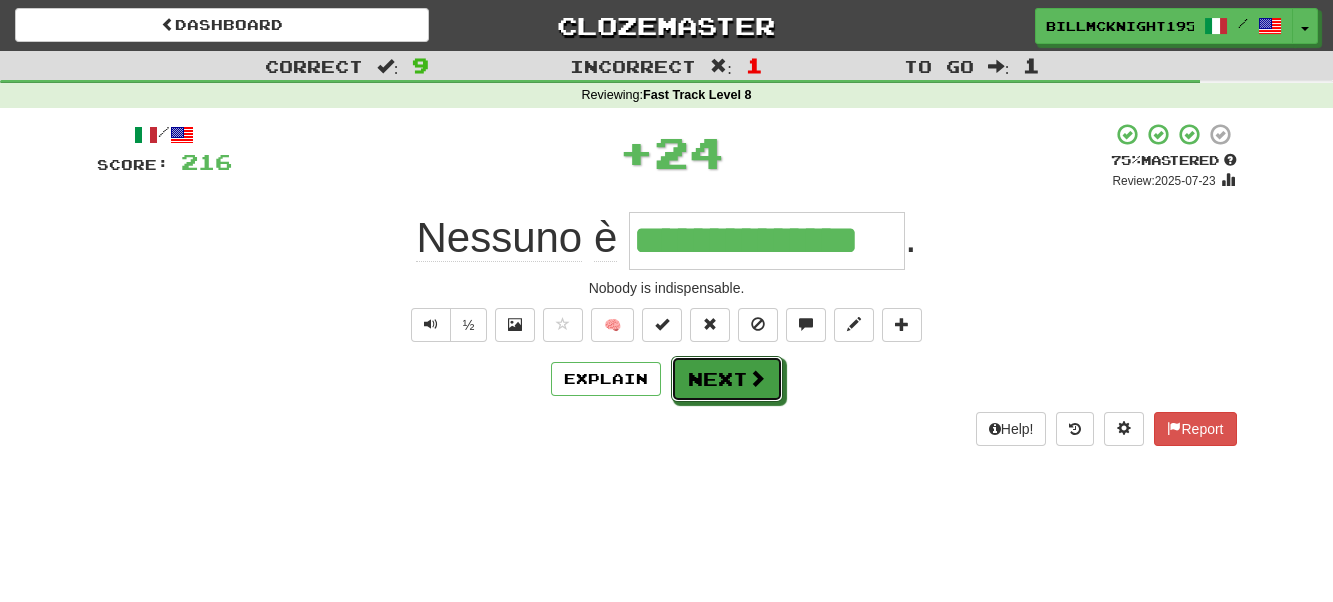 click on "Next" at bounding box center (727, 379) 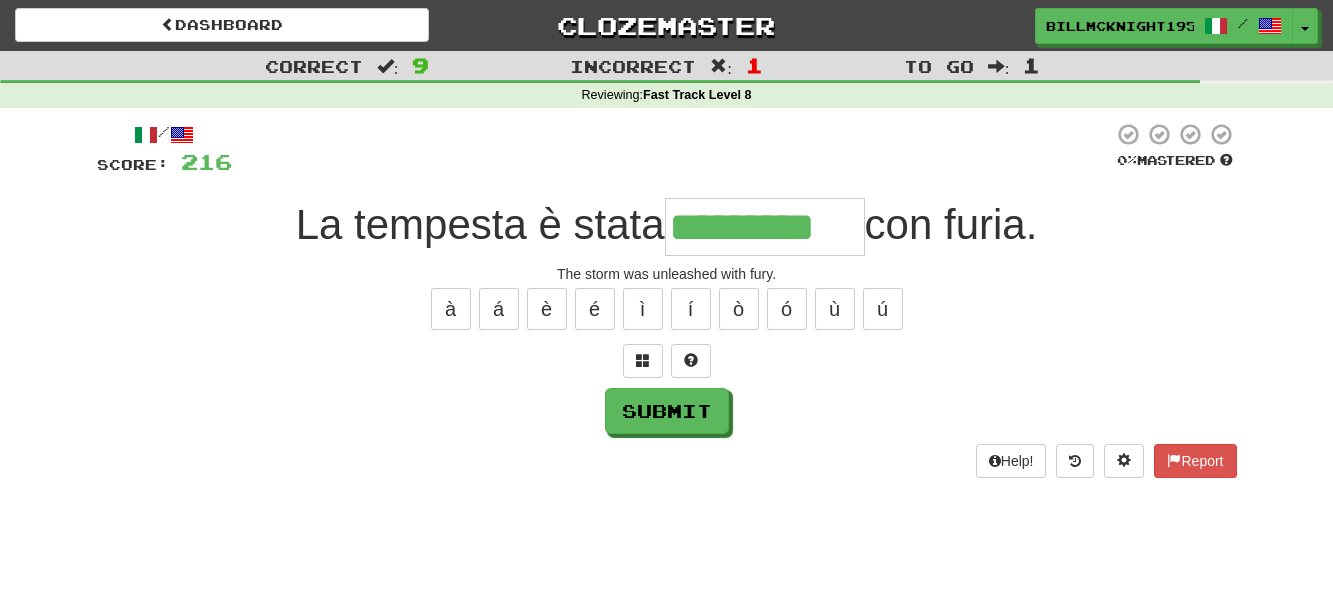 type on "*********" 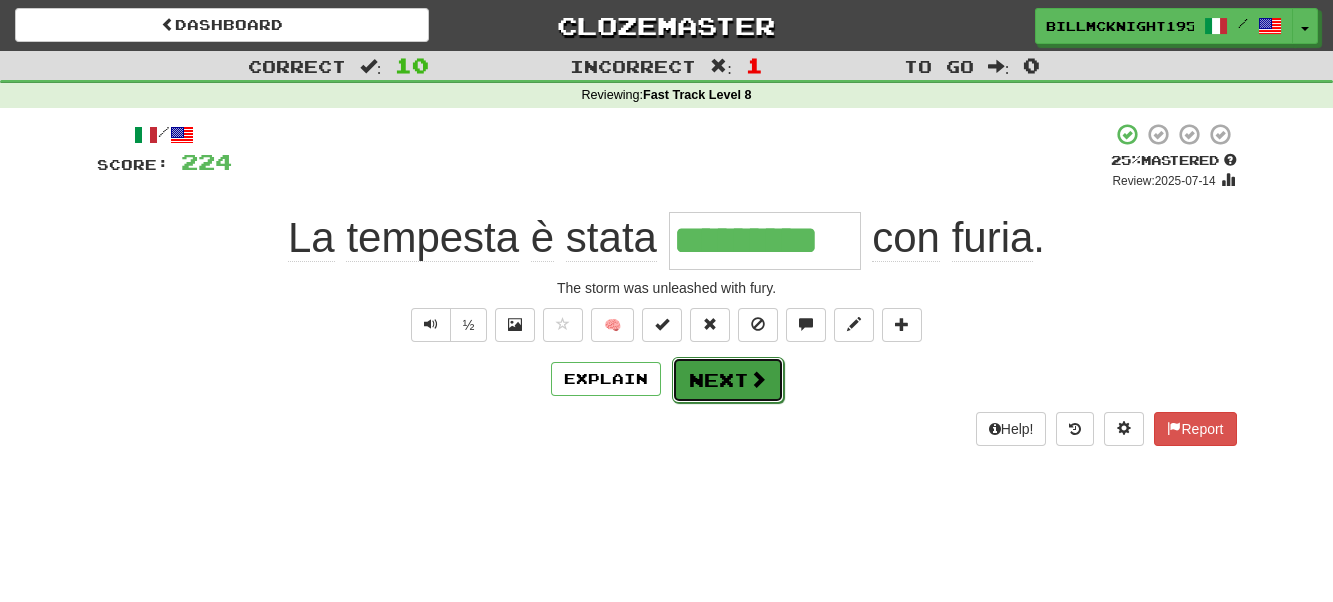 click on "Next" at bounding box center (728, 380) 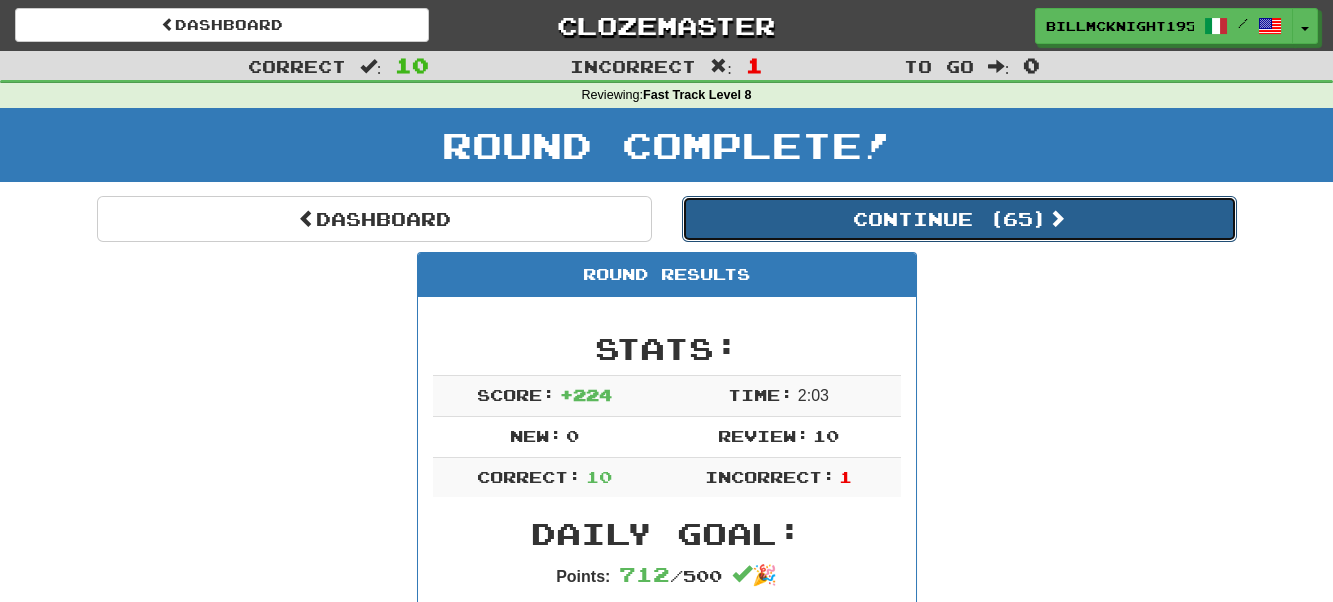 click on "Continue ( 65 )" at bounding box center (959, 219) 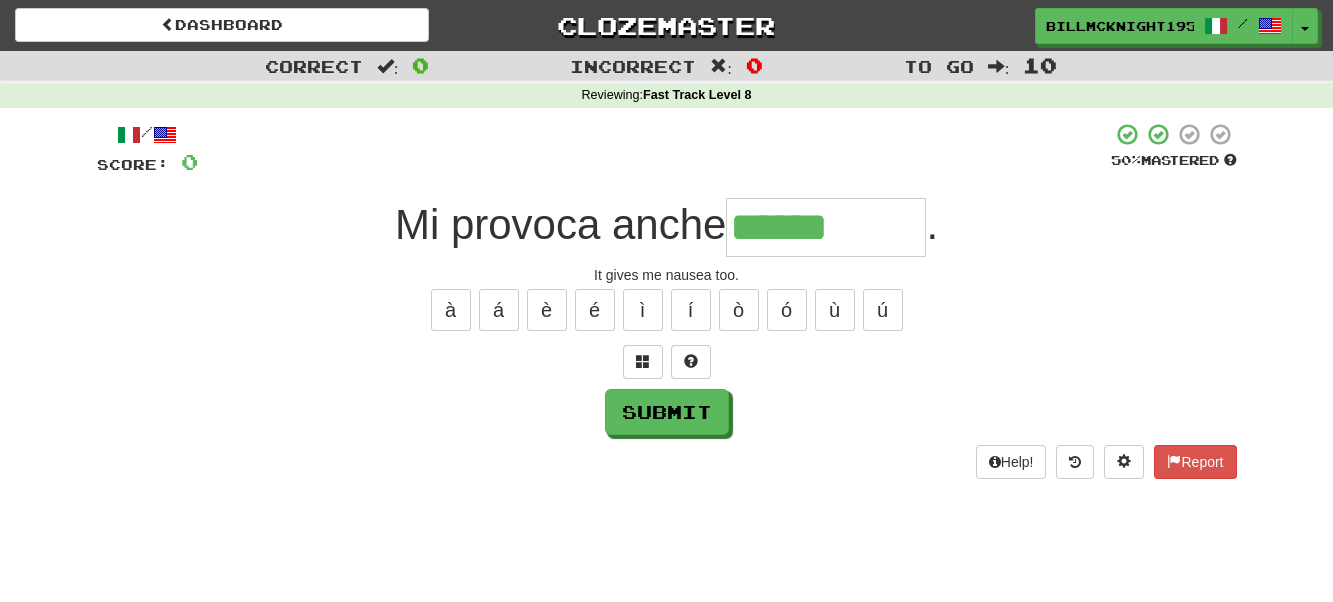 type on "******" 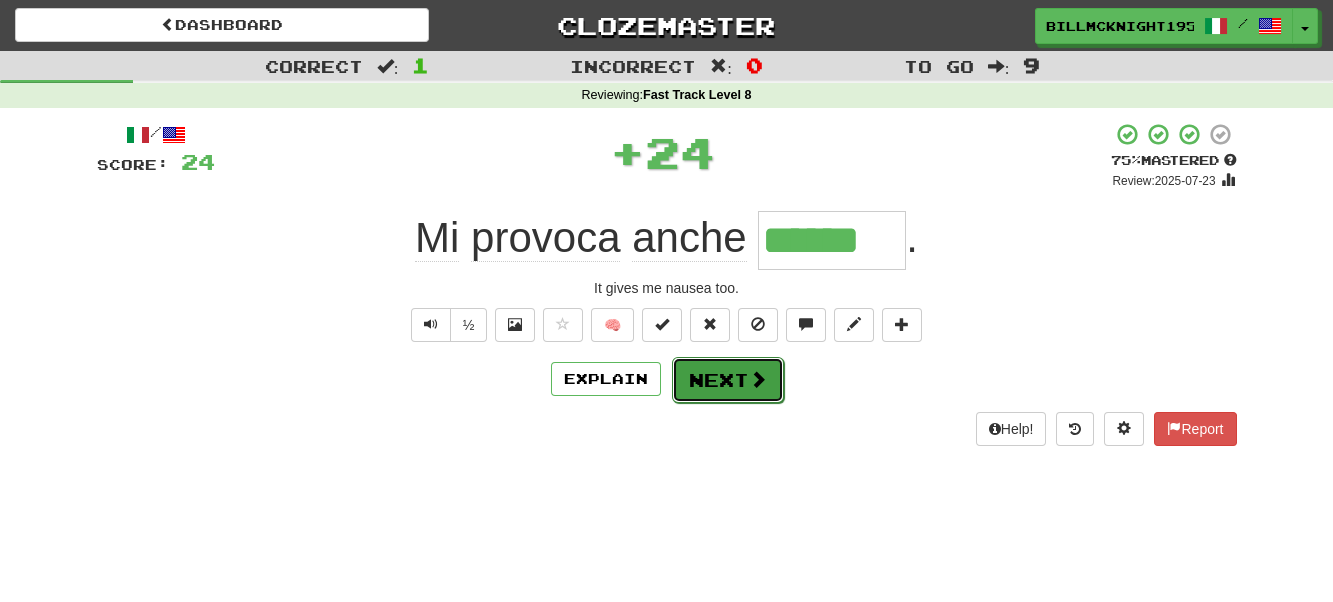 click on "Next" at bounding box center (728, 380) 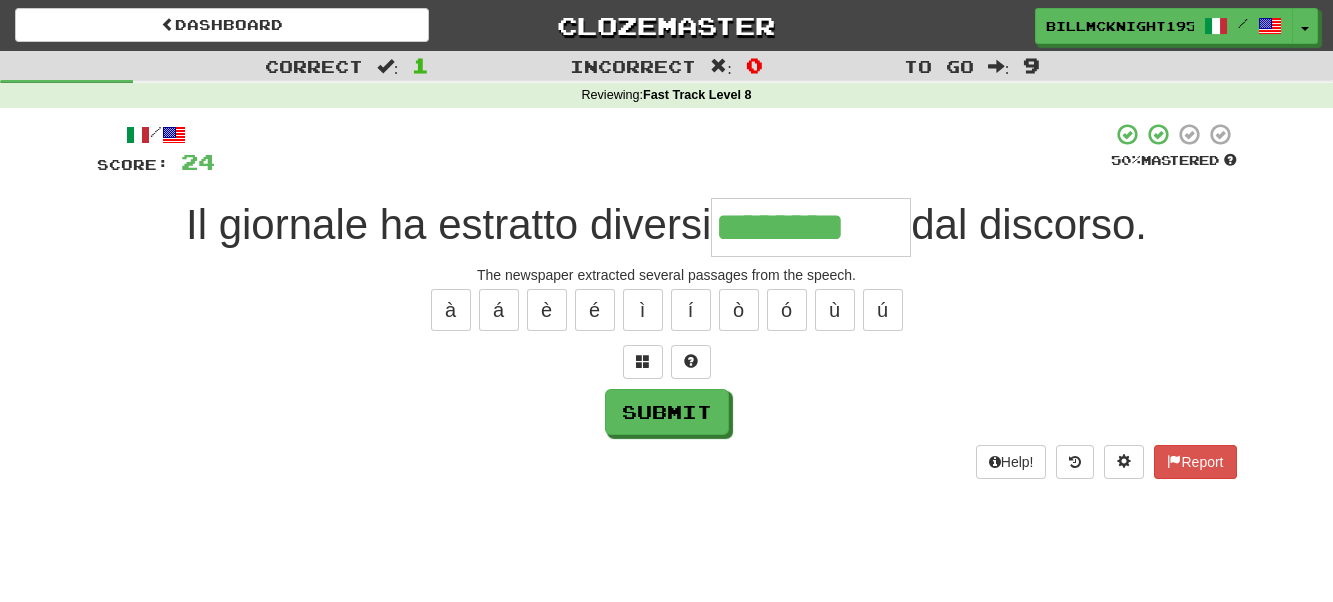 type on "********" 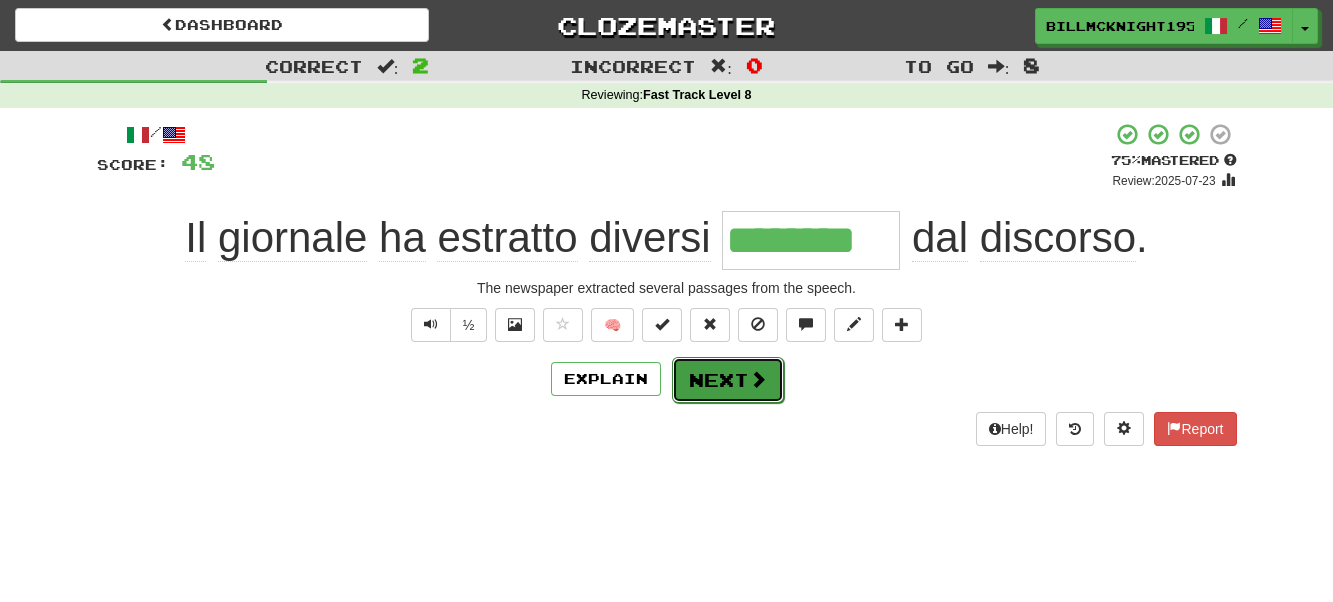 click on "Next" at bounding box center [728, 380] 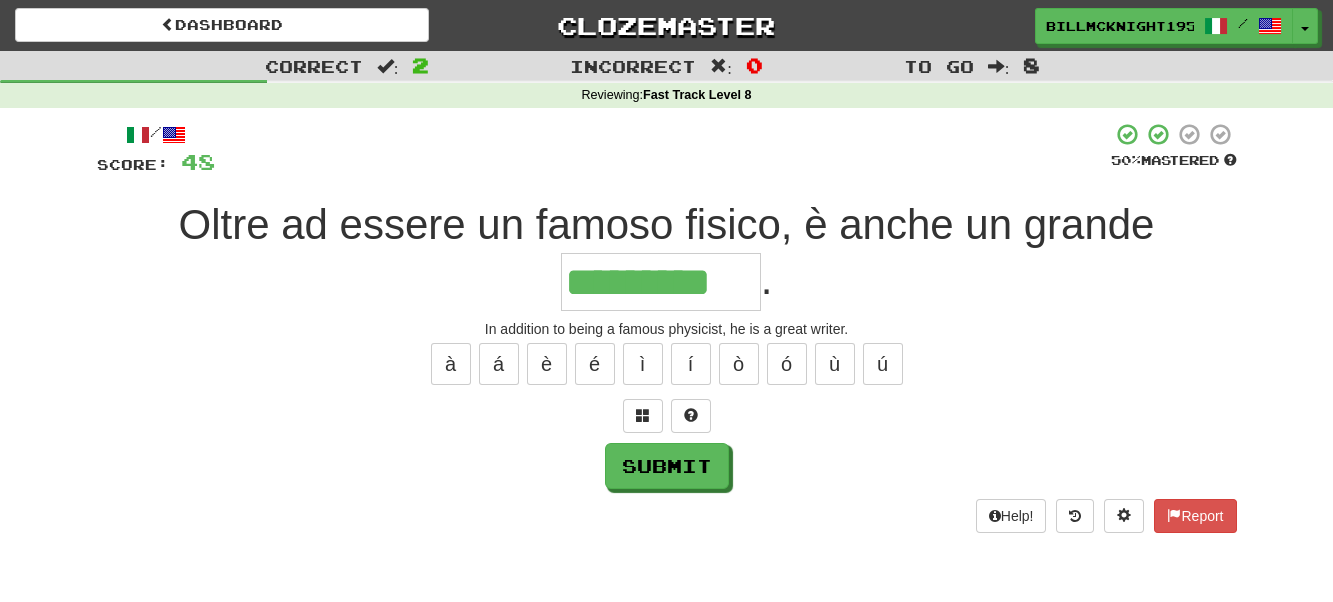 type on "*********" 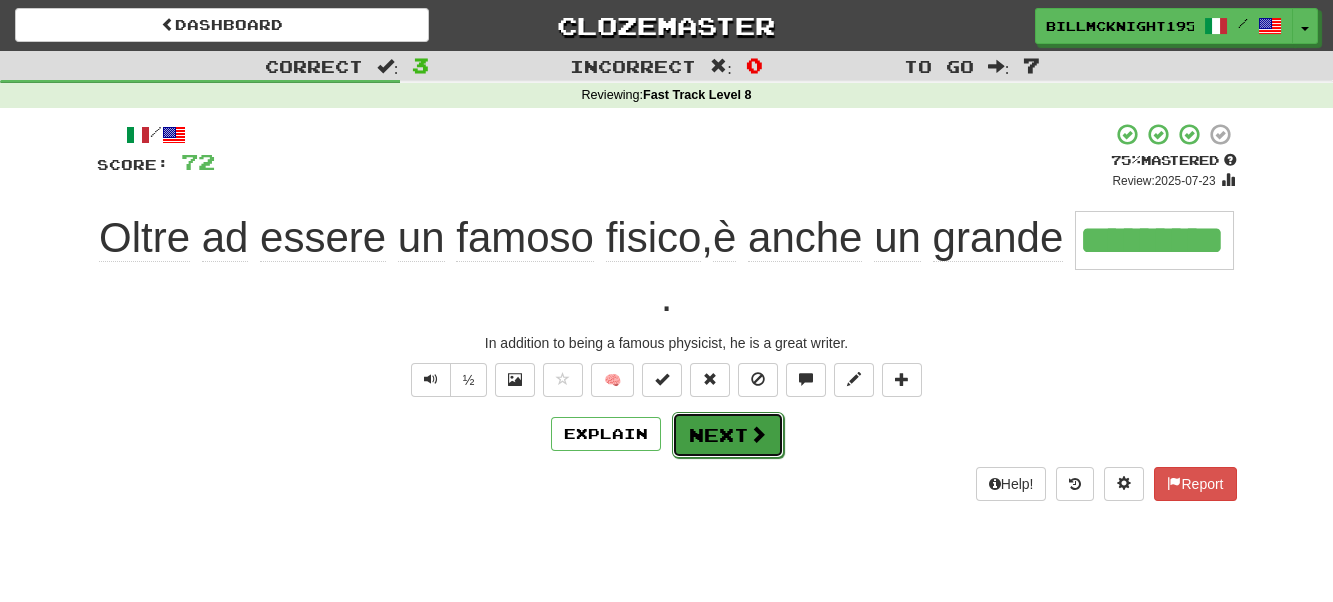 click on "Next" at bounding box center (728, 435) 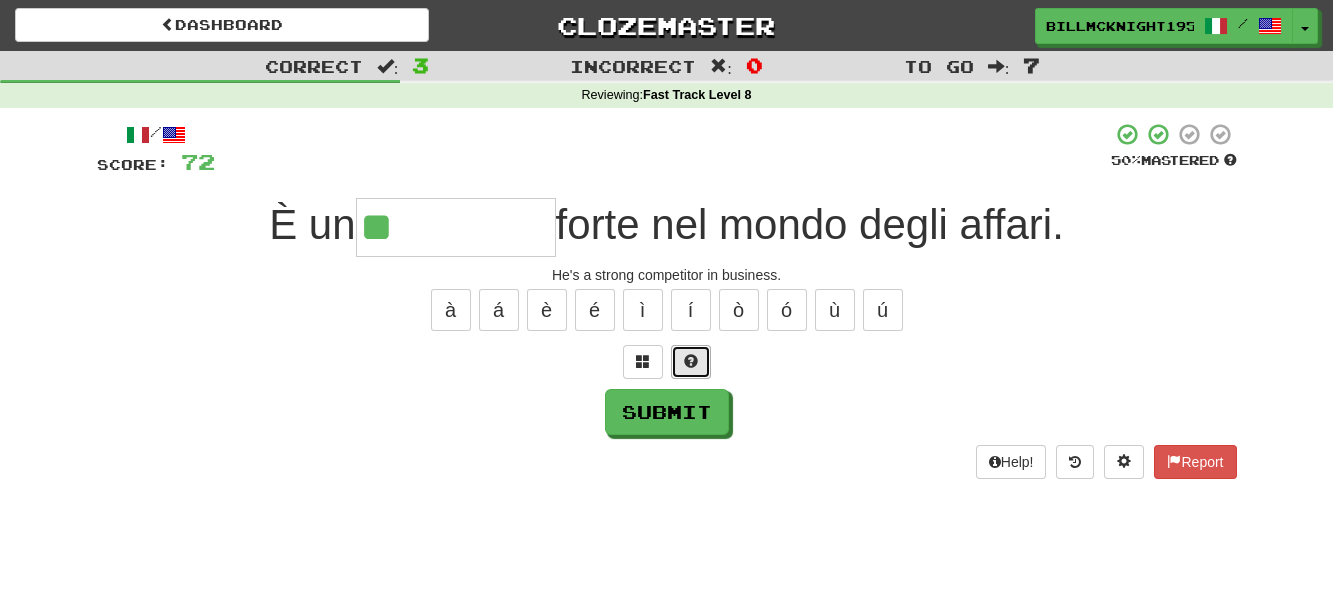 click at bounding box center (691, 361) 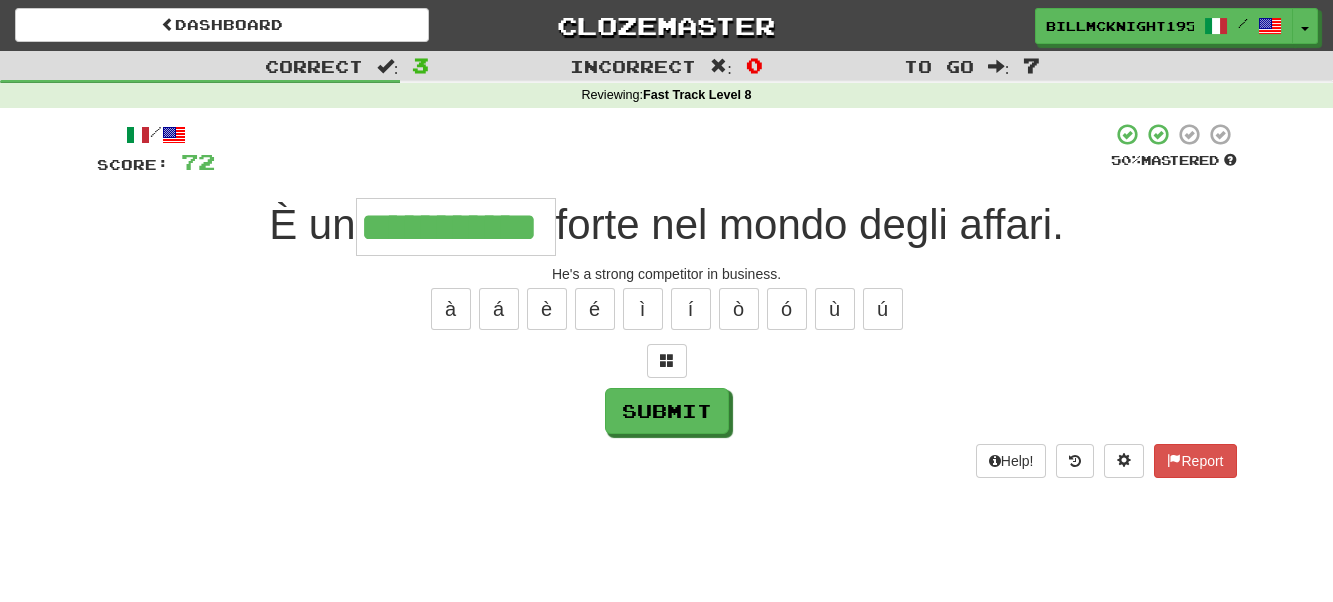scroll, scrollTop: 0, scrollLeft: 26, axis: horizontal 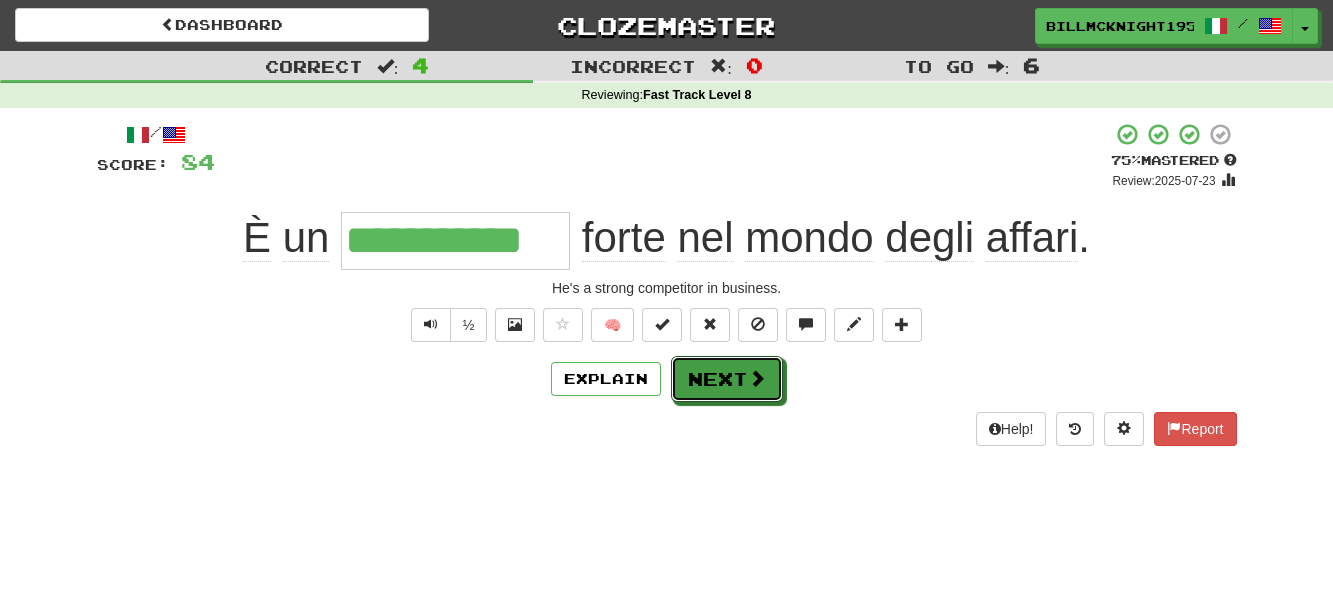 click on "Next" at bounding box center (727, 379) 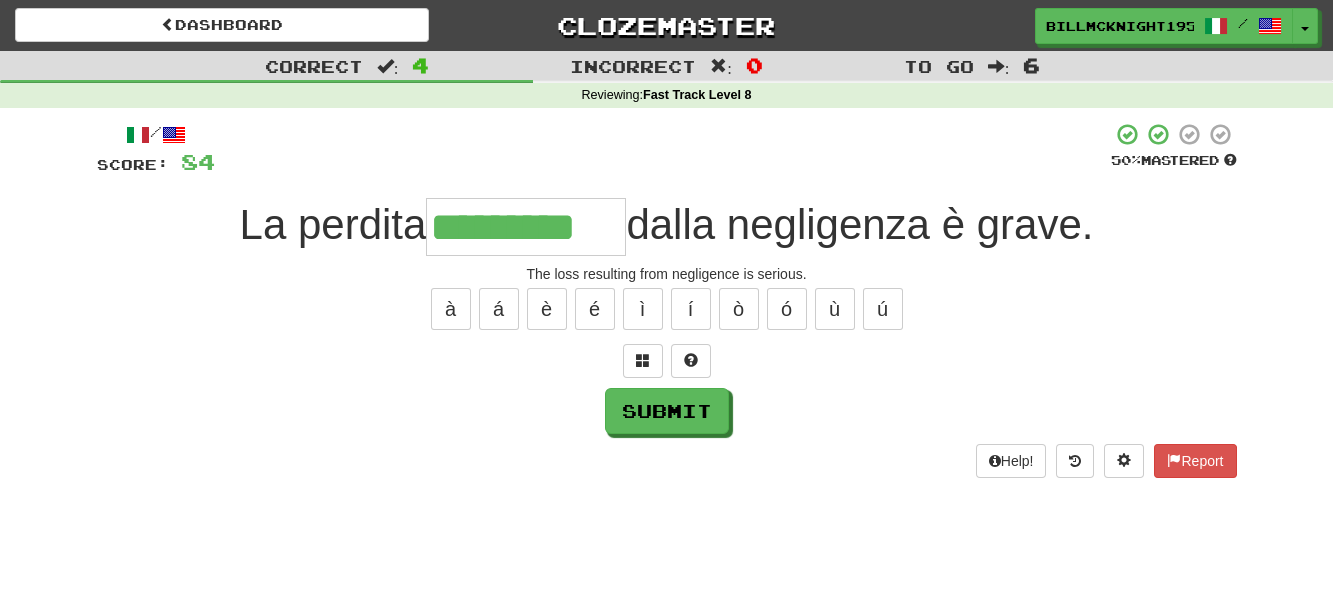 type on "*********" 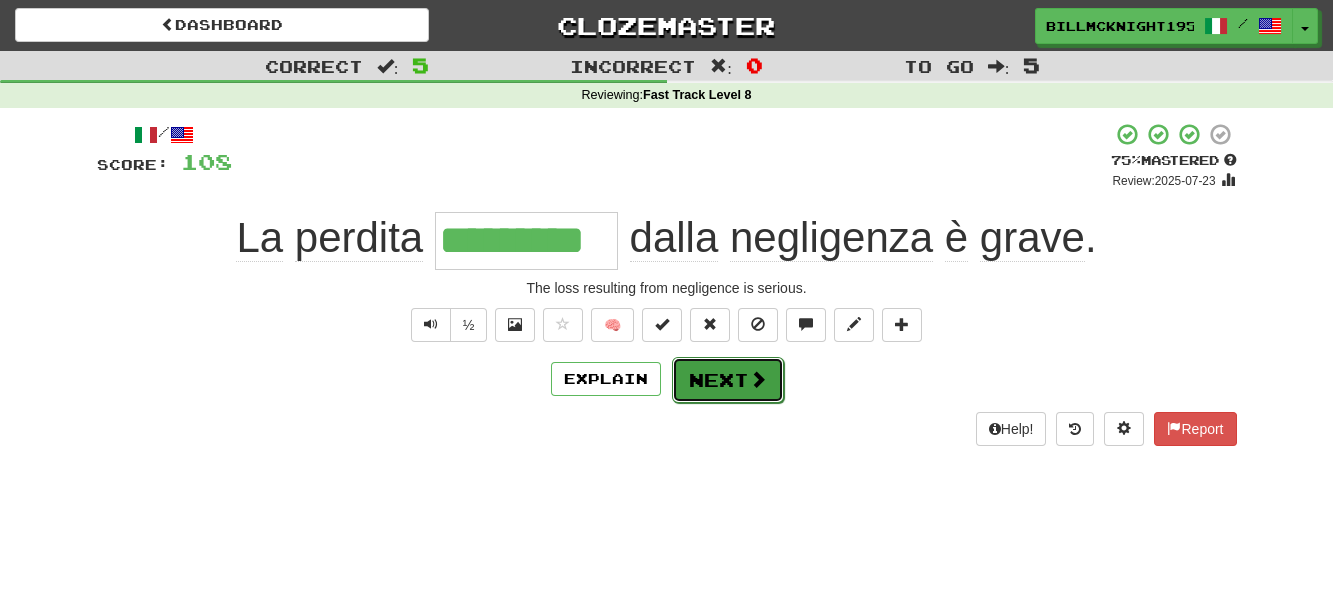 click on "Next" at bounding box center (728, 380) 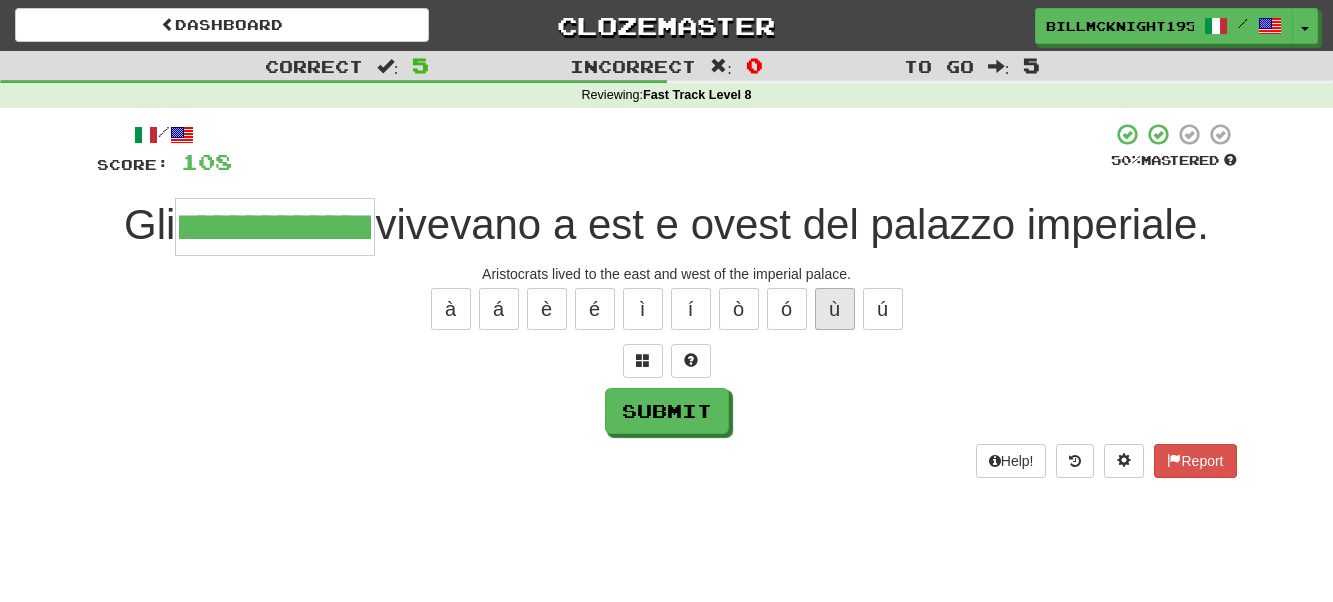 scroll, scrollTop: 0, scrollLeft: 19, axis: horizontal 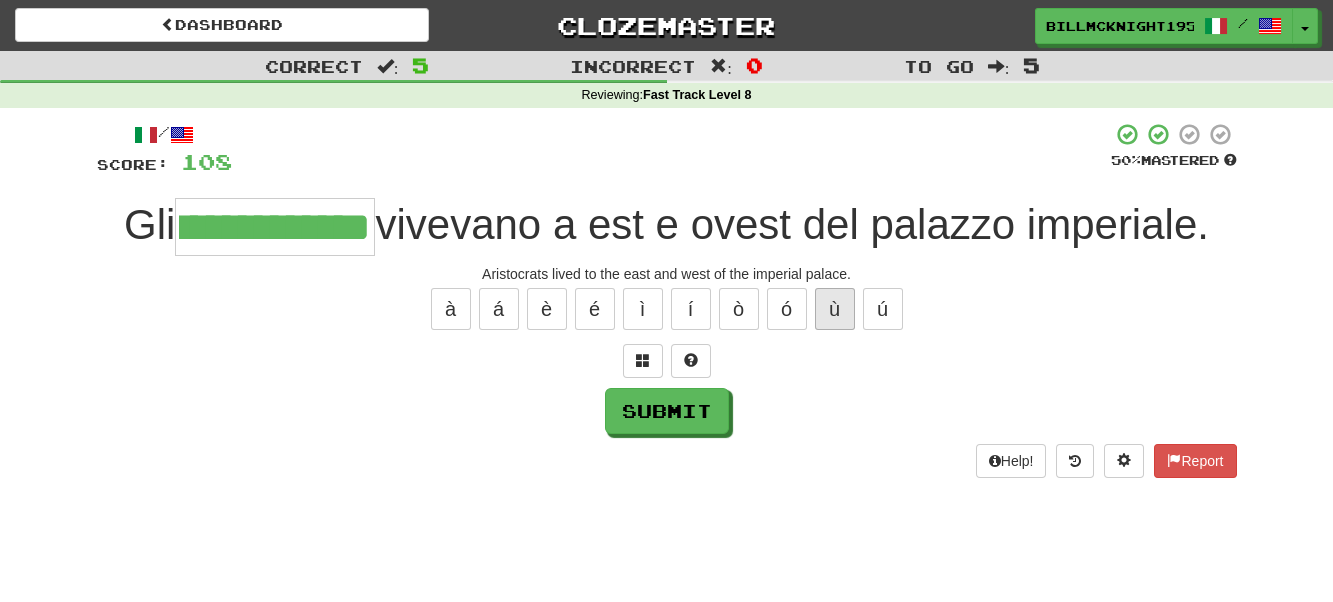 type on "**********" 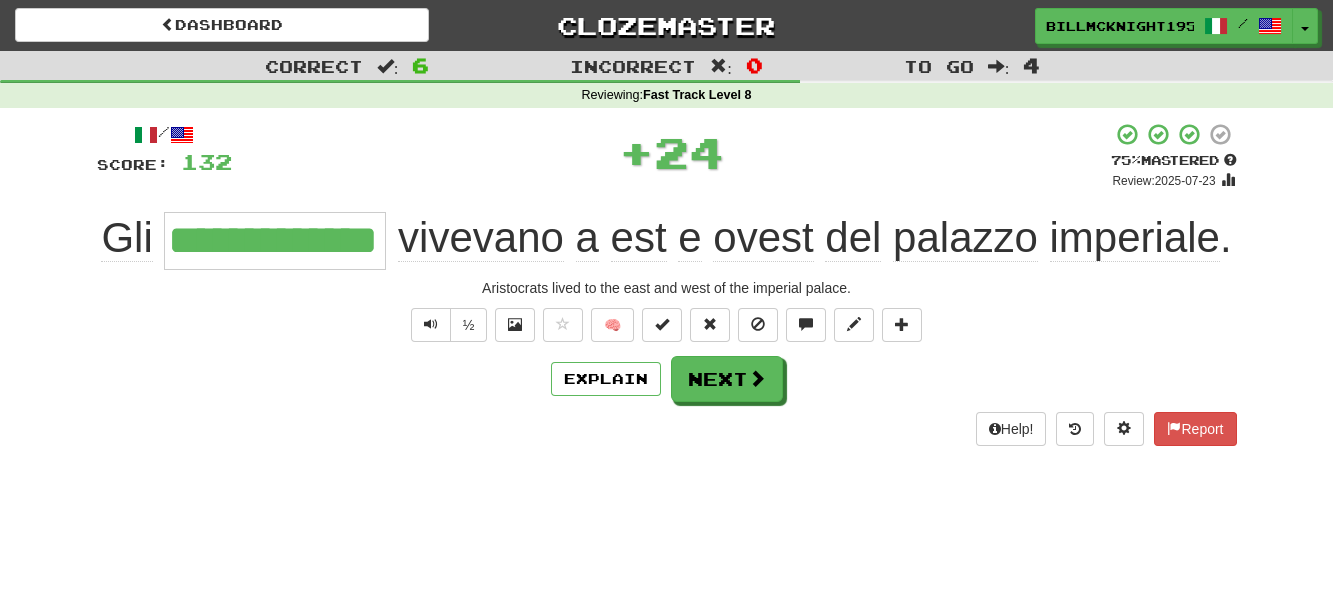 scroll, scrollTop: 0, scrollLeft: 0, axis: both 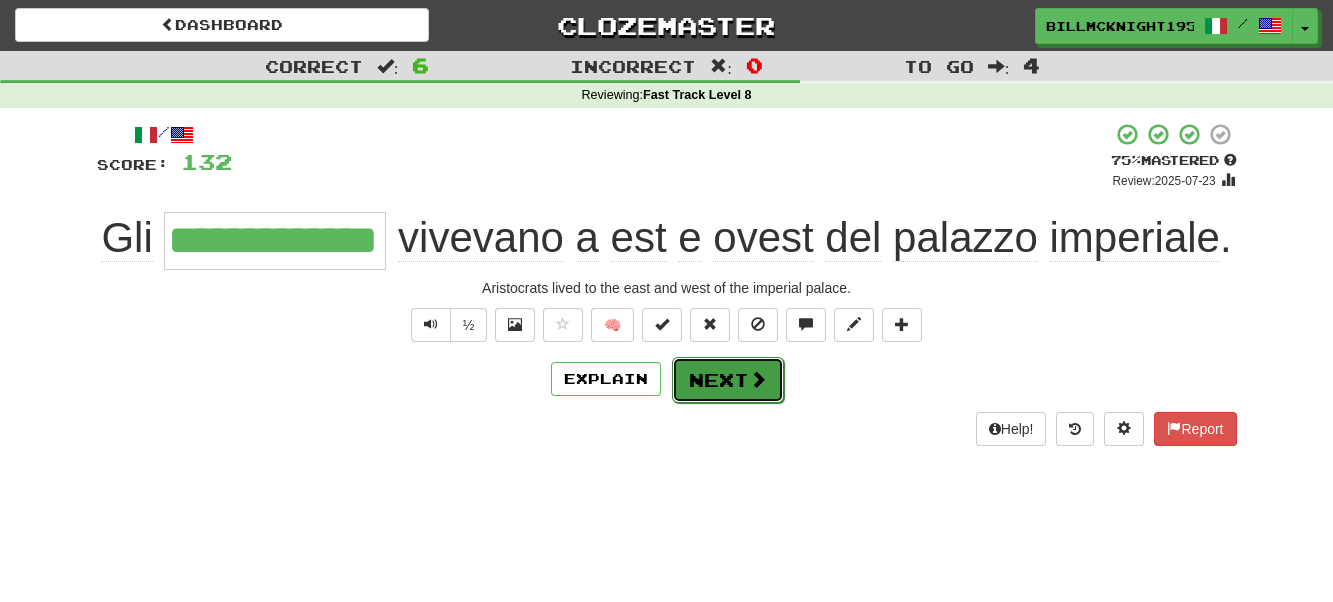 click on "Next" at bounding box center (728, 380) 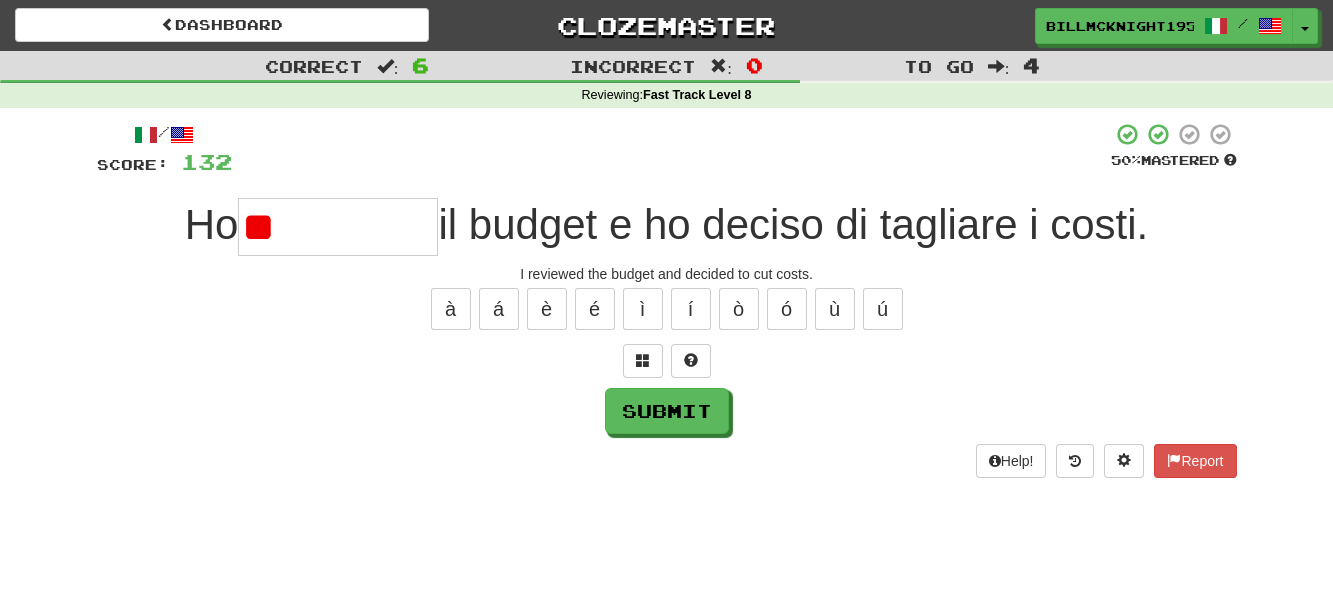 type on "*" 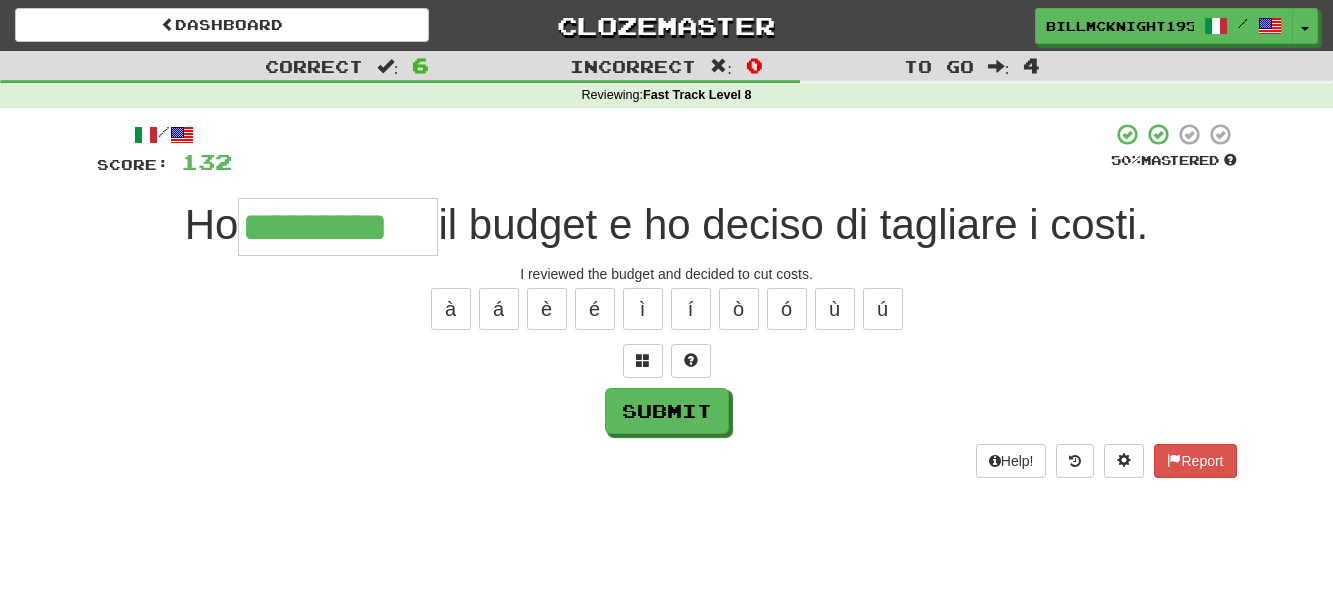 scroll, scrollTop: 0, scrollLeft: 1, axis: horizontal 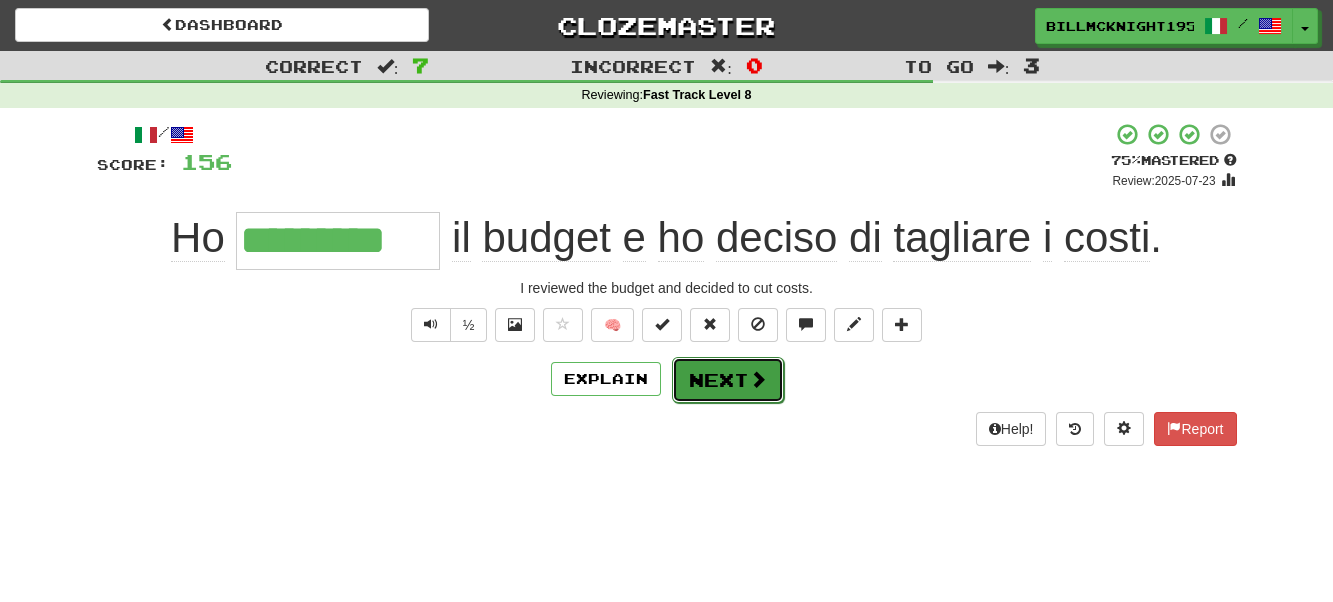 click on "Next" at bounding box center (728, 380) 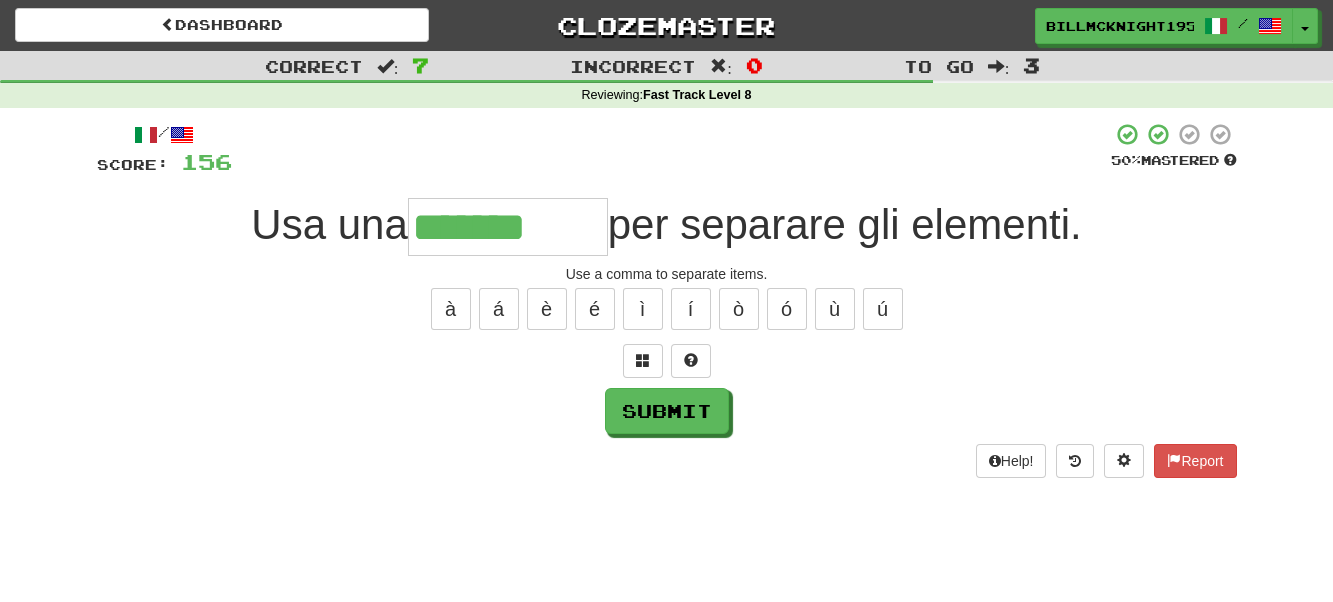 type on "*******" 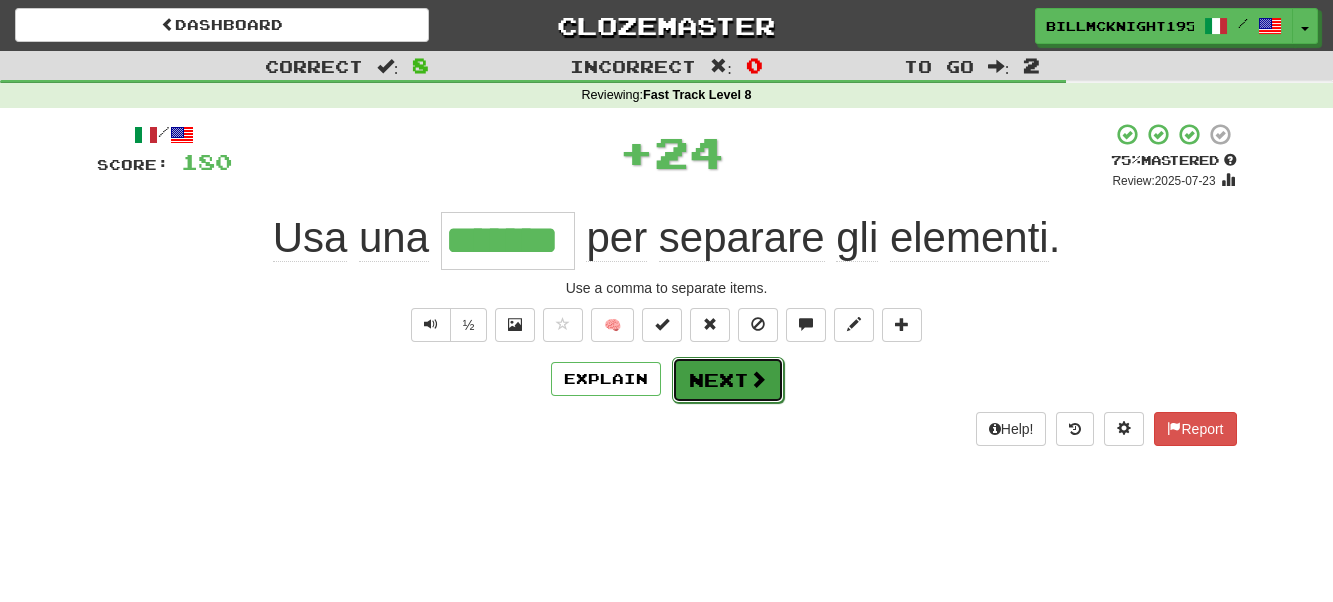 click on "Next" at bounding box center (728, 380) 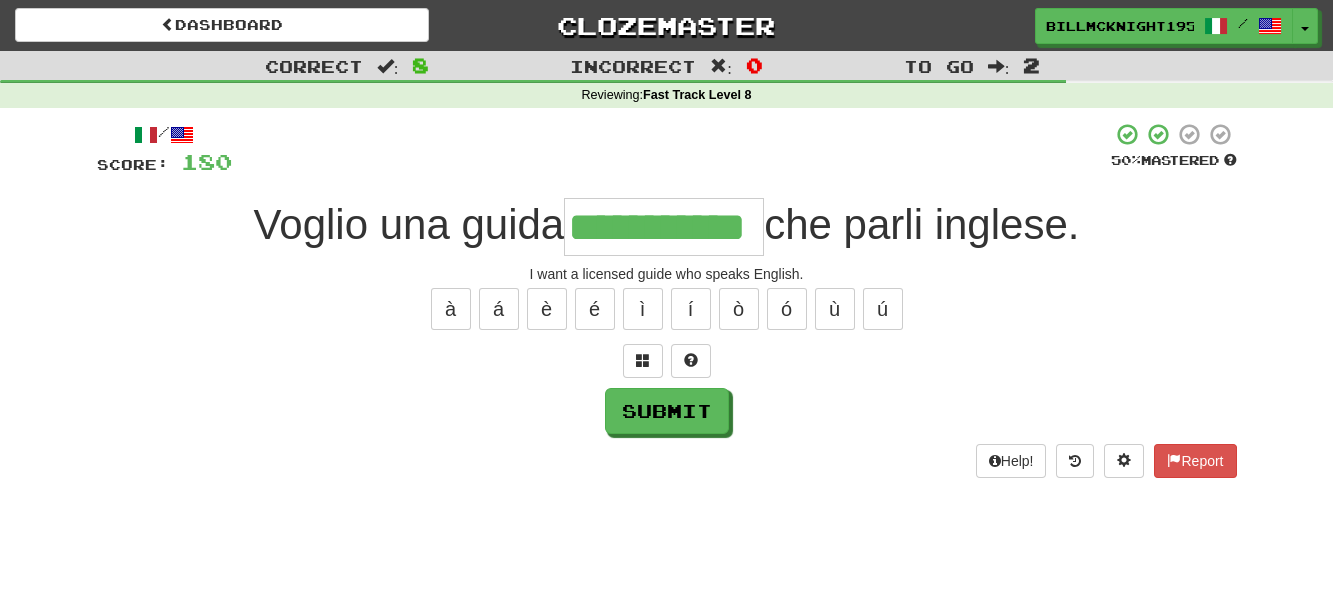scroll, scrollTop: 0, scrollLeft: 12, axis: horizontal 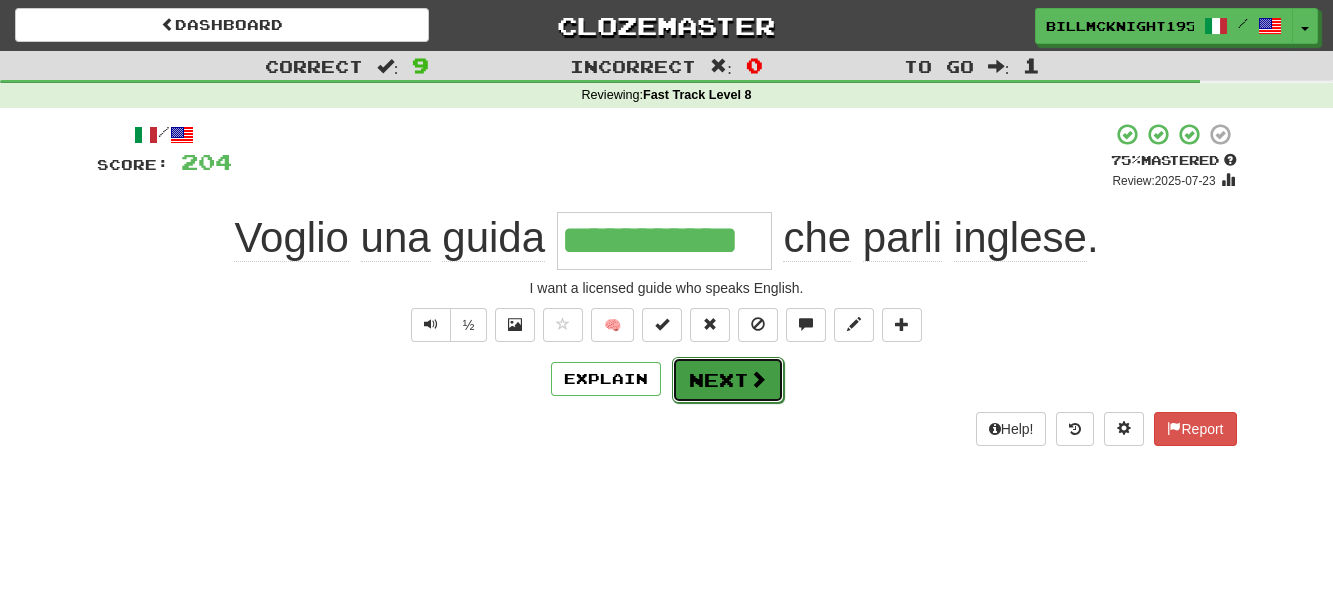 click on "Next" at bounding box center (728, 380) 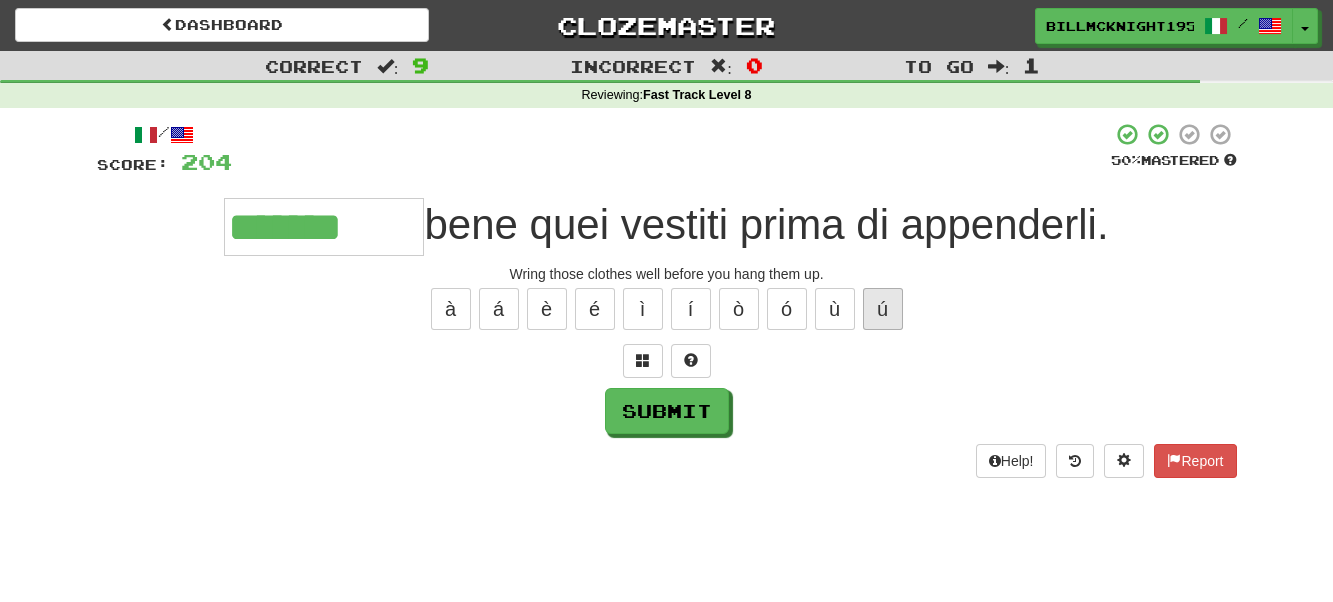 type on "*******" 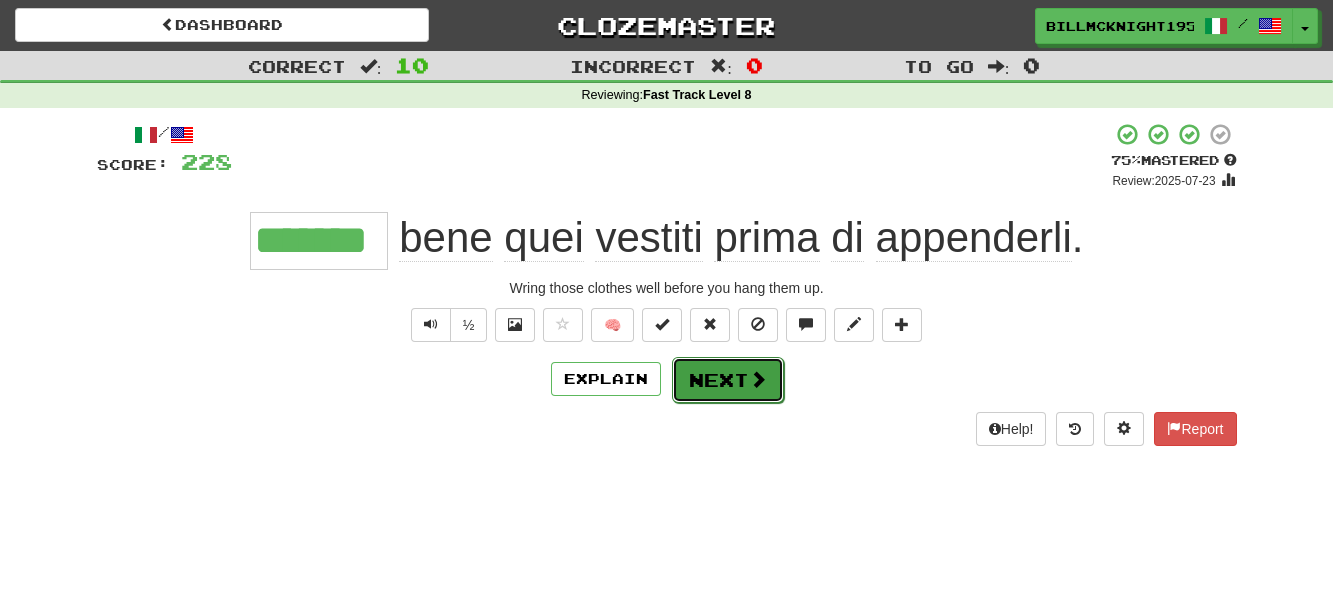 click on "Next" at bounding box center (728, 380) 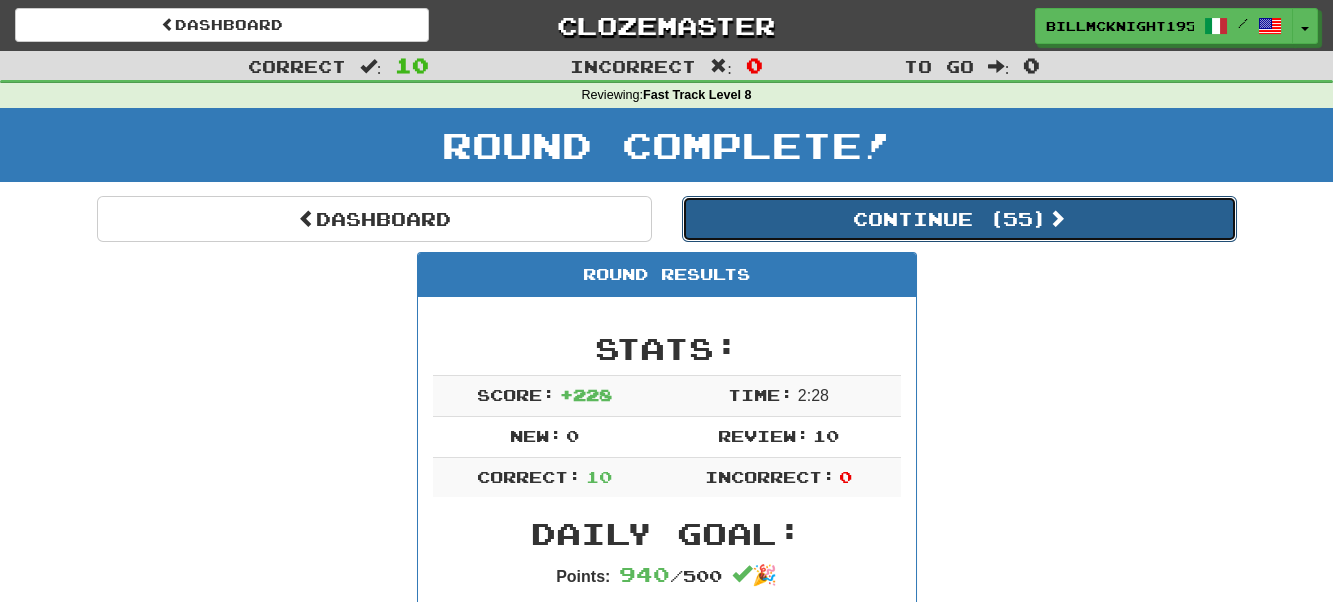 click on "Continue ( 55 )" at bounding box center (959, 219) 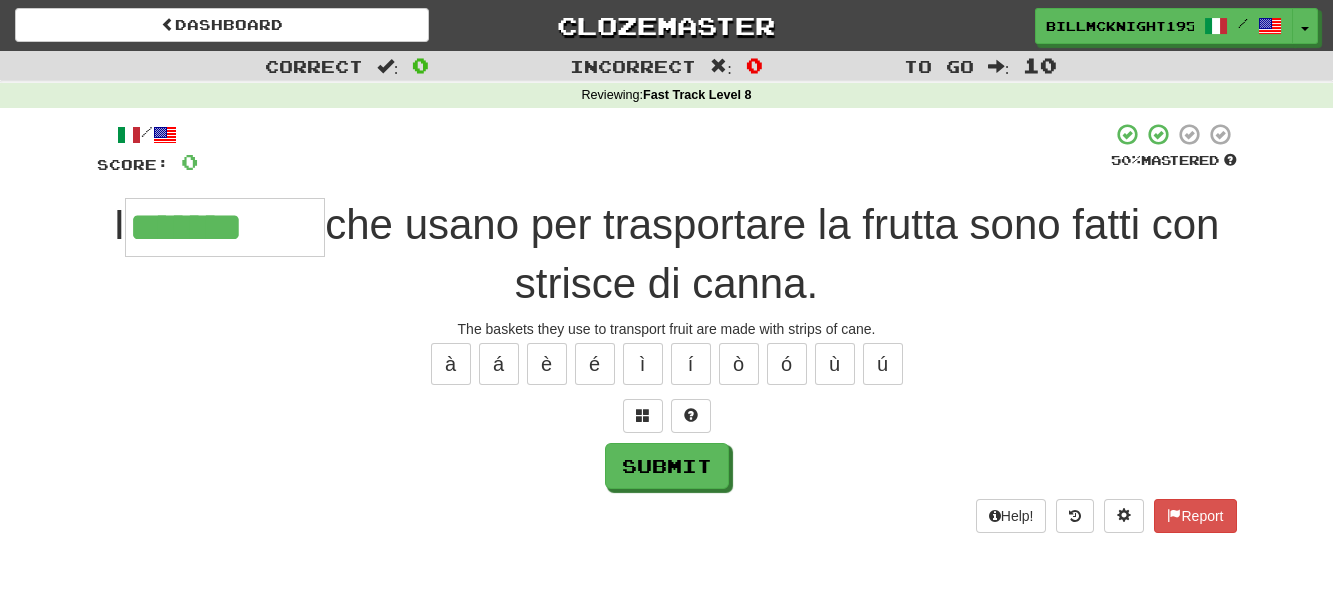 type on "*******" 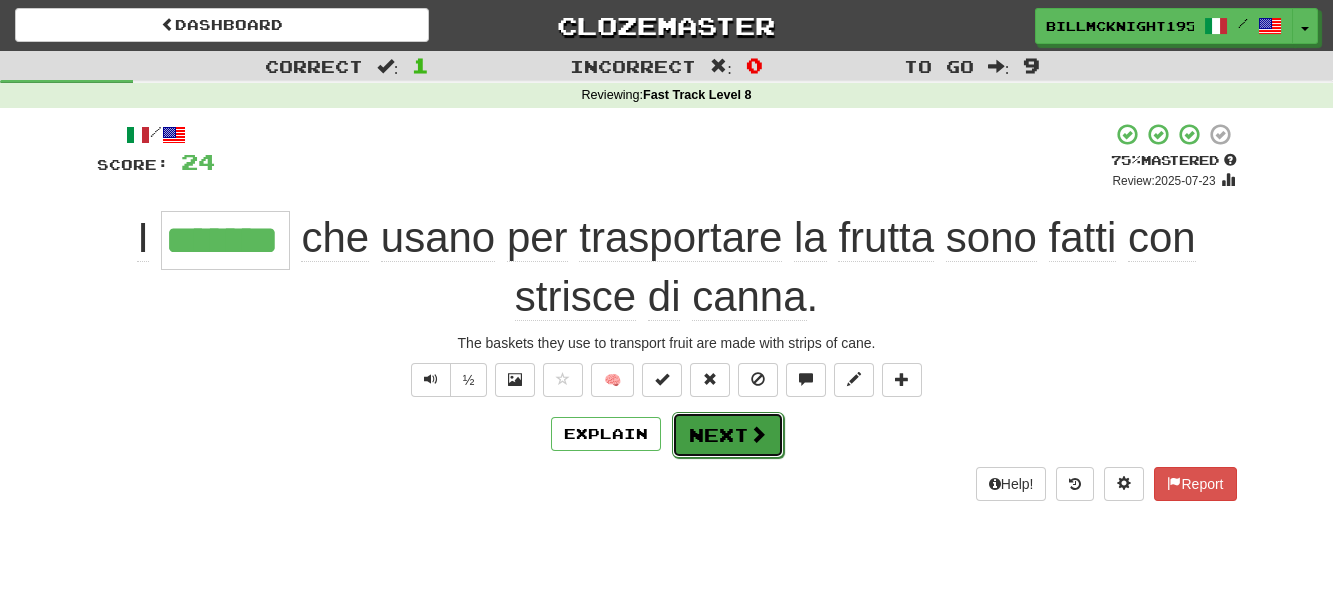 click on "Next" at bounding box center (728, 435) 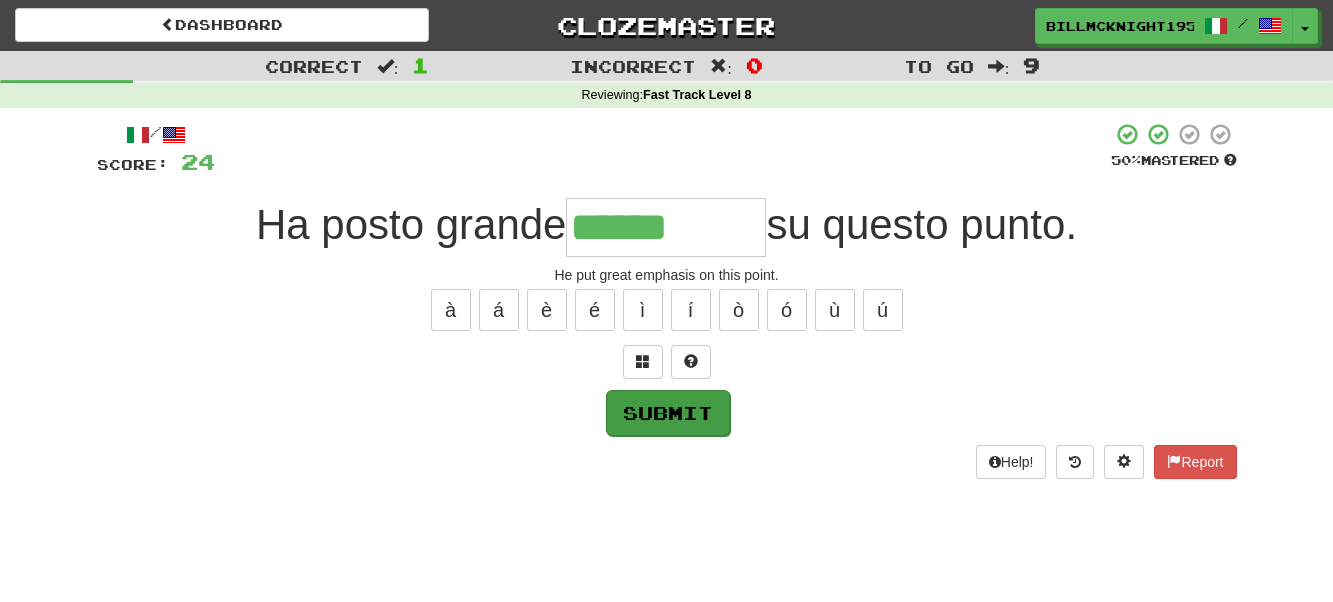 type on "******" 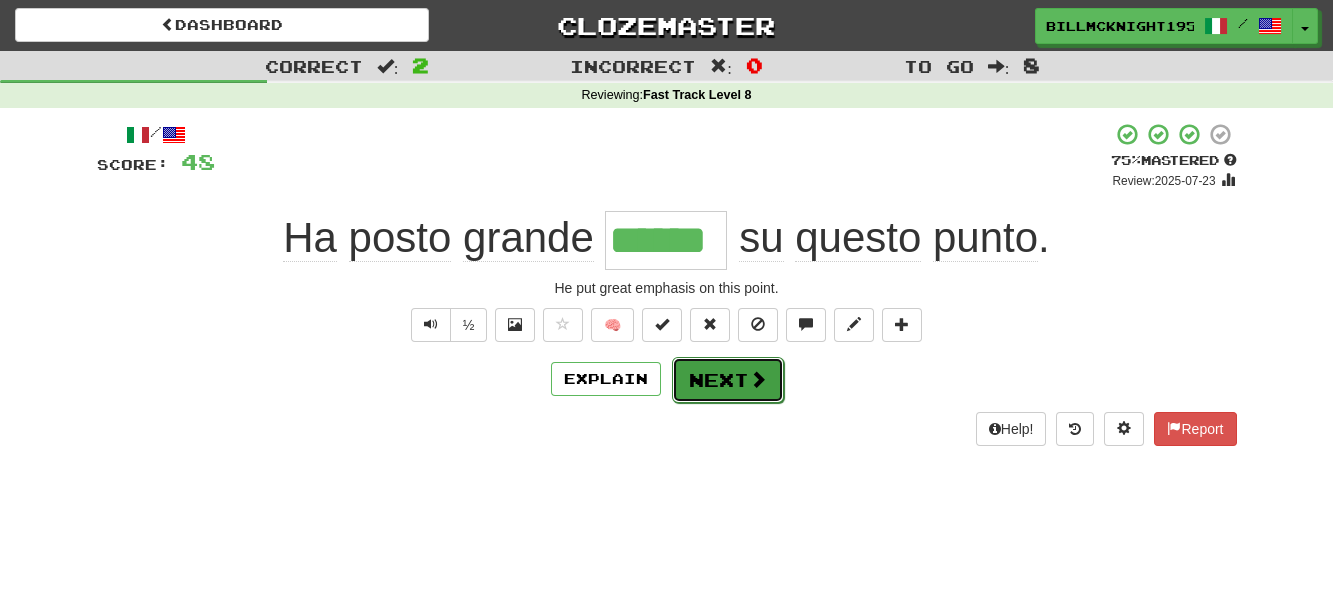 click on "Next" at bounding box center [728, 380] 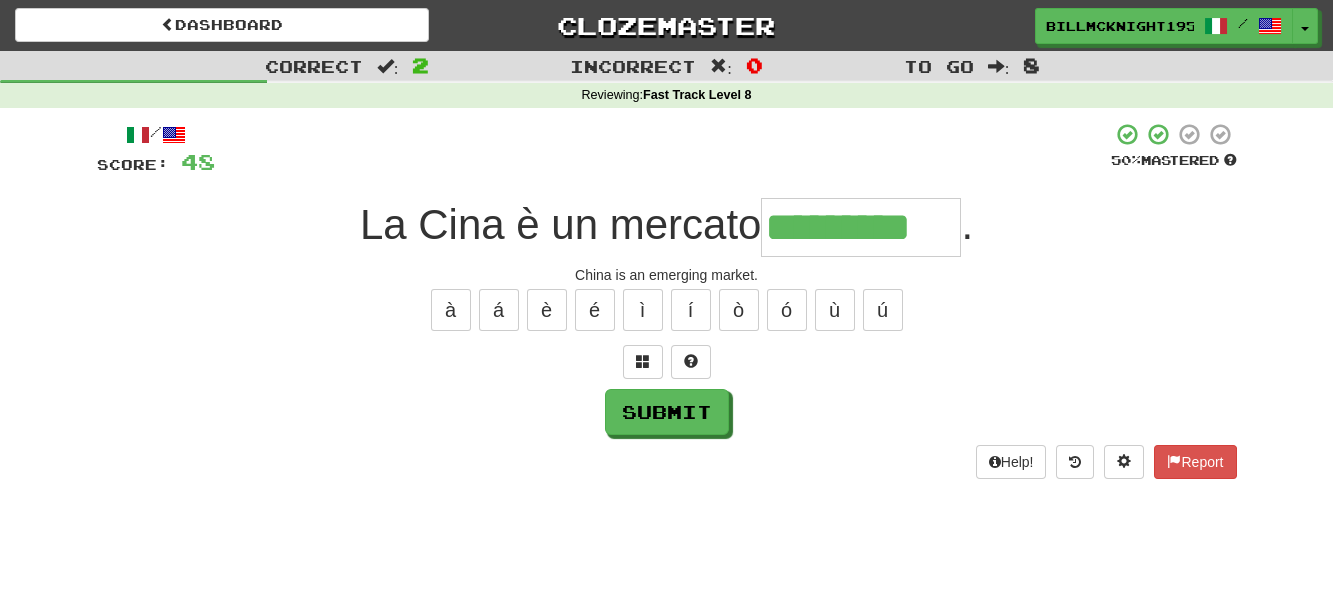scroll, scrollTop: 0, scrollLeft: 8, axis: horizontal 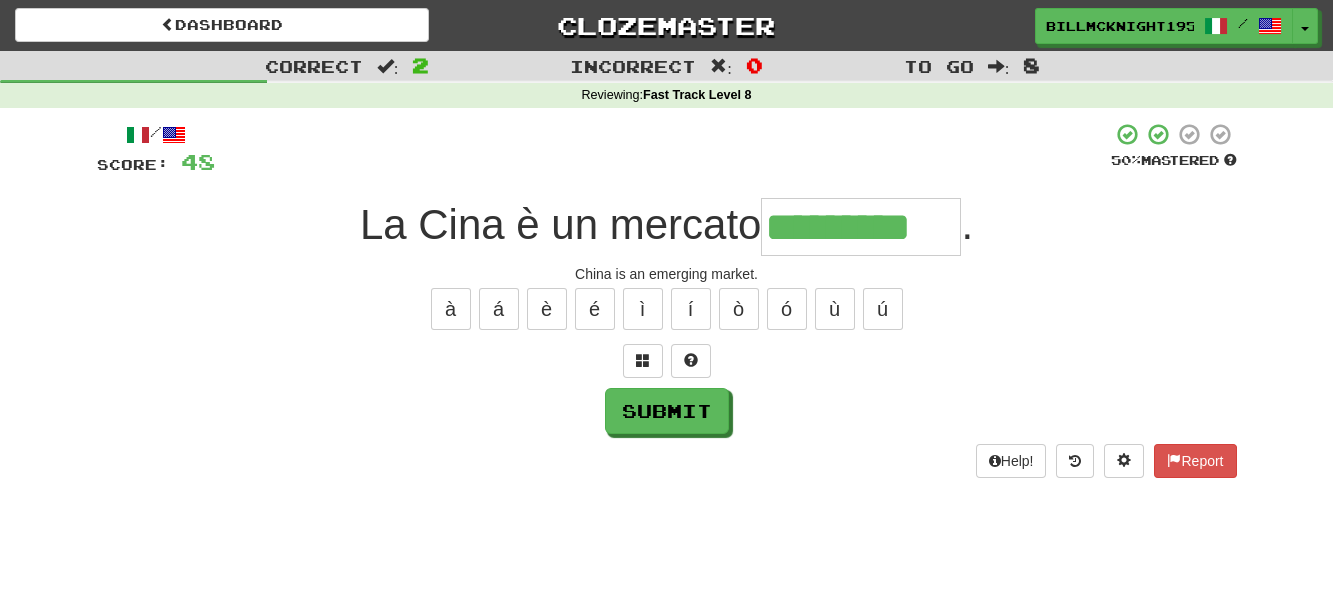 type on "*********" 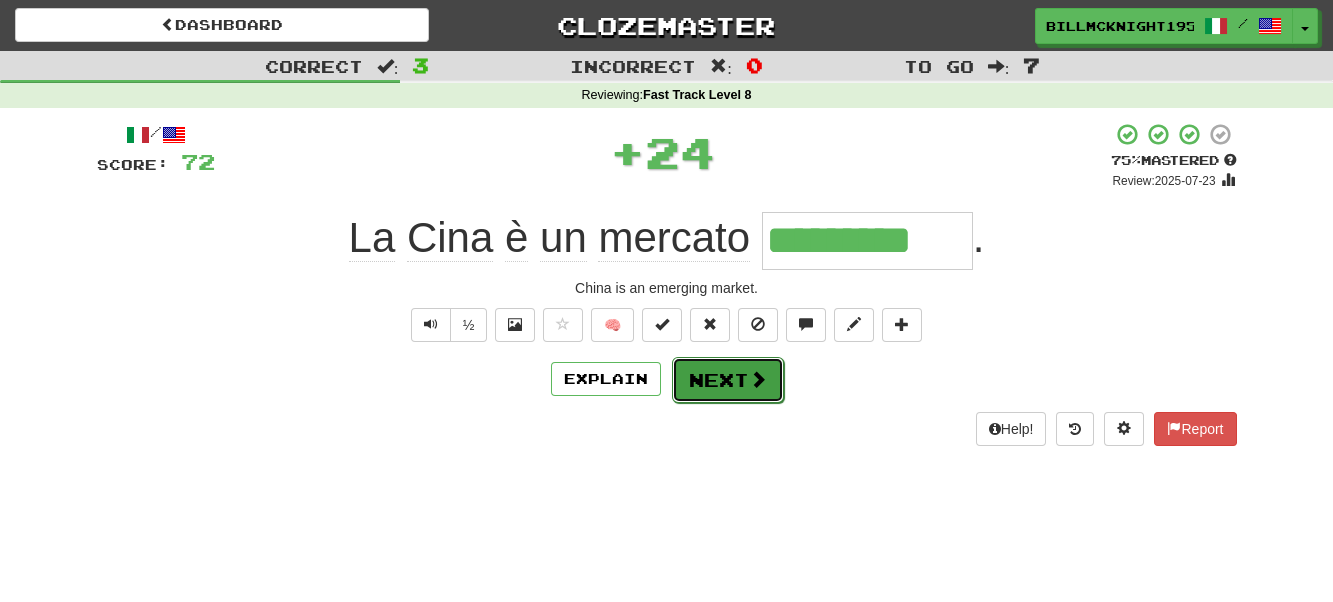 click on "Next" at bounding box center (728, 380) 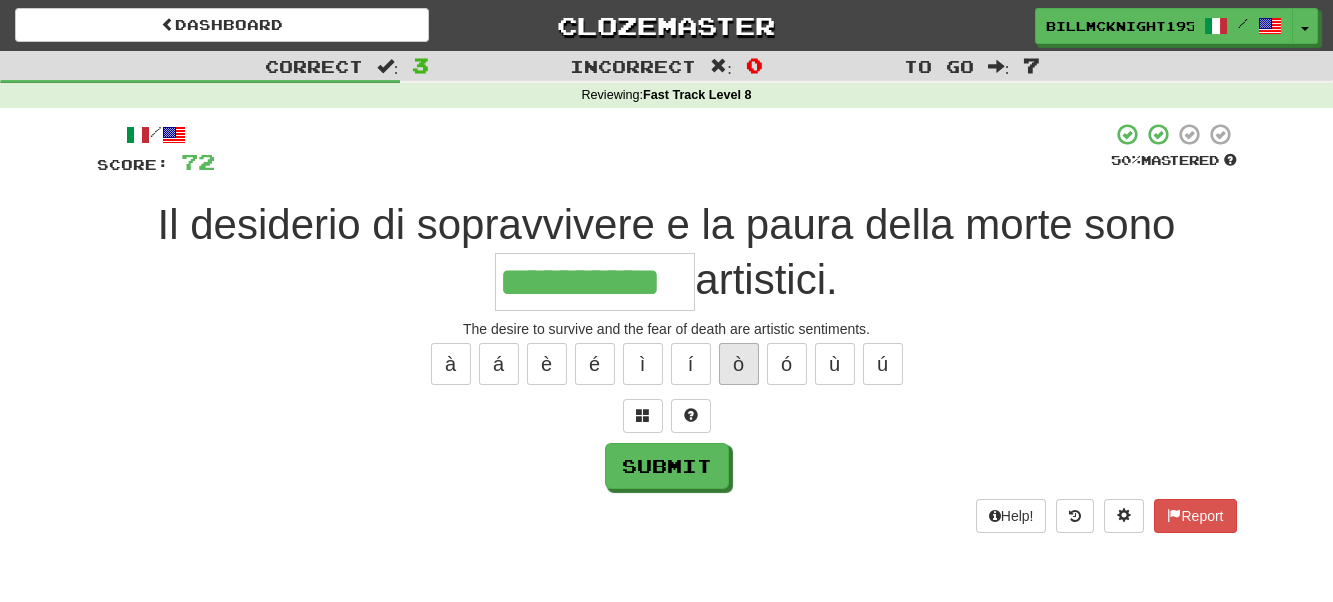 type on "**********" 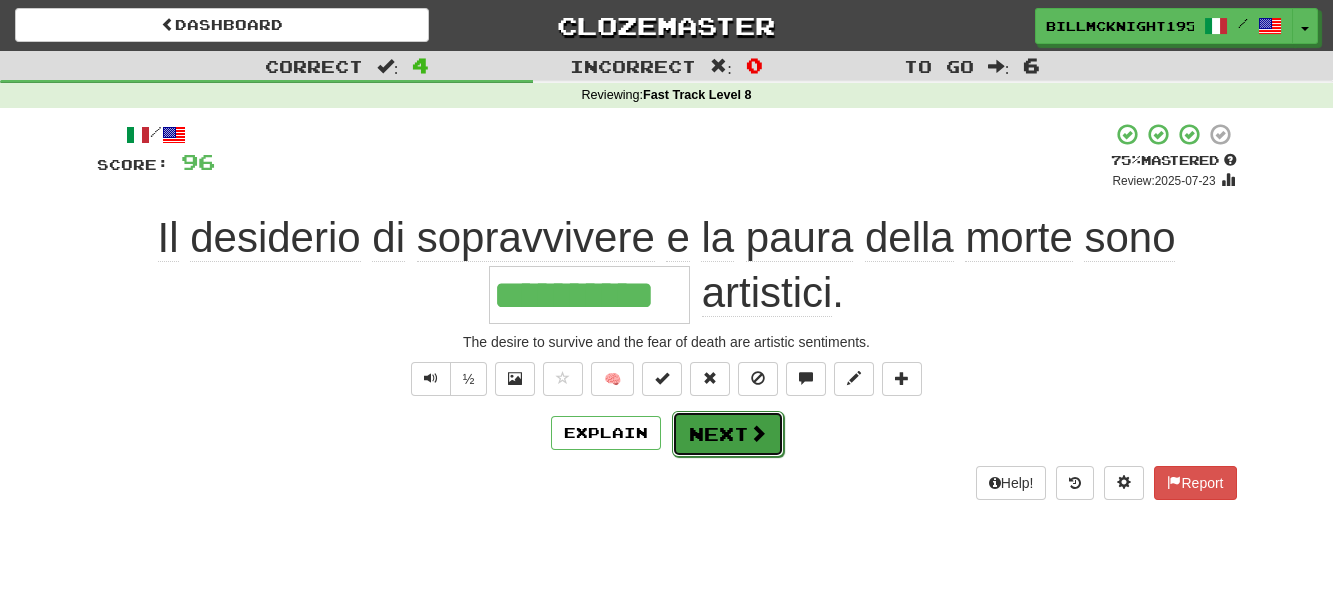 click on "Next" at bounding box center [728, 434] 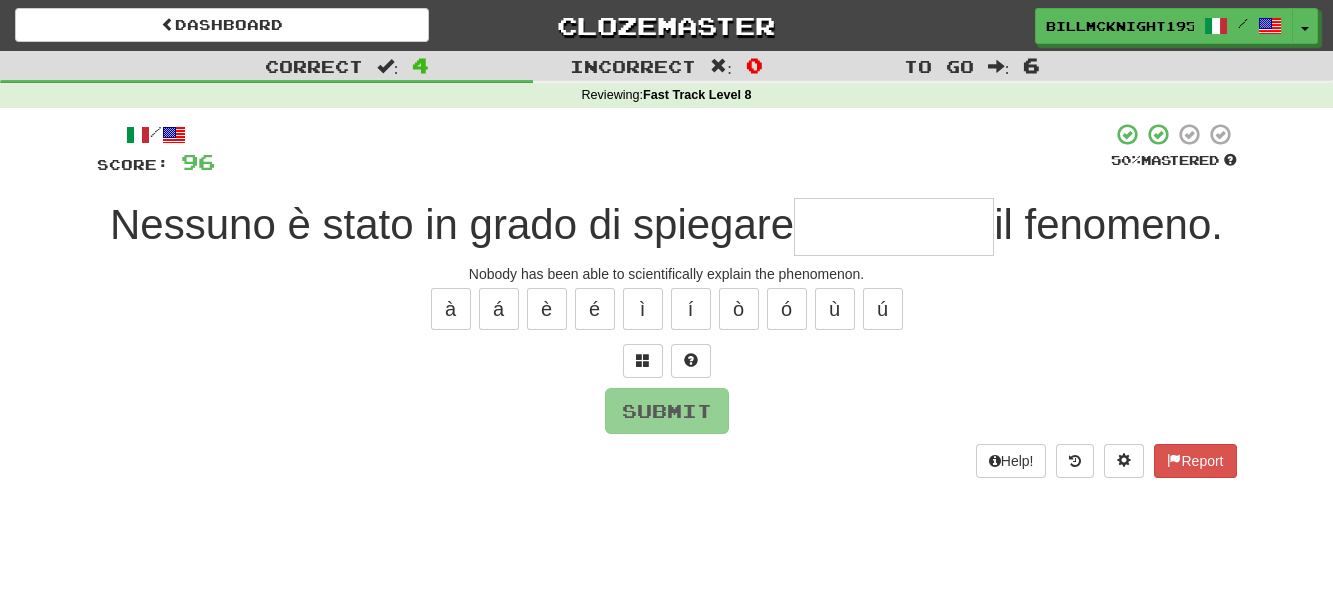 click at bounding box center (894, 227) 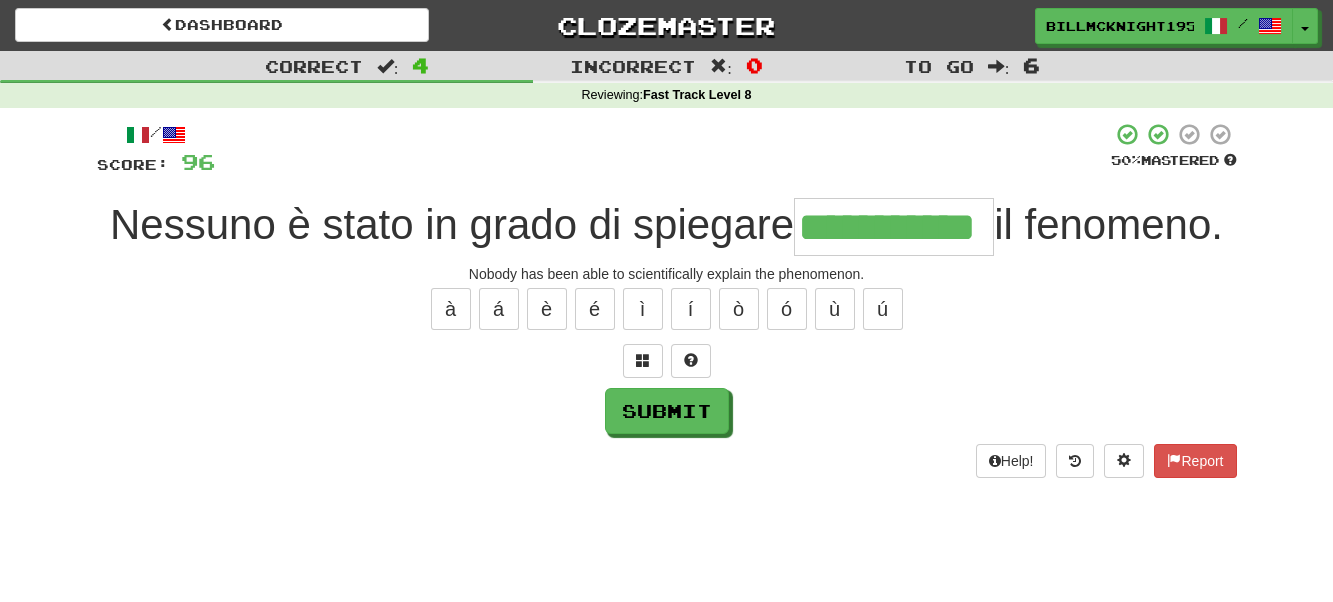 type on "**********" 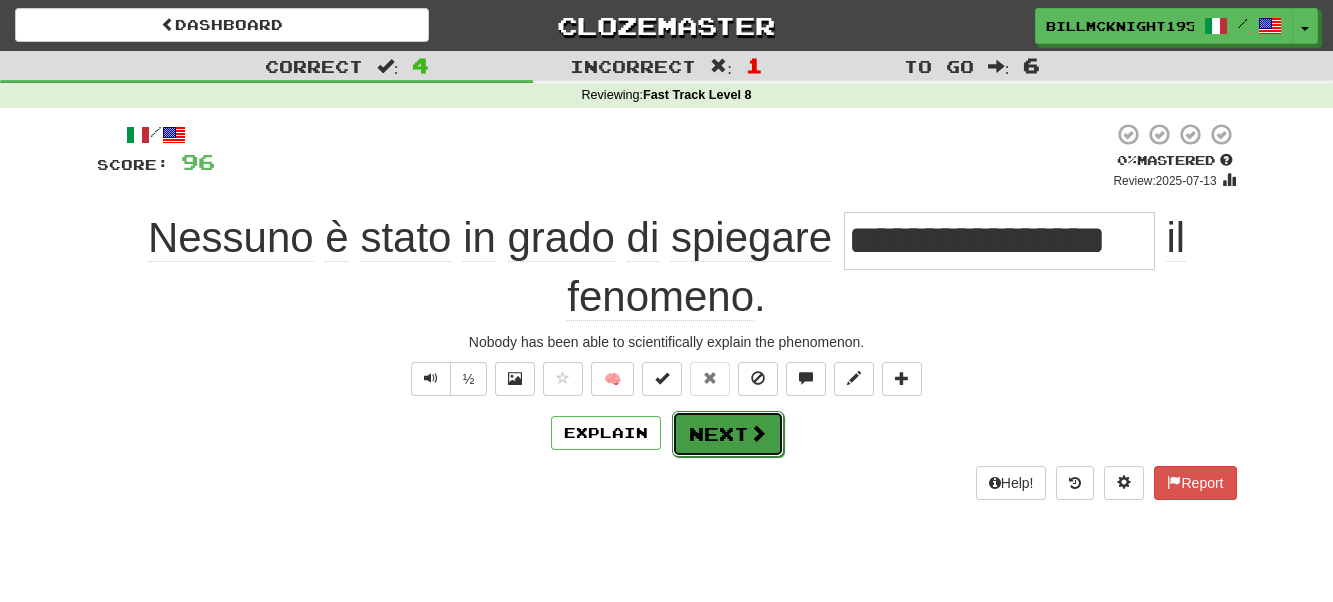 click on "Next" at bounding box center (728, 434) 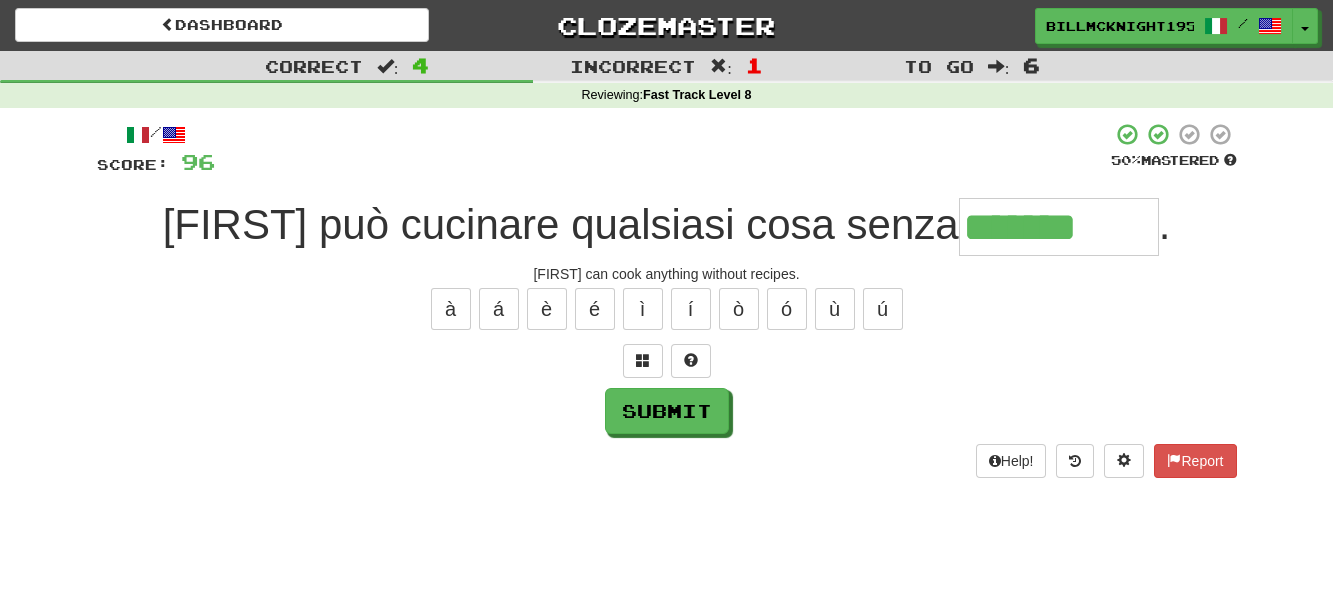 type on "*******" 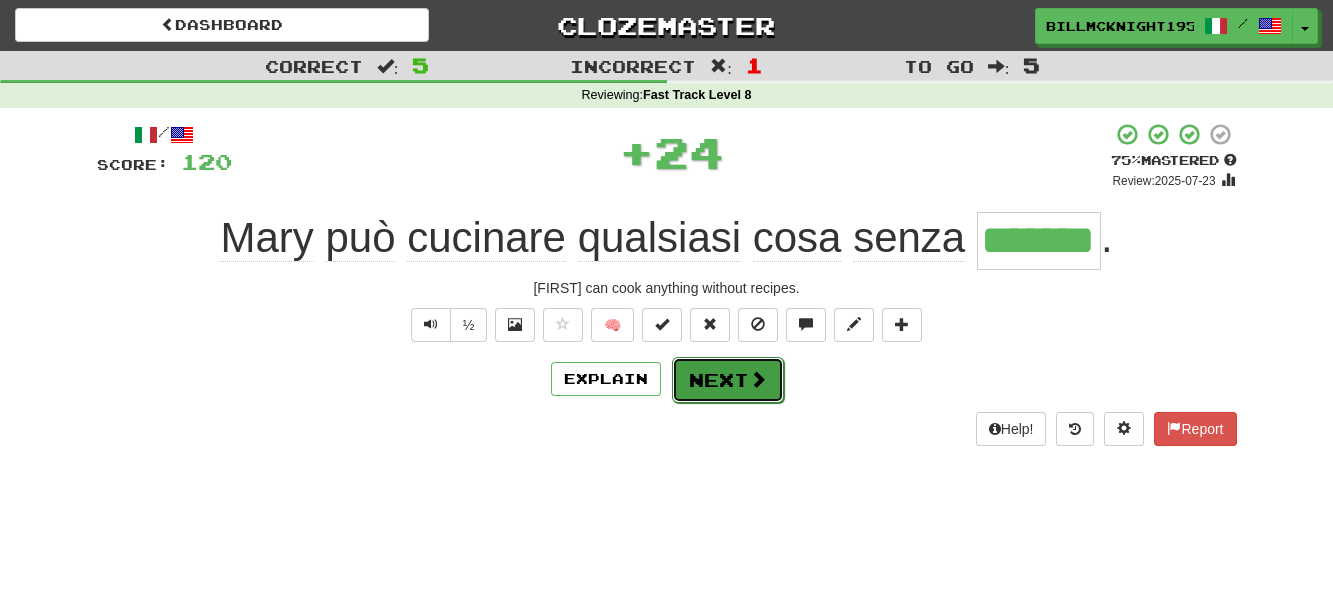 click at bounding box center [758, 379] 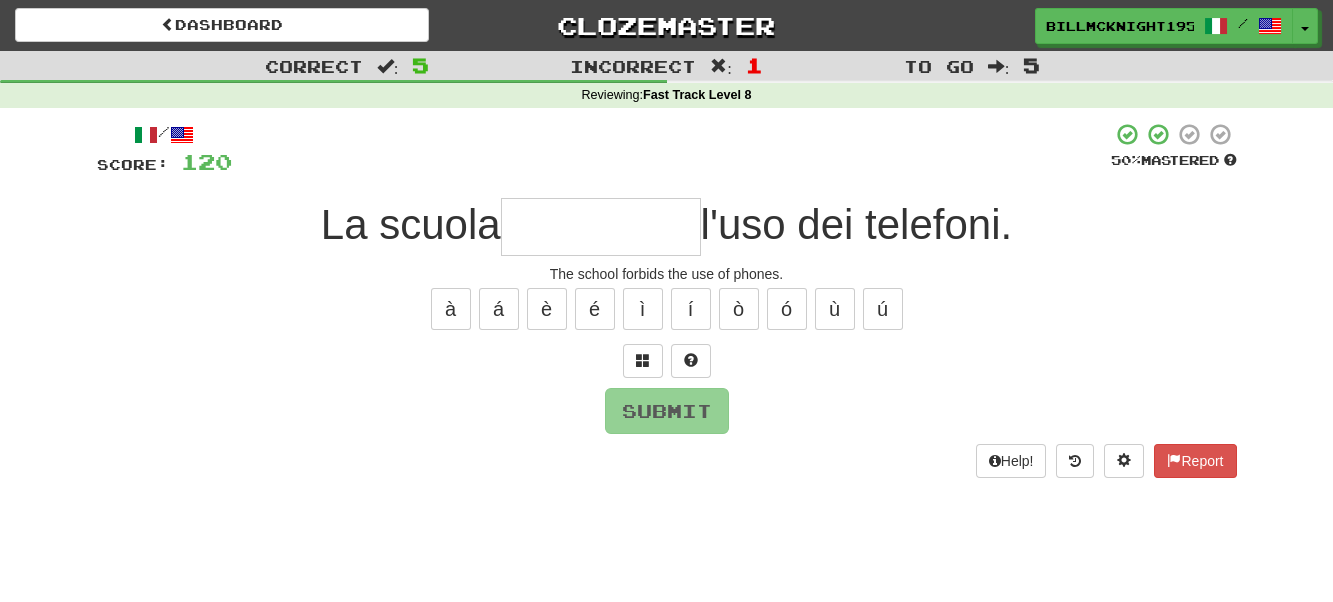 type on "*" 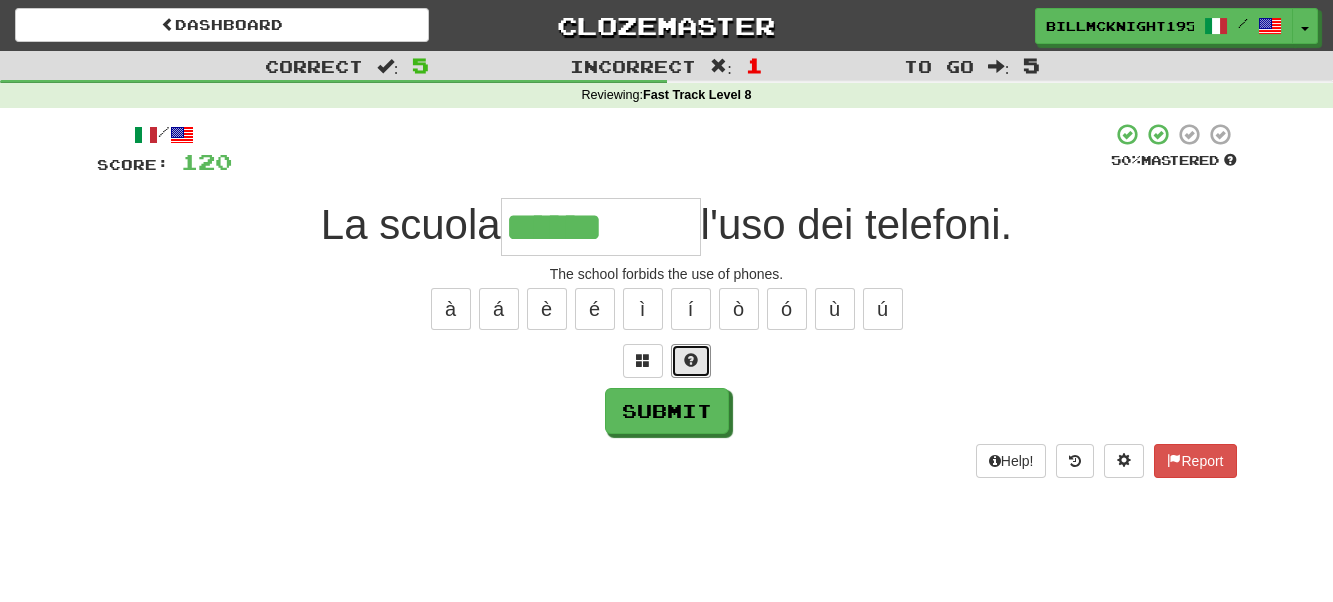 click at bounding box center (691, 360) 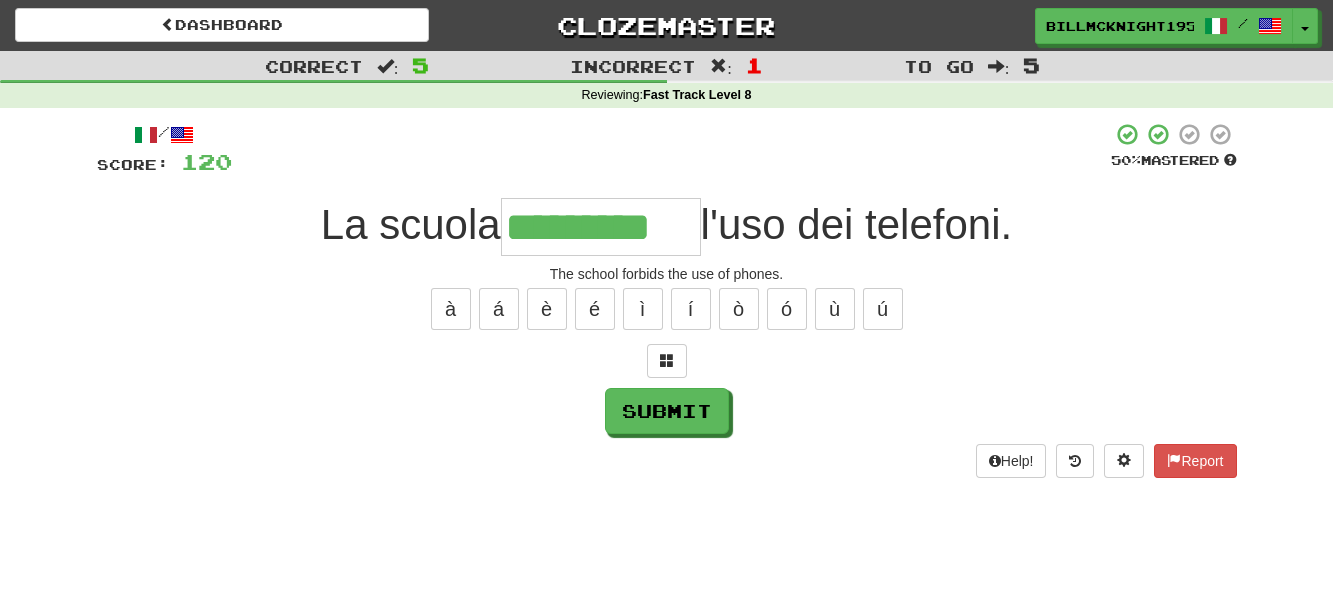 type on "*********" 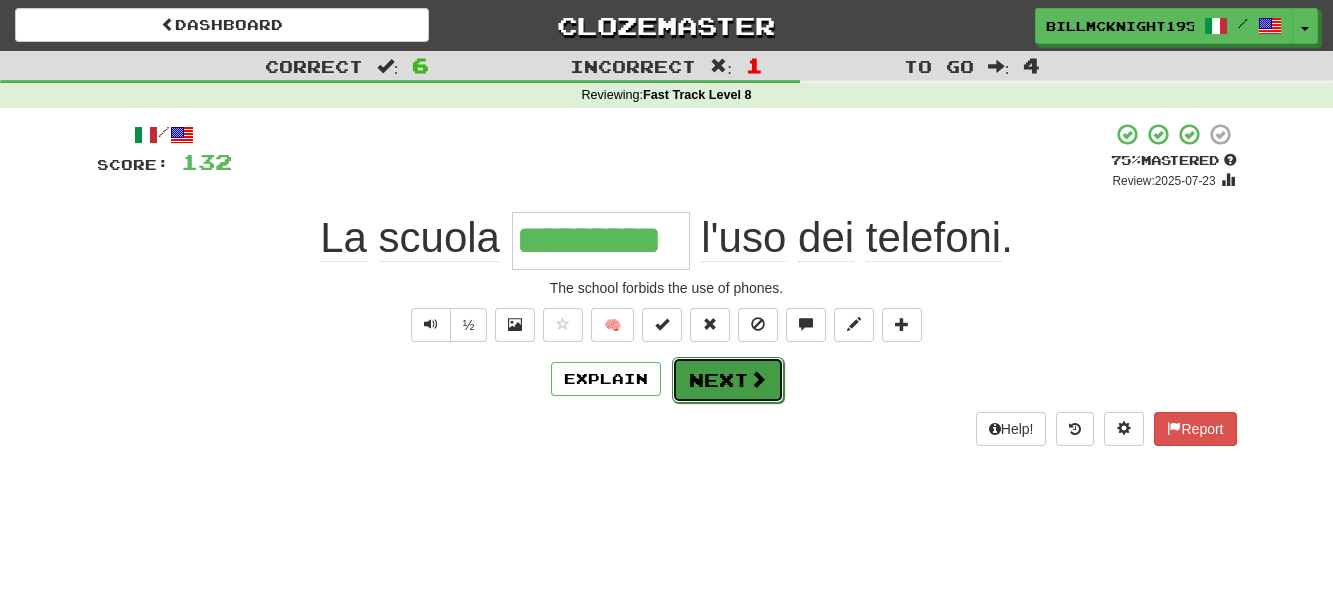 click on "Next" at bounding box center (728, 380) 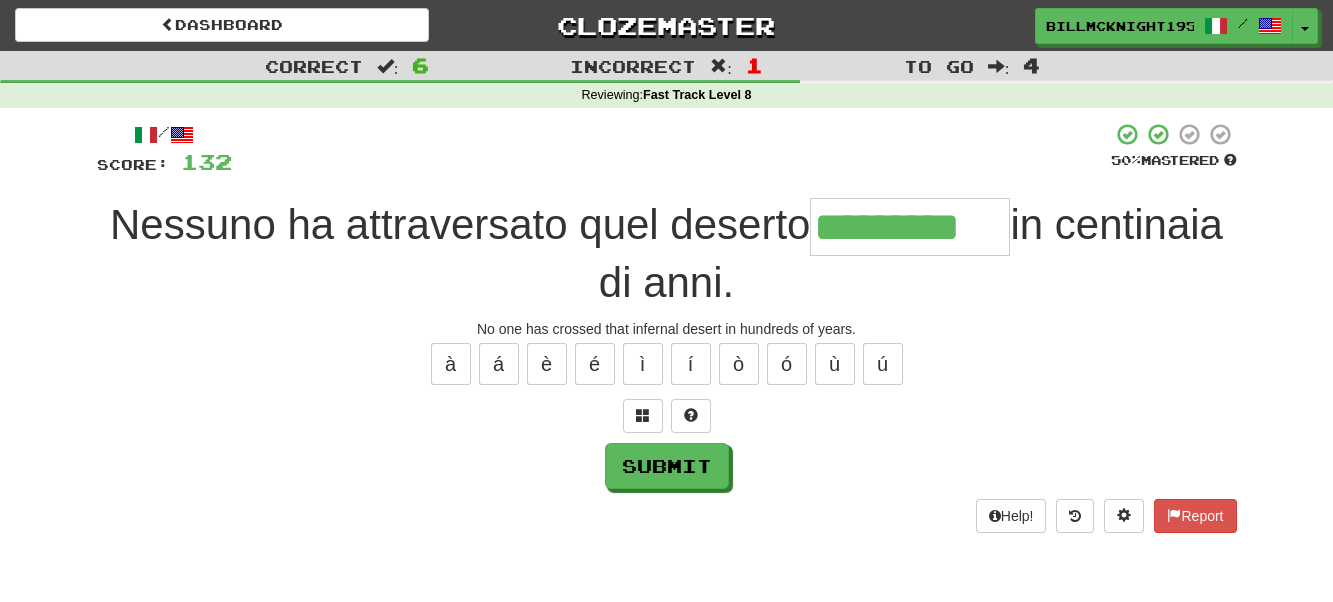 type on "*********" 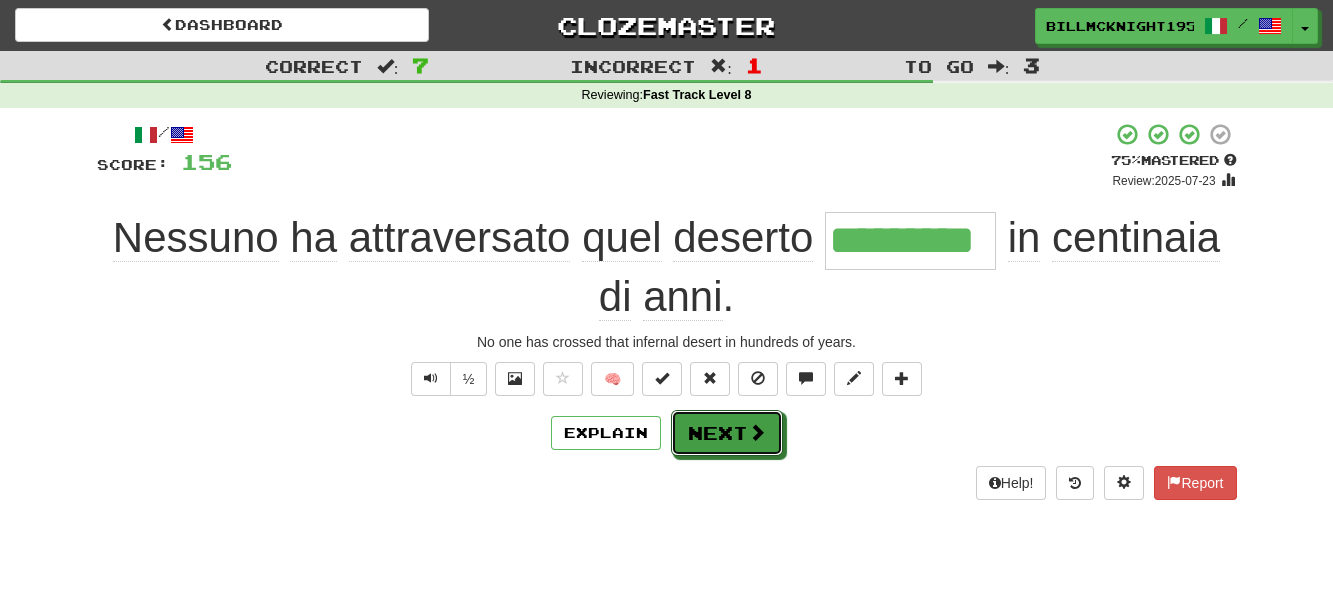 click on "Next" at bounding box center (727, 433) 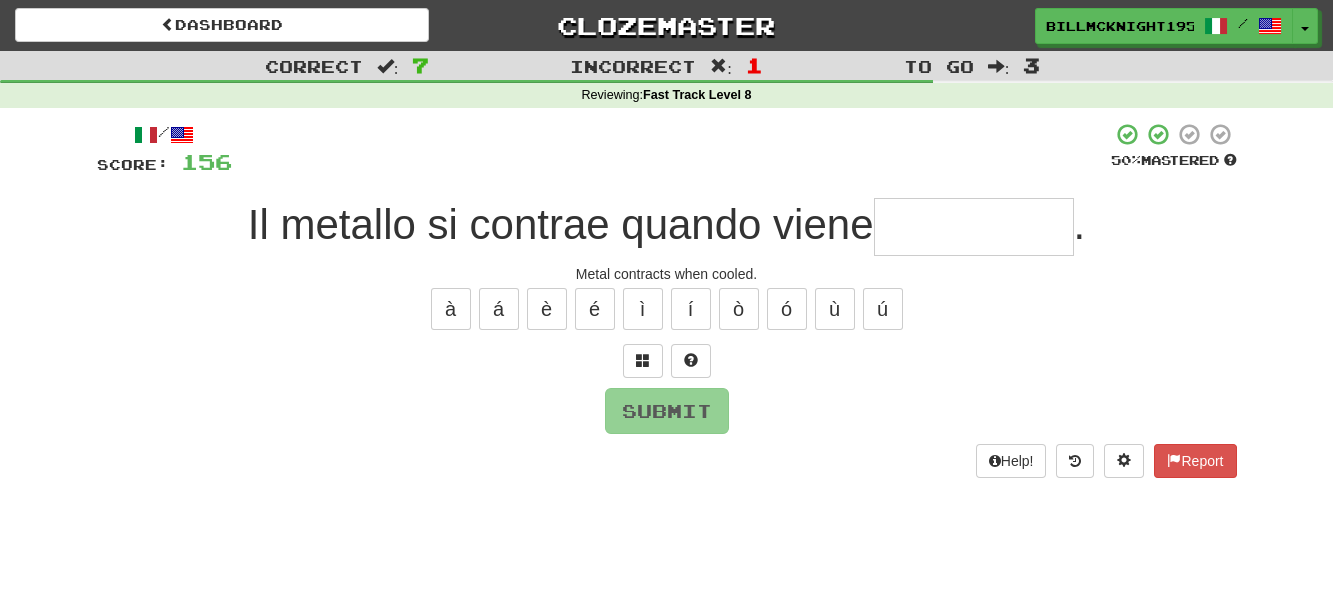 click at bounding box center (974, 227) 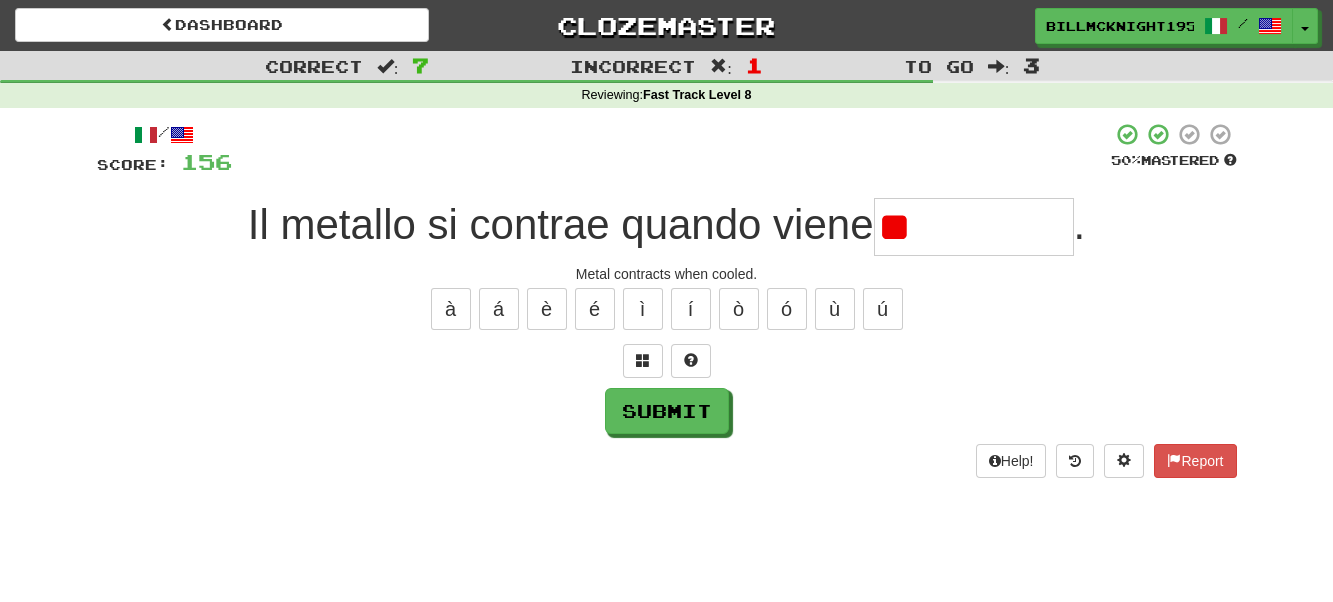 type on "*" 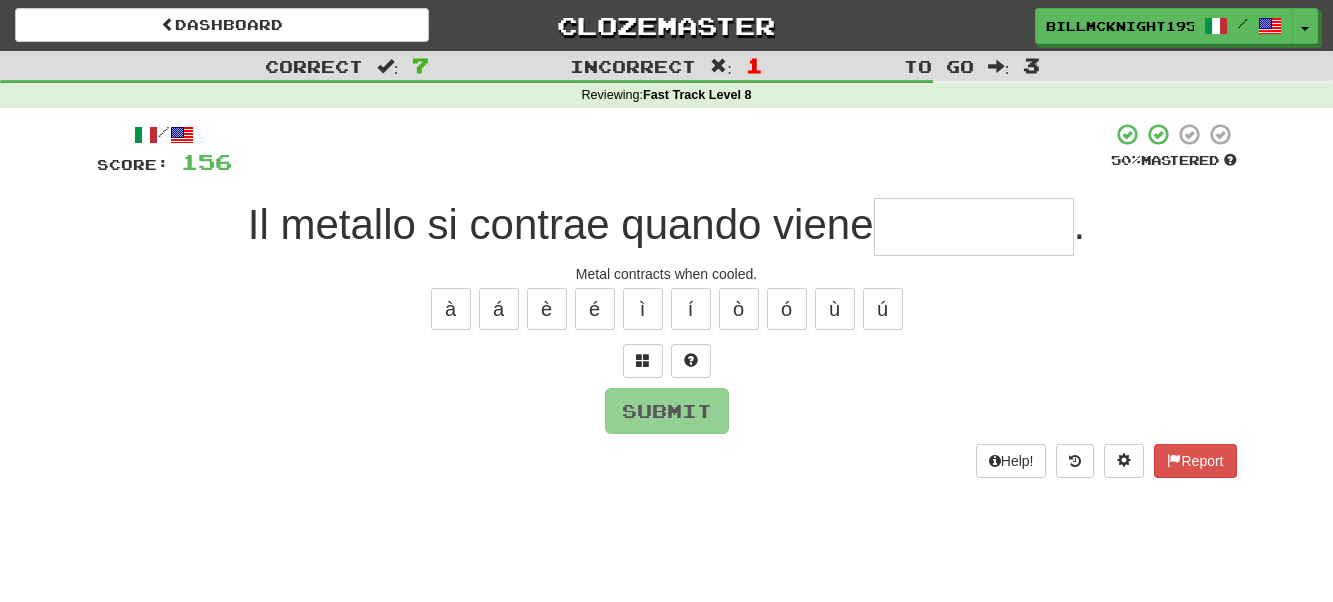 type on "*" 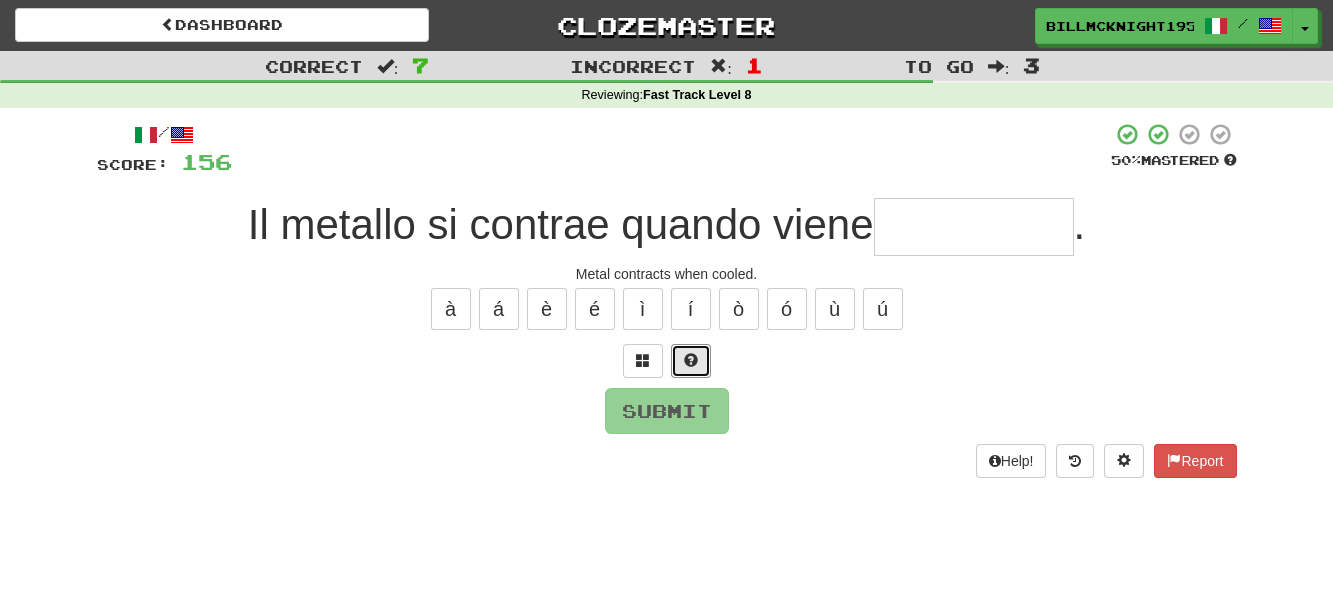 click at bounding box center (691, 361) 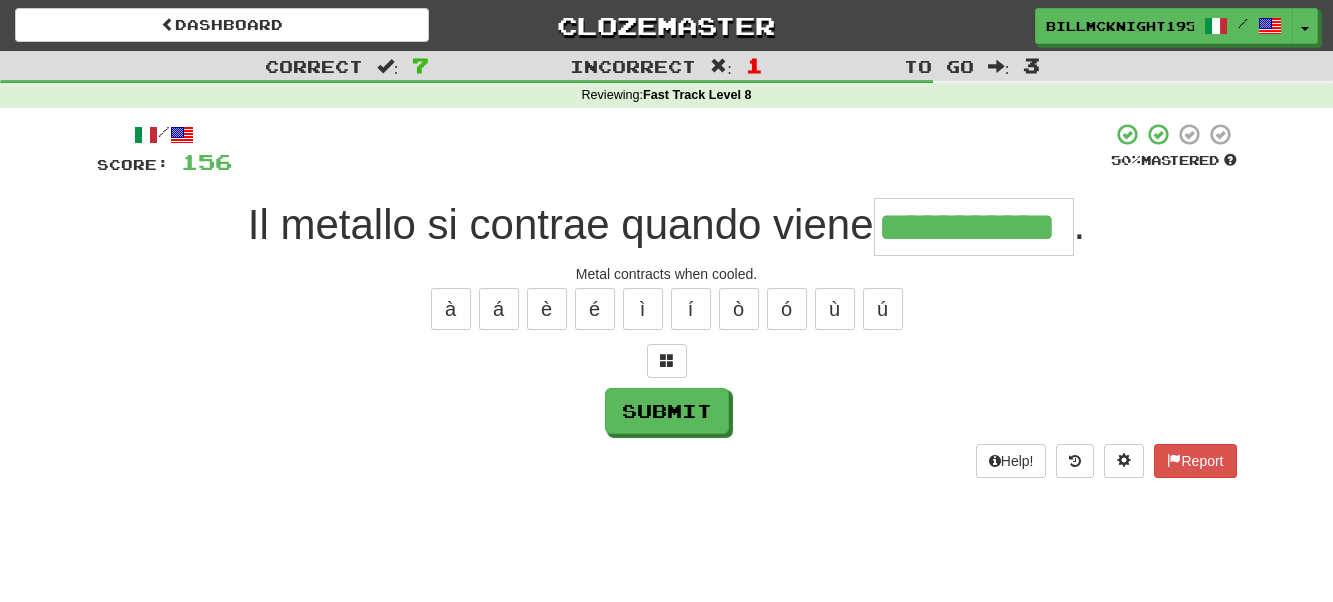 scroll, scrollTop: 0, scrollLeft: 9, axis: horizontal 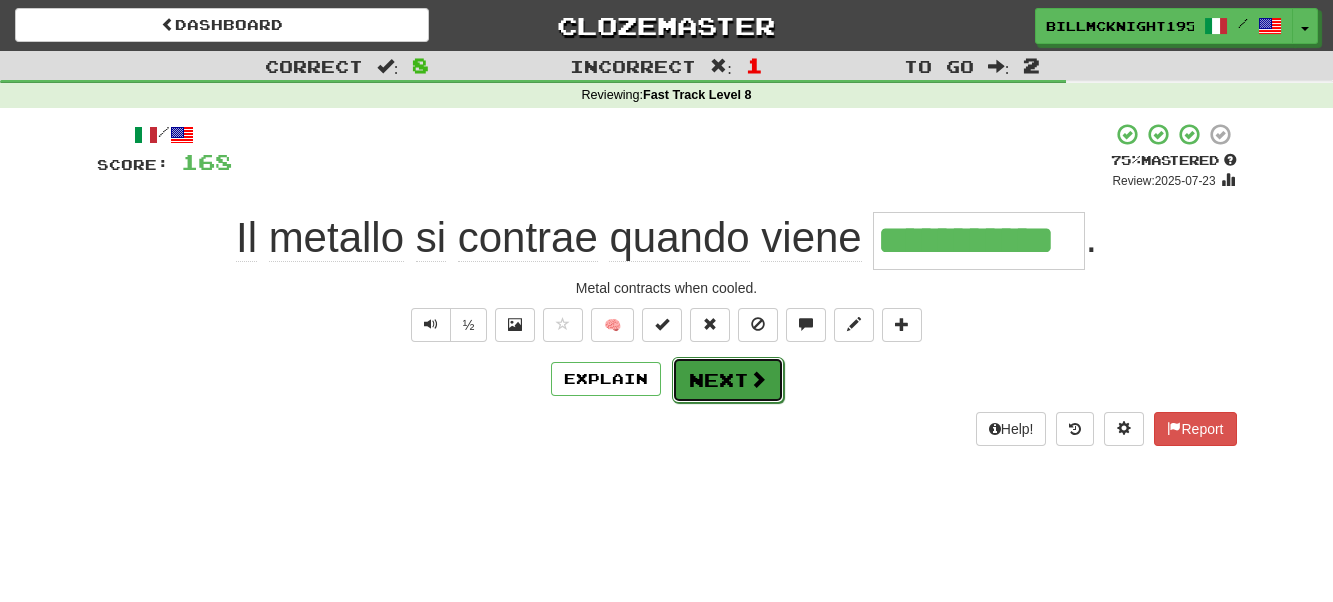 click on "Next" at bounding box center (728, 380) 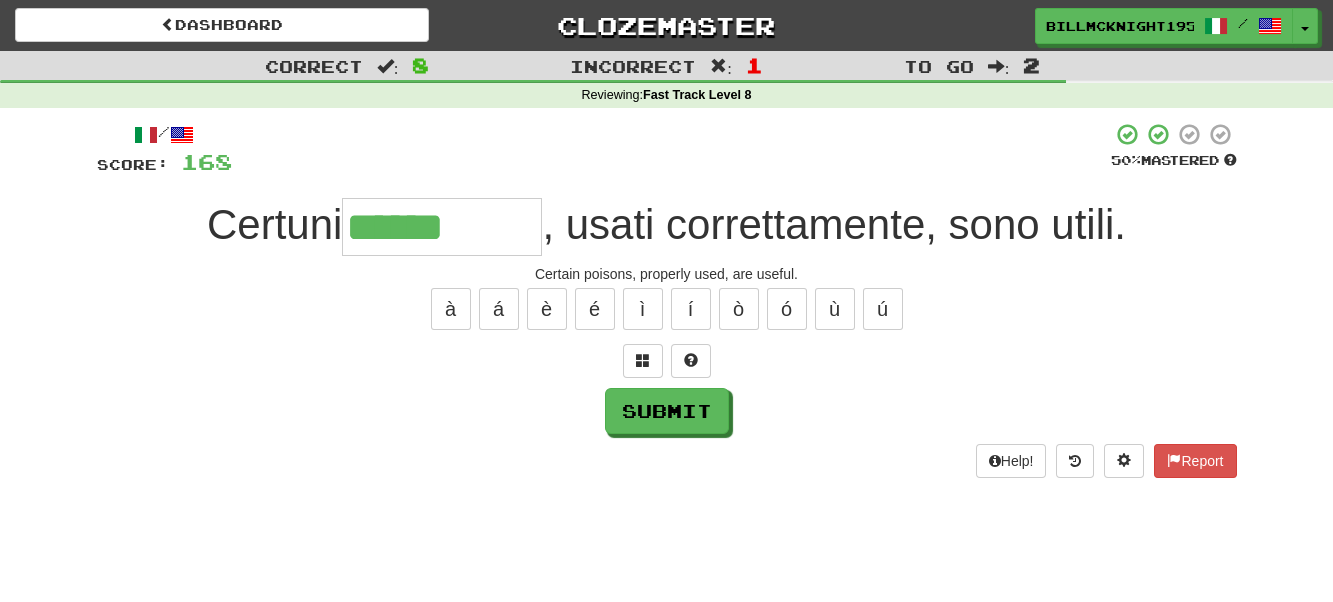 type on "******" 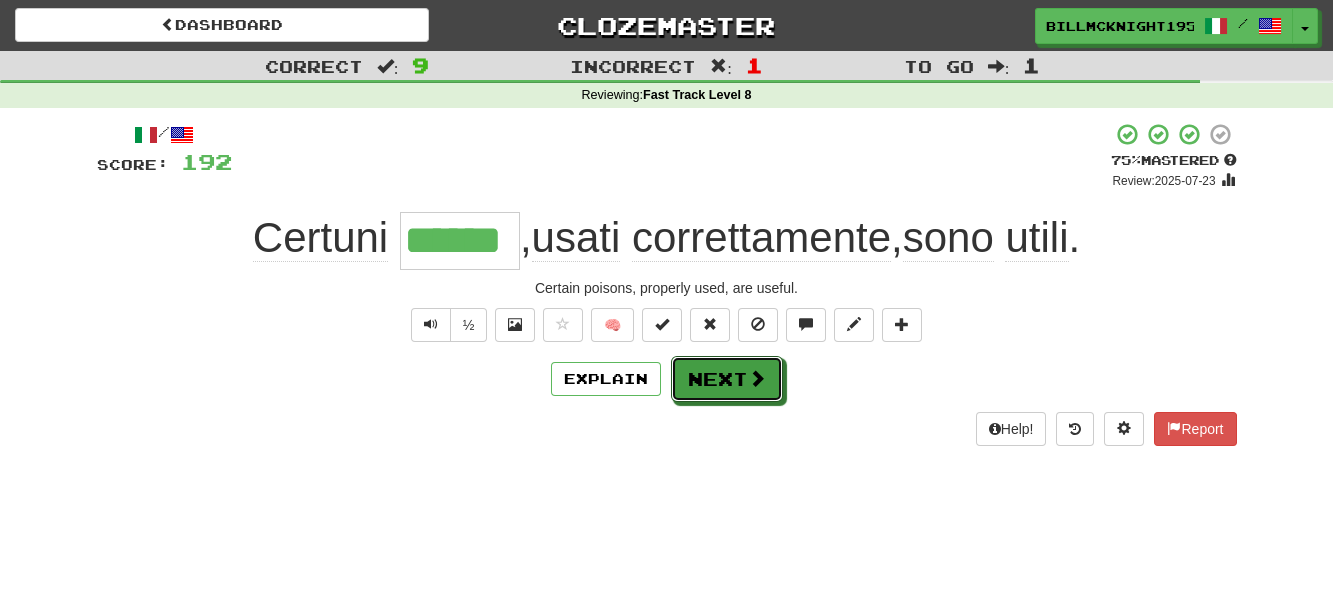 click on "Next" at bounding box center [727, 379] 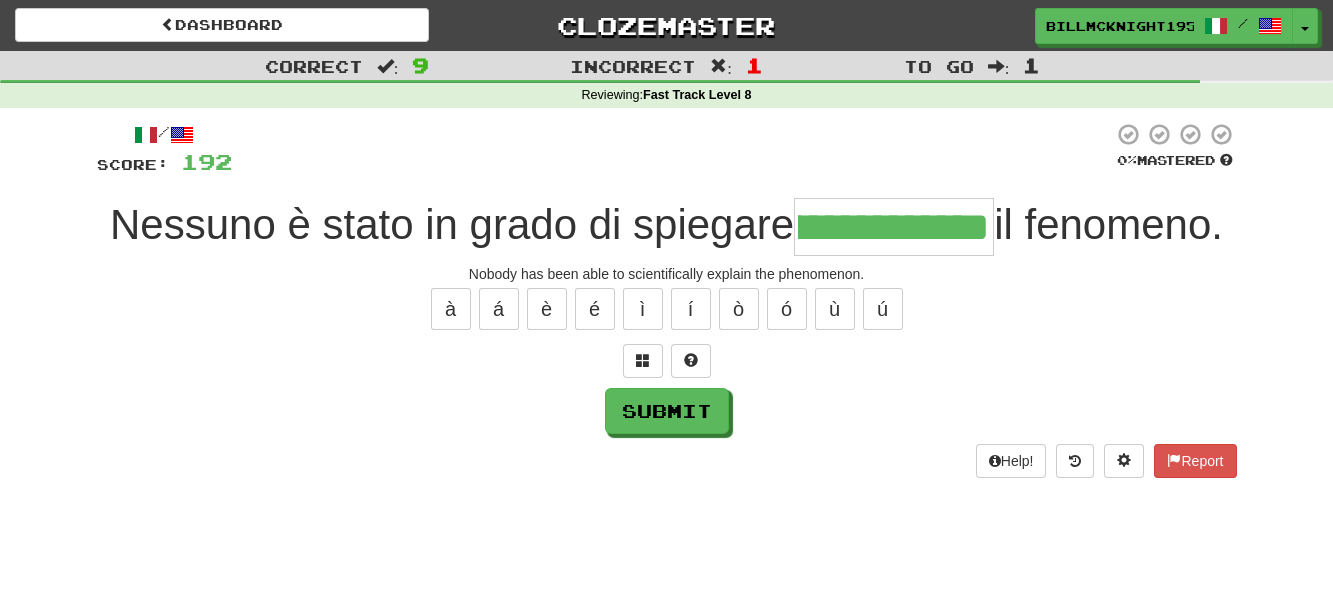 scroll, scrollTop: 0, scrollLeft: 108, axis: horizontal 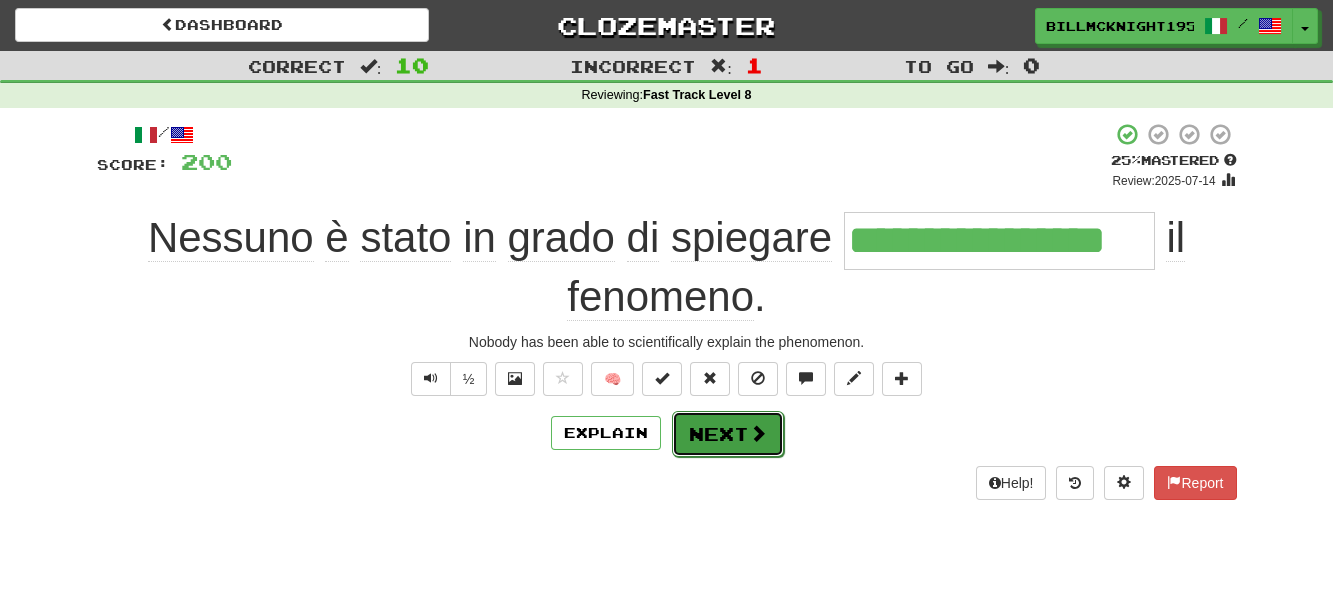 click on "Next" at bounding box center (728, 434) 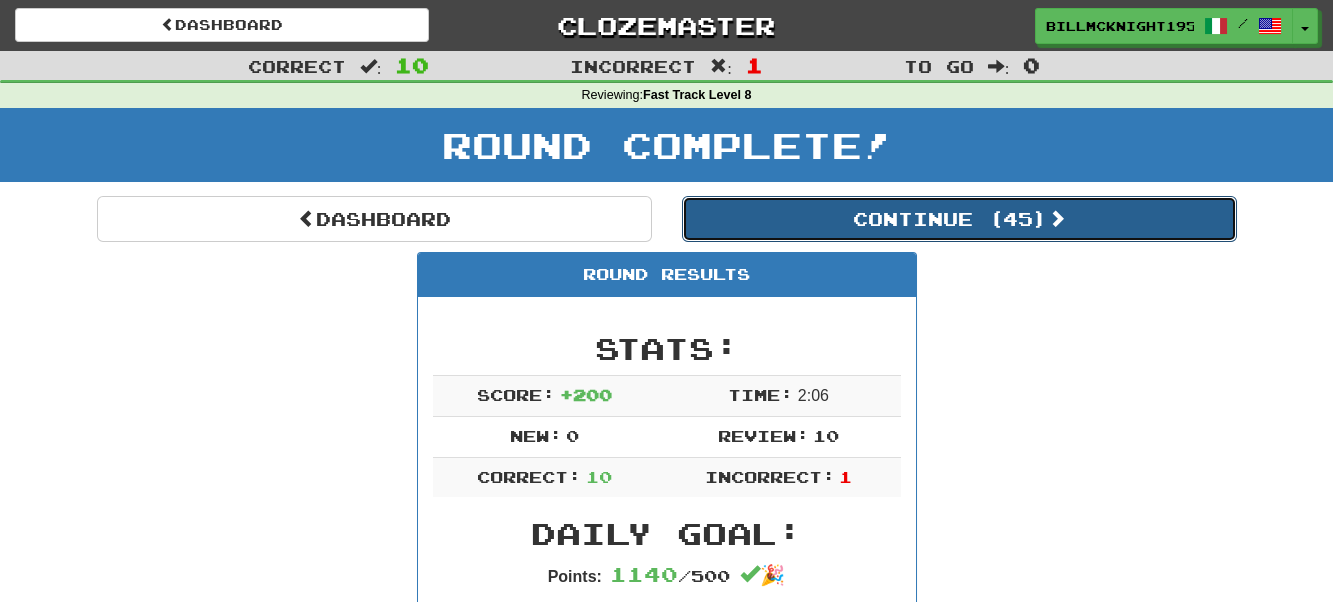 click on "Continue ( 45 )" at bounding box center [959, 219] 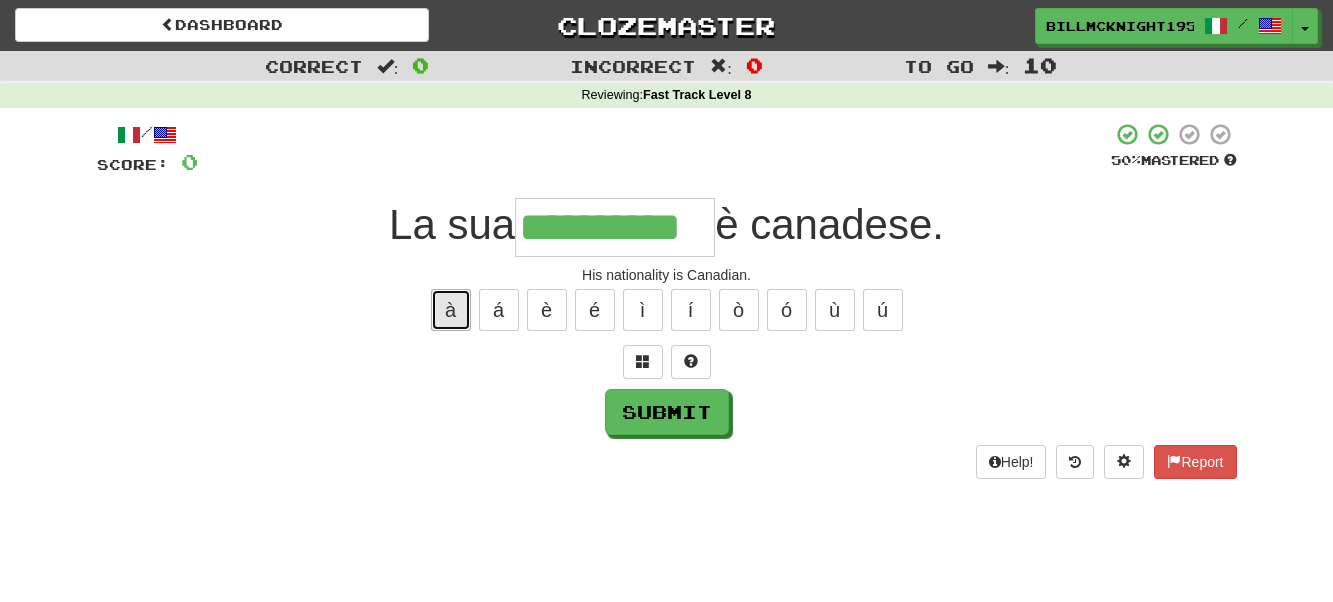 click on "à" at bounding box center [451, 310] 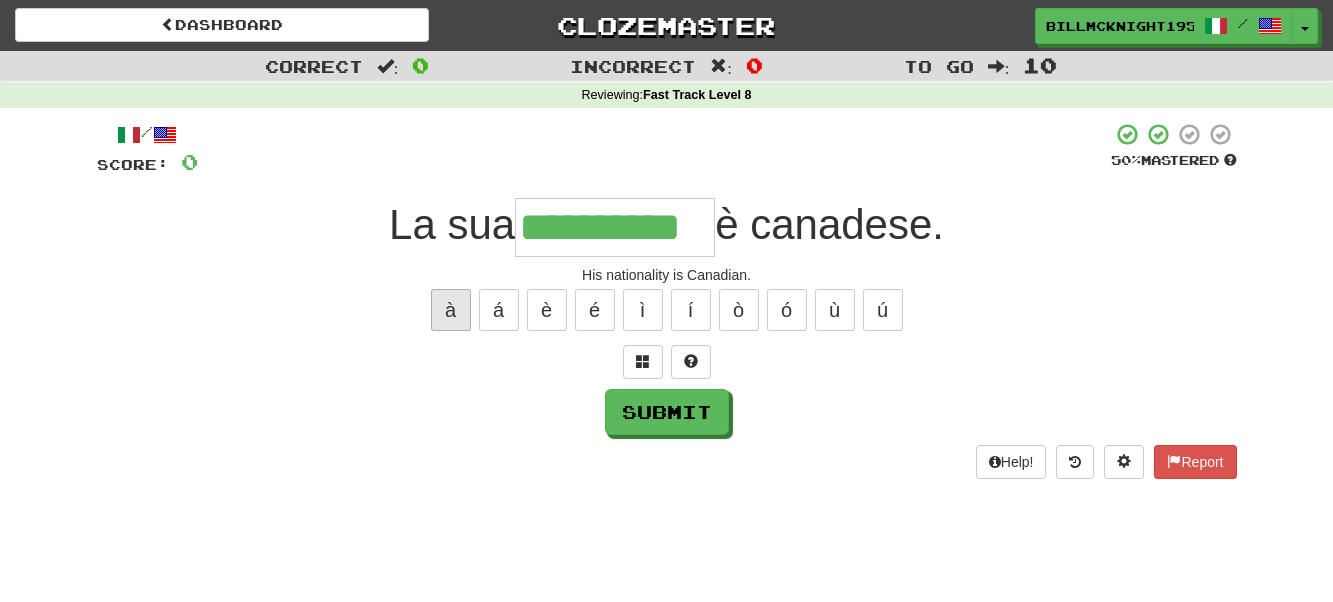 type on "**********" 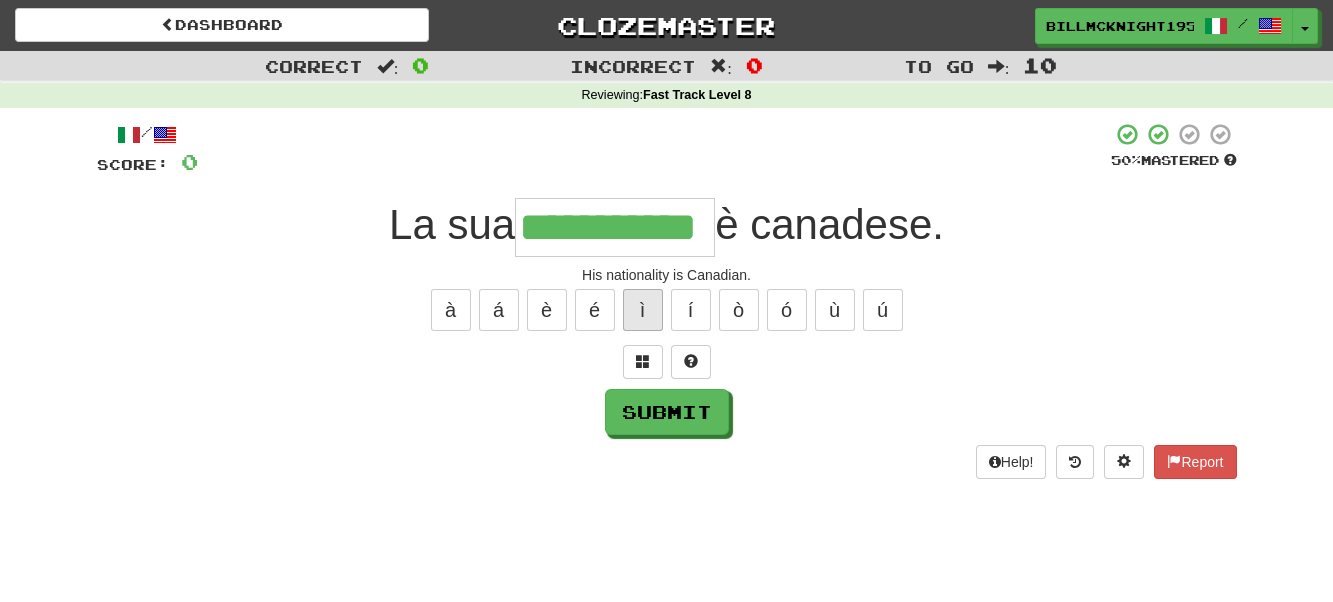 scroll, scrollTop: 0, scrollLeft: 8, axis: horizontal 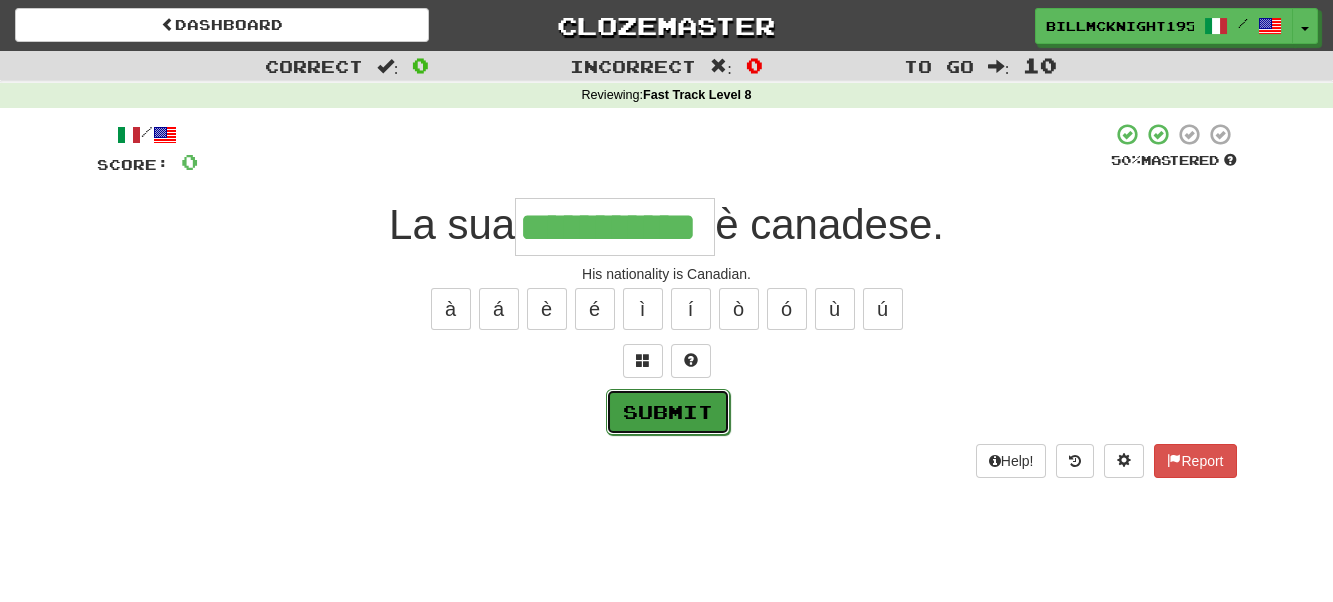 click on "Submit" at bounding box center [668, 412] 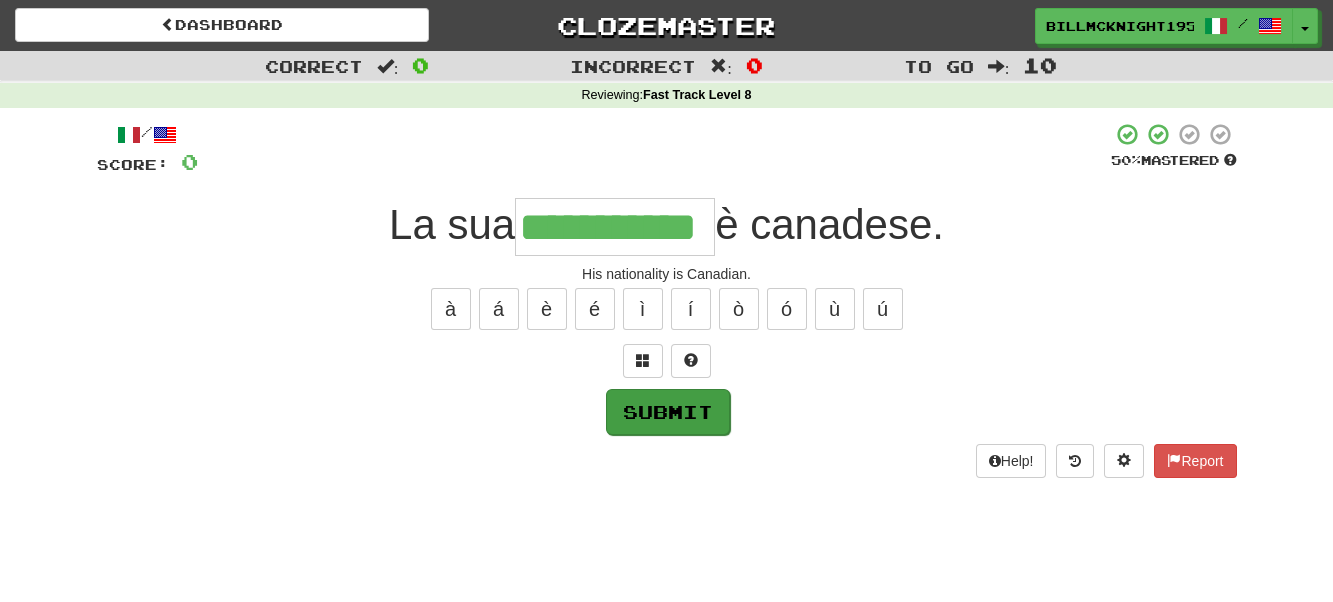 scroll, scrollTop: 0, scrollLeft: 0, axis: both 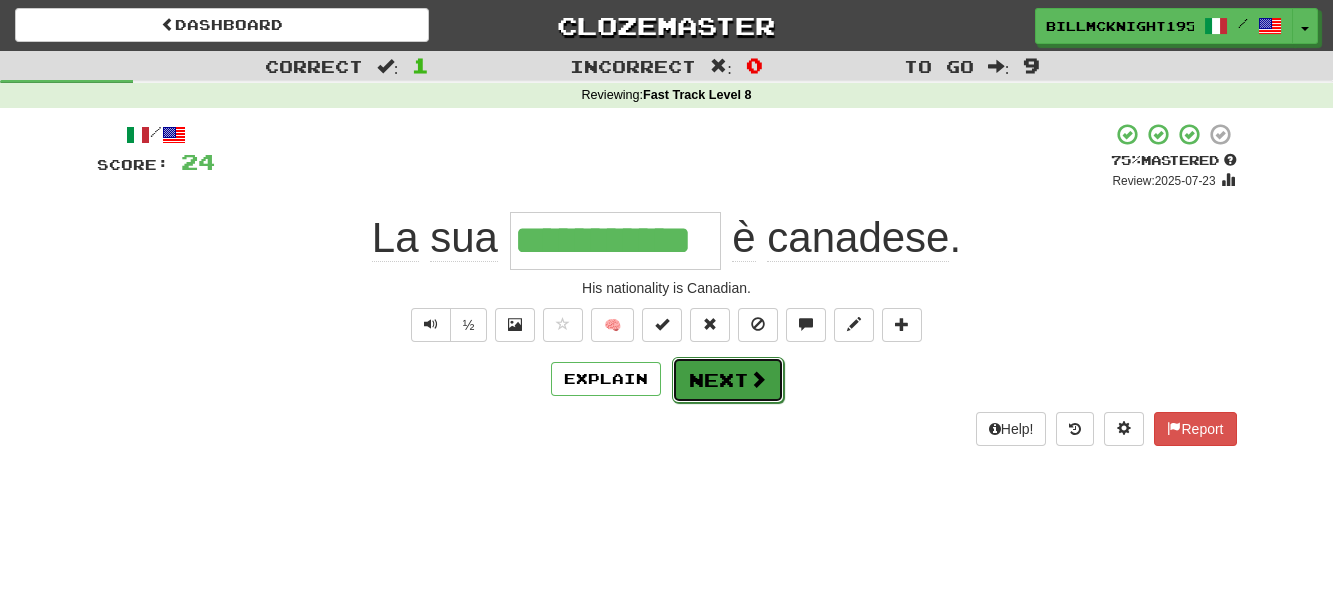 click on "Next" at bounding box center [728, 380] 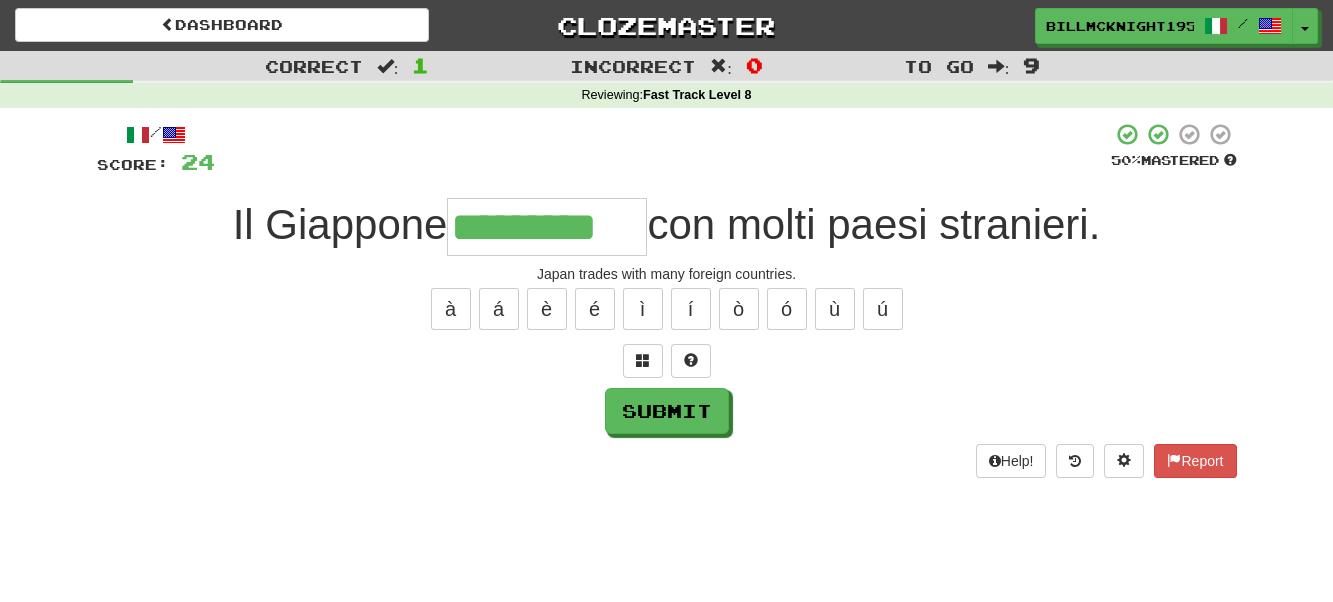 scroll, scrollTop: 0, scrollLeft: 12, axis: horizontal 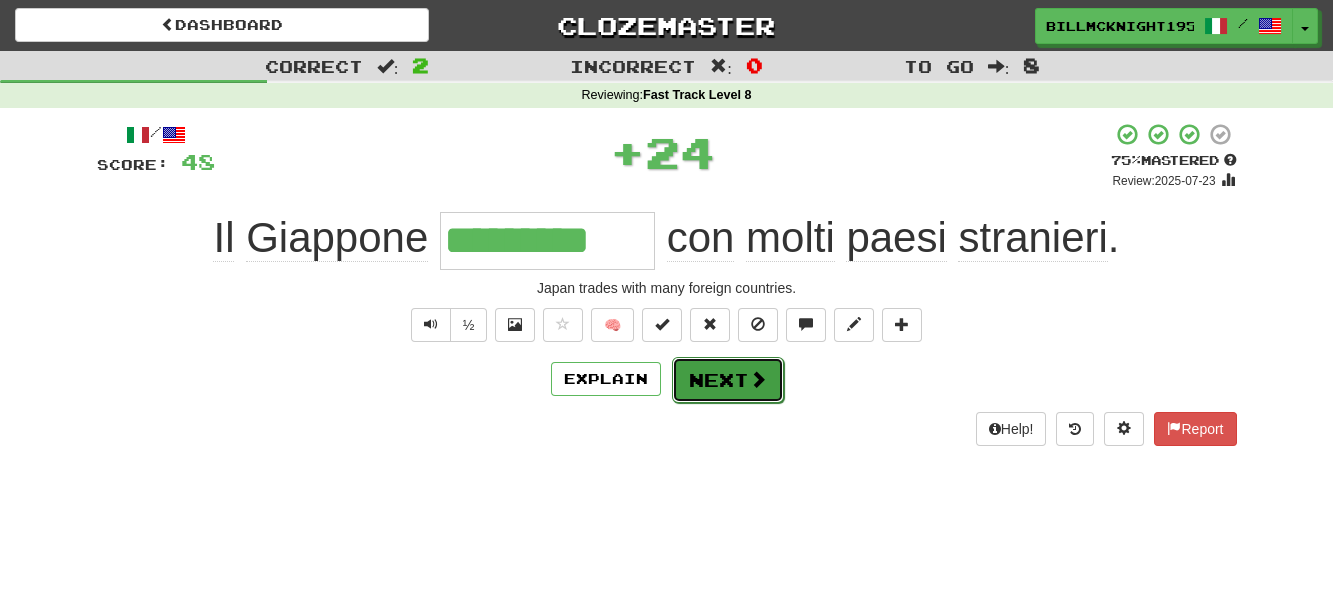 click at bounding box center (758, 379) 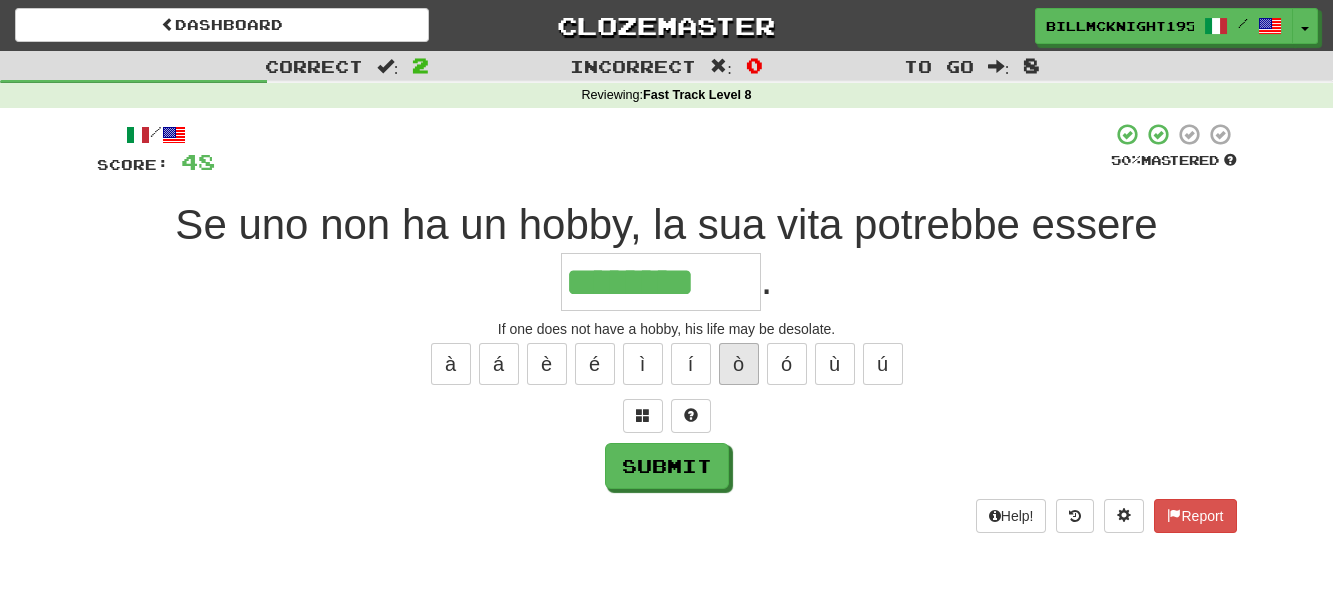 type on "********" 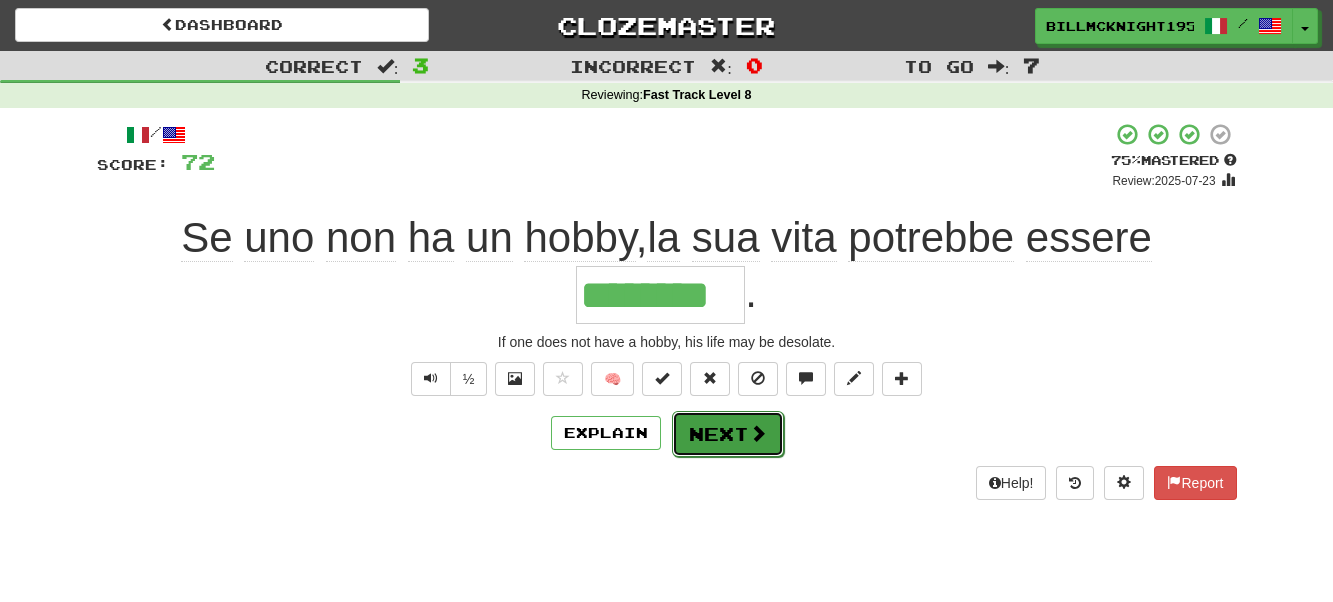 click on "Next" at bounding box center [728, 434] 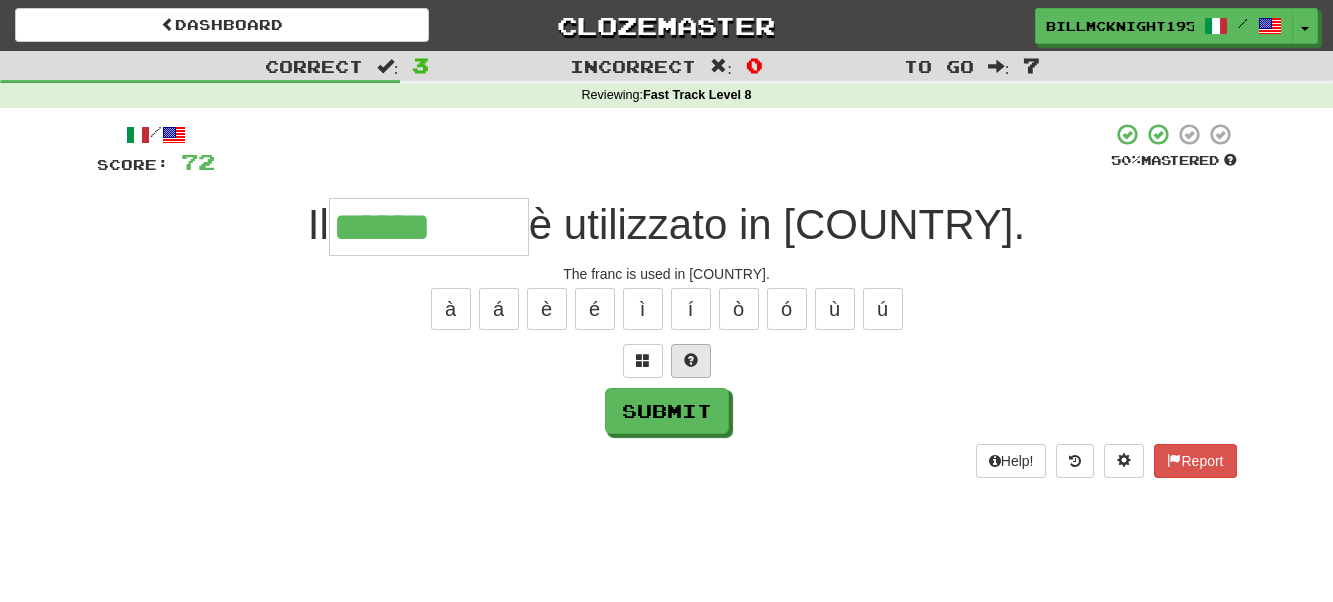 type on "******" 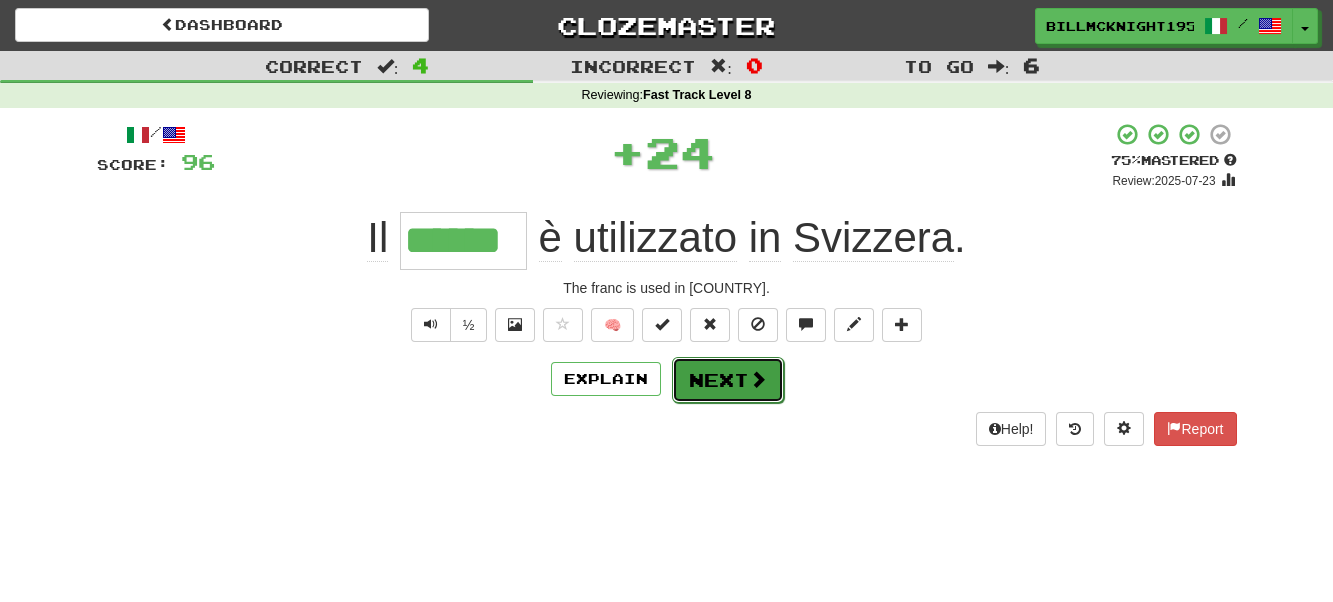 click on "Next" at bounding box center [728, 380] 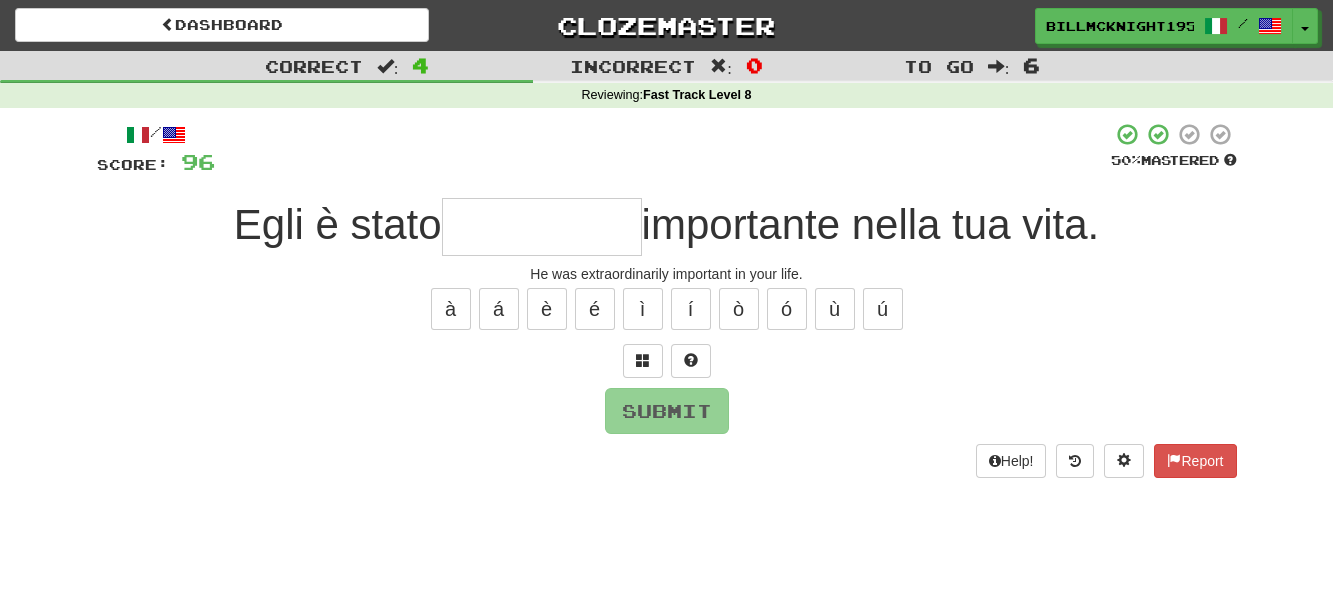 type on "*" 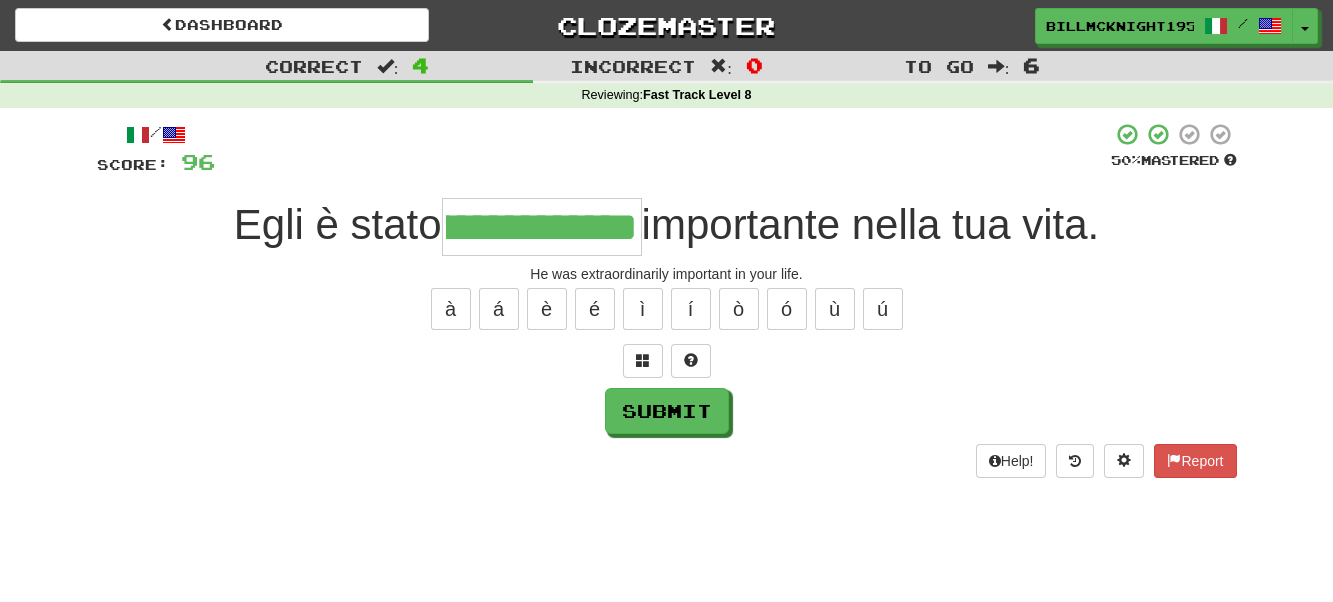 scroll, scrollTop: 0, scrollLeft: 157, axis: horizontal 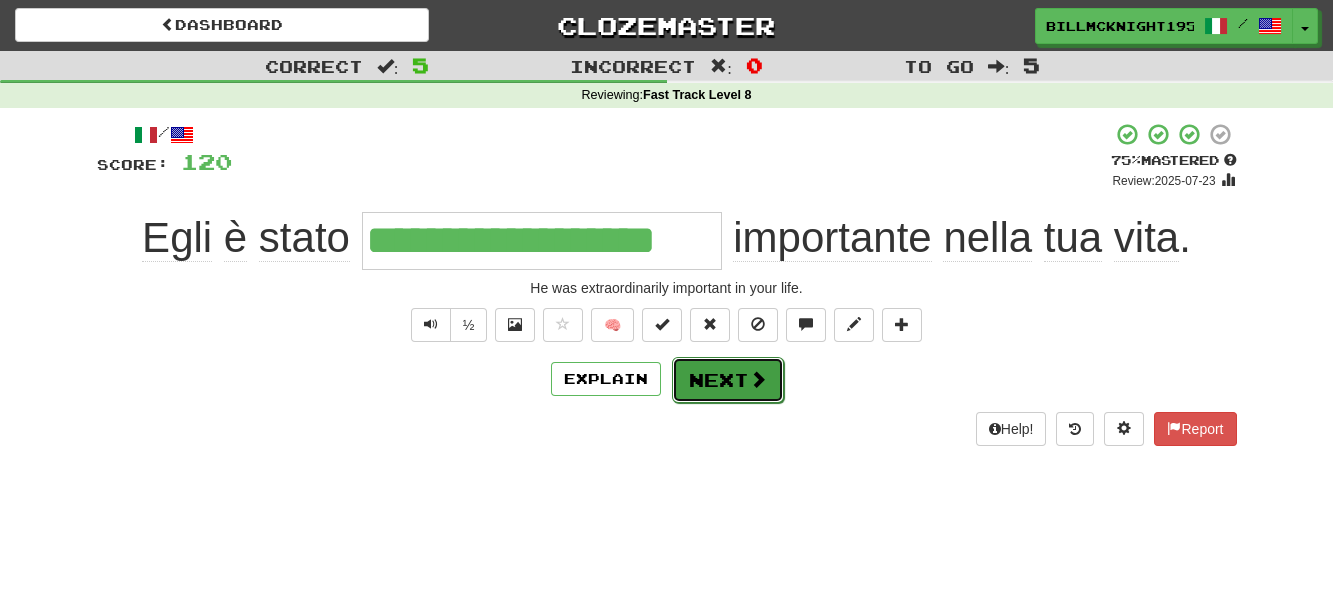 click on "Next" at bounding box center [728, 380] 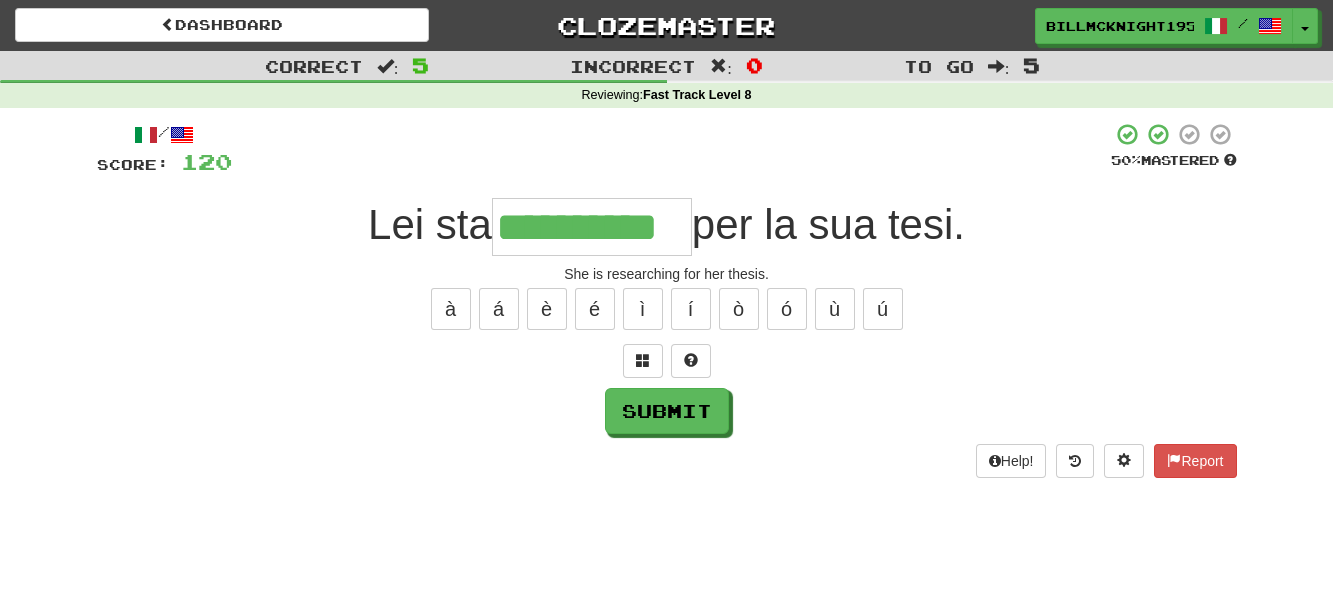 scroll, scrollTop: 0, scrollLeft: 3, axis: horizontal 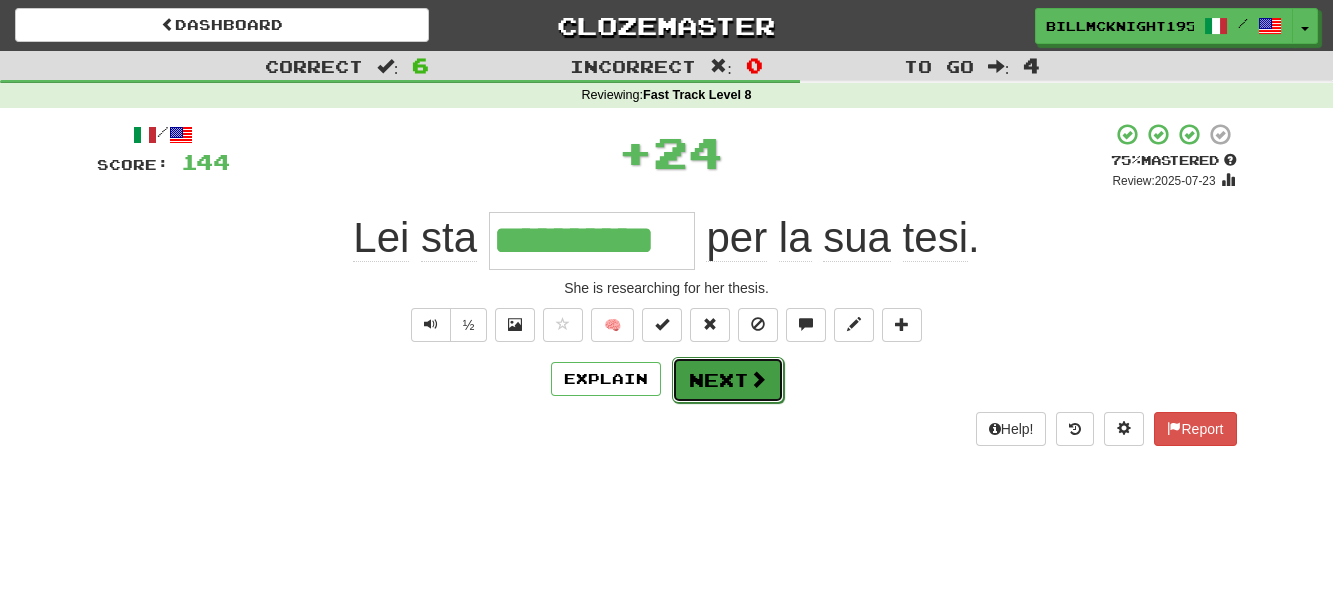 click at bounding box center [758, 379] 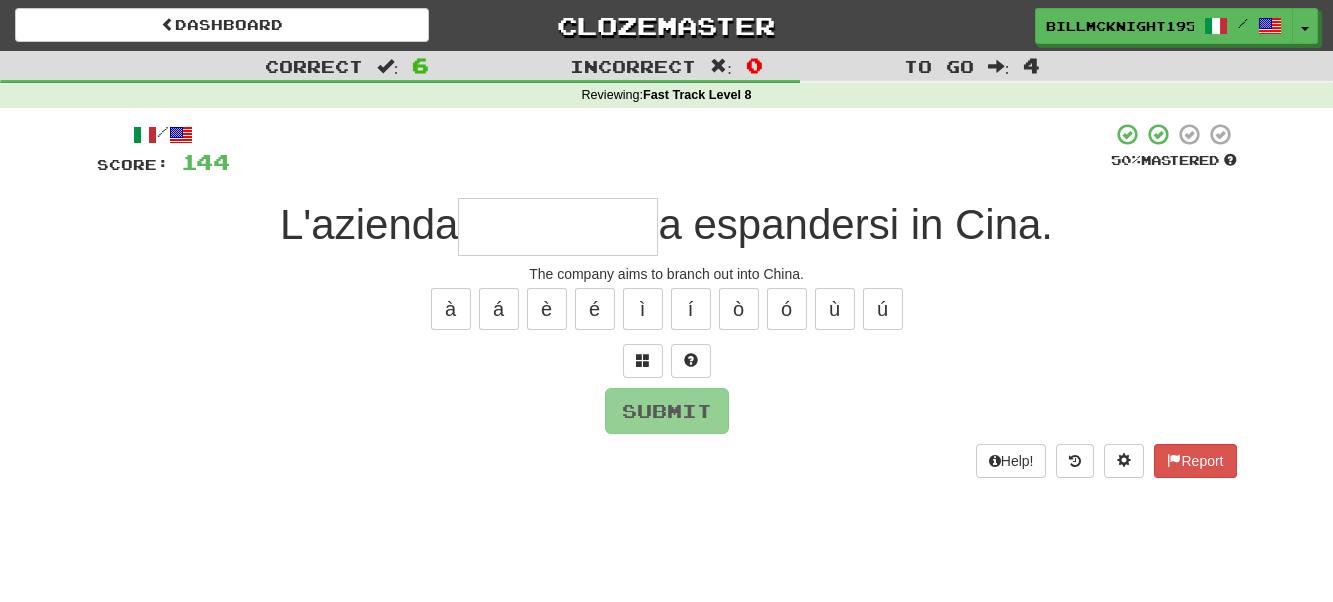 type on "*" 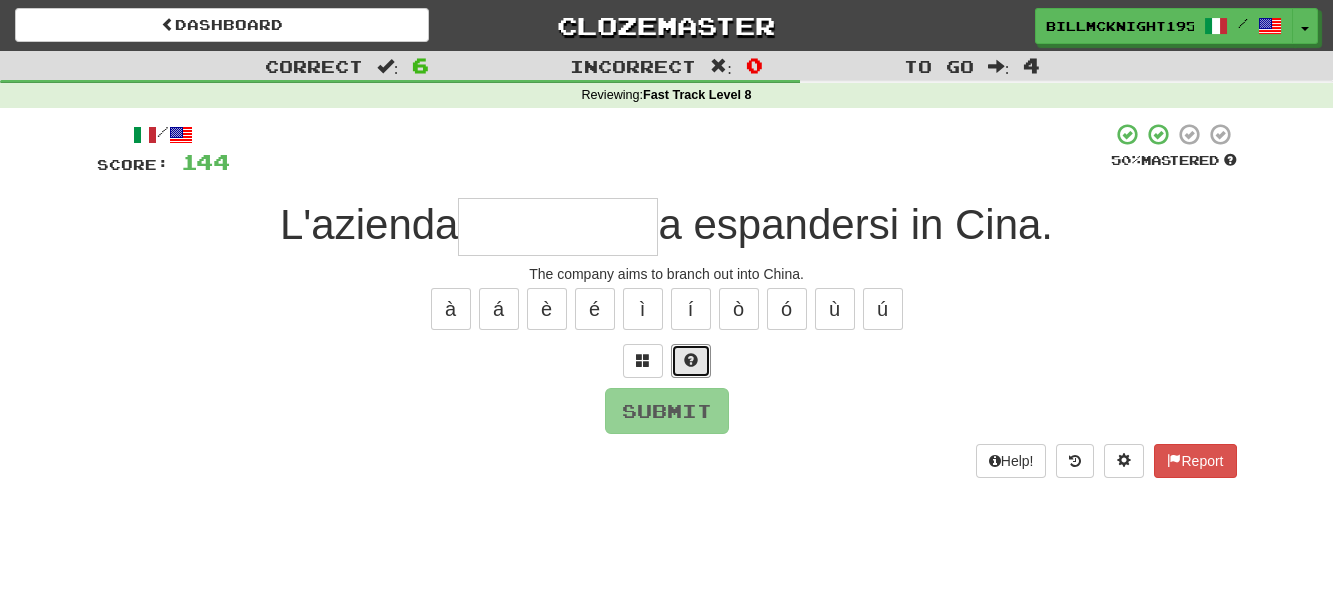 drag, startPoint x: 695, startPoint y: 354, endPoint x: 790, endPoint y: 353, distance: 95.005264 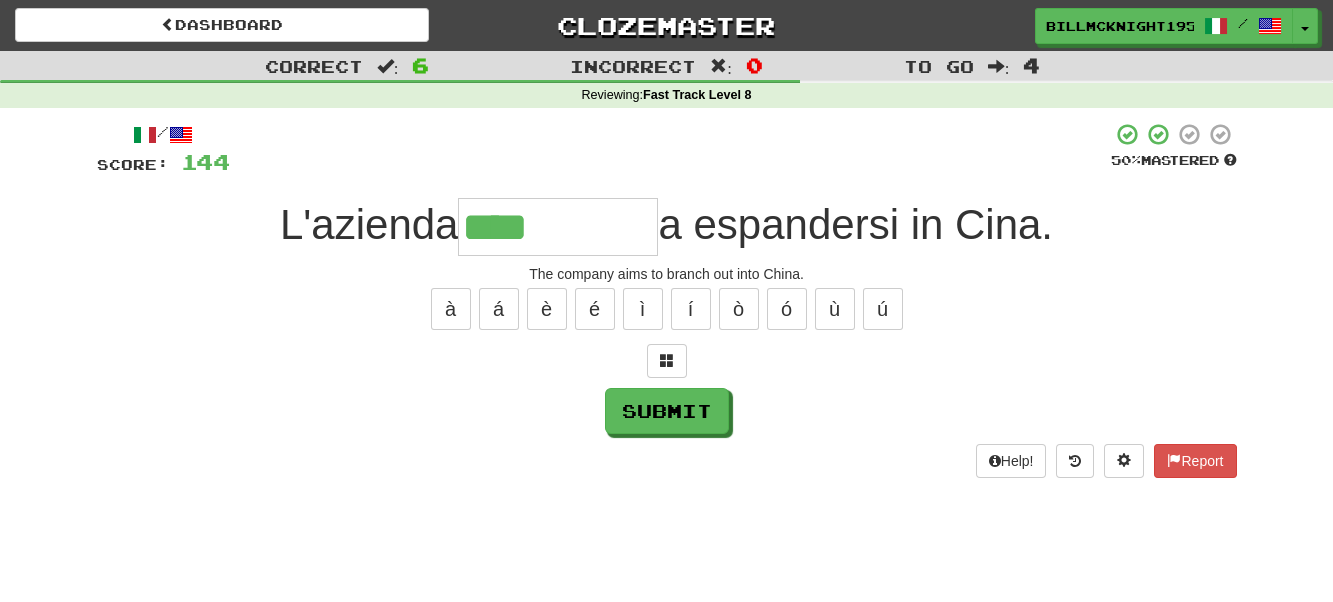 type on "****" 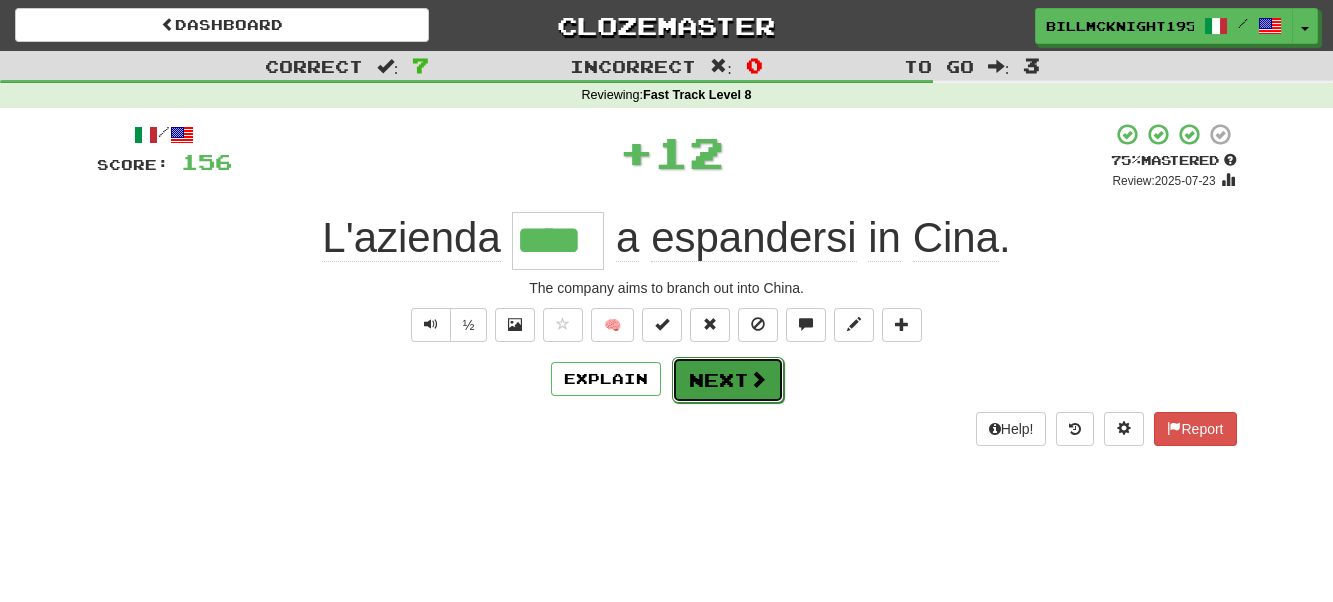 click on "Next" at bounding box center [728, 380] 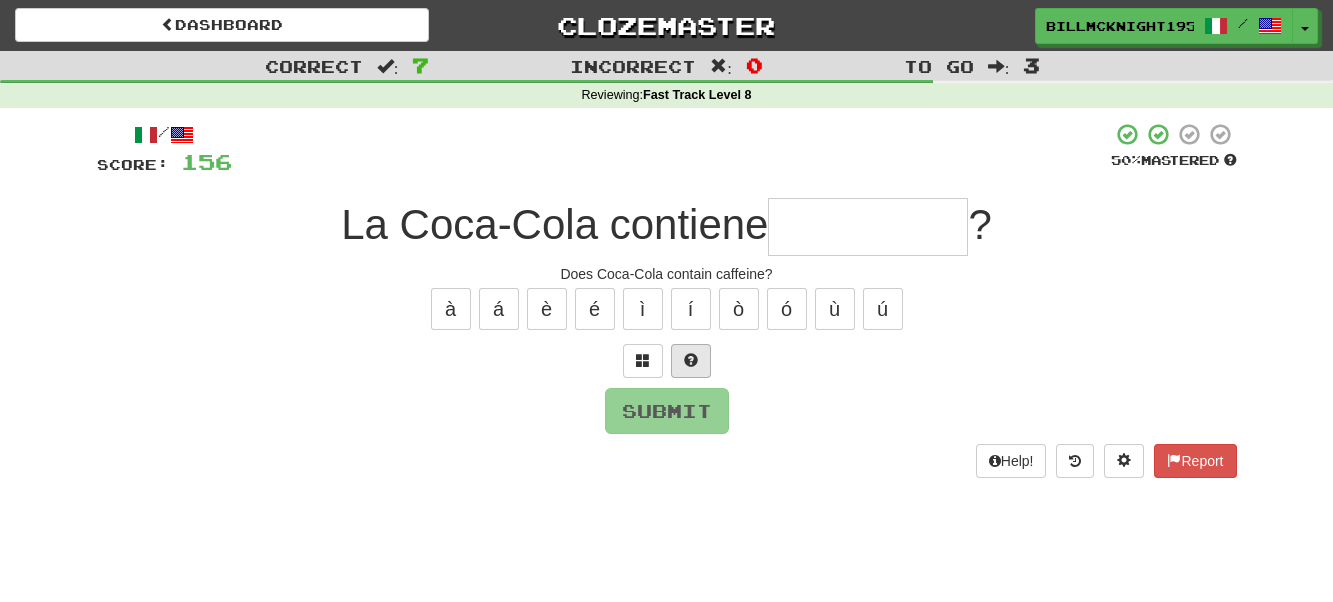 type on "*" 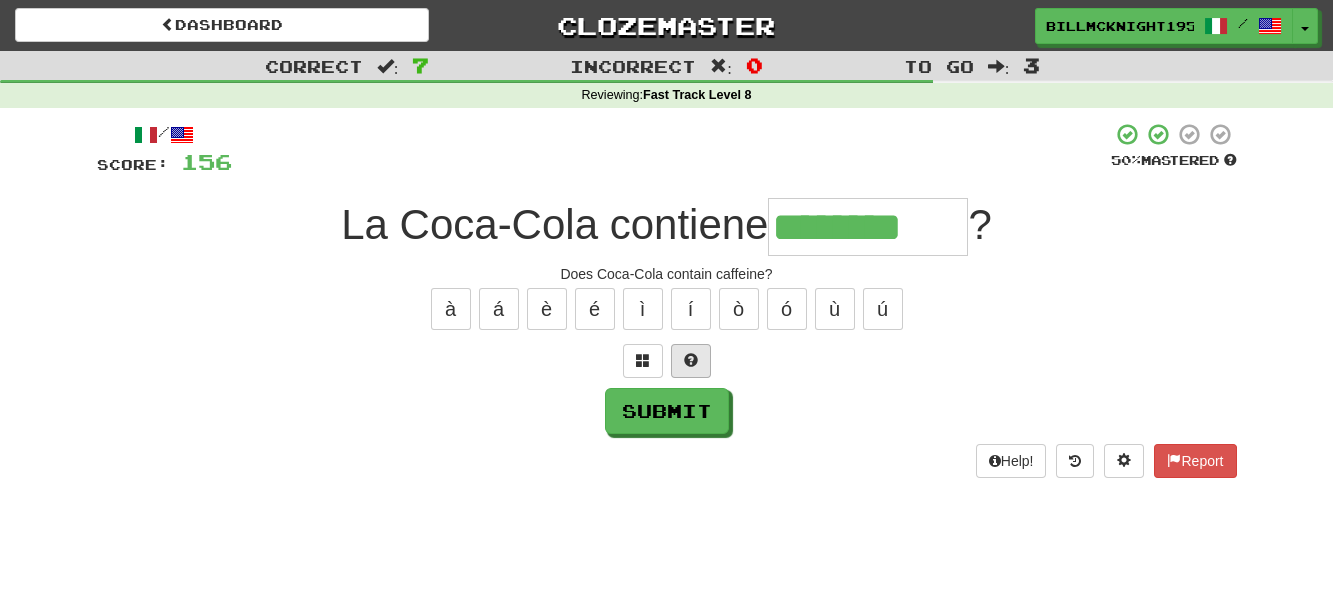 type on "********" 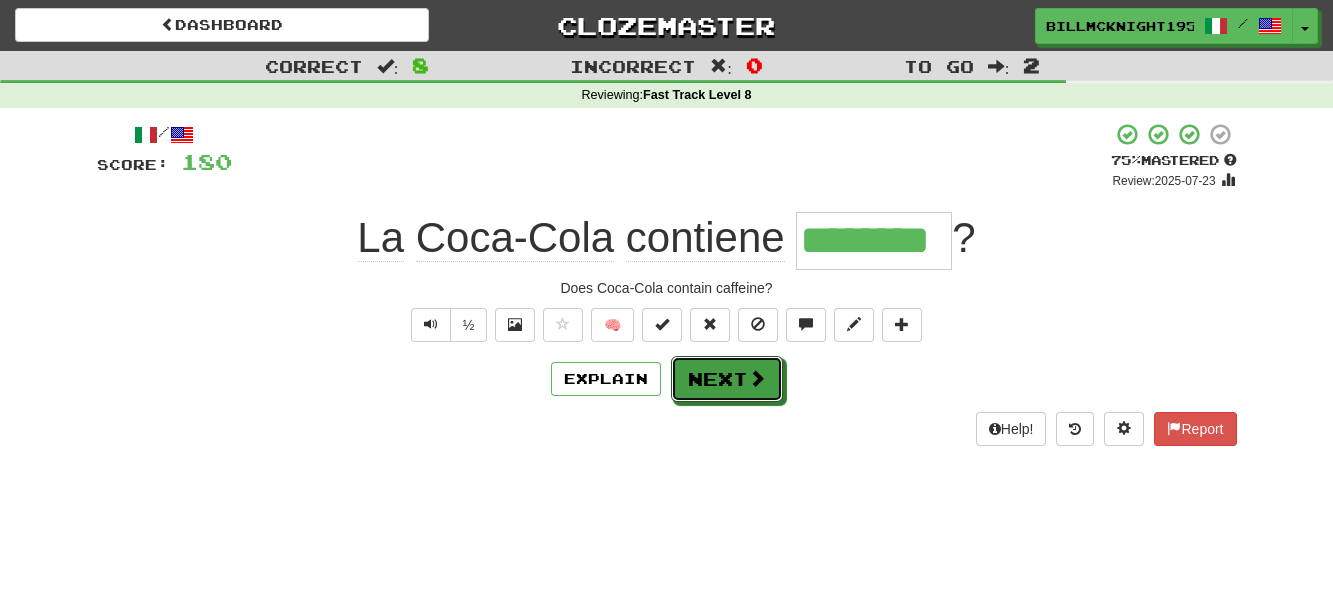 click on "Next" at bounding box center [727, 379] 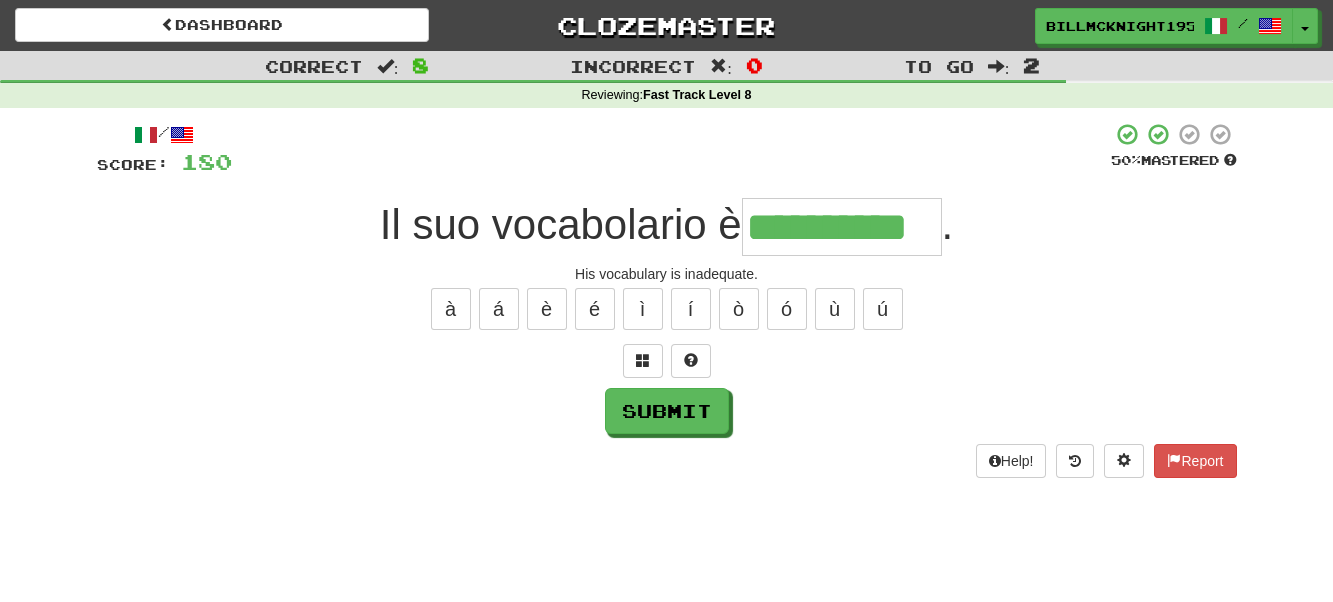 scroll, scrollTop: 0, scrollLeft: 15, axis: horizontal 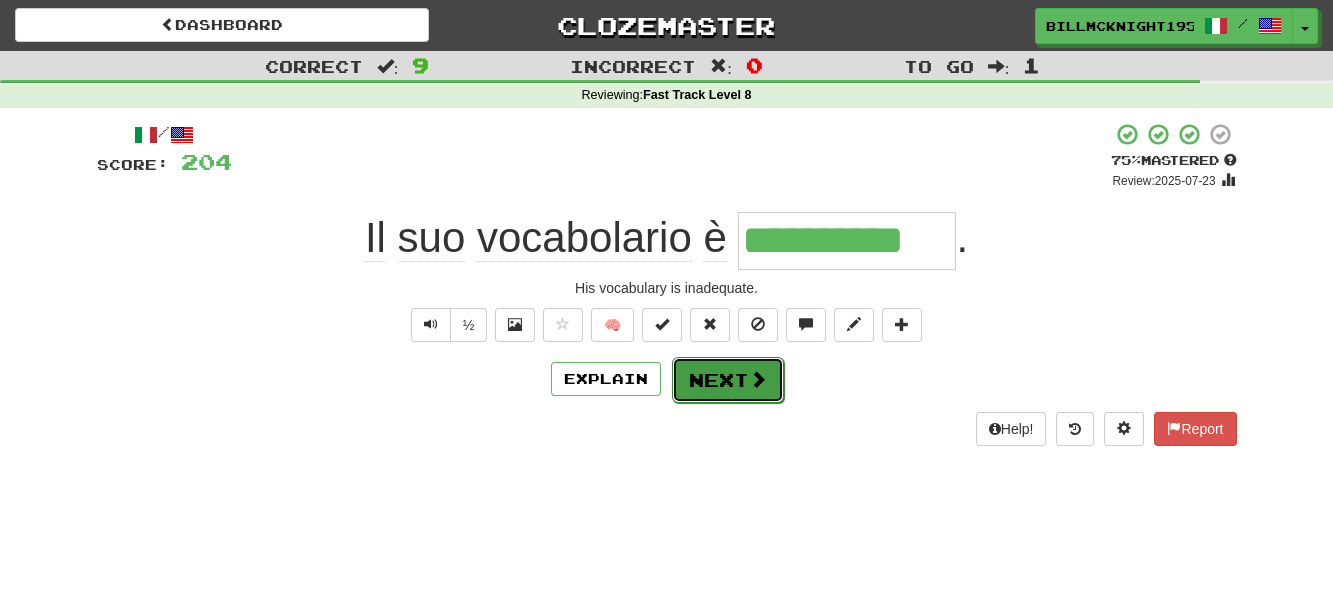 click on "Next" at bounding box center (728, 380) 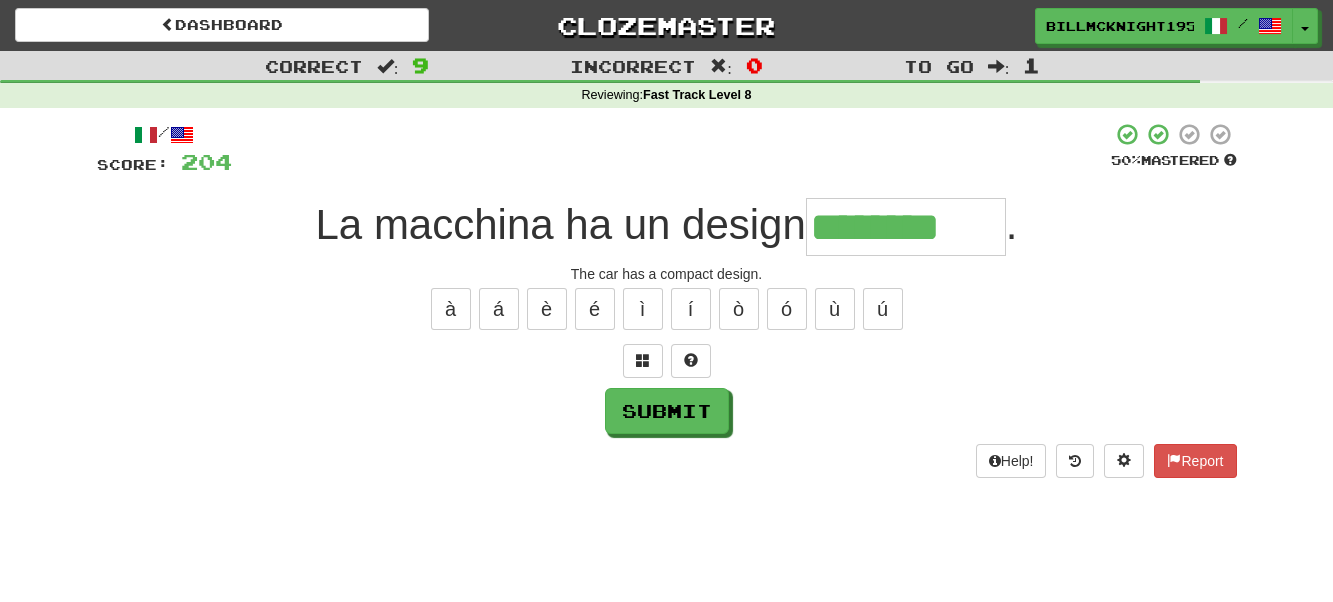 type on "********" 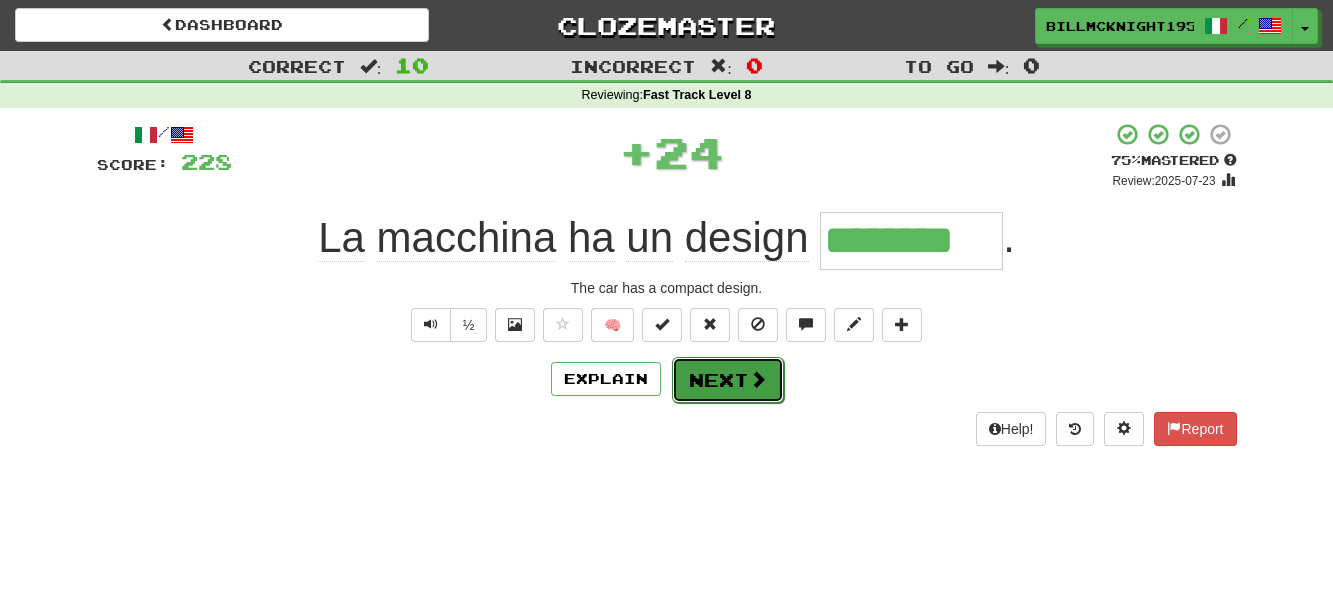 click on "Next" at bounding box center [728, 380] 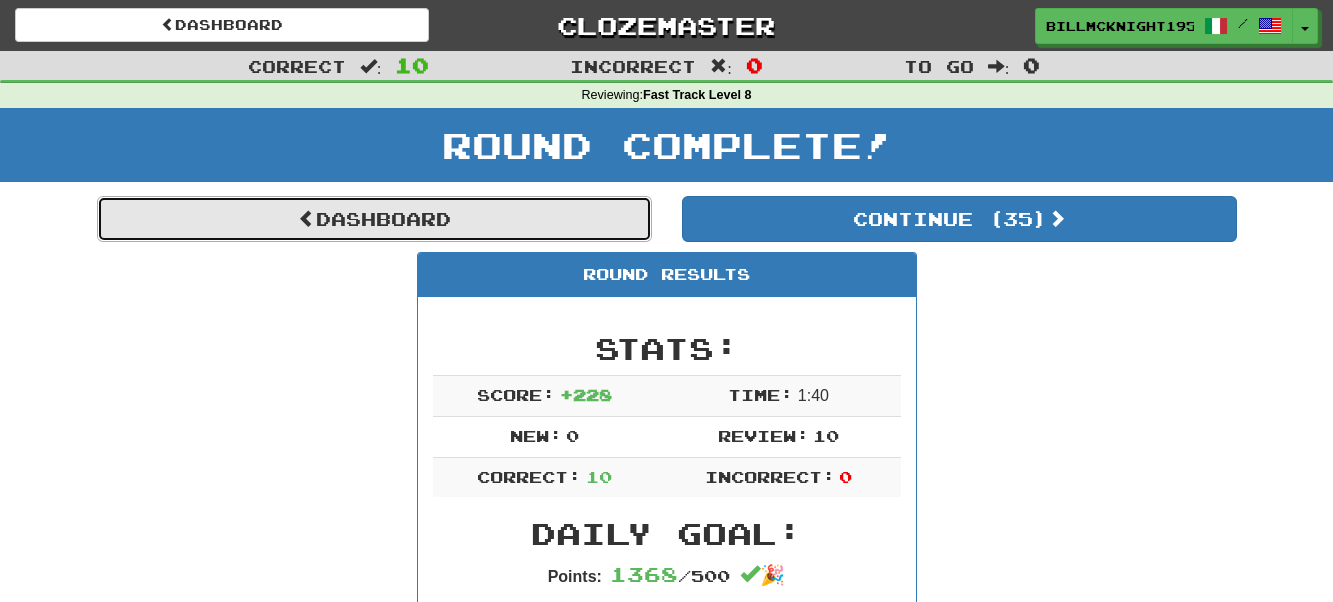 click on "Dashboard" at bounding box center (374, 219) 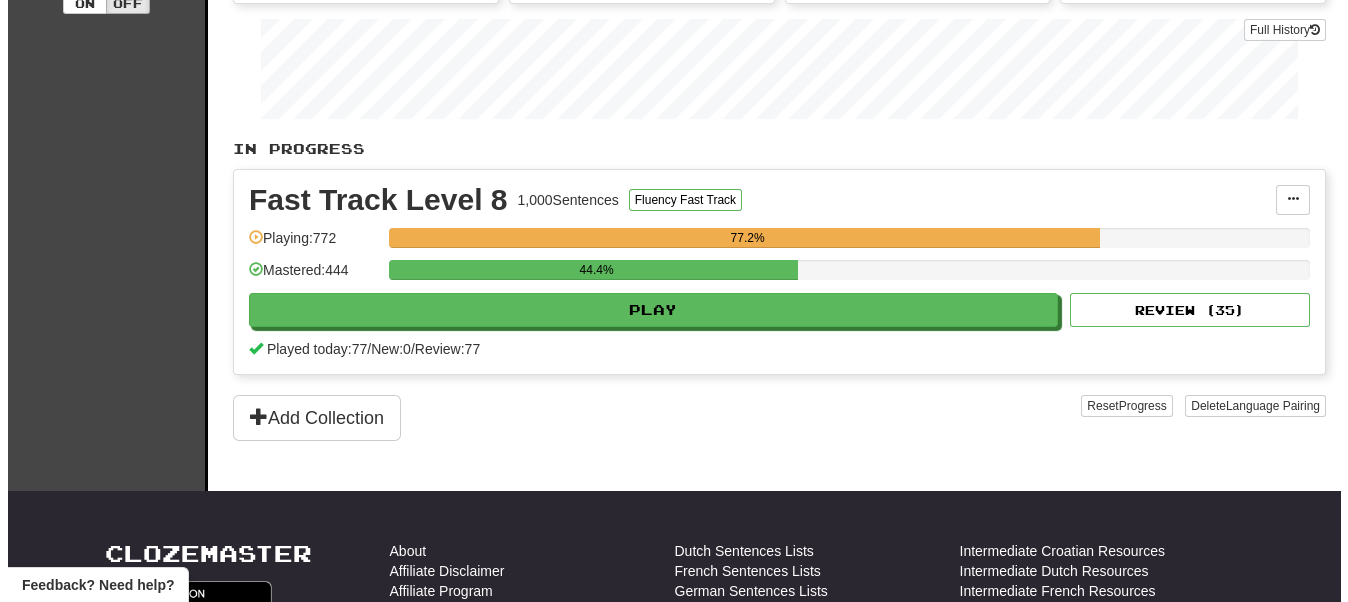 scroll, scrollTop: 300, scrollLeft: 0, axis: vertical 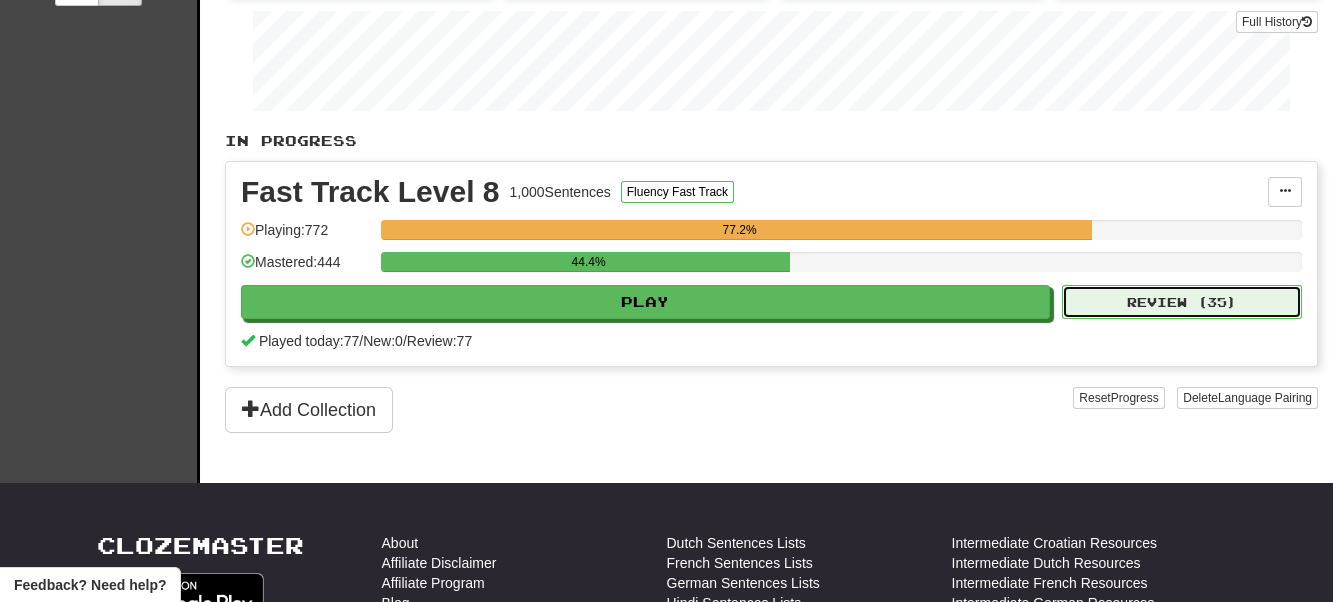 click on "Review ( 35 )" at bounding box center (1182, 302) 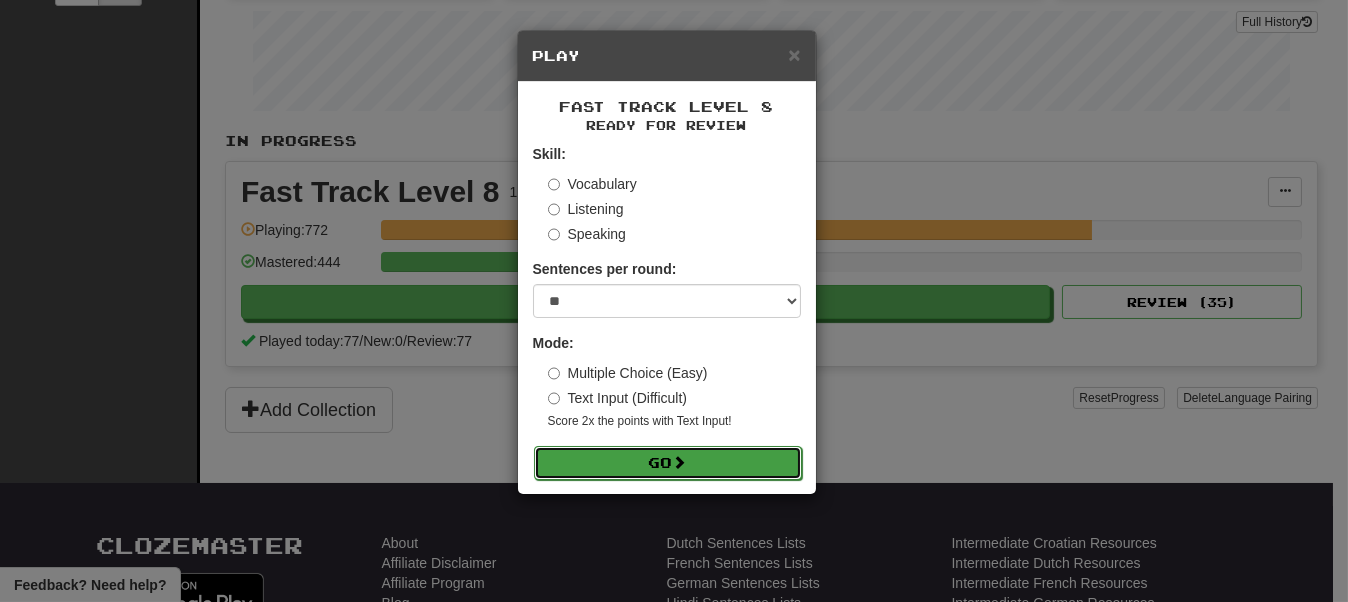 click on "Go" at bounding box center (668, 463) 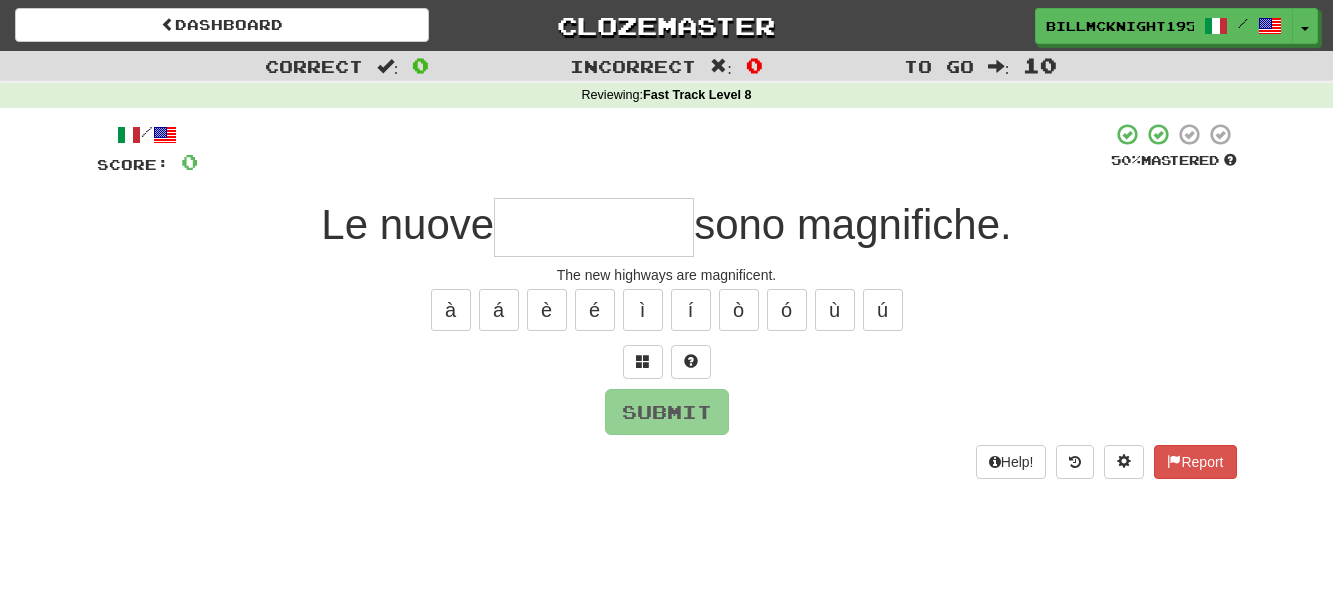 scroll, scrollTop: 0, scrollLeft: 0, axis: both 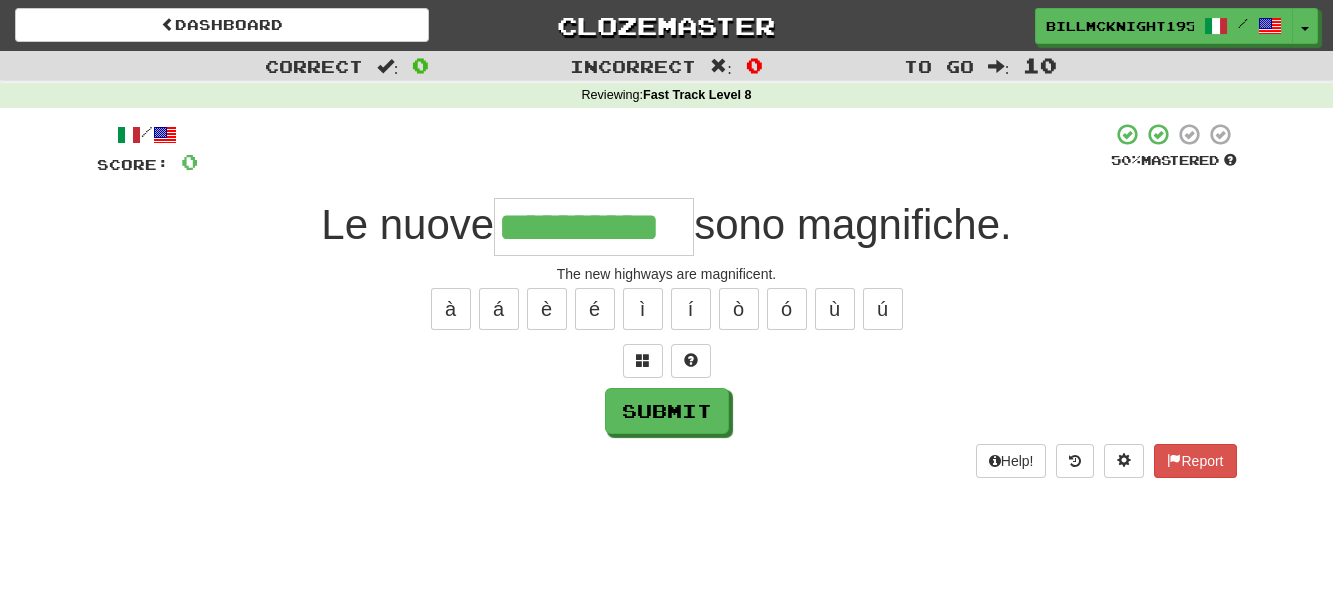 type on "**********" 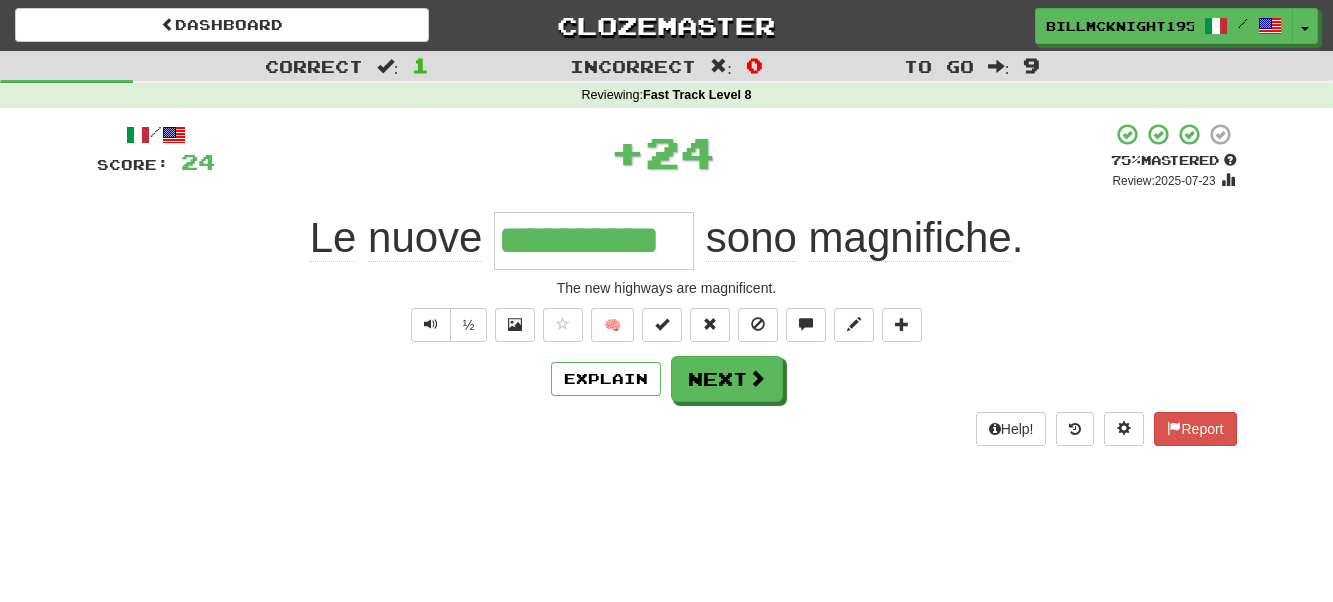 scroll, scrollTop: 0, scrollLeft: 0, axis: both 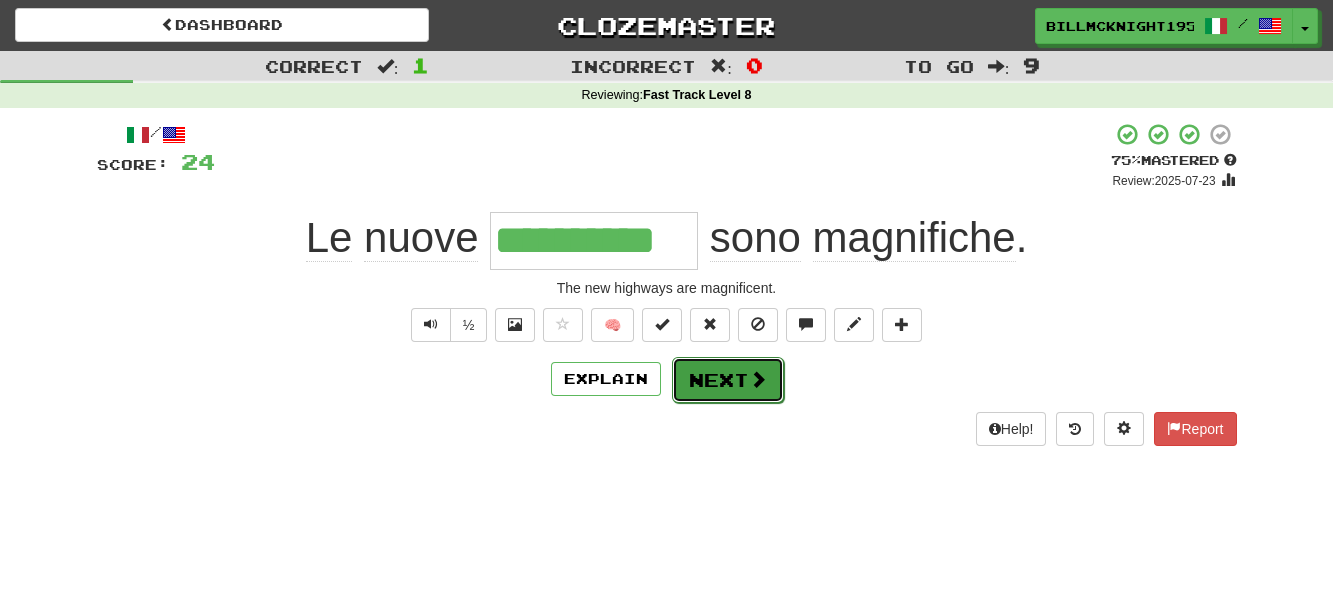 click on "Next" at bounding box center (728, 380) 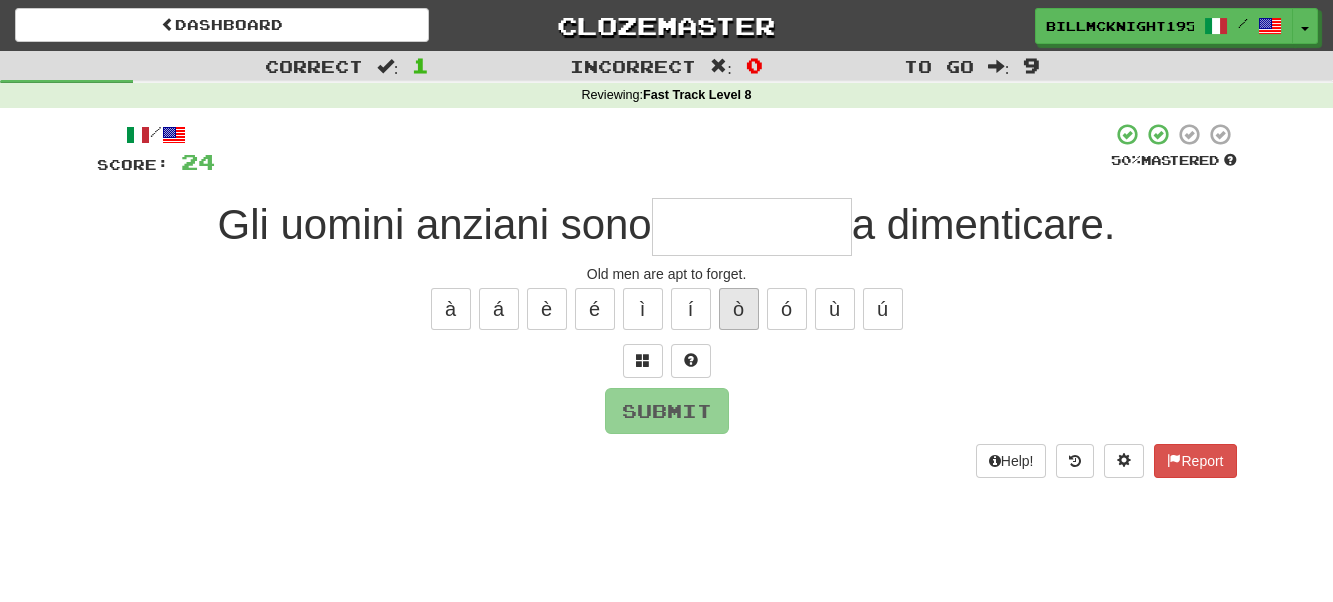 type on "*" 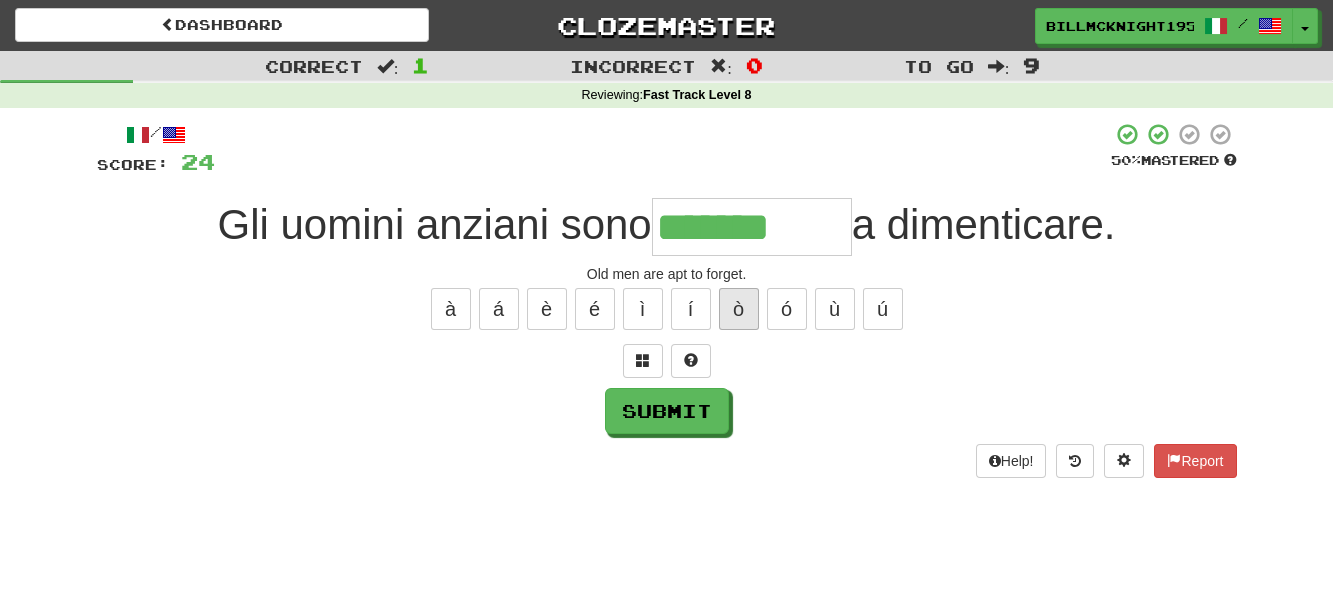 type on "*******" 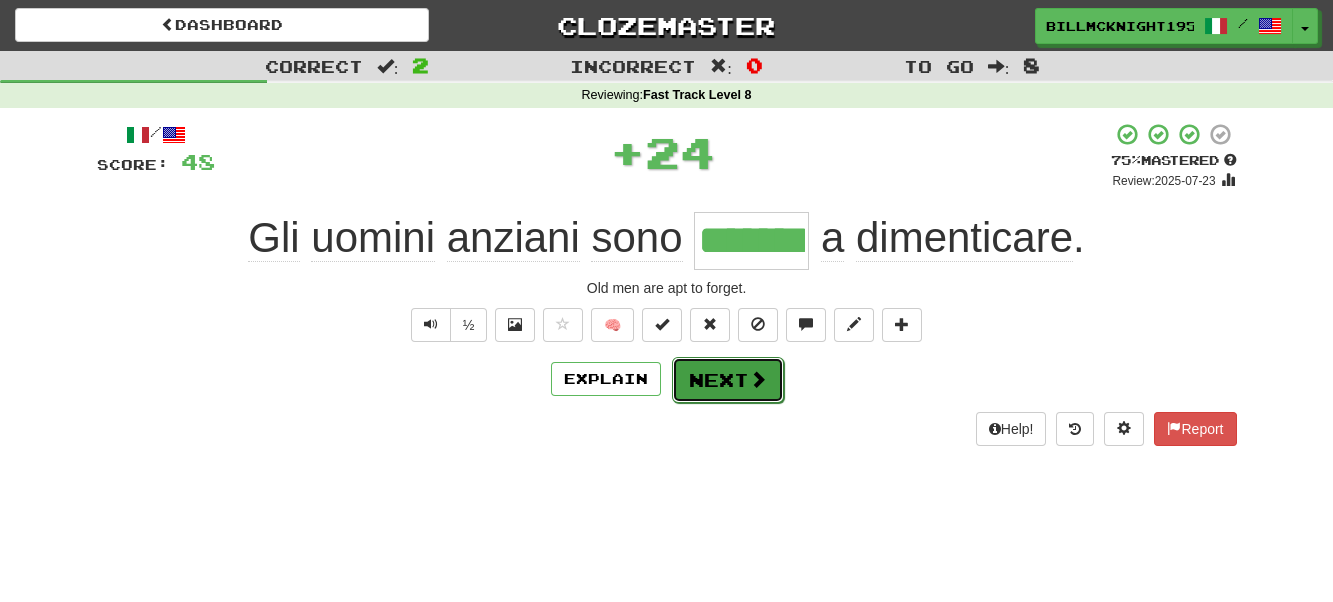 click on "Next" at bounding box center [728, 380] 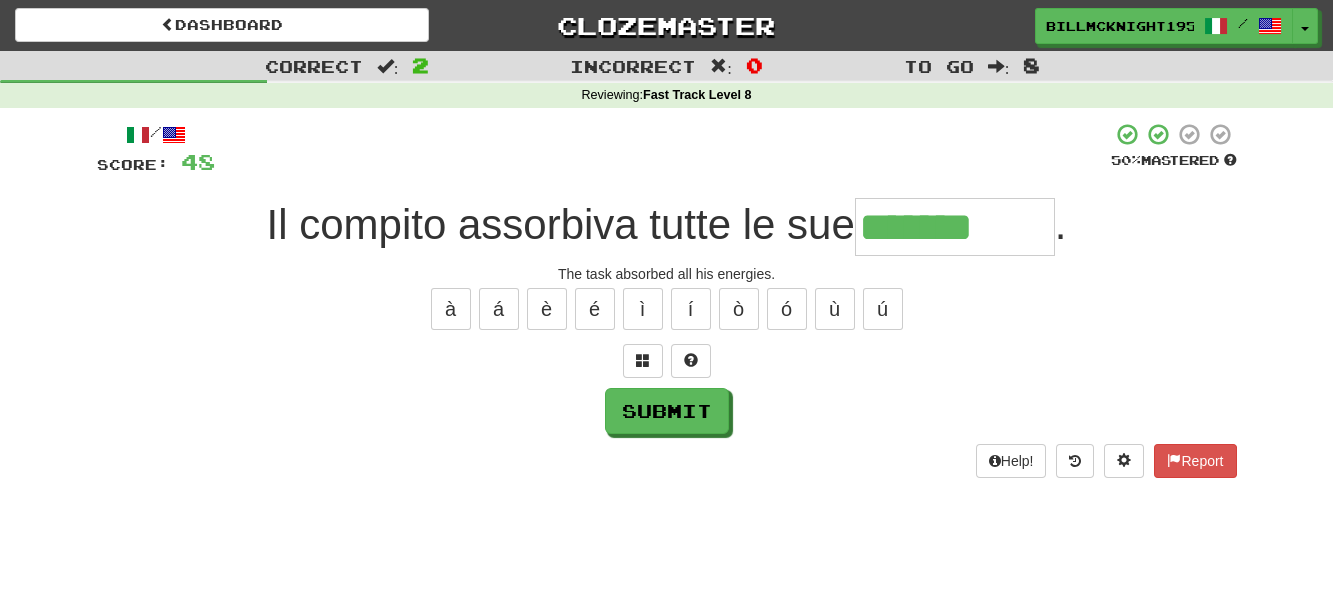 type on "*******" 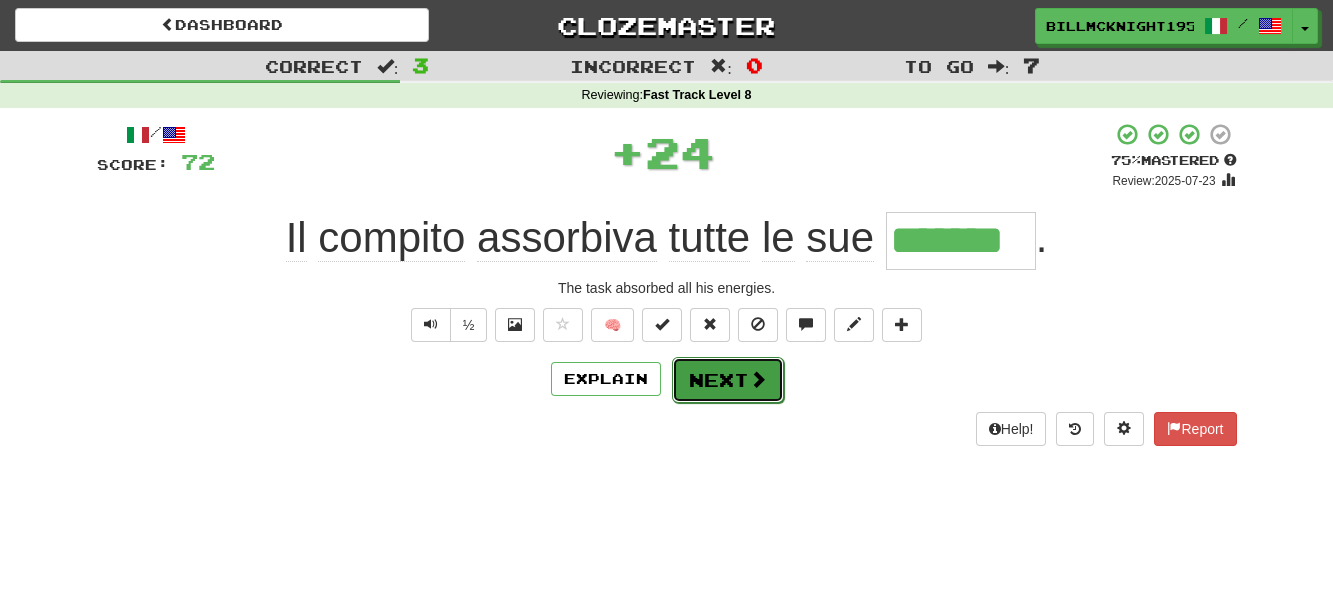click on "Next" at bounding box center [728, 380] 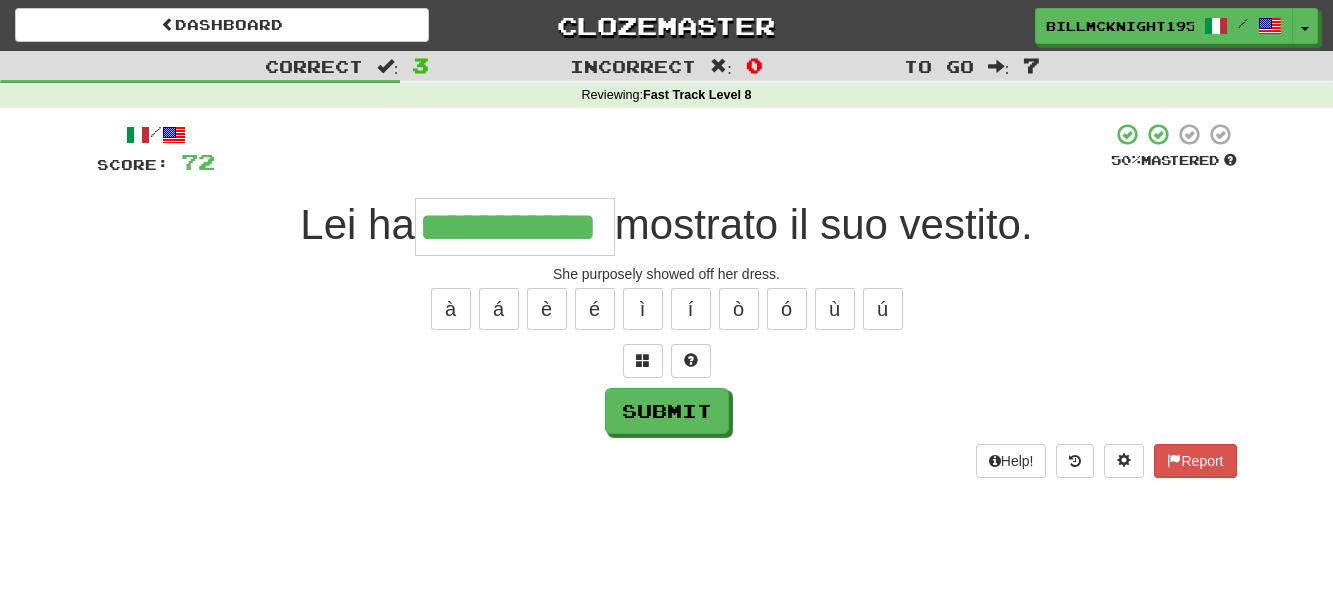 scroll, scrollTop: 0, scrollLeft: 36, axis: horizontal 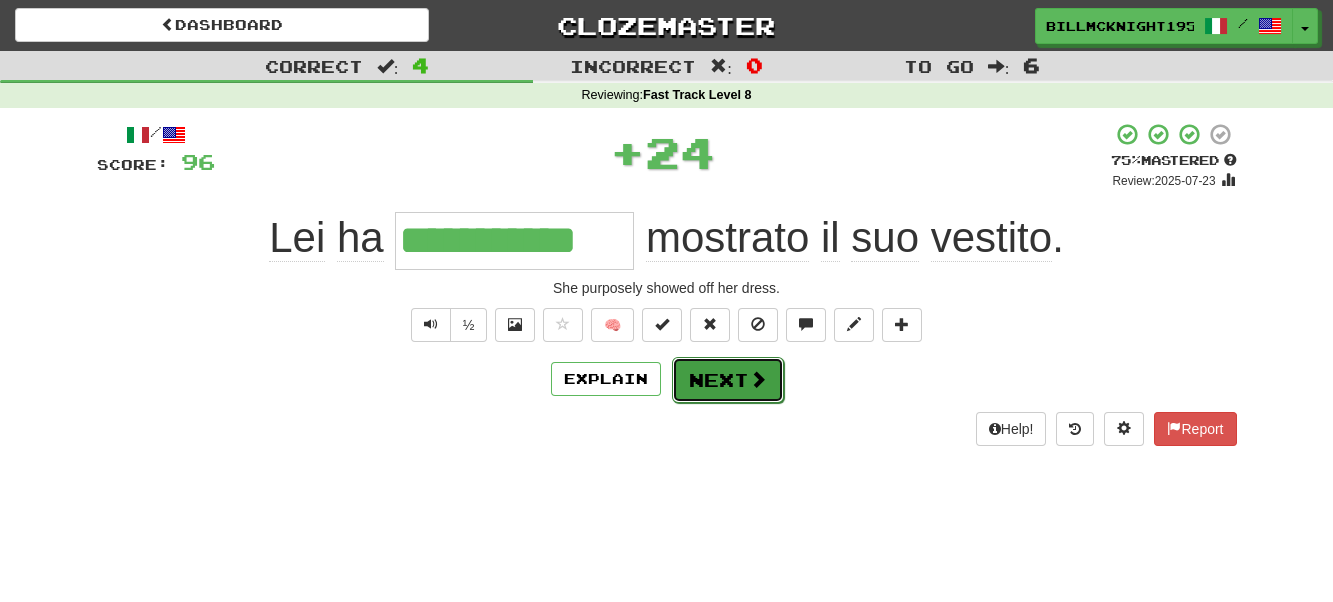 click on "Next" at bounding box center [728, 380] 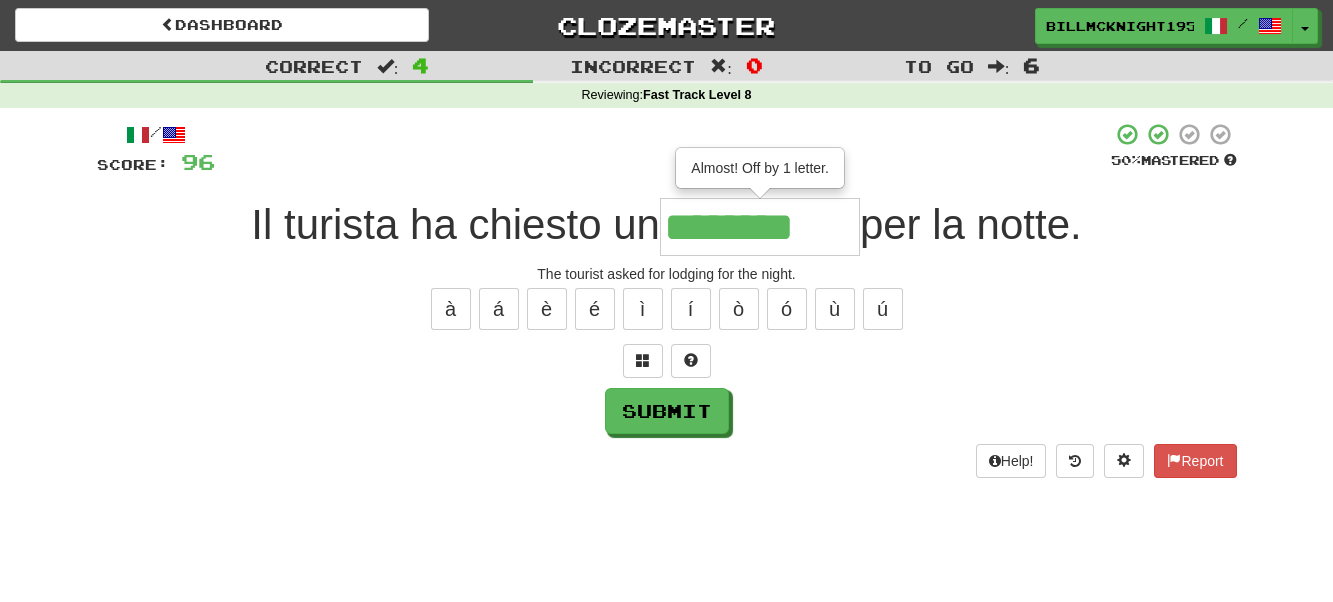 type on "********" 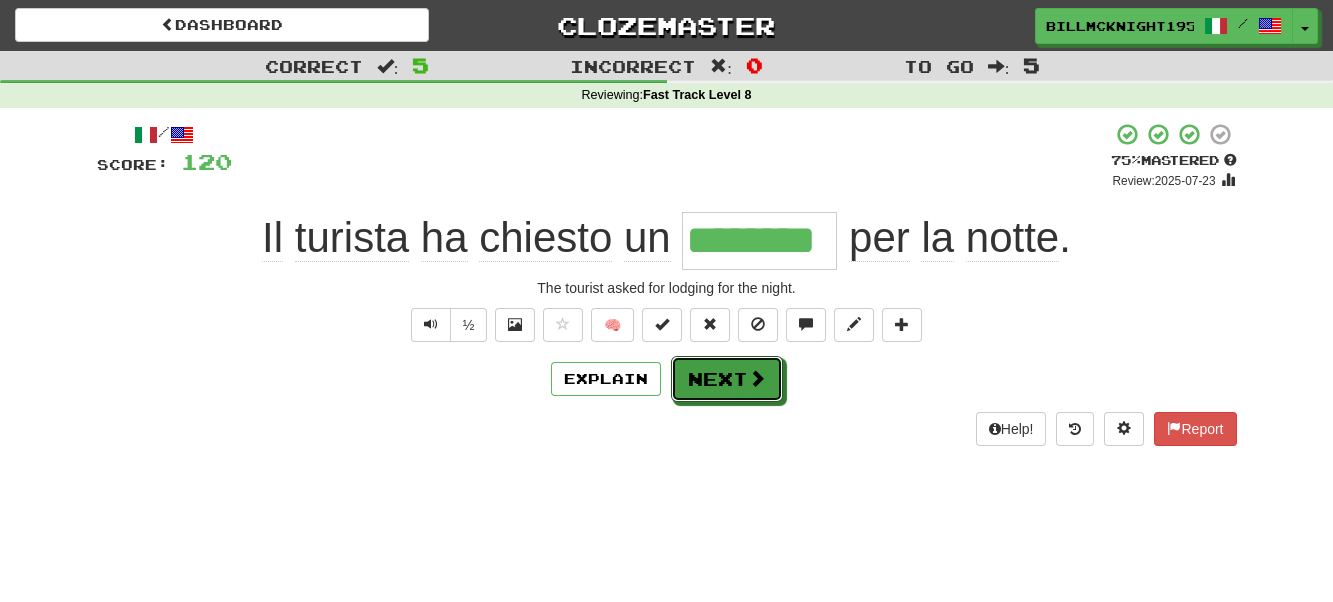 click on "Next" at bounding box center (727, 379) 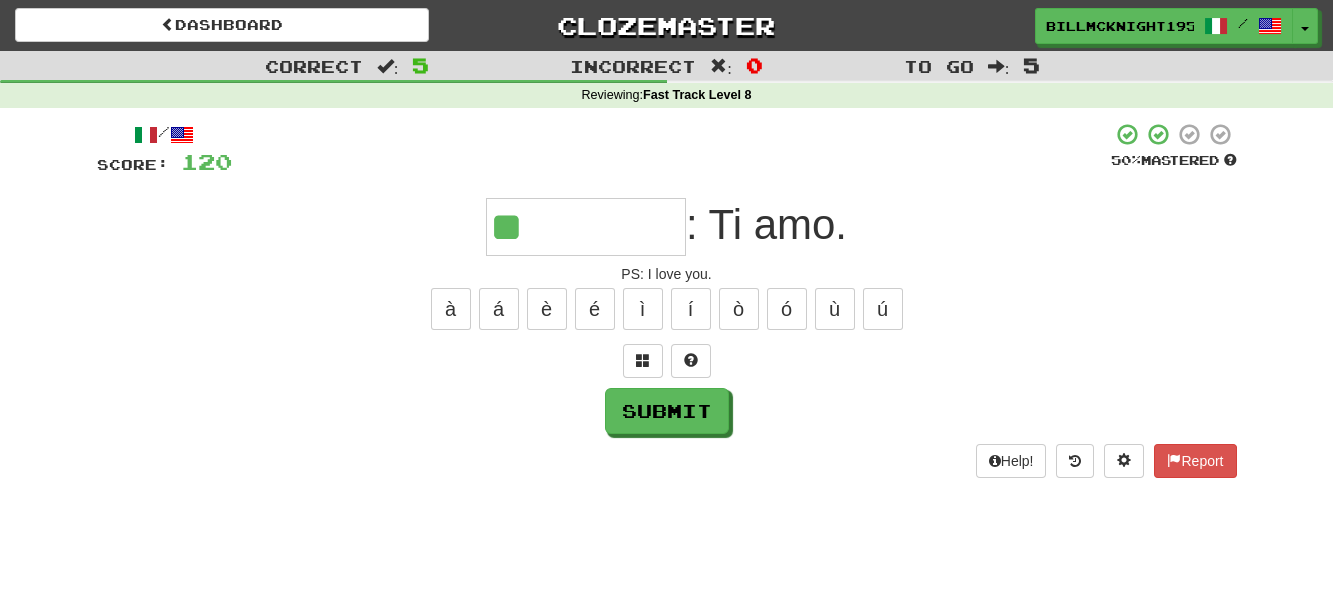 type on "**" 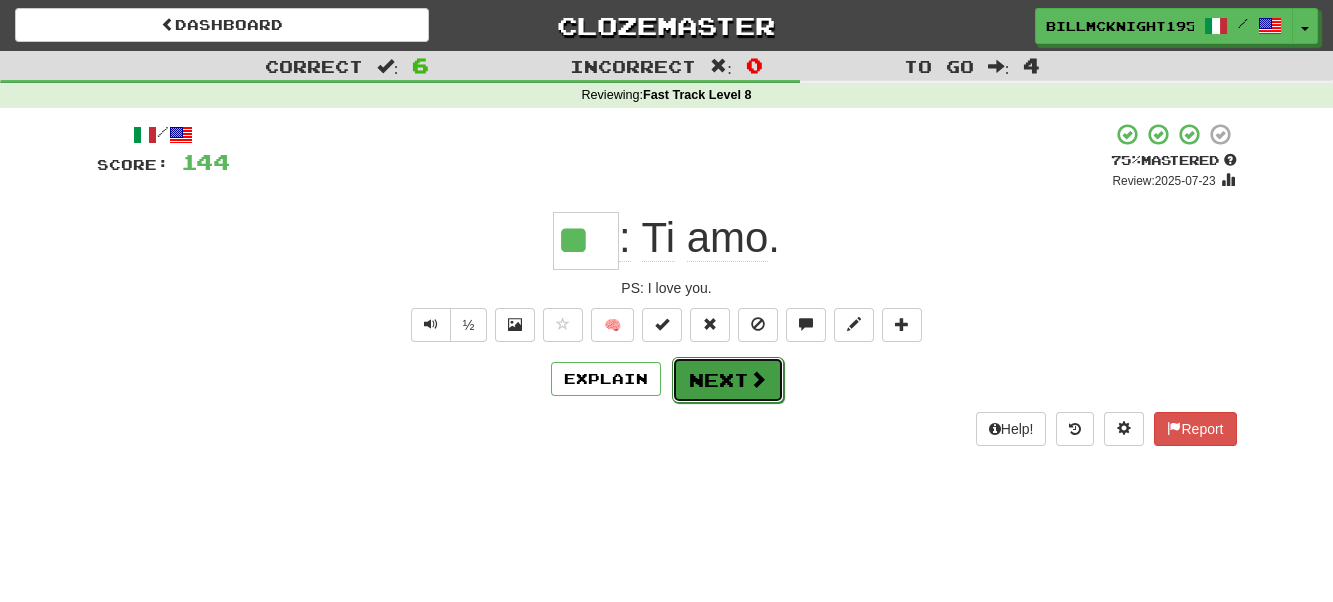 click on "Next" at bounding box center (728, 380) 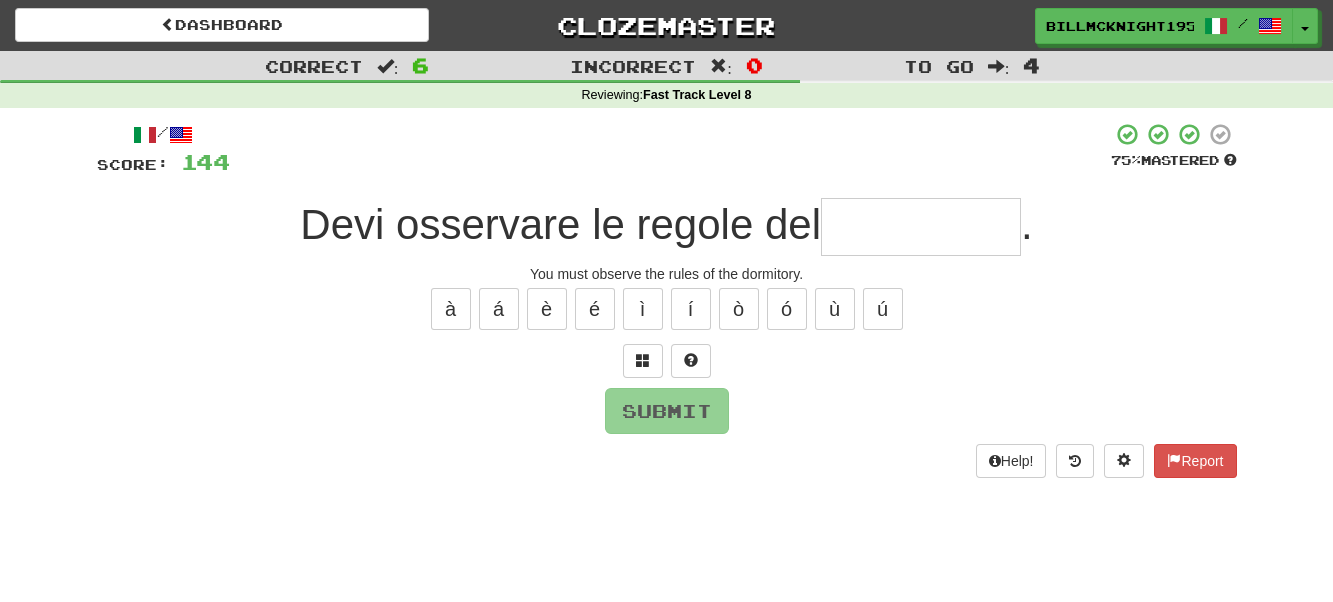 click at bounding box center [921, 227] 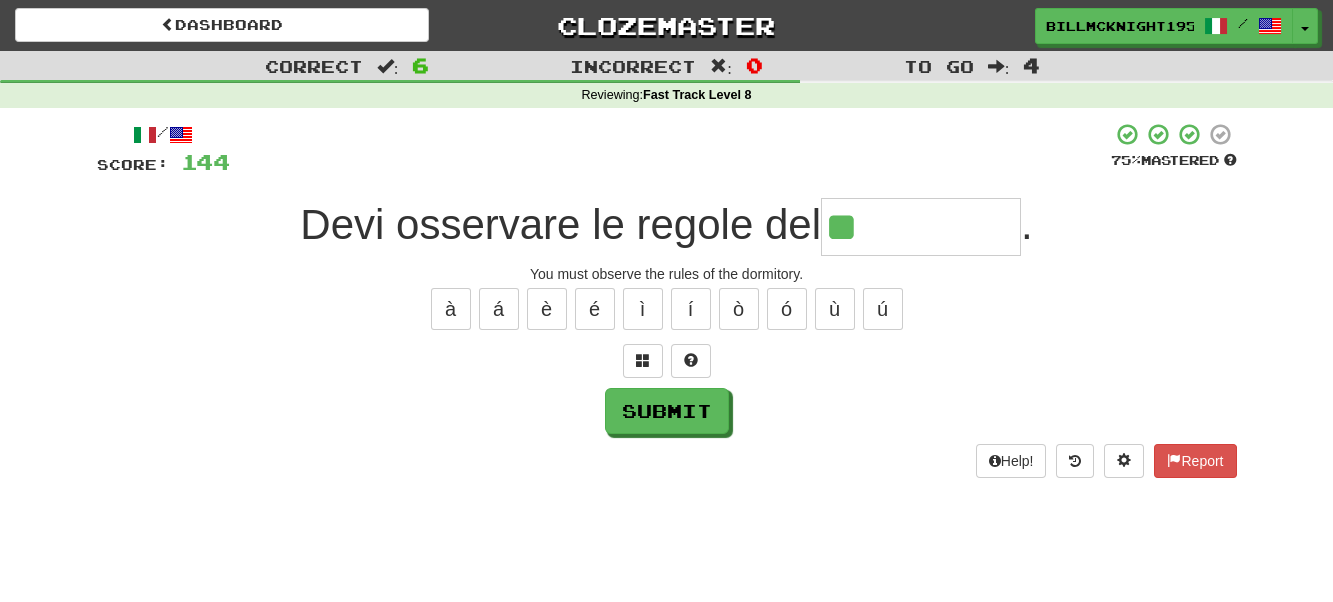 type on "*" 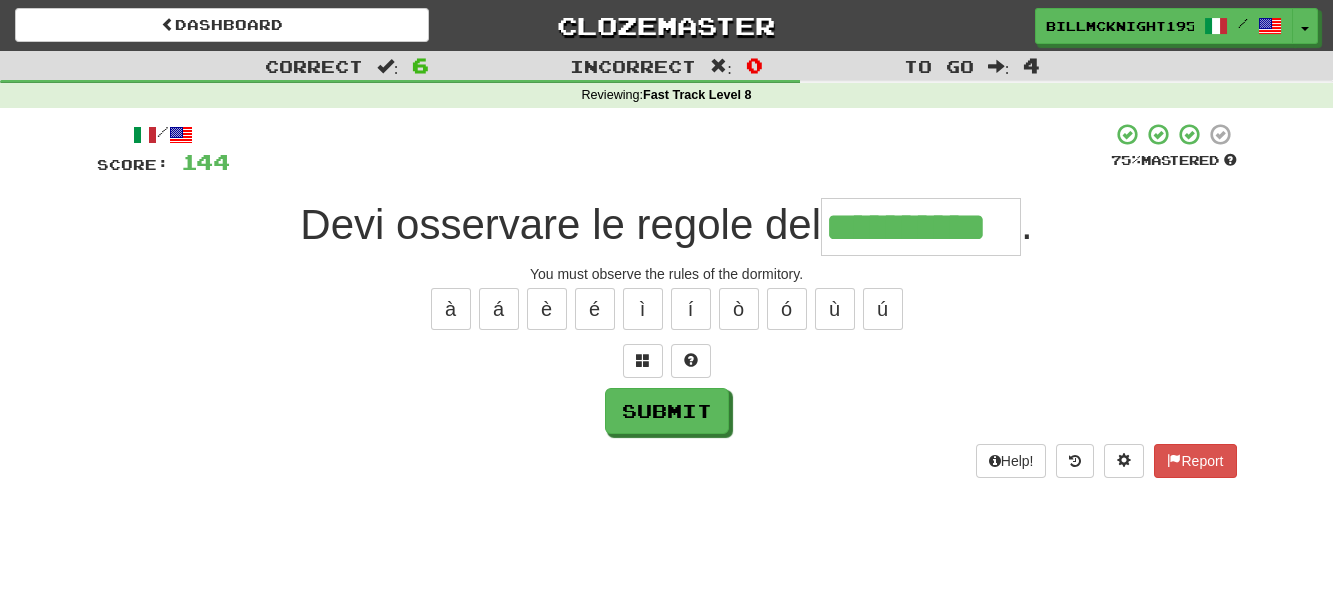 type on "**********" 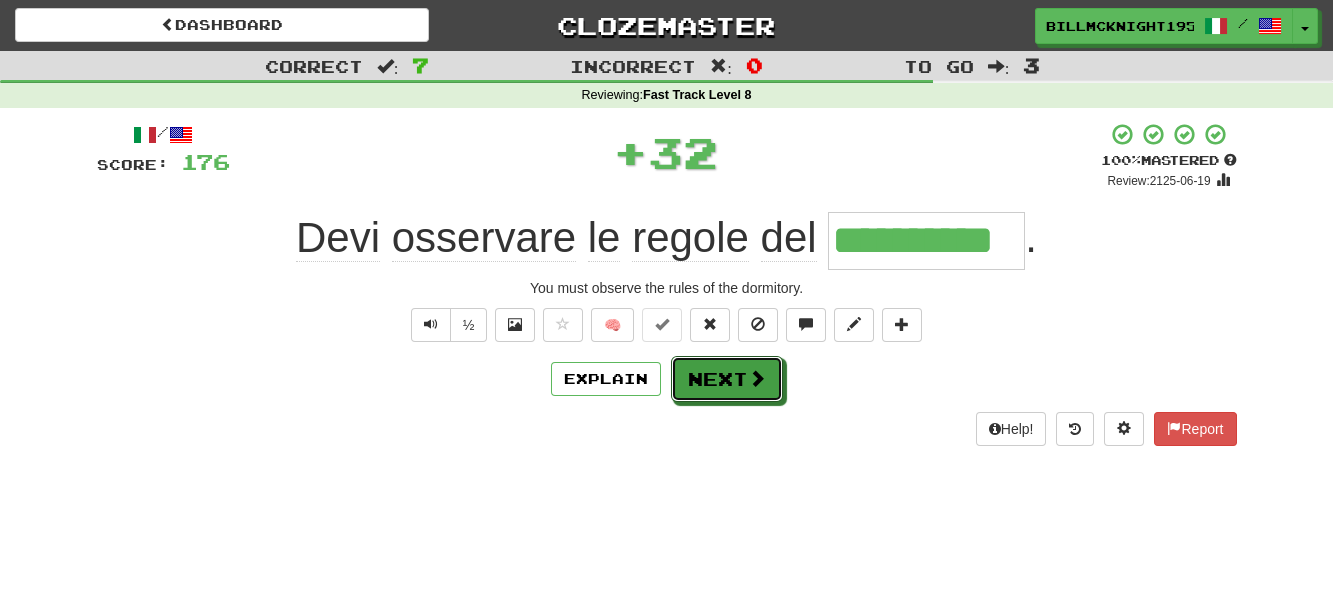 click on "Next" at bounding box center [727, 379] 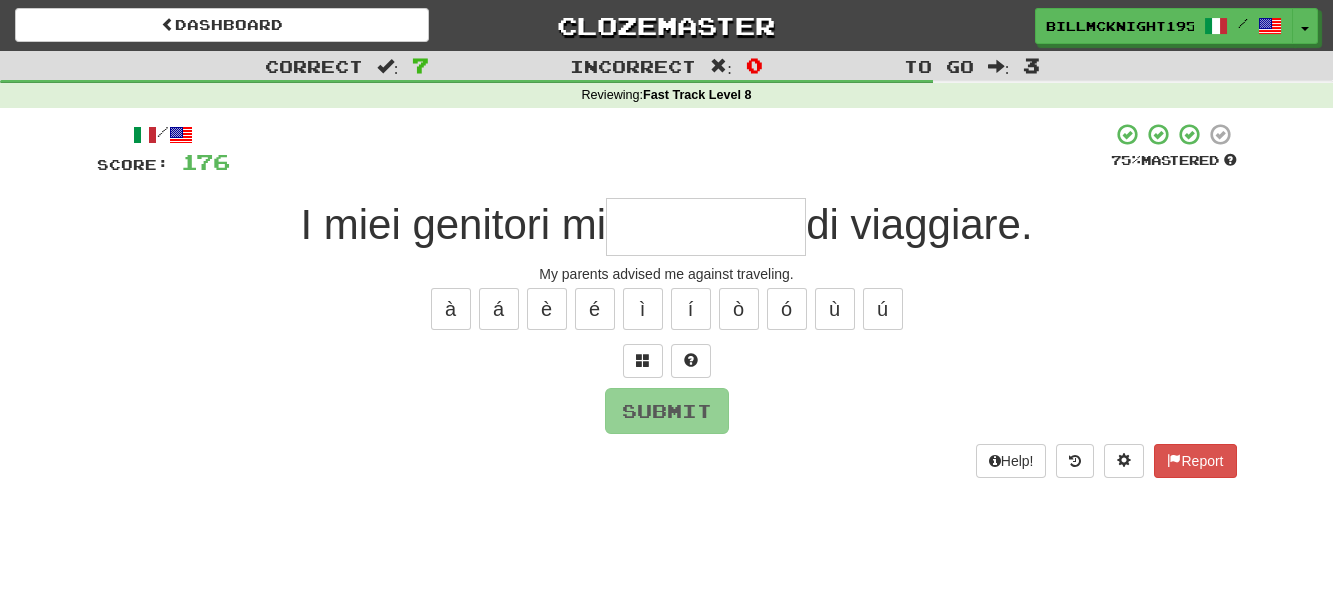 type on "*" 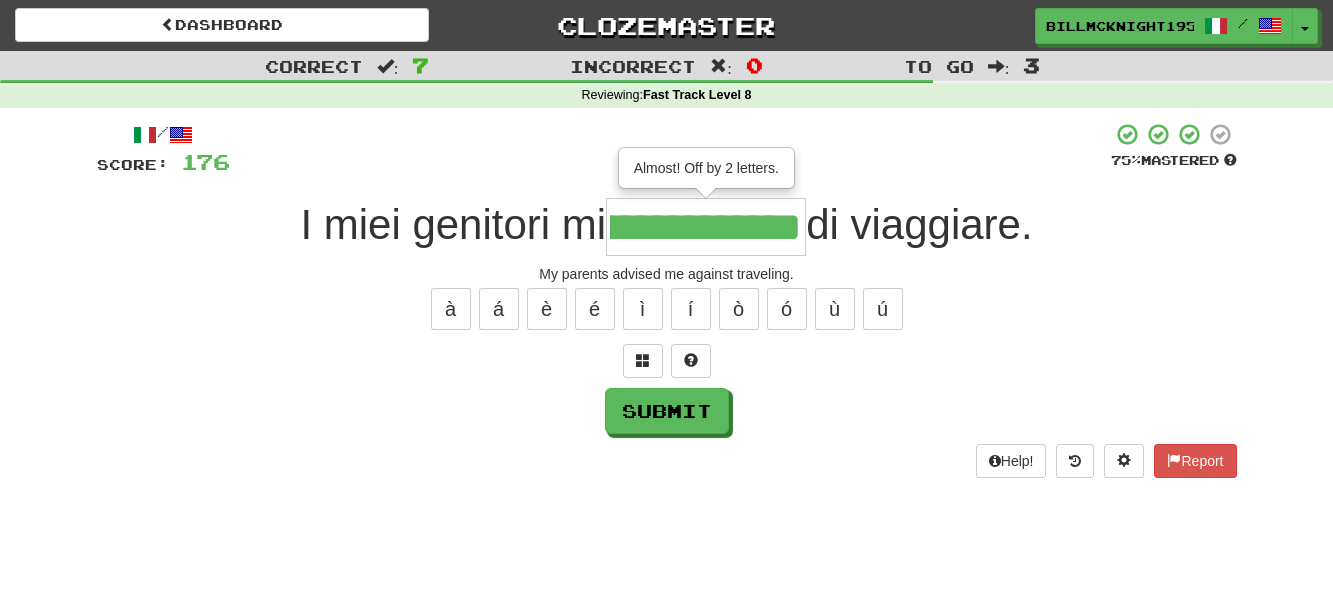 scroll, scrollTop: 0, scrollLeft: 82, axis: horizontal 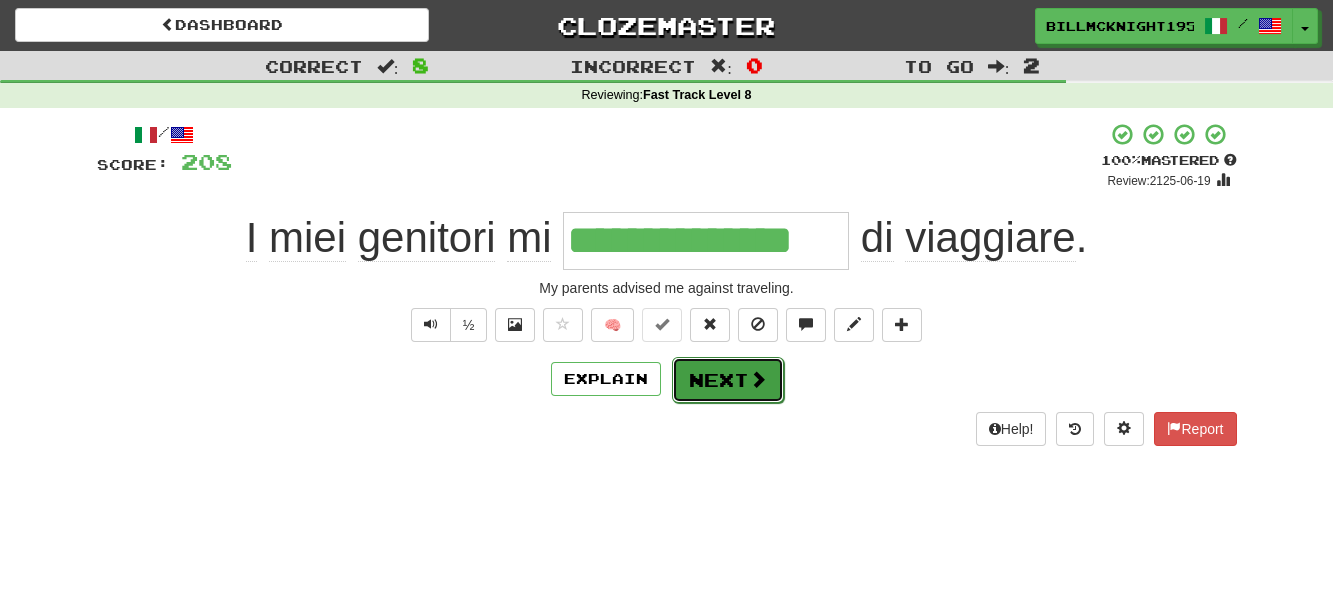 click on "Next" at bounding box center [728, 380] 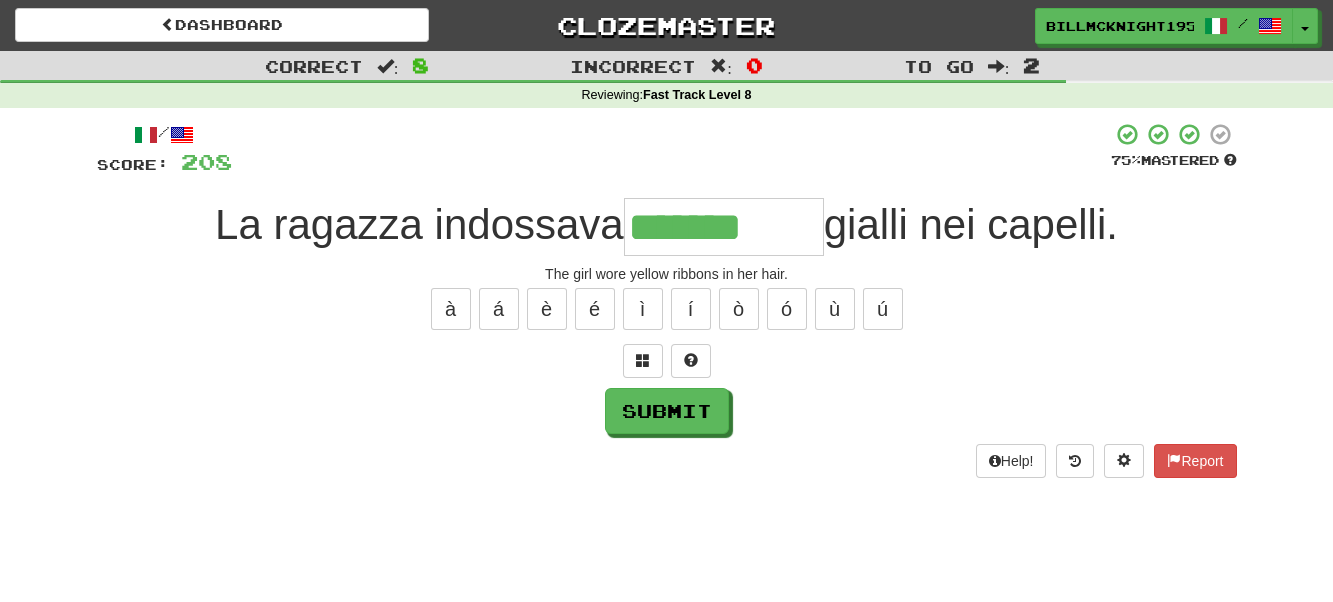 type on "*******" 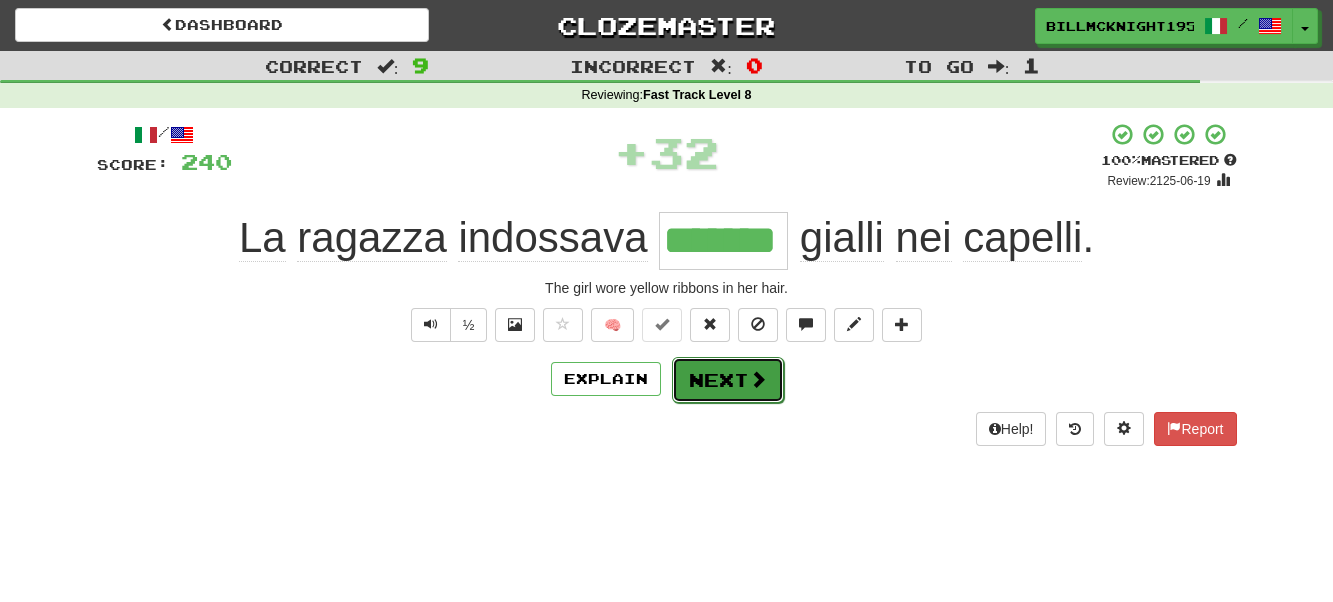 click on "Next" at bounding box center [728, 380] 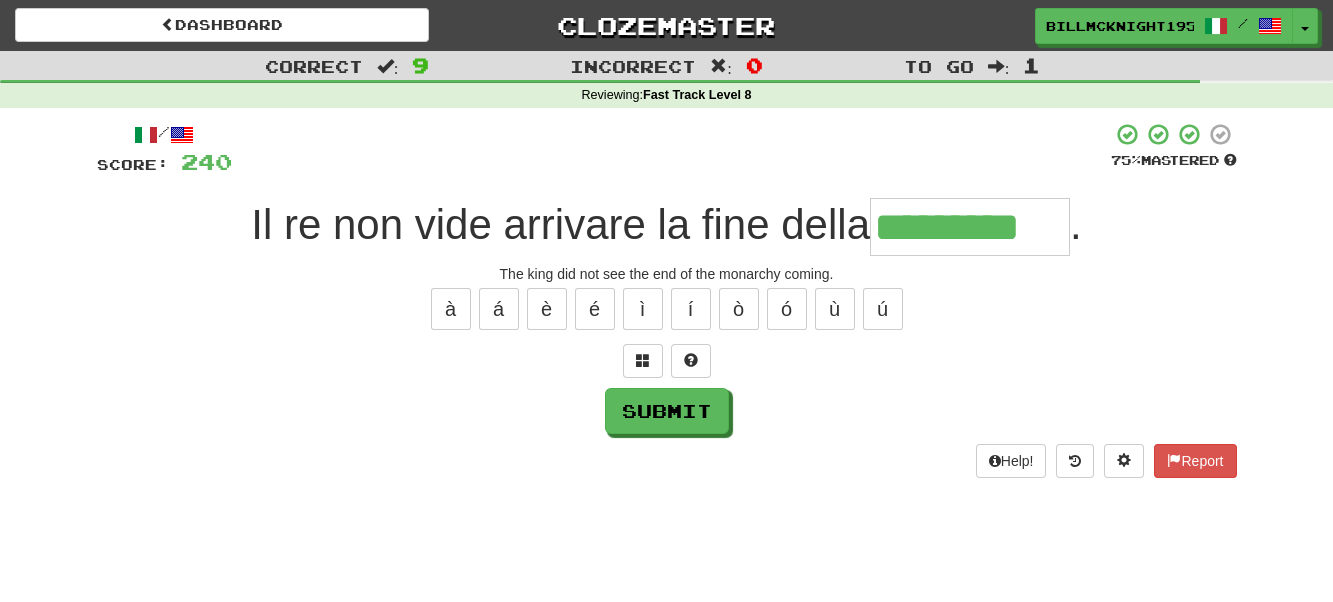 scroll, scrollTop: 0, scrollLeft: 3, axis: horizontal 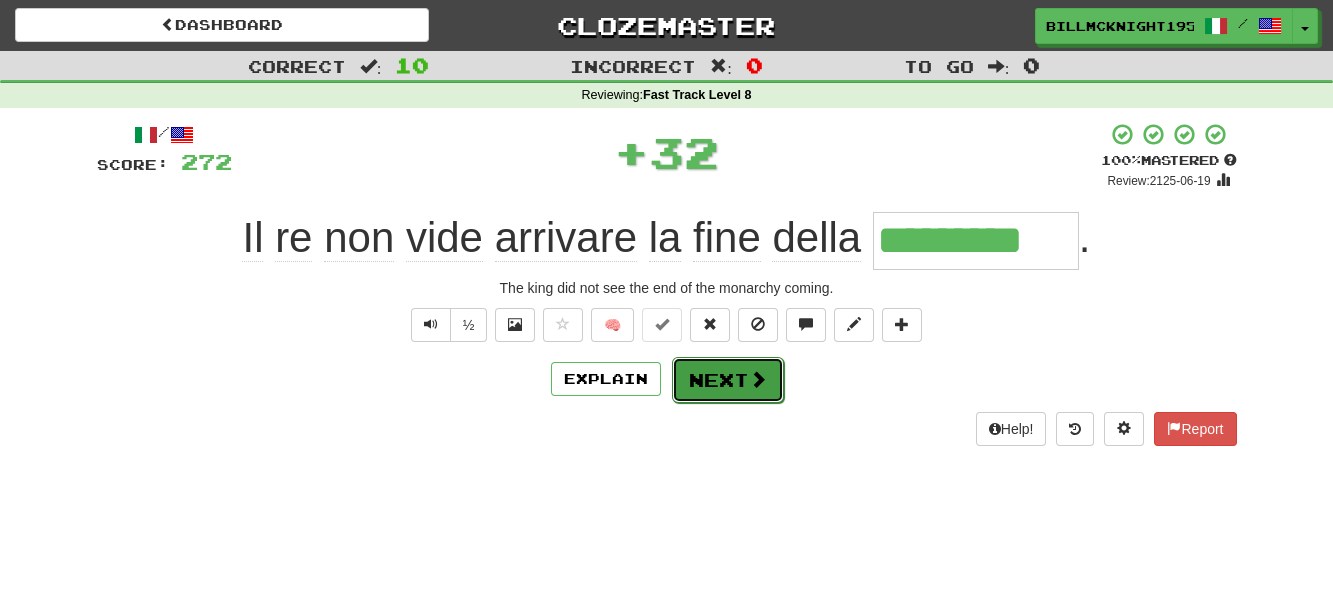 click on "Next" at bounding box center [728, 380] 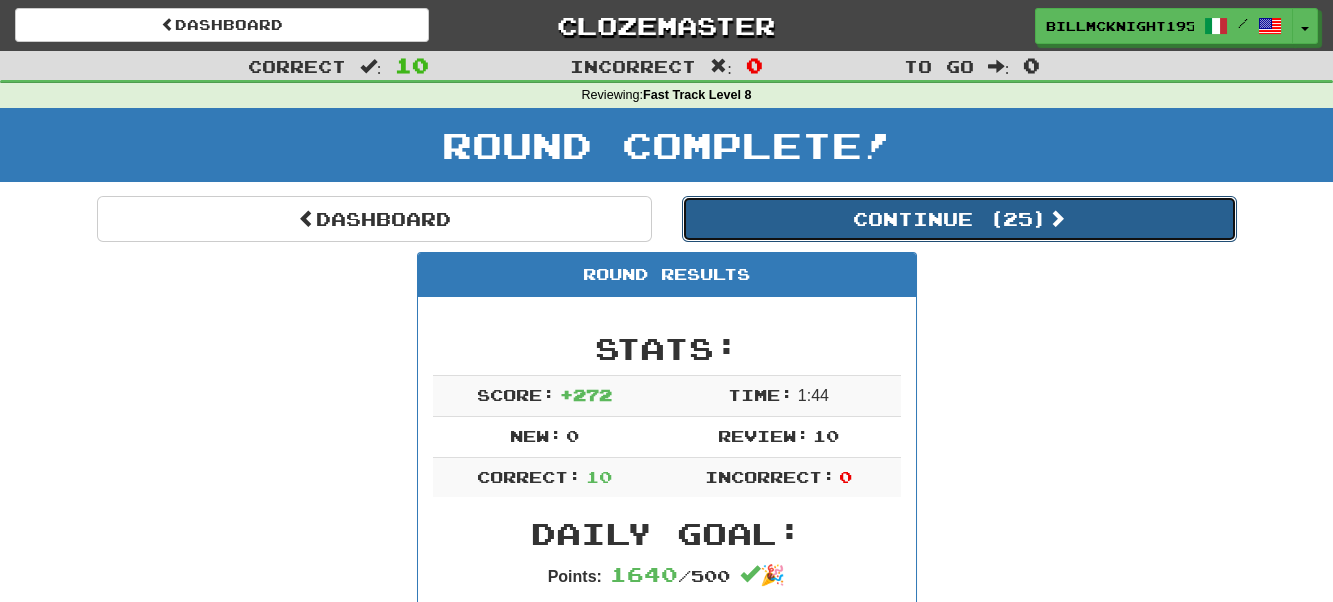 click on "Continue ( 25 )" at bounding box center [959, 219] 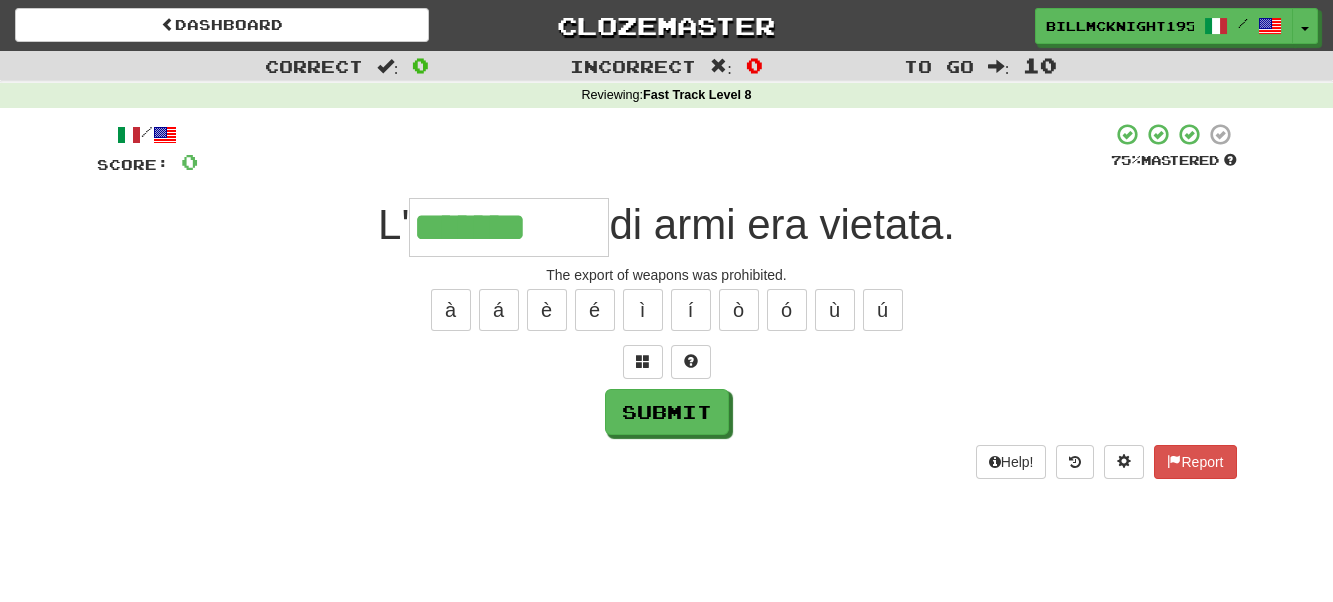 type on "**********" 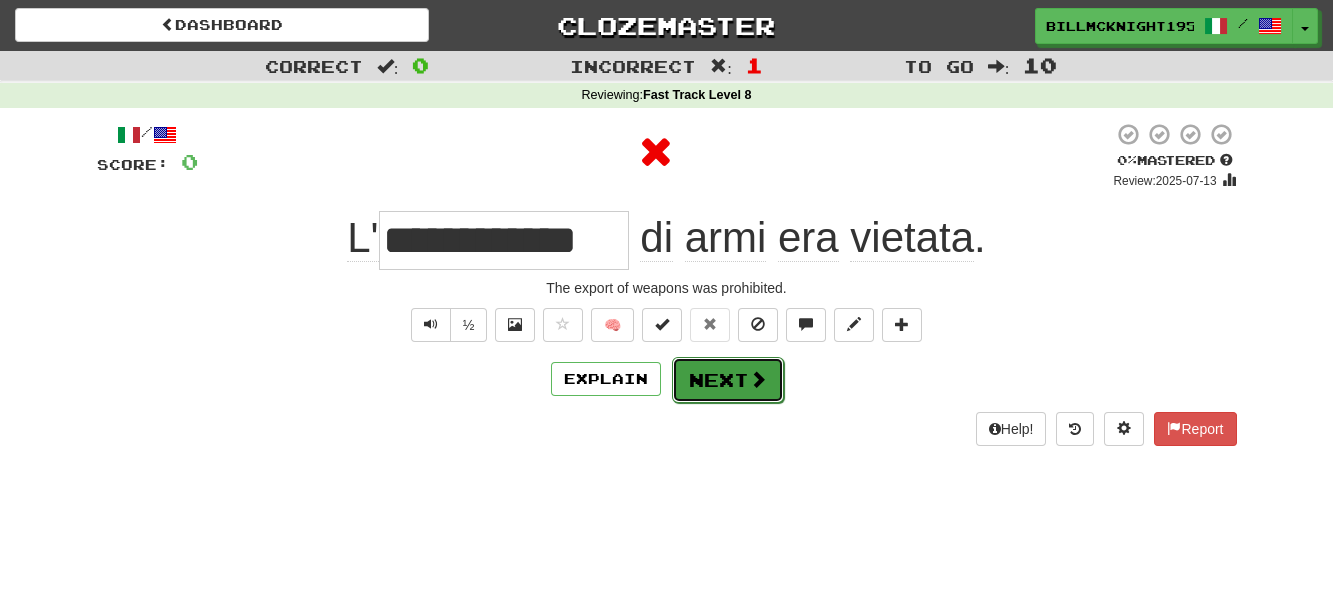 click on "Next" at bounding box center (728, 380) 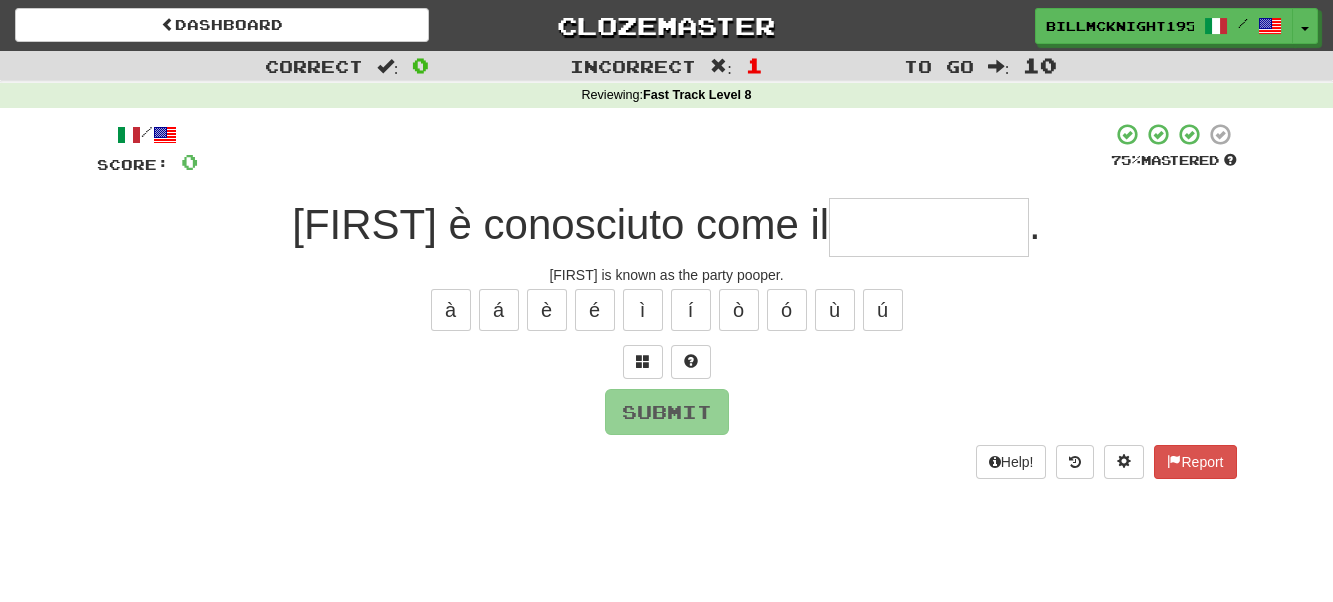 type on "*" 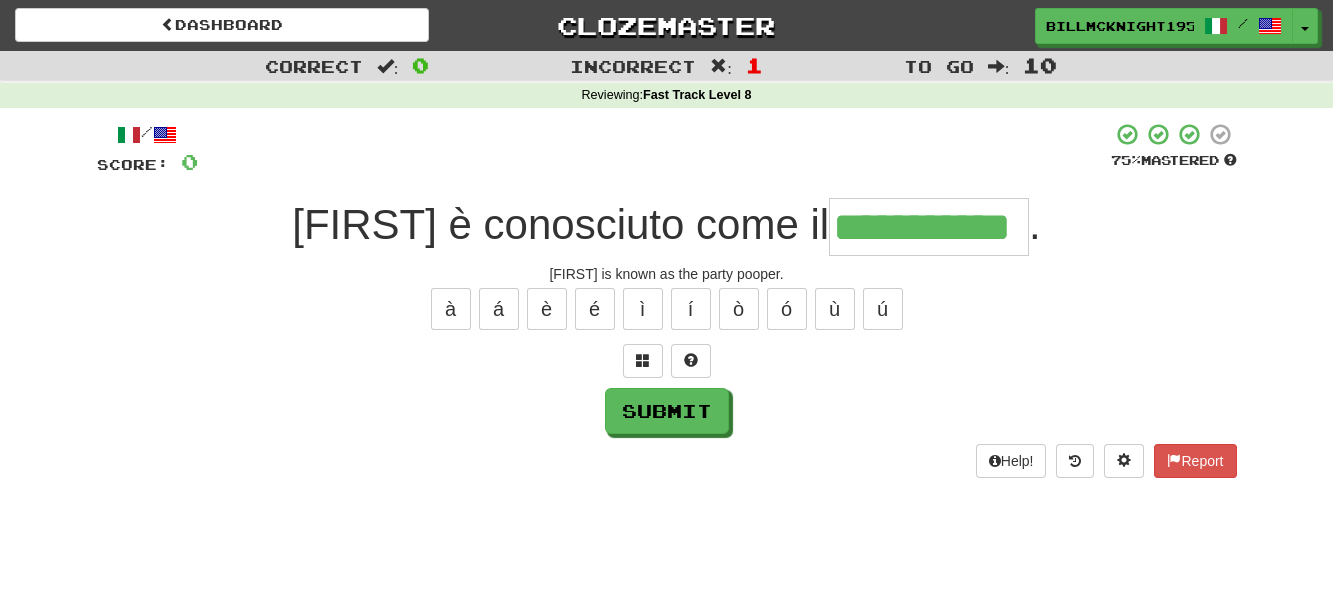 scroll, scrollTop: 0, scrollLeft: 24, axis: horizontal 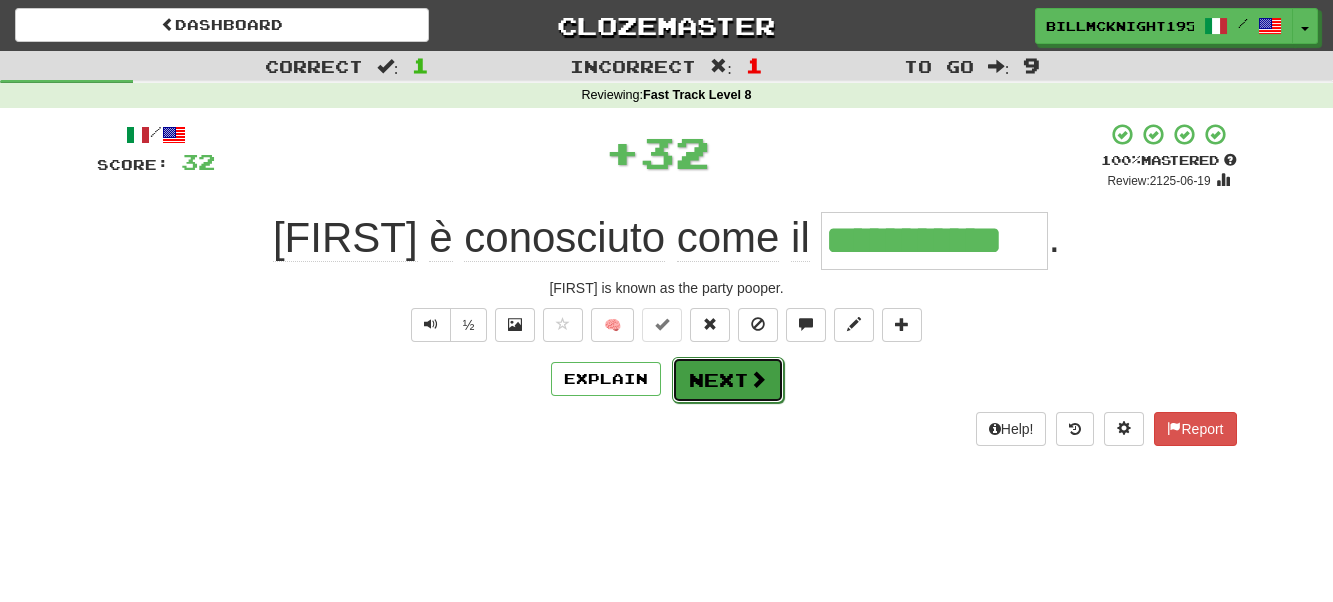 click on "Next" at bounding box center (728, 380) 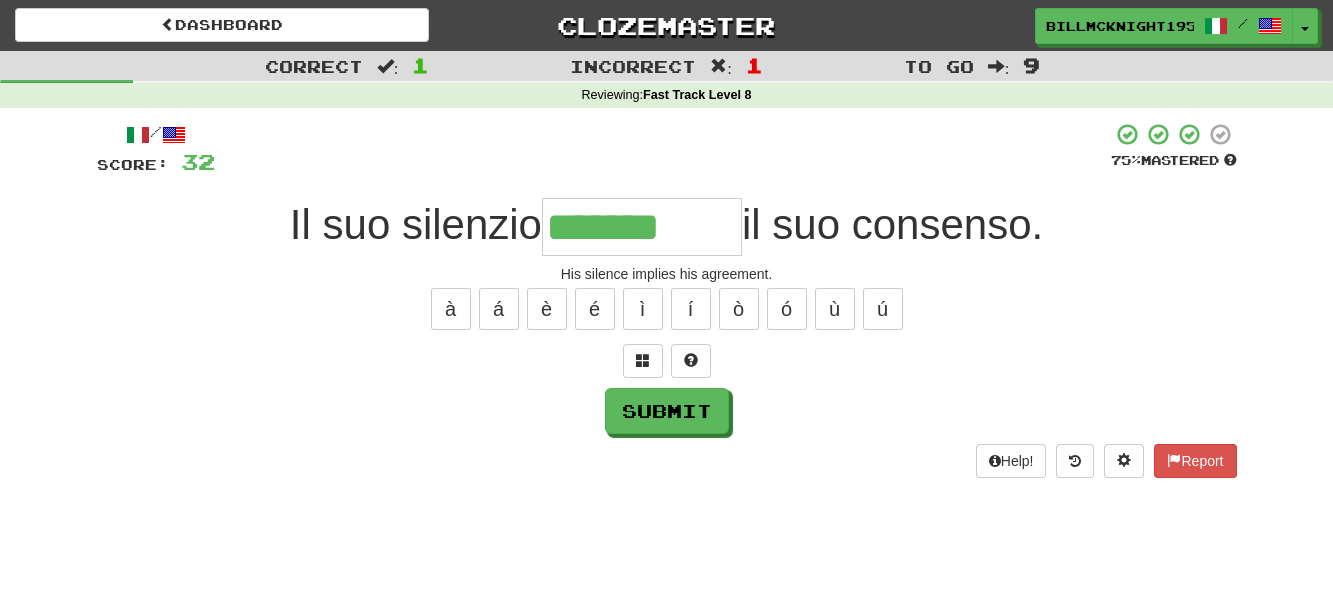 type on "*******" 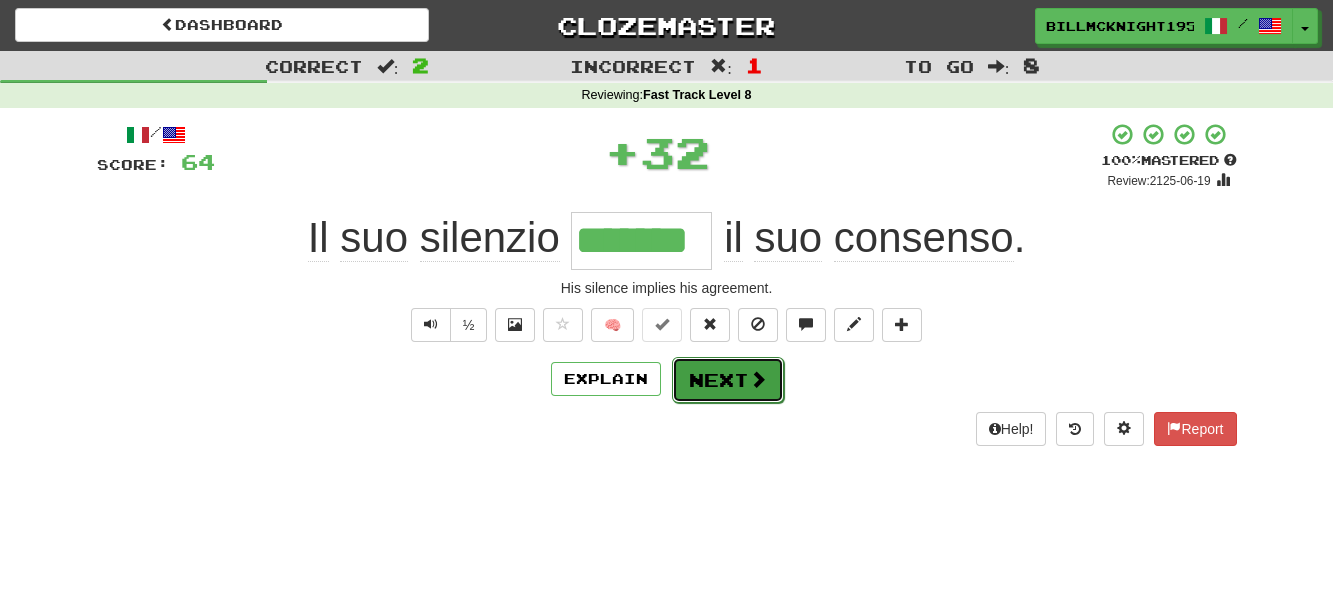 click on "Next" at bounding box center [728, 380] 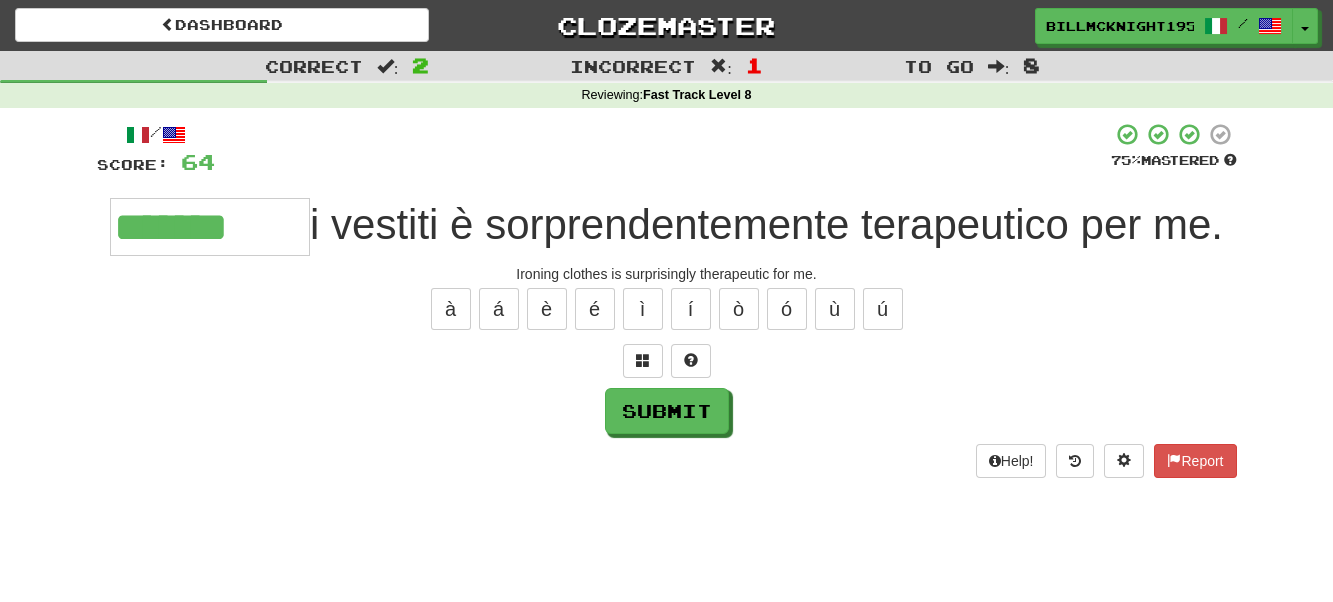 type on "*******" 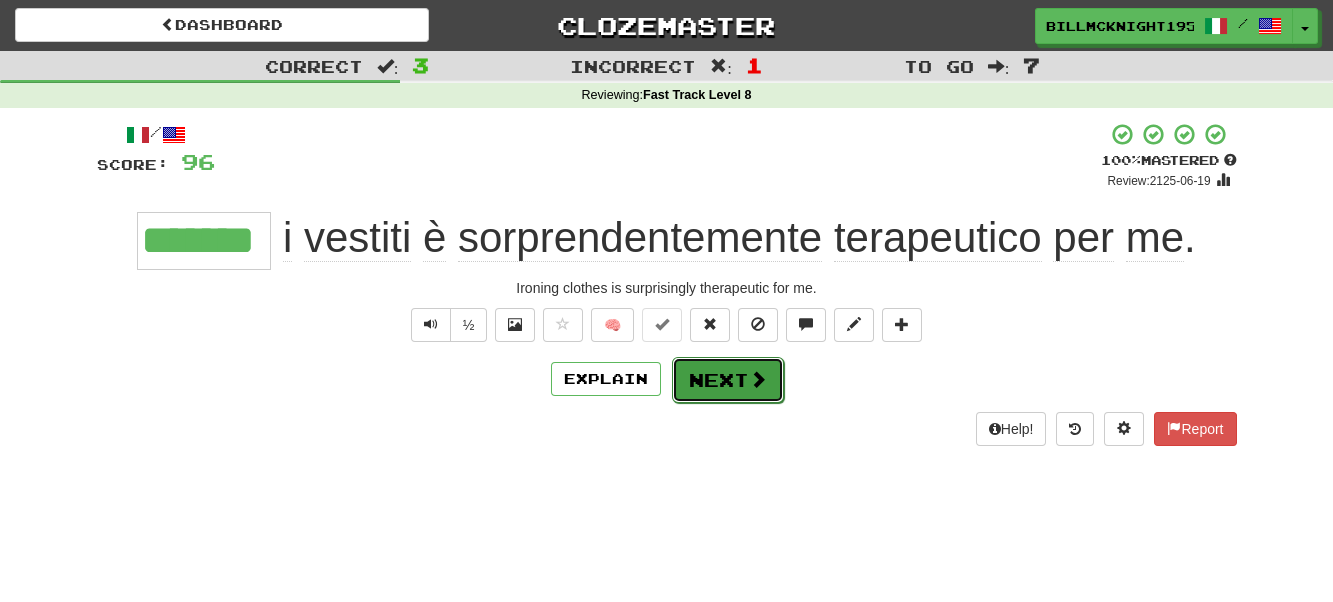 click on "Next" at bounding box center [728, 380] 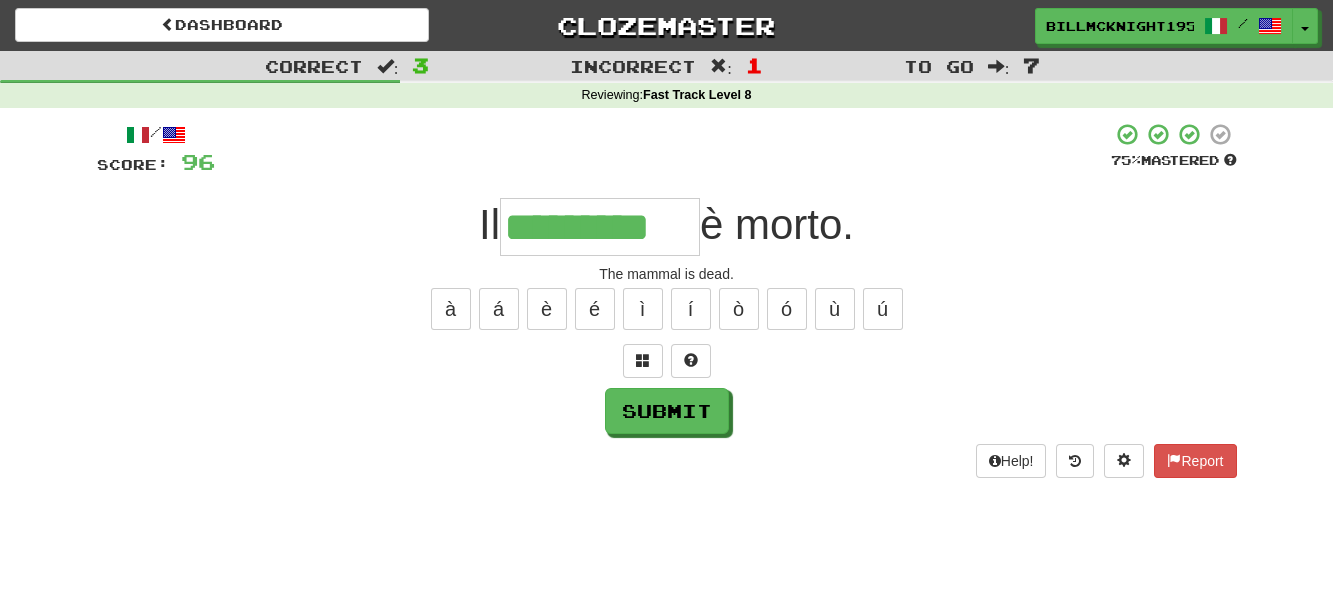 scroll, scrollTop: 0, scrollLeft: 17, axis: horizontal 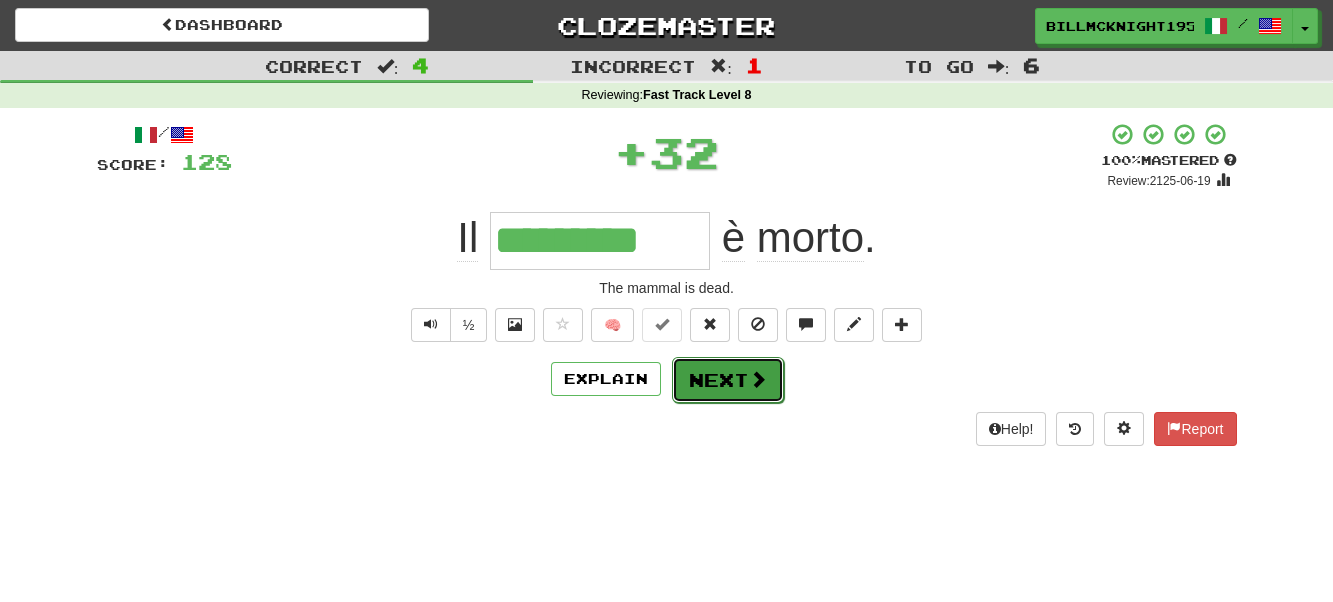 click on "Next" at bounding box center [728, 380] 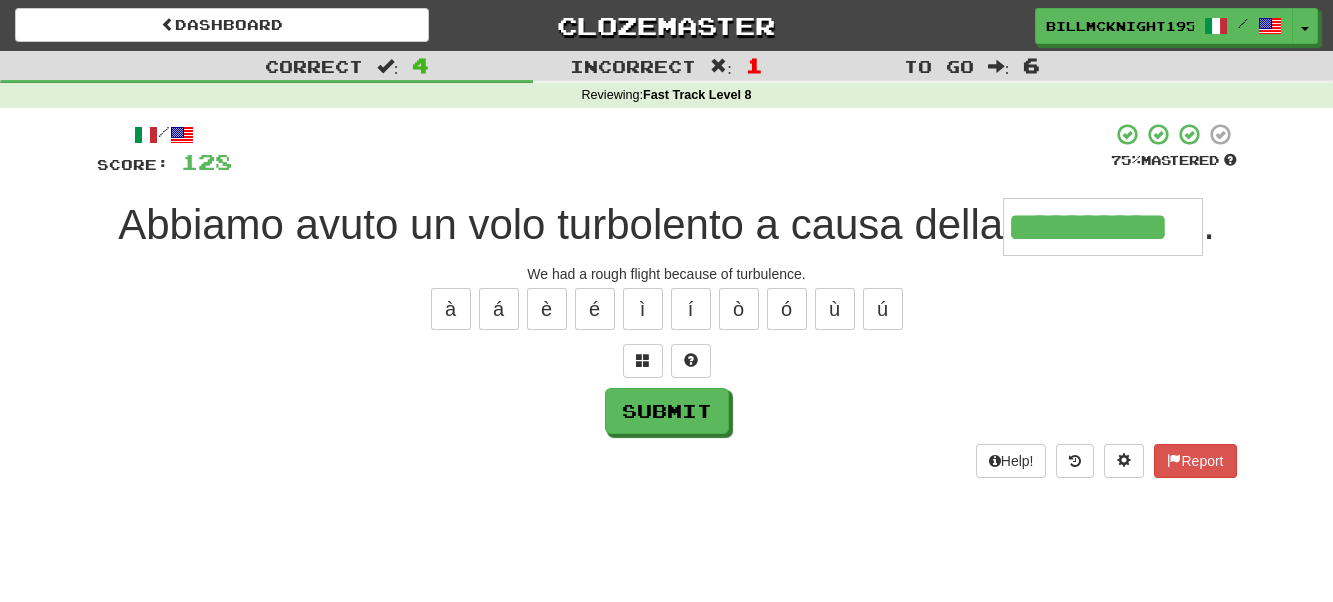 scroll, scrollTop: 0, scrollLeft: 3, axis: horizontal 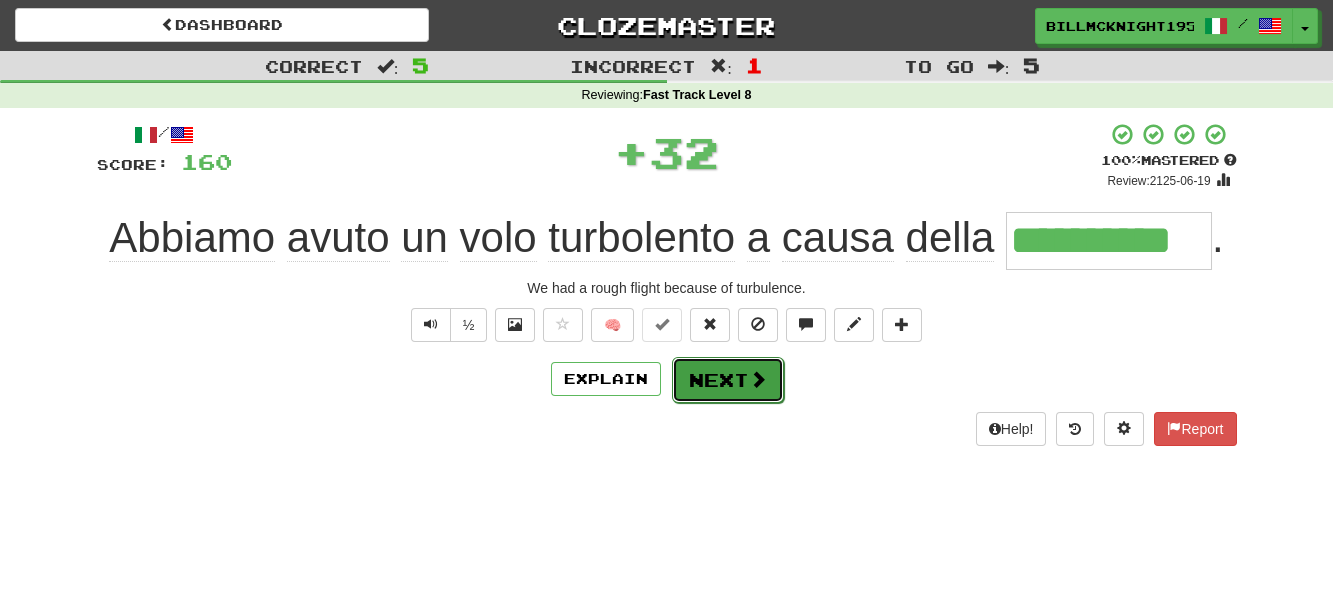 click on "Next" at bounding box center [728, 380] 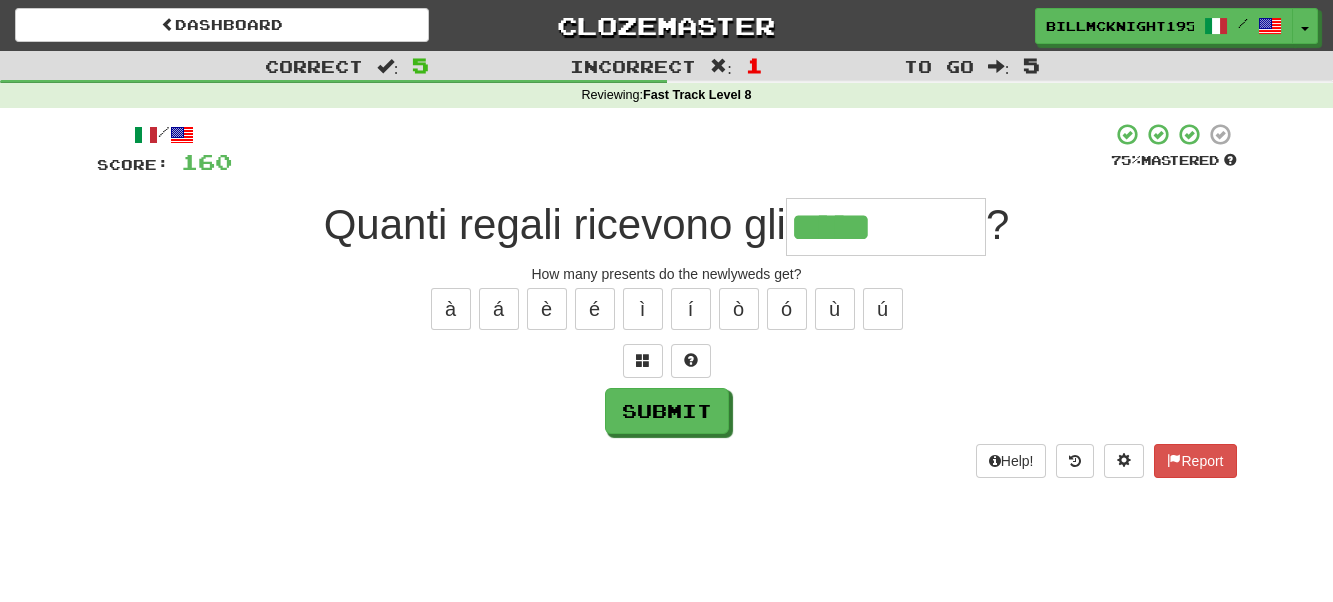 type on "*****" 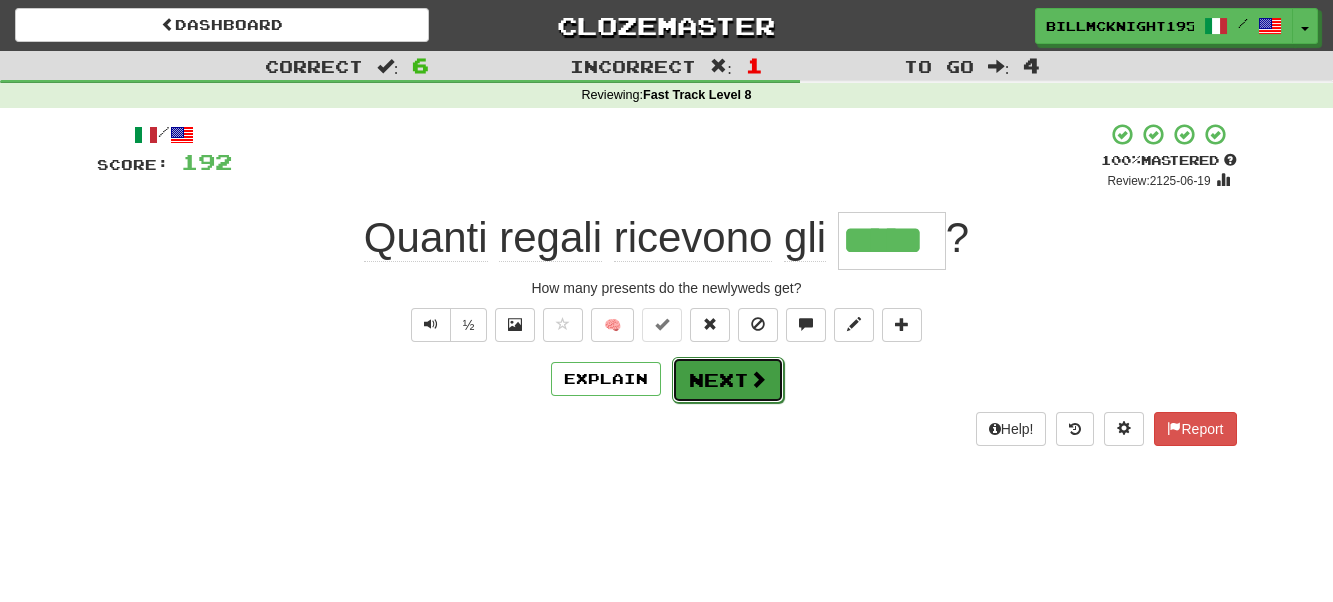 click at bounding box center (758, 379) 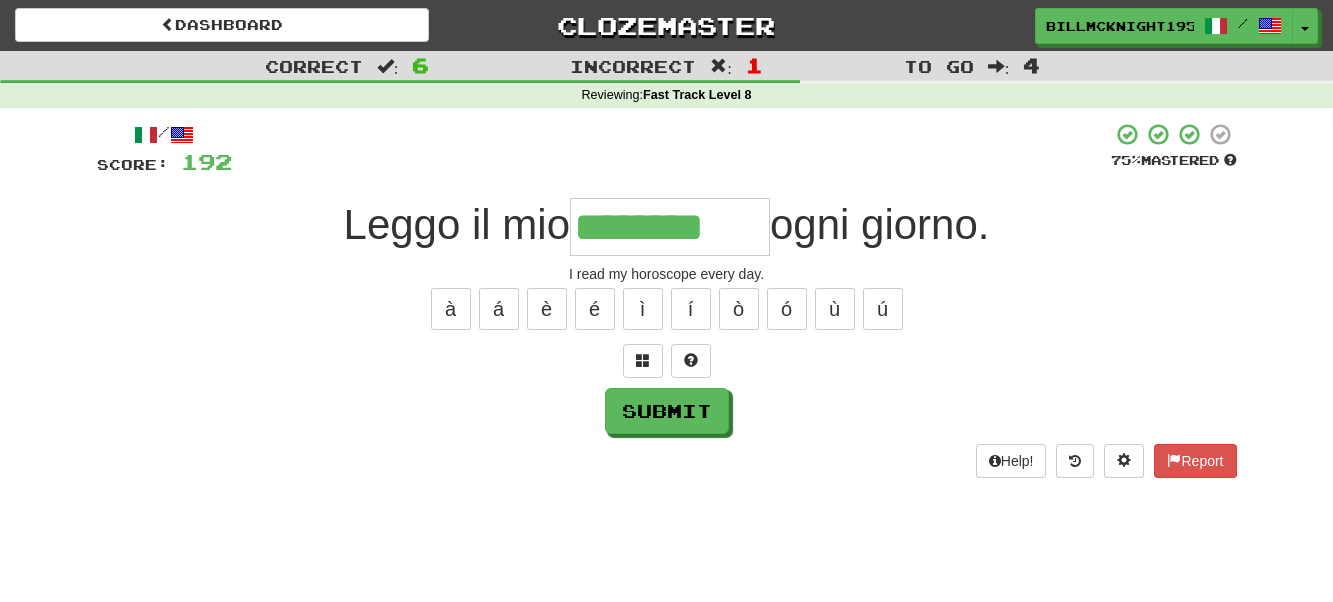 type on "********" 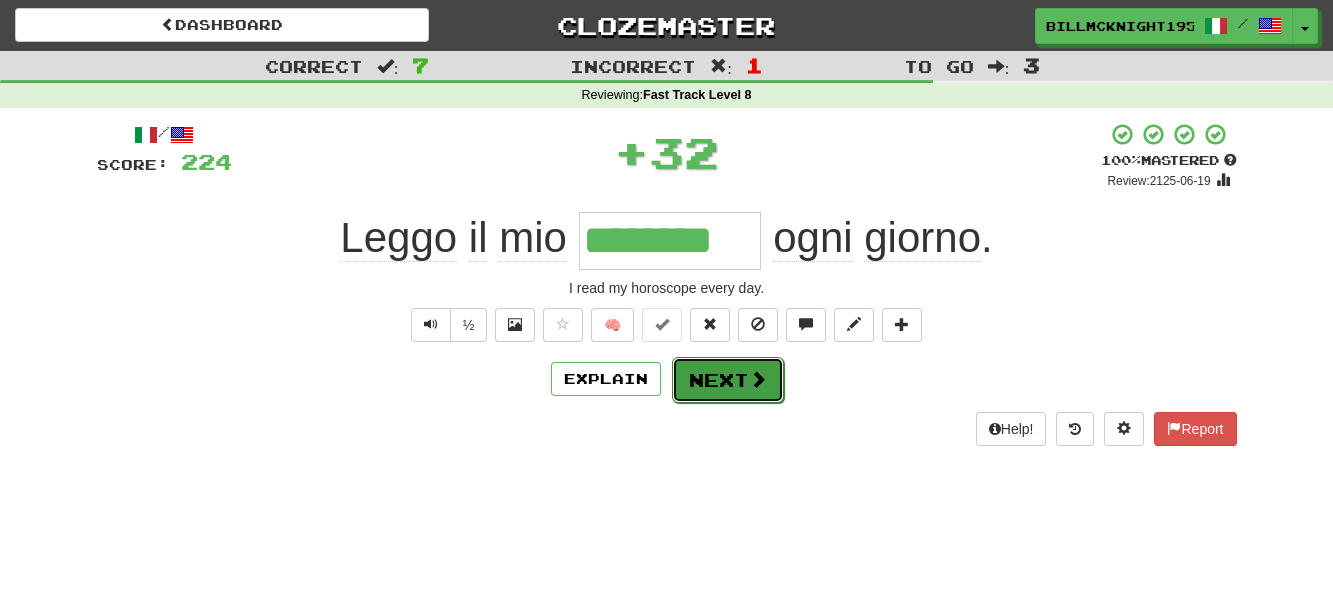 click on "Next" at bounding box center [728, 380] 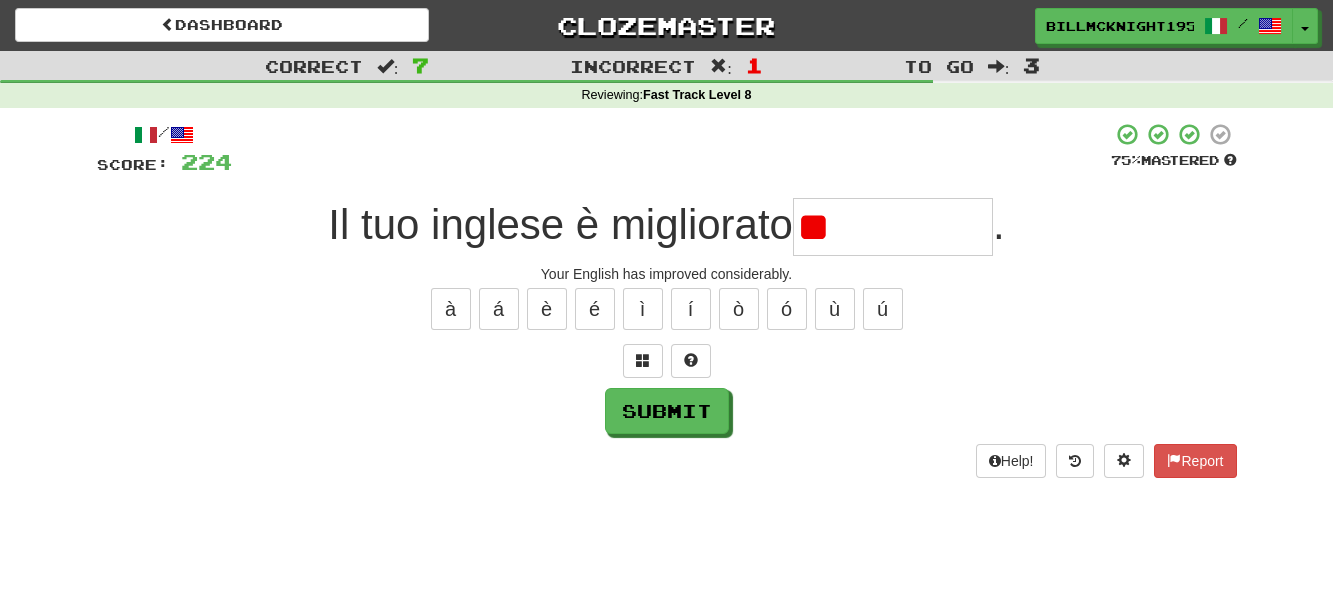 type on "*" 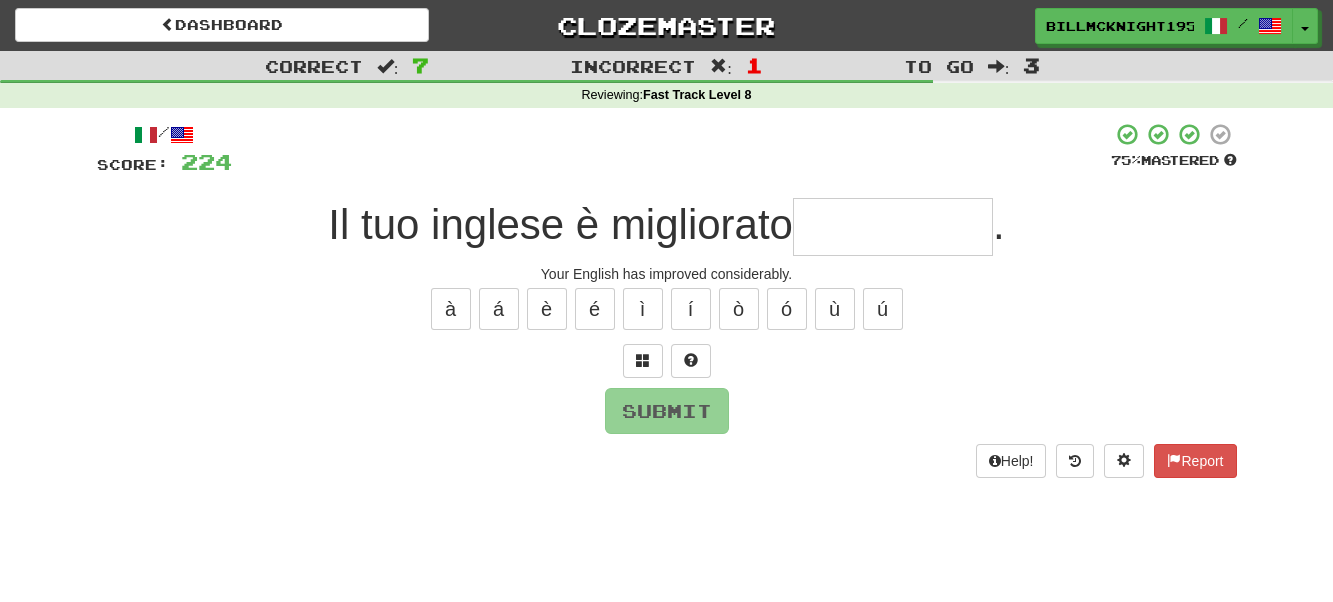 type on "*" 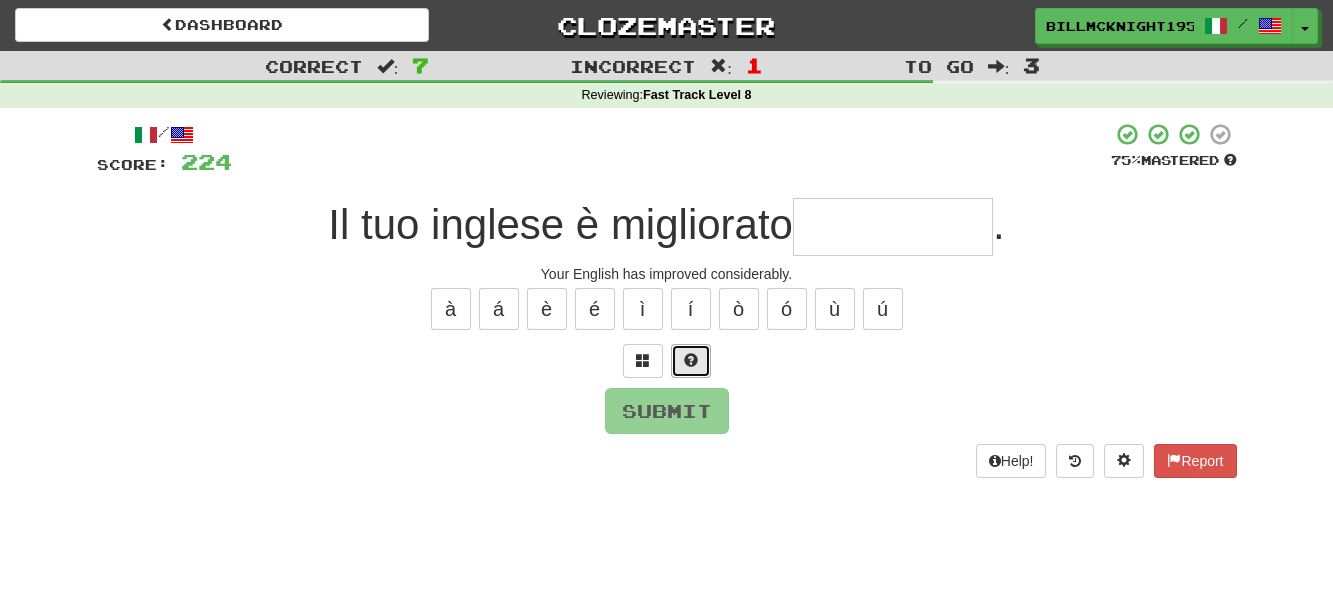 click at bounding box center (691, 361) 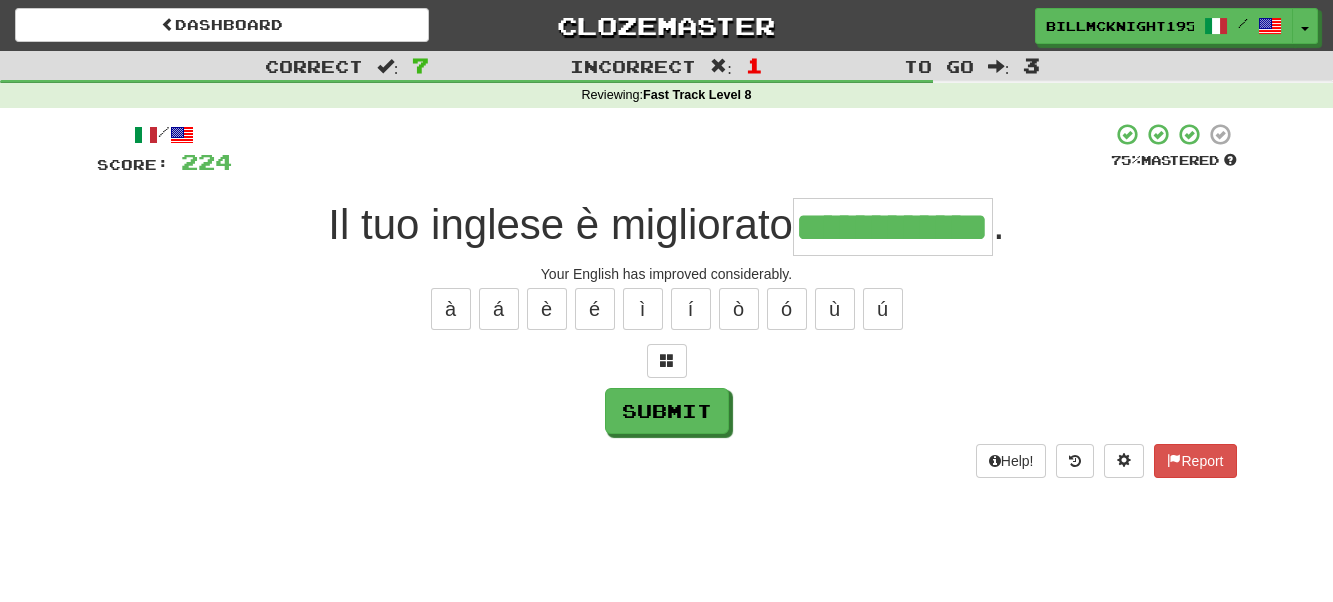 scroll, scrollTop: 0, scrollLeft: 59, axis: horizontal 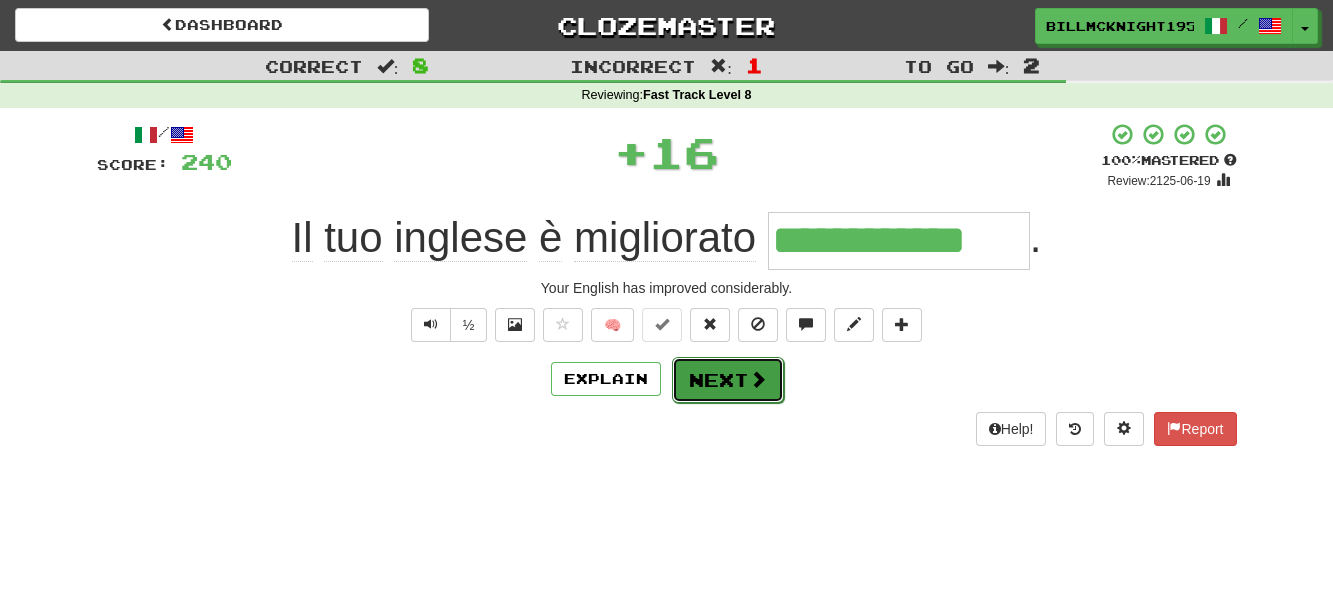 click on "Next" at bounding box center (728, 380) 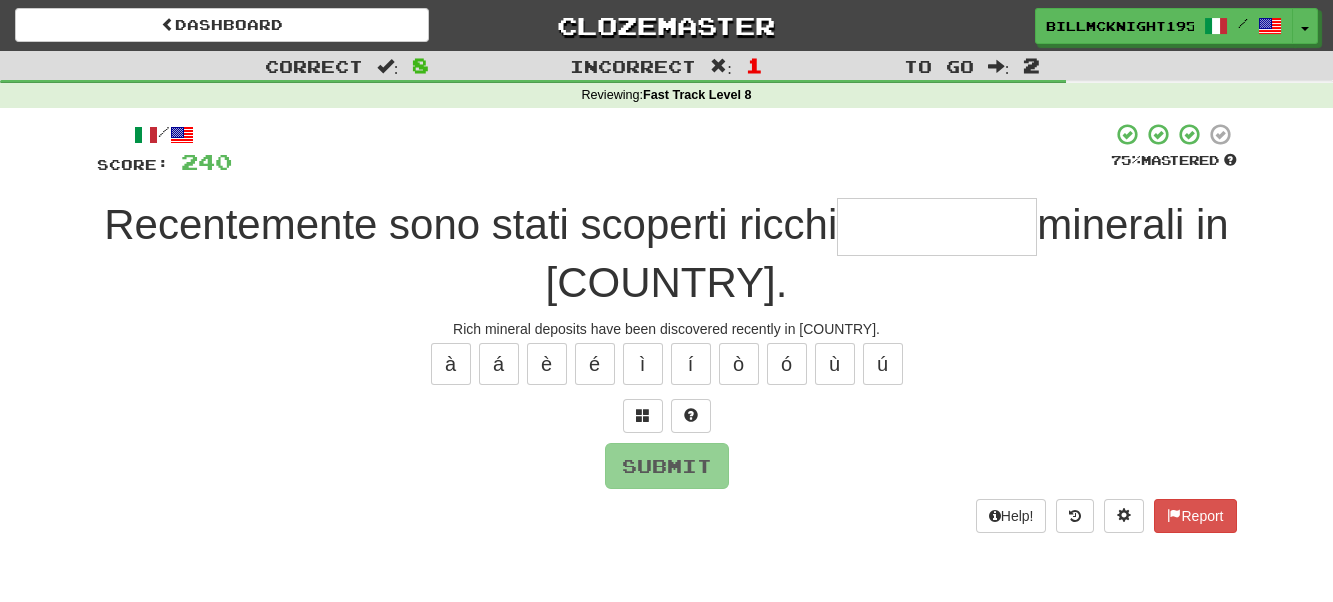 click at bounding box center [937, 227] 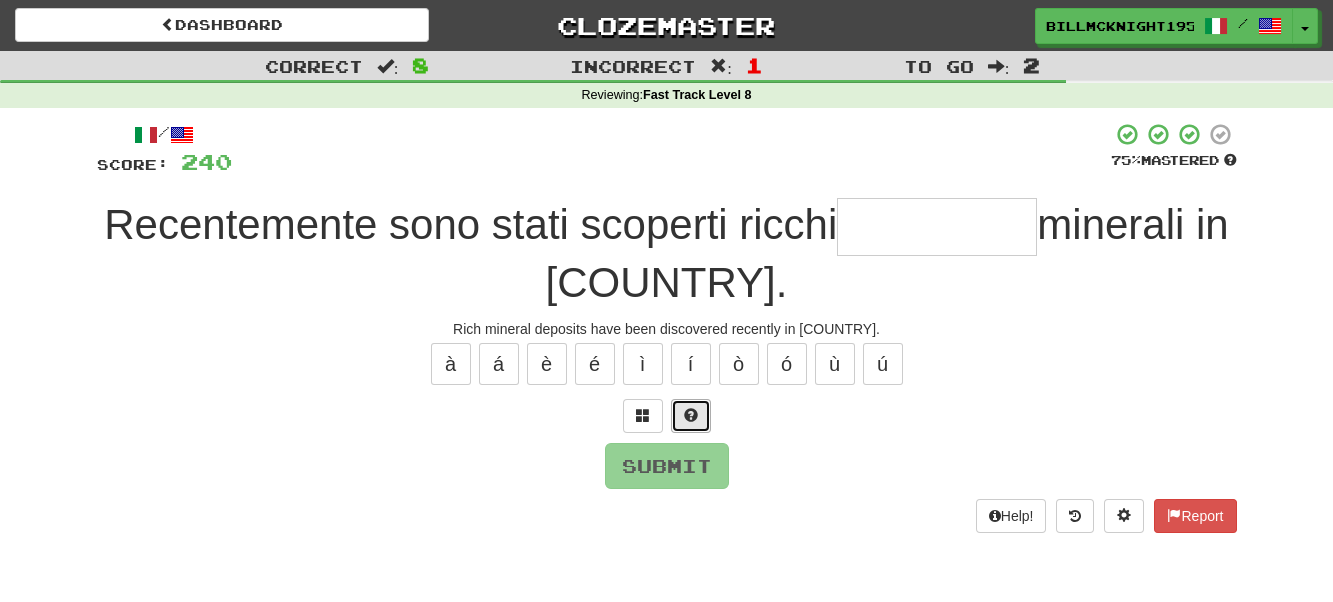click at bounding box center [691, 416] 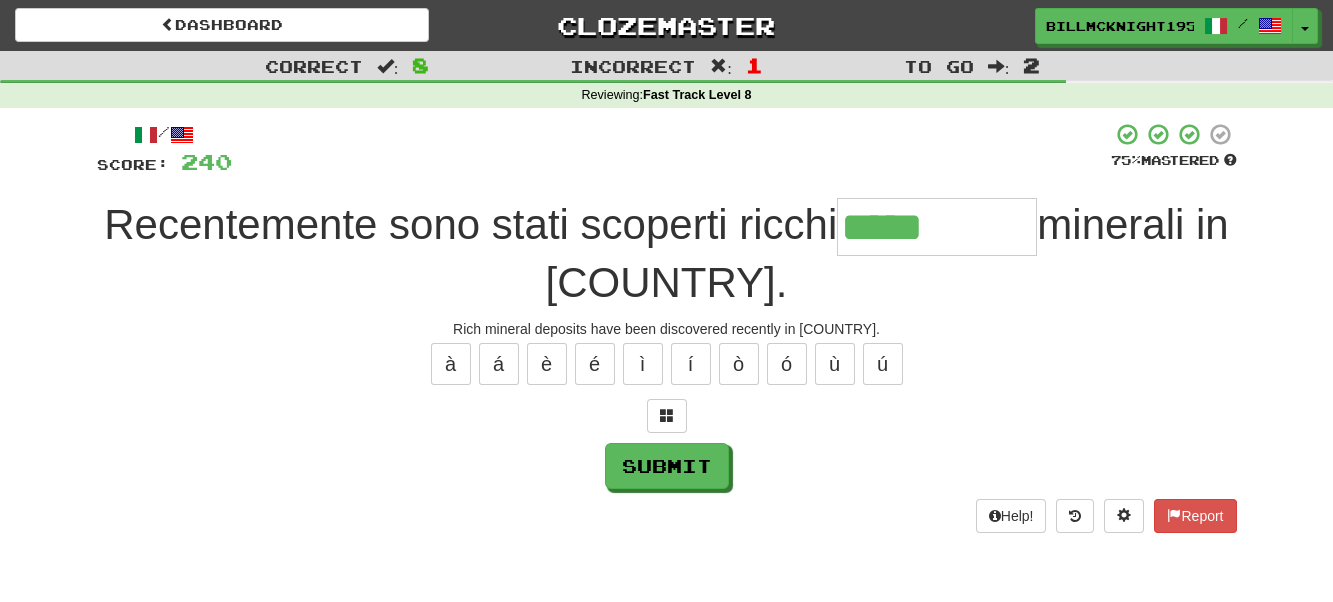 type on "**********" 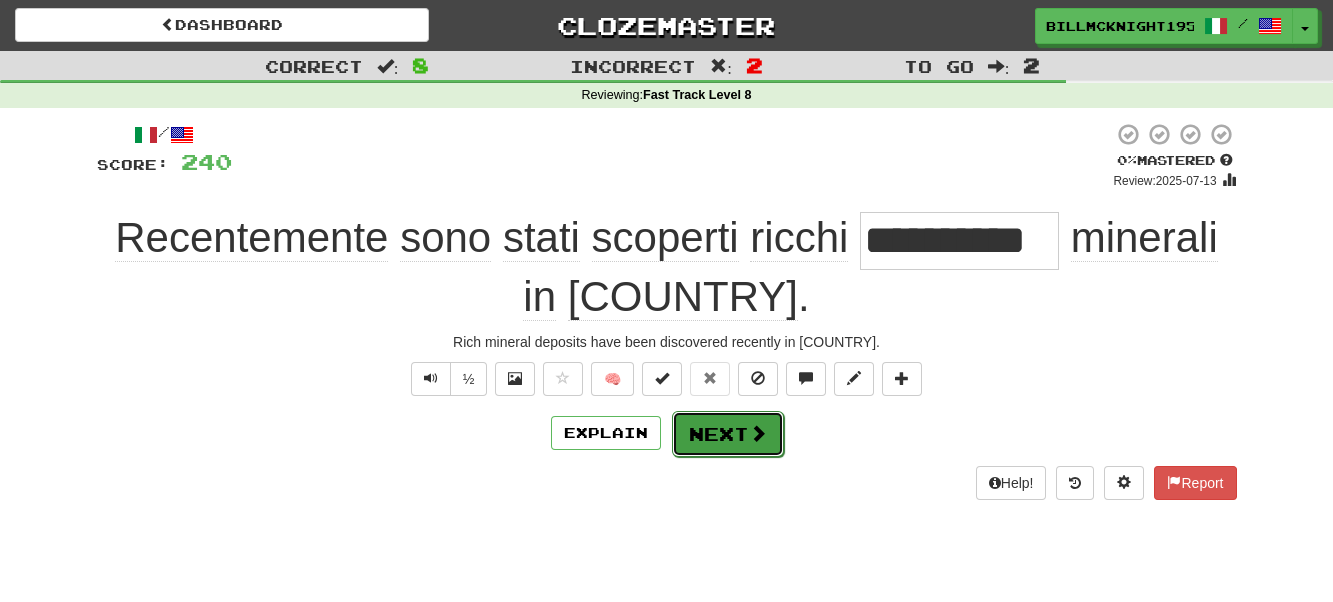 click on "Next" at bounding box center [728, 434] 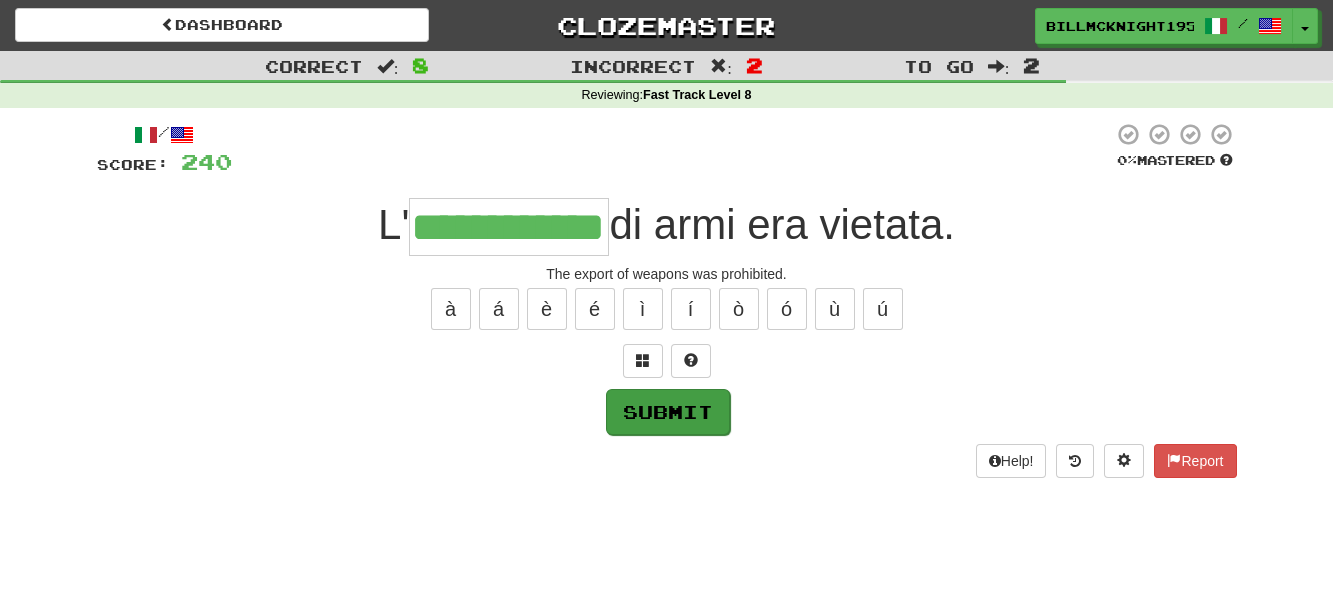 scroll, scrollTop: 0, scrollLeft: 47, axis: horizontal 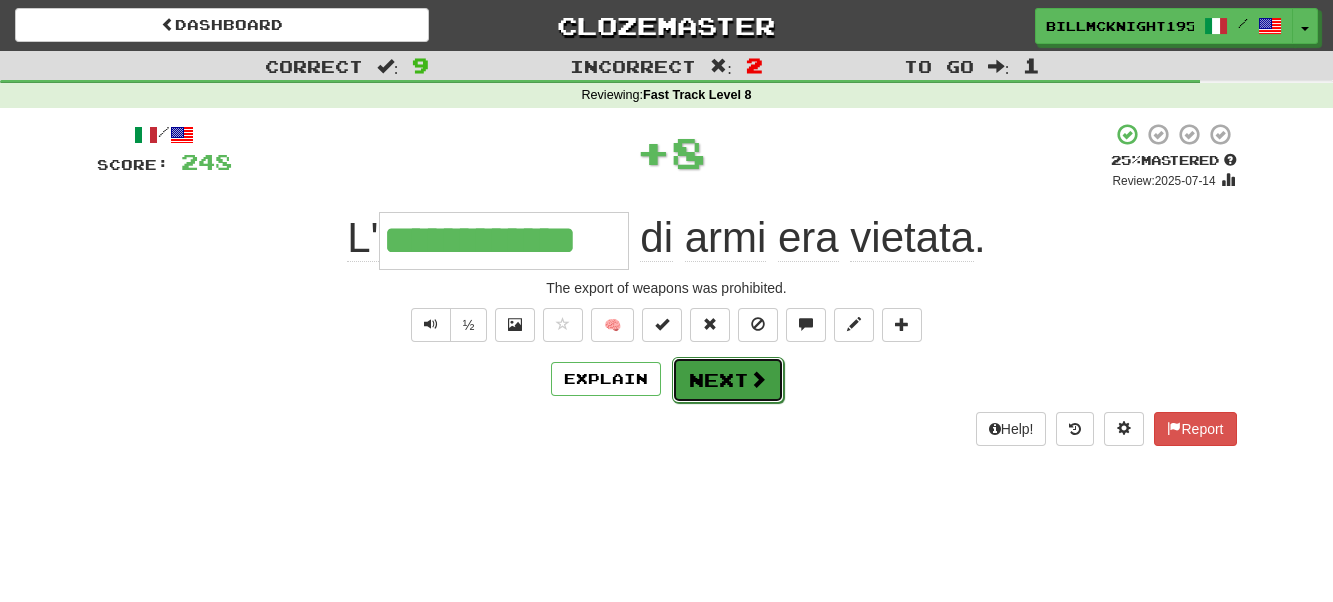click at bounding box center [758, 379] 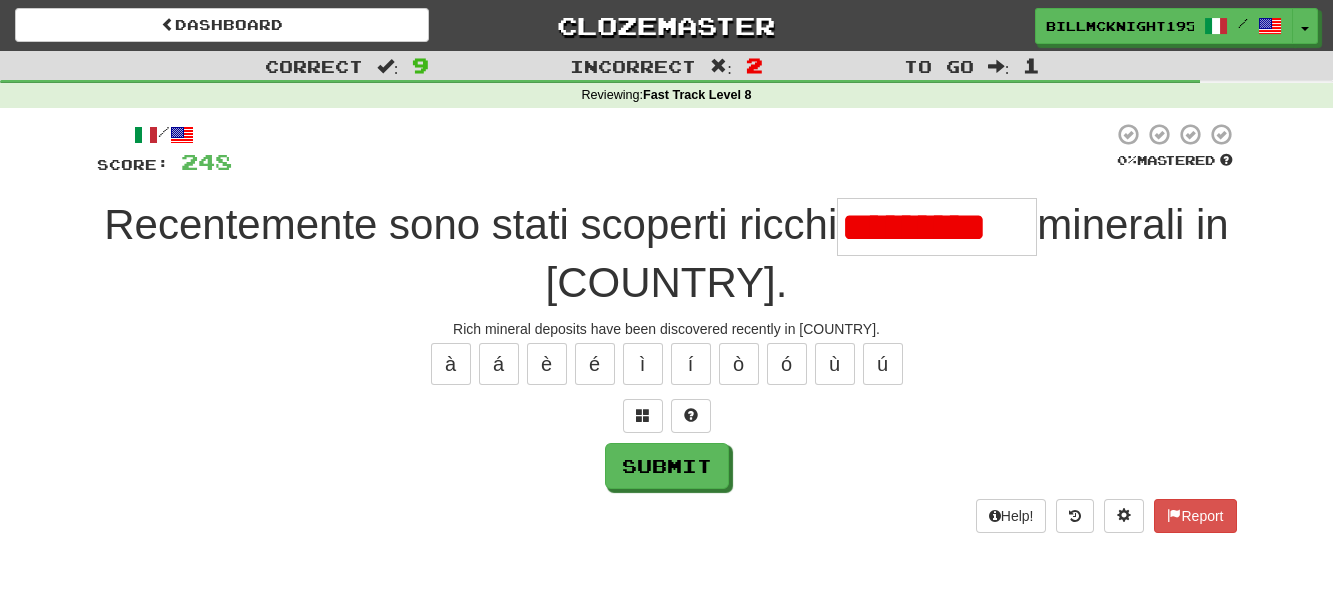 scroll, scrollTop: 0, scrollLeft: 0, axis: both 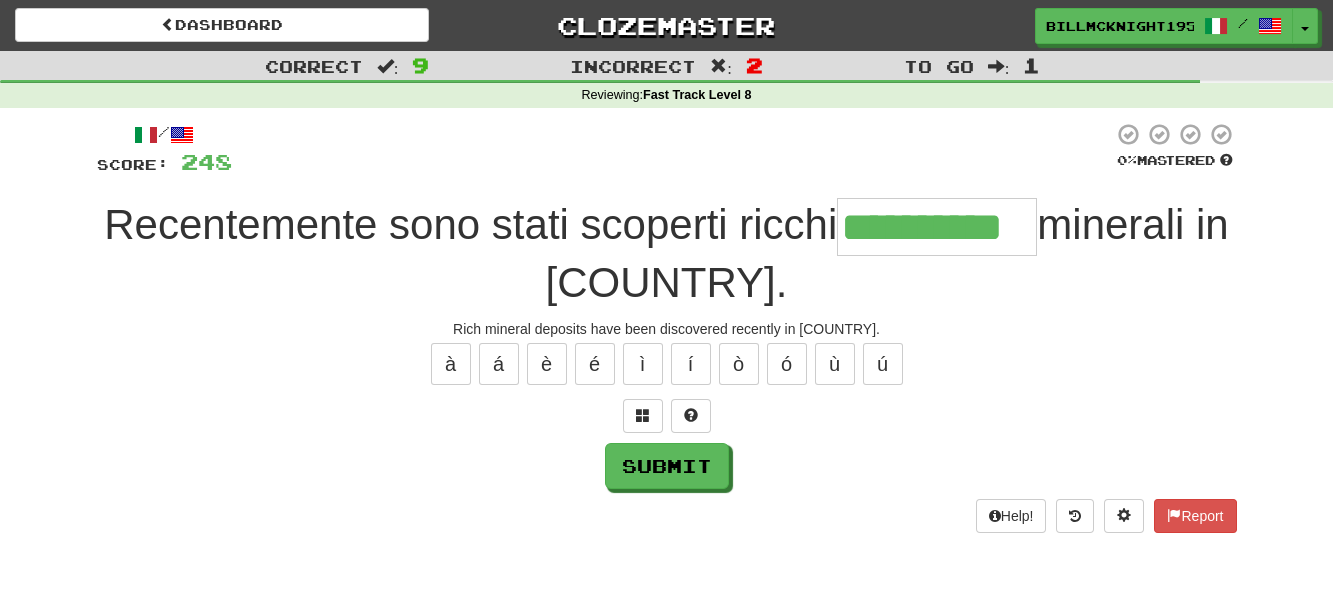 type on "**********" 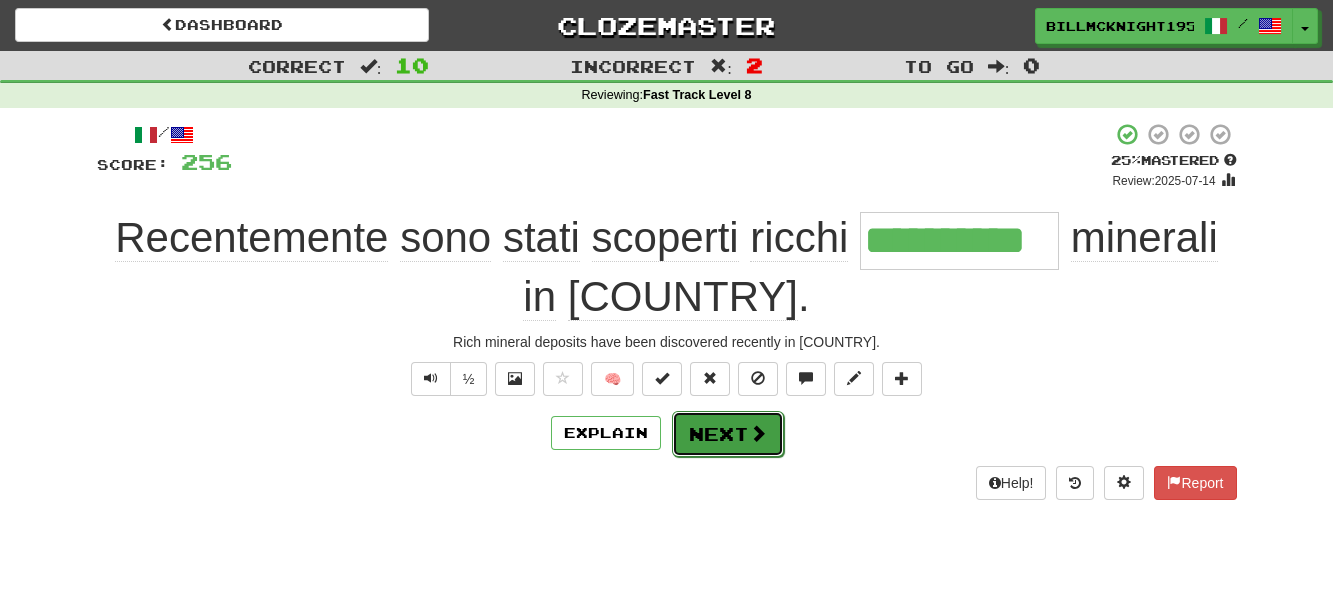 click on "Next" at bounding box center (728, 434) 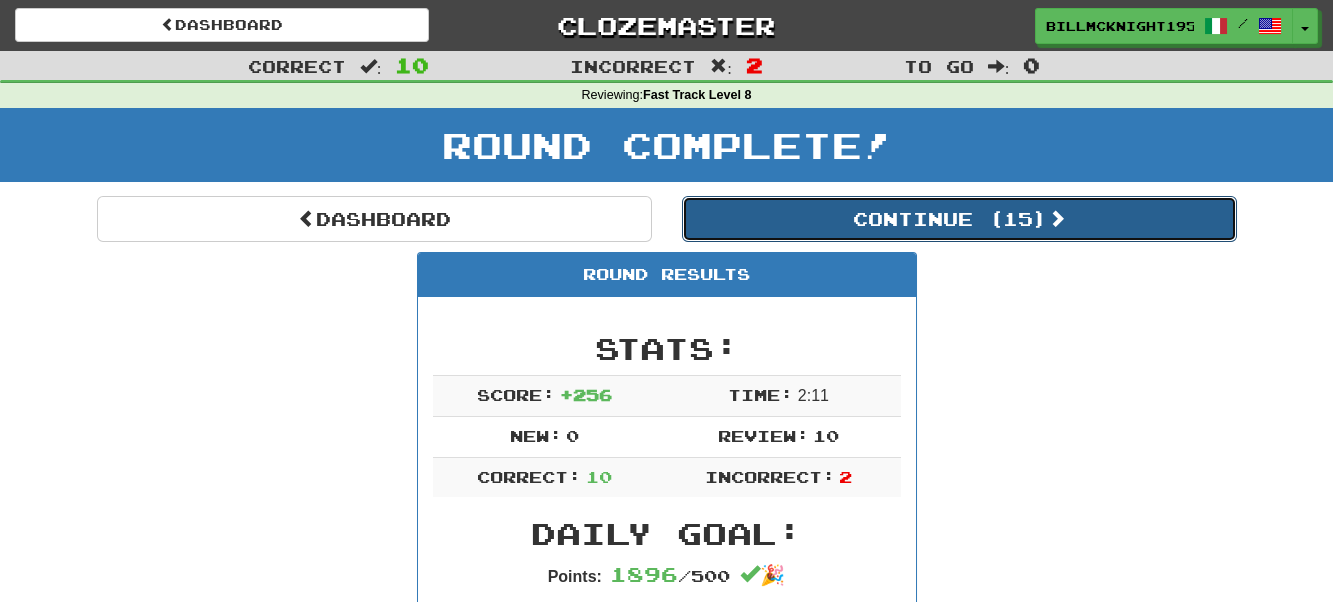 click on "Continue ( 15 )" at bounding box center [959, 219] 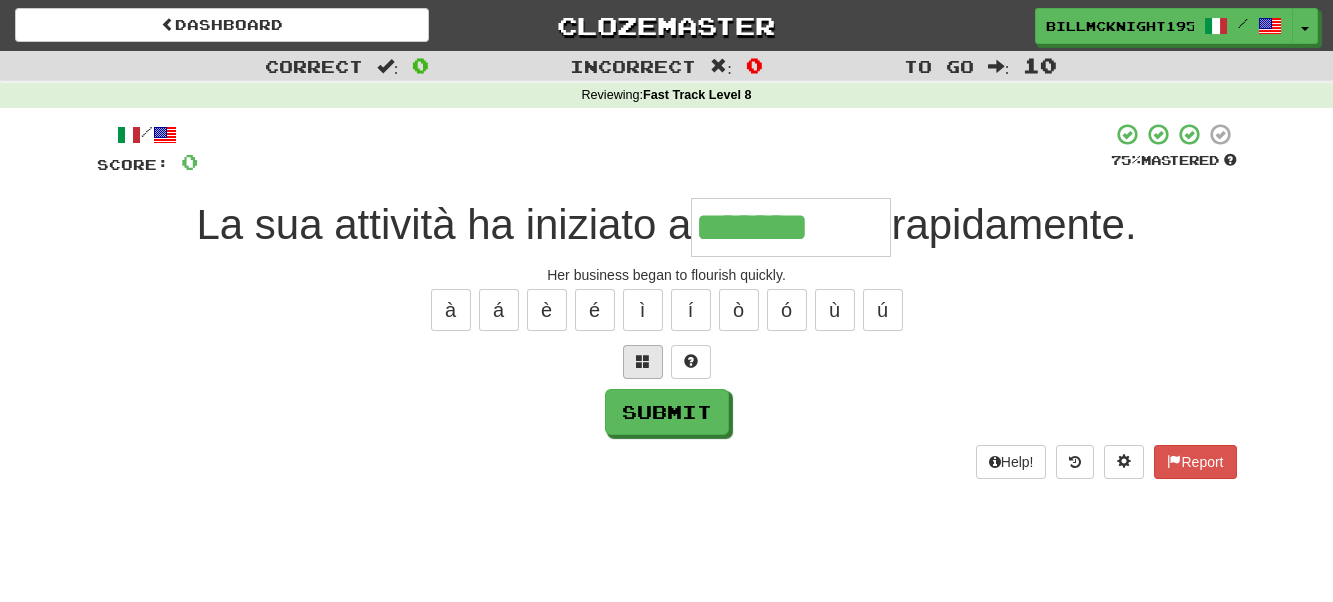 type on "*******" 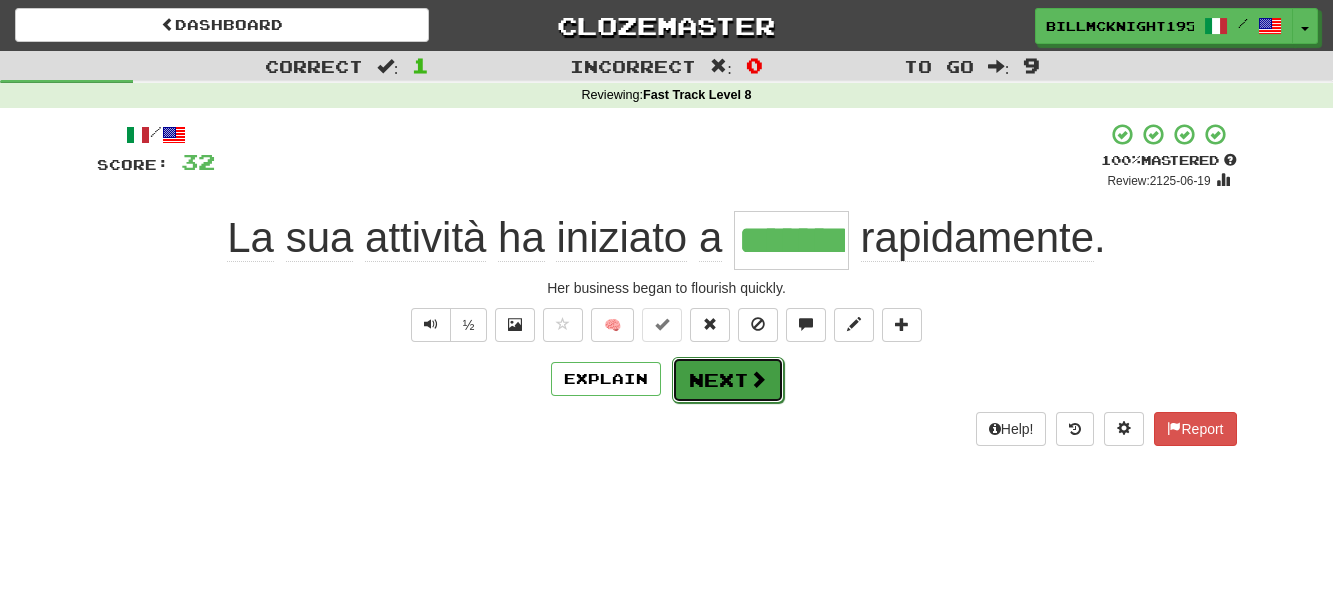 click on "Next" at bounding box center [728, 380] 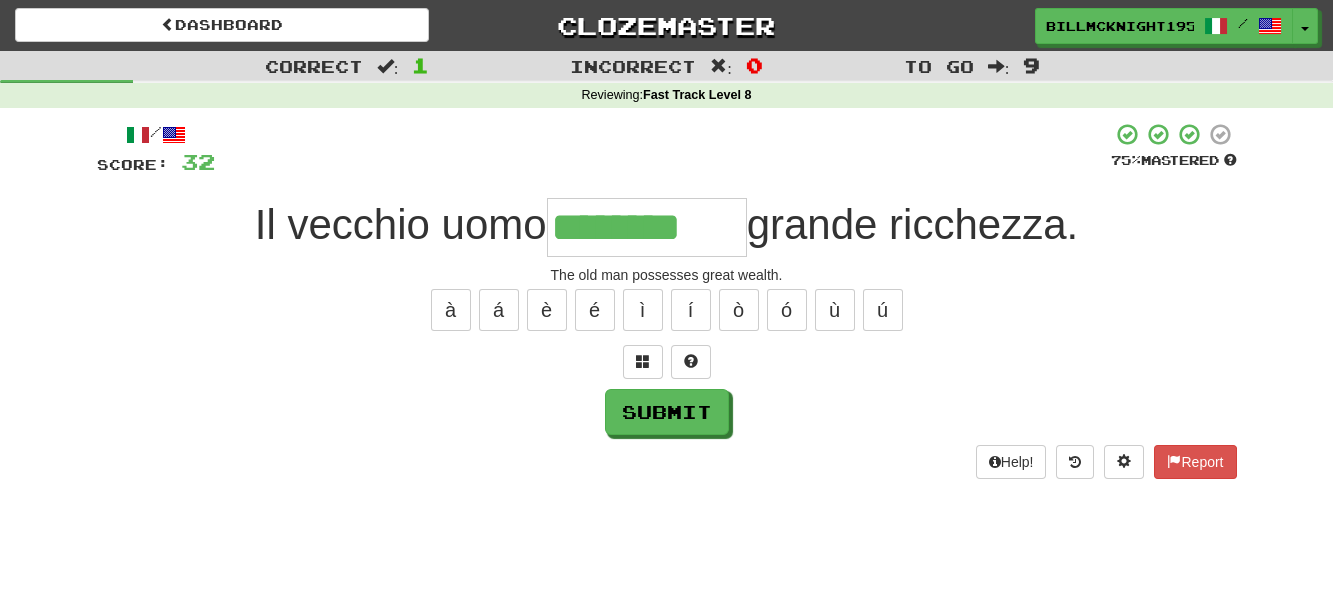 type on "********" 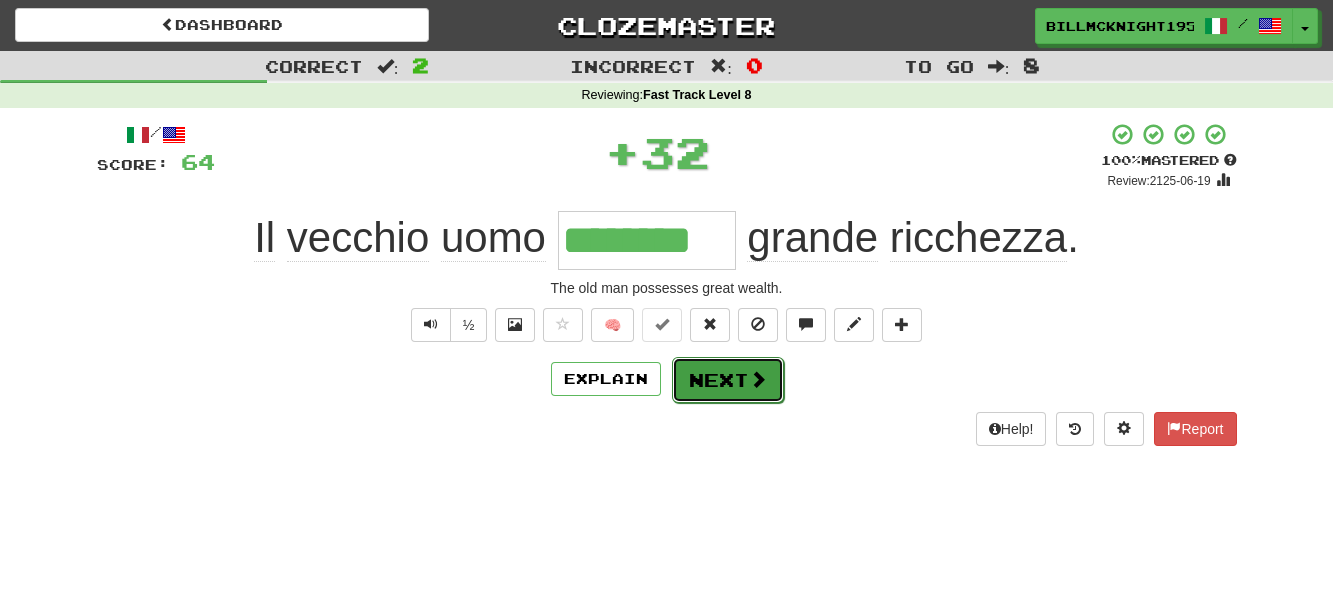 click on "Next" at bounding box center [728, 380] 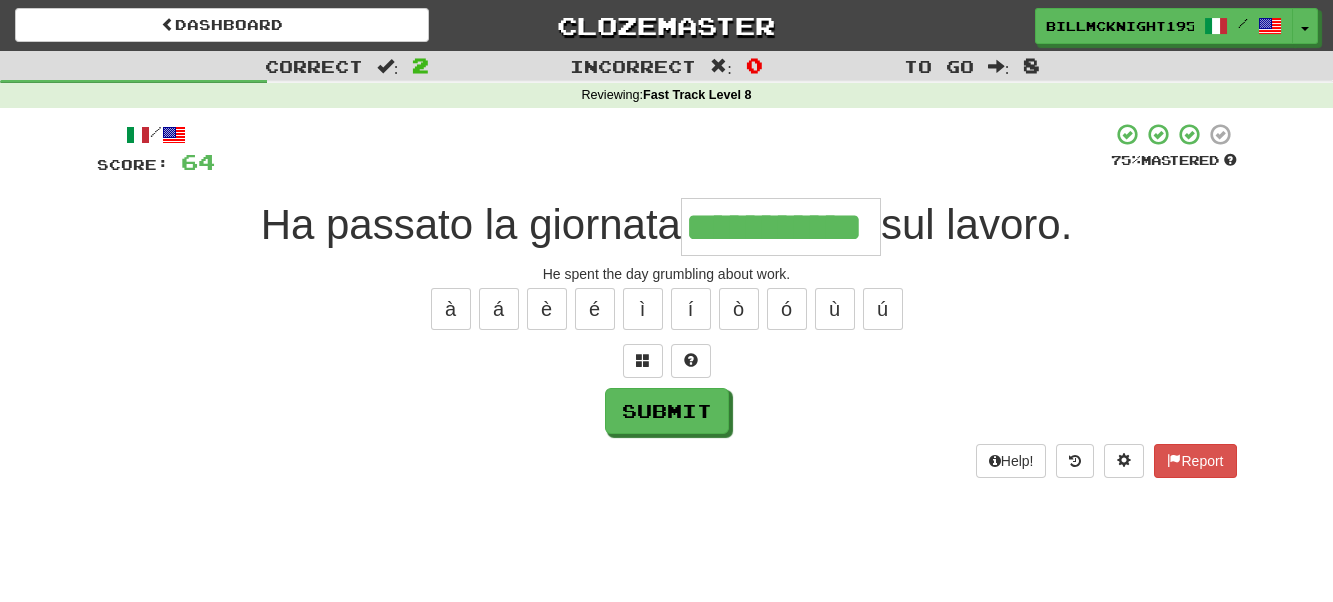 scroll, scrollTop: 0, scrollLeft: 29, axis: horizontal 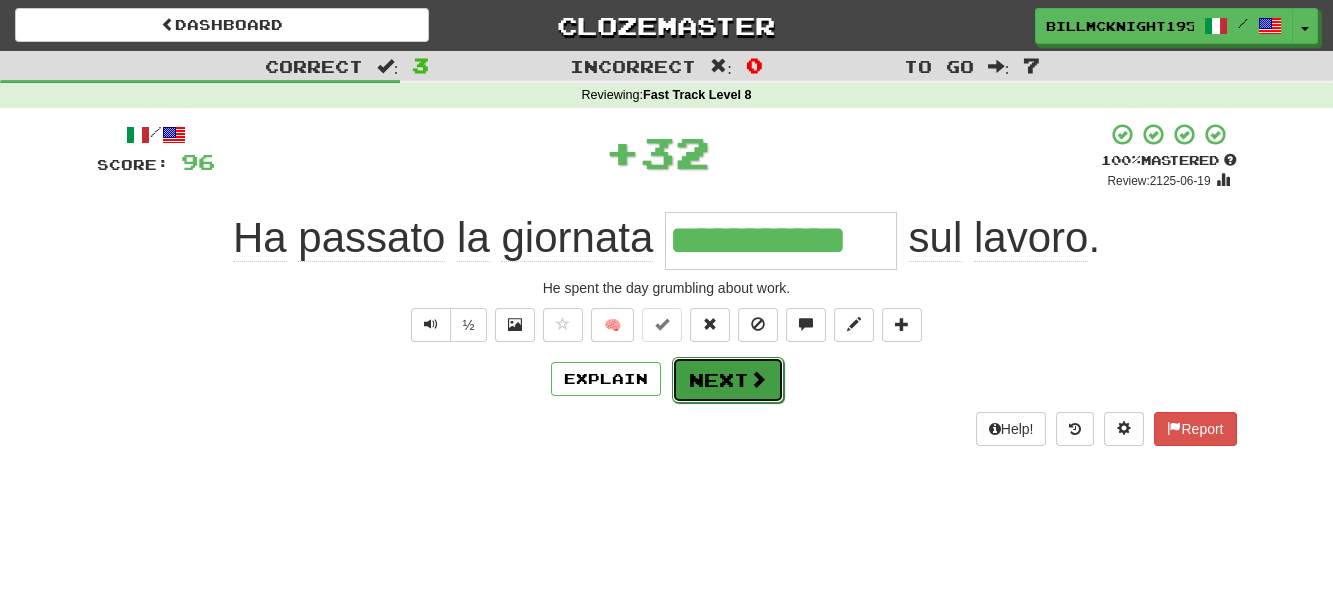 click on "Next" at bounding box center (728, 380) 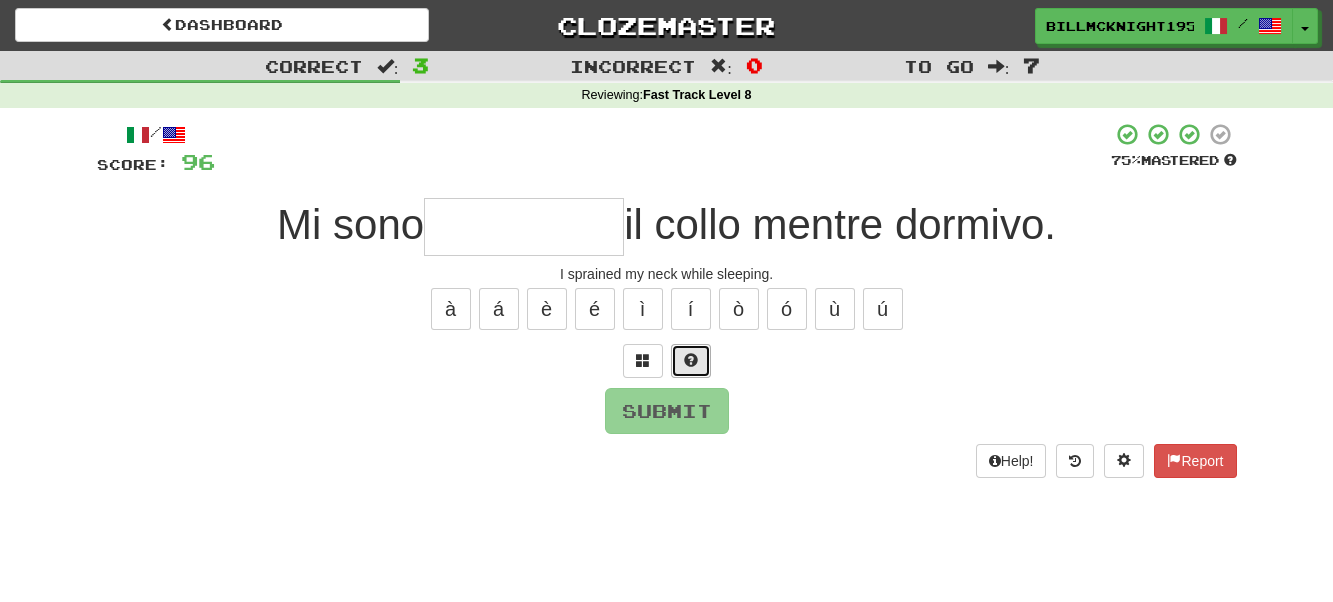 click at bounding box center (691, 360) 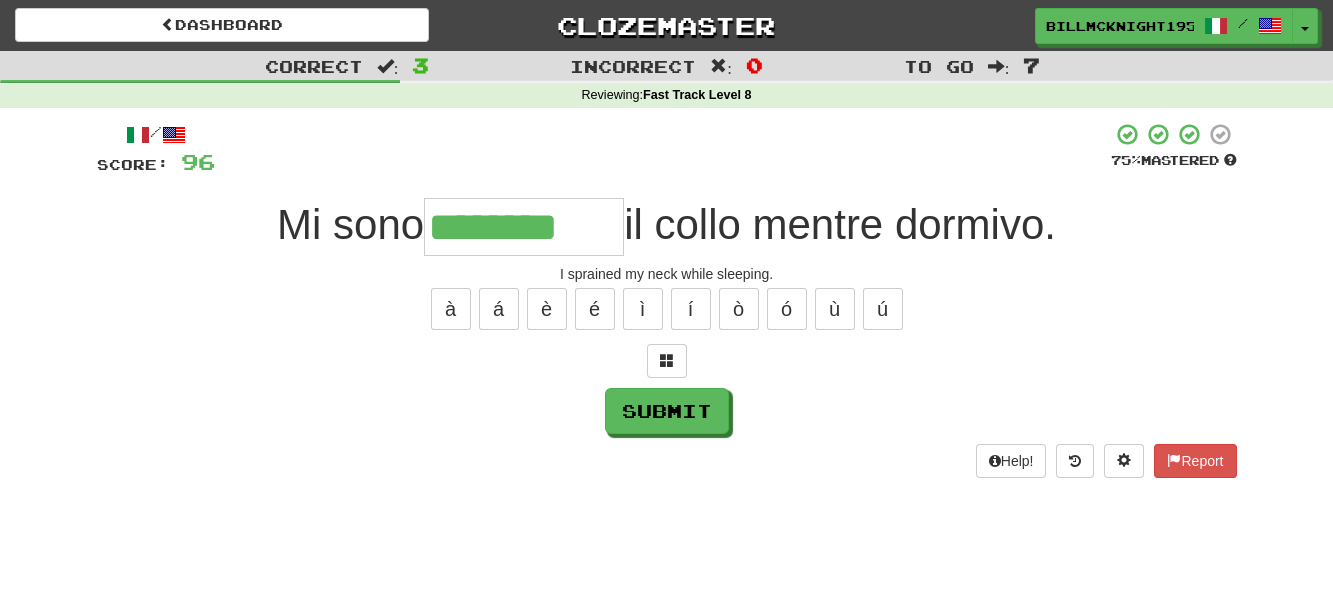 type on "********" 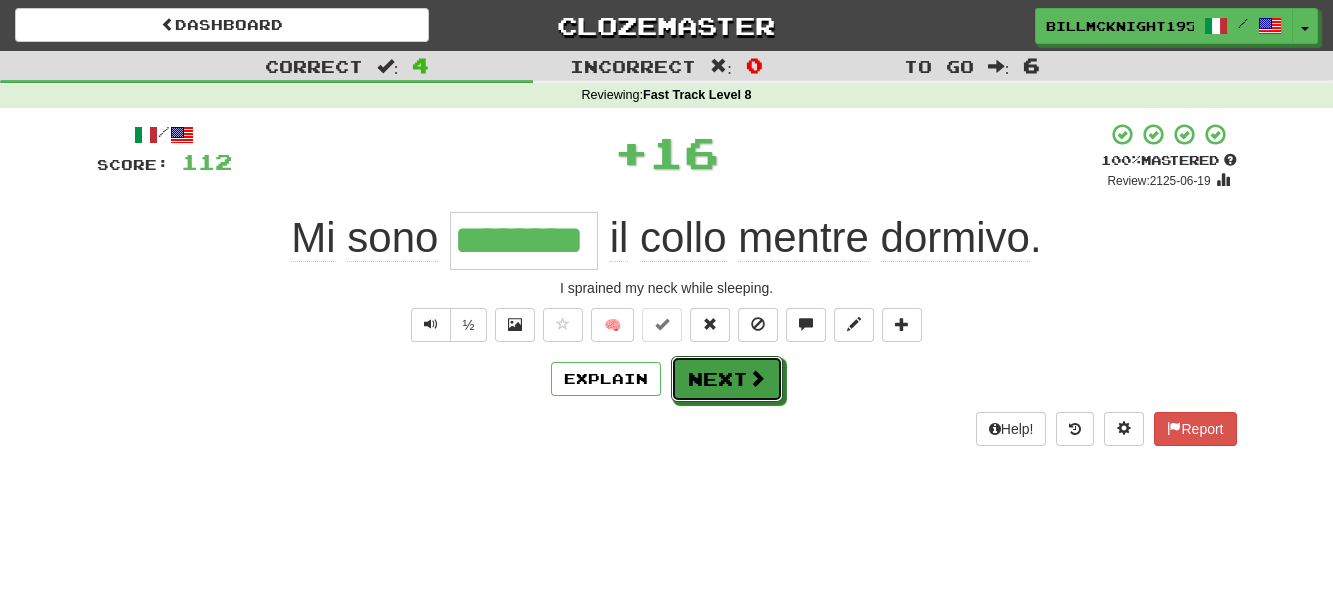 click on "Next" at bounding box center (727, 379) 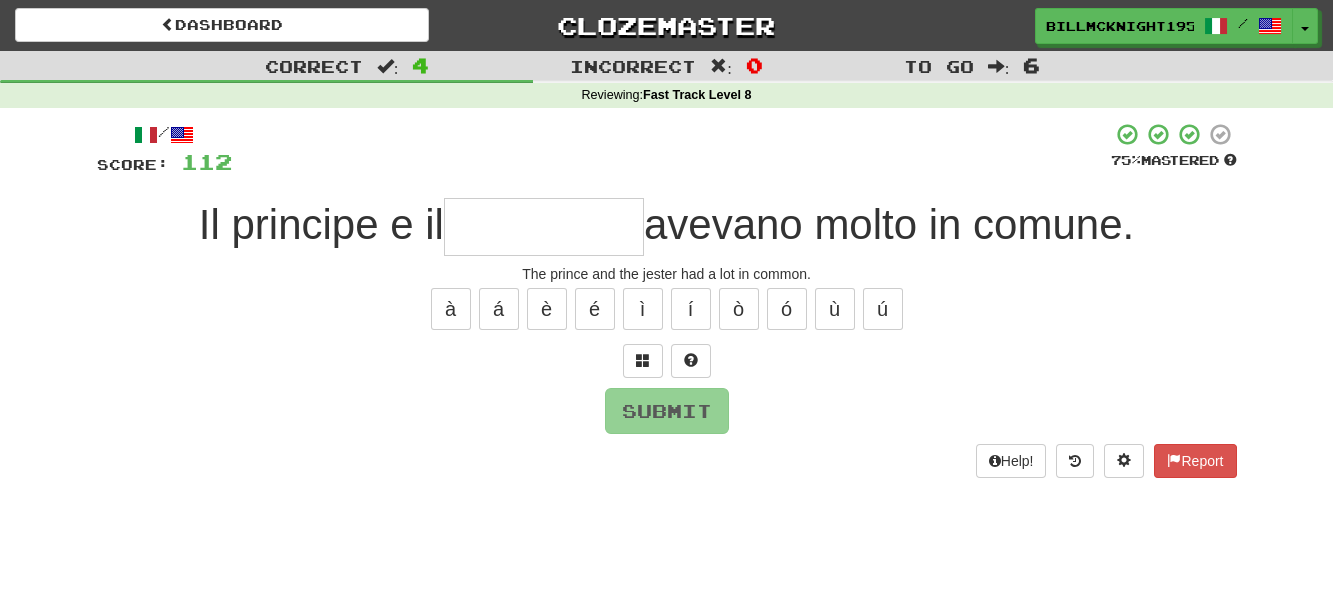 type on "*" 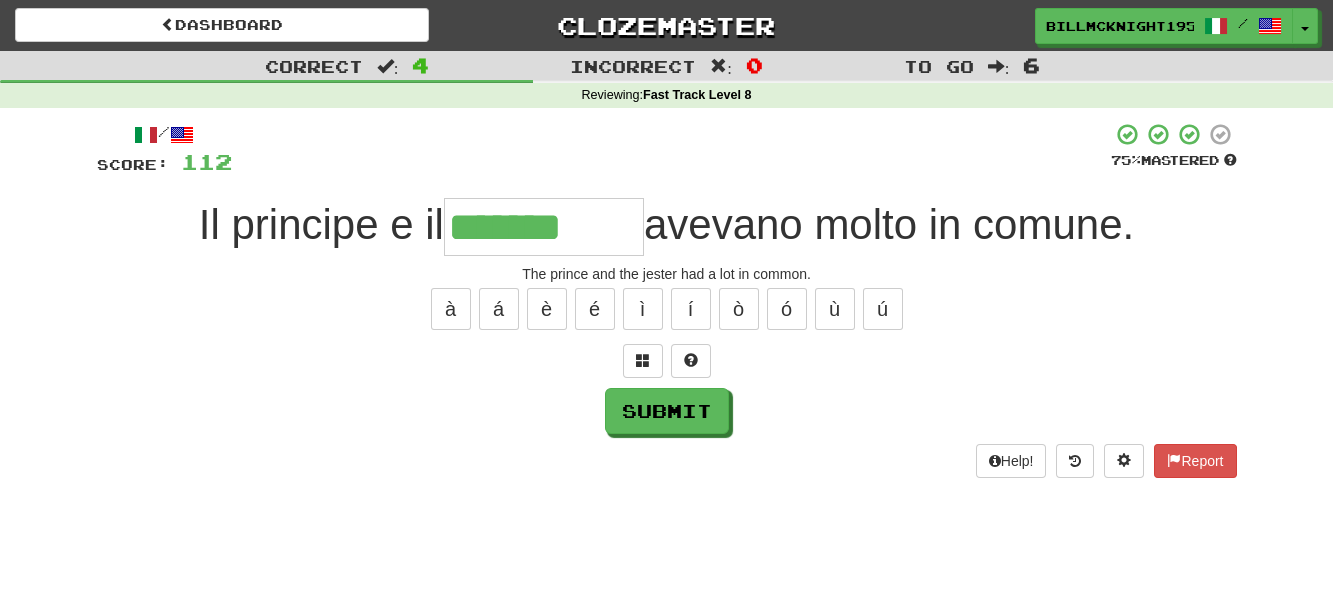 type on "*******" 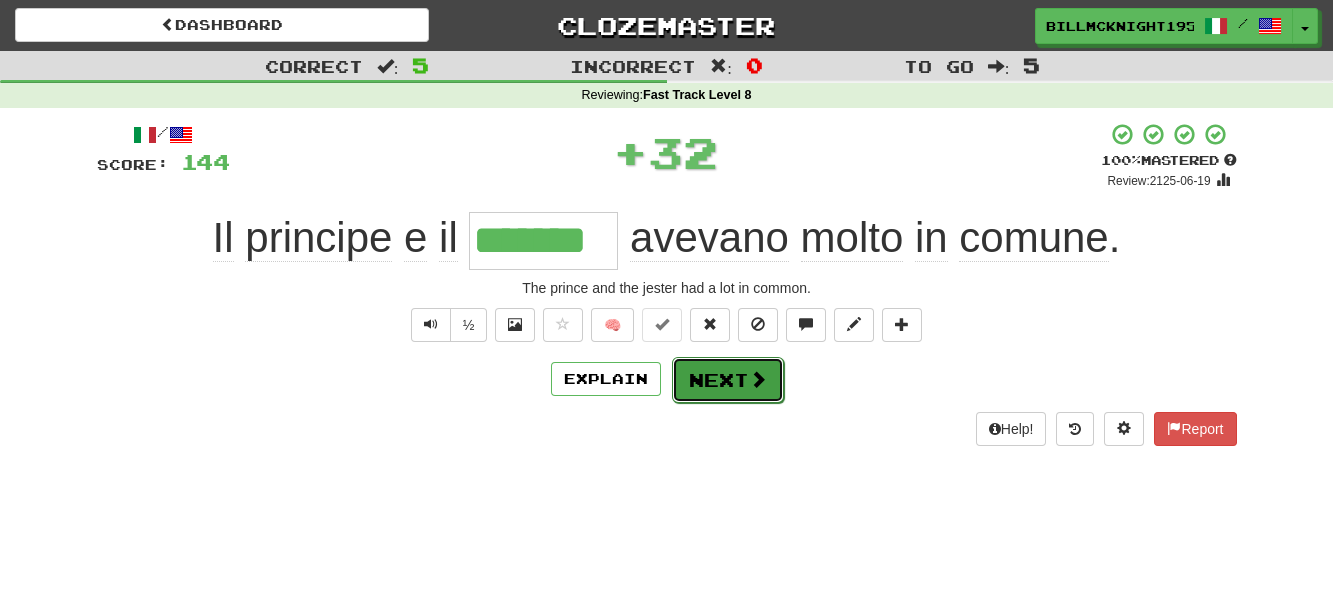 click on "Next" at bounding box center (728, 380) 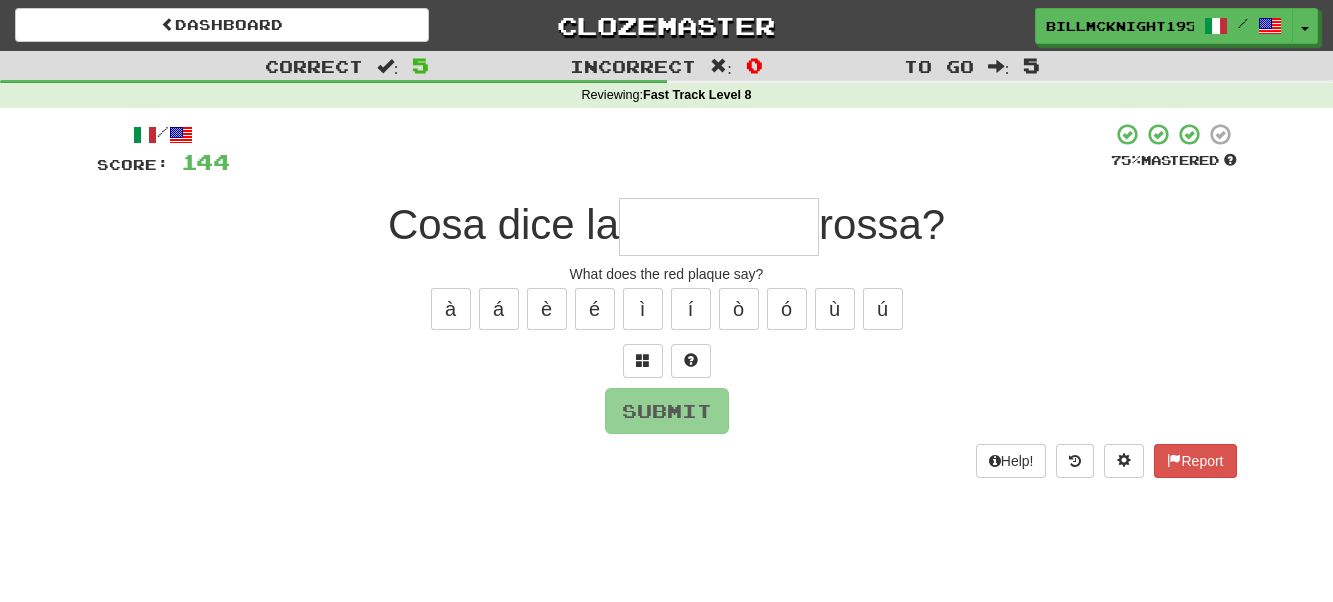 type on "*" 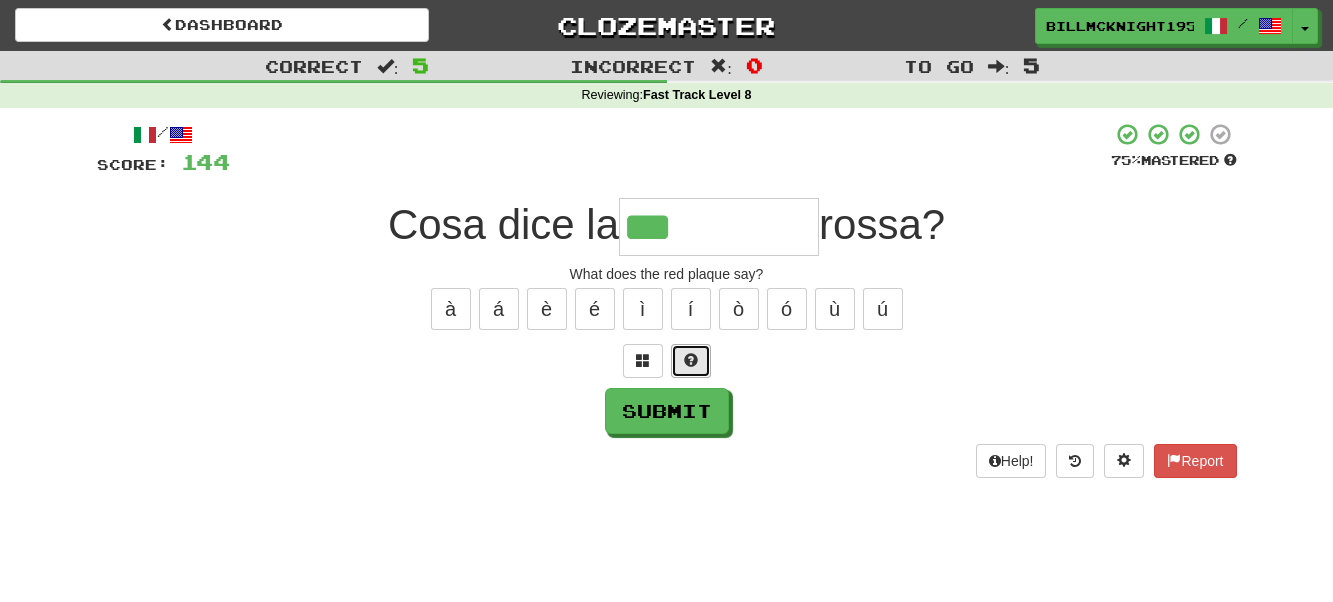 click at bounding box center (691, 361) 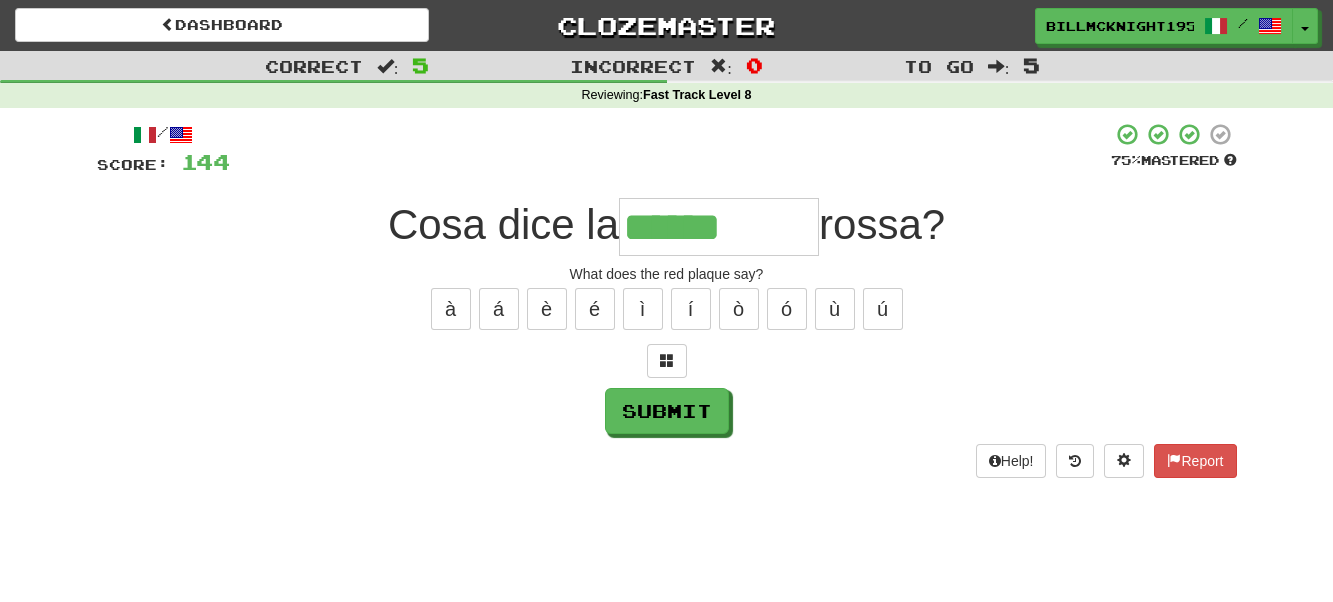 type on "*********" 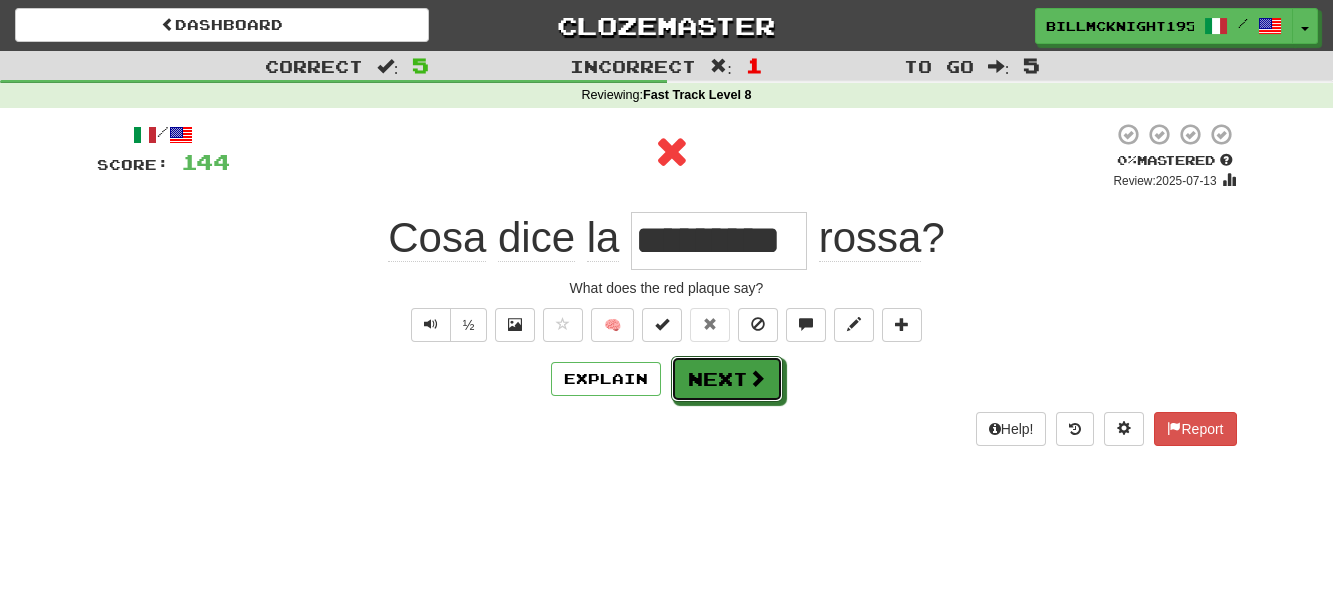 click on "Next" at bounding box center (727, 379) 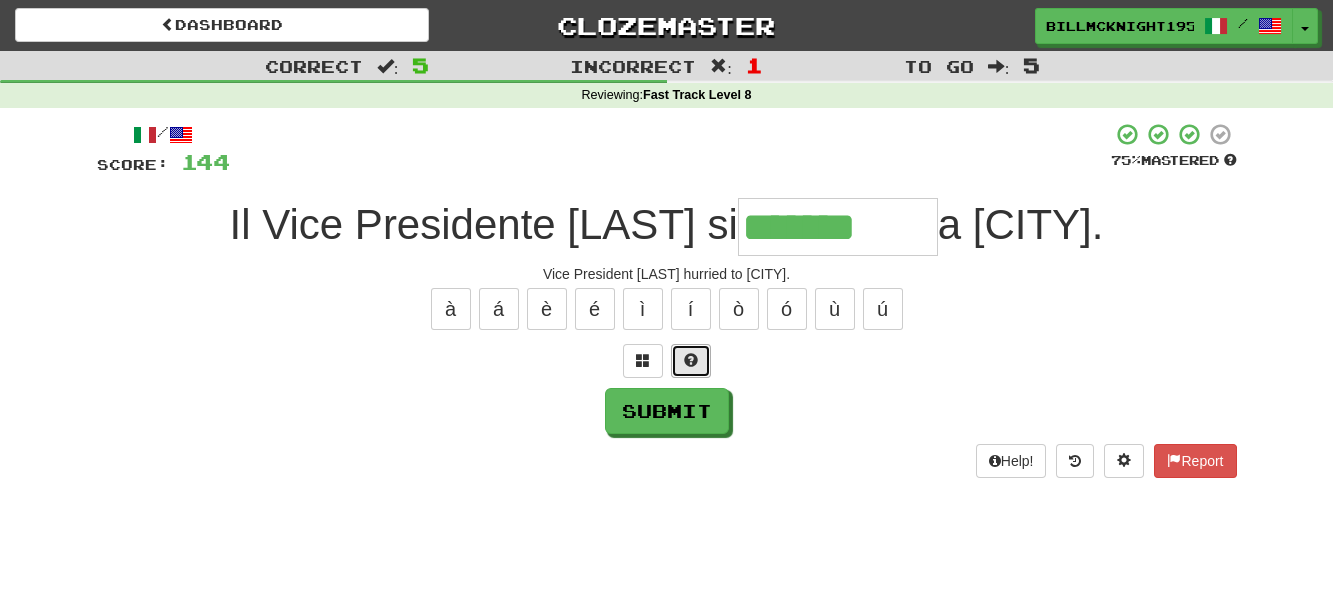 click at bounding box center [691, 361] 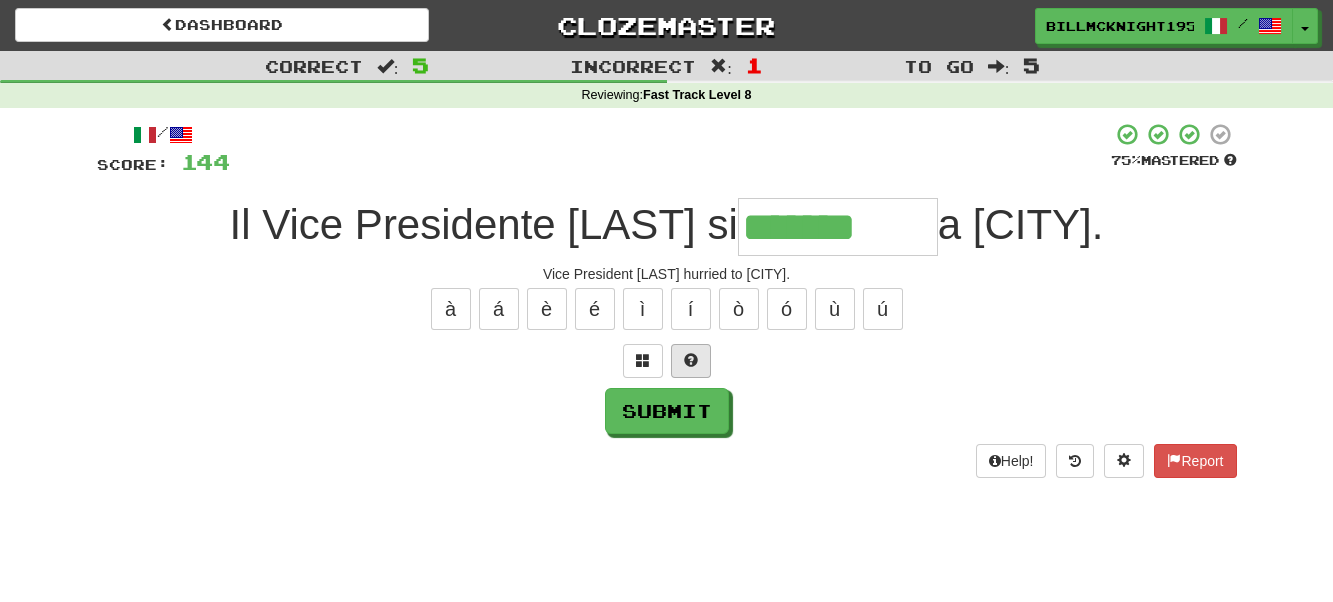 type on "********" 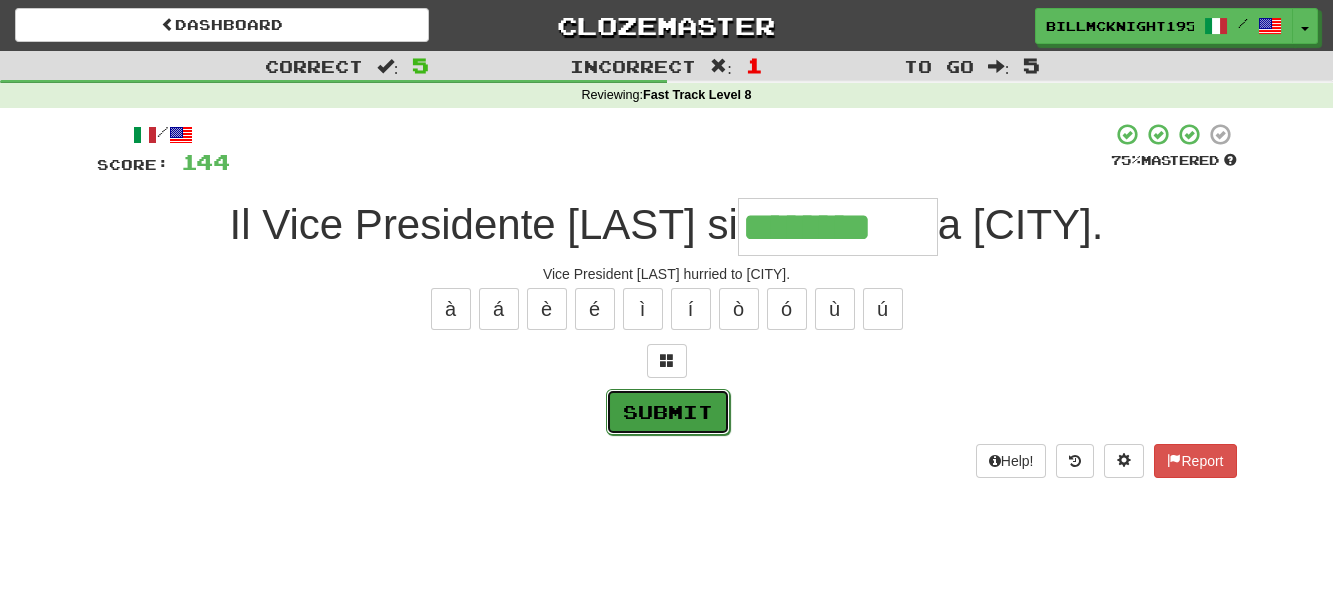 click on "Submit" at bounding box center [668, 412] 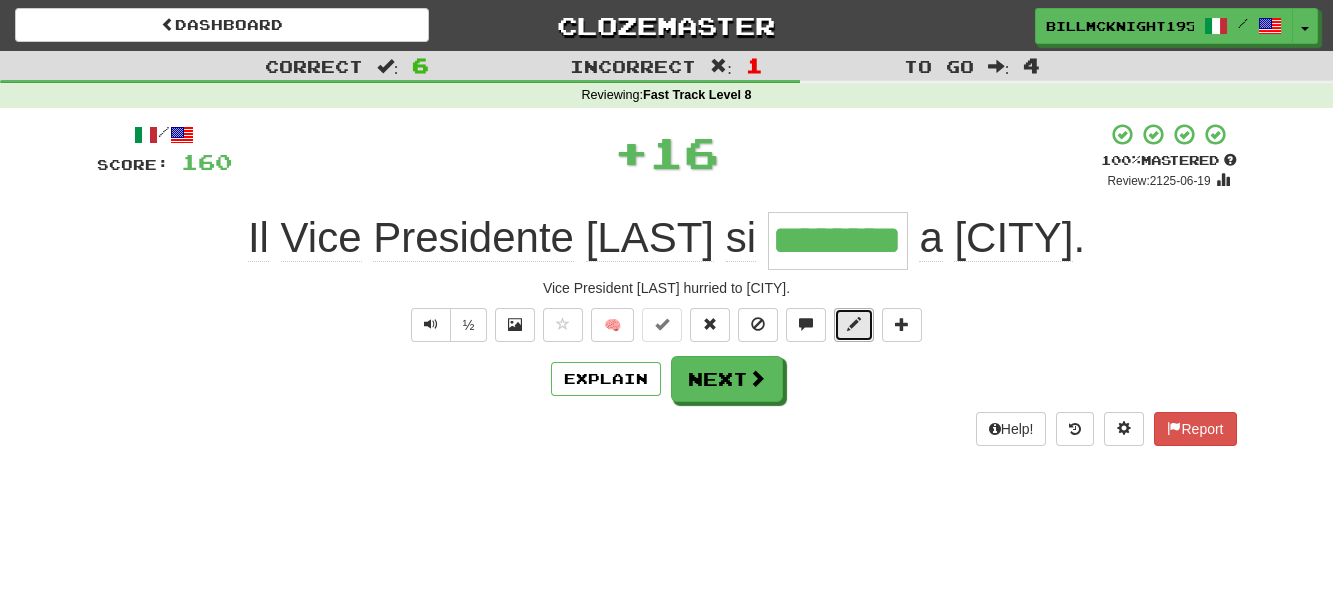 click at bounding box center [854, 324] 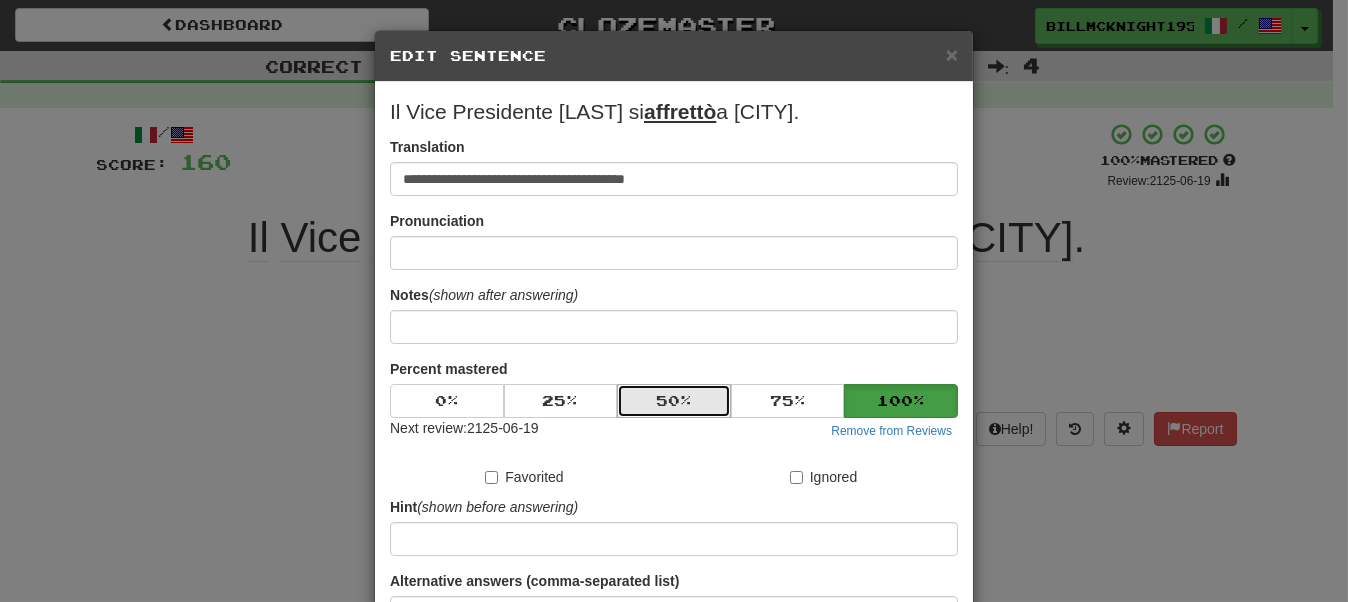 click on "50 %" at bounding box center [674, 401] 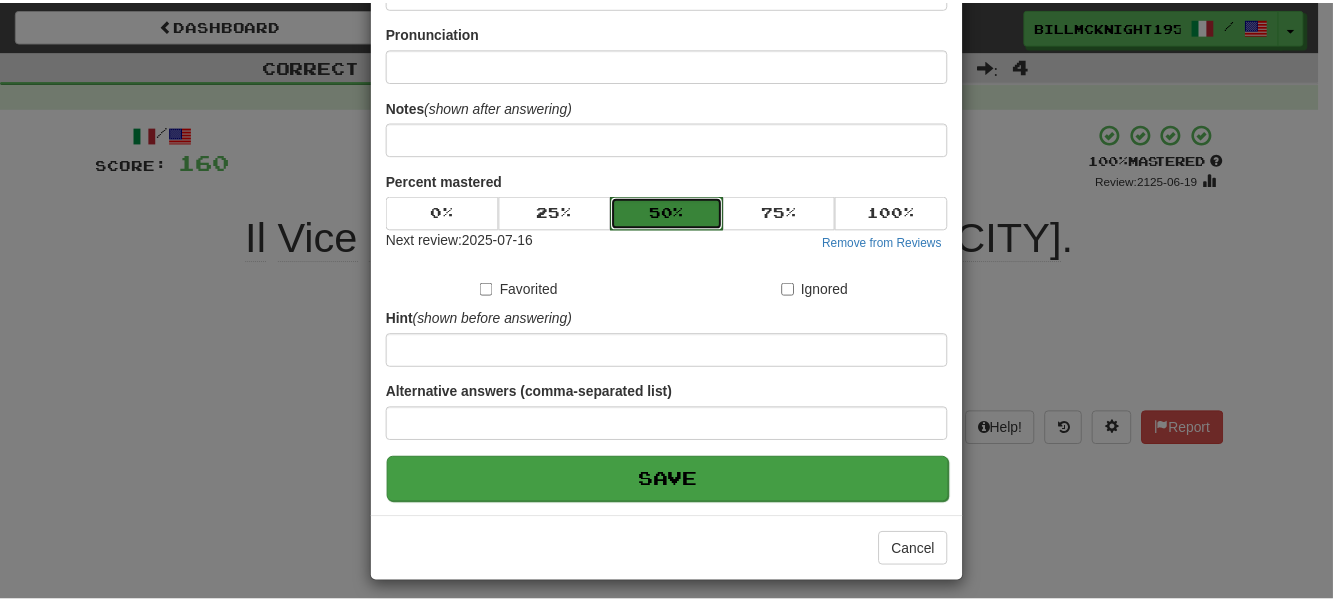 scroll, scrollTop: 196, scrollLeft: 0, axis: vertical 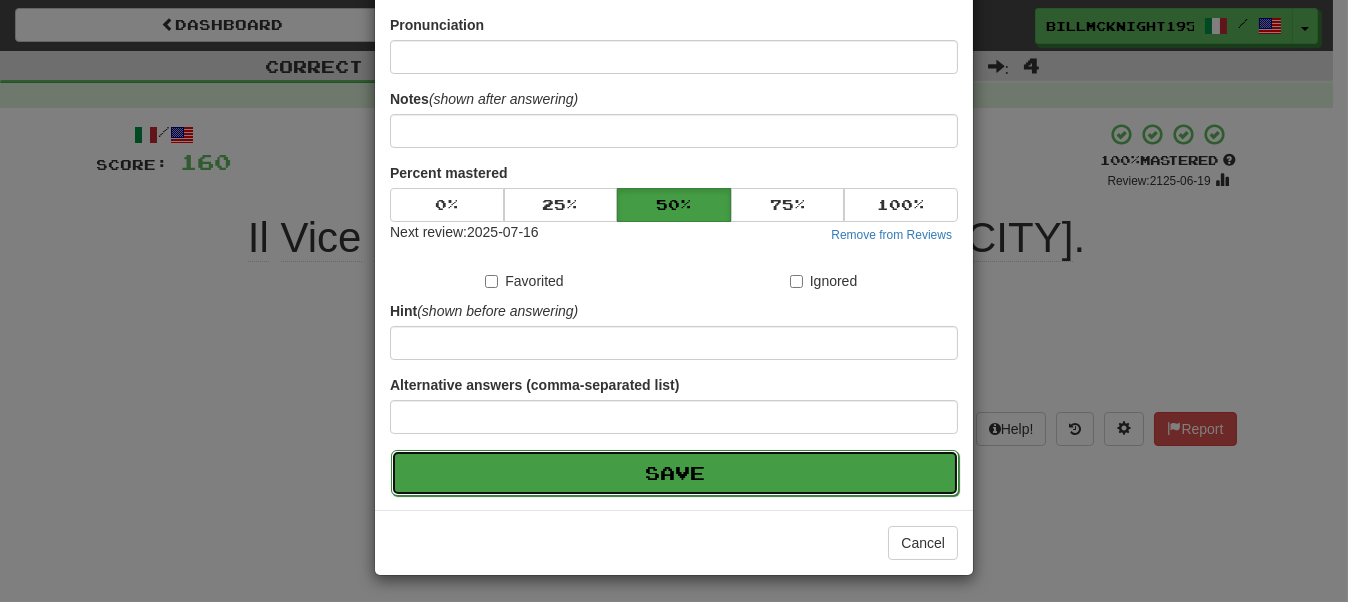 click on "Save" at bounding box center [675, 473] 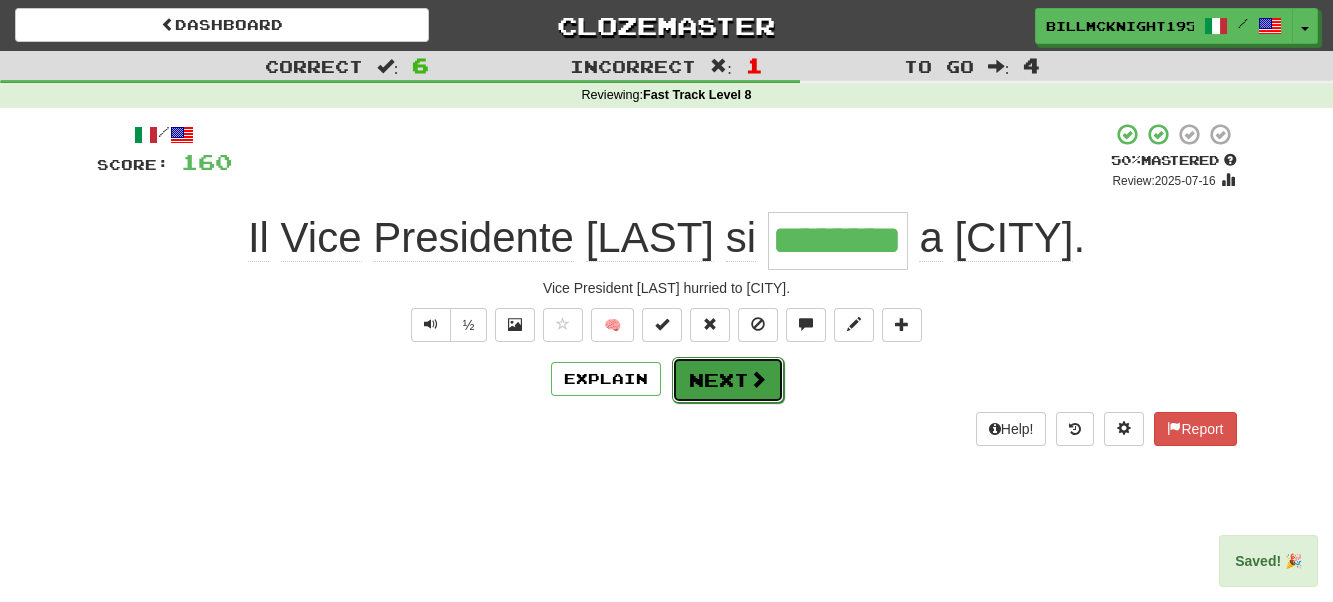 click on "Next" at bounding box center [728, 380] 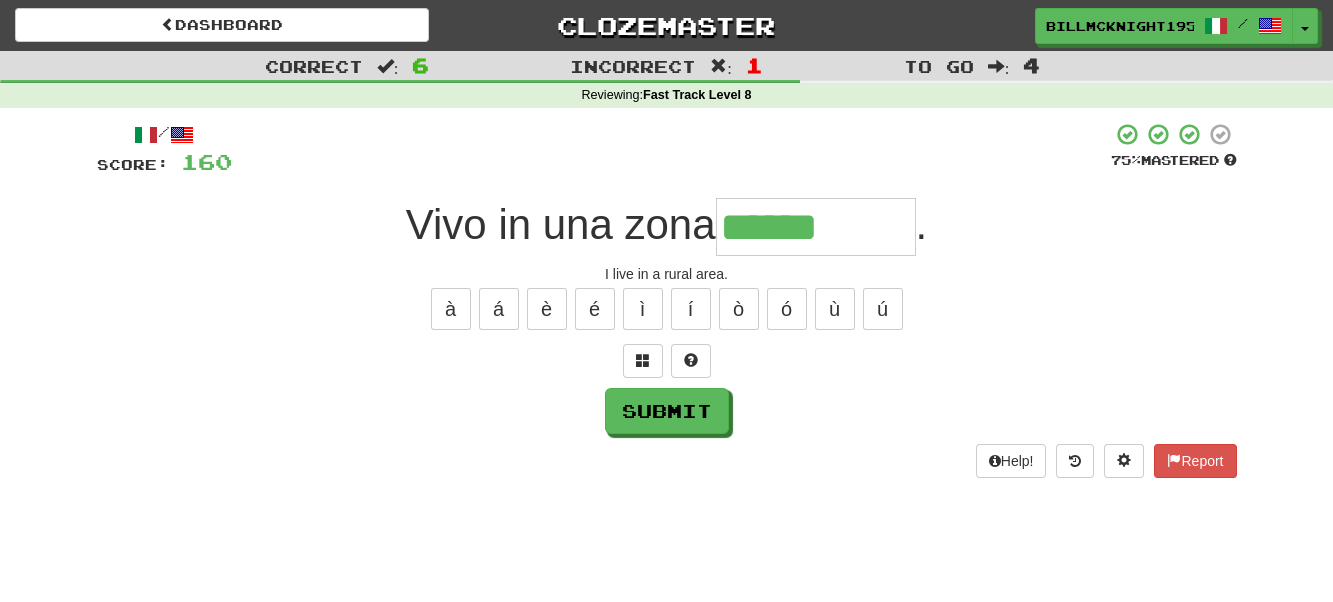 type on "******" 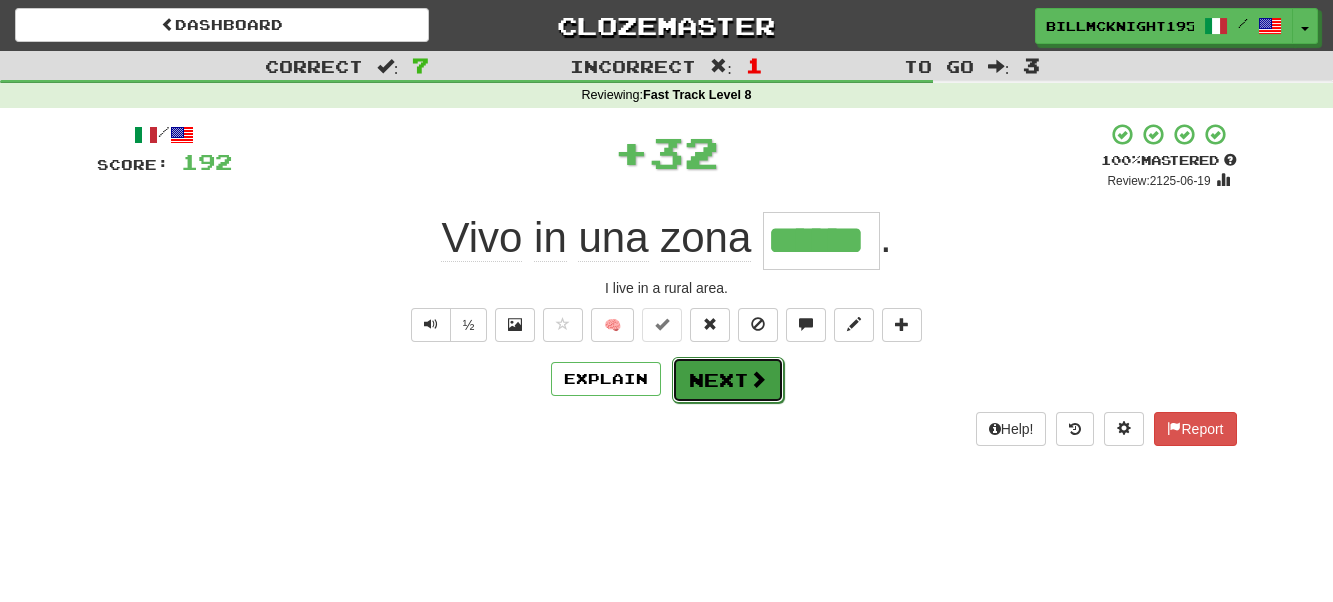 click on "Next" at bounding box center [728, 380] 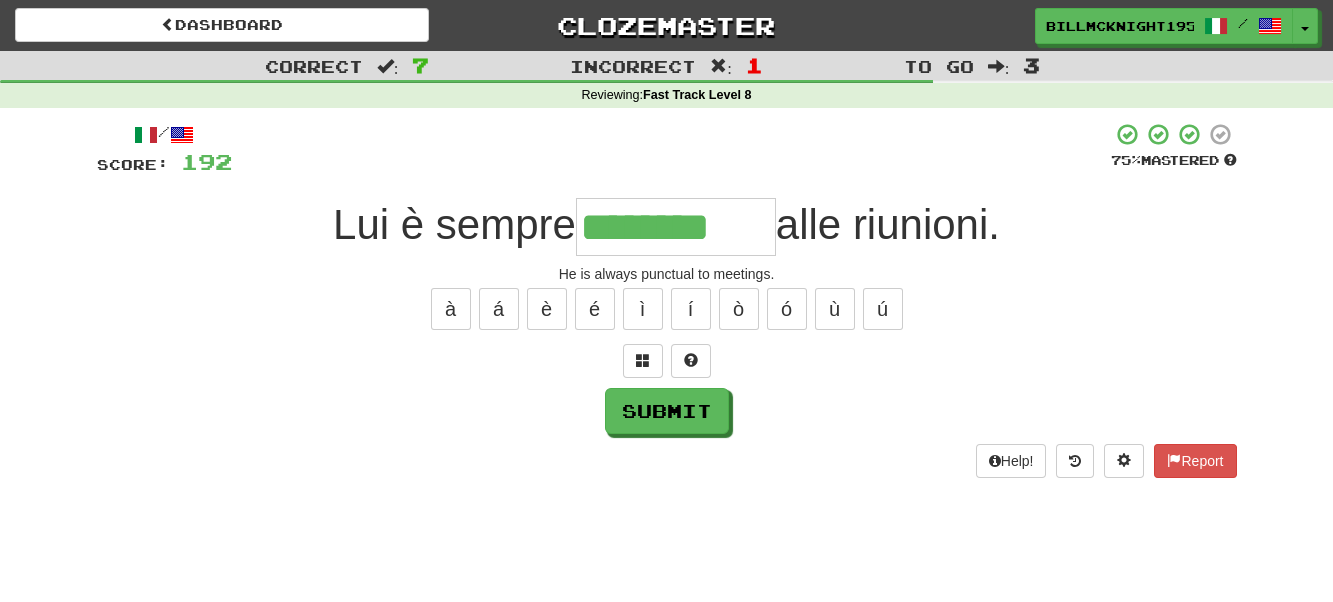 type on "********" 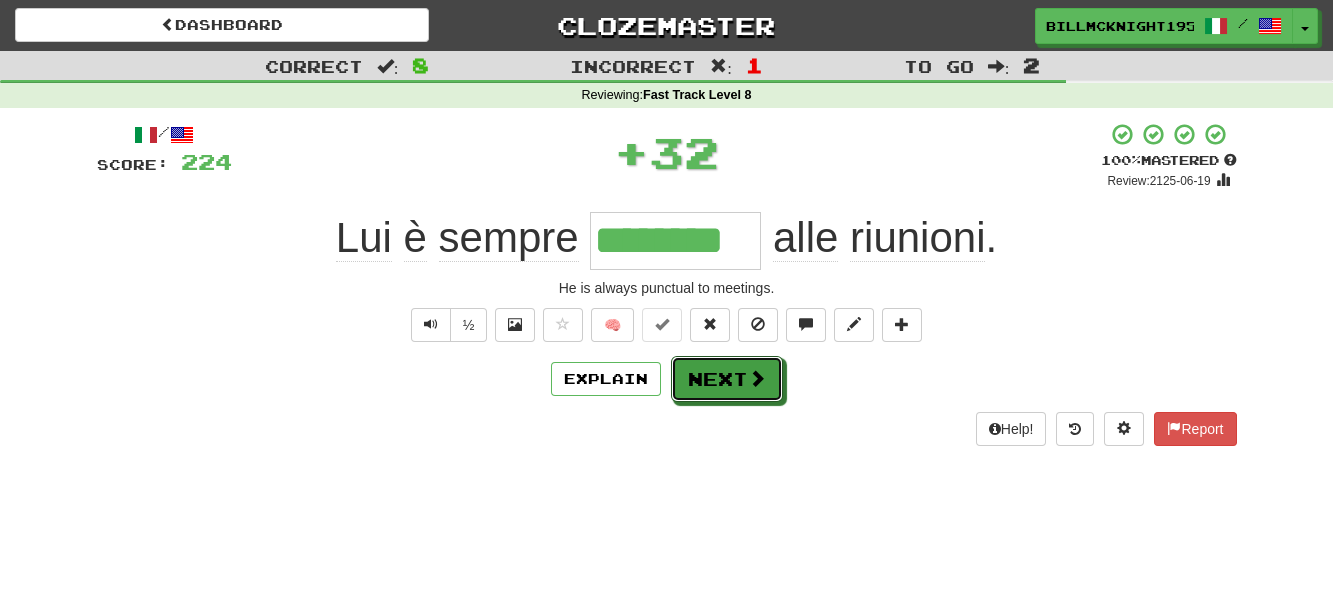 click on "Next" at bounding box center [727, 379] 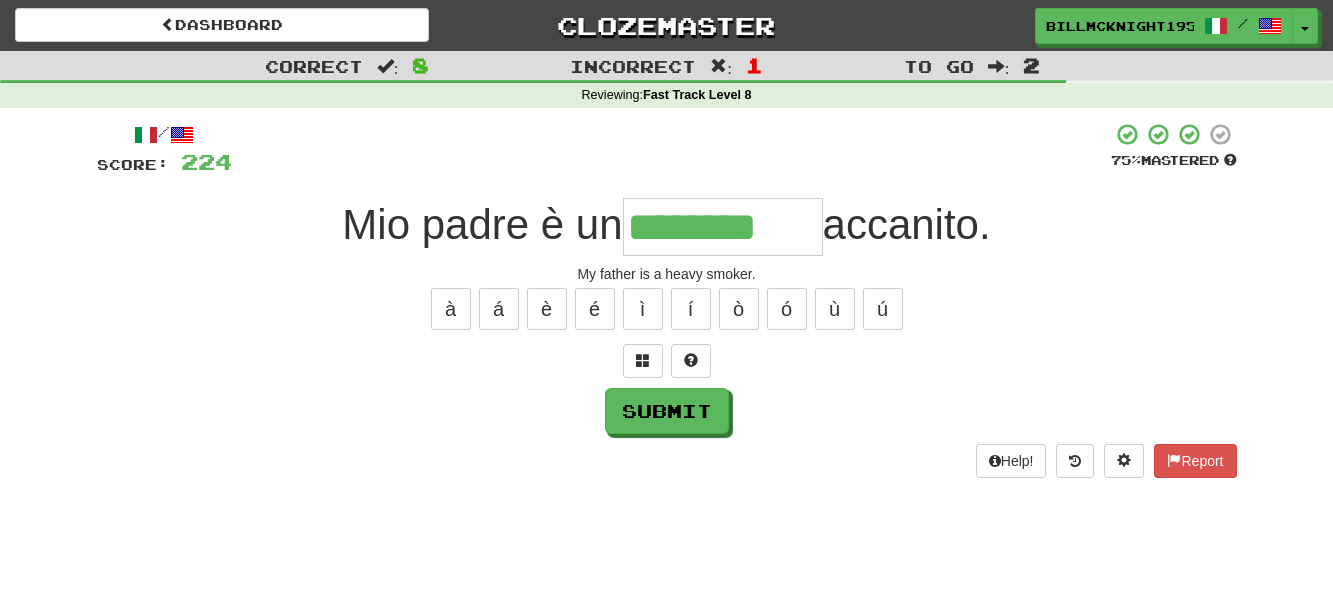 type on "********" 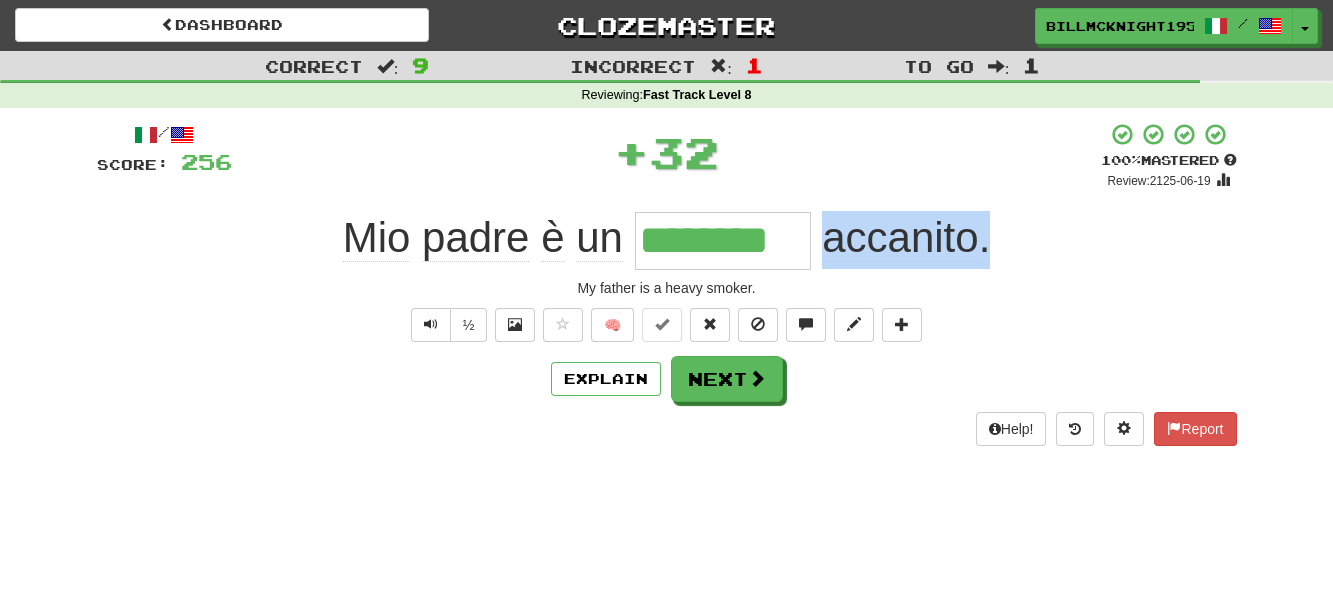 drag, startPoint x: 828, startPoint y: 241, endPoint x: 1021, endPoint y: 243, distance: 193.01036 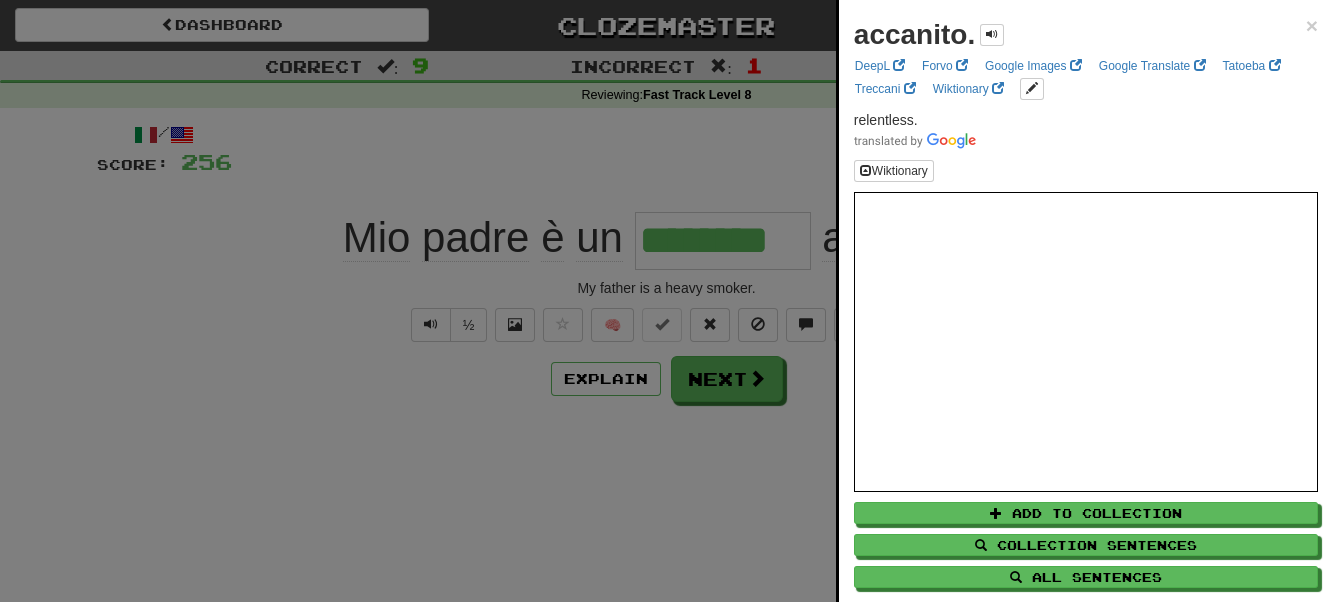 click at bounding box center [666, 301] 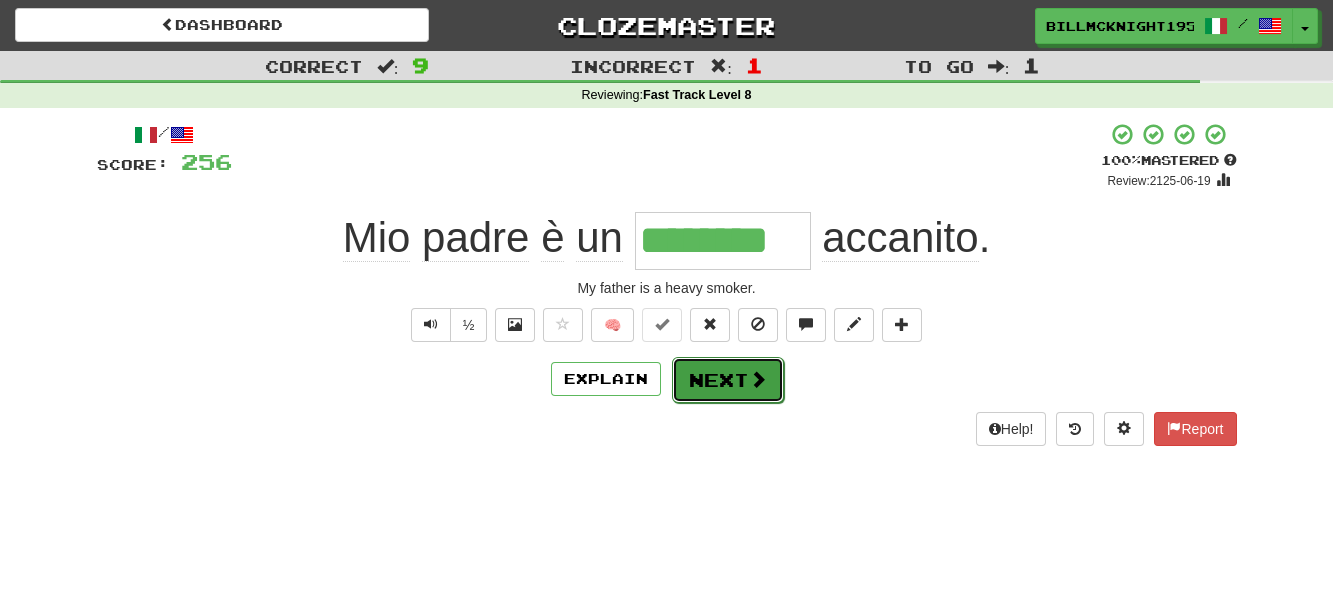 click on "Next" at bounding box center [728, 380] 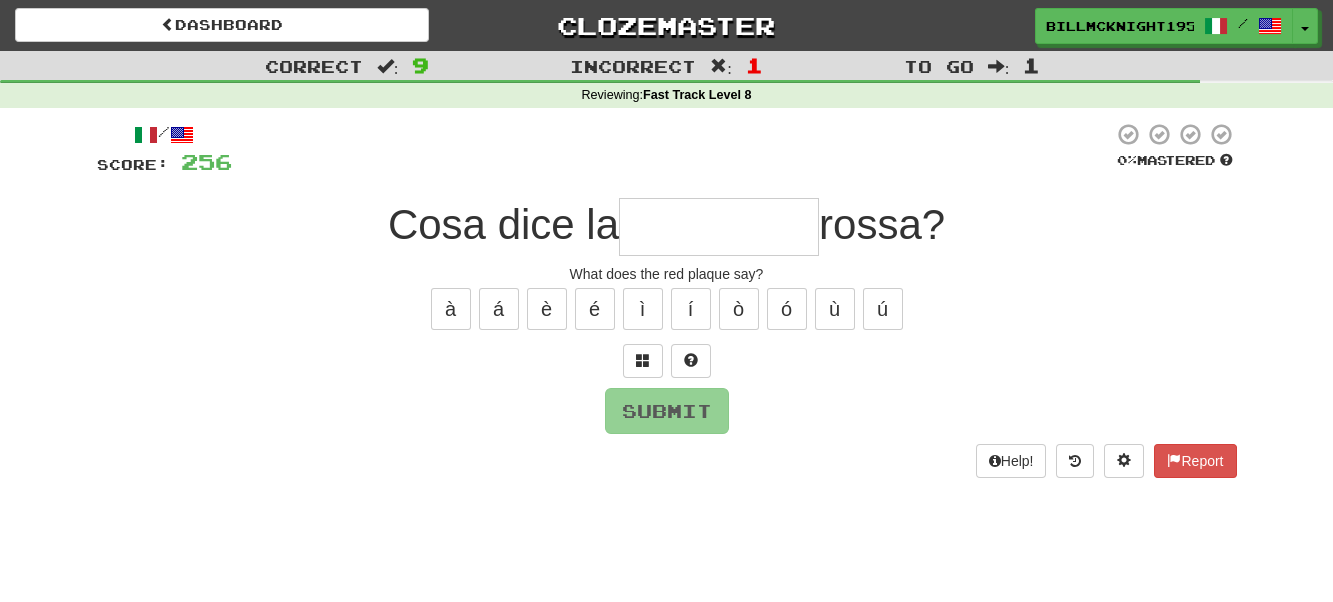type on "*" 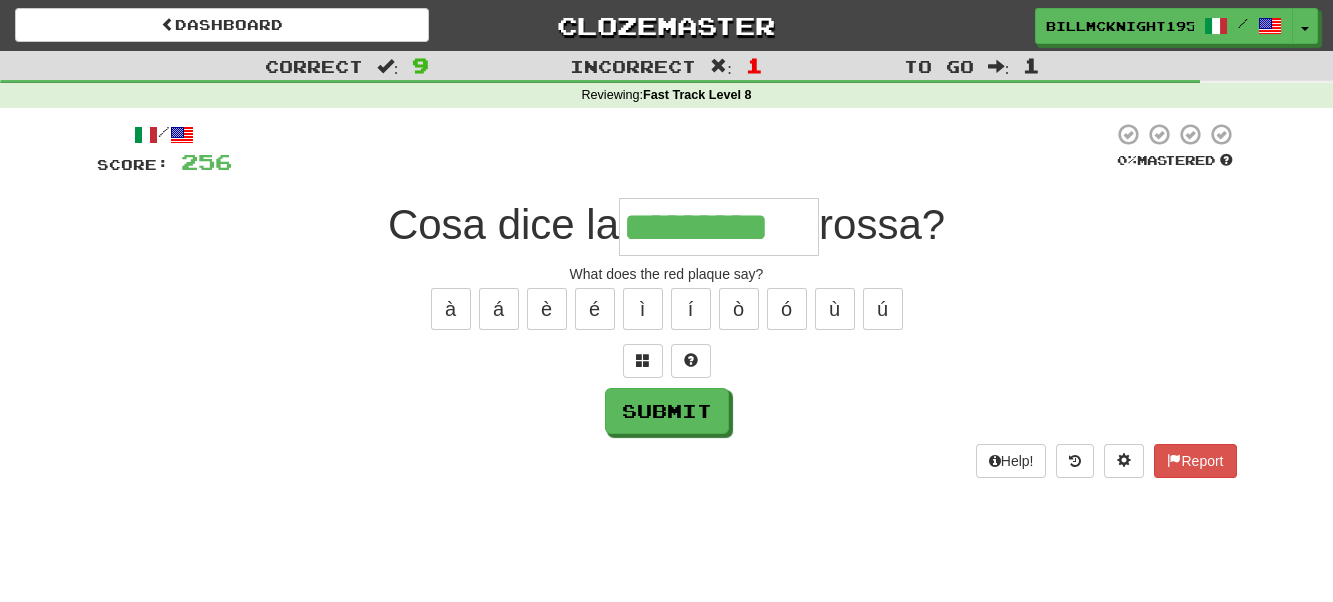 type on "*********" 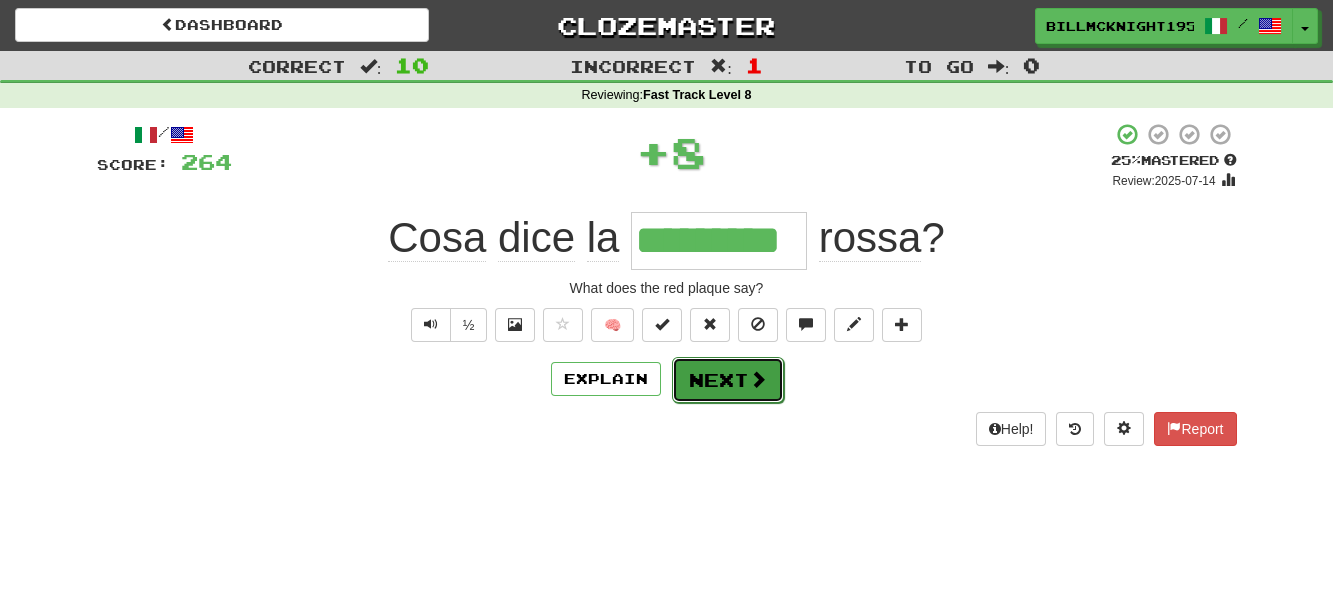click on "Next" at bounding box center (728, 380) 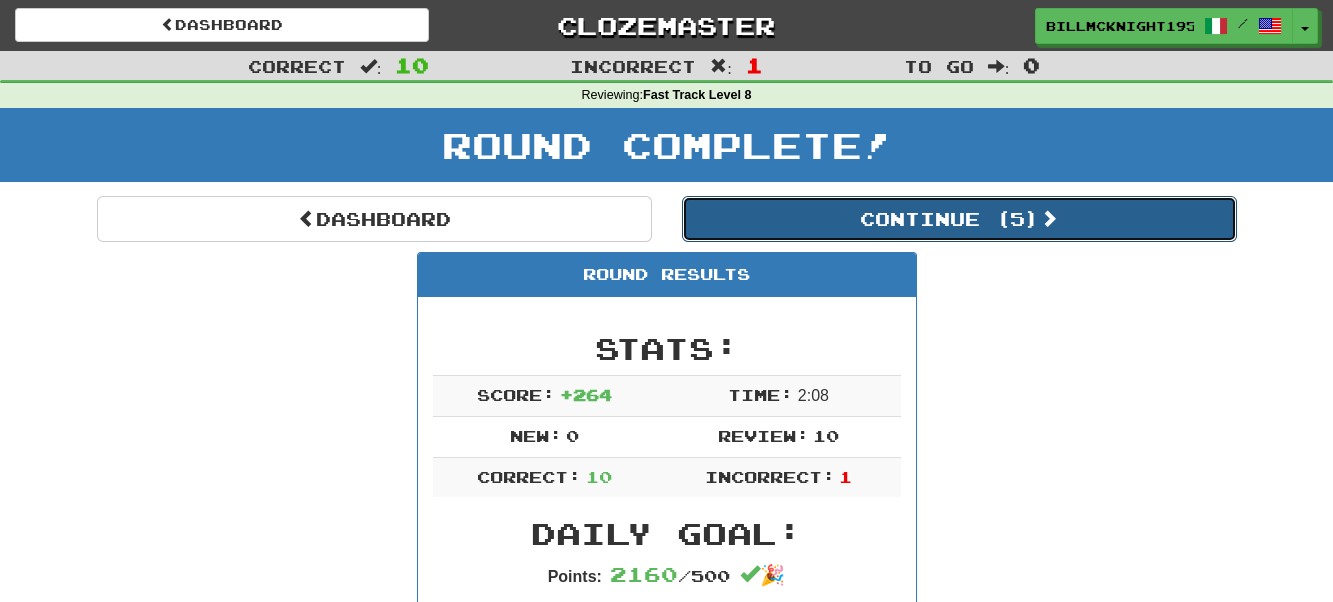click on "Continue ( 5 )" at bounding box center (959, 219) 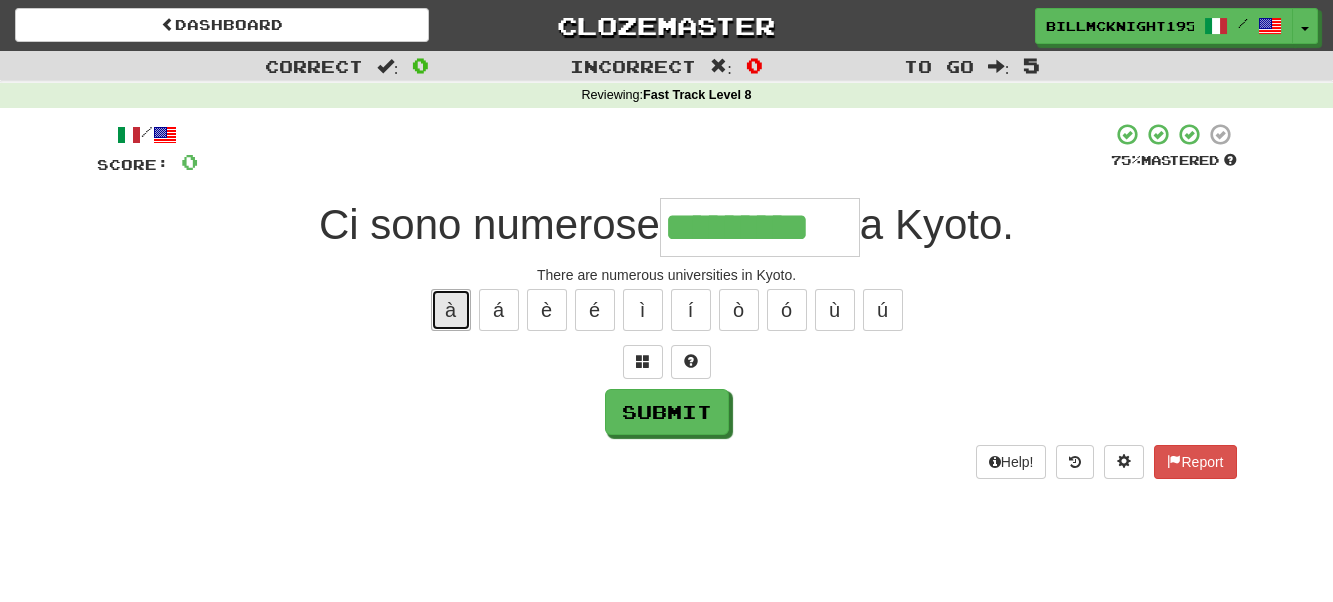 click on "à" at bounding box center [451, 310] 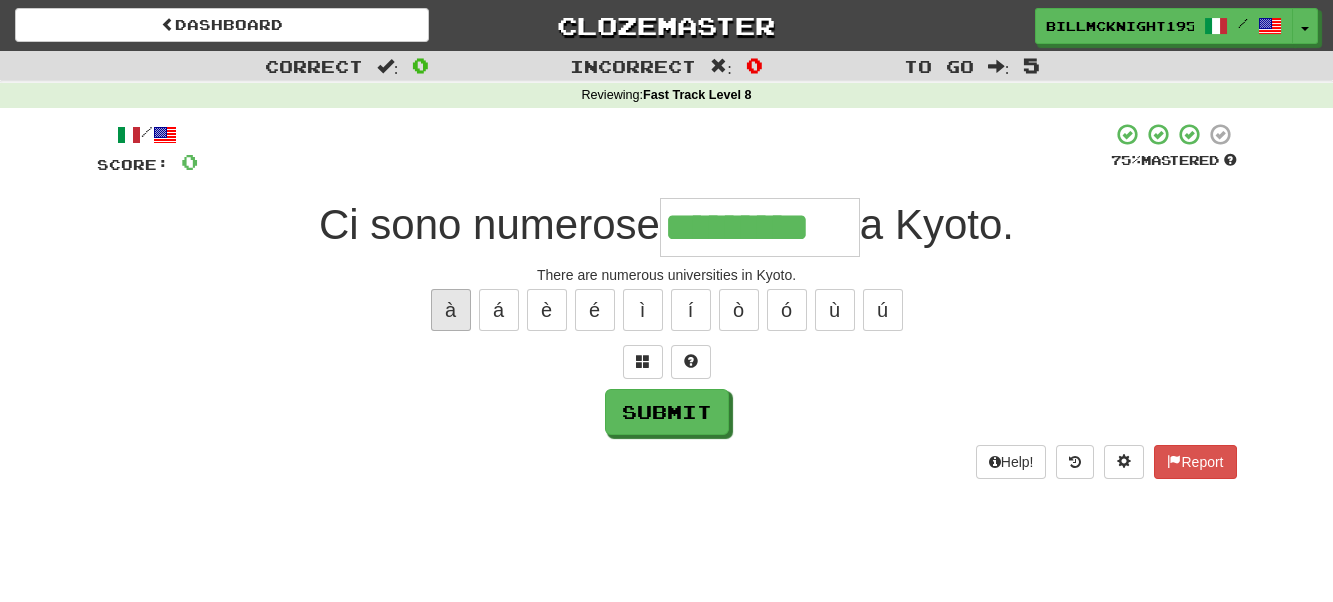 type on "**********" 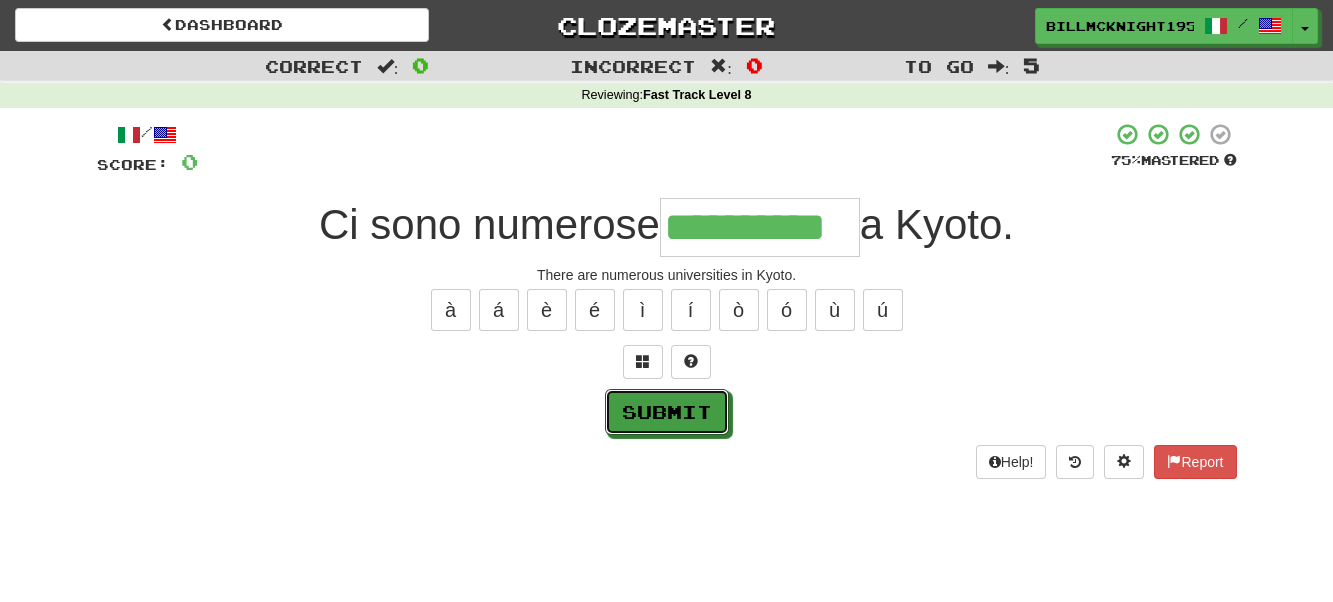 click on "Submit" at bounding box center (667, 412) 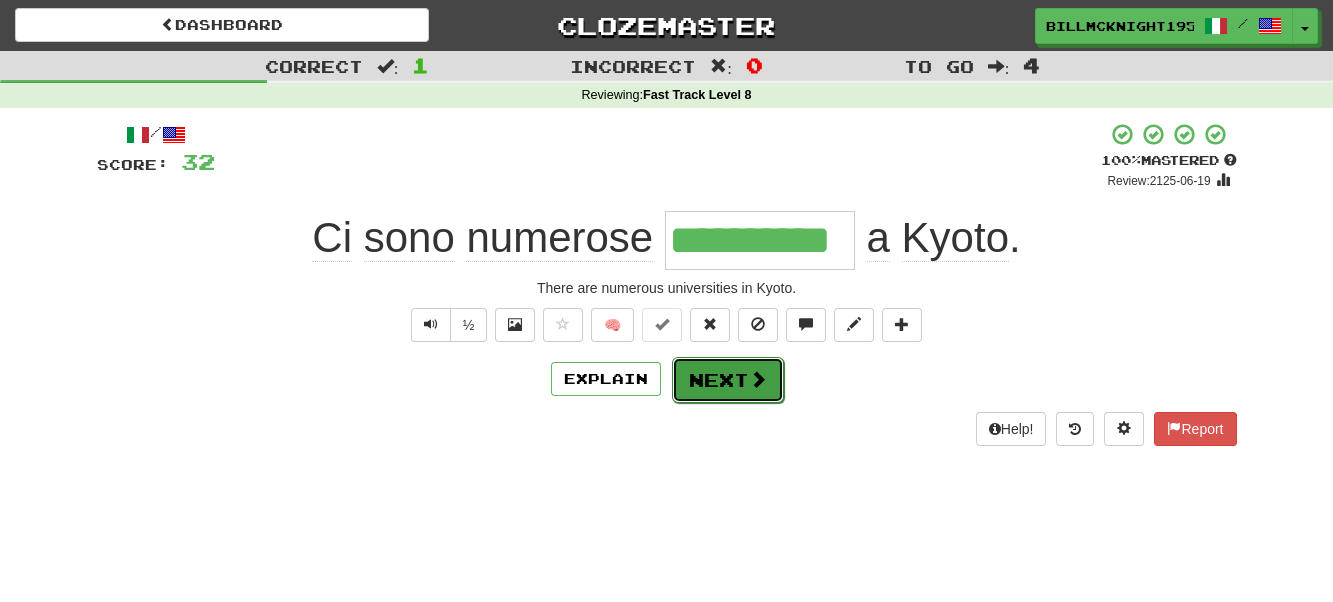click on "Next" at bounding box center (728, 380) 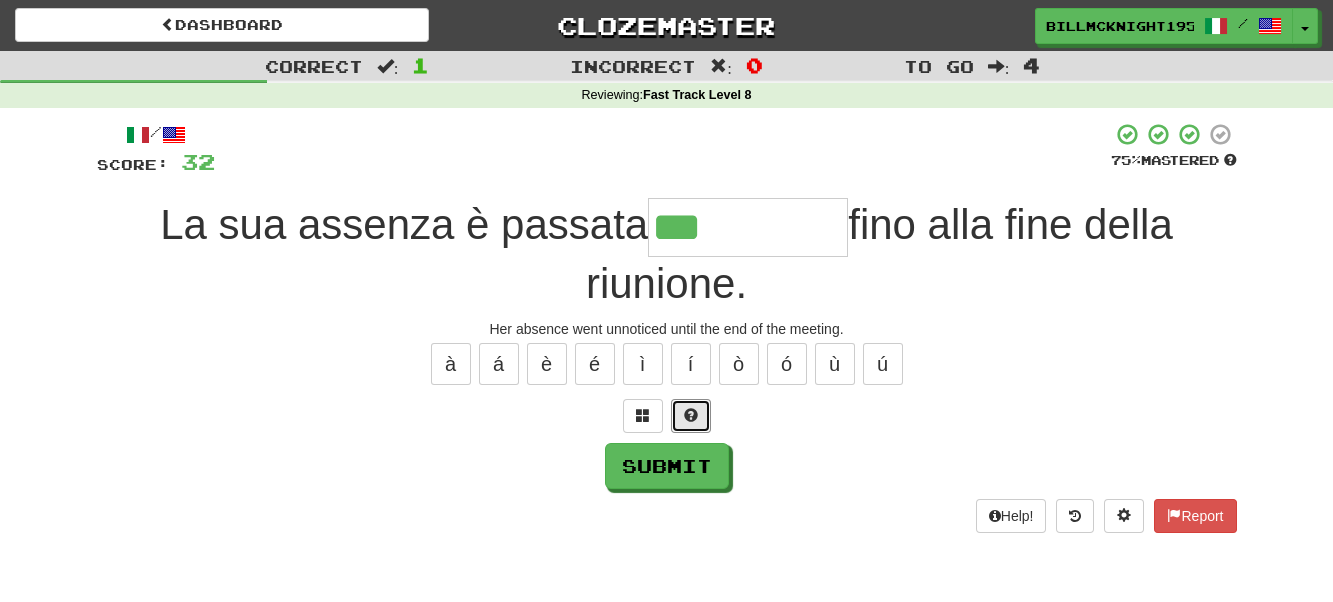 click at bounding box center [691, 416] 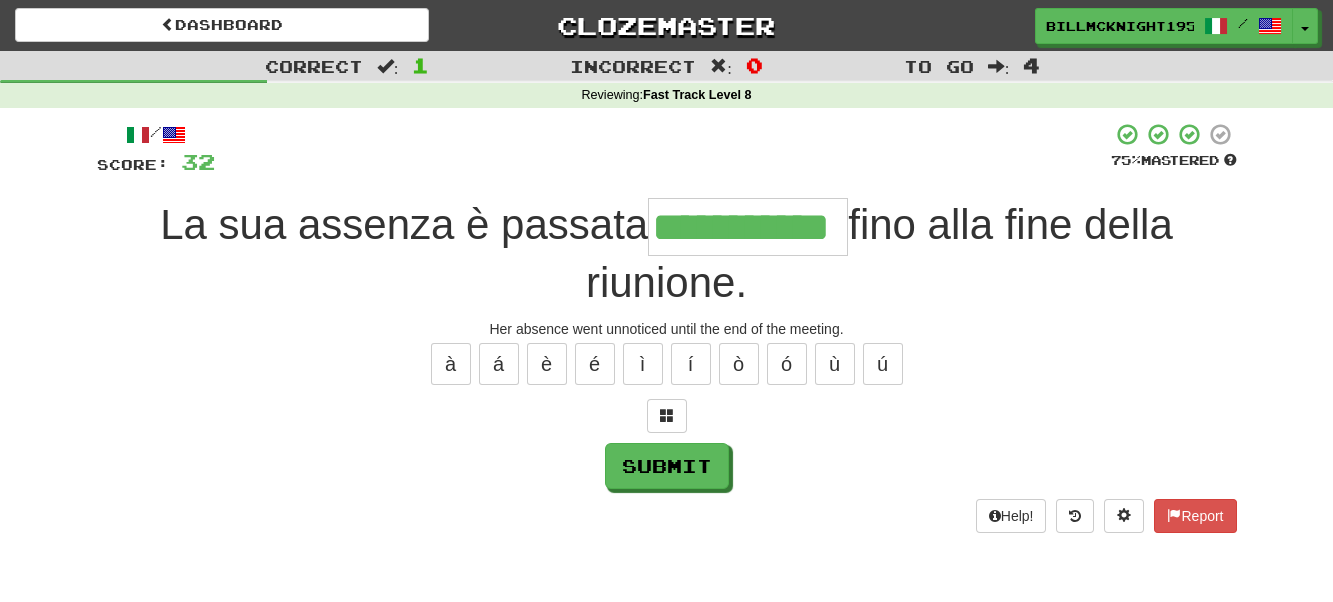 scroll, scrollTop: 0, scrollLeft: 22, axis: horizontal 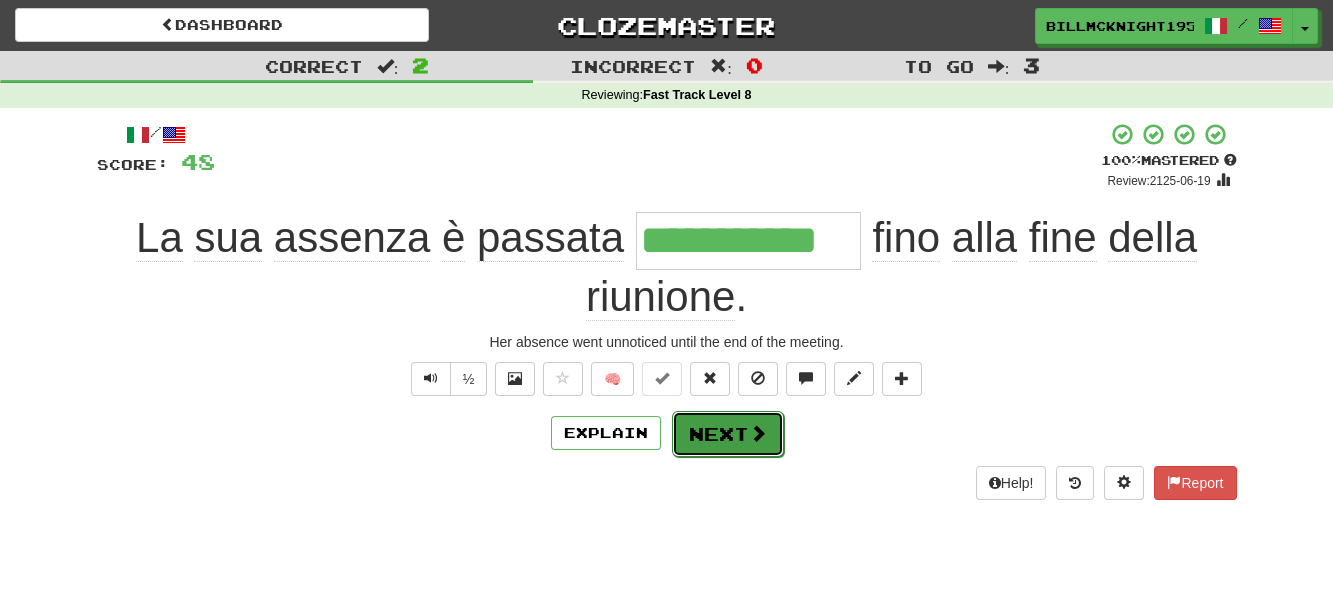 click on "Next" at bounding box center (728, 434) 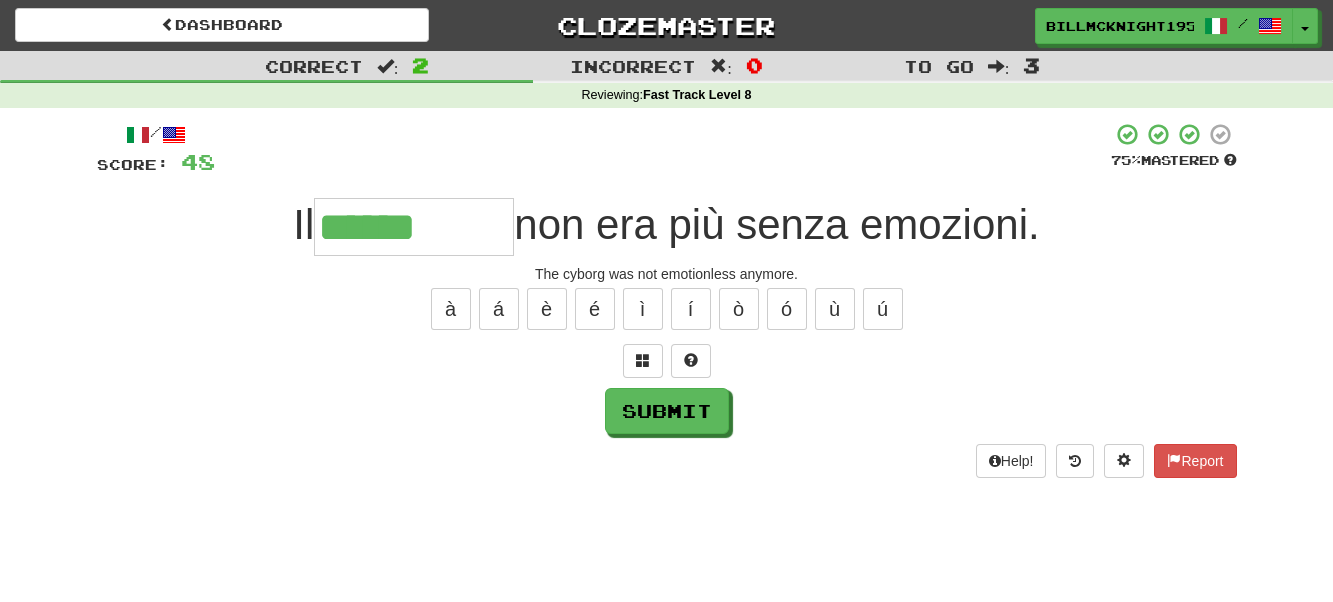 type on "******" 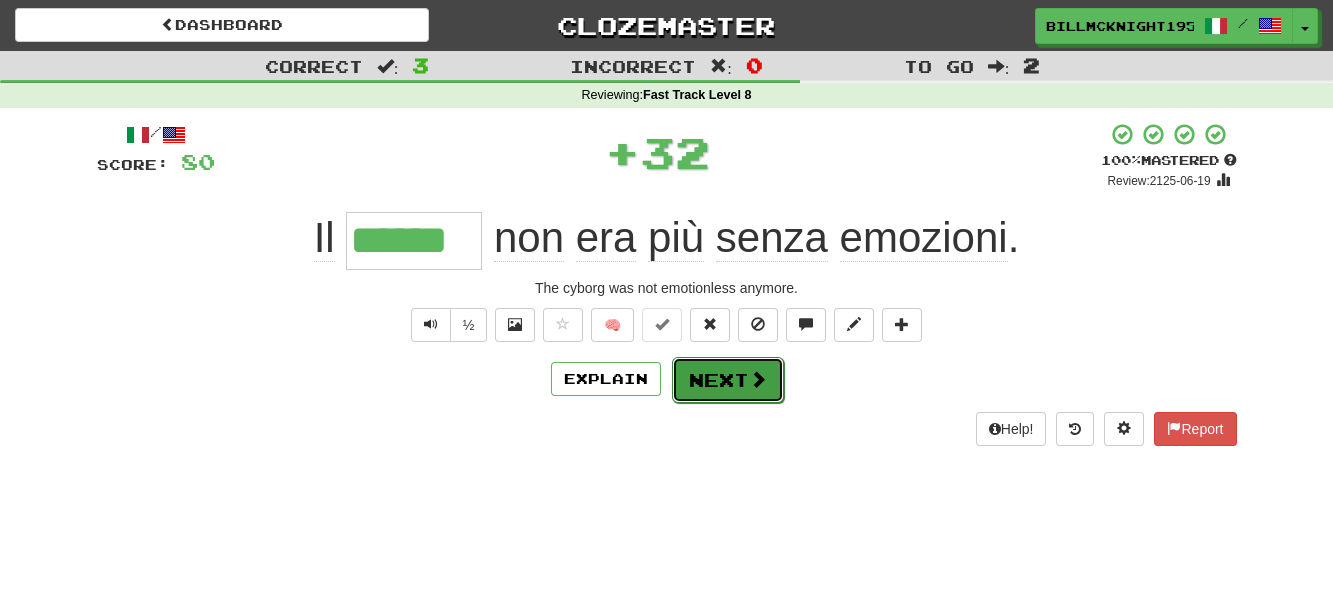 click on "Next" at bounding box center (728, 380) 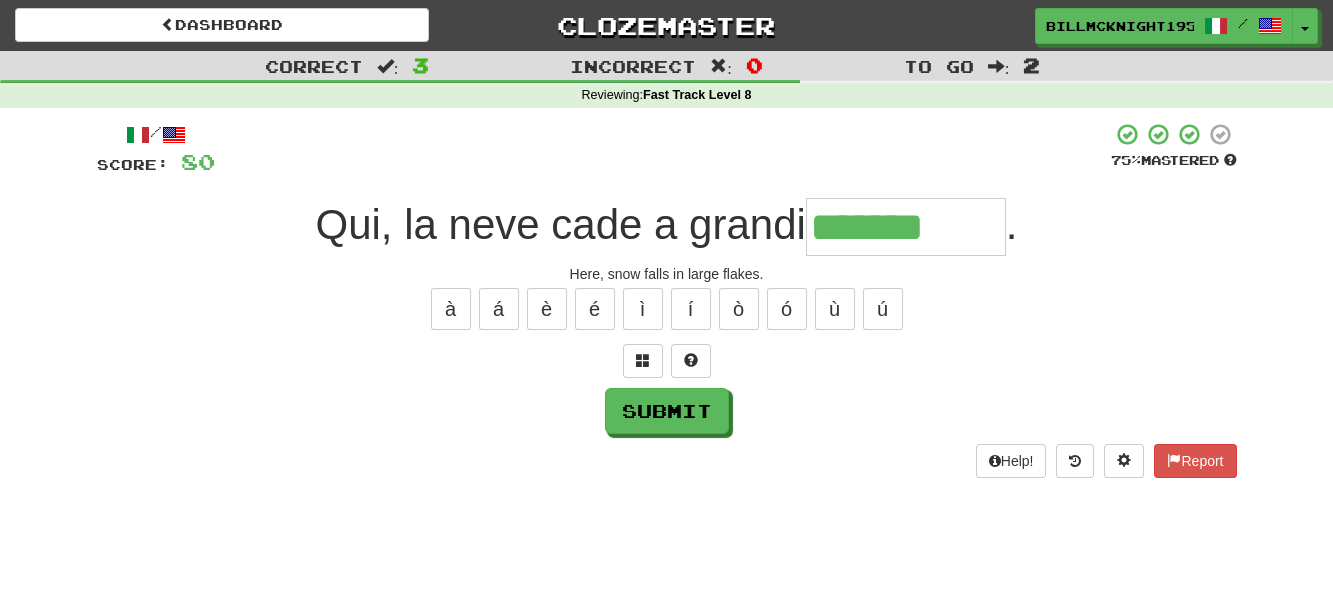 type on "*******" 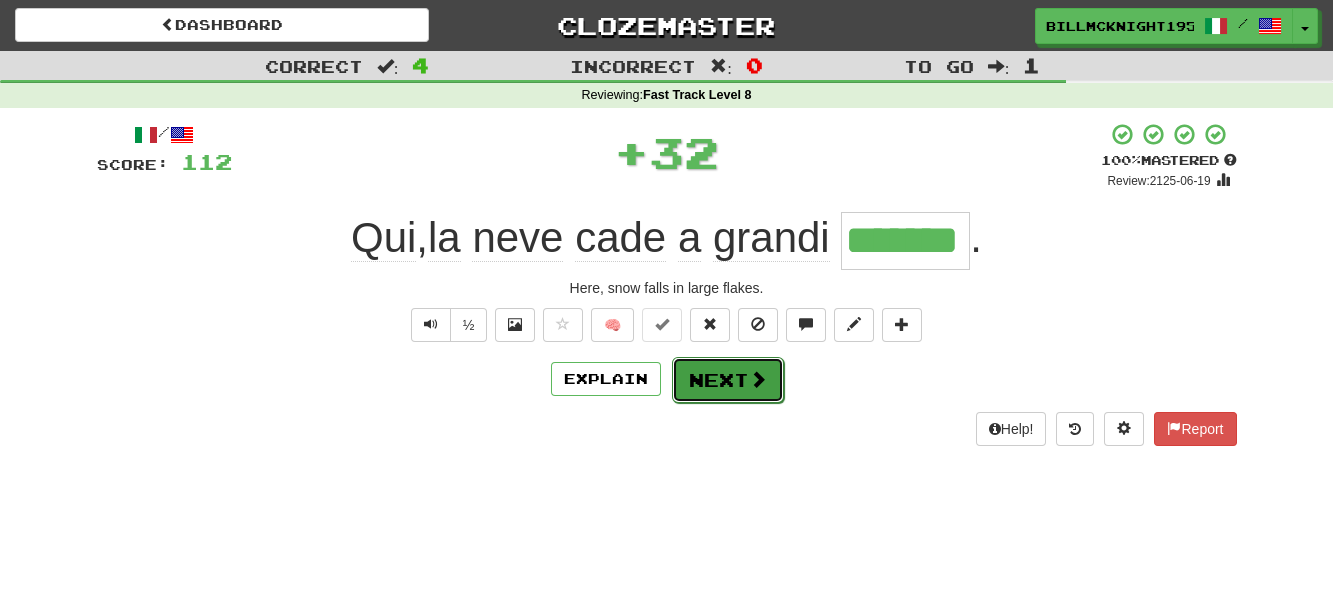 click on "Next" at bounding box center (728, 380) 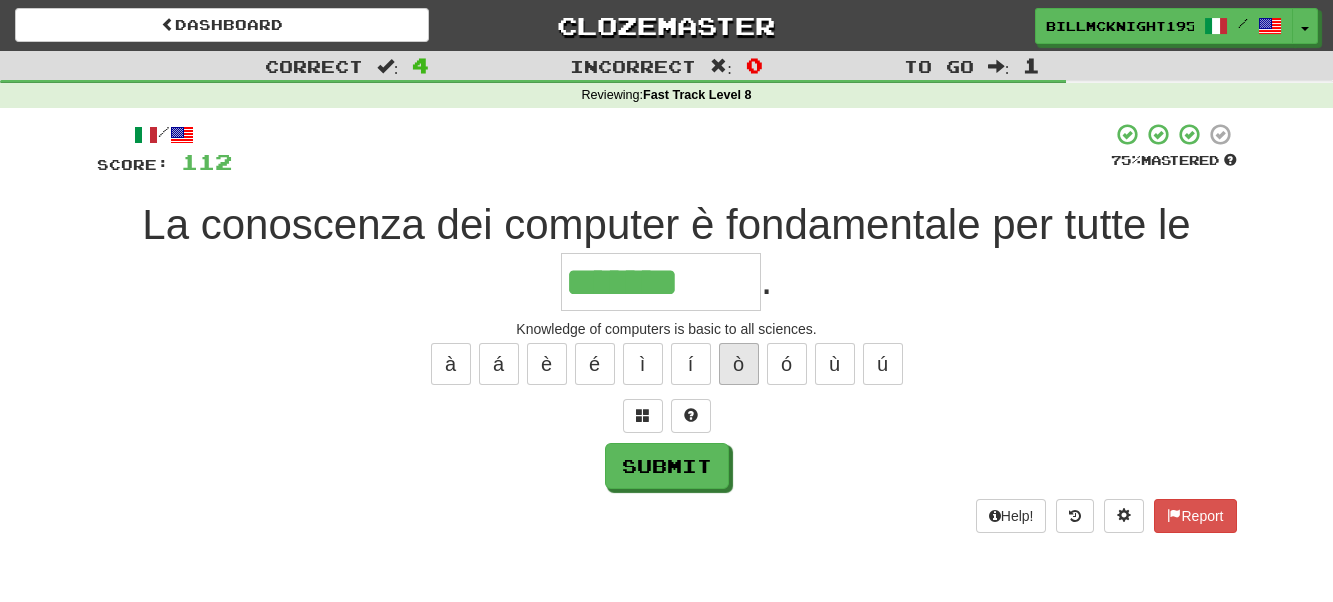 type on "*******" 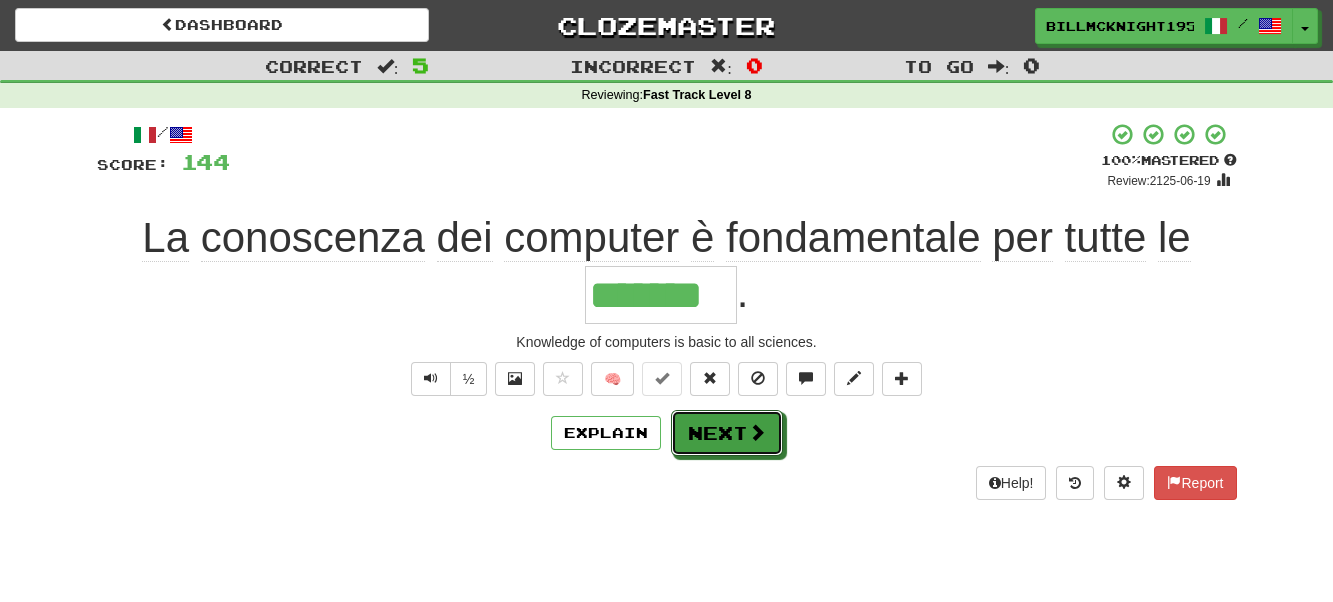 click on "Next" at bounding box center [727, 433] 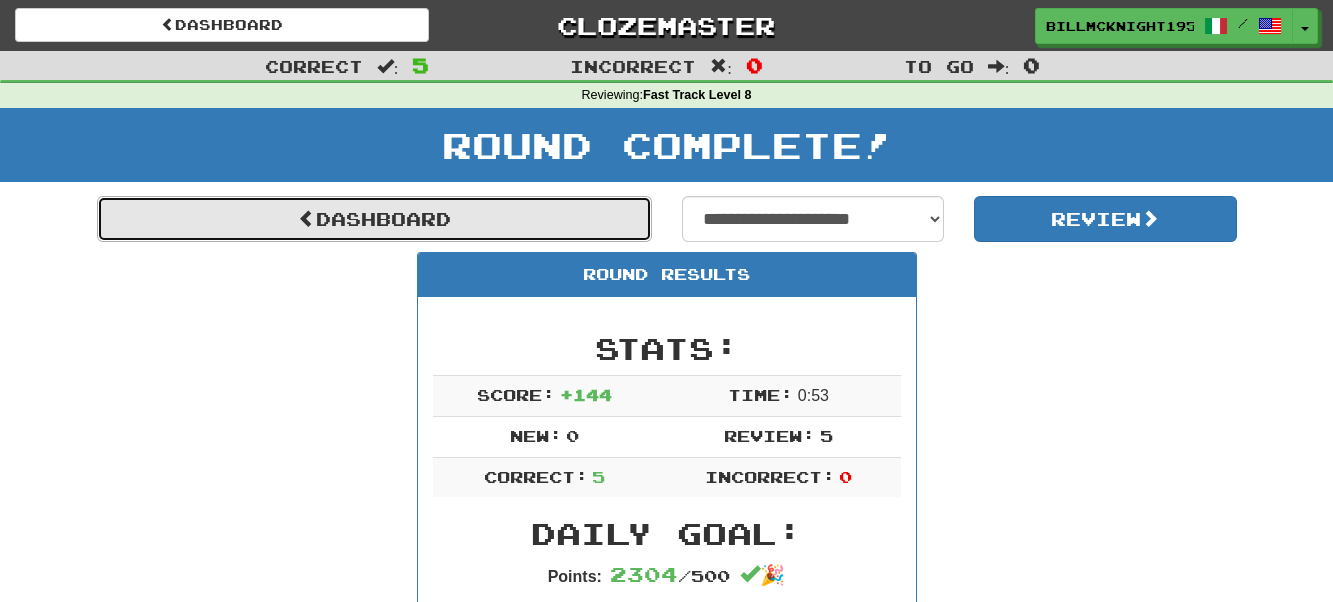 click on "Dashboard" at bounding box center (374, 219) 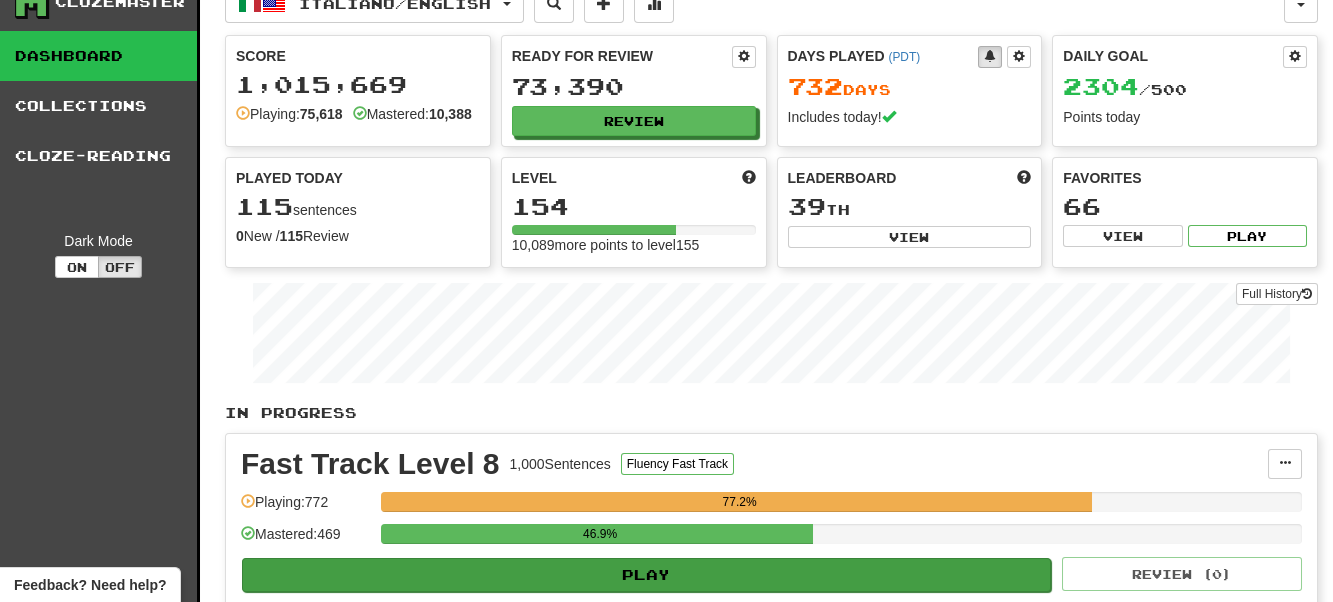 scroll, scrollTop: 0, scrollLeft: 0, axis: both 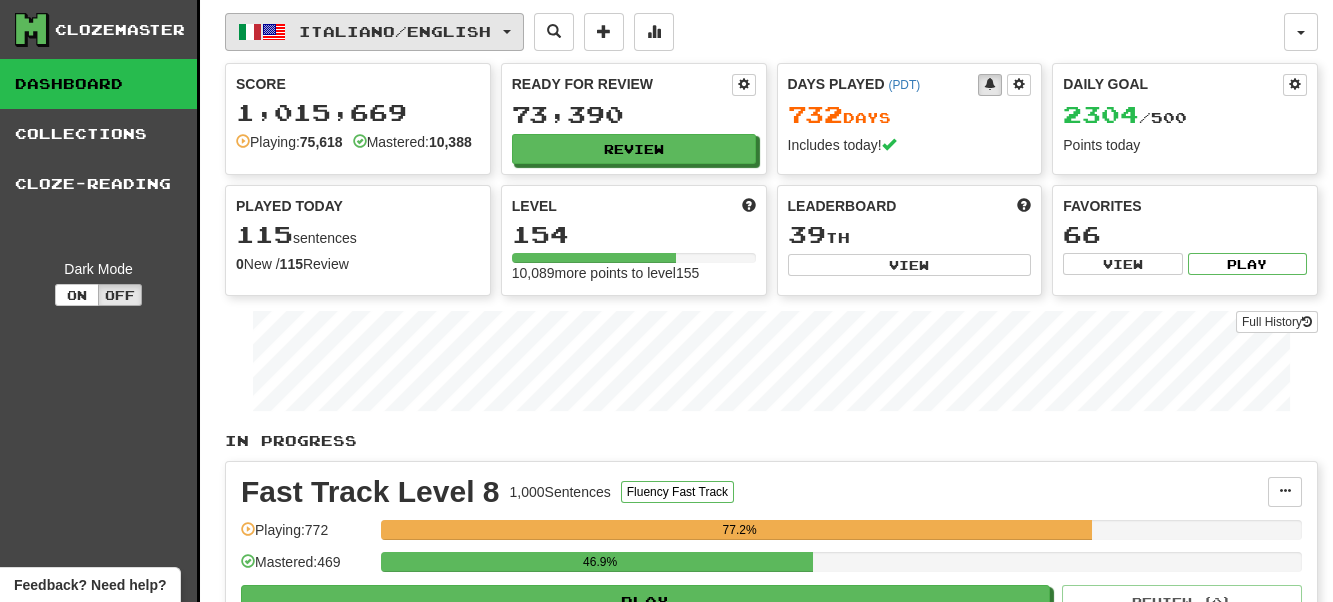 click on "Italiano  /  English" at bounding box center [374, 32] 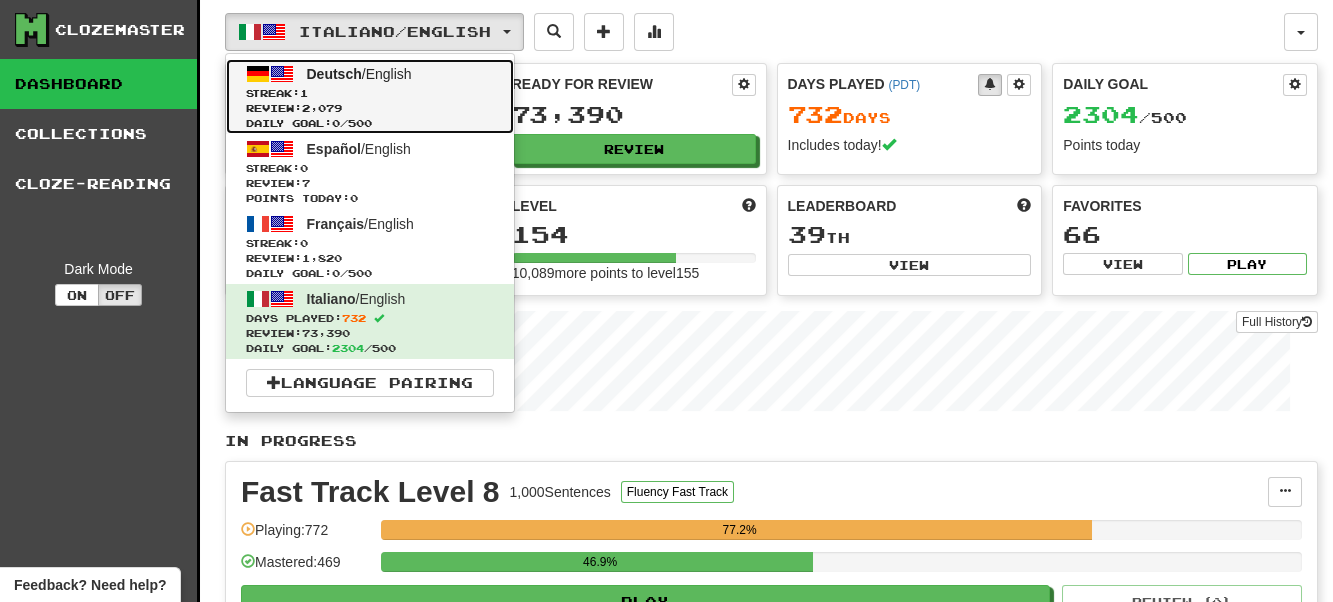 click on "Daily Goal:  0  /  500" at bounding box center [370, 123] 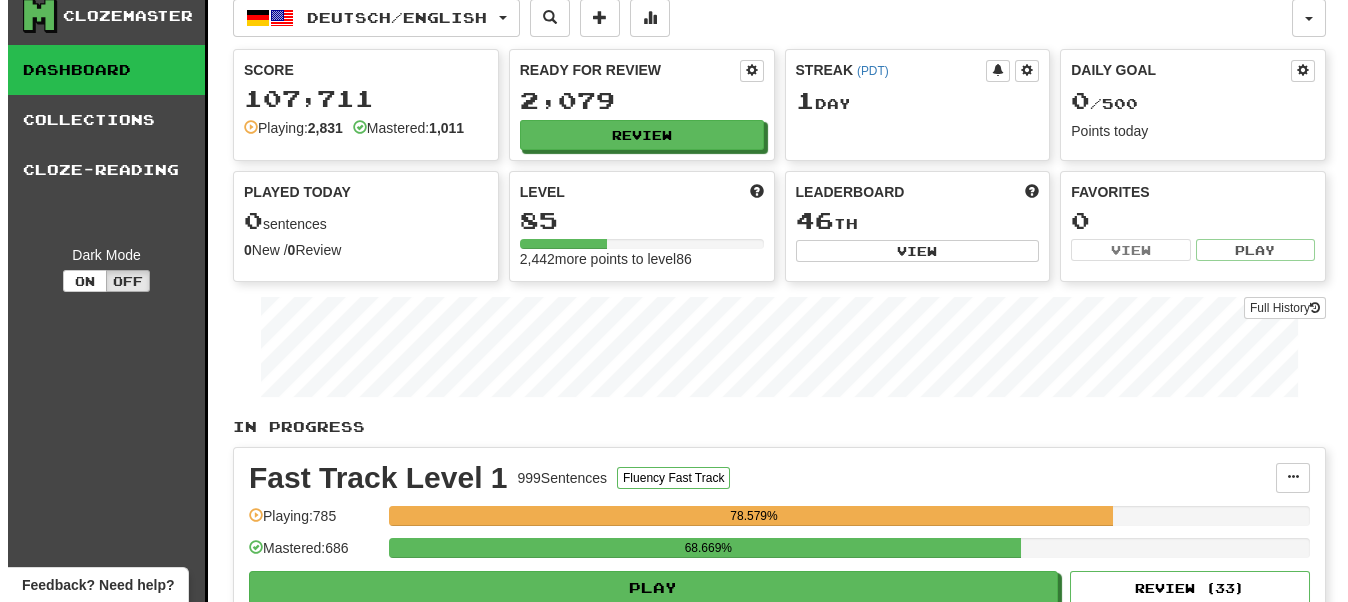scroll, scrollTop: 0, scrollLeft: 0, axis: both 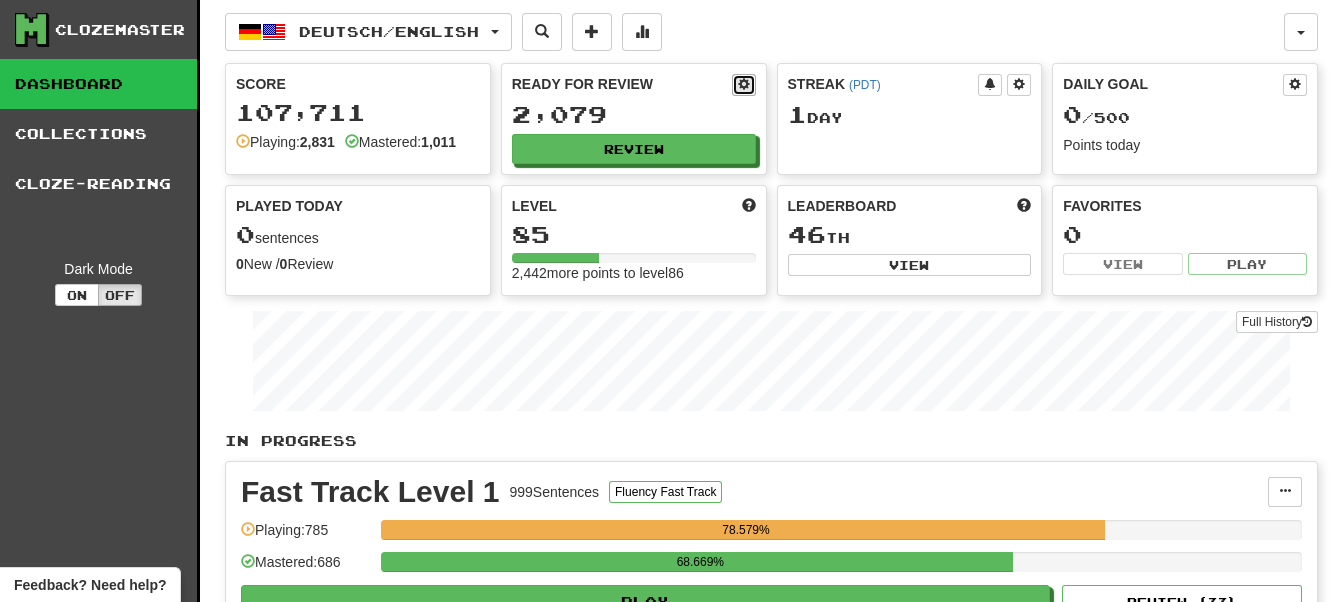 click at bounding box center (744, 84) 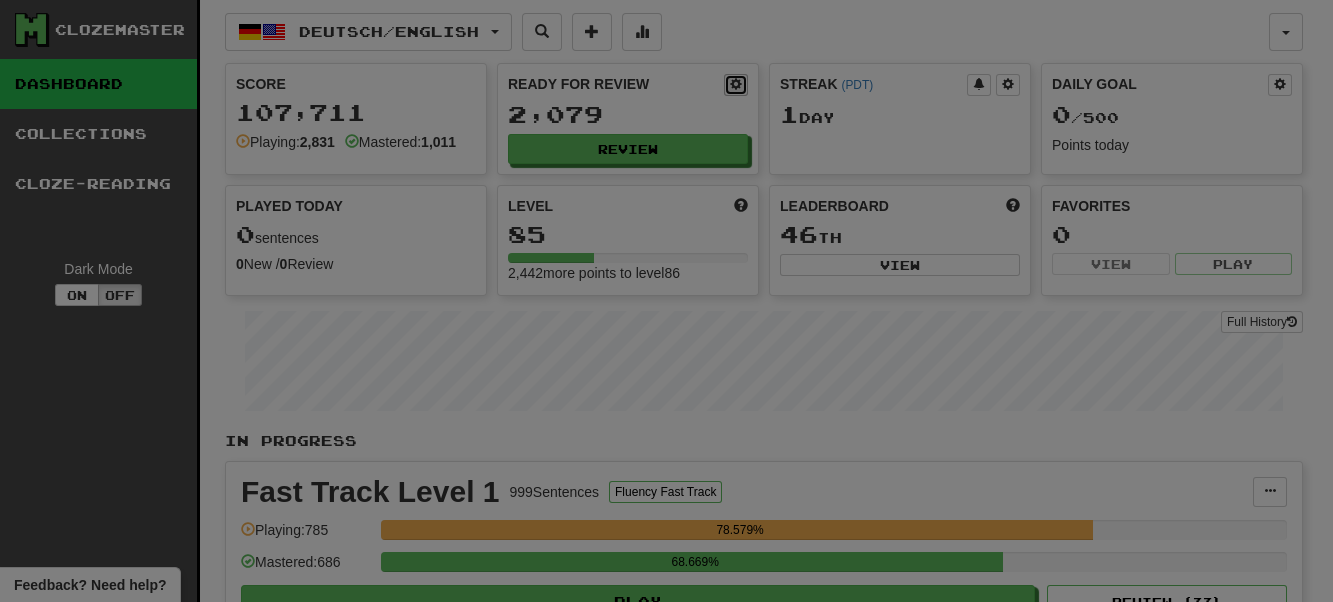 select on "**" 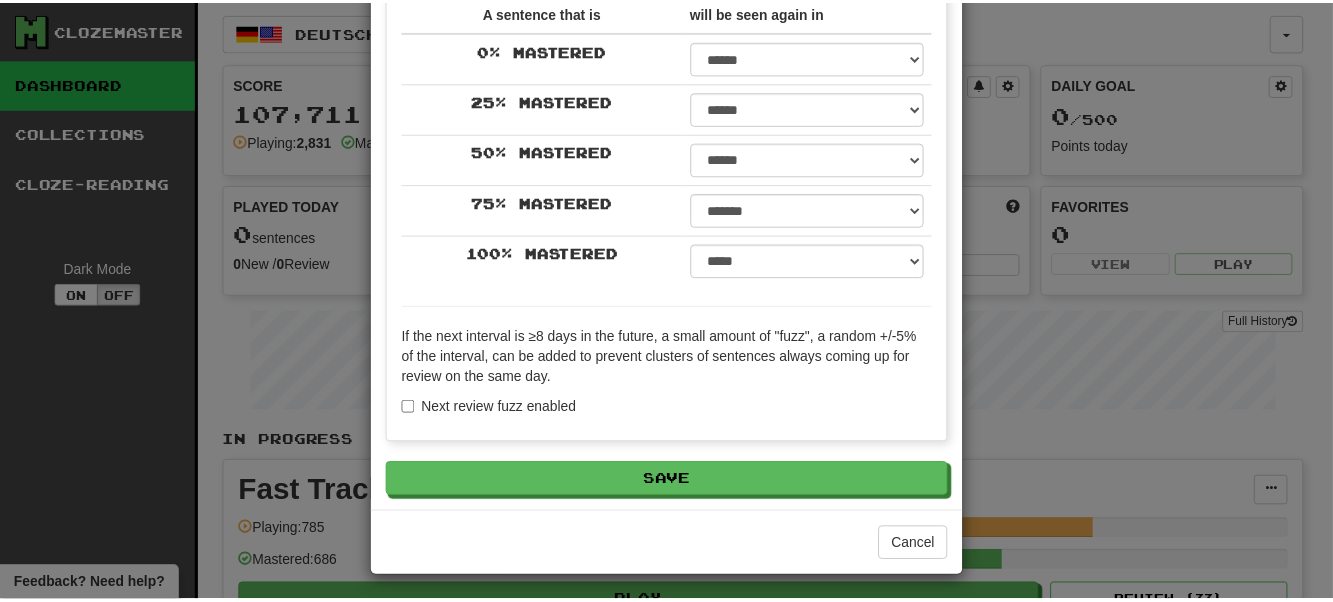 scroll, scrollTop: 0, scrollLeft: 0, axis: both 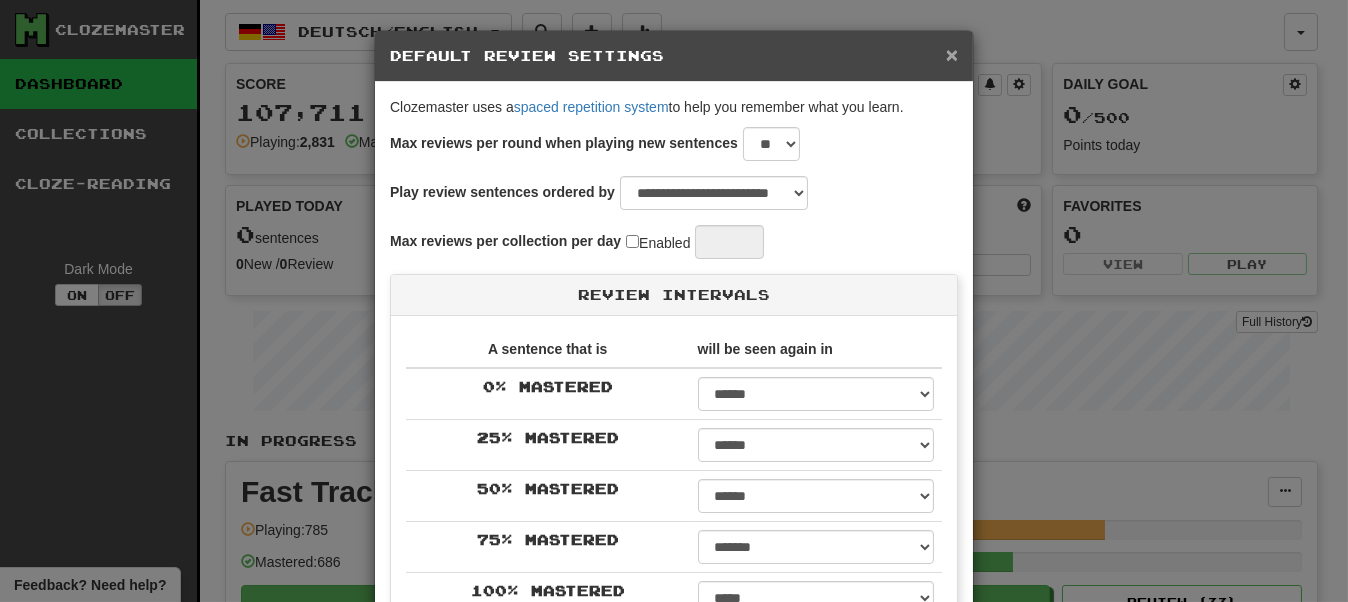 click on "×" at bounding box center [952, 54] 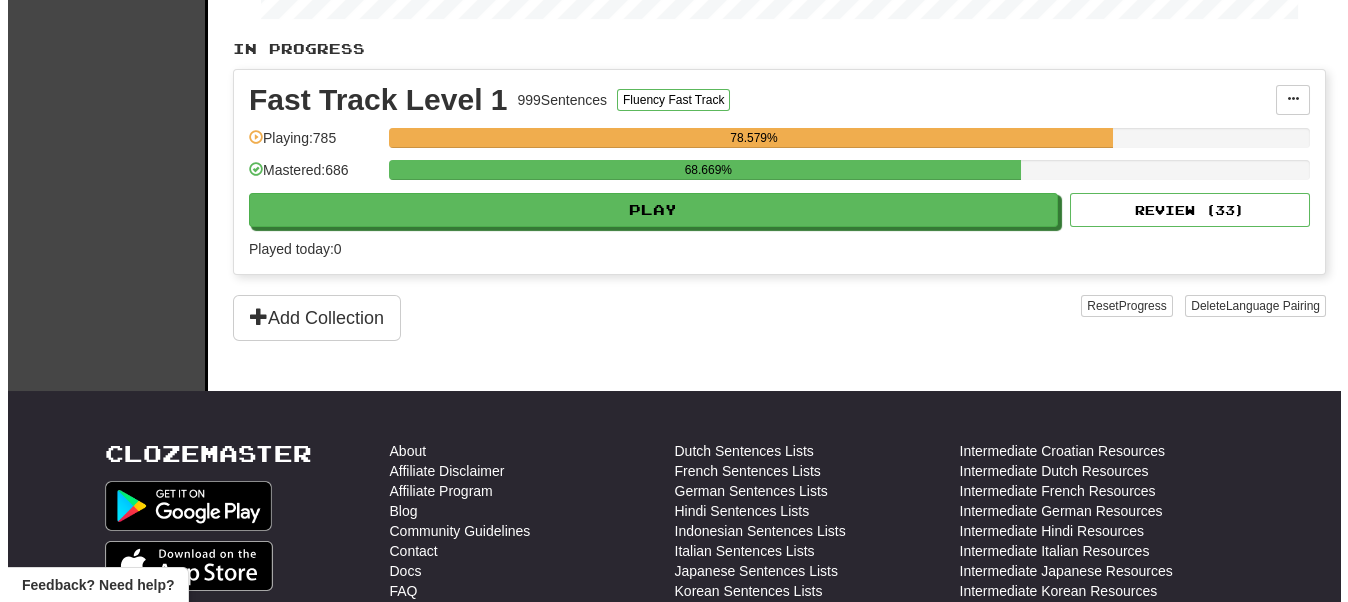 scroll, scrollTop: 300, scrollLeft: 0, axis: vertical 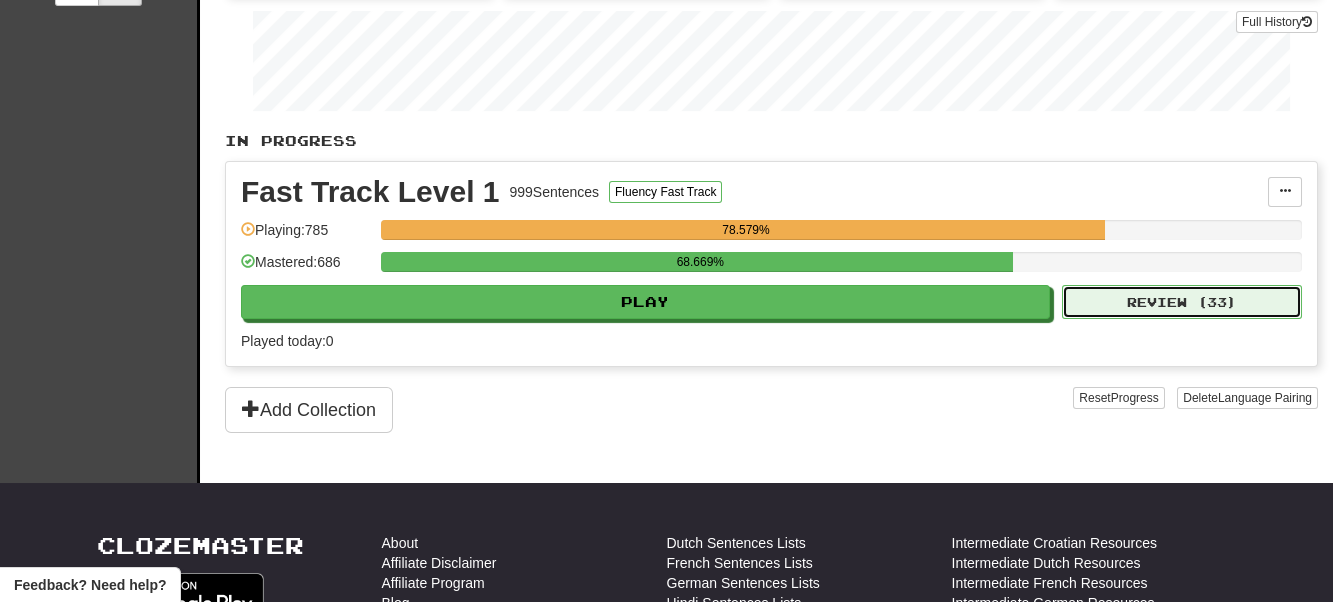 click on "Review ( 33 )" at bounding box center [1182, 302] 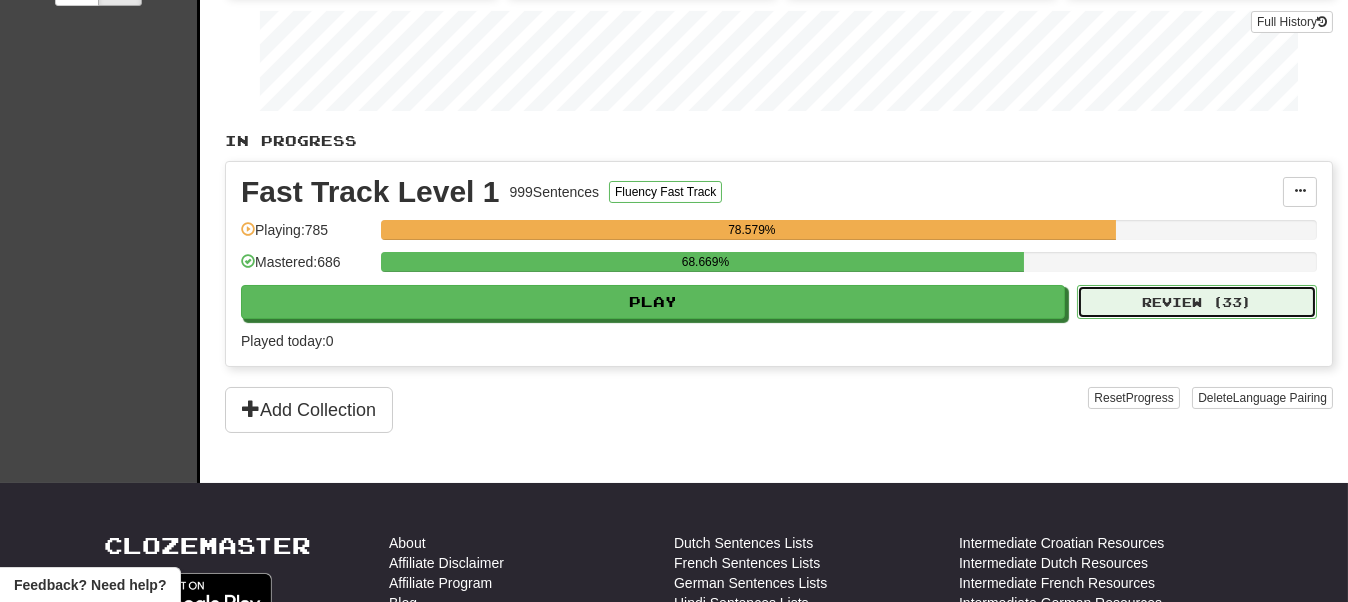 select on "**" 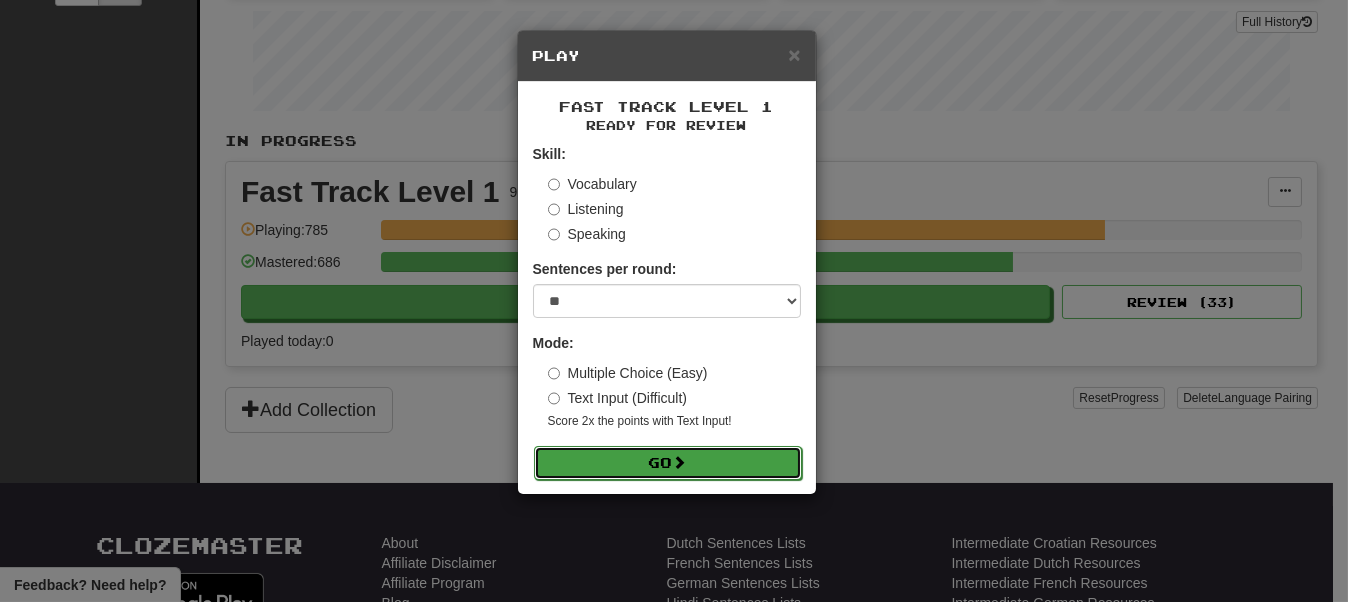 click on "Go" at bounding box center (668, 463) 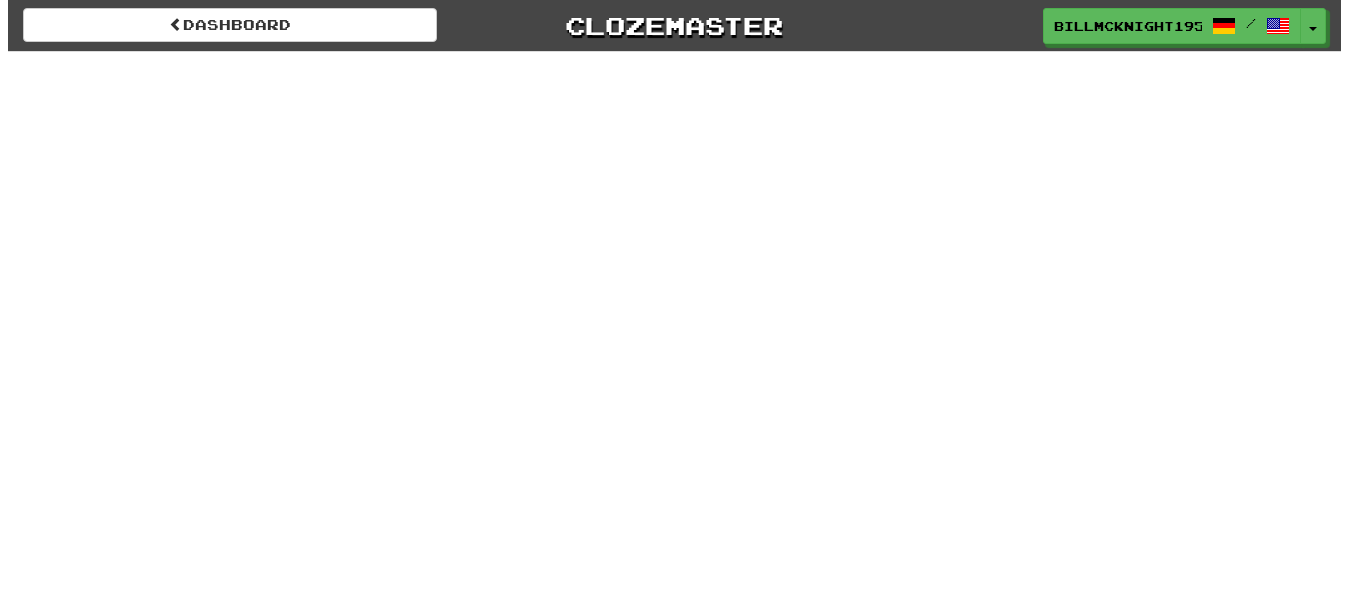 scroll, scrollTop: 0, scrollLeft: 0, axis: both 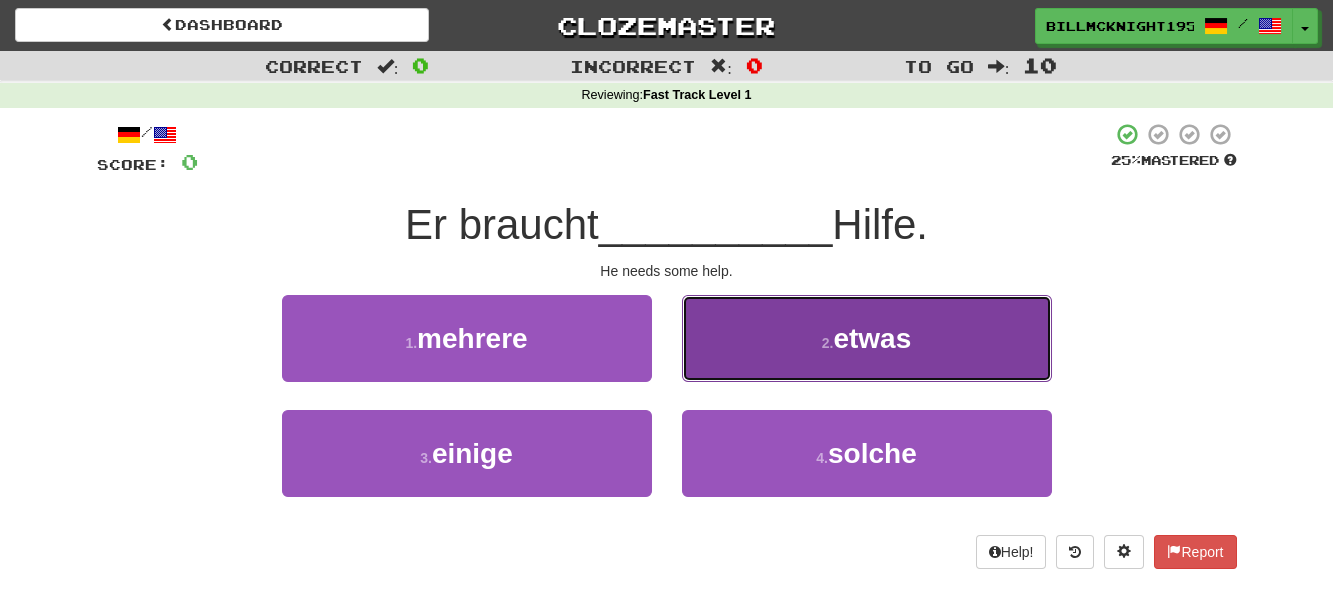 click on "2 .  etwas" at bounding box center (867, 338) 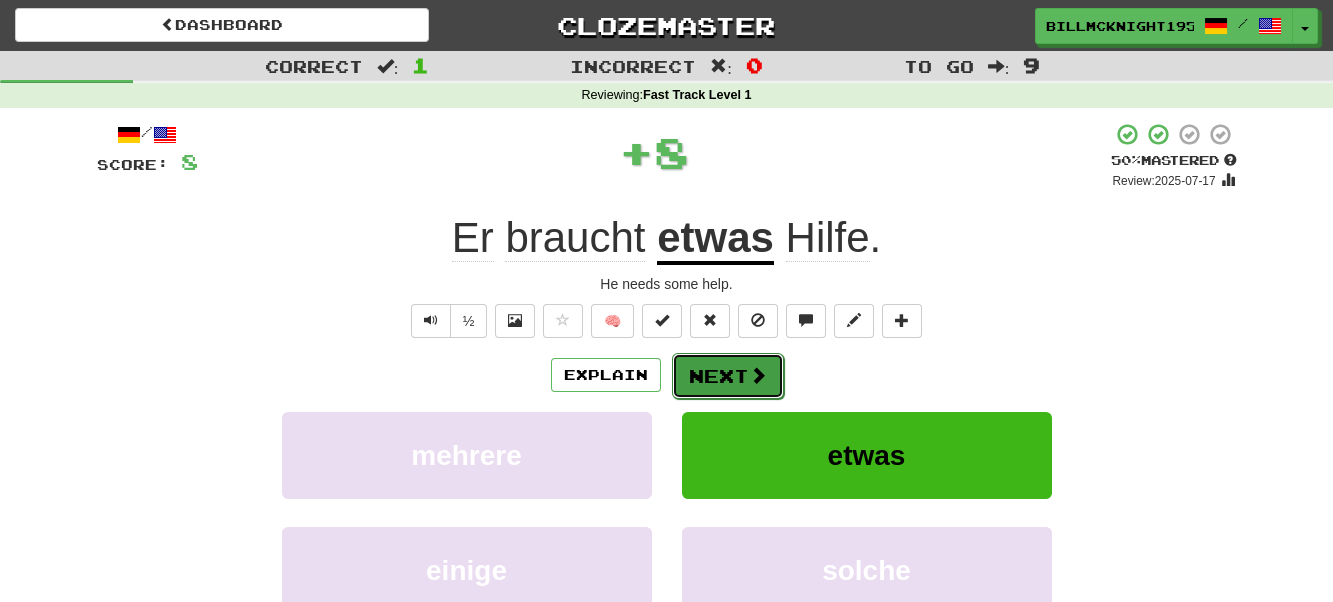 click on "Next" at bounding box center [728, 376] 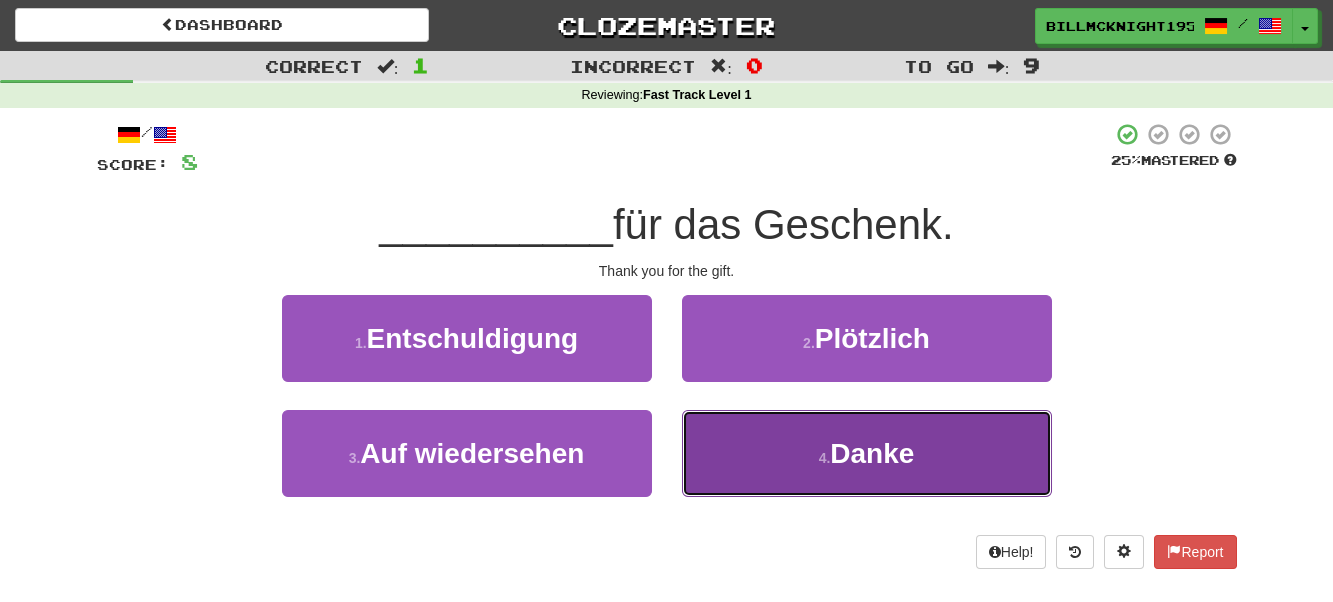 click on "Danke" at bounding box center [872, 453] 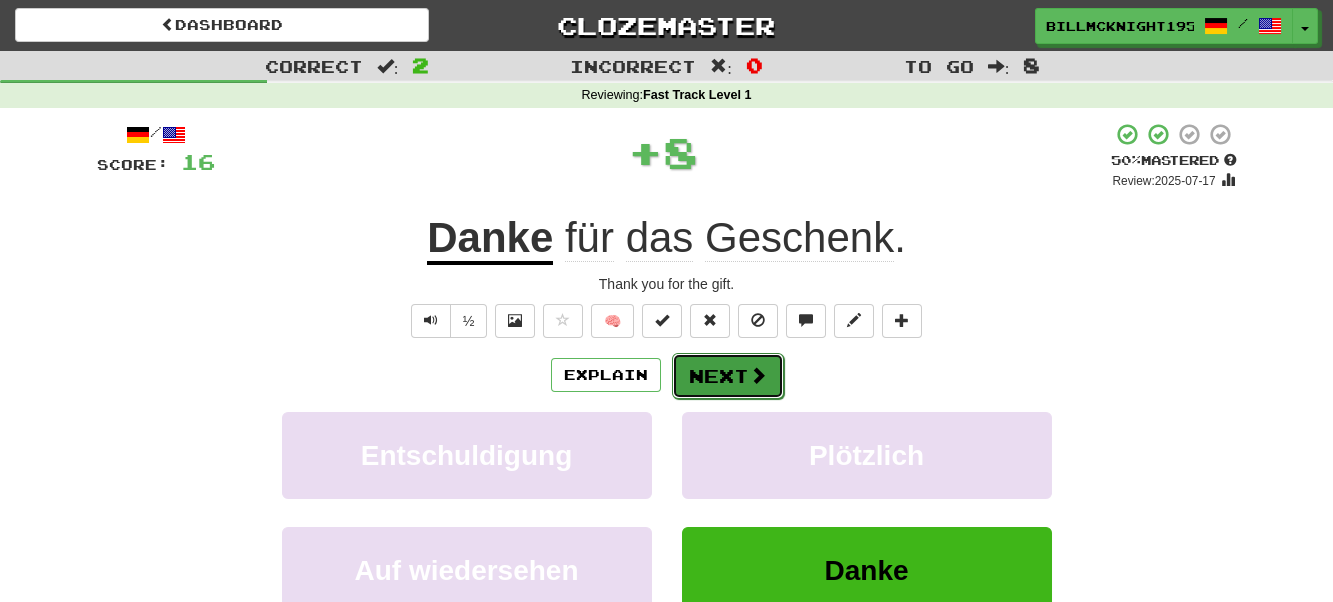 click on "Next" at bounding box center (728, 376) 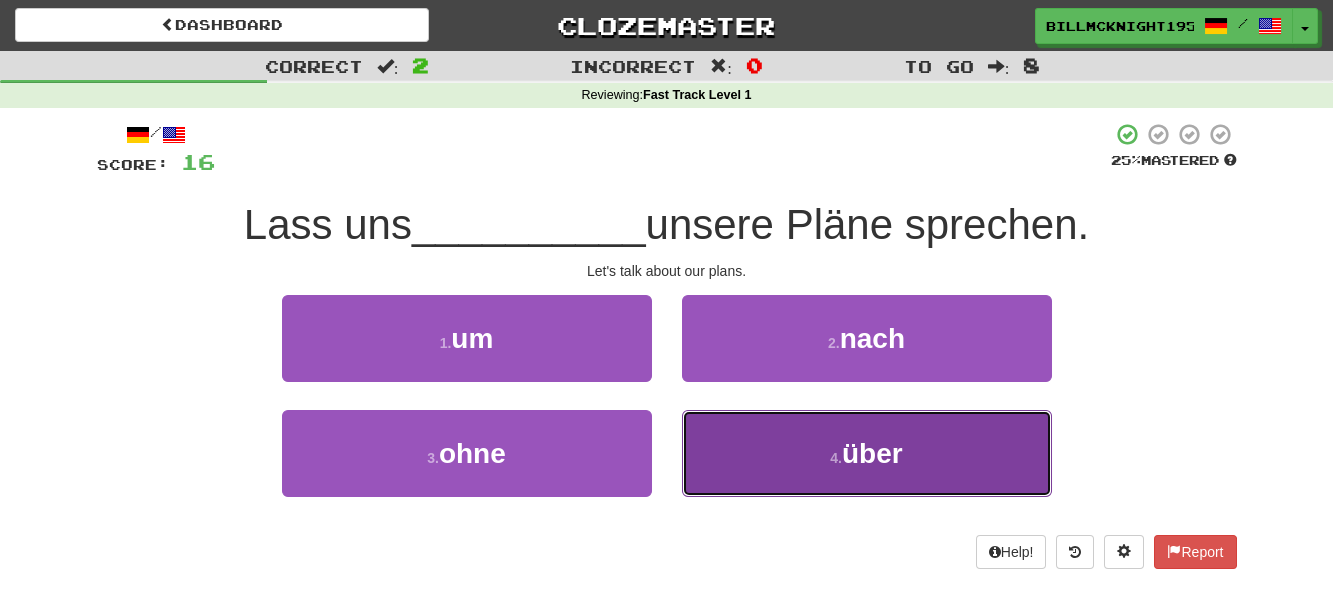 click on "über" at bounding box center (872, 453) 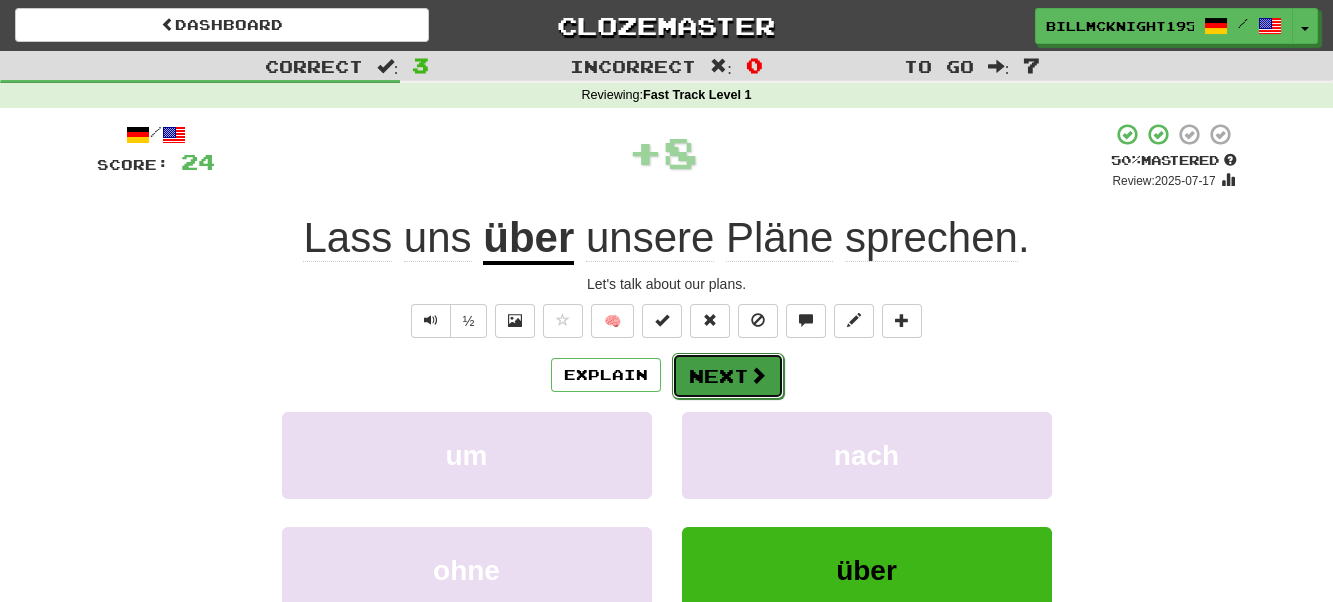 click on "Next" at bounding box center [728, 376] 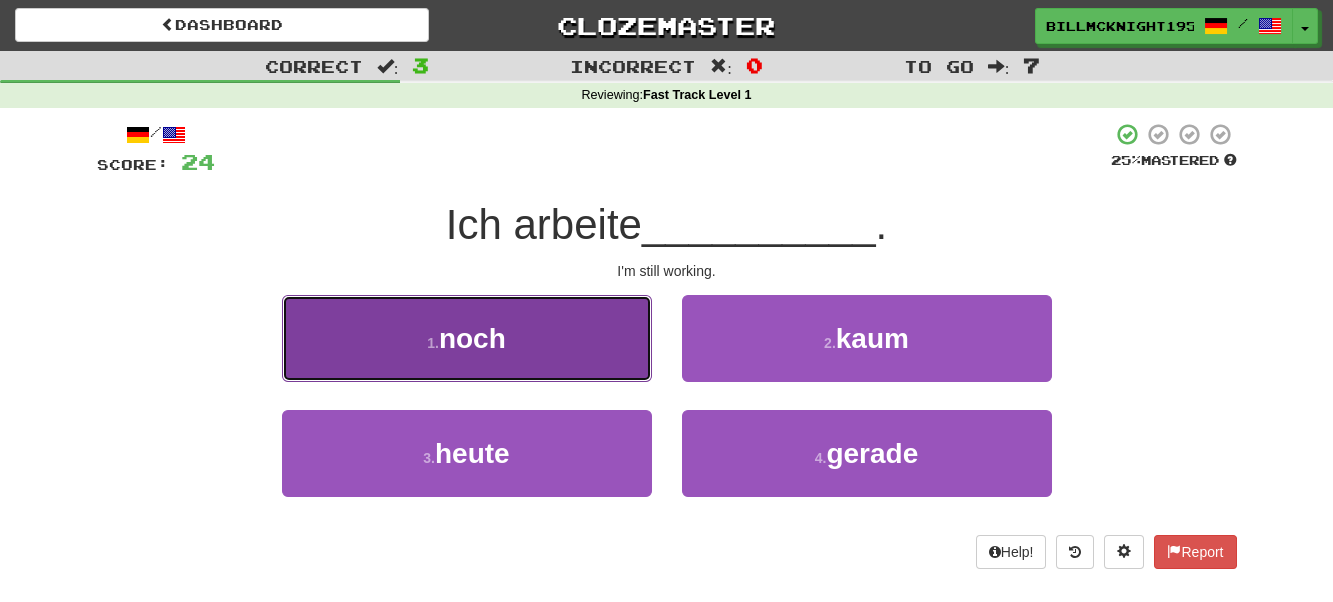 click on "1 .  noch" at bounding box center [467, 338] 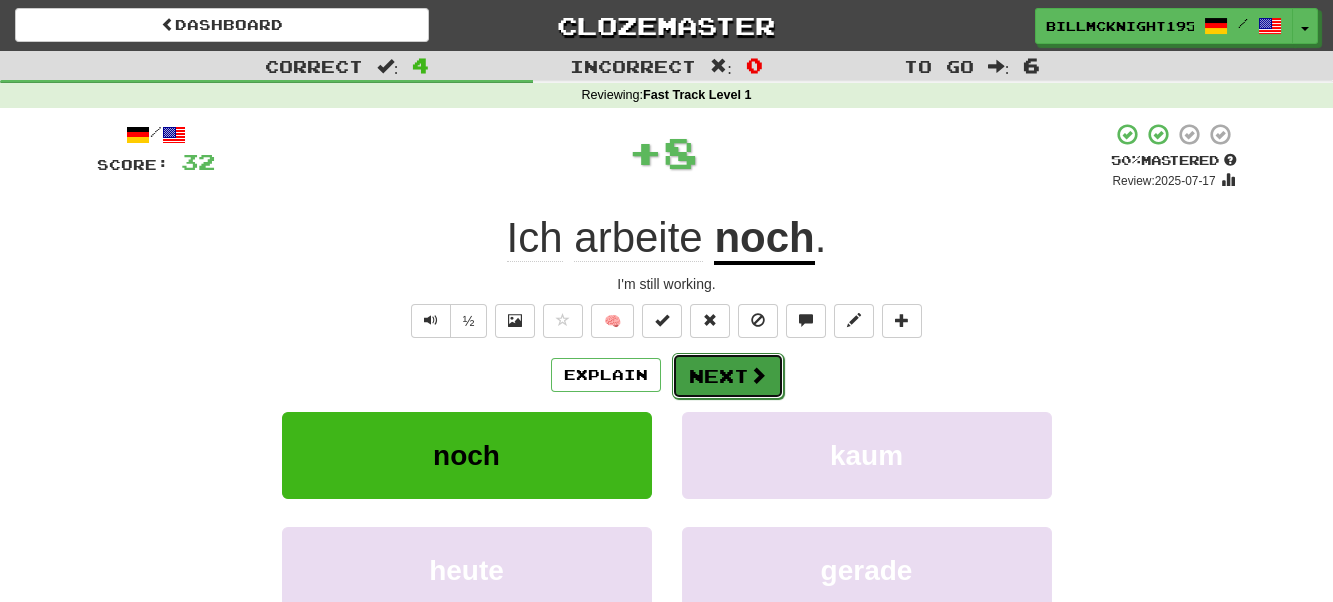 click on "Next" at bounding box center [728, 376] 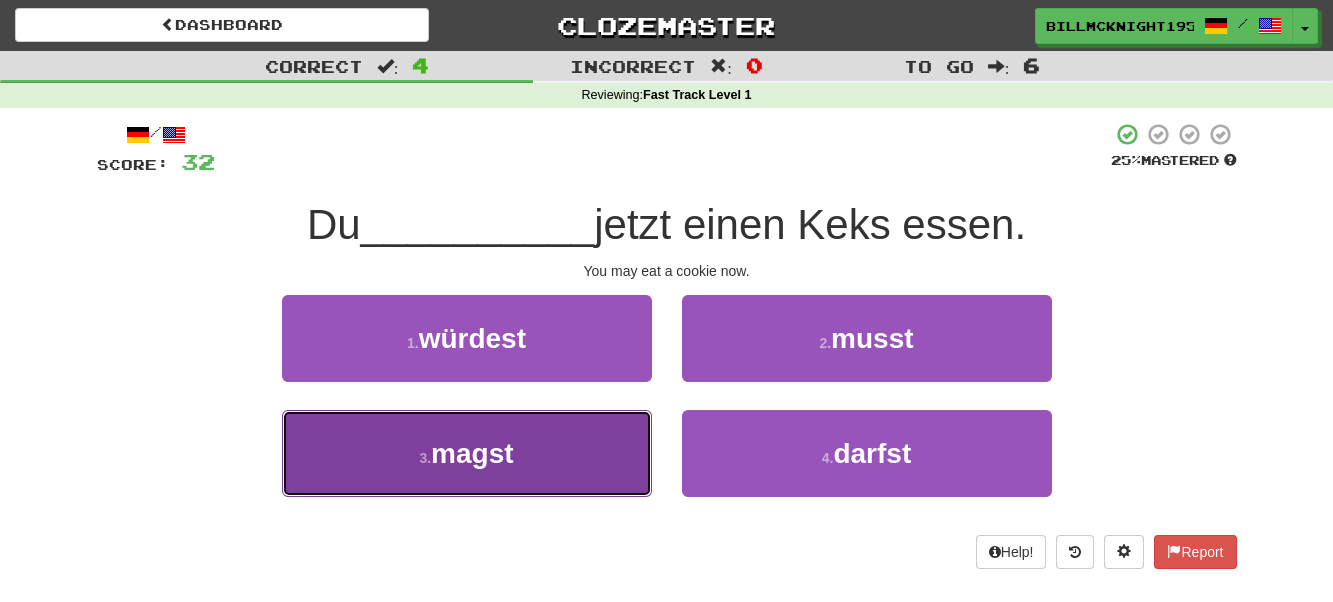 click on "3 .  magst" at bounding box center (467, 453) 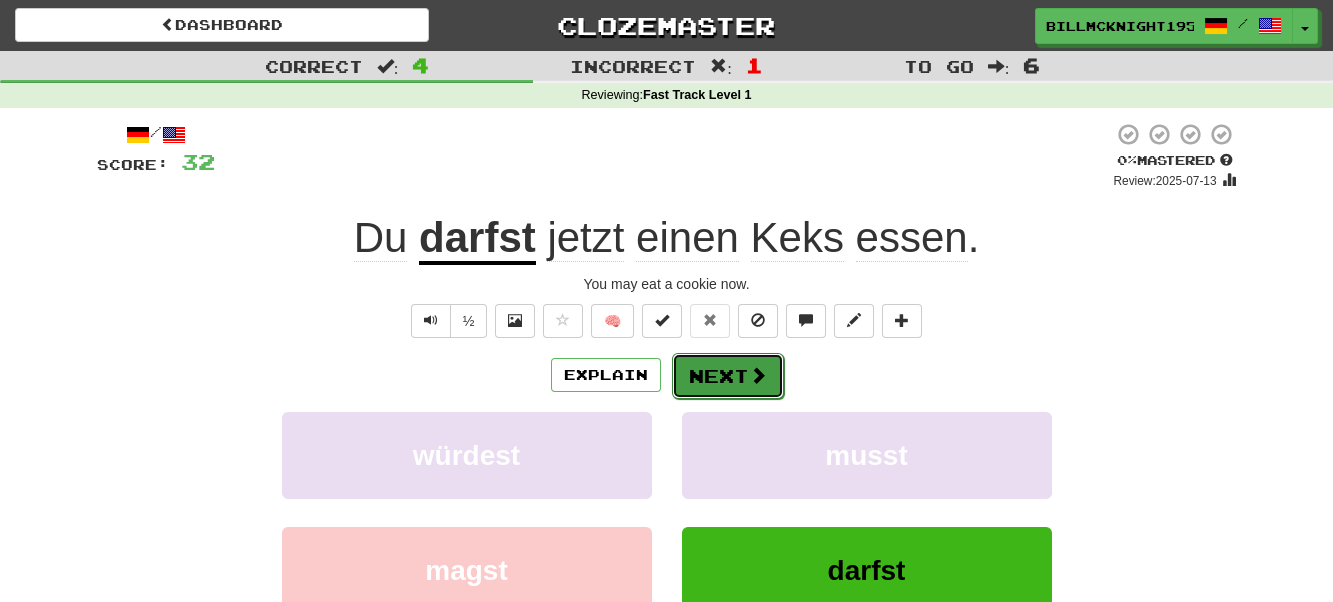 click on "Next" at bounding box center [728, 376] 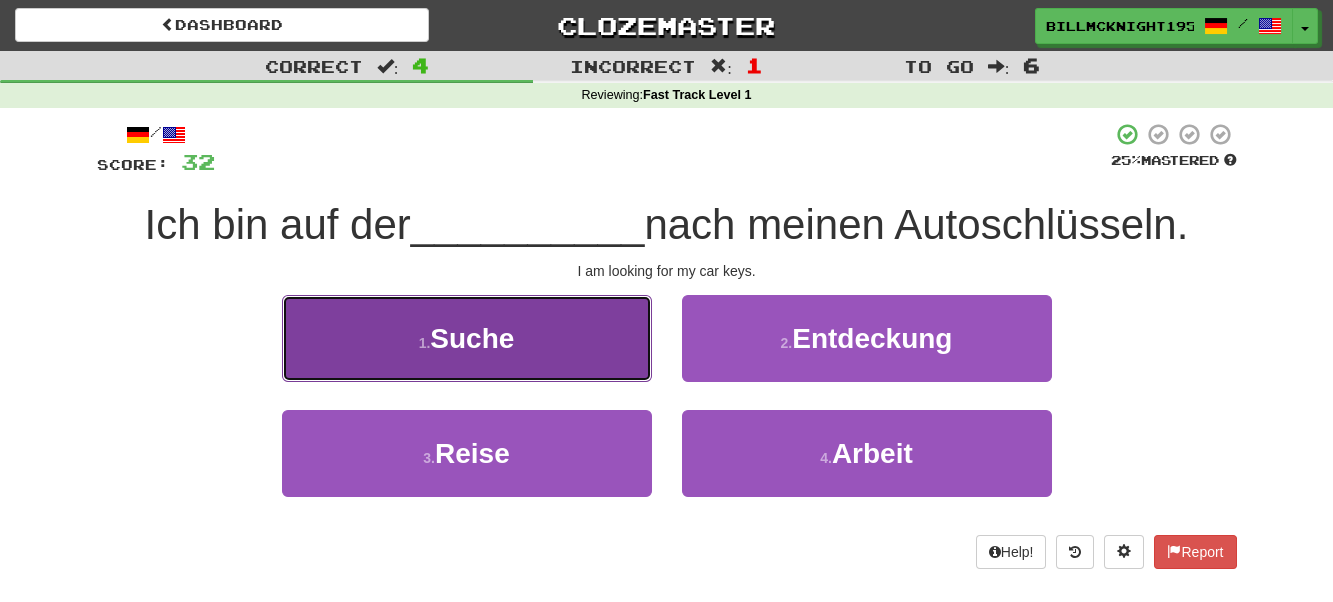 click on "Suche" at bounding box center (472, 338) 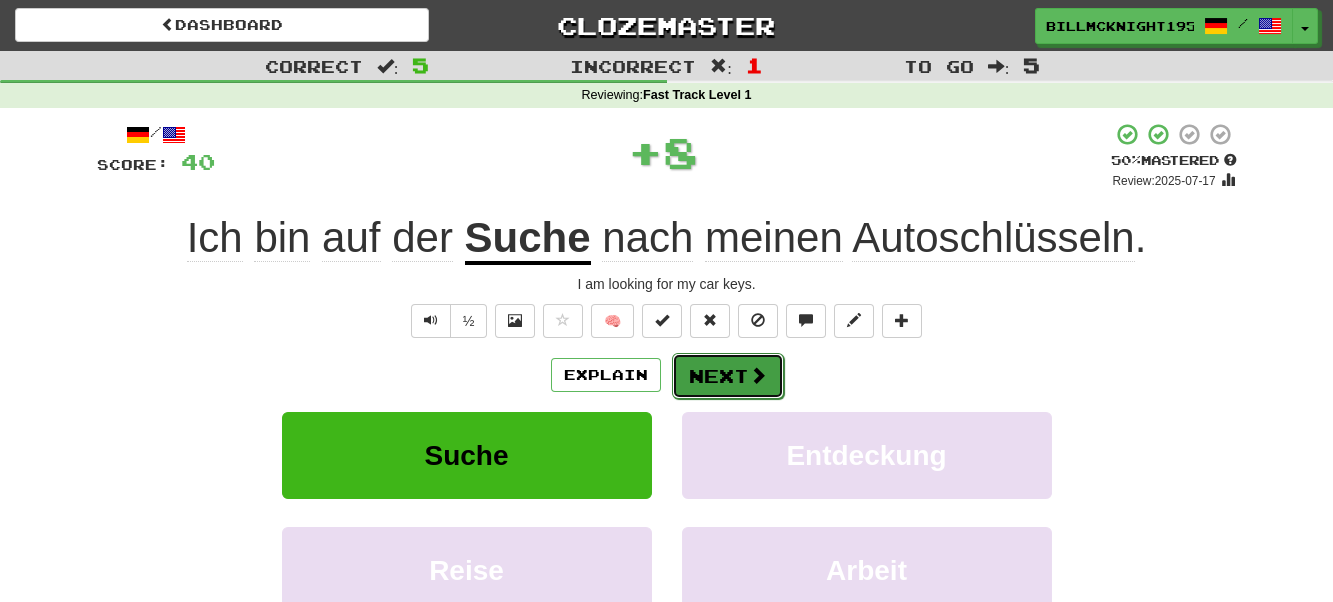 click on "Next" at bounding box center (728, 376) 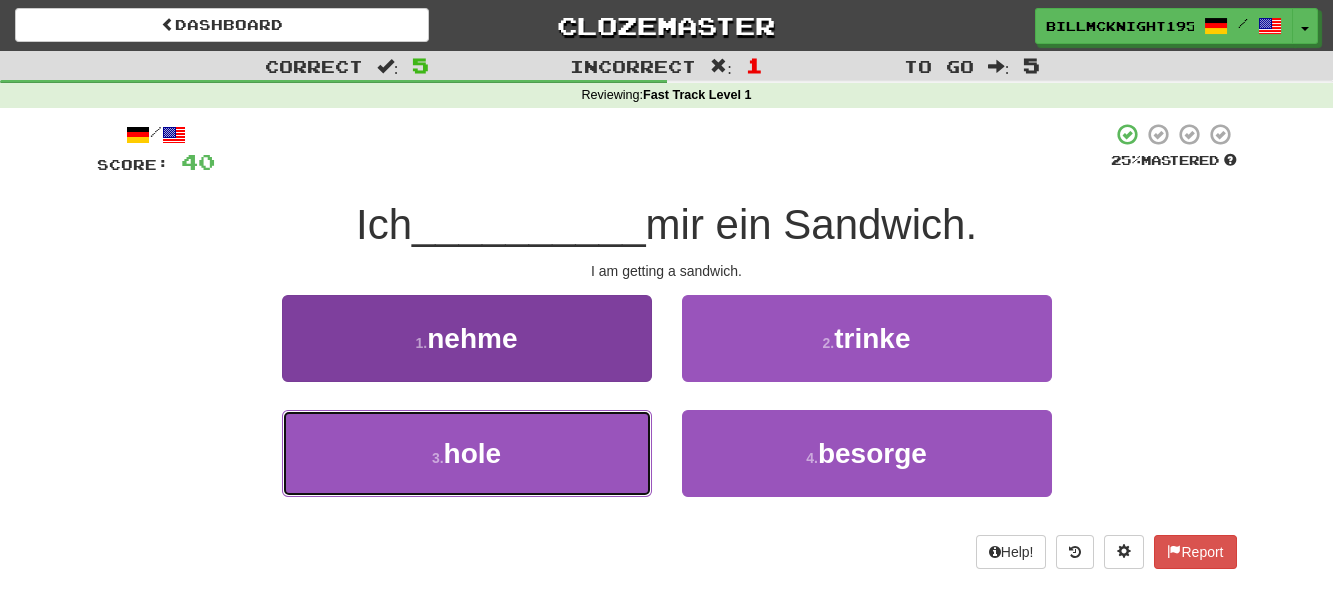 drag, startPoint x: 487, startPoint y: 463, endPoint x: 521, endPoint y: 462, distance: 34.0147 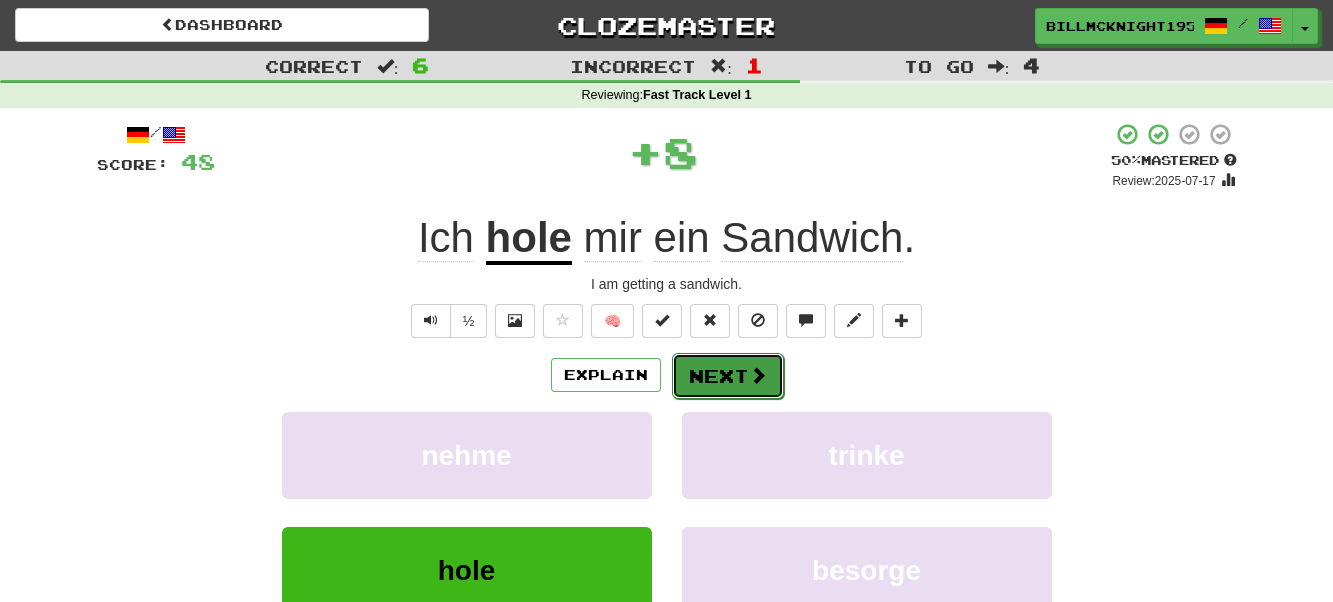 click at bounding box center (758, 375) 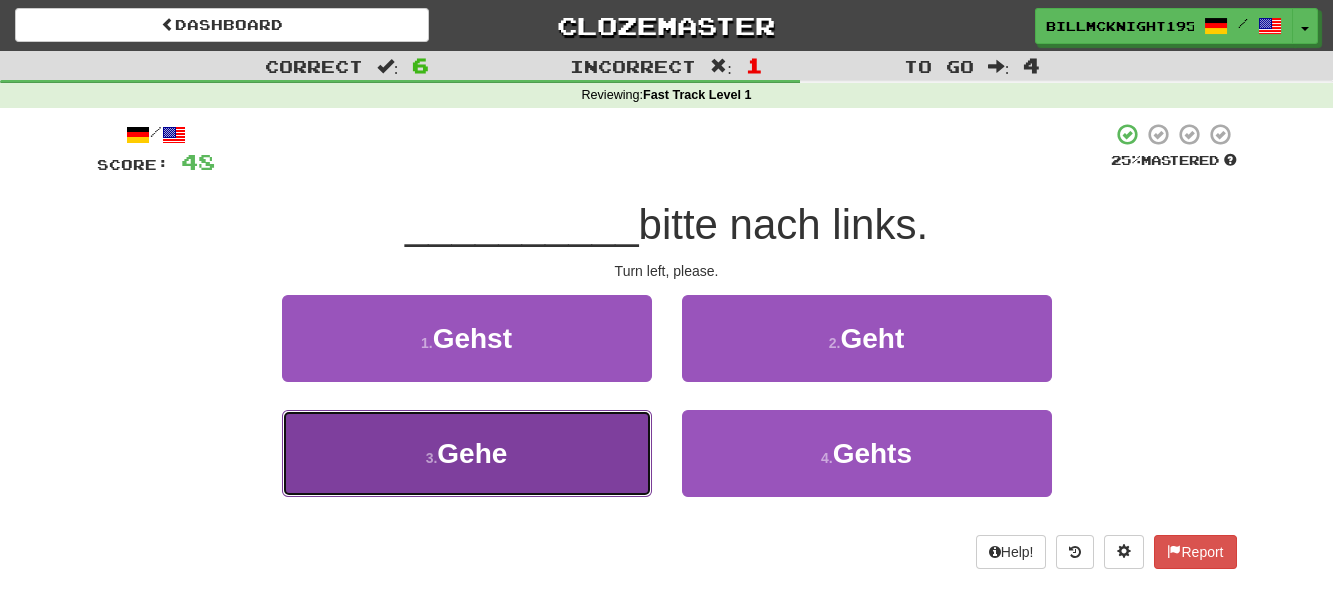click on "3 .  Gehe" at bounding box center [467, 453] 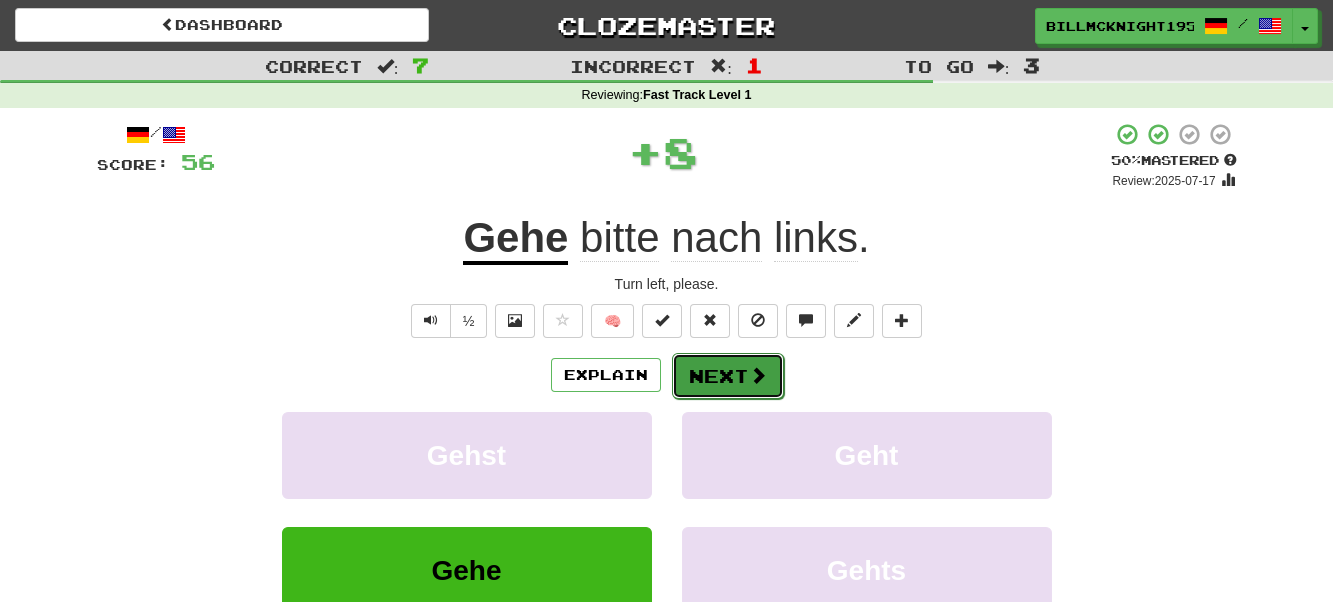 click on "Next" at bounding box center [728, 376] 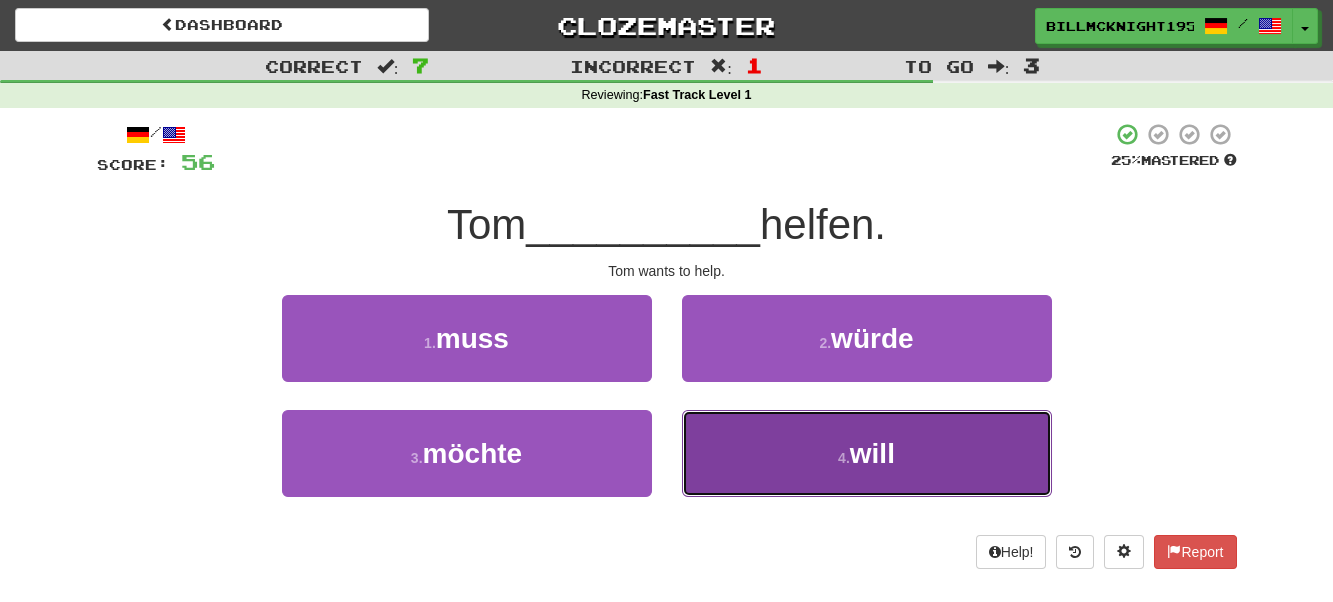 click on "4 .  will" at bounding box center (867, 453) 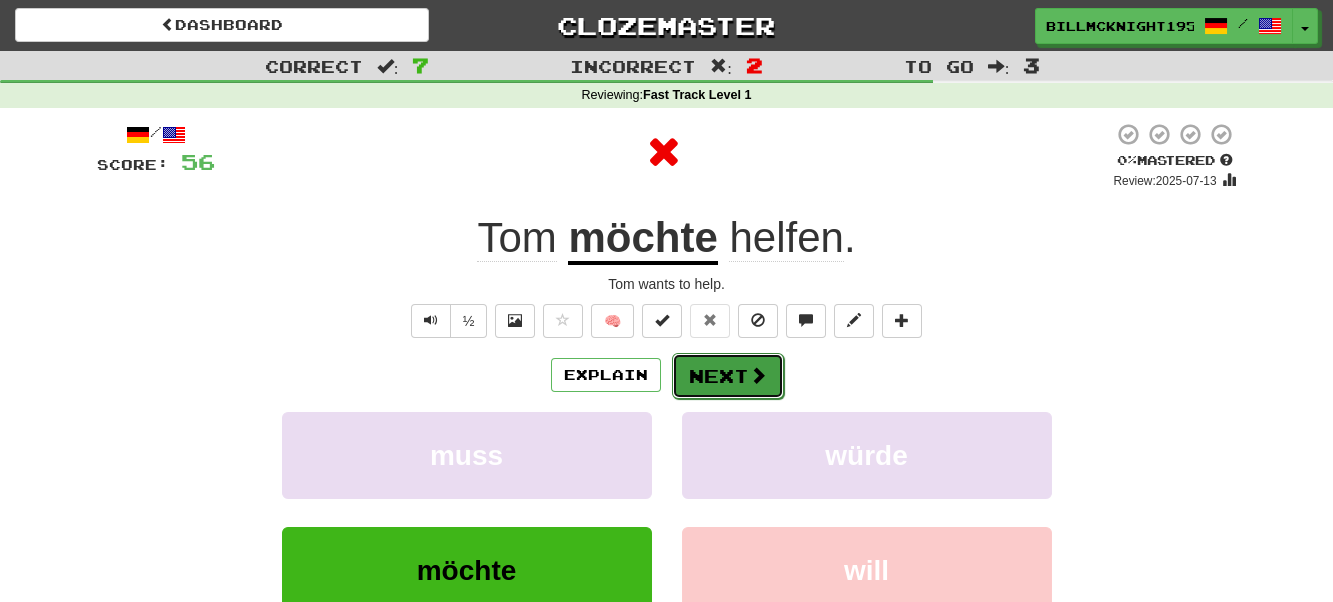 click on "Next" at bounding box center (728, 376) 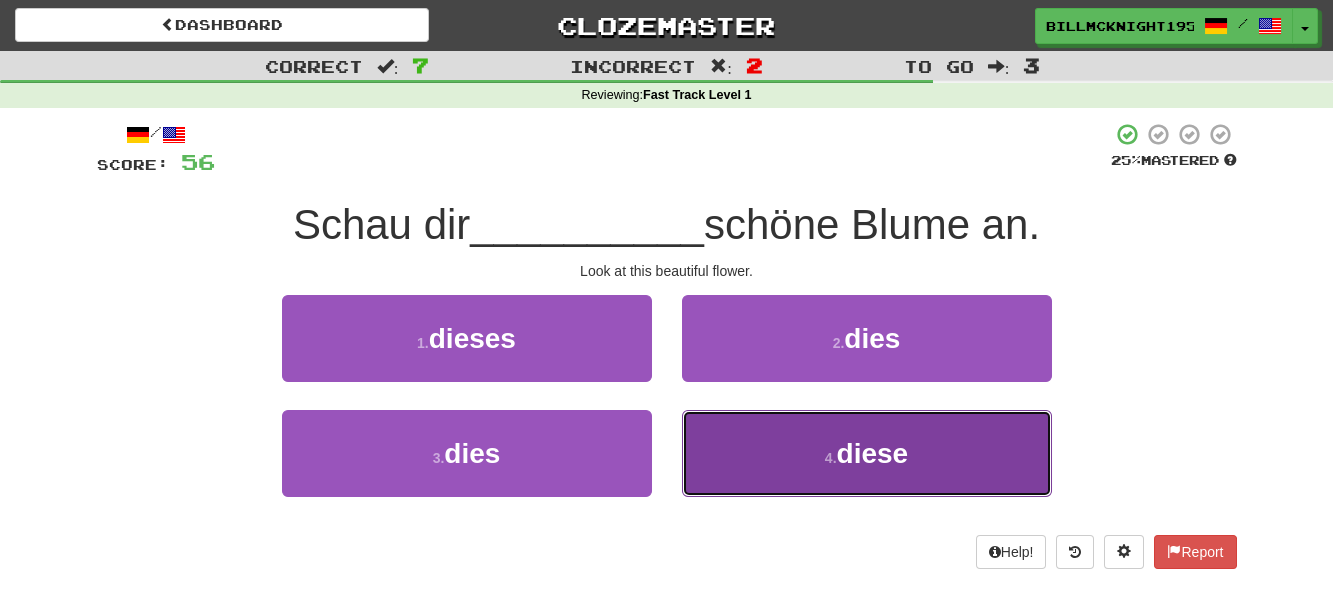 click on "diese" at bounding box center (873, 453) 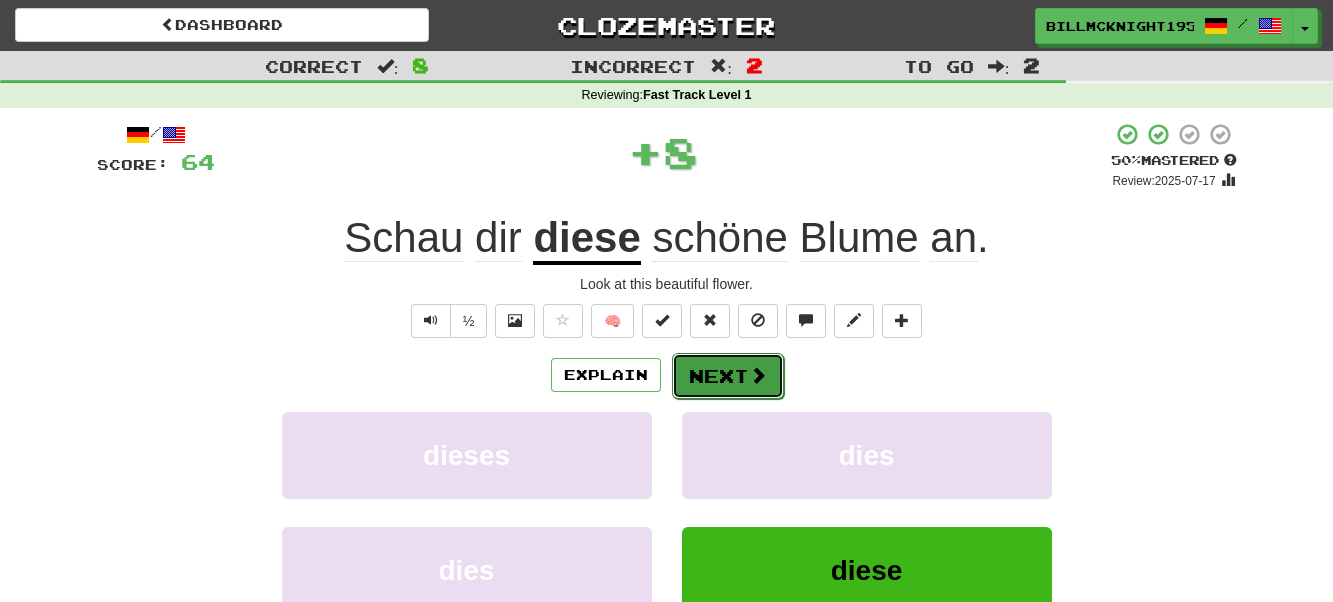 click at bounding box center (758, 375) 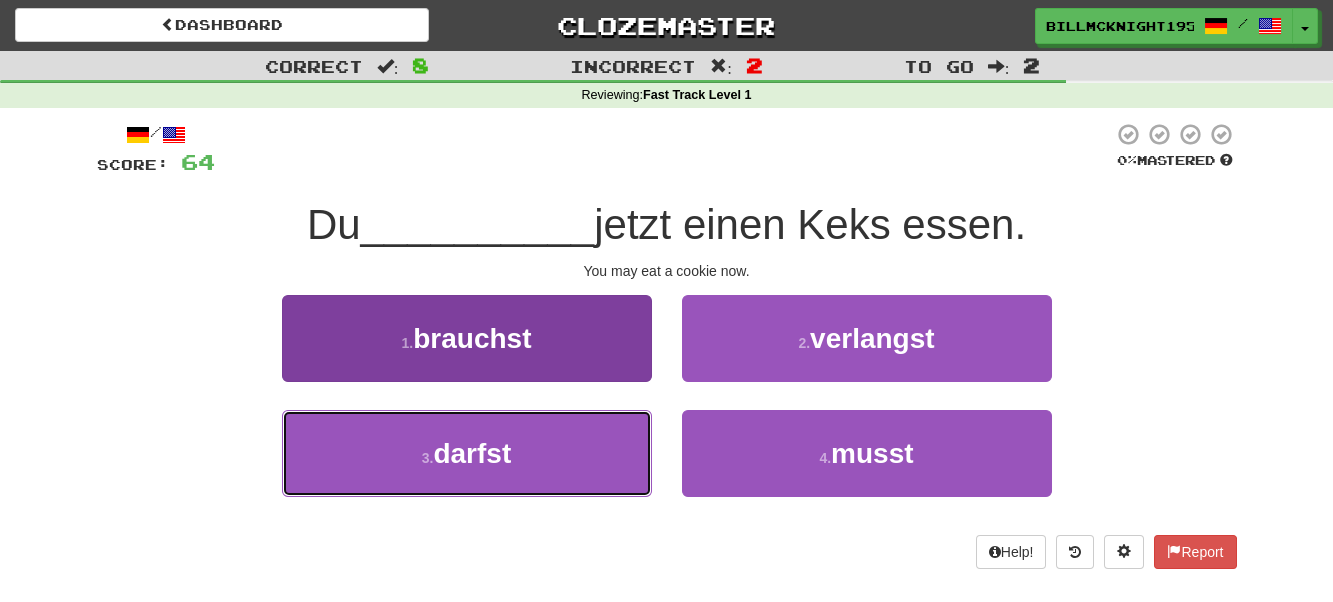 drag, startPoint x: 556, startPoint y: 453, endPoint x: 579, endPoint y: 444, distance: 24.698177 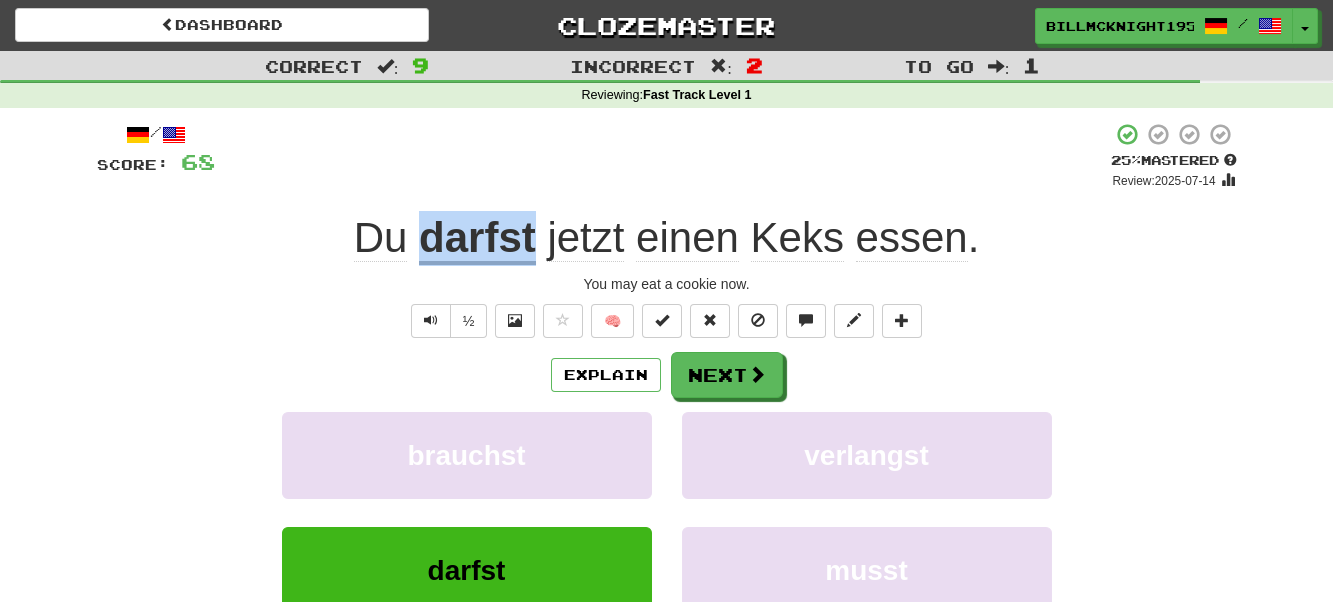 drag, startPoint x: 536, startPoint y: 240, endPoint x: 424, endPoint y: 250, distance: 112.44554 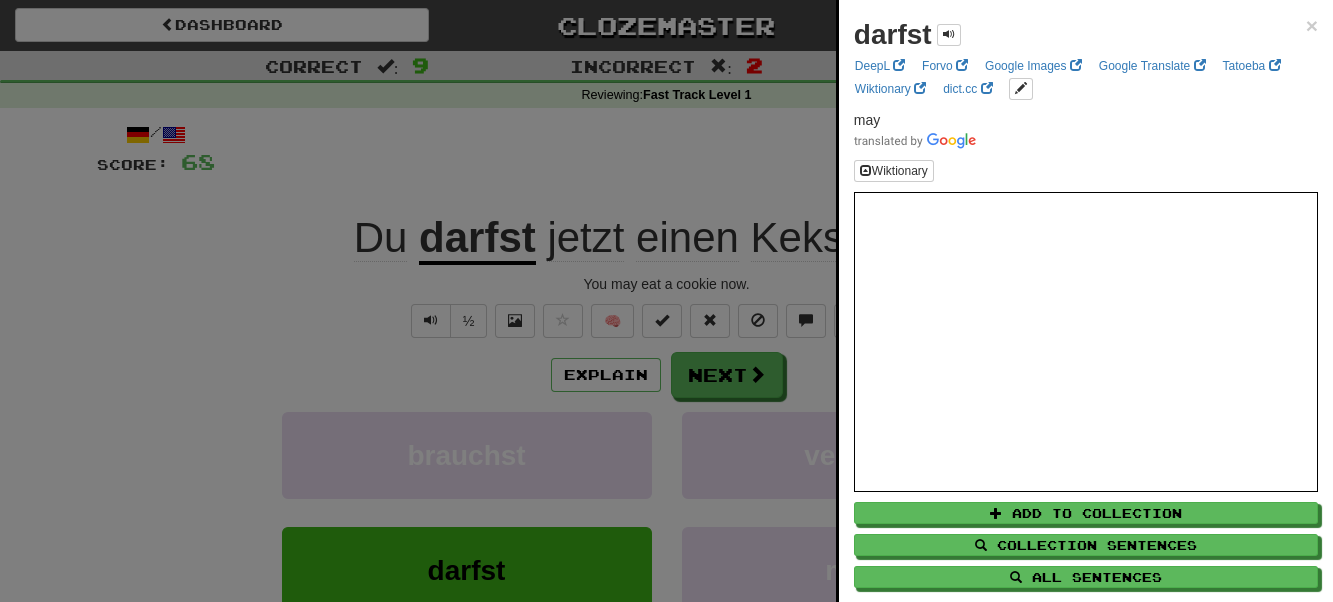 click at bounding box center [666, 301] 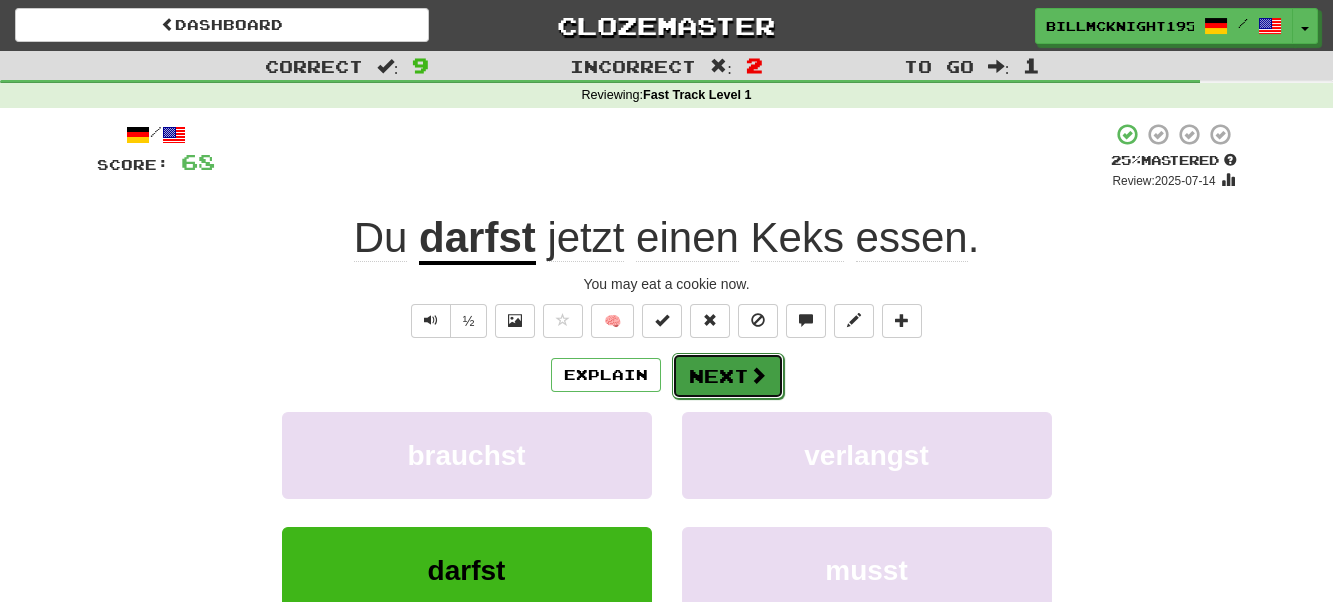click on "Next" at bounding box center (728, 376) 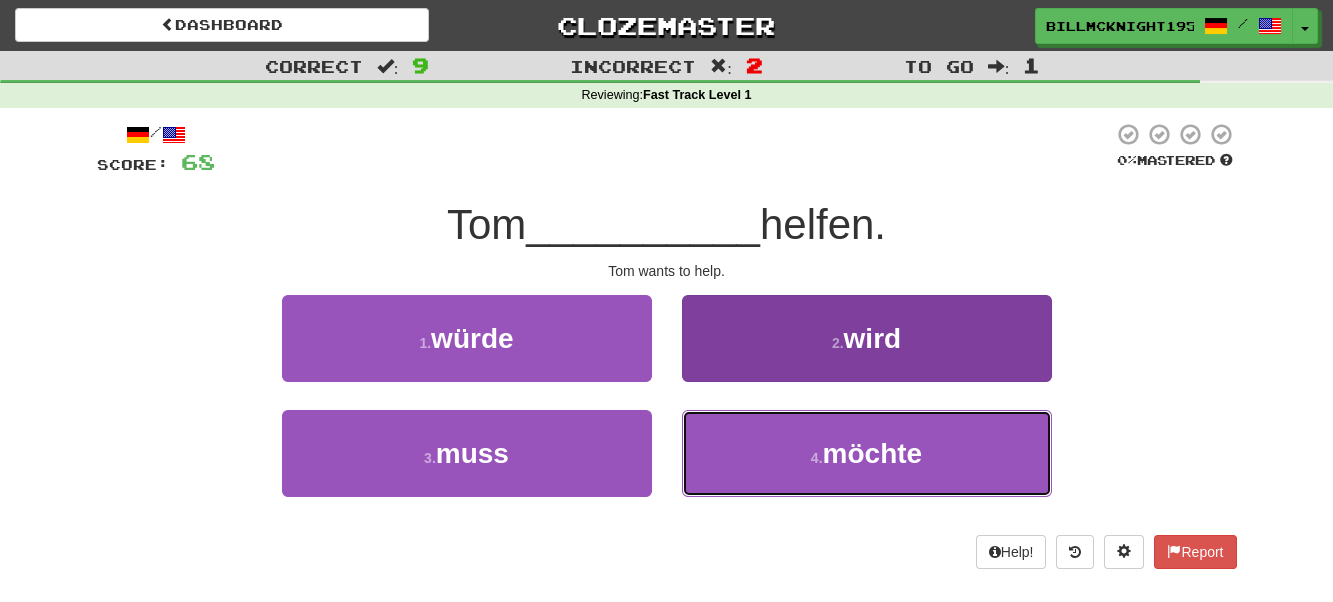 drag, startPoint x: 781, startPoint y: 449, endPoint x: 765, endPoint y: 436, distance: 20.615528 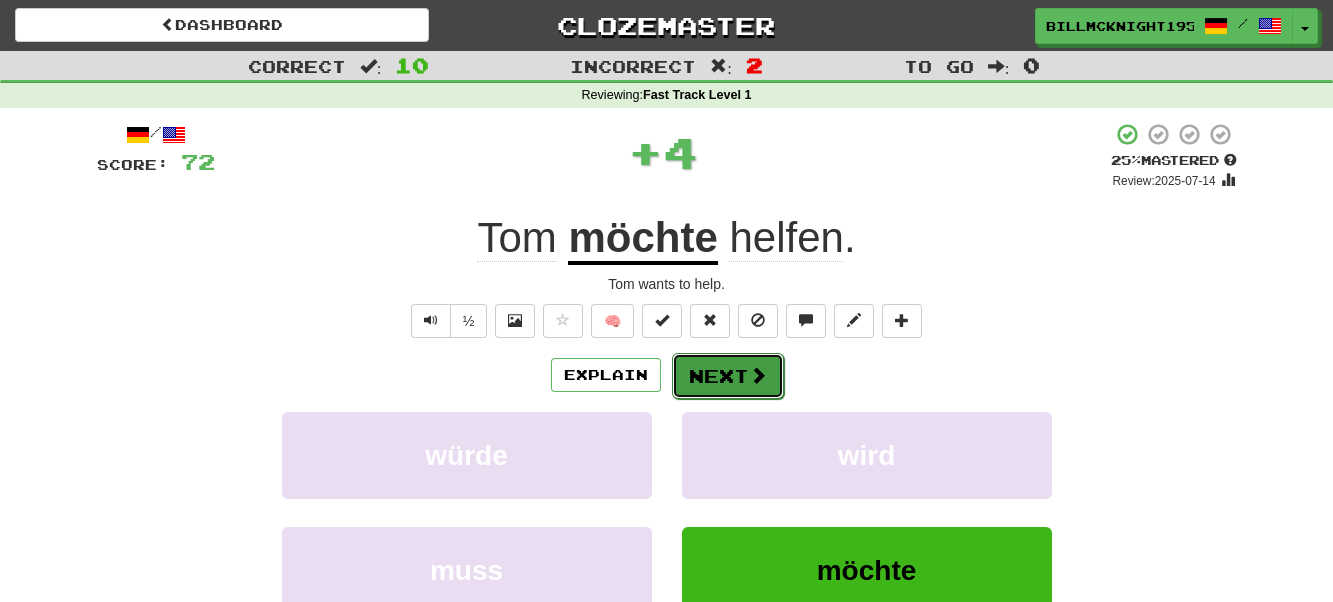 click on "Next" at bounding box center [728, 376] 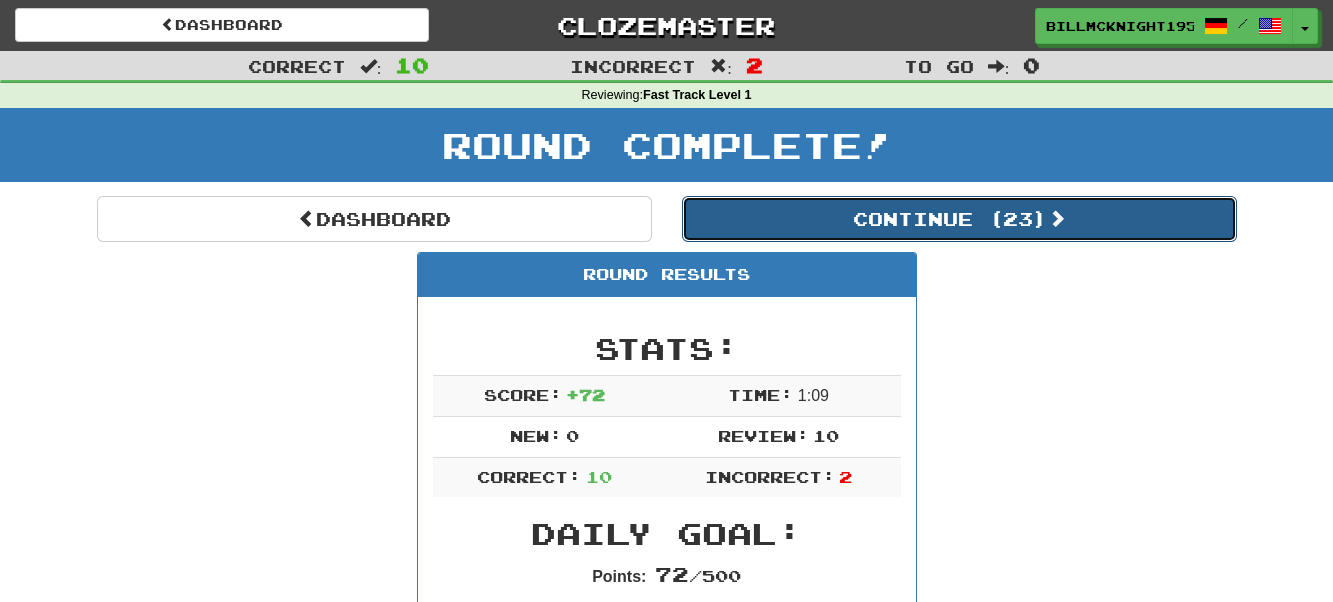 click on "Continue ( 23 )" at bounding box center (959, 219) 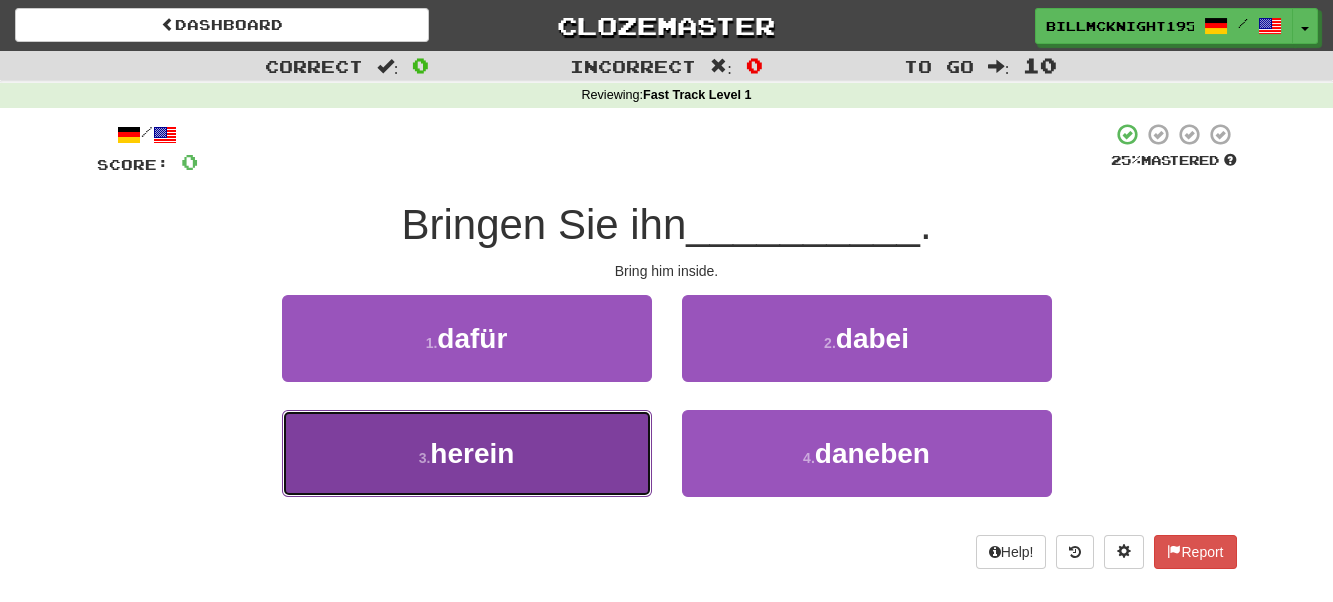 click on "3 .  herein" at bounding box center (467, 453) 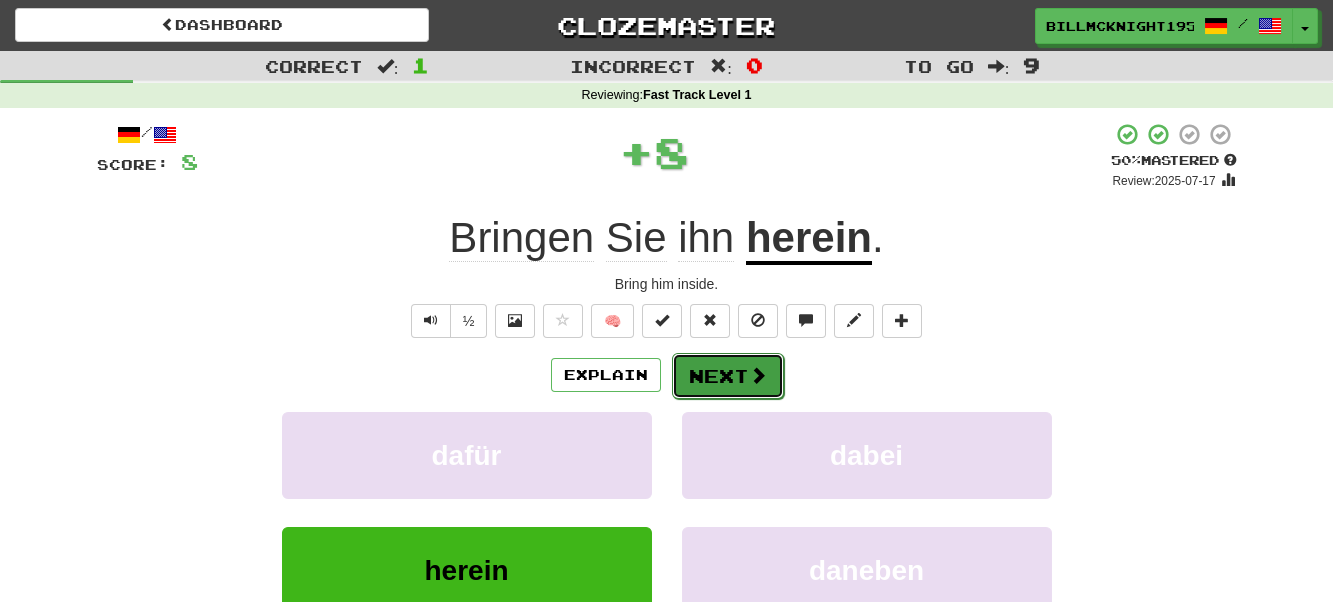 click on "Next" at bounding box center (728, 376) 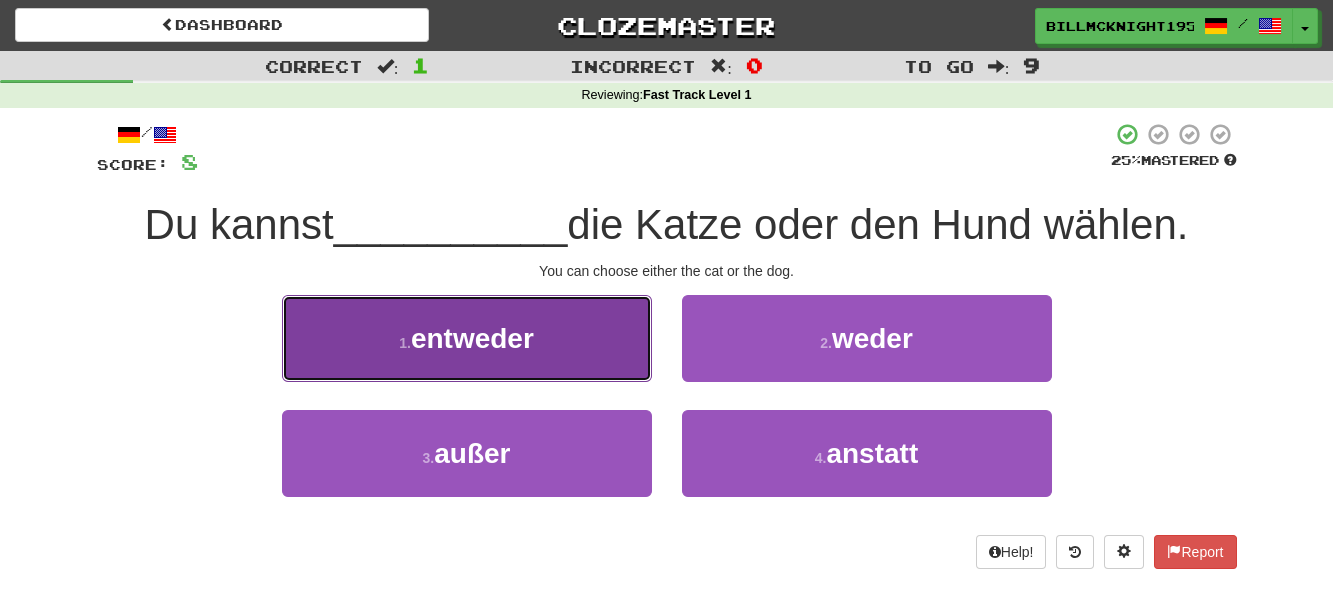 click on "1 .  entweder" at bounding box center (467, 338) 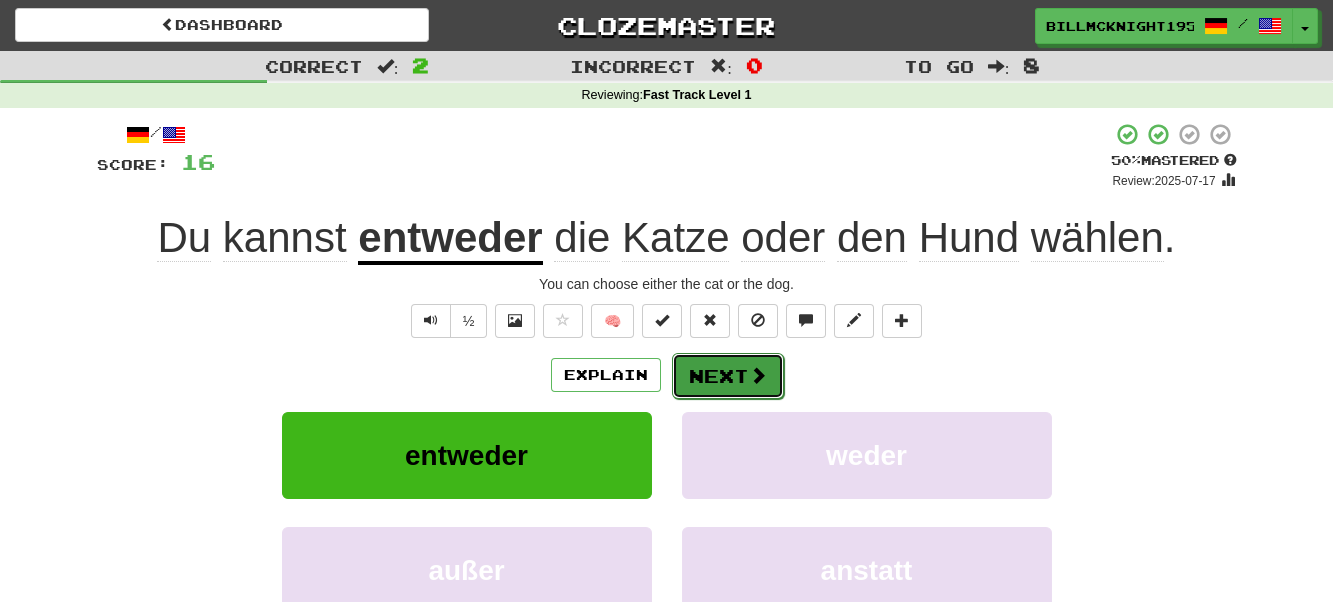 click on "Next" at bounding box center [728, 376] 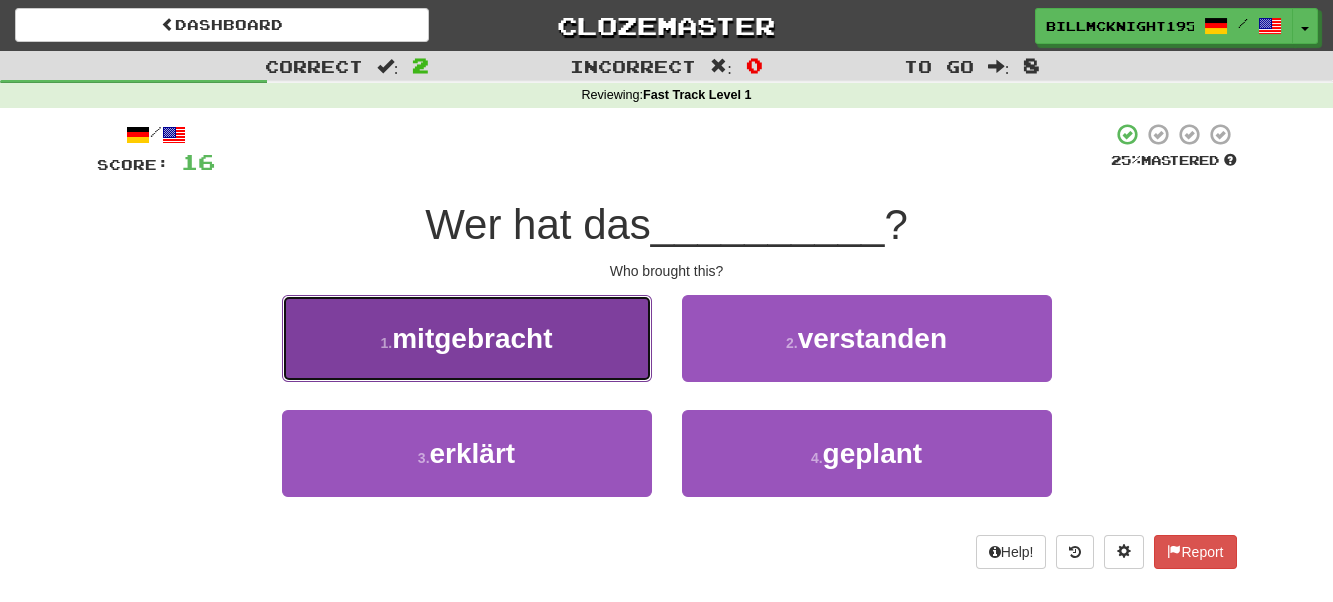 click on "mitgebracht" at bounding box center [472, 338] 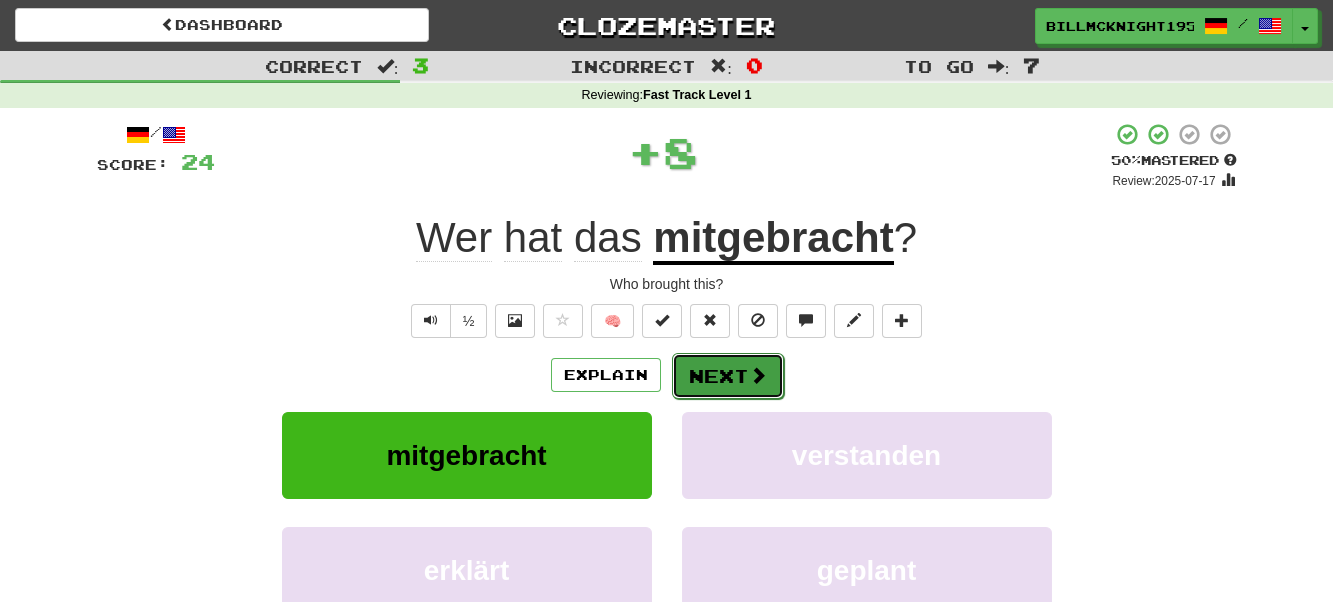 click on "Next" at bounding box center (728, 376) 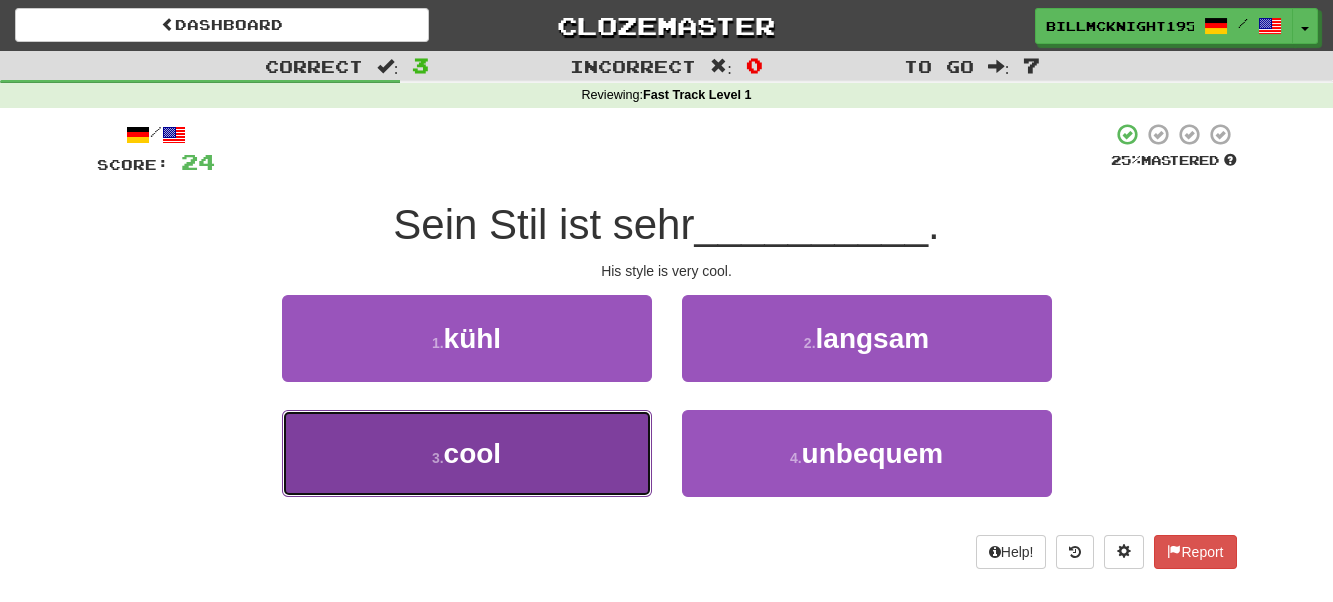 click on "3 .  cool" at bounding box center (467, 453) 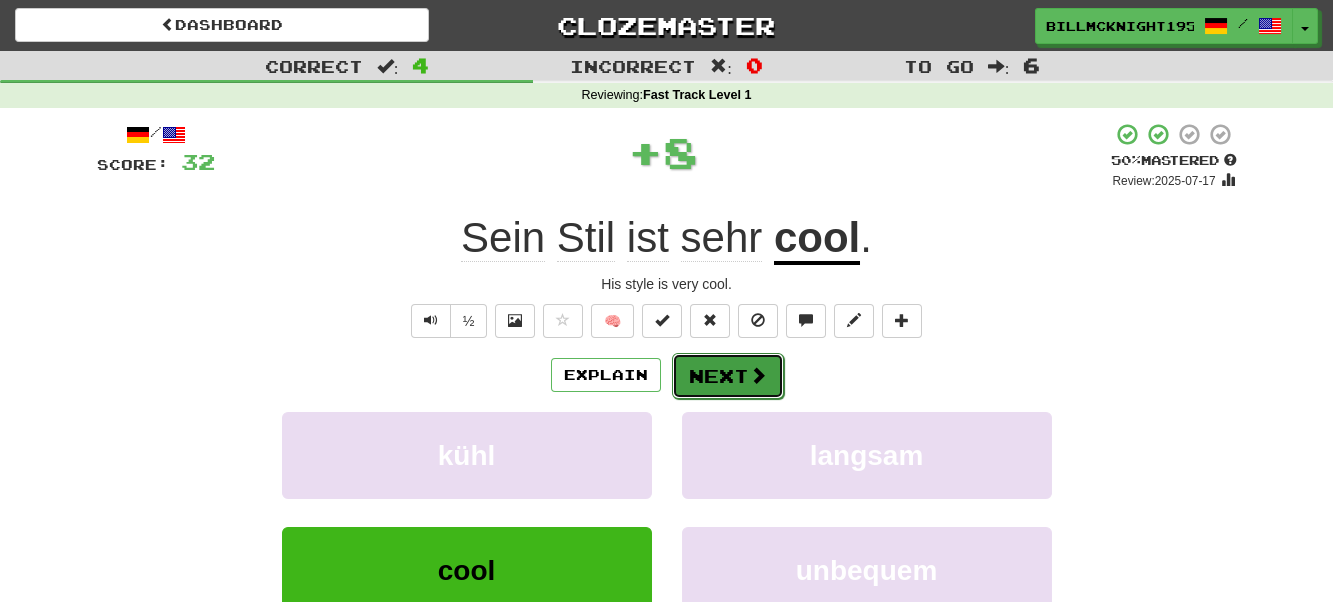 click on "Next" at bounding box center (728, 376) 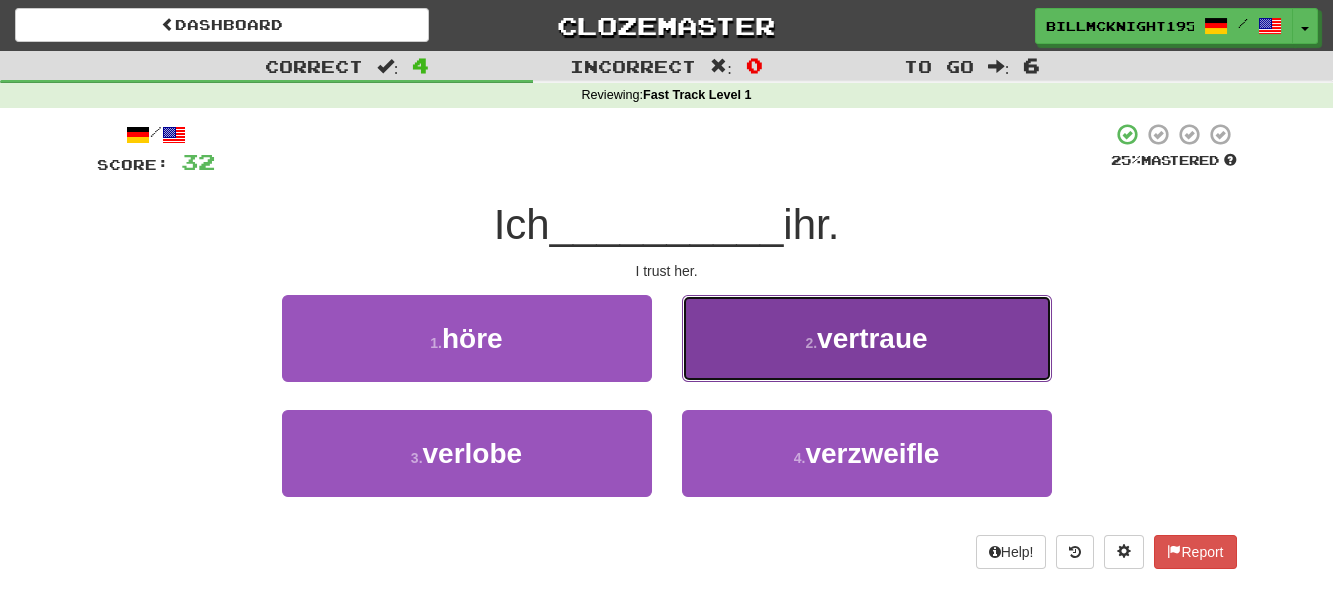 click on "2 .  vertraue" at bounding box center (867, 338) 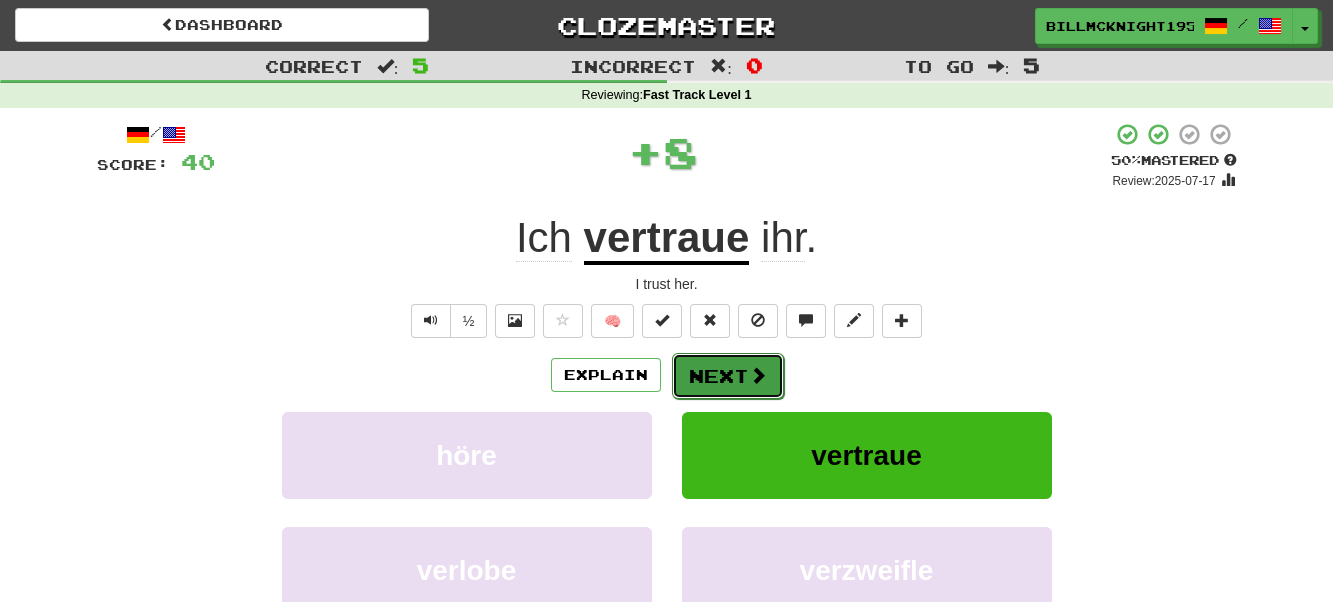 click at bounding box center (758, 375) 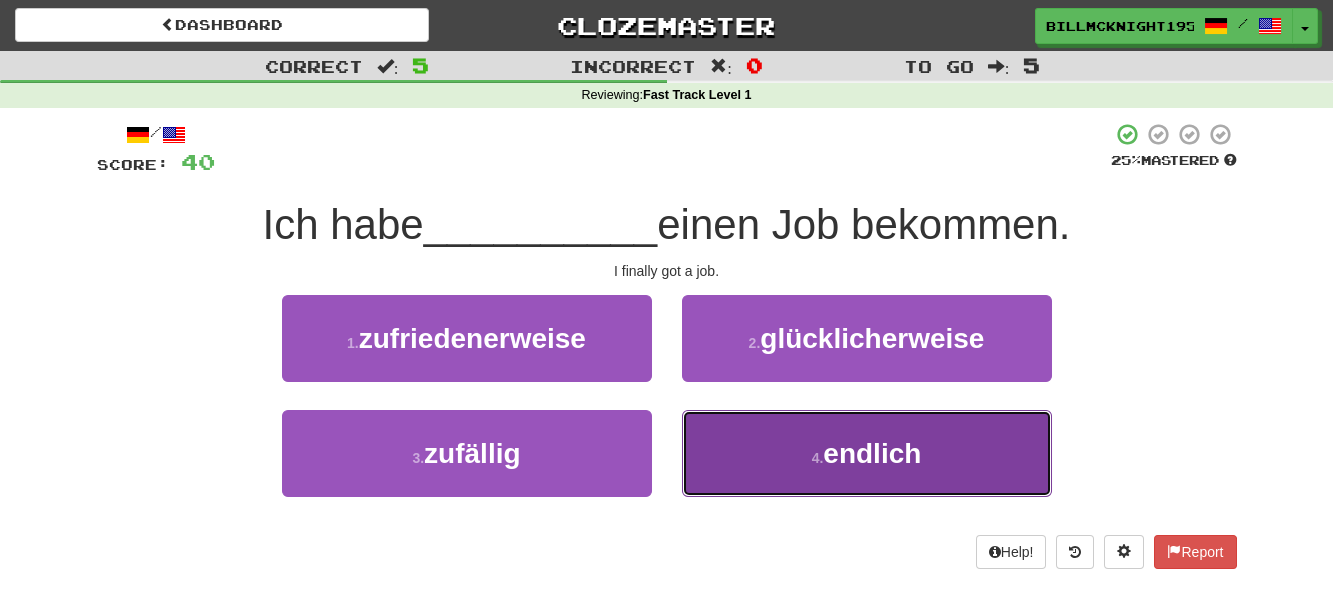 click on "4 .  endlich" at bounding box center [867, 453] 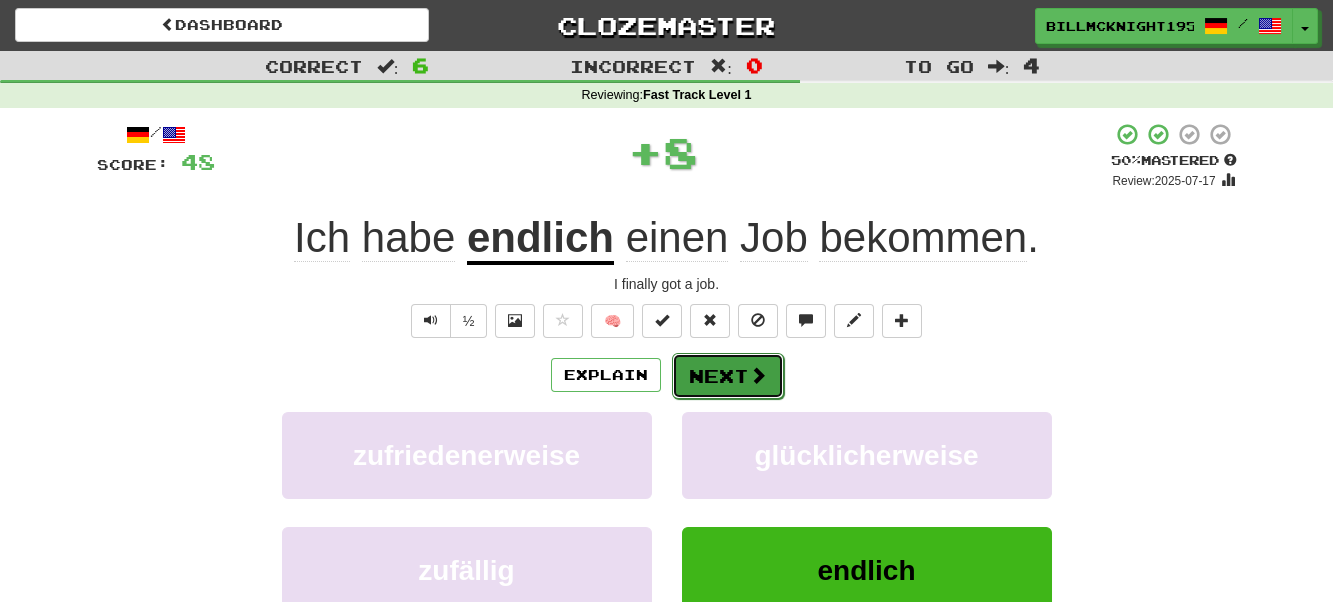 click on "Next" at bounding box center [728, 376] 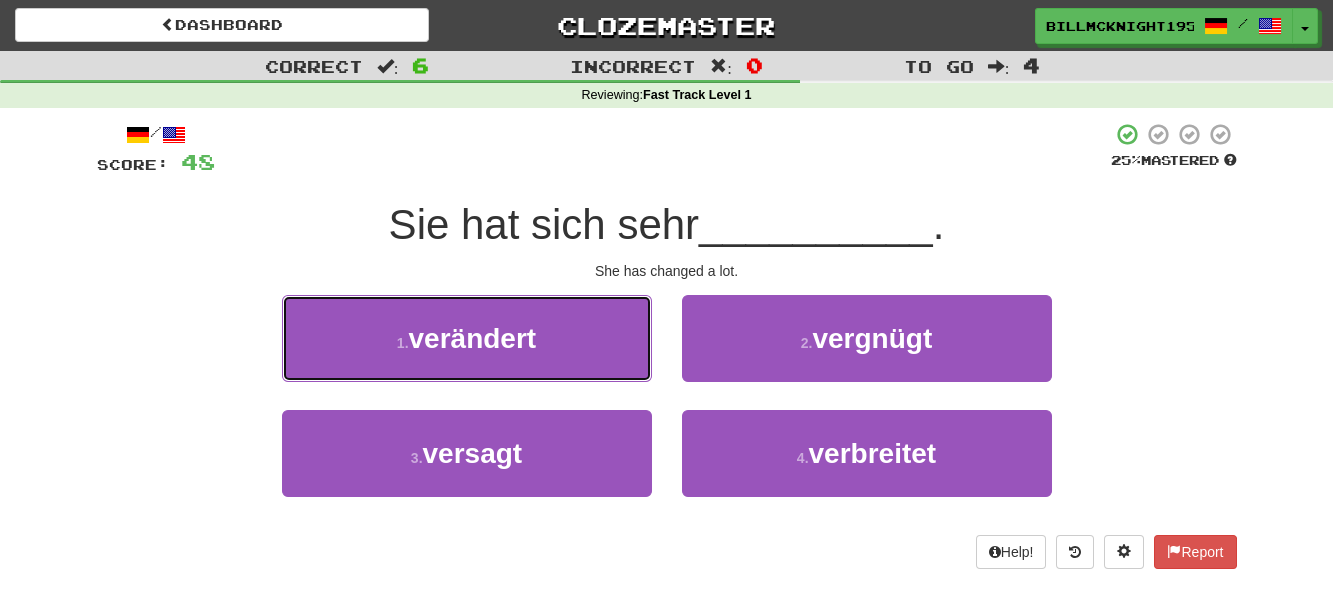 drag, startPoint x: 571, startPoint y: 338, endPoint x: 588, endPoint y: 343, distance: 17.720045 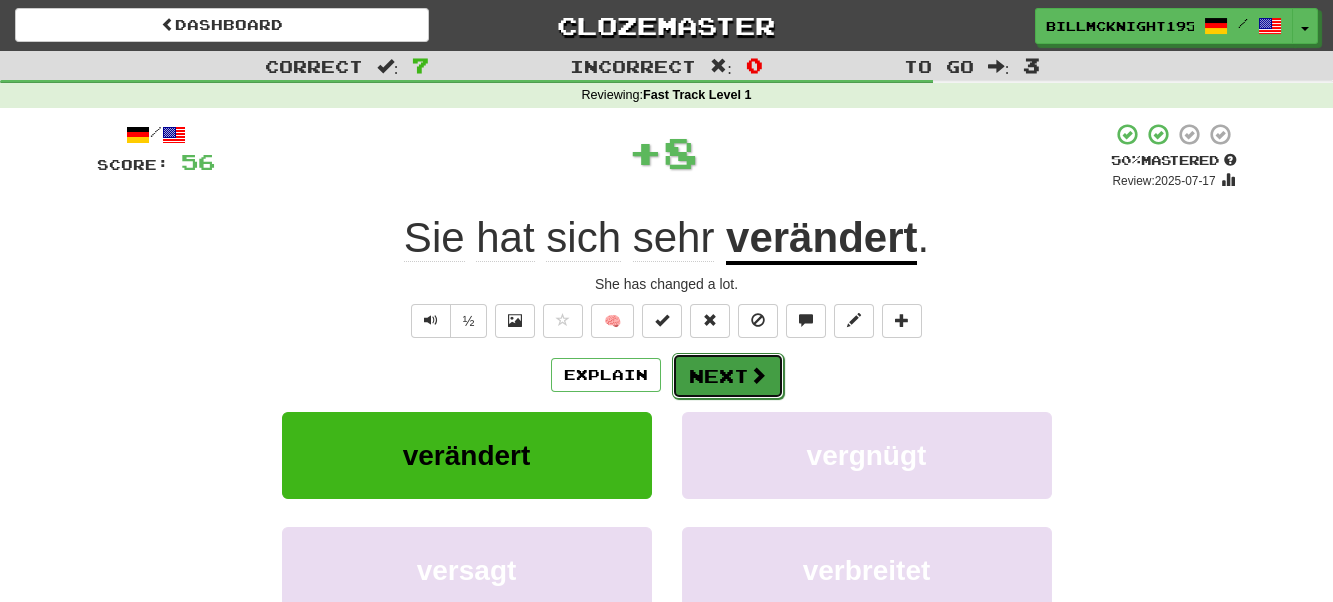 click at bounding box center (758, 375) 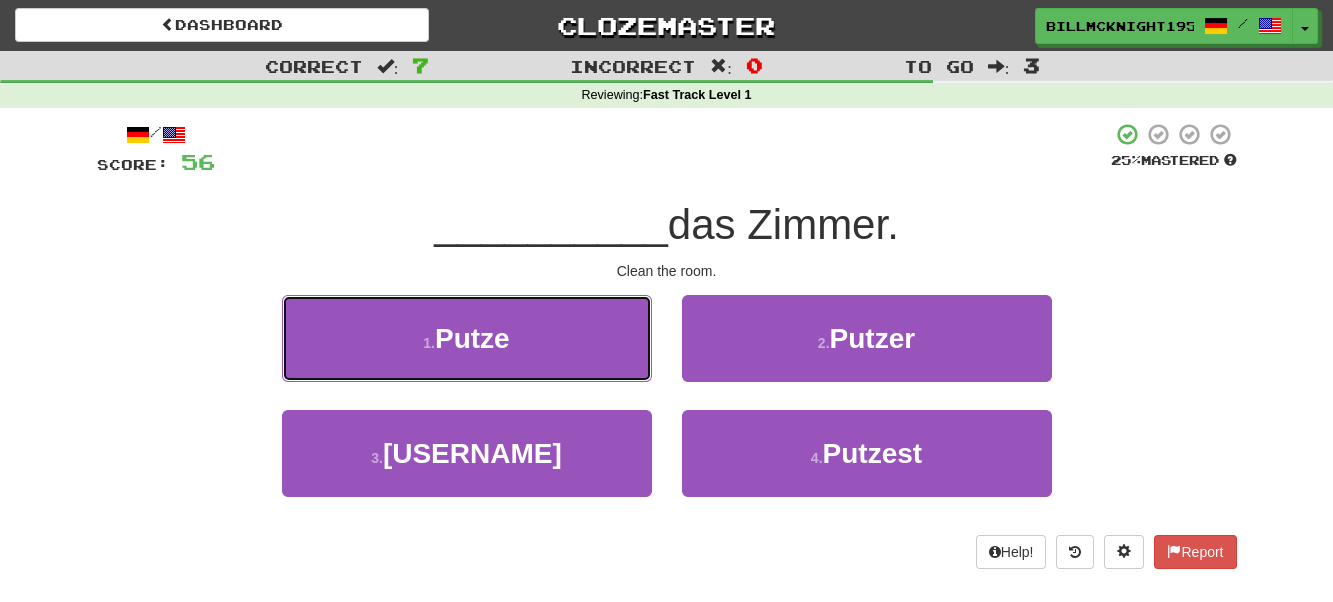 click on "1 .  Putze" at bounding box center (467, 338) 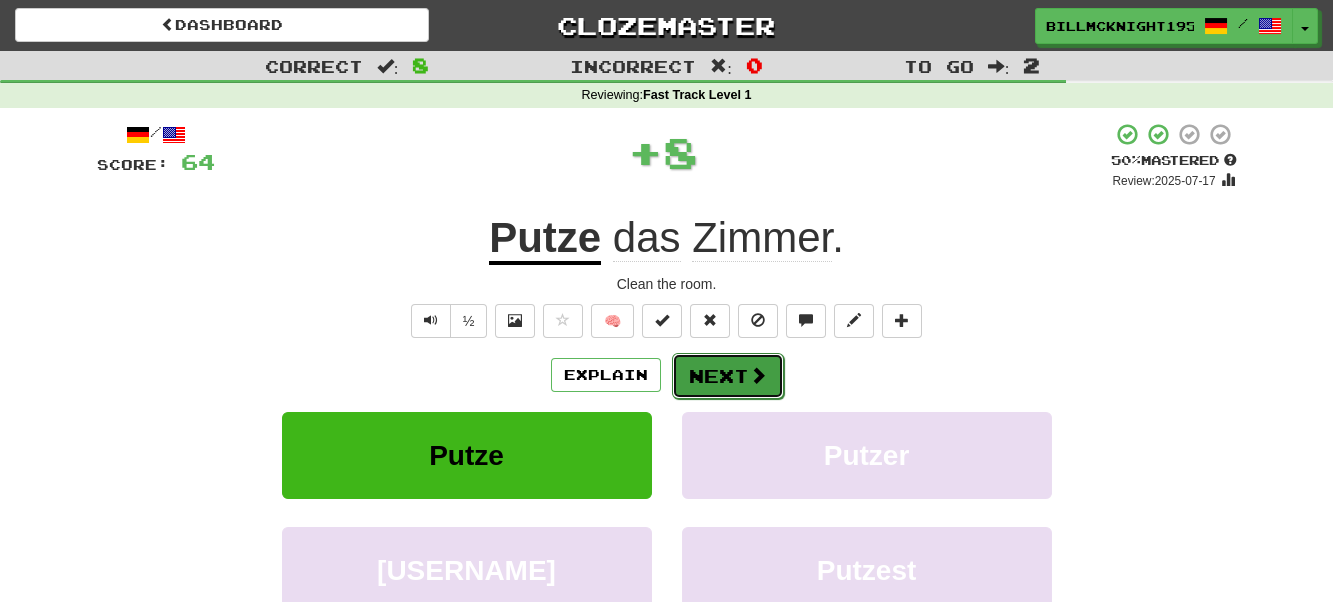 click on "Next" at bounding box center [728, 376] 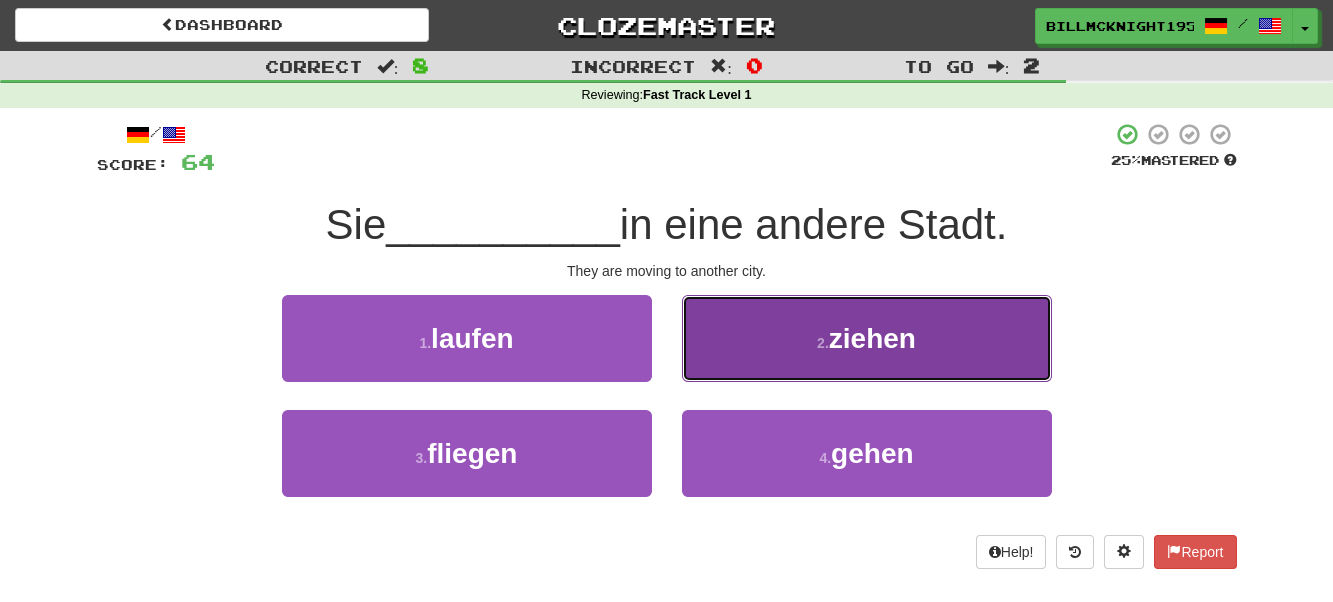 click on "2 .  ziehen" at bounding box center (867, 338) 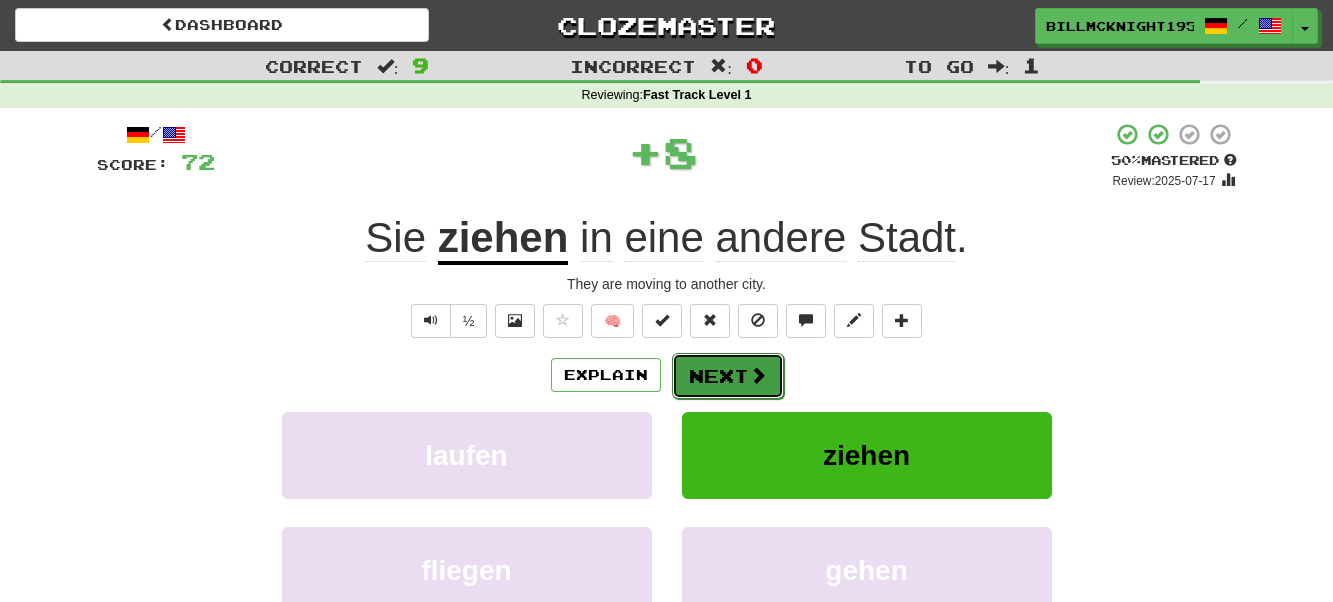 click on "Next" at bounding box center (728, 376) 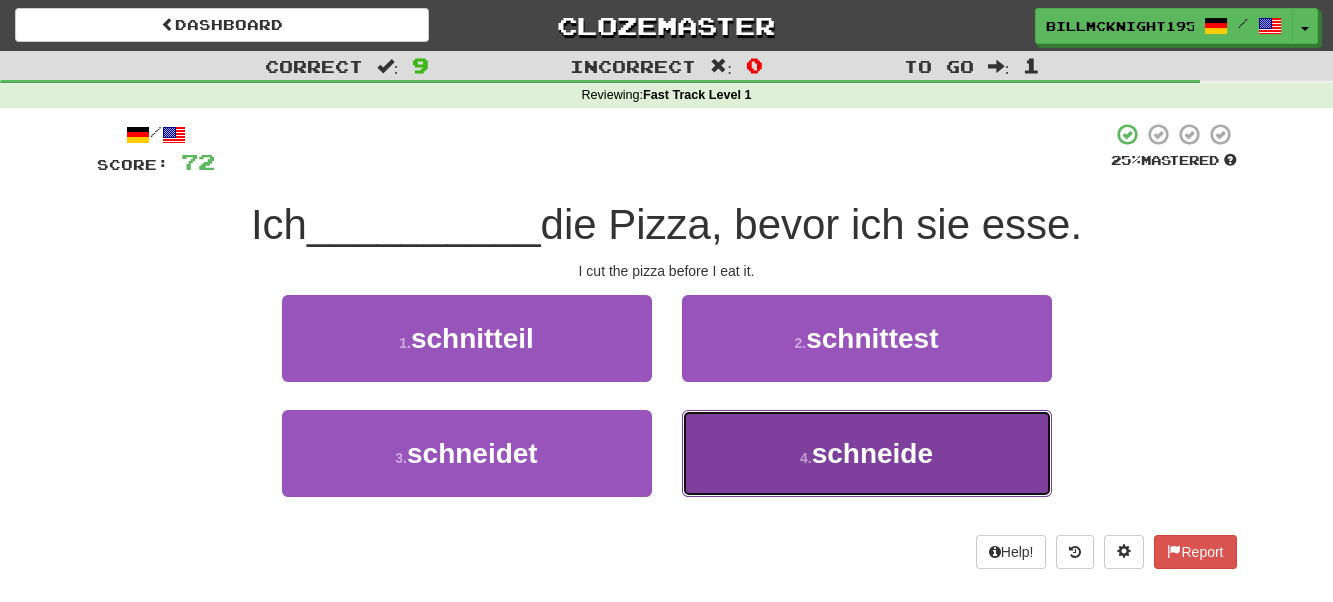 click on "4 .  schneide" at bounding box center [867, 453] 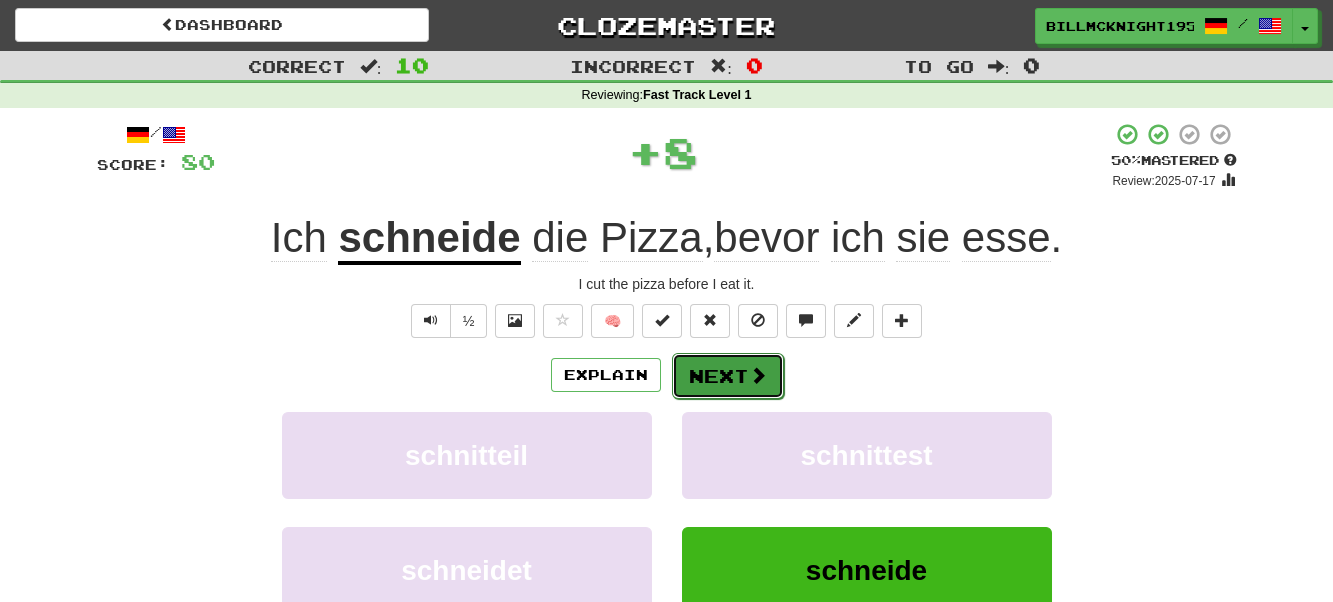 click on "Next" at bounding box center (728, 376) 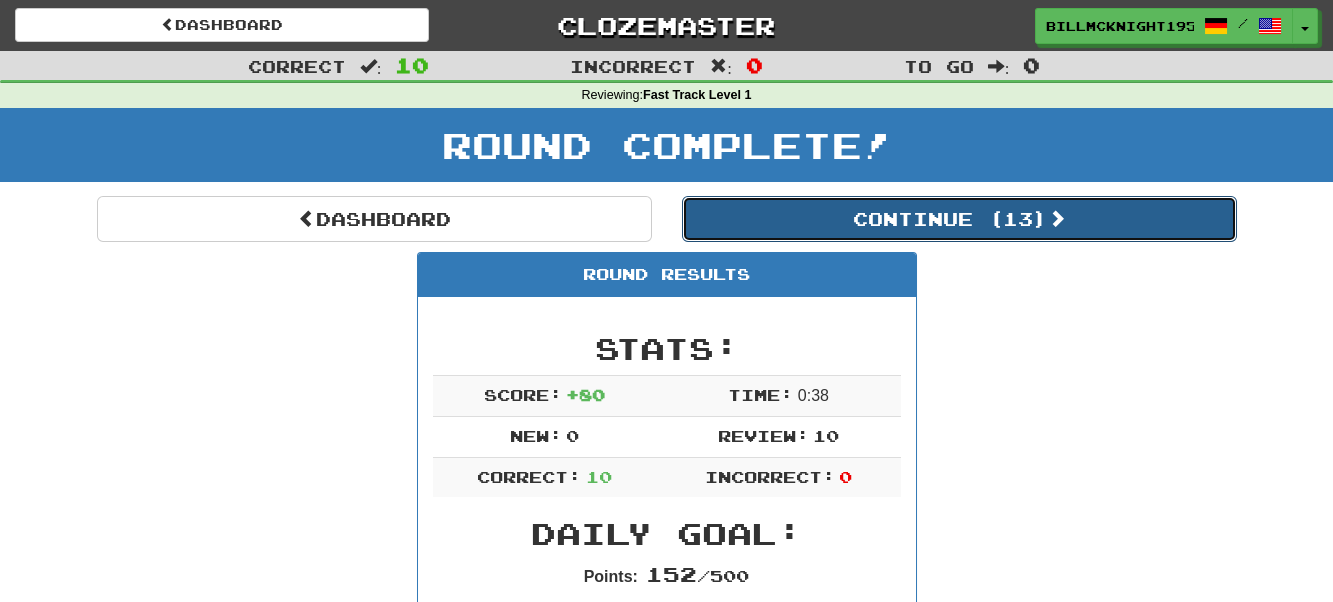 click on "Continue ( 13 )" at bounding box center (959, 219) 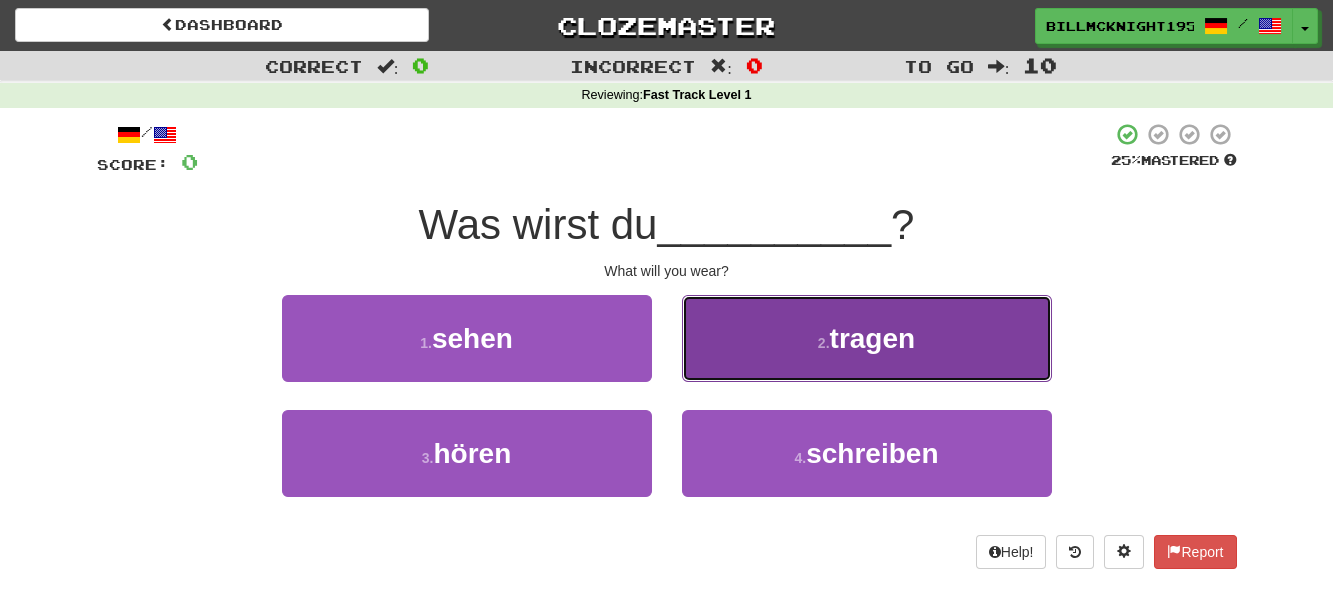 click on "2 .  tragen" at bounding box center [867, 338] 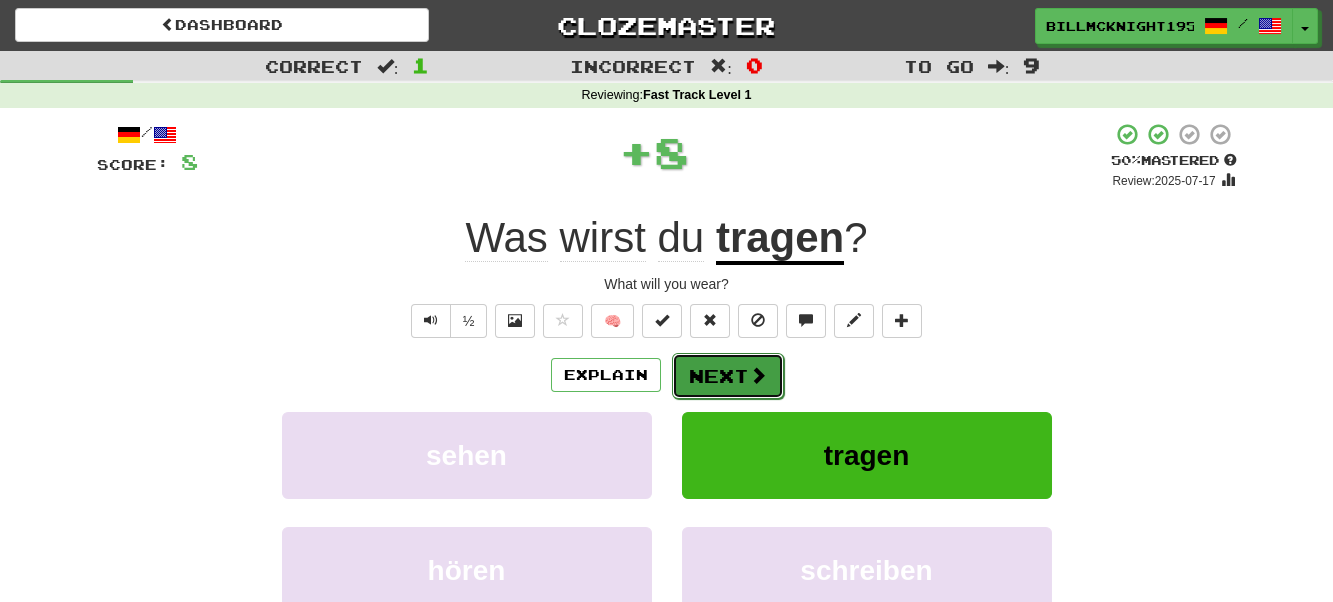click on "Next" at bounding box center (728, 376) 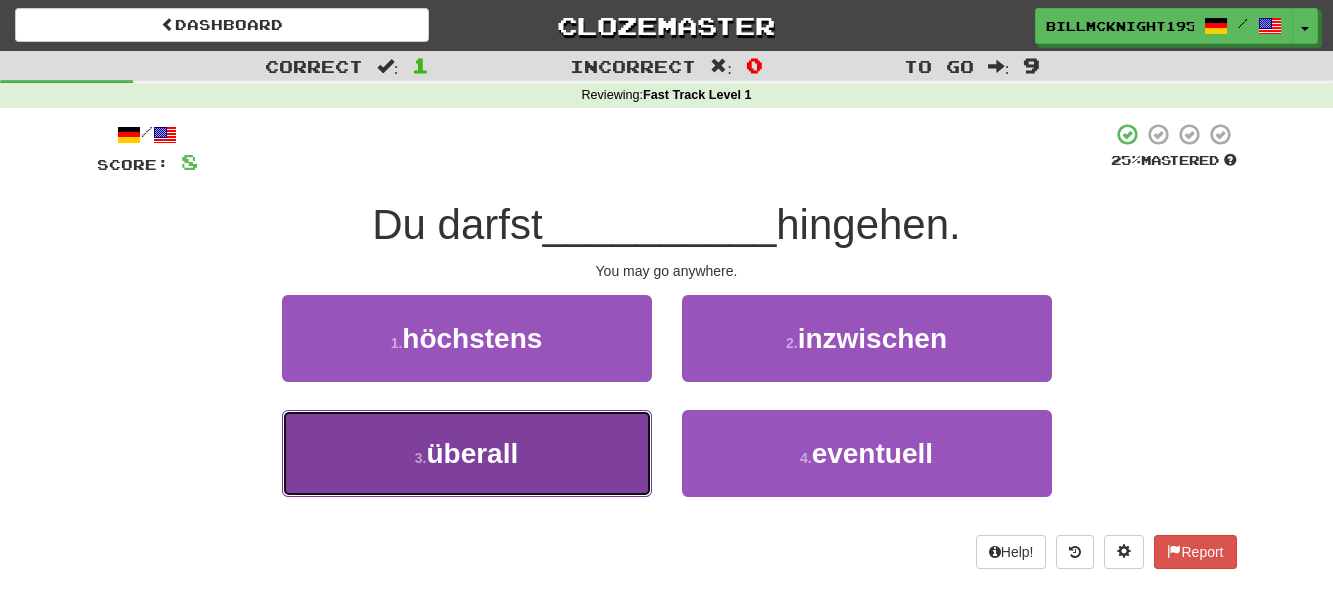 click on "3 .  überall" at bounding box center [467, 453] 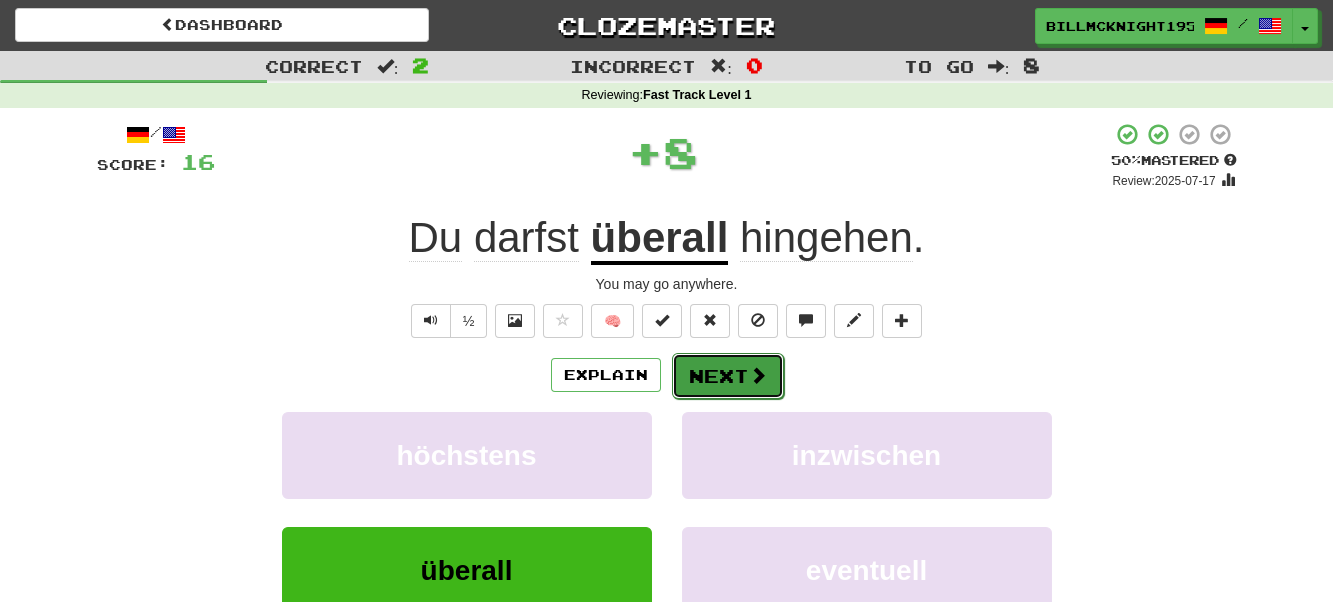 click on "Next" at bounding box center (728, 376) 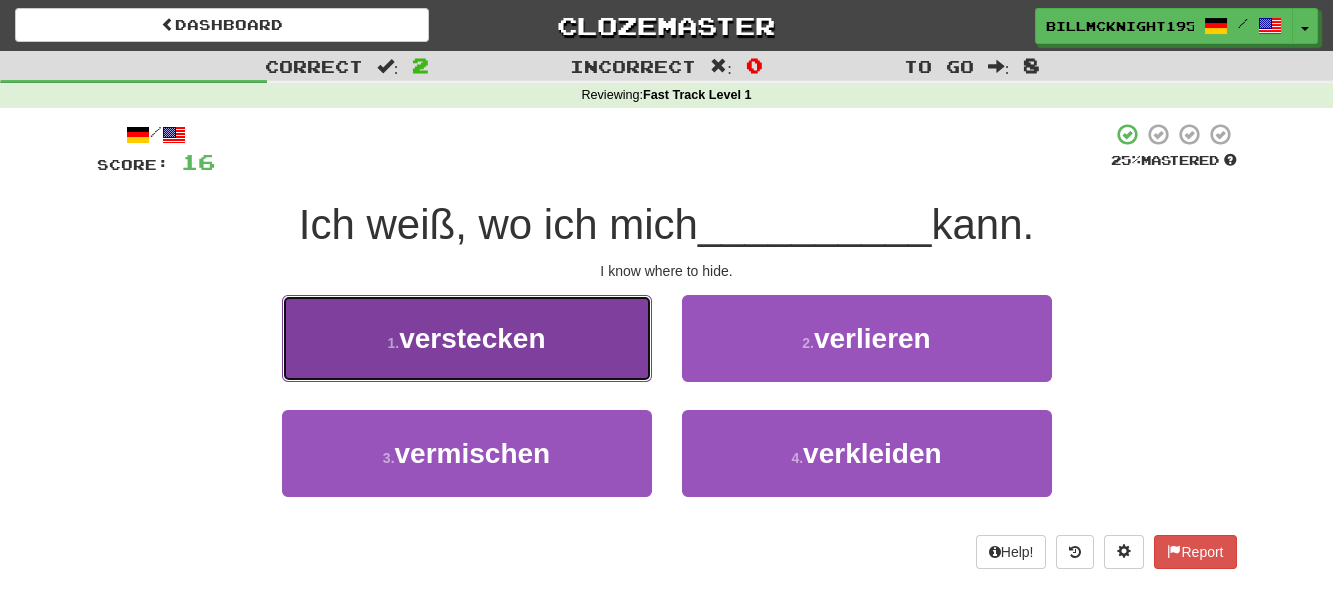 click on "1 .  verstecken" at bounding box center (467, 338) 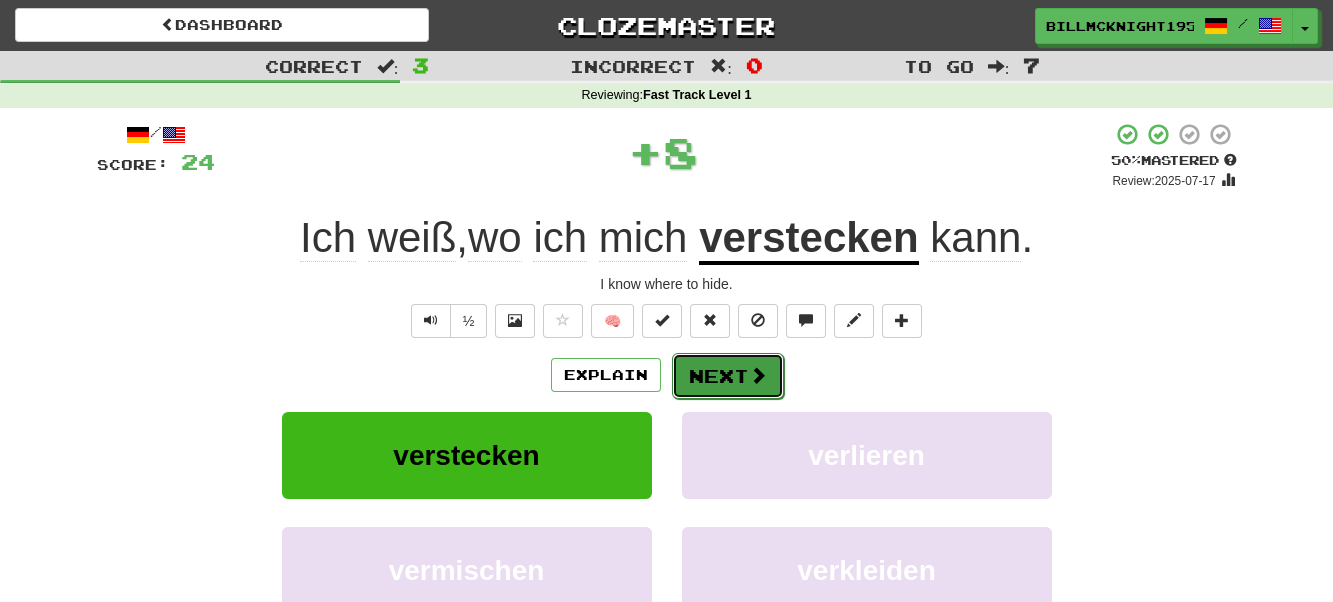 click on "Next" at bounding box center [728, 376] 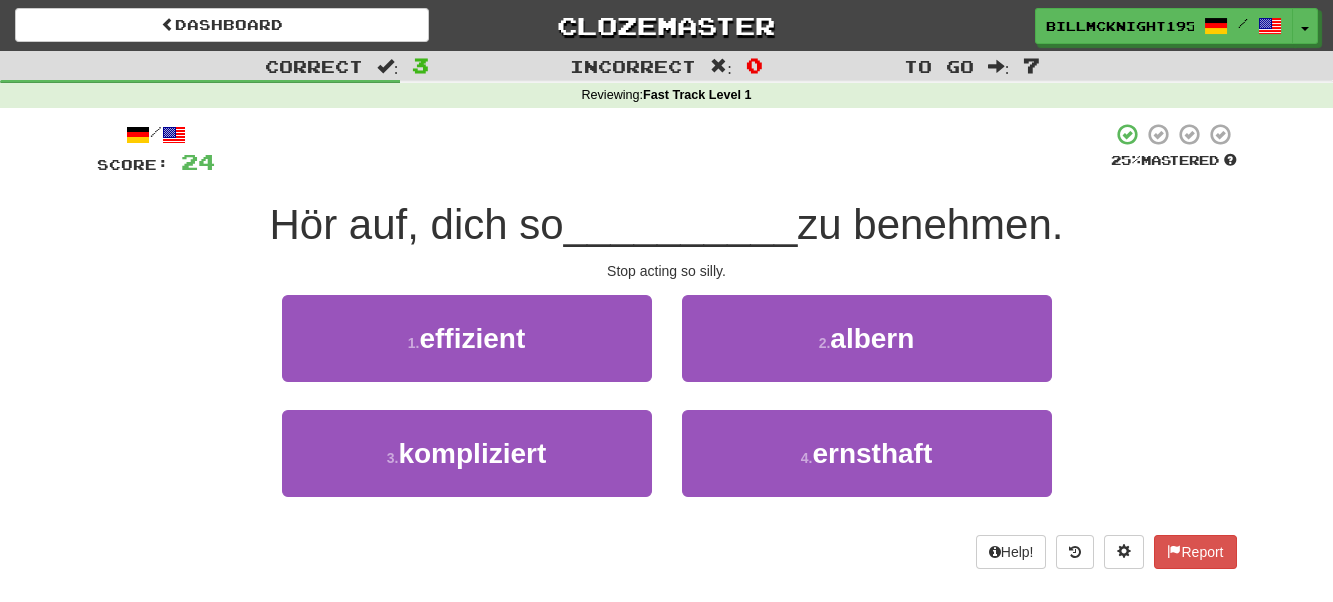 click on "2 .  albern" at bounding box center (867, 352) 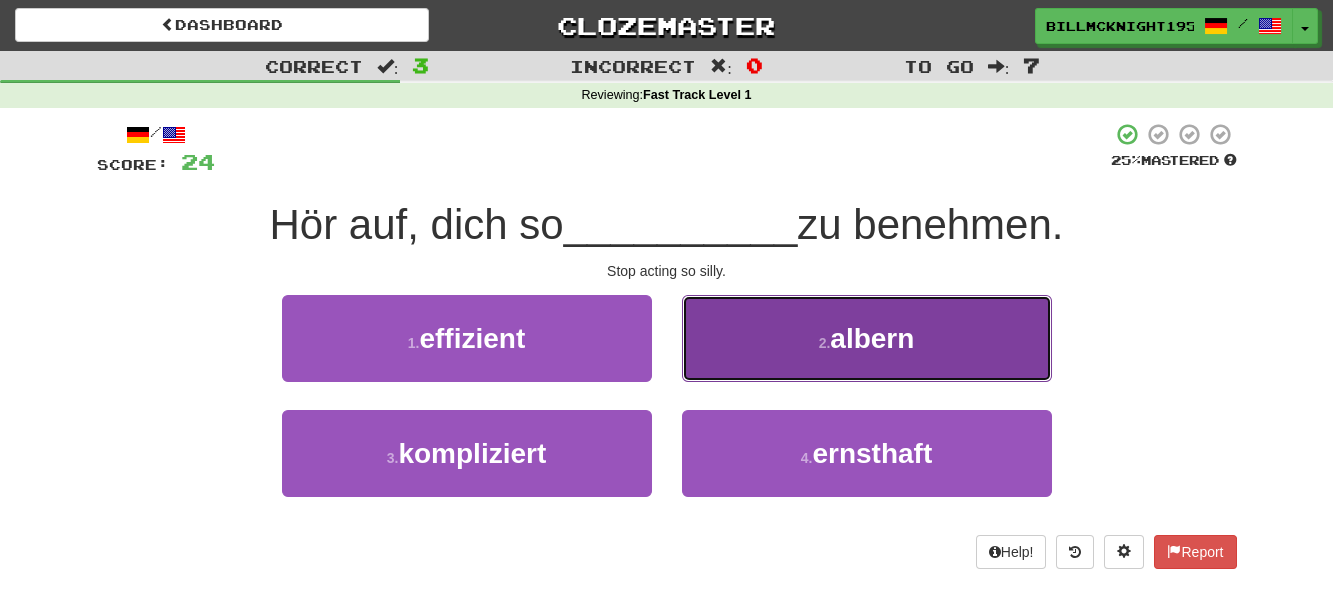 click on "2 .  albern" at bounding box center [867, 338] 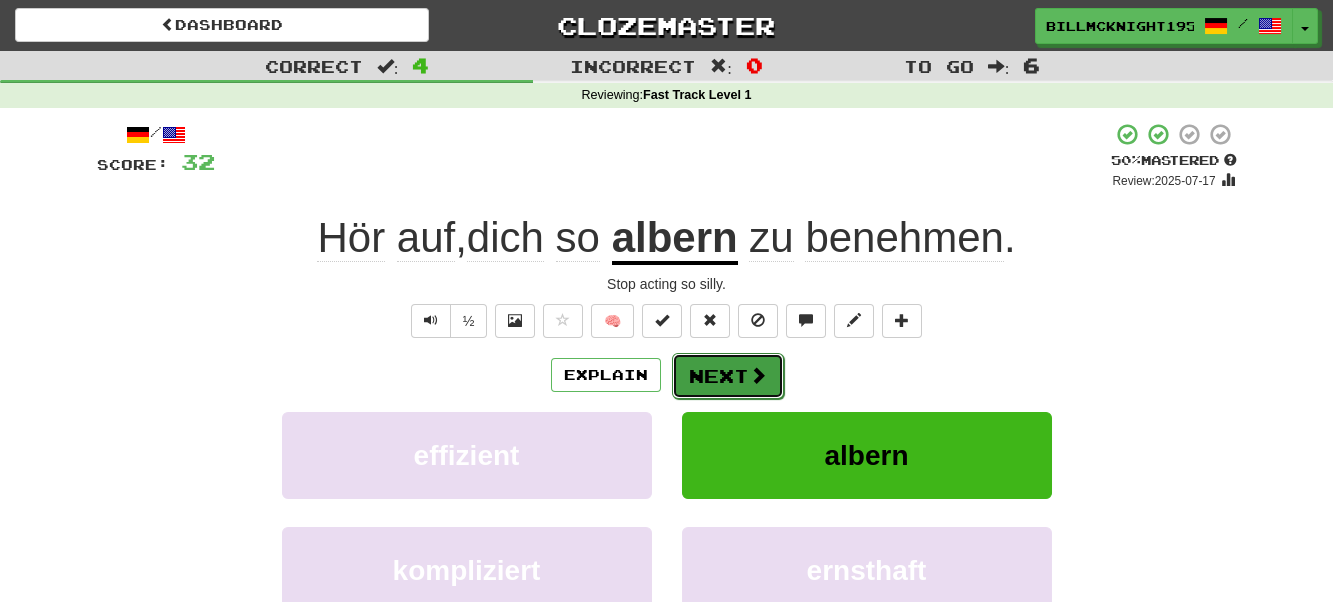 click on "Next" at bounding box center [728, 376] 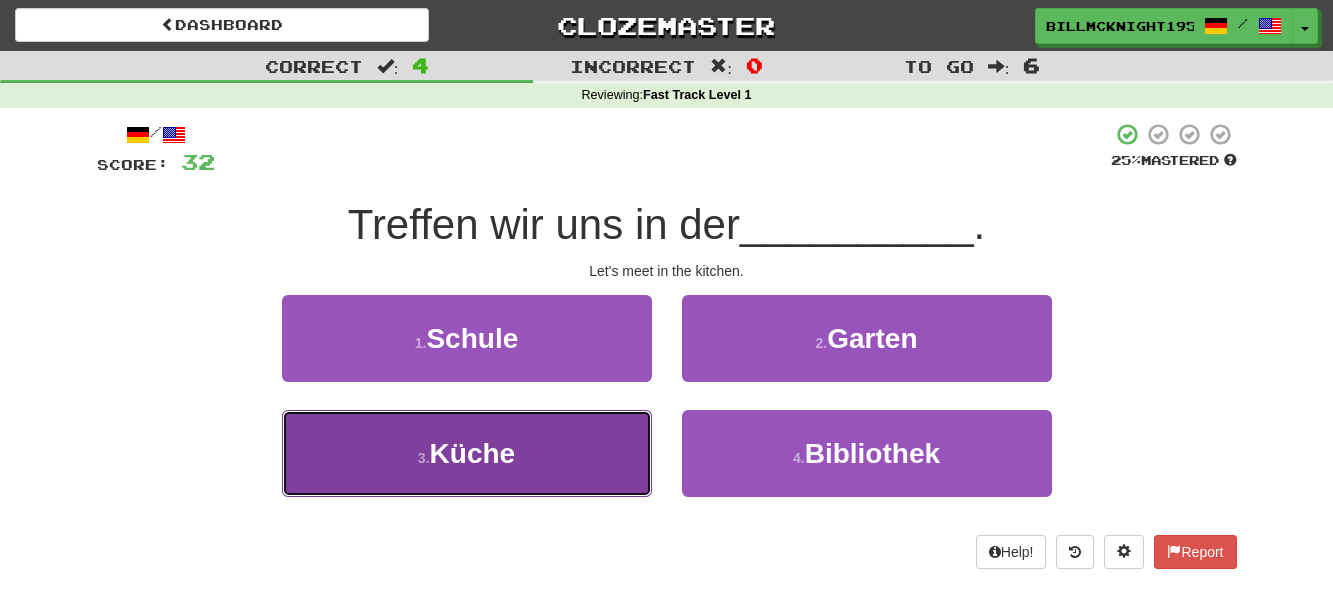click on "3 .  Küche" at bounding box center (467, 453) 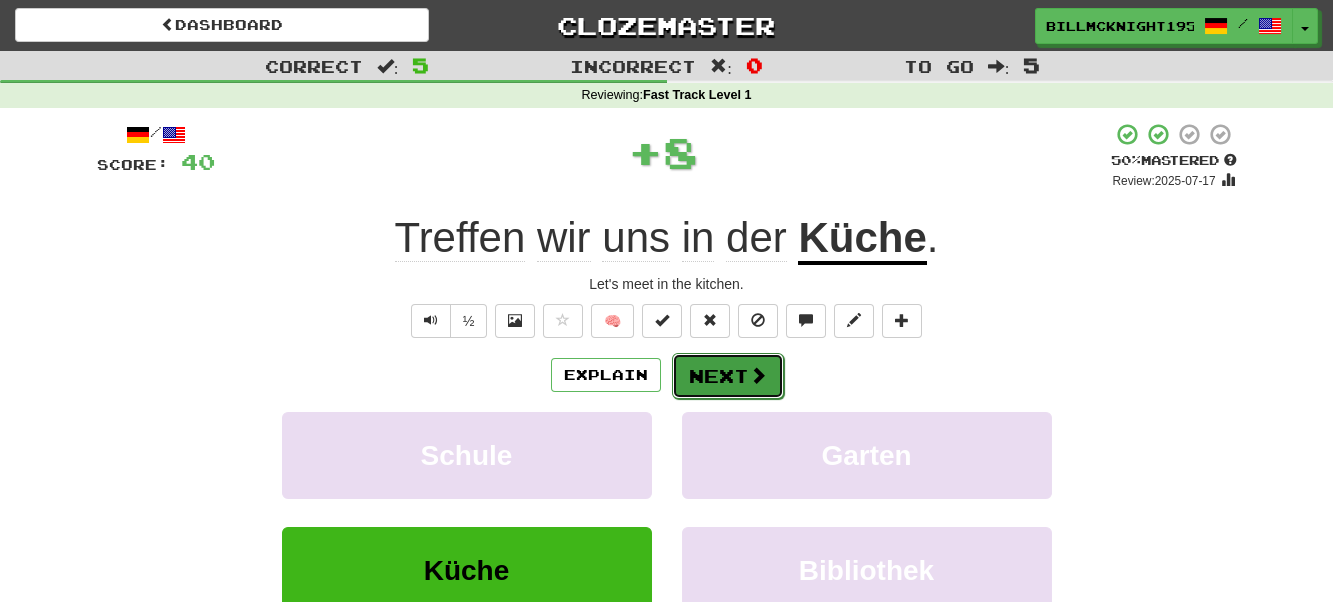 click on "Next" at bounding box center [728, 376] 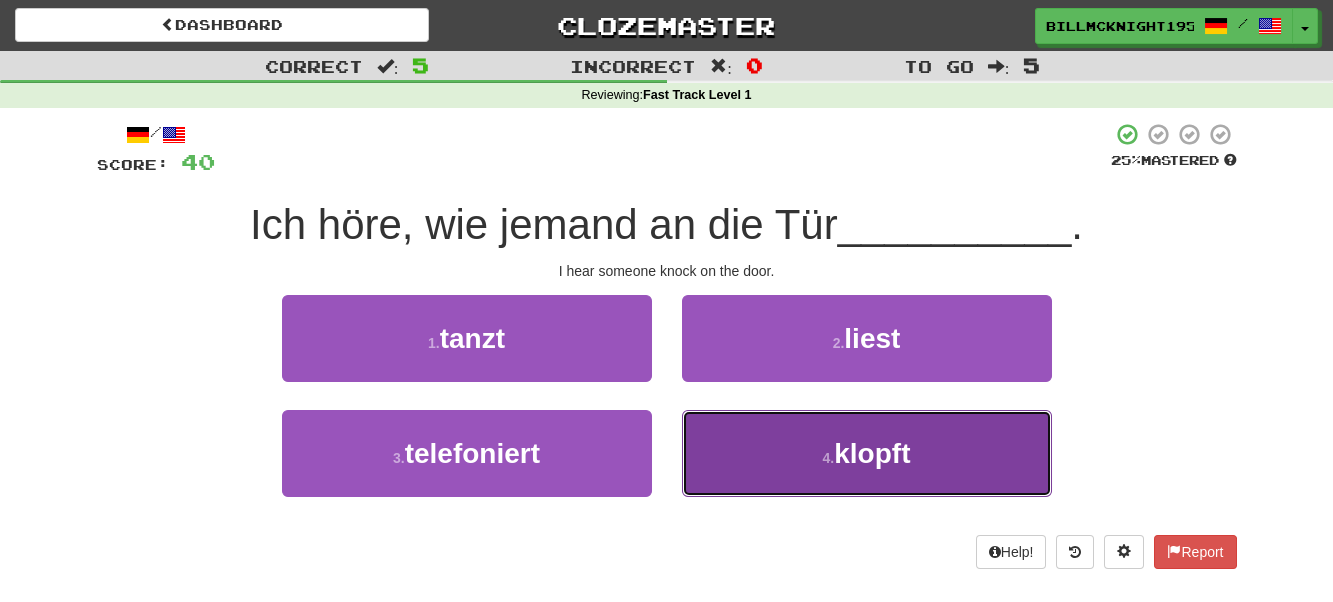 click on "4 .  klopft" at bounding box center (867, 453) 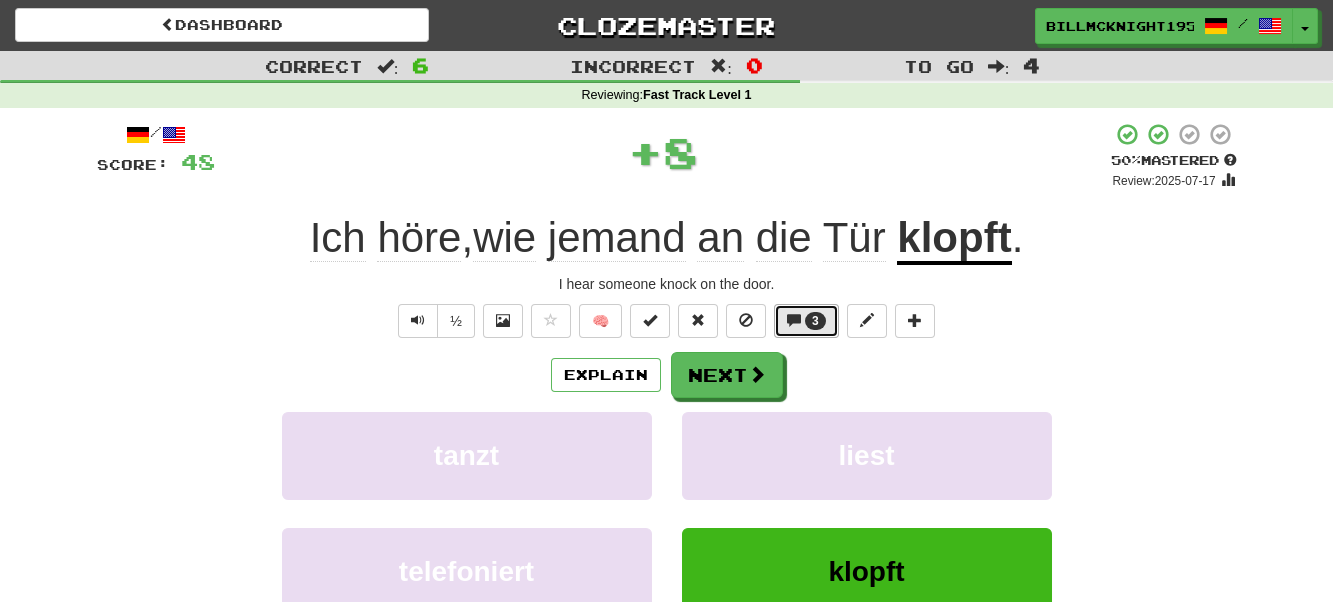 click on "3" at bounding box center (806, 321) 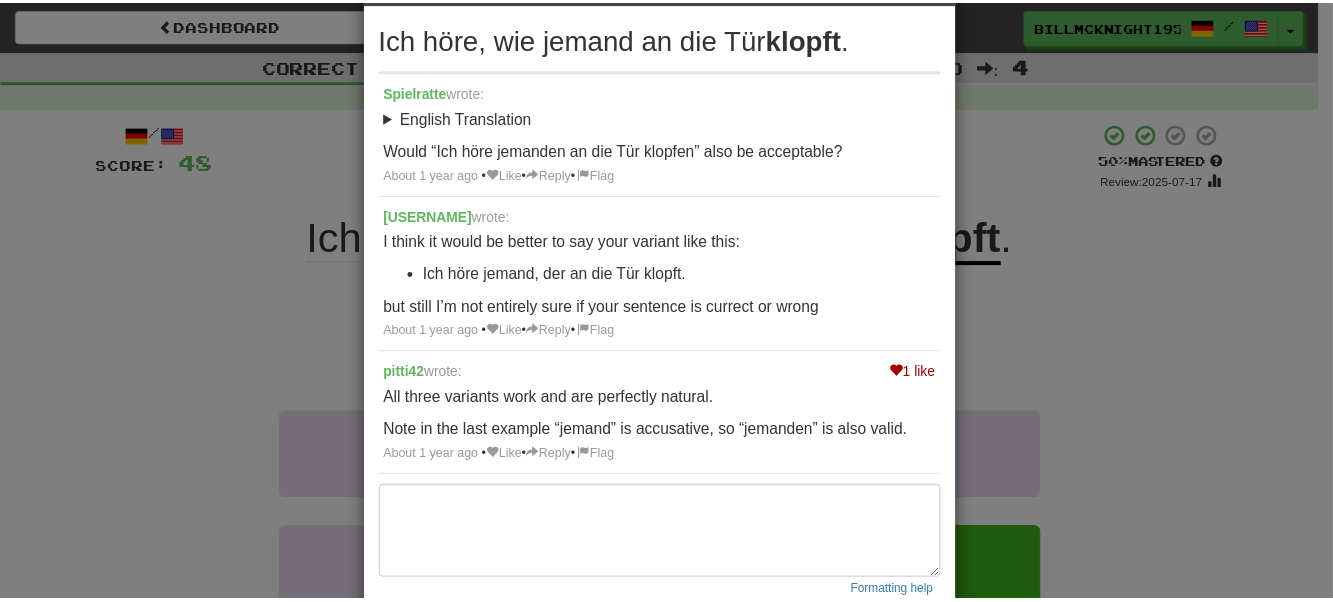 scroll, scrollTop: 0, scrollLeft: 0, axis: both 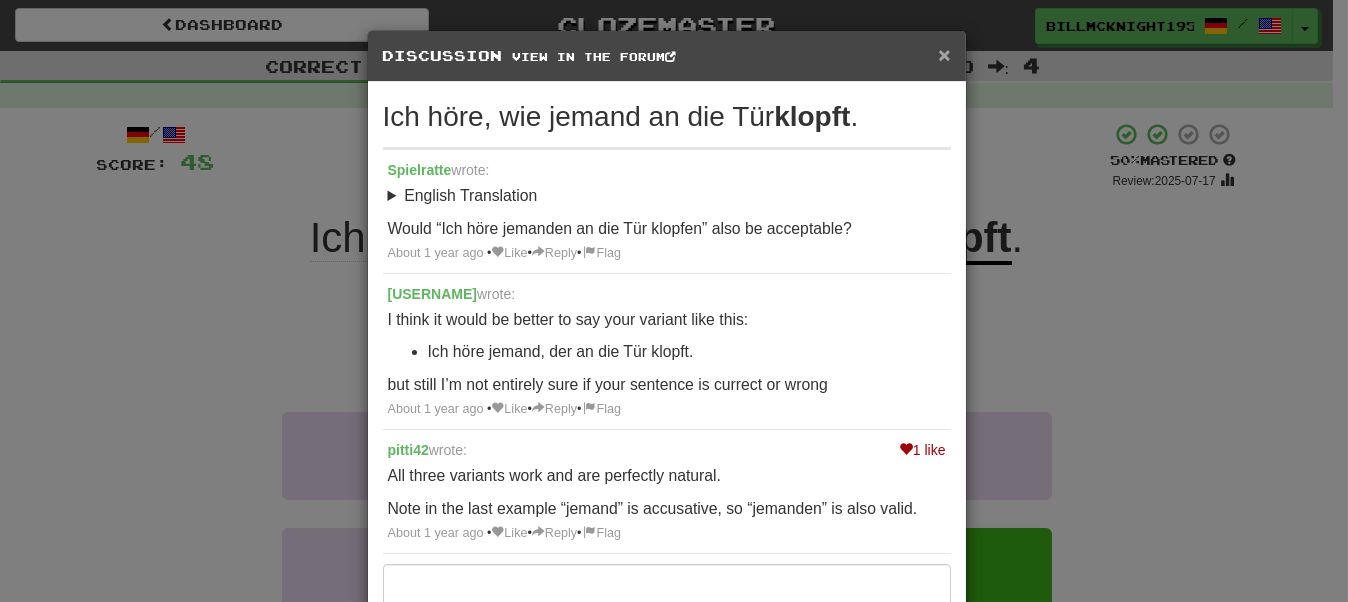 click on "×" at bounding box center (944, 54) 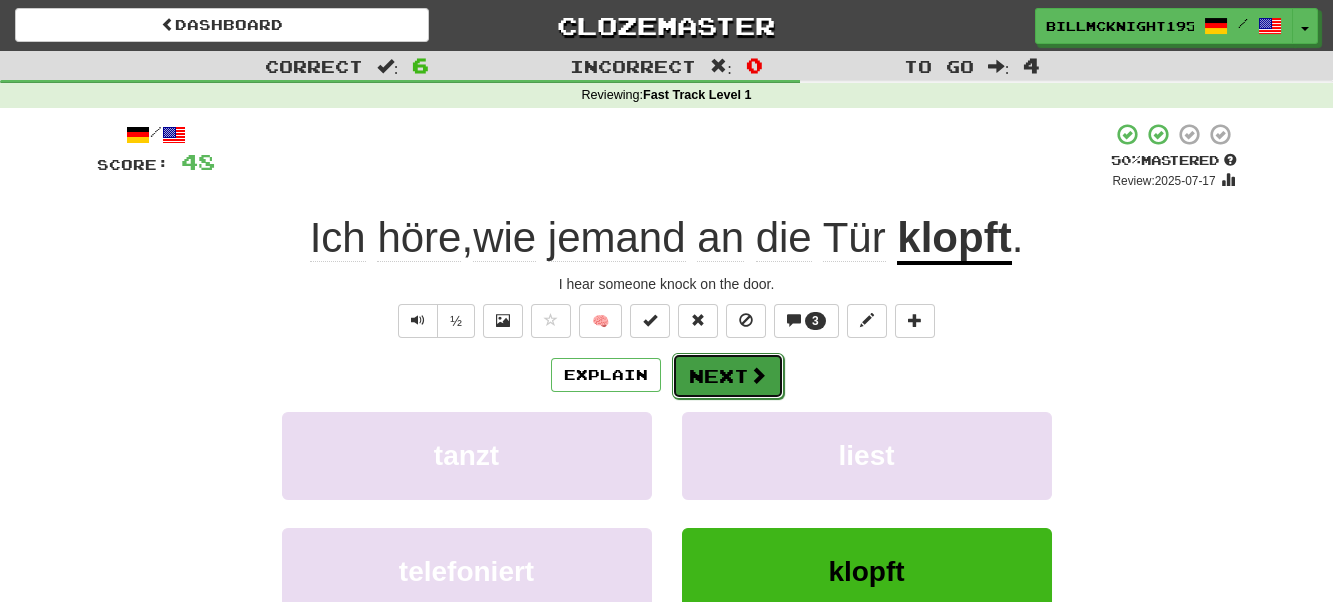 click on "Next" at bounding box center [728, 376] 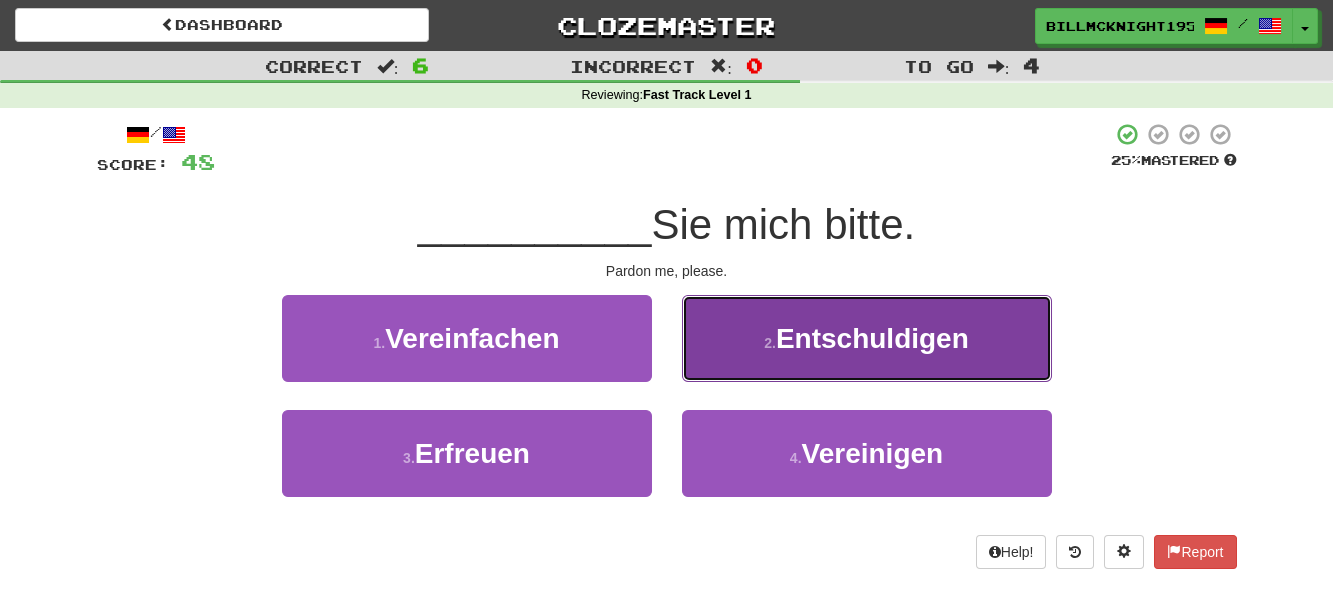 click on "2 .  Entschuldigen" at bounding box center (867, 338) 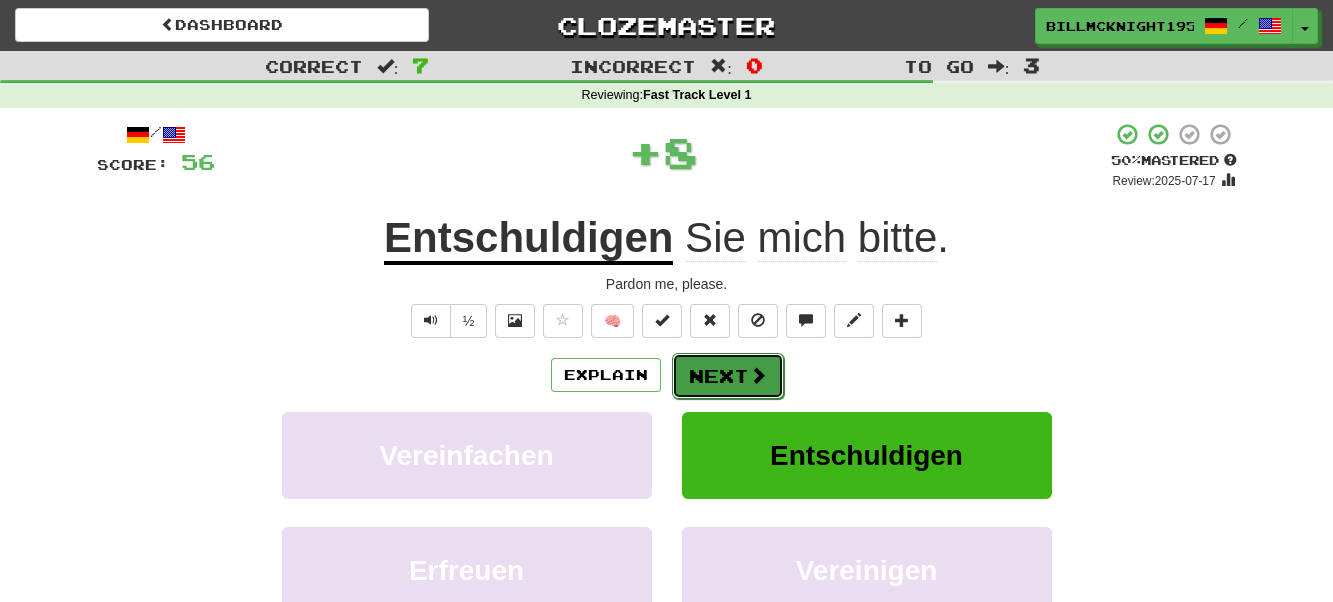 click on "Next" at bounding box center [728, 376] 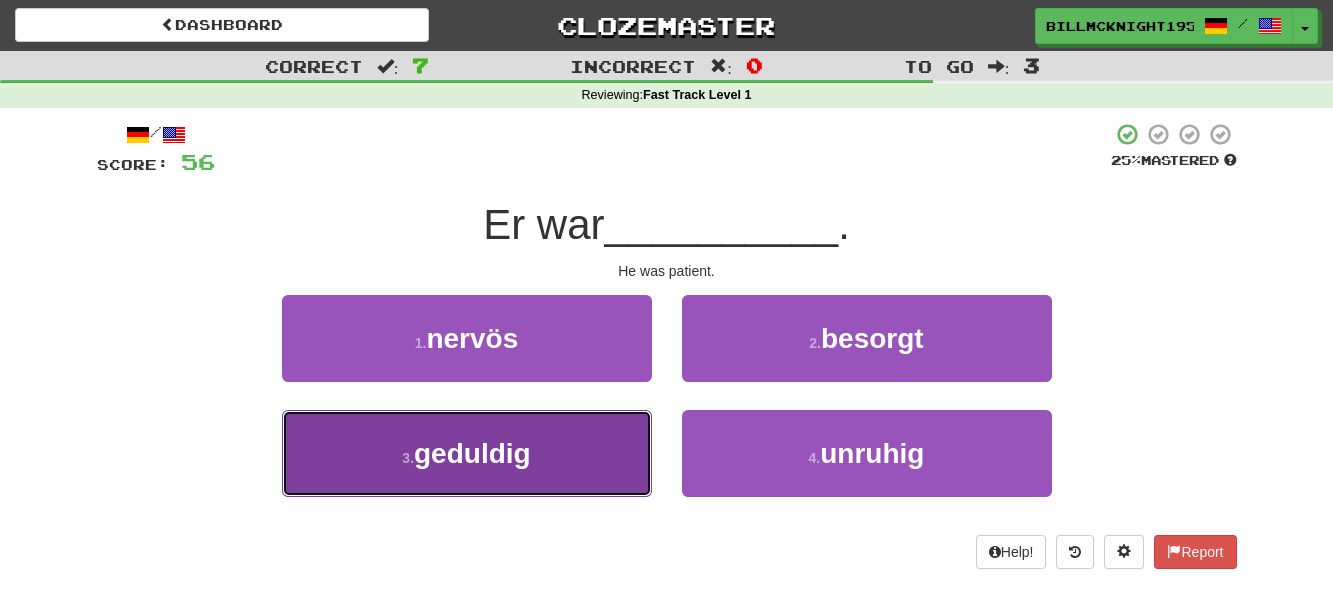 click on "3 .  geduldig" at bounding box center (467, 453) 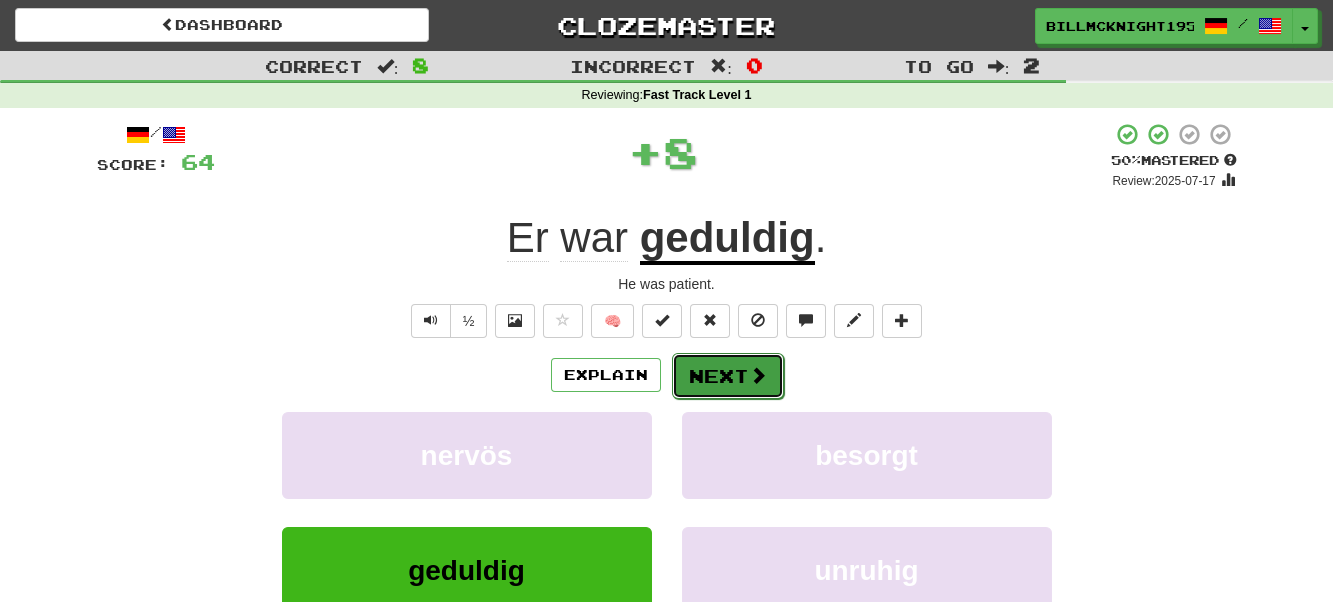 click on "Next" at bounding box center (728, 376) 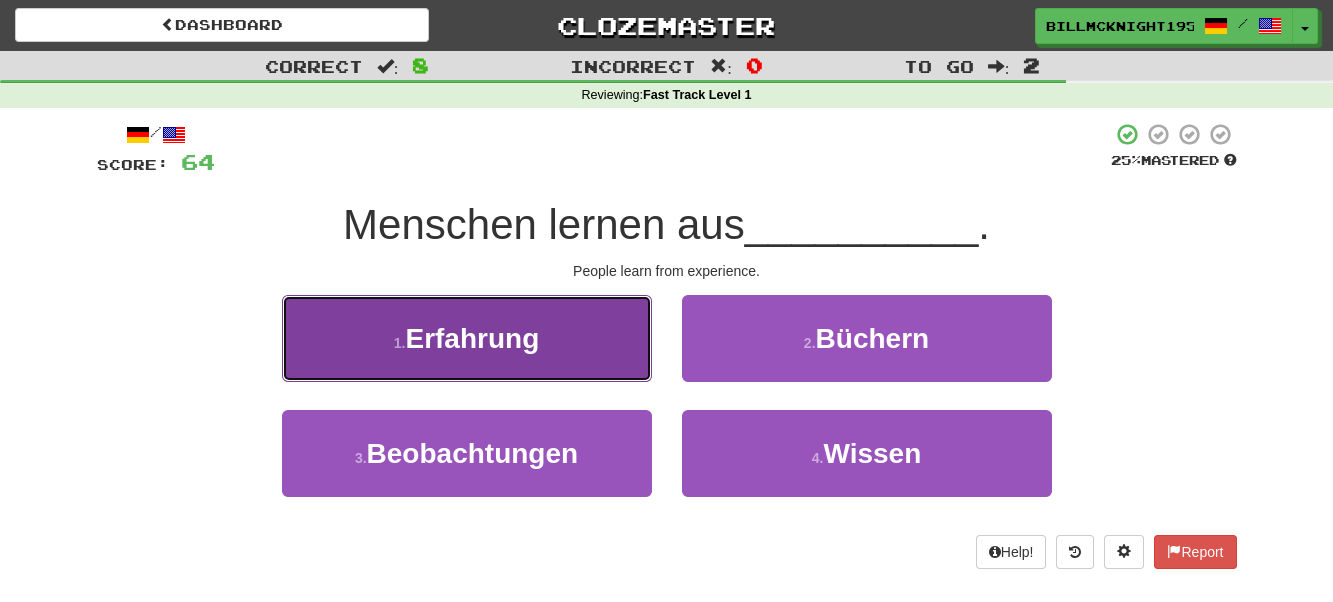 click on "1 .  Erfahrung" at bounding box center [467, 338] 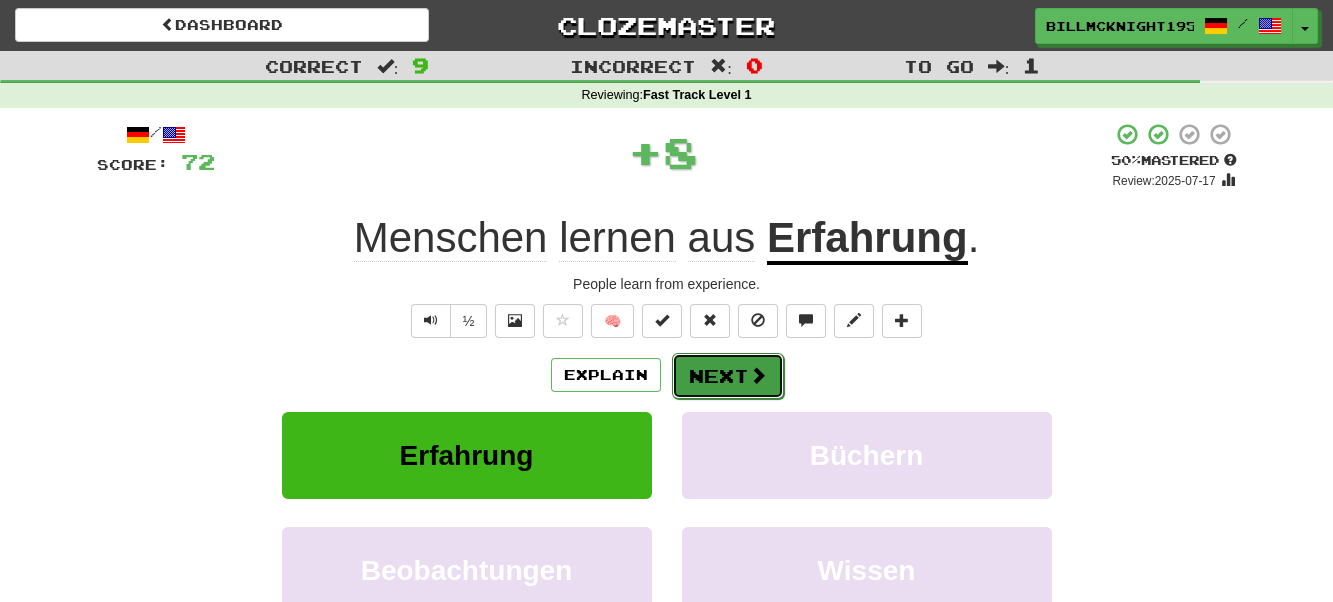click on "Next" at bounding box center (728, 376) 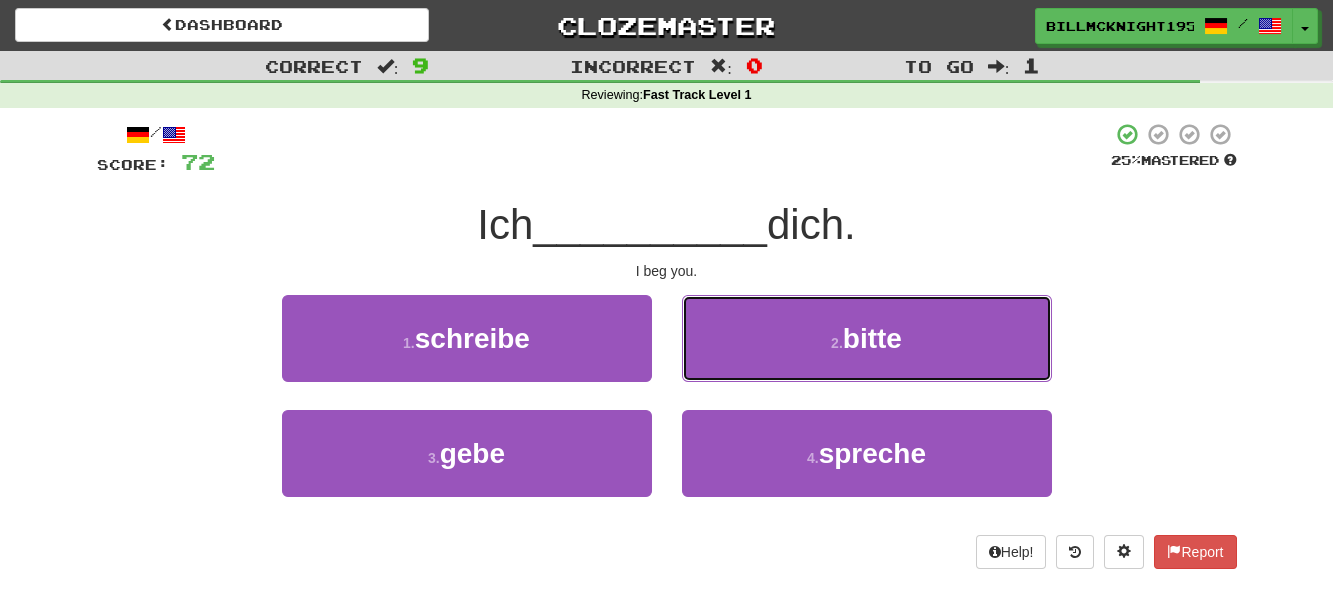 drag, startPoint x: 810, startPoint y: 333, endPoint x: 745, endPoint y: 341, distance: 65.490456 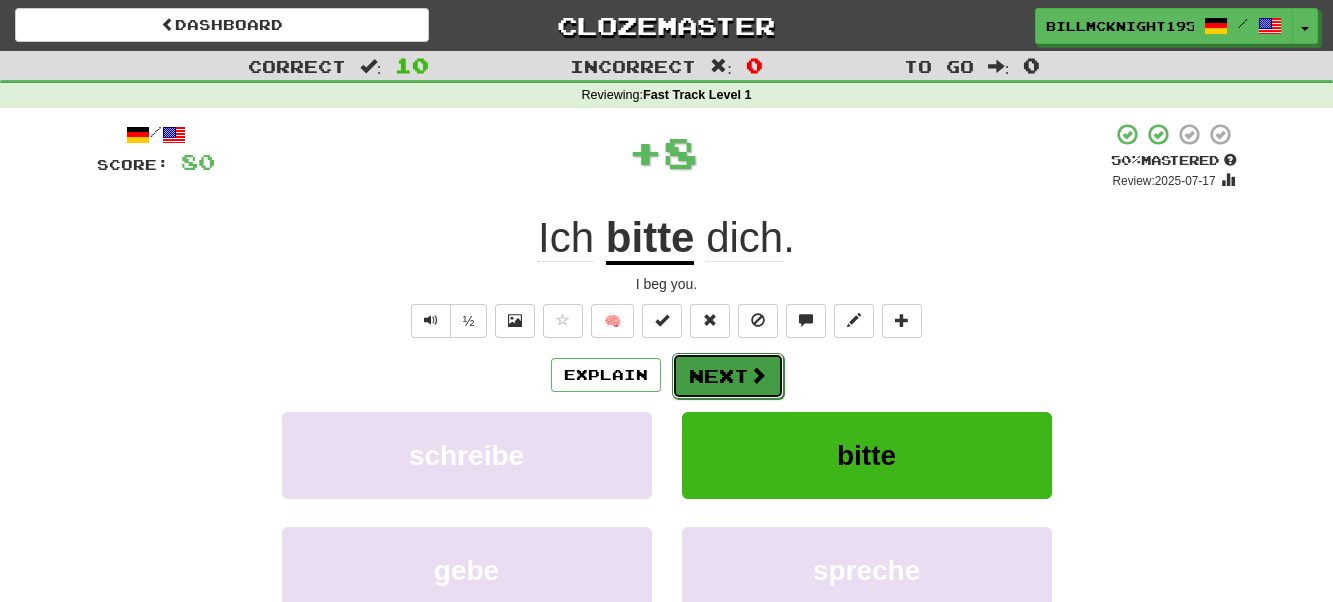 click on "Next" at bounding box center [728, 376] 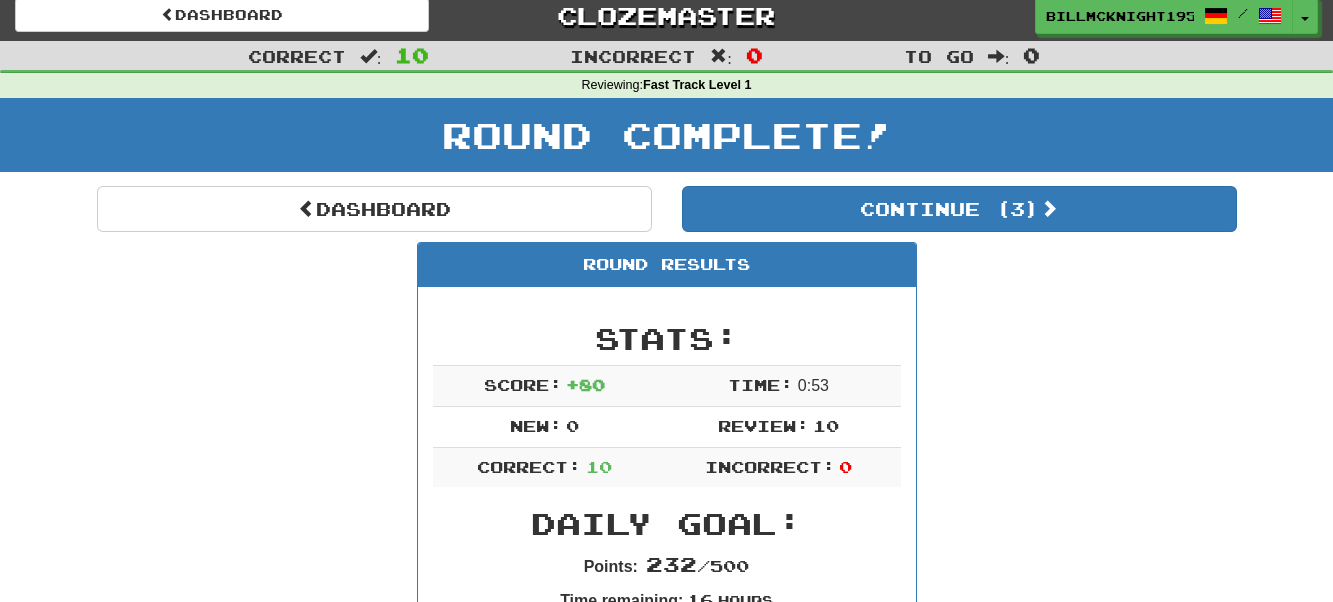 scroll, scrollTop: 0, scrollLeft: 0, axis: both 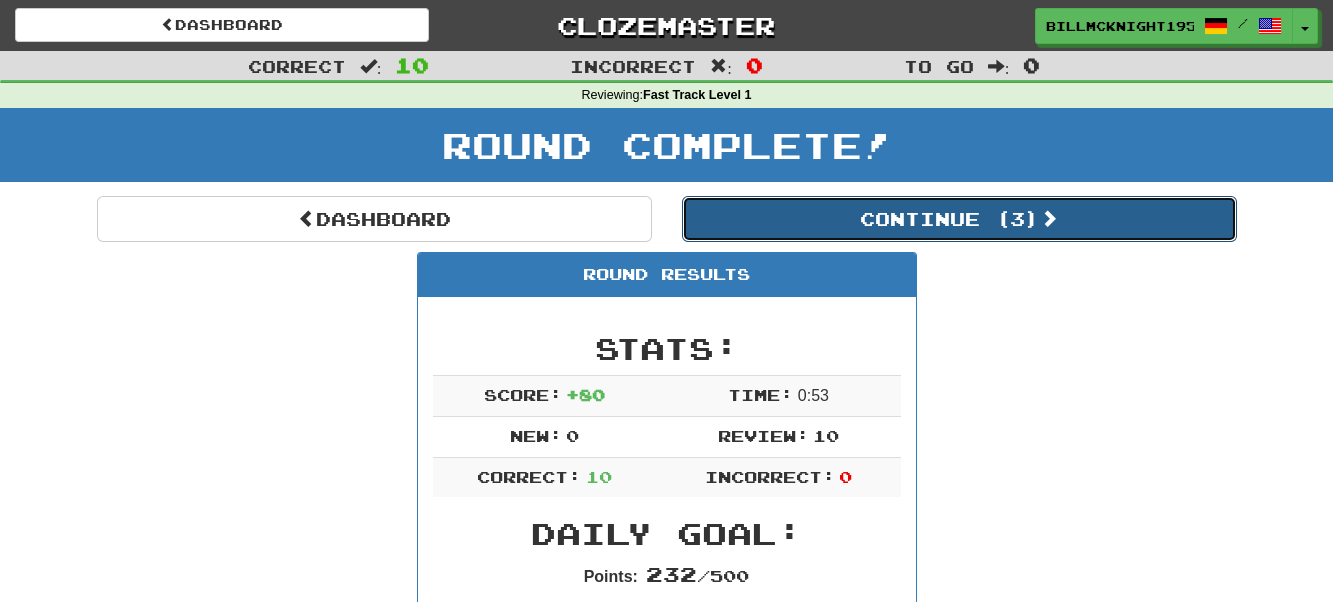 click on "Continue ( 3 )" at bounding box center (959, 219) 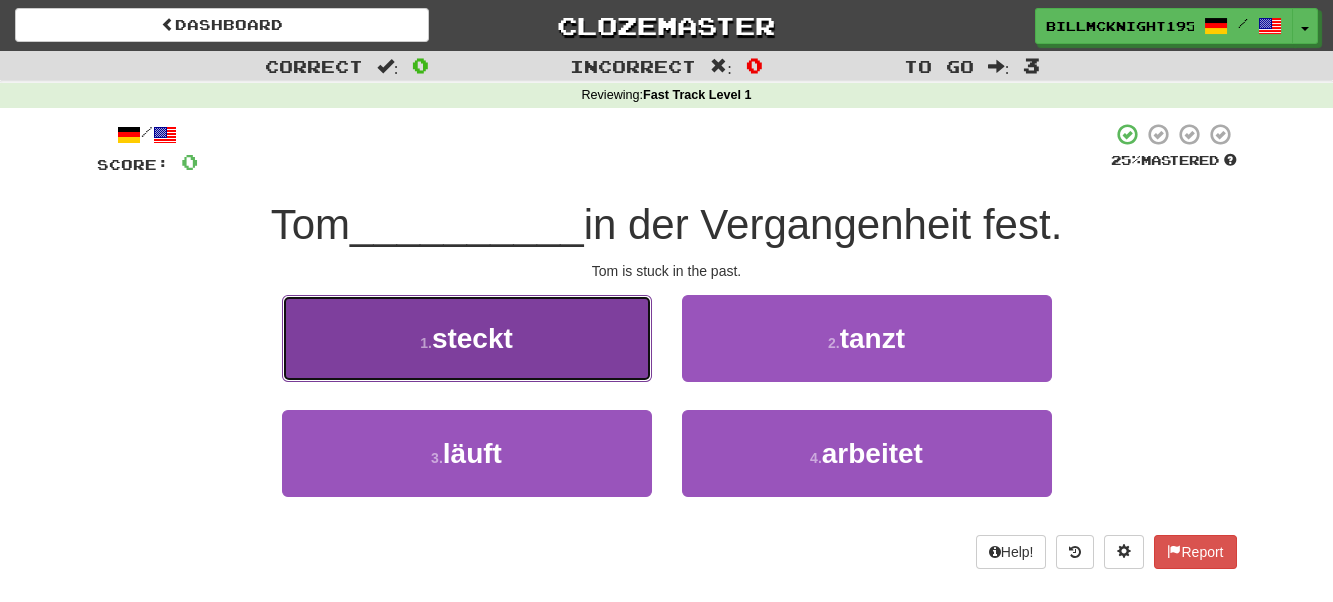 click on "1 .  steckt" at bounding box center (467, 338) 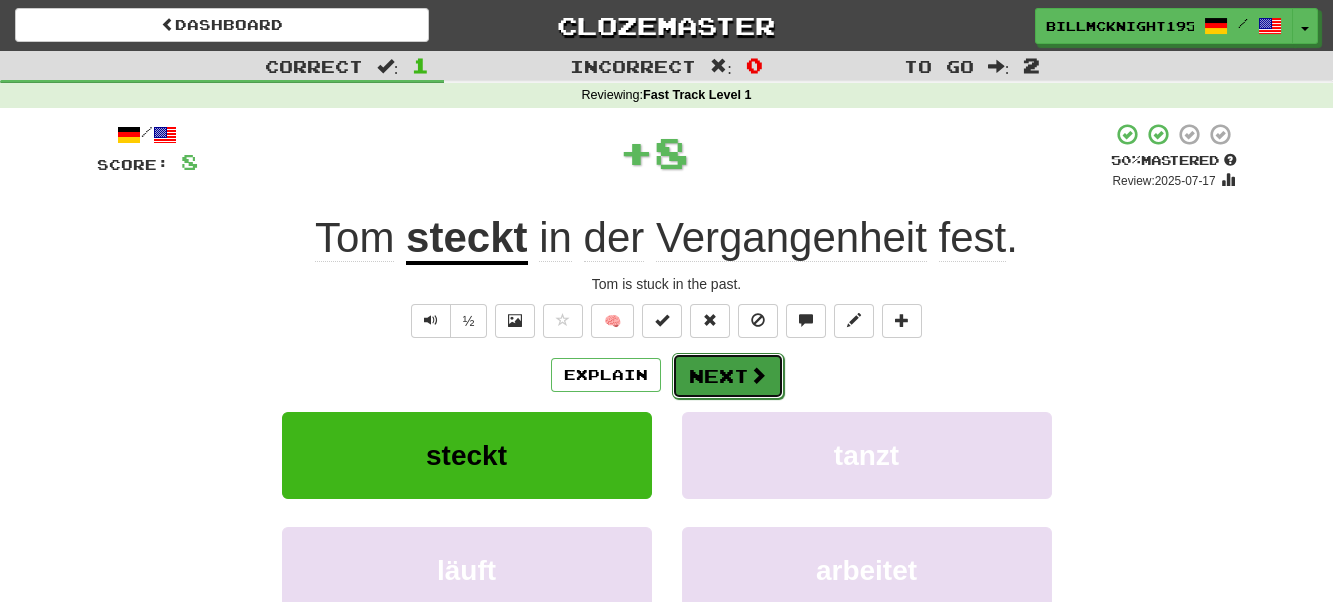 click on "Next" at bounding box center (728, 376) 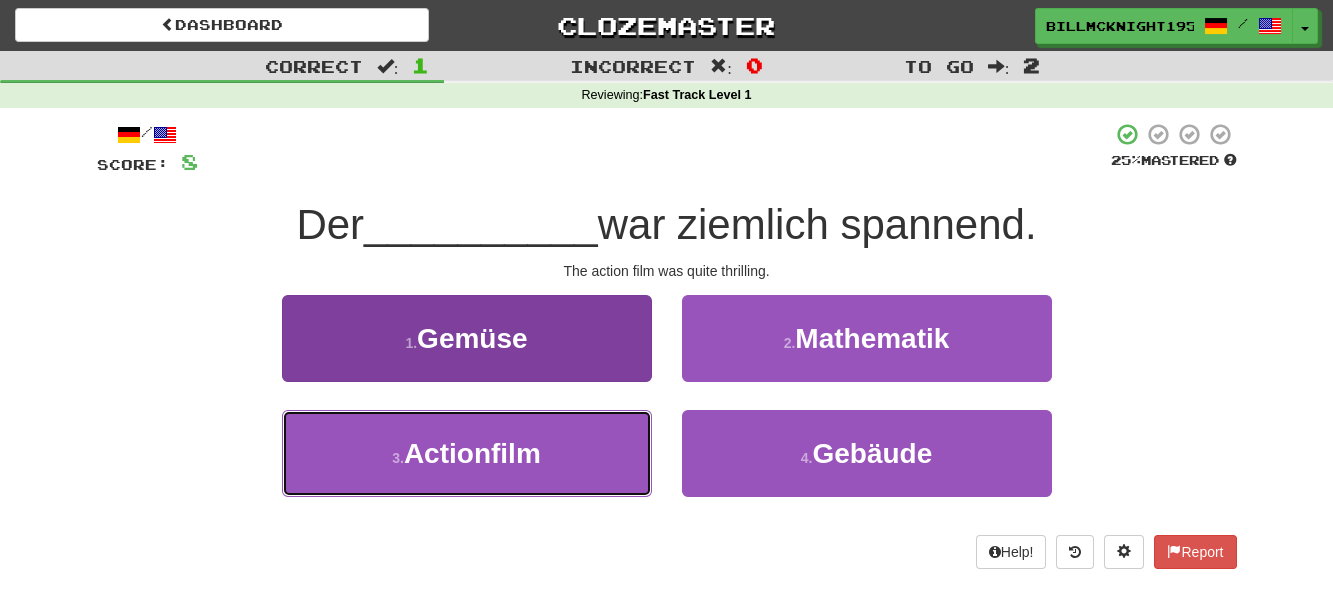 drag, startPoint x: 565, startPoint y: 453, endPoint x: 585, endPoint y: 434, distance: 27.58623 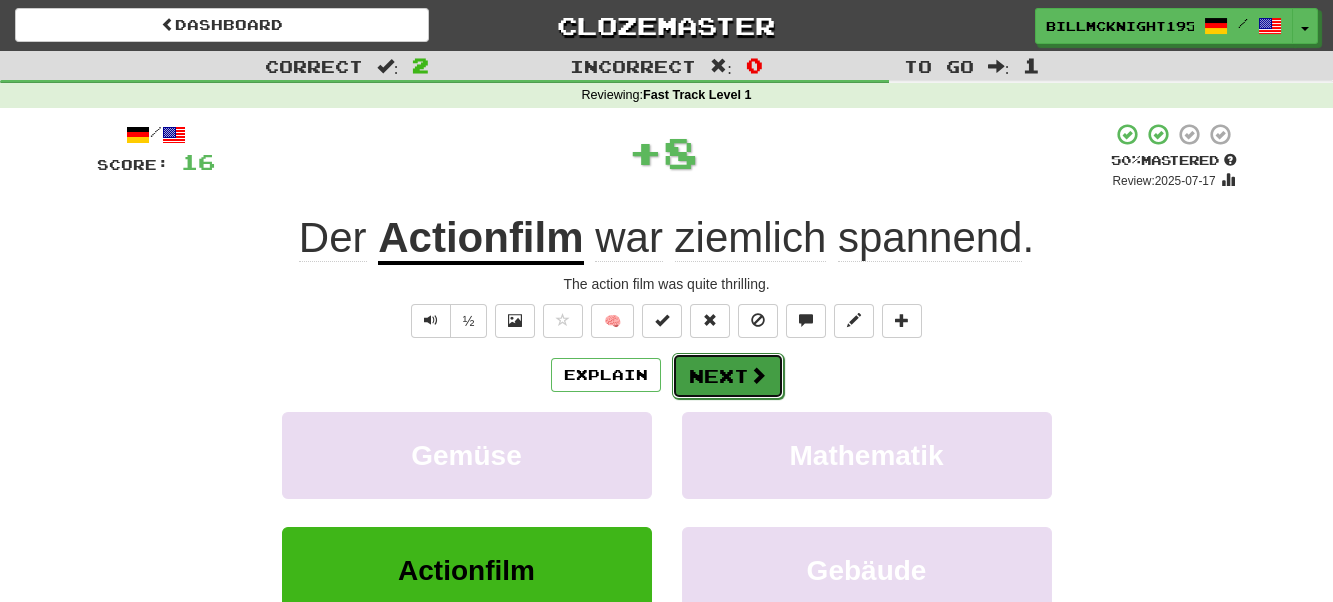 click on "Next" at bounding box center (728, 376) 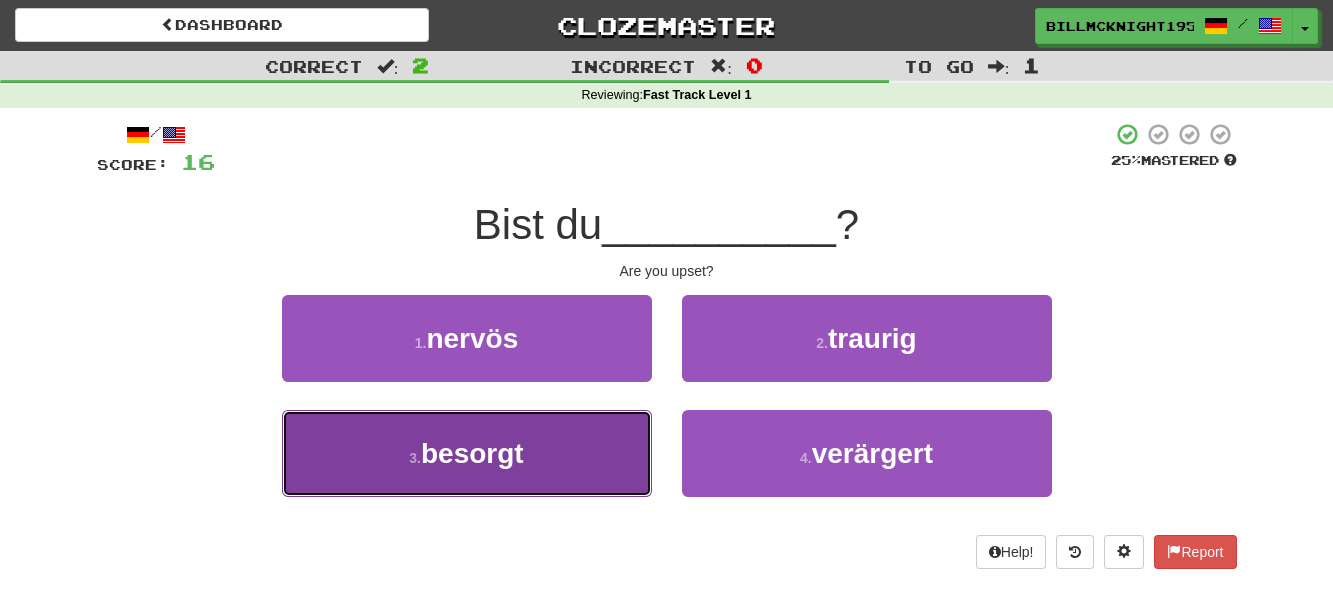 click on "3 .  besorgt" at bounding box center (467, 453) 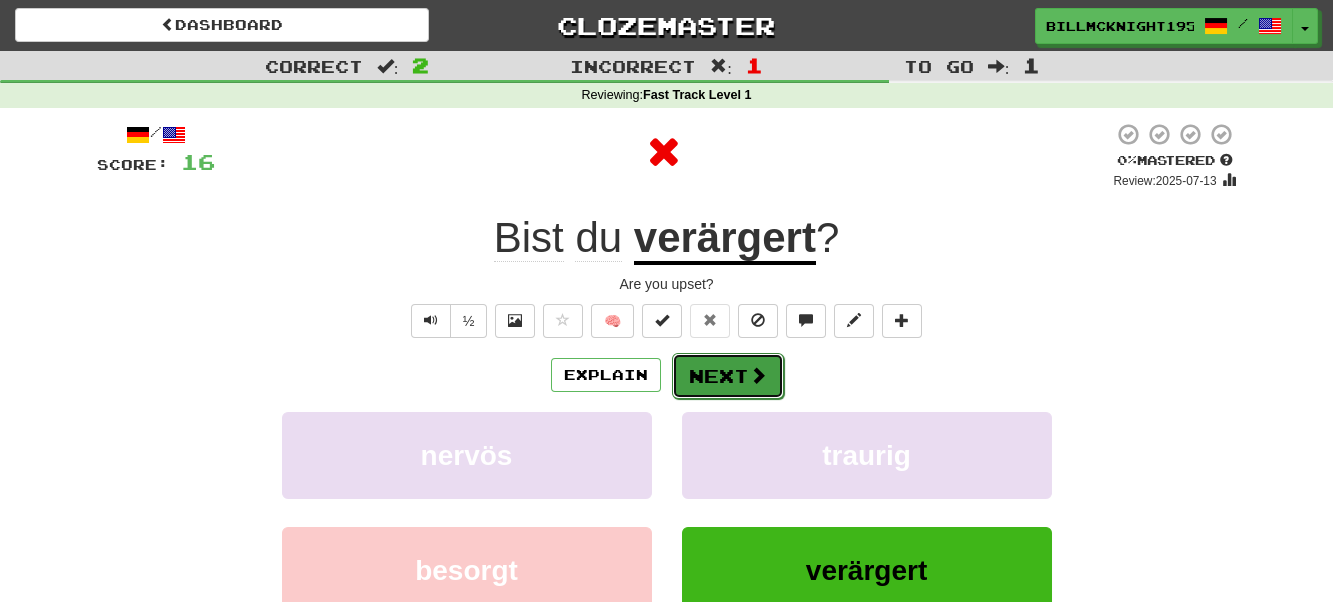 click on "Next" at bounding box center (728, 376) 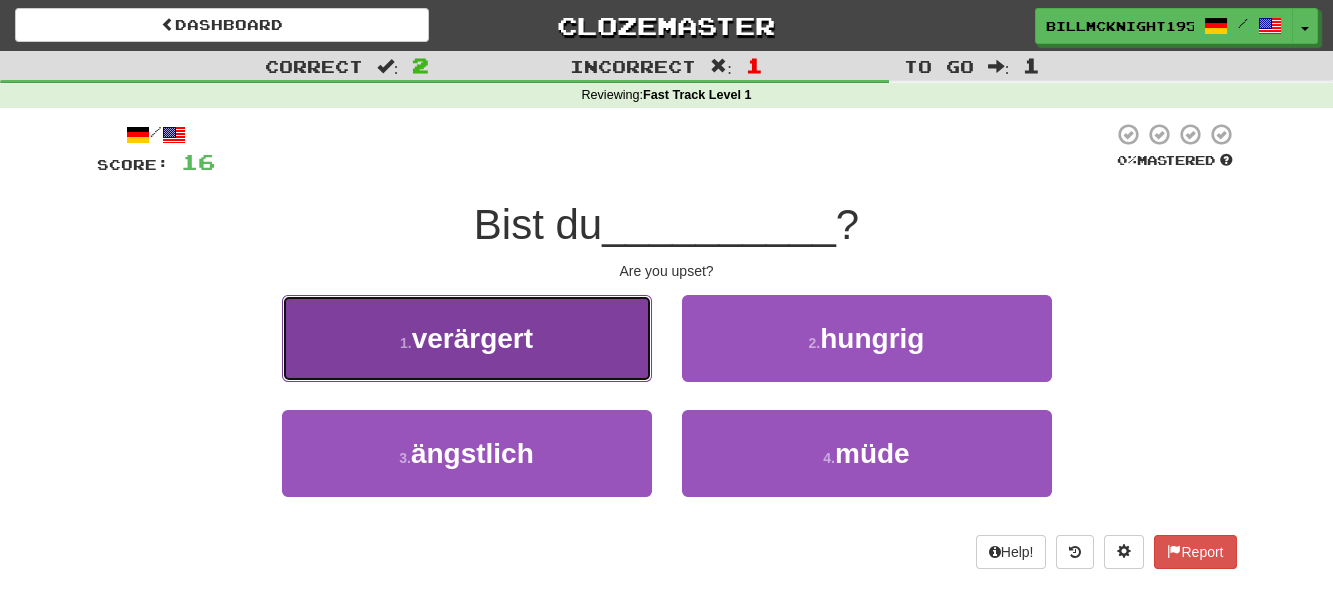 click on "1 .  verärgert" at bounding box center (467, 338) 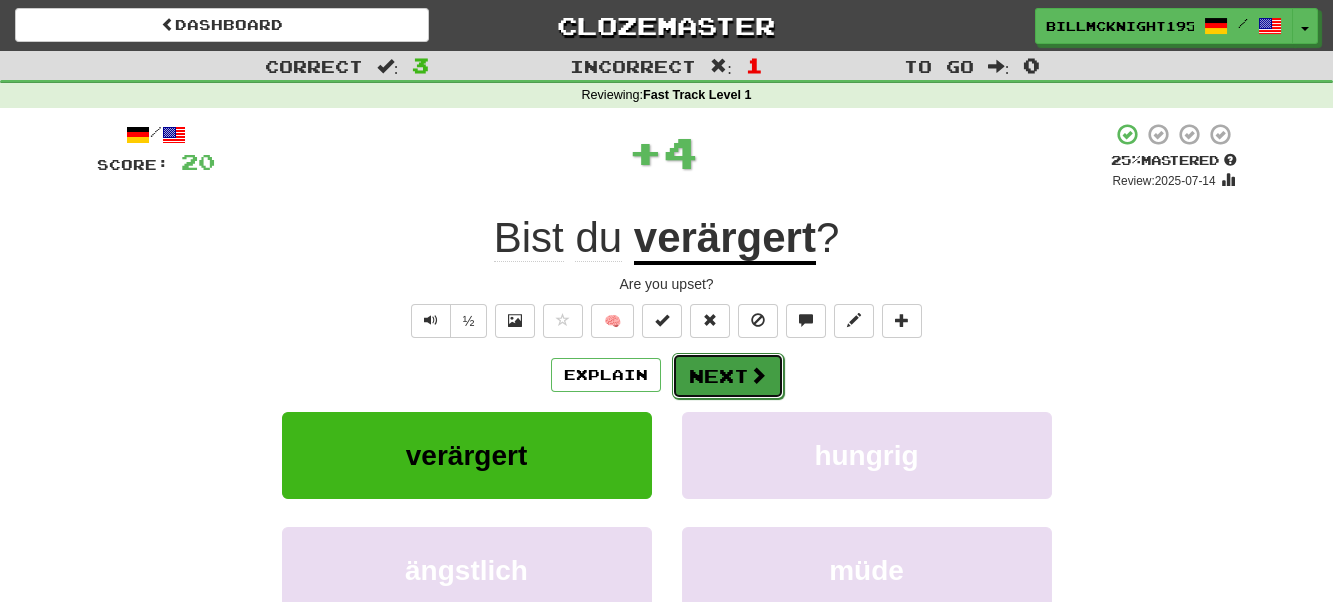 click on "Next" at bounding box center (728, 376) 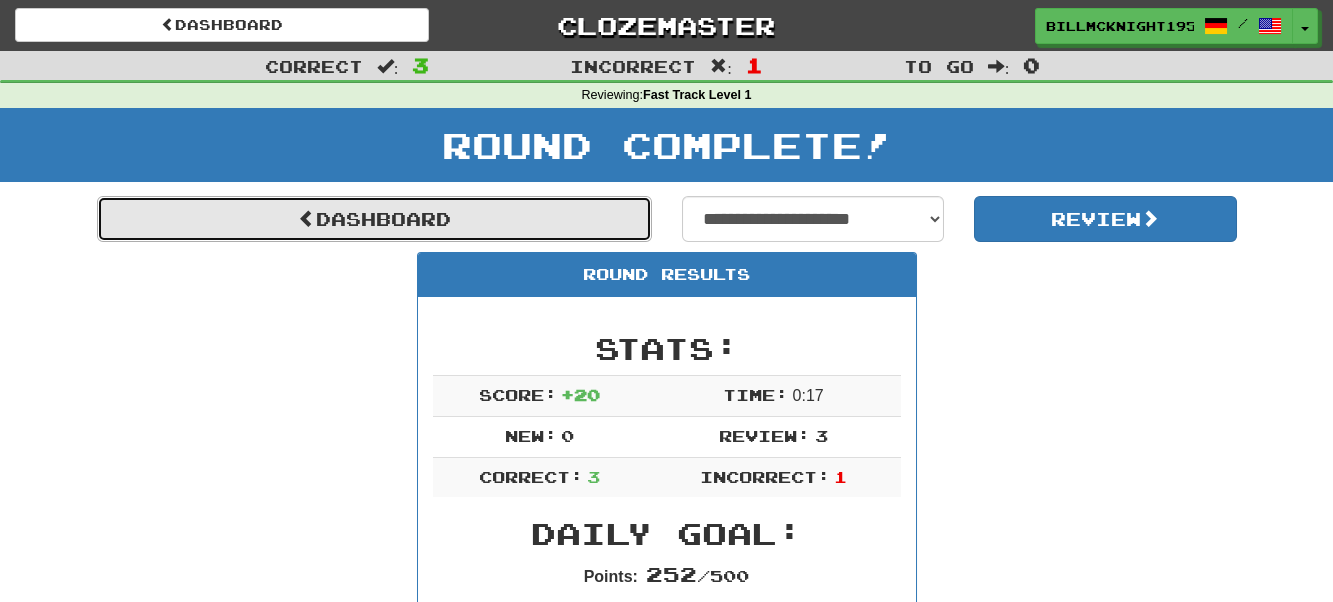 click on "Dashboard" at bounding box center (374, 219) 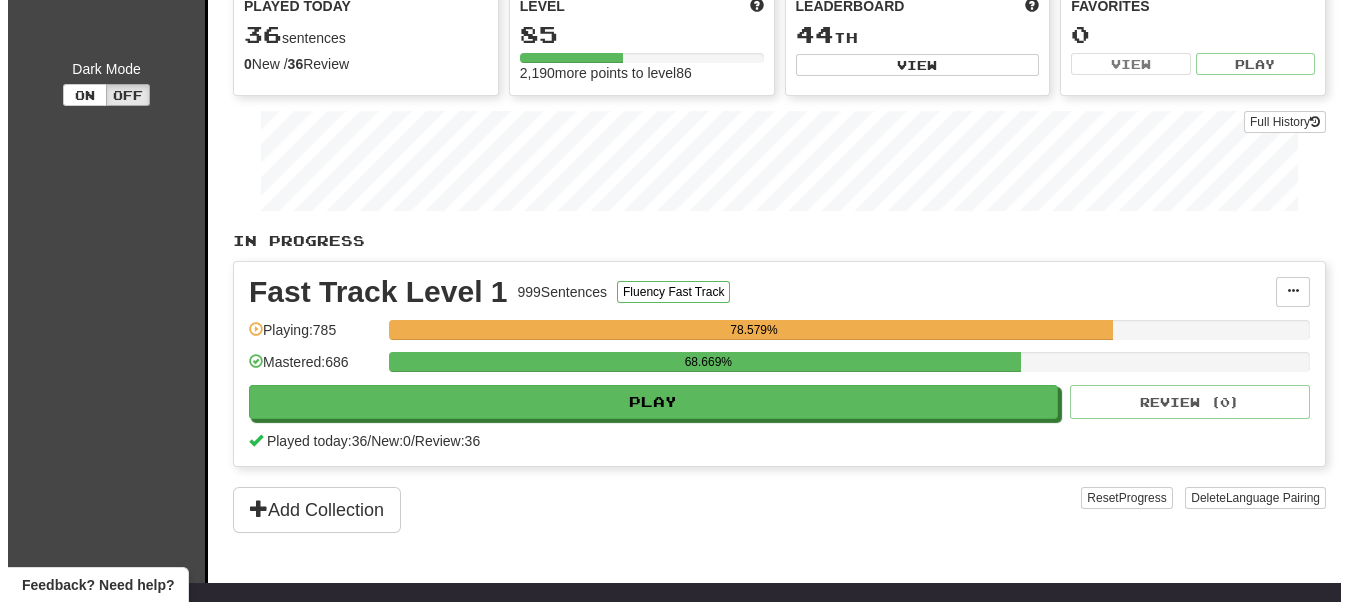scroll, scrollTop: 200, scrollLeft: 0, axis: vertical 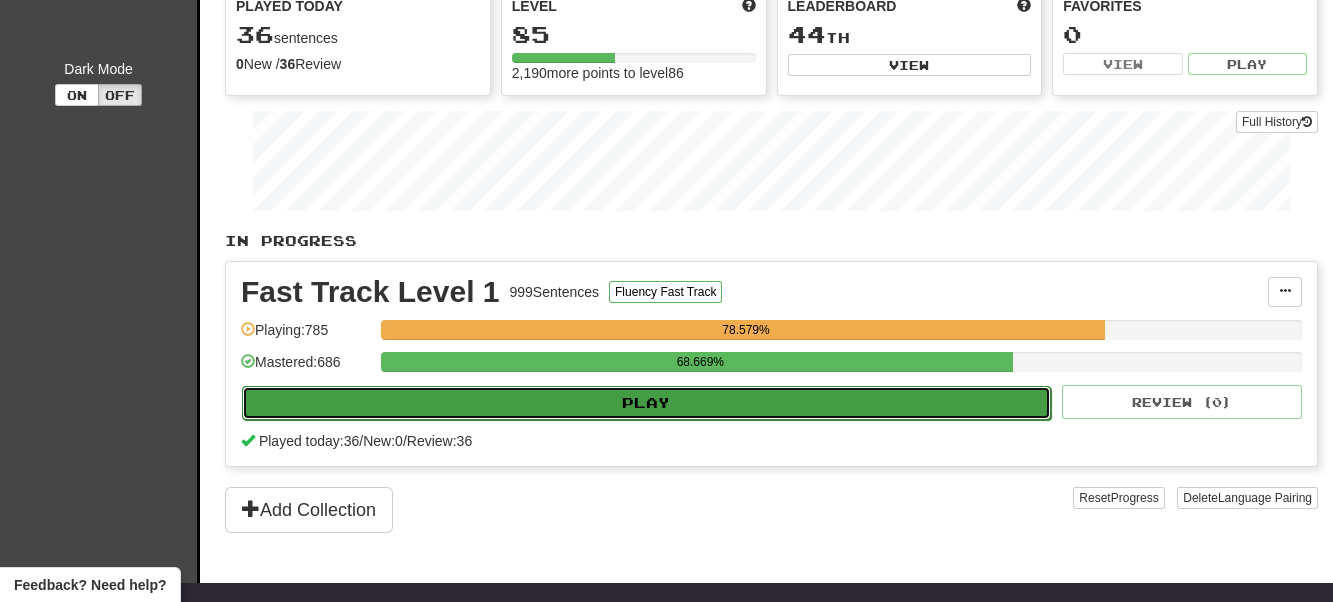 click on "Play" at bounding box center [646, 403] 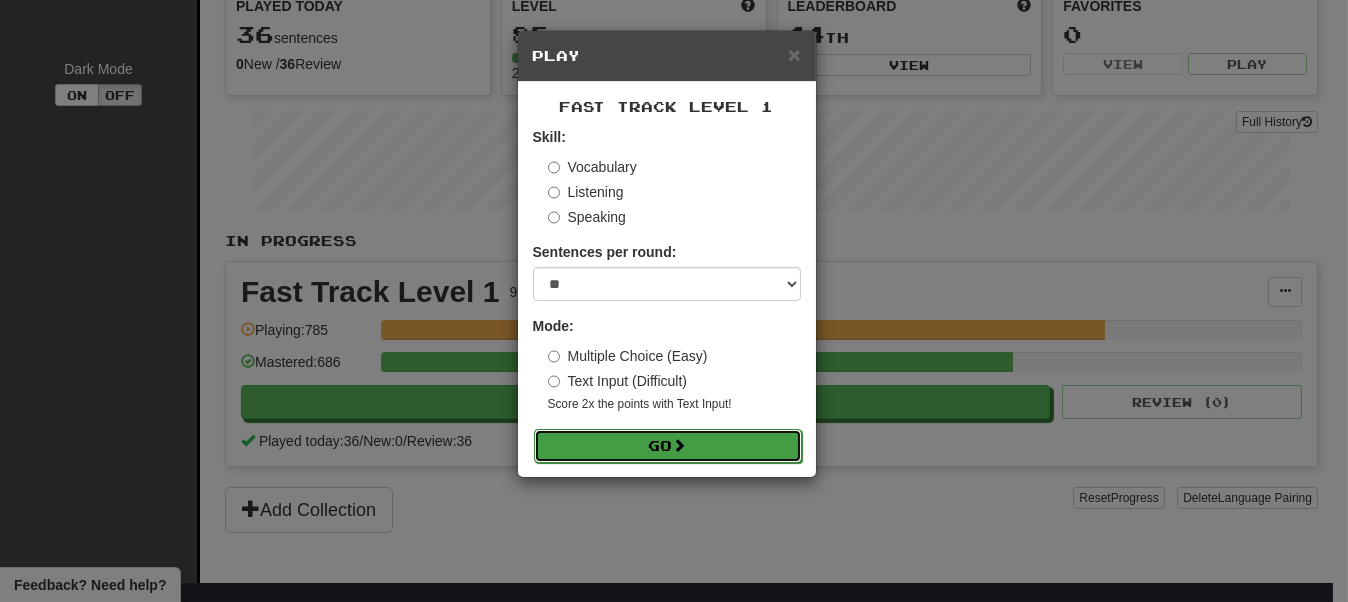 click on "Go" at bounding box center (668, 446) 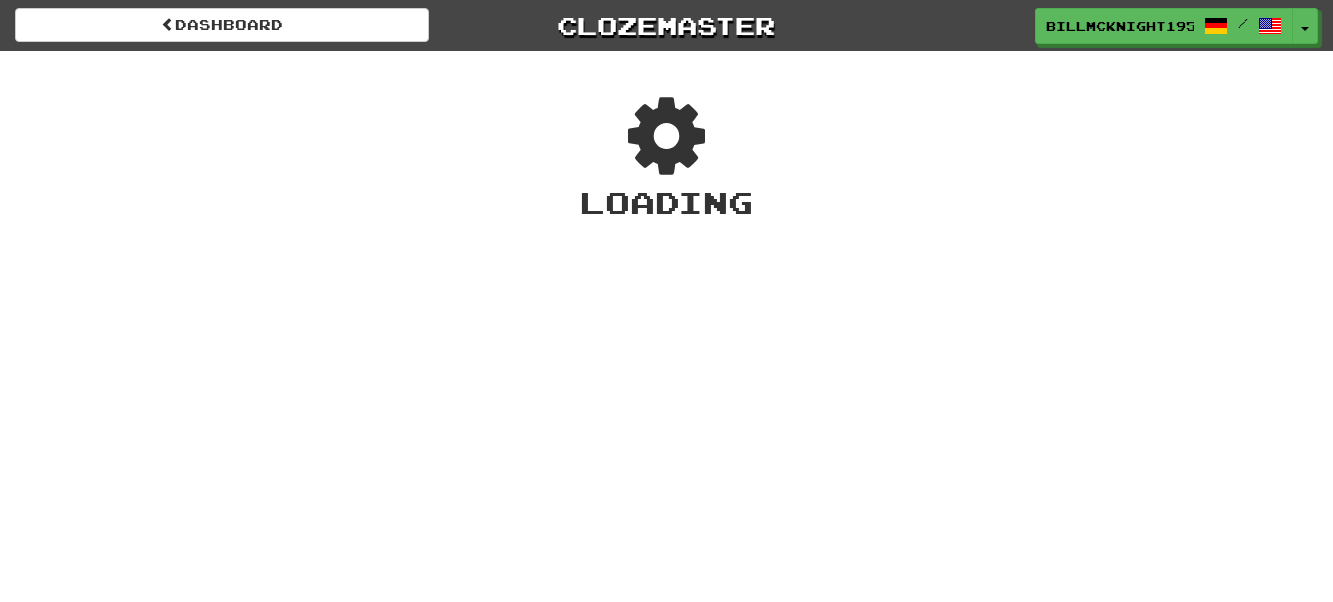 scroll, scrollTop: 0, scrollLeft: 0, axis: both 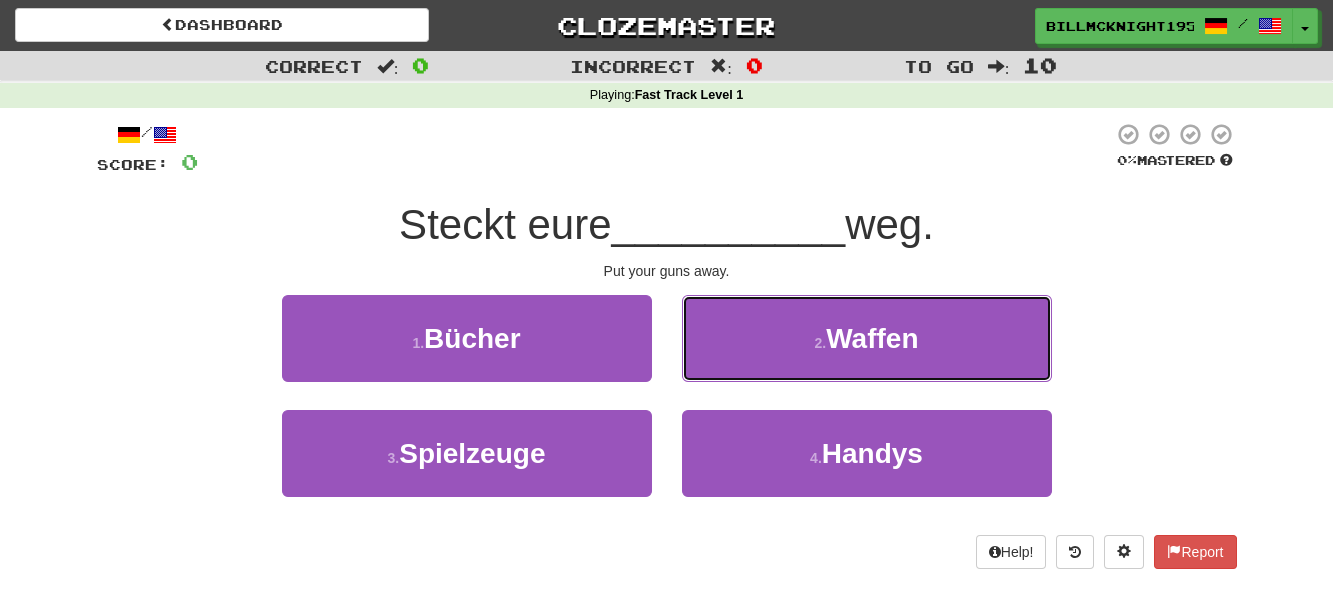 click on "Waffen" at bounding box center (872, 338) 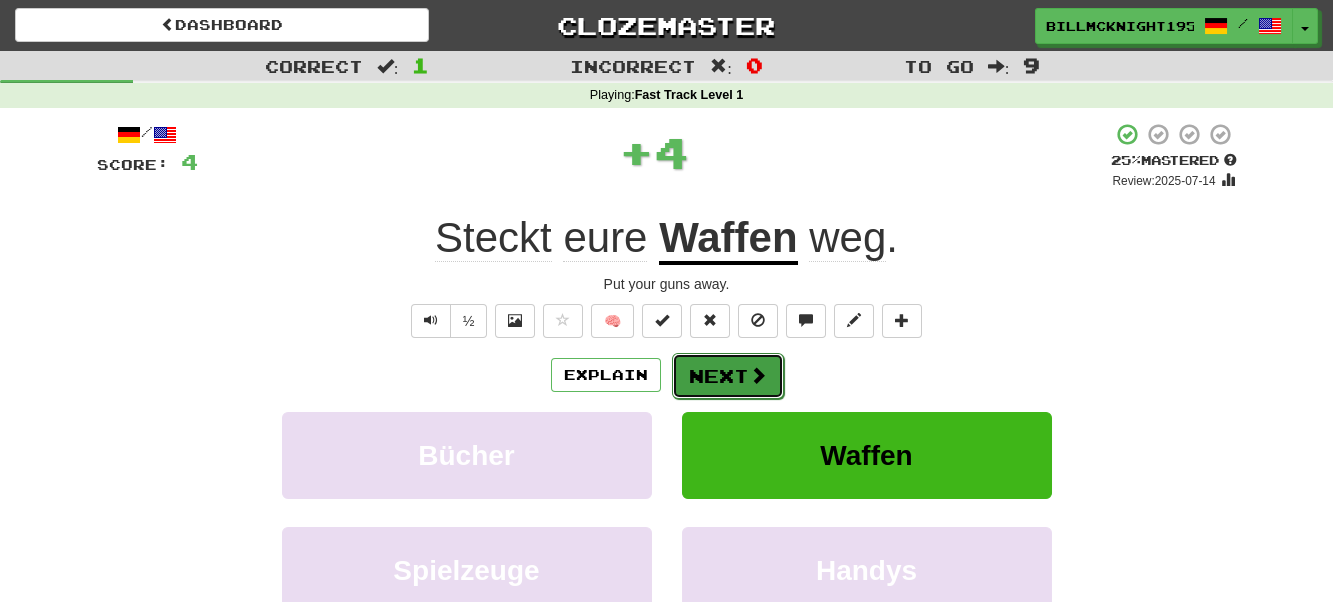 click on "Next" at bounding box center (728, 376) 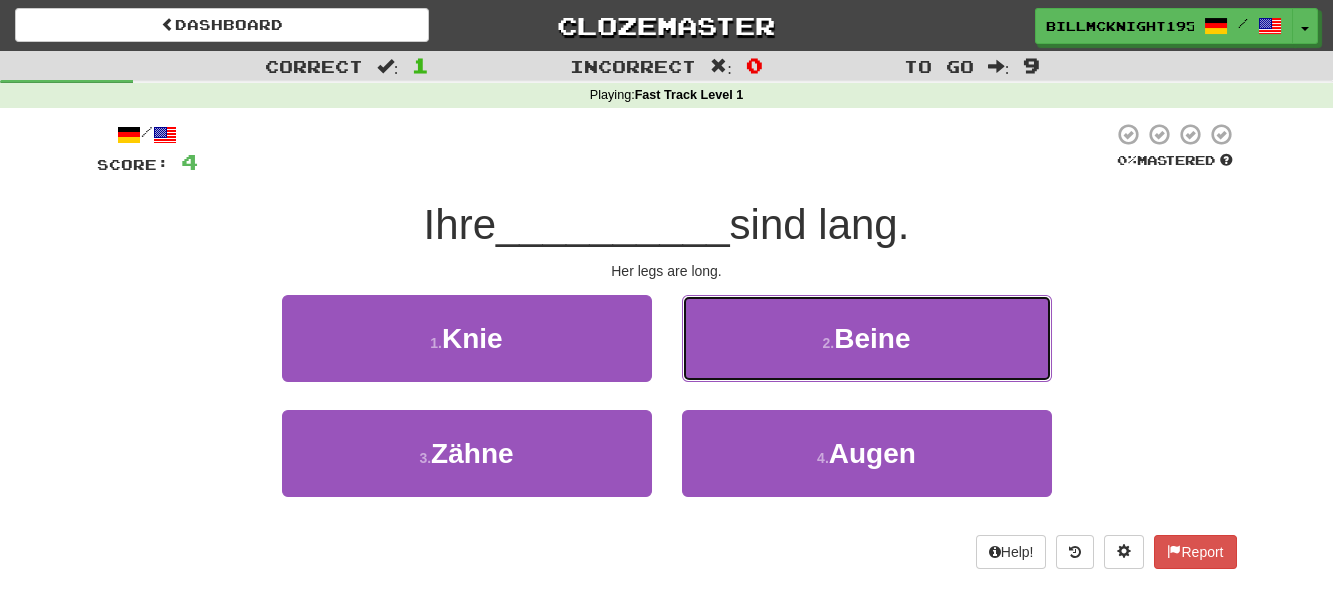 click on "2 .  Beine" at bounding box center [867, 338] 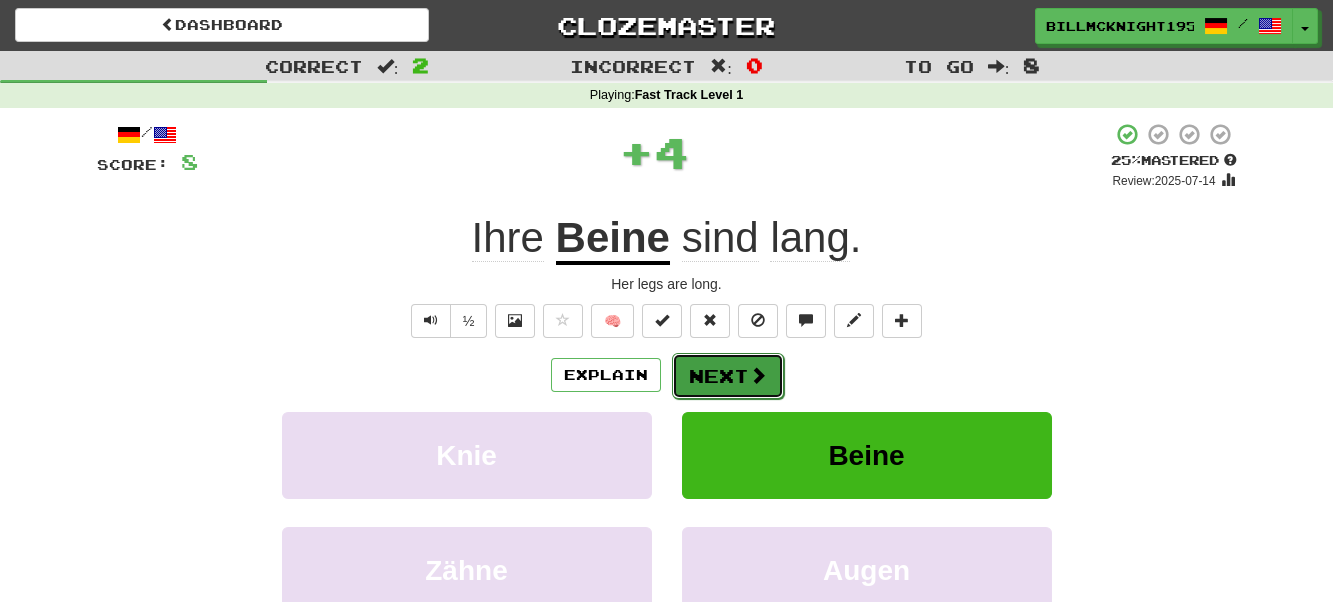 click on "Next" at bounding box center [728, 376] 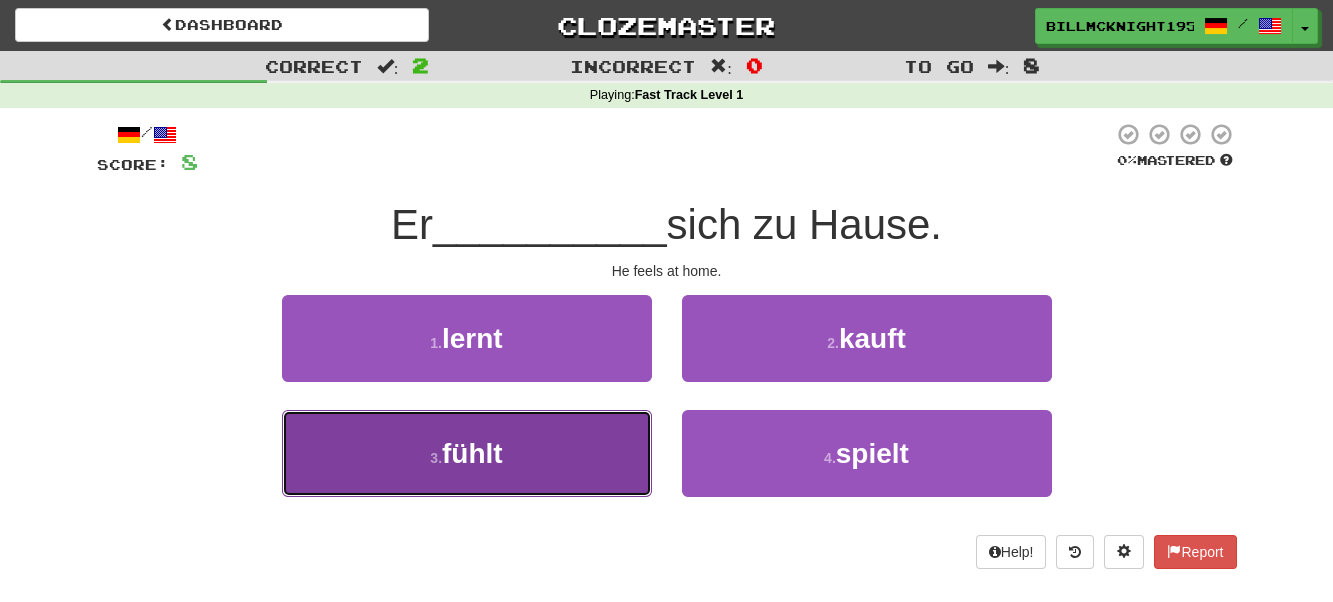 click on "3 .  fühlt" at bounding box center (467, 453) 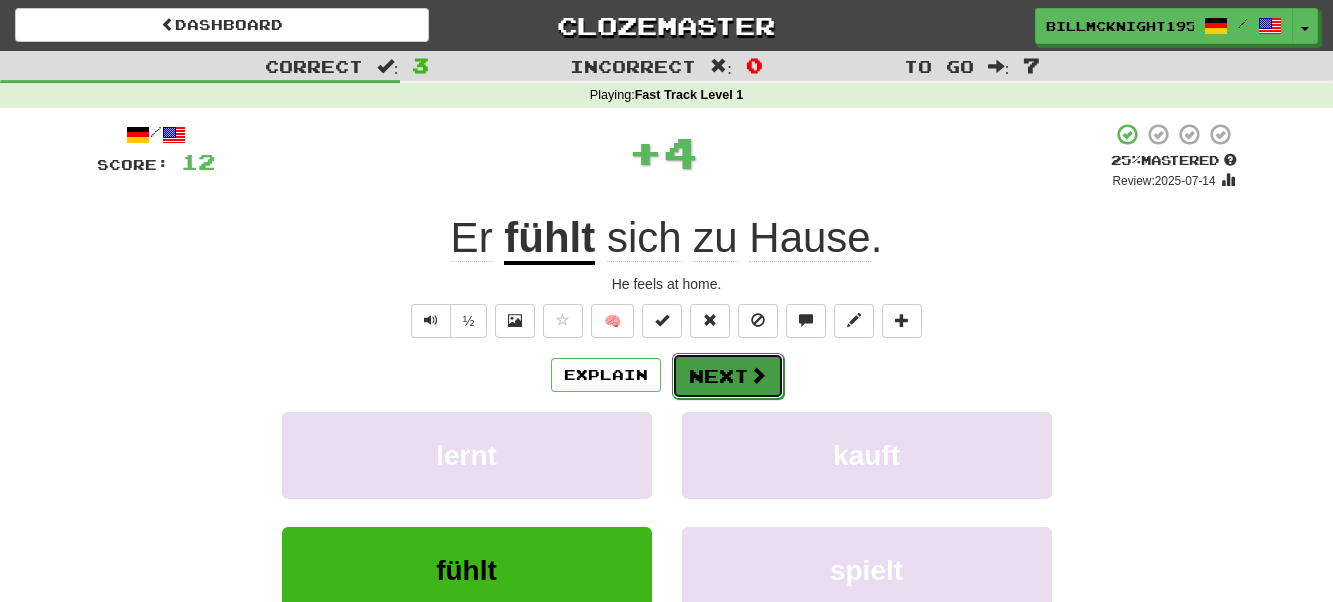 click at bounding box center (758, 375) 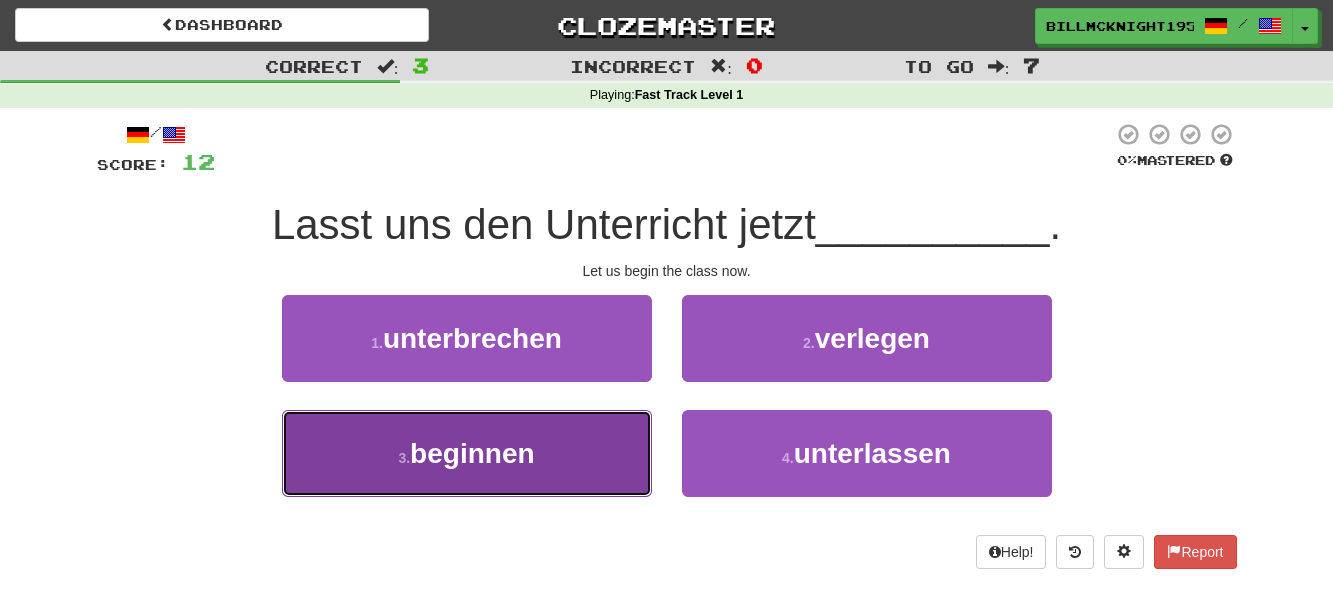 click on "beginnen" at bounding box center (472, 453) 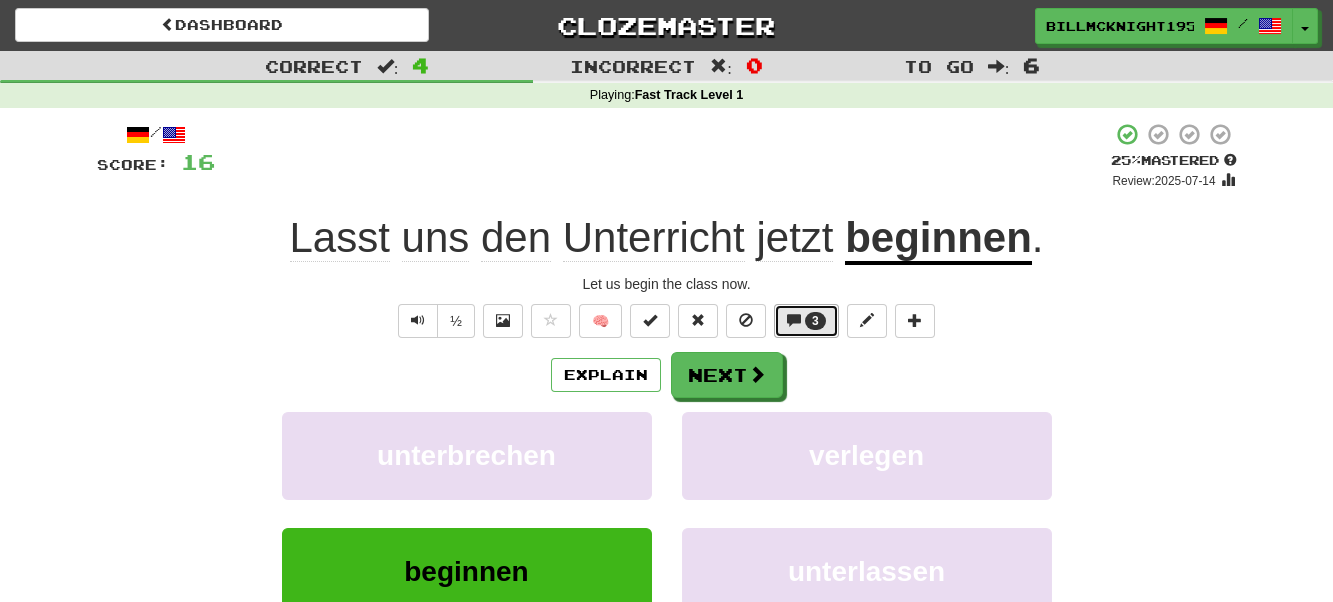click at bounding box center (794, 320) 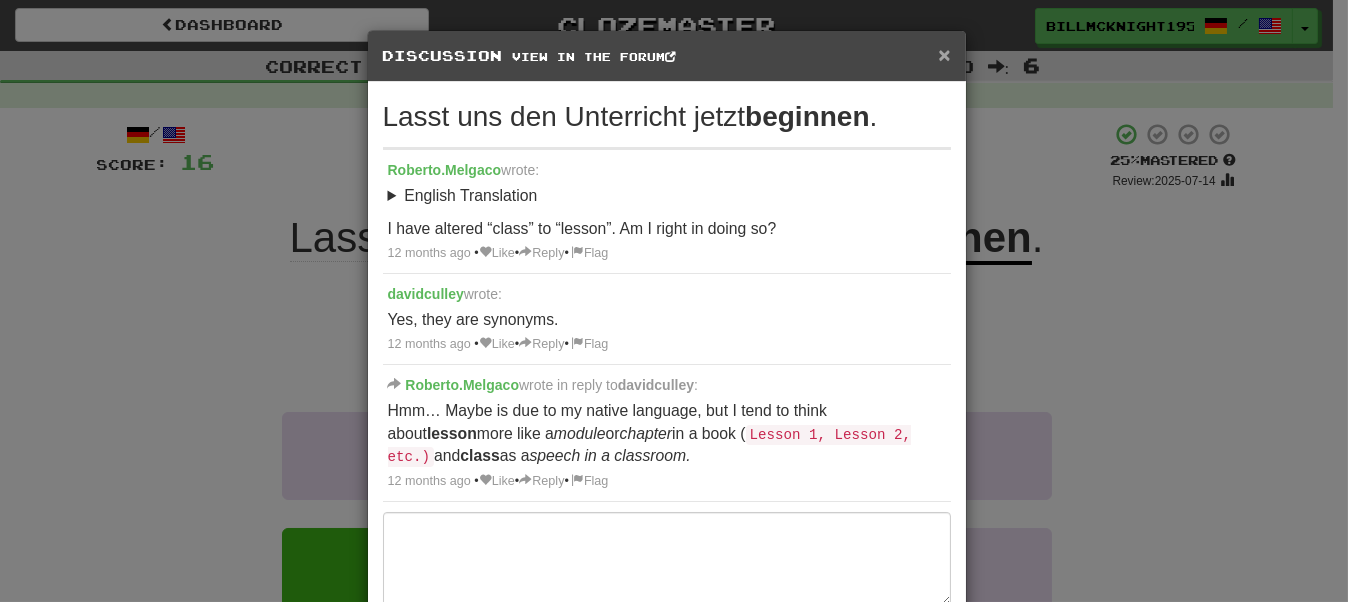 click on "×" at bounding box center (944, 54) 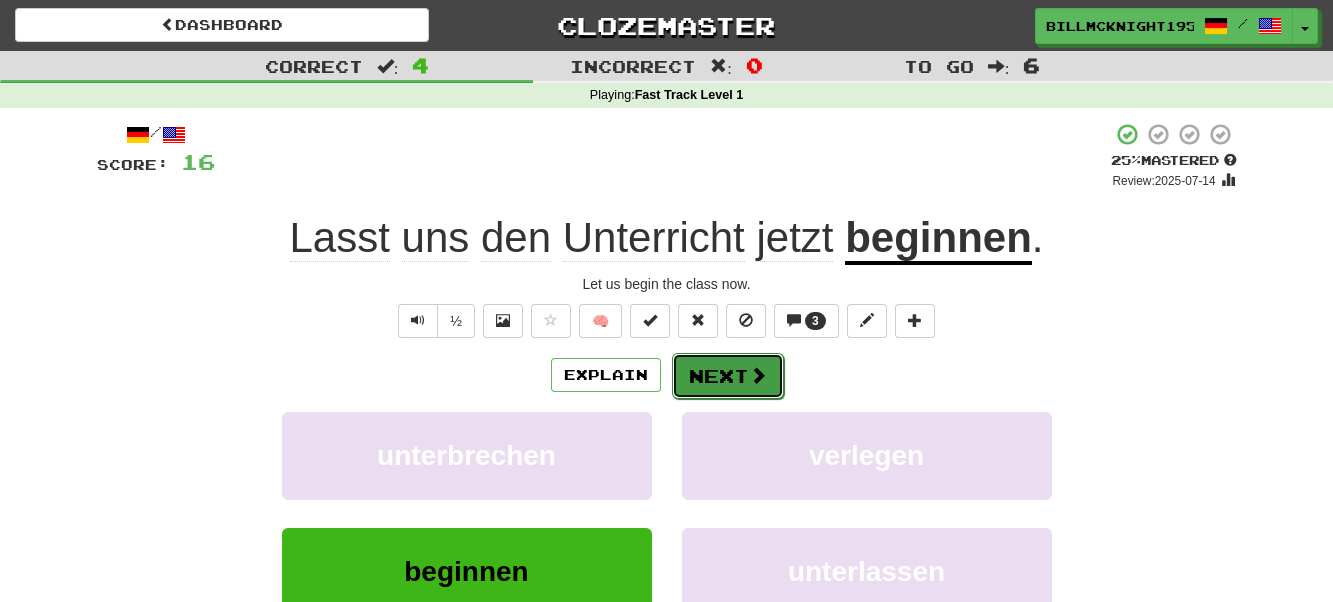 click on "Next" at bounding box center (728, 376) 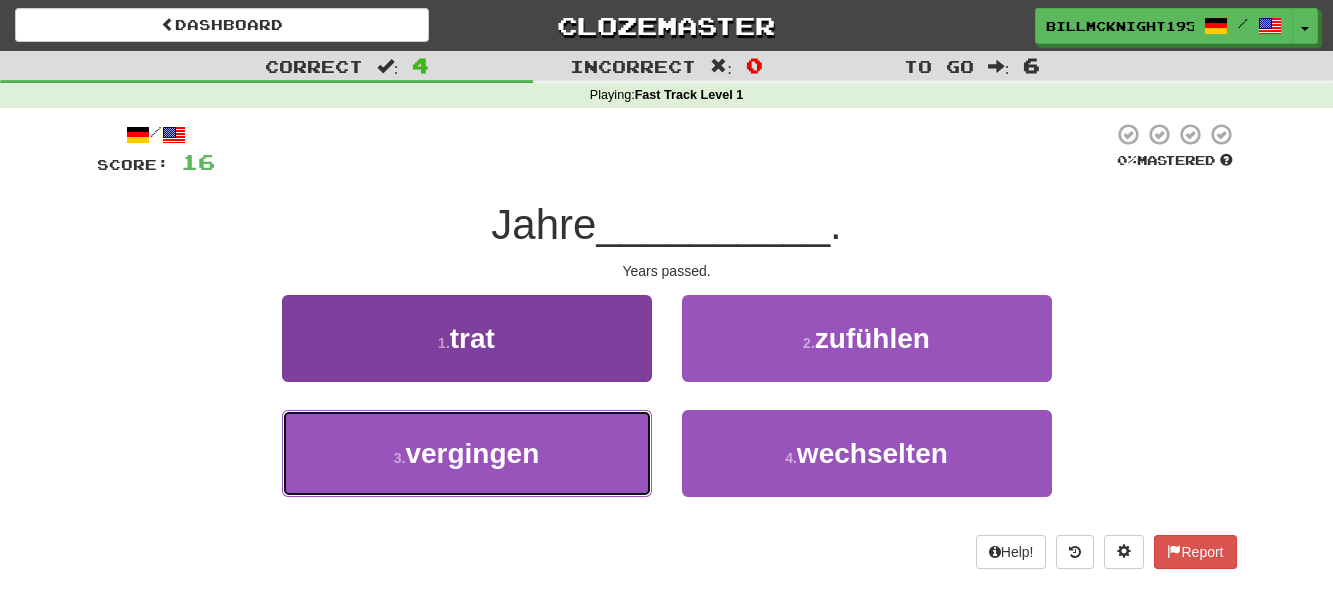 click on "vergingen" at bounding box center [472, 453] 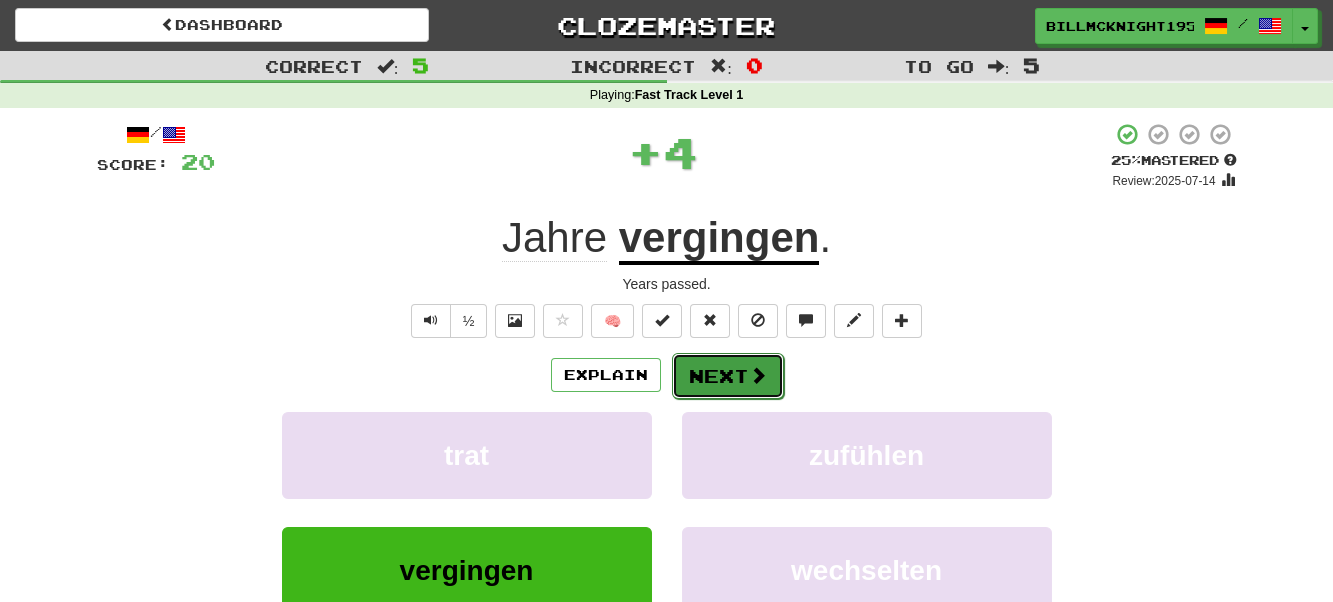 click on "Next" at bounding box center [728, 376] 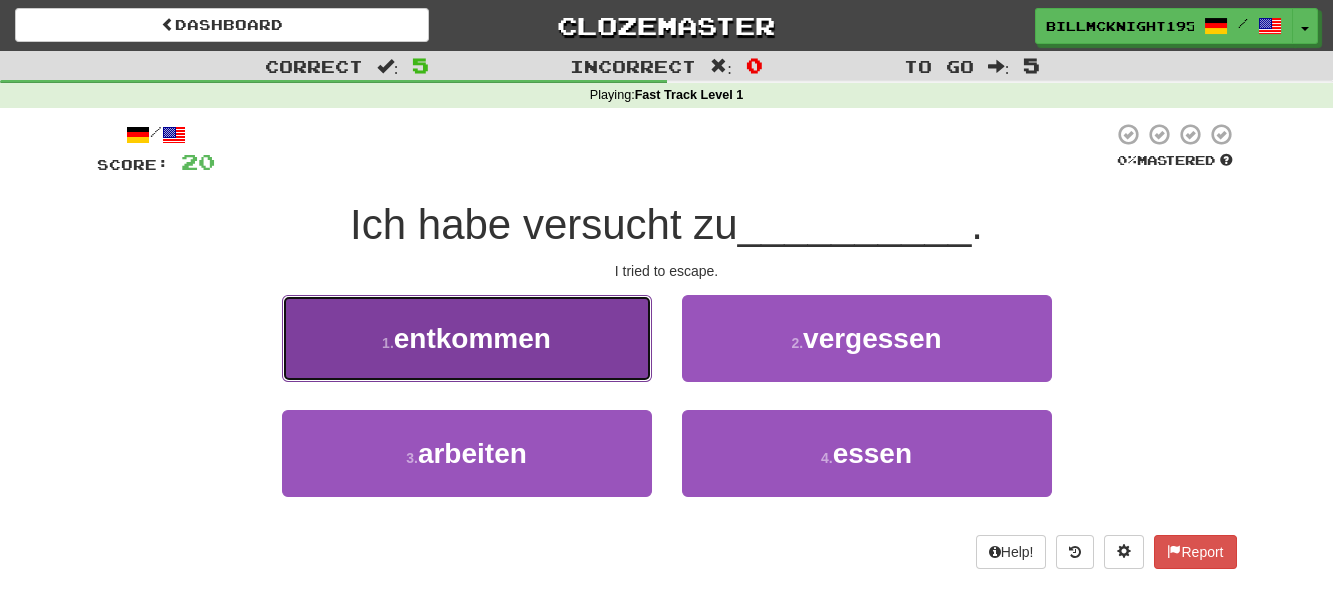 click on "entkommen" at bounding box center [472, 338] 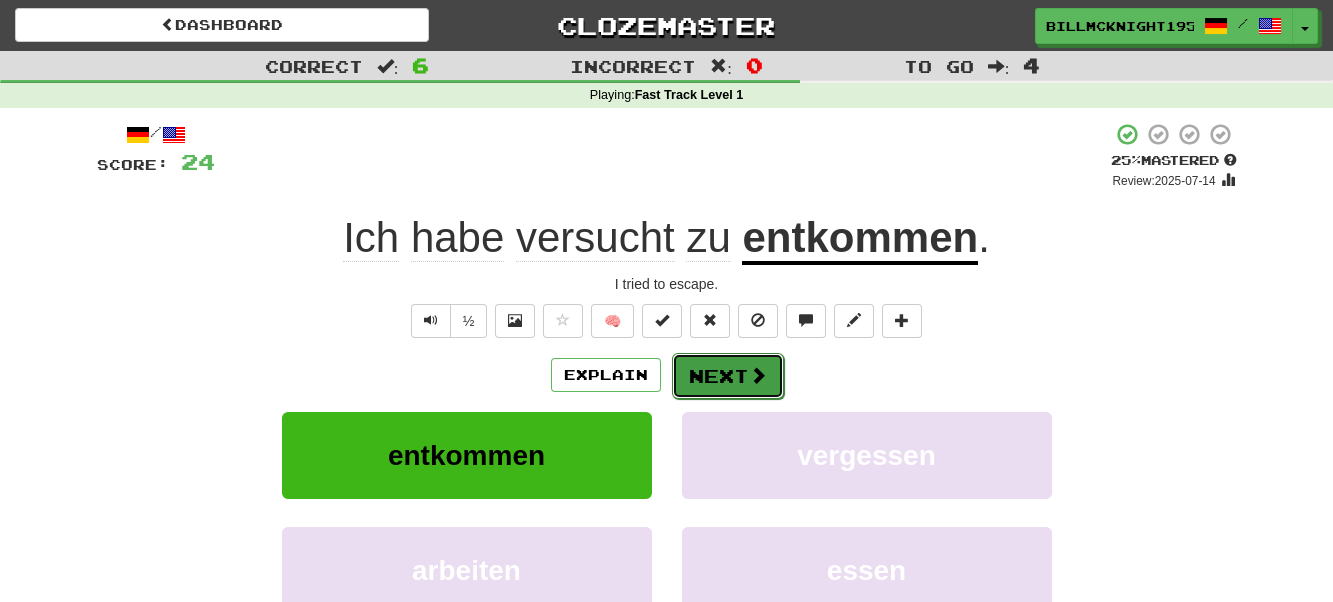 click on "Next" at bounding box center [728, 376] 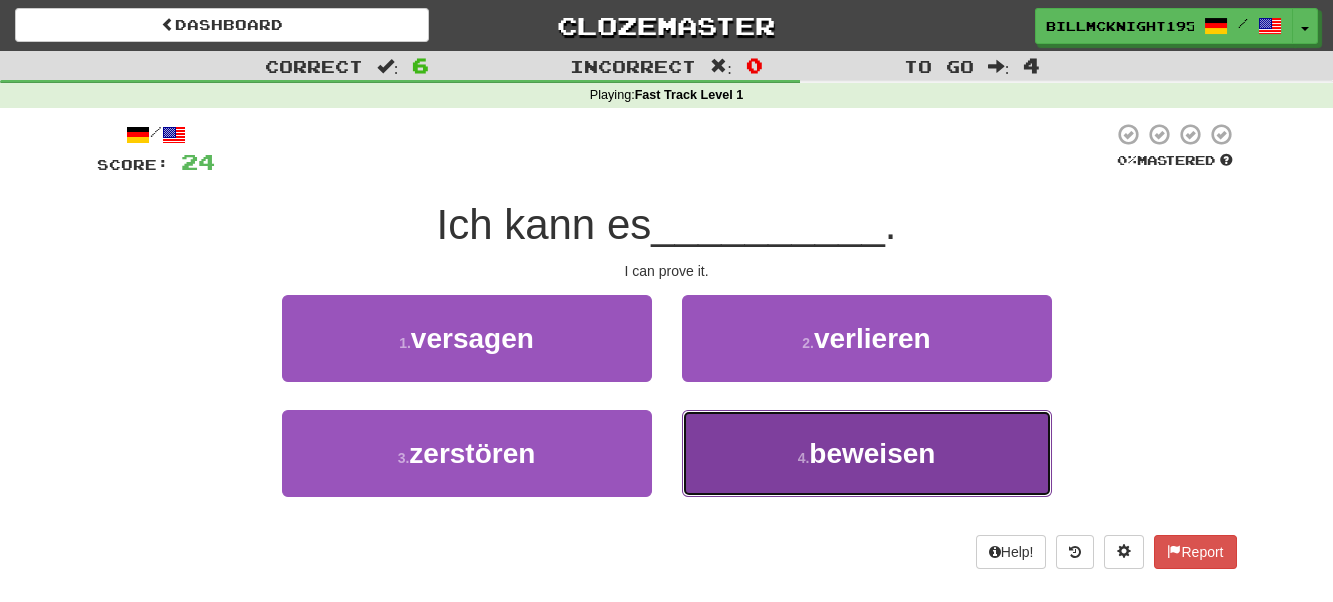 click on "4 .  beweisen" at bounding box center (867, 453) 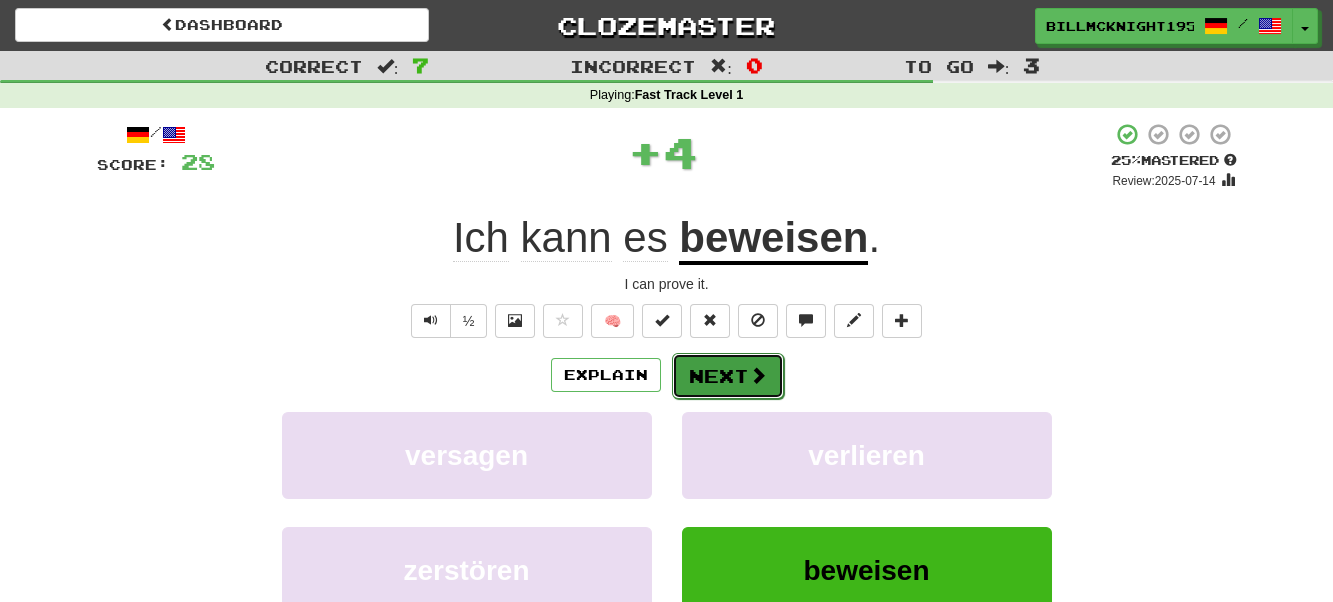 click on "Next" at bounding box center [728, 376] 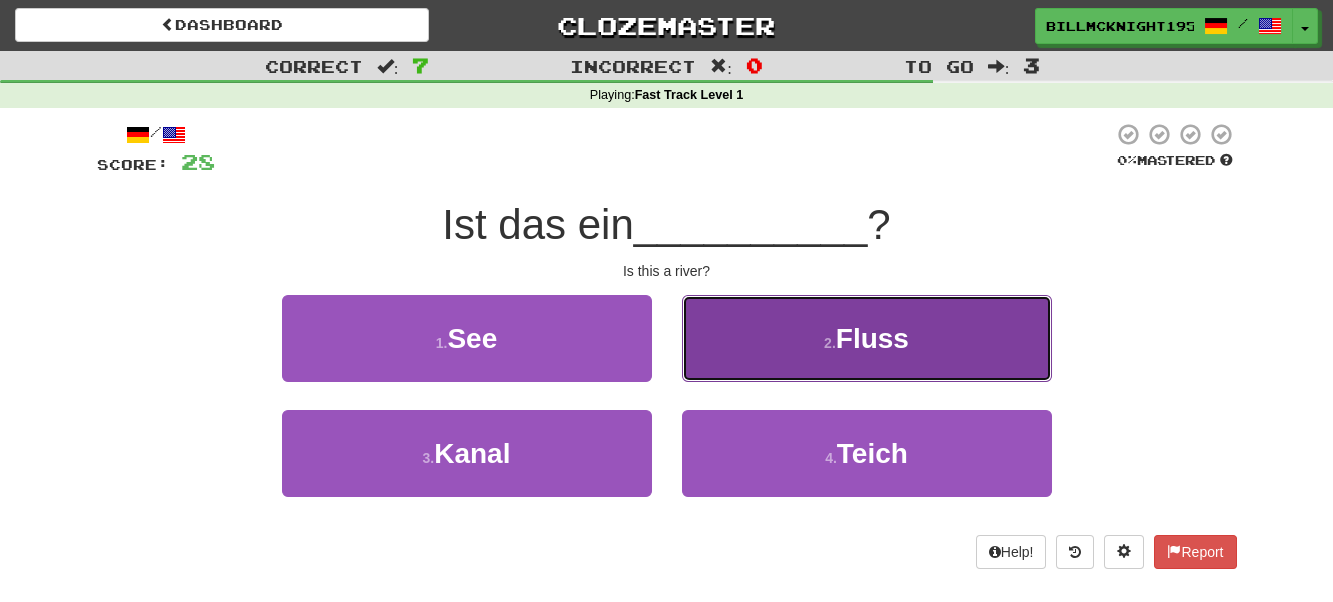 click on "2 .  Fluss" at bounding box center [867, 338] 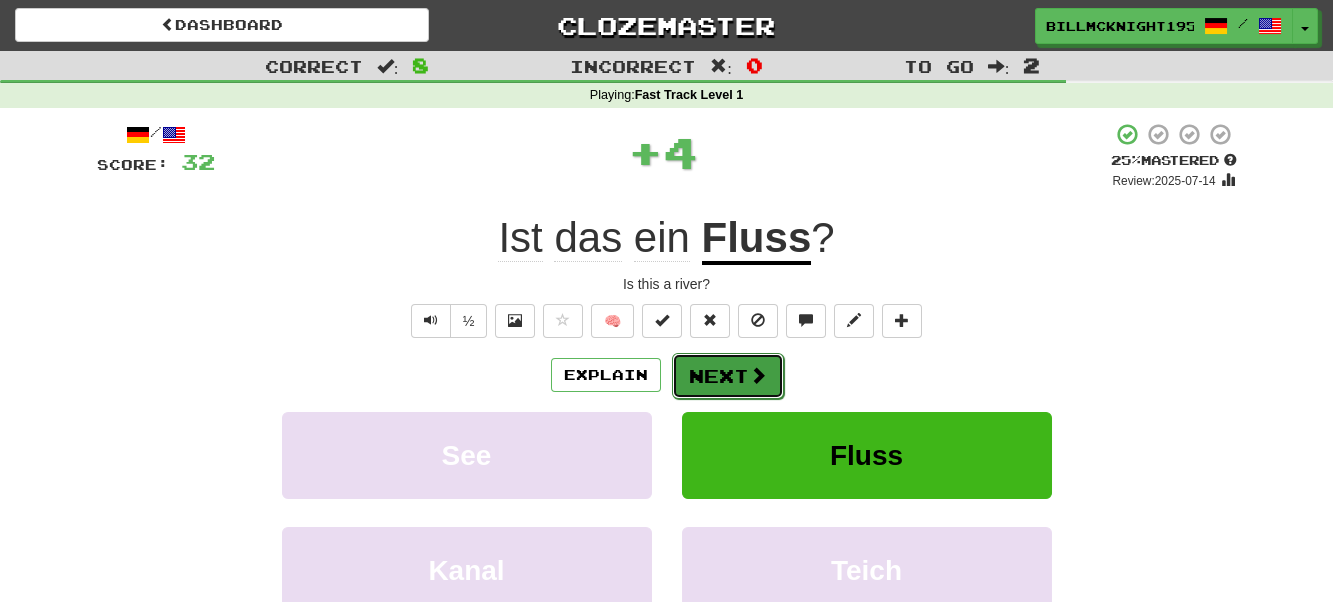 click on "Next" at bounding box center (728, 376) 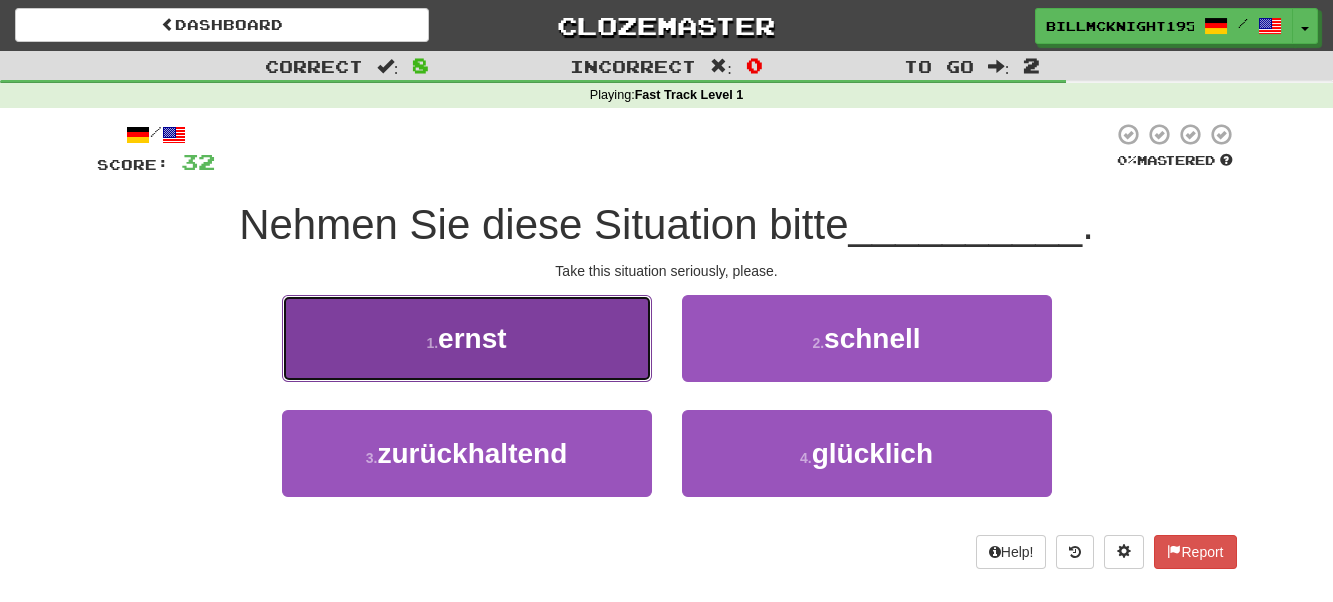 click on "1 .  ernst" at bounding box center [467, 338] 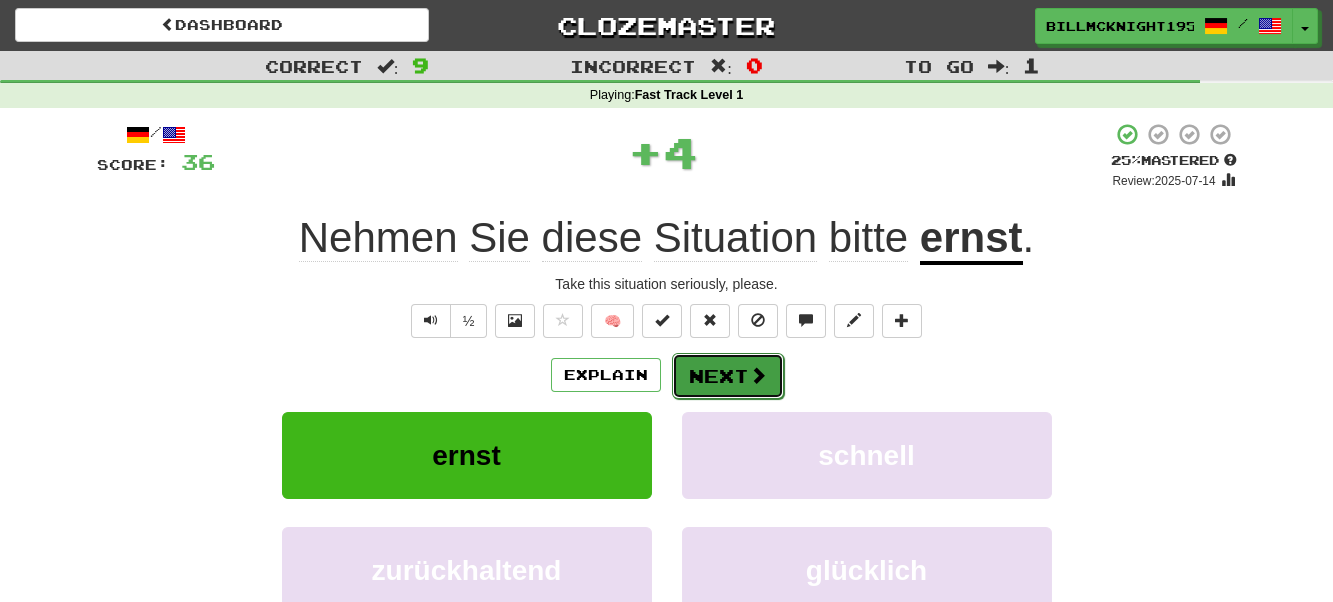 click on "Next" at bounding box center (728, 376) 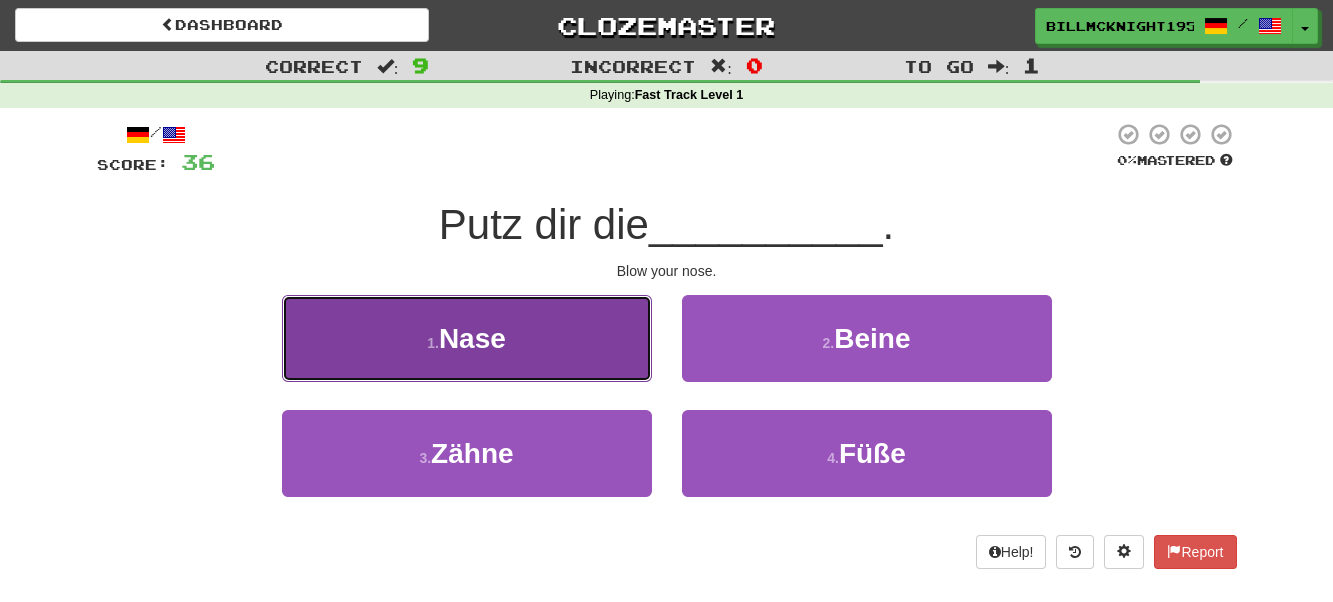 click on "1 .  Nase" at bounding box center [467, 338] 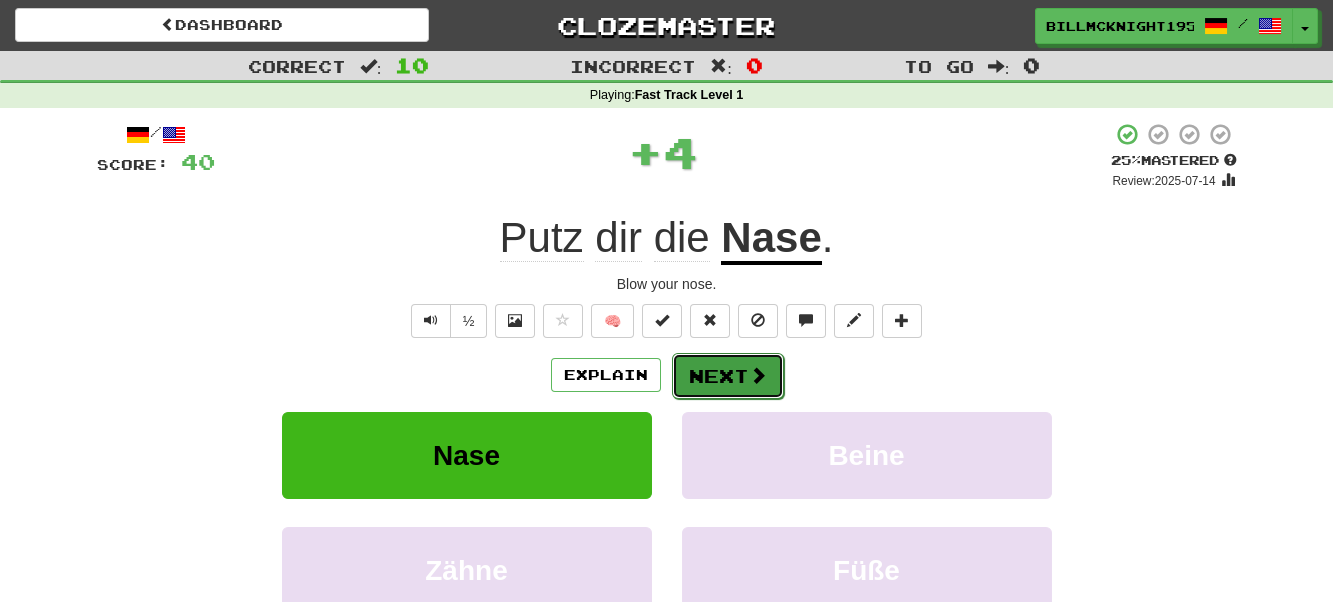 click on "Next" at bounding box center (728, 376) 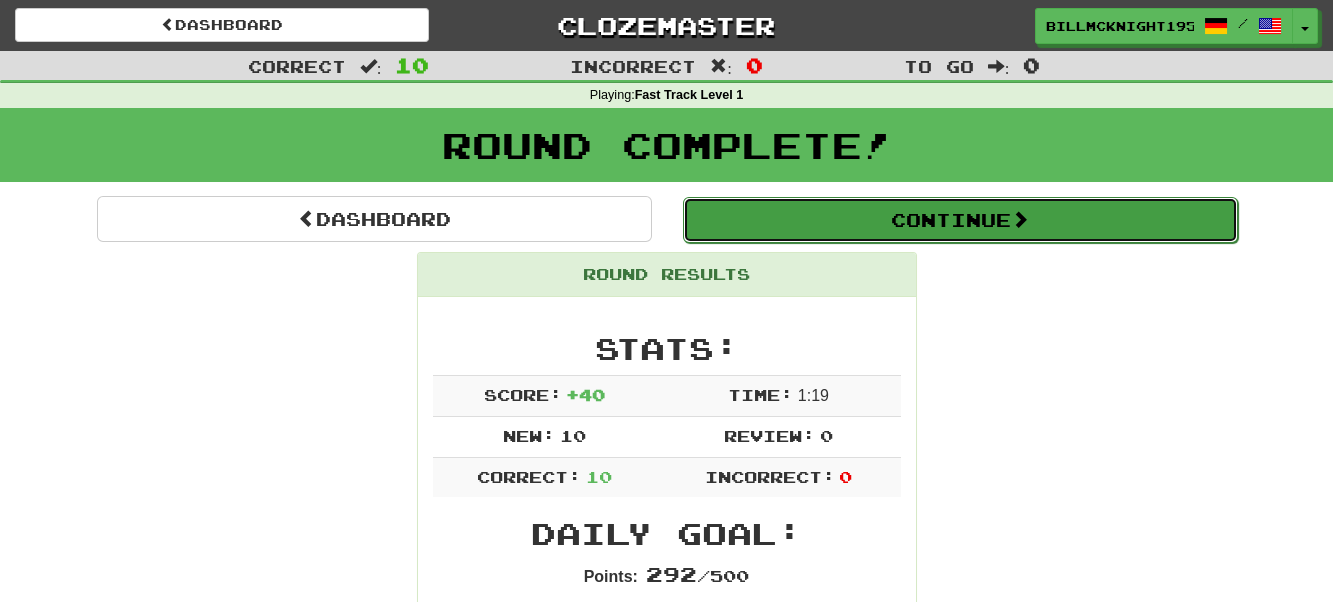 click on "Continue" at bounding box center (960, 220) 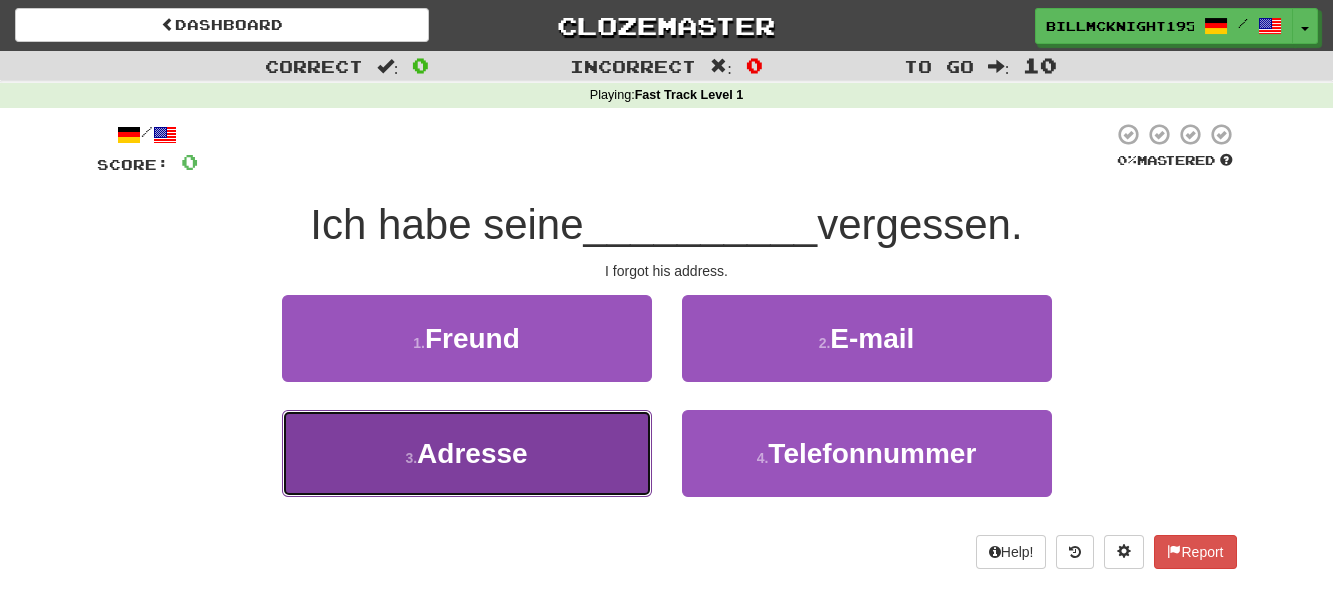 click on "3 .  Adresse" at bounding box center [467, 453] 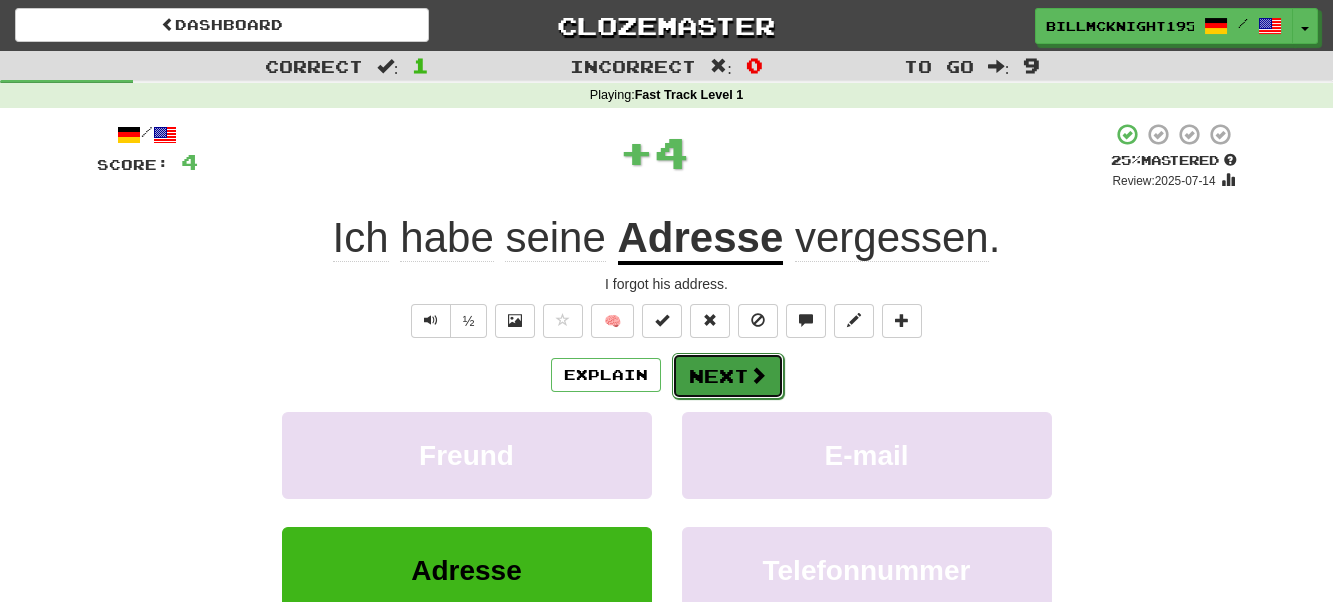 click at bounding box center (758, 375) 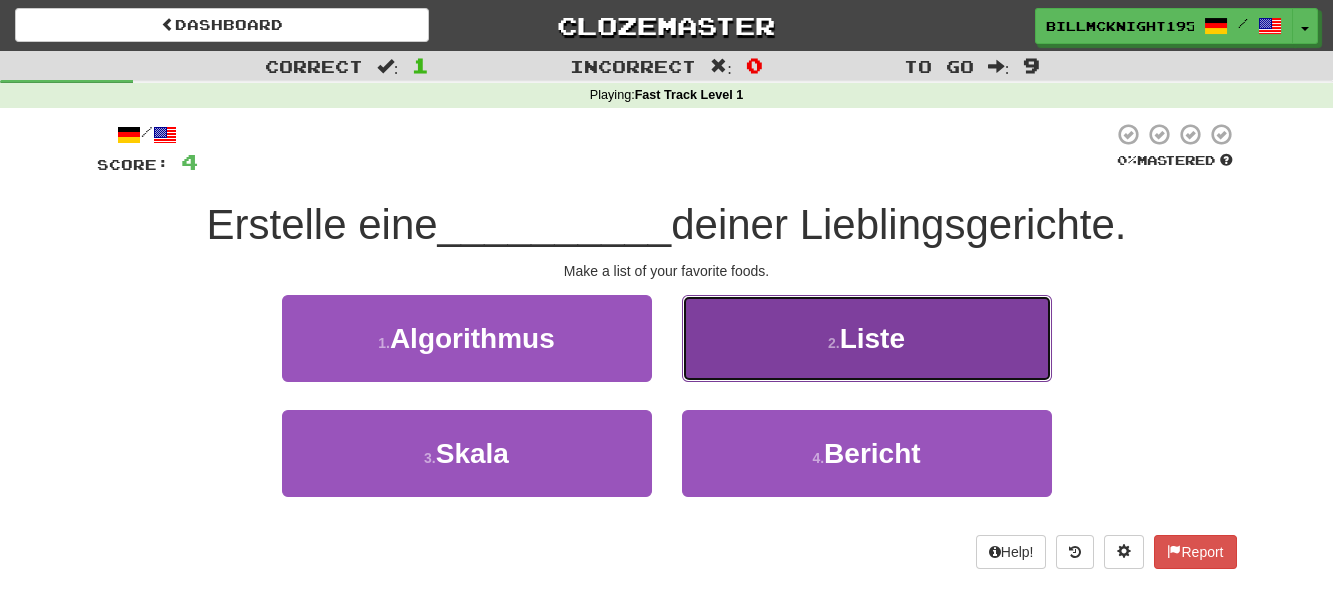 click on "Liste" at bounding box center (872, 338) 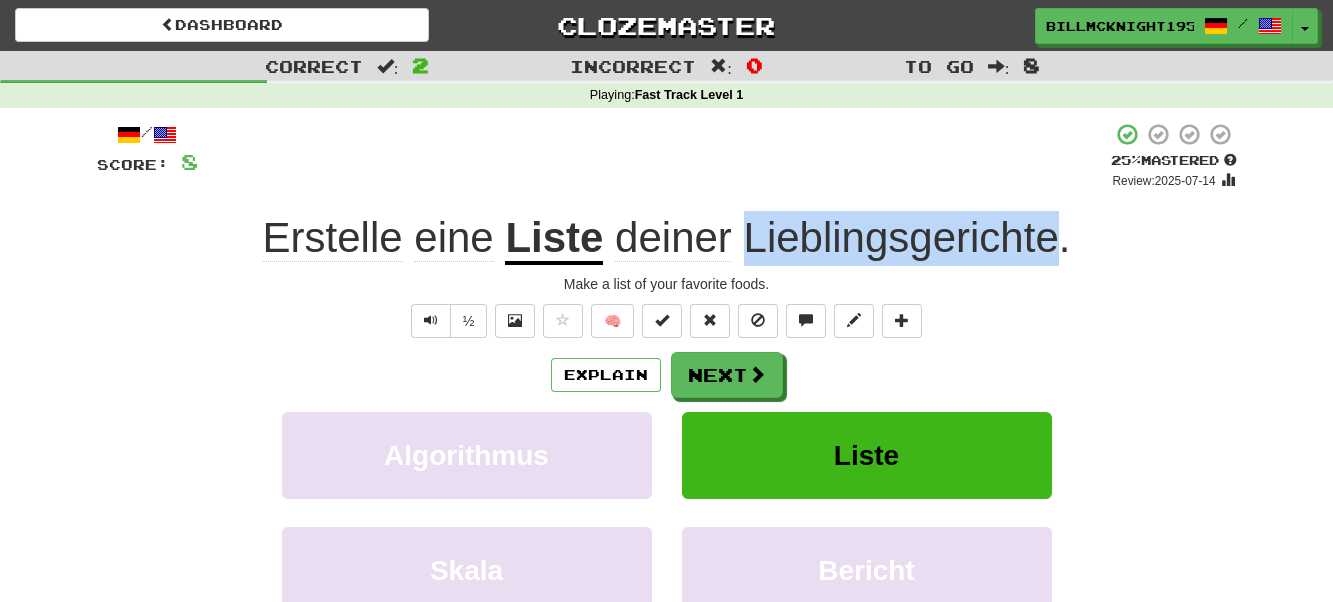drag, startPoint x: 1059, startPoint y: 236, endPoint x: 747, endPoint y: 238, distance: 312.0064 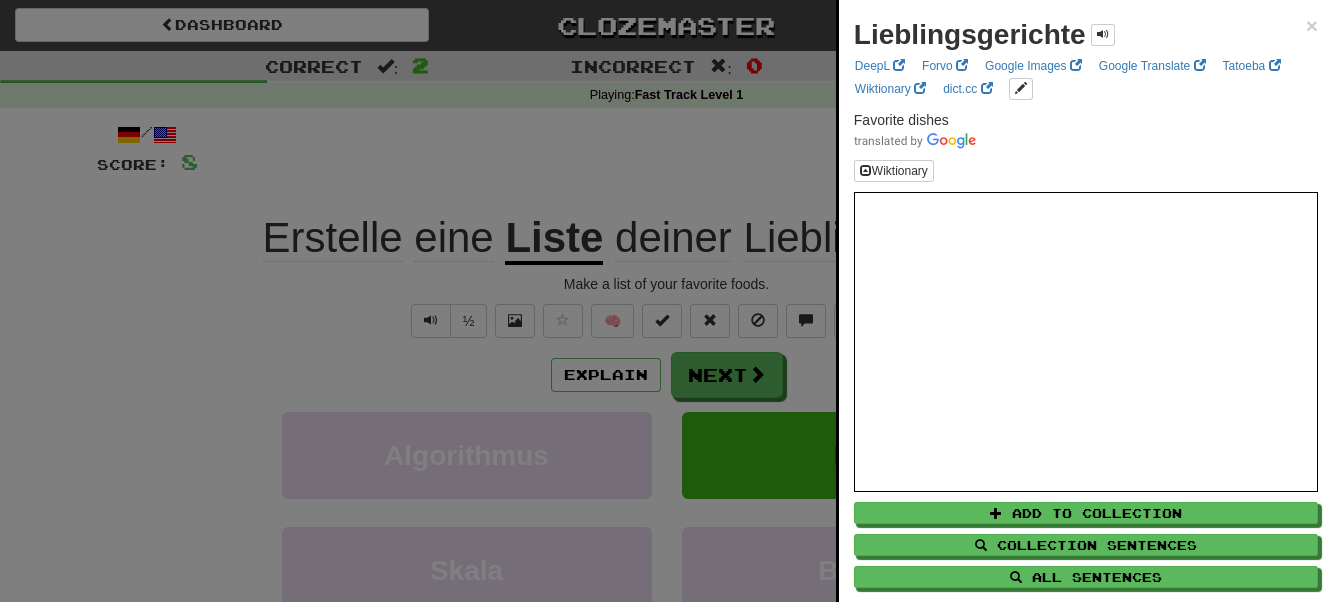drag, startPoint x: 280, startPoint y: 361, endPoint x: 526, endPoint y: 376, distance: 246.4569 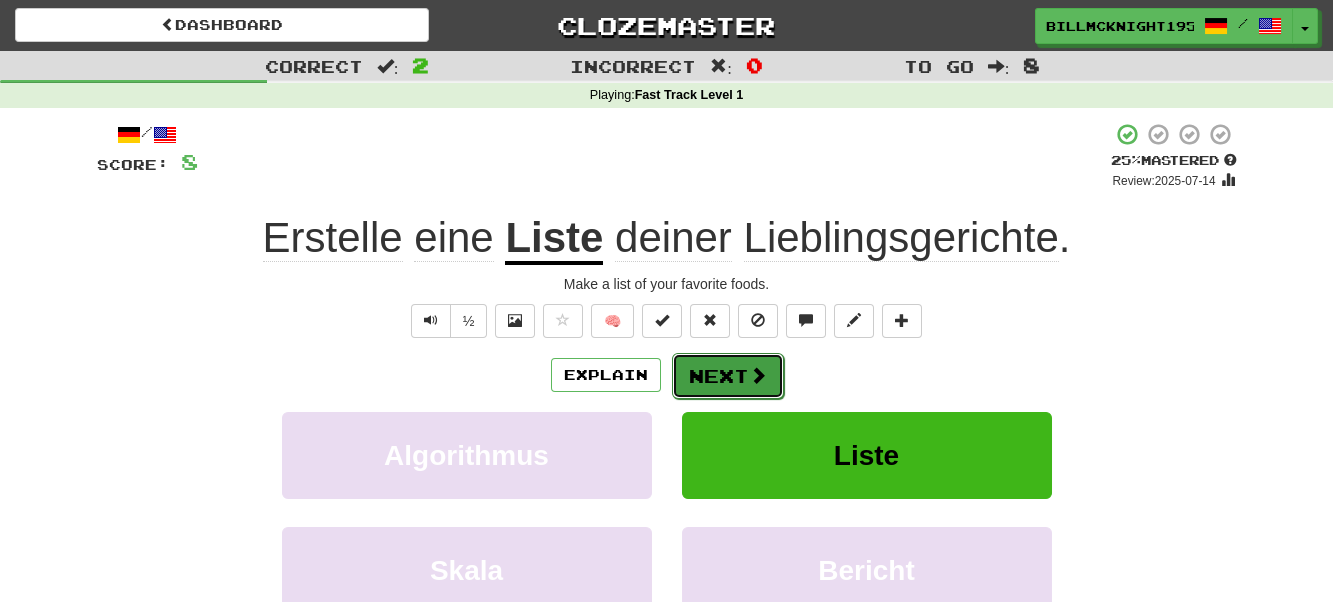 click on "Next" at bounding box center (728, 376) 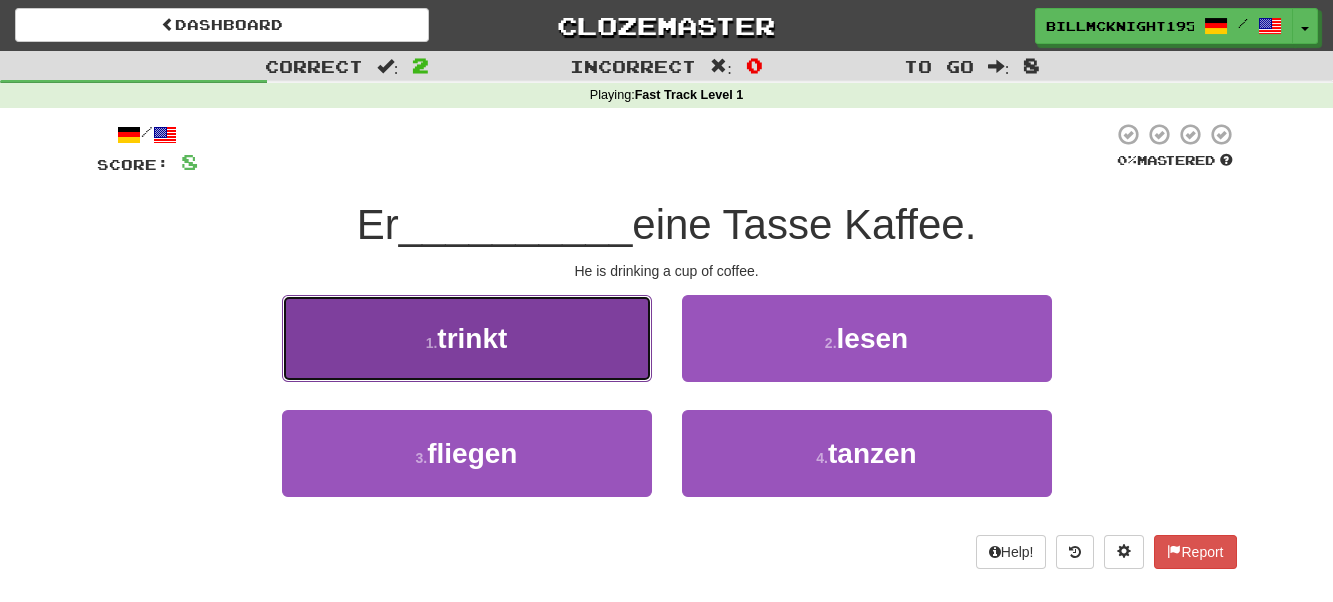click on "1 .  trinkt" at bounding box center [467, 338] 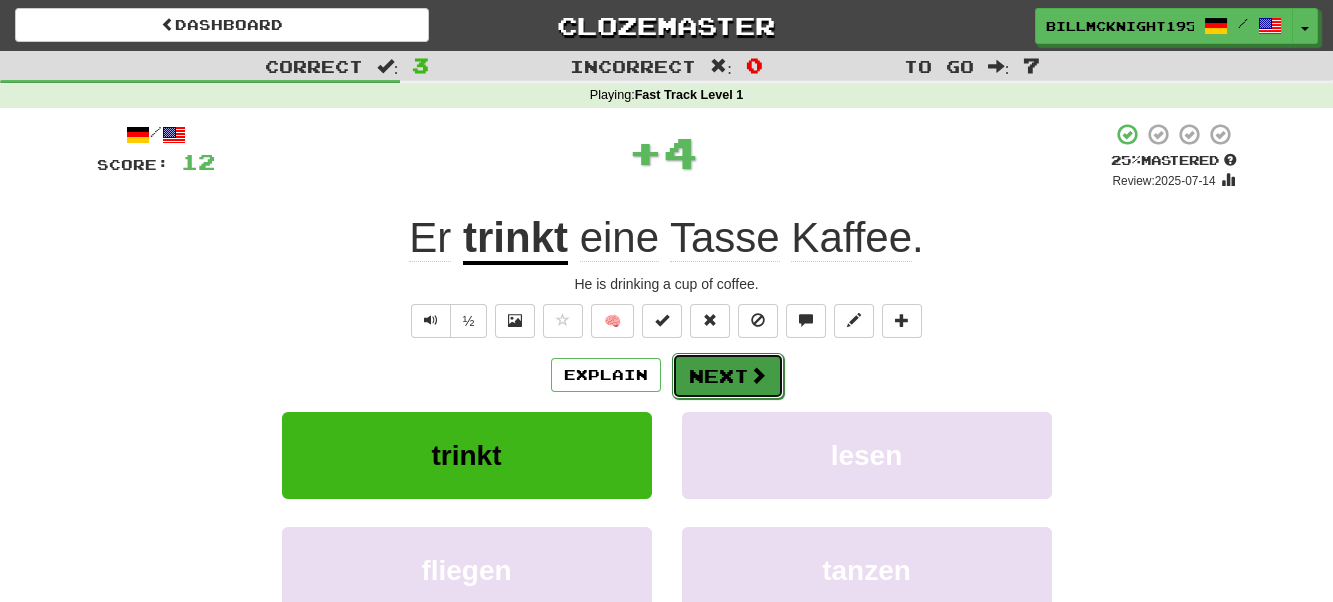 click at bounding box center [758, 375] 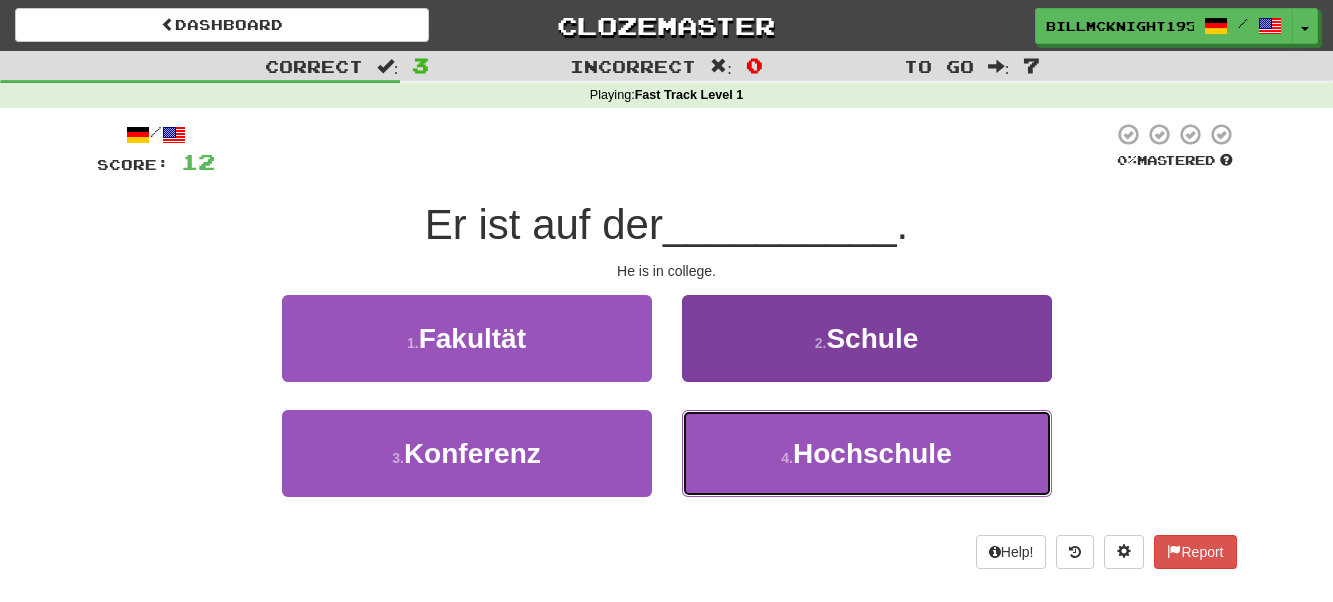 click on "Hochschule" at bounding box center [872, 453] 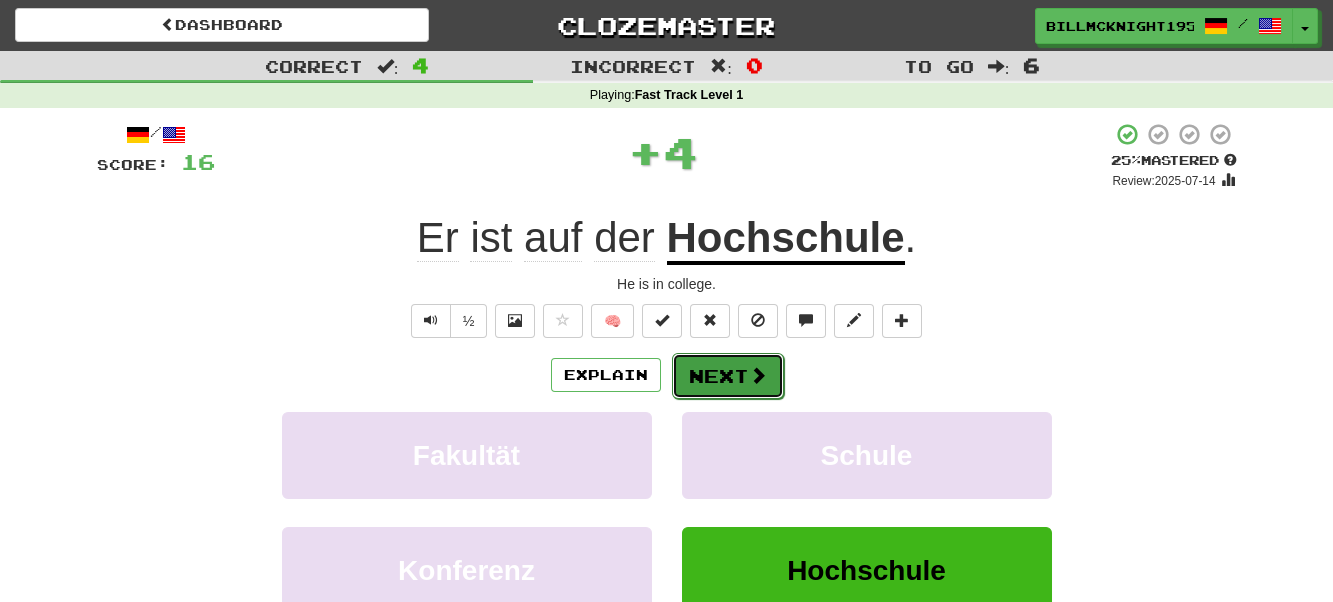 click on "Next" at bounding box center (728, 376) 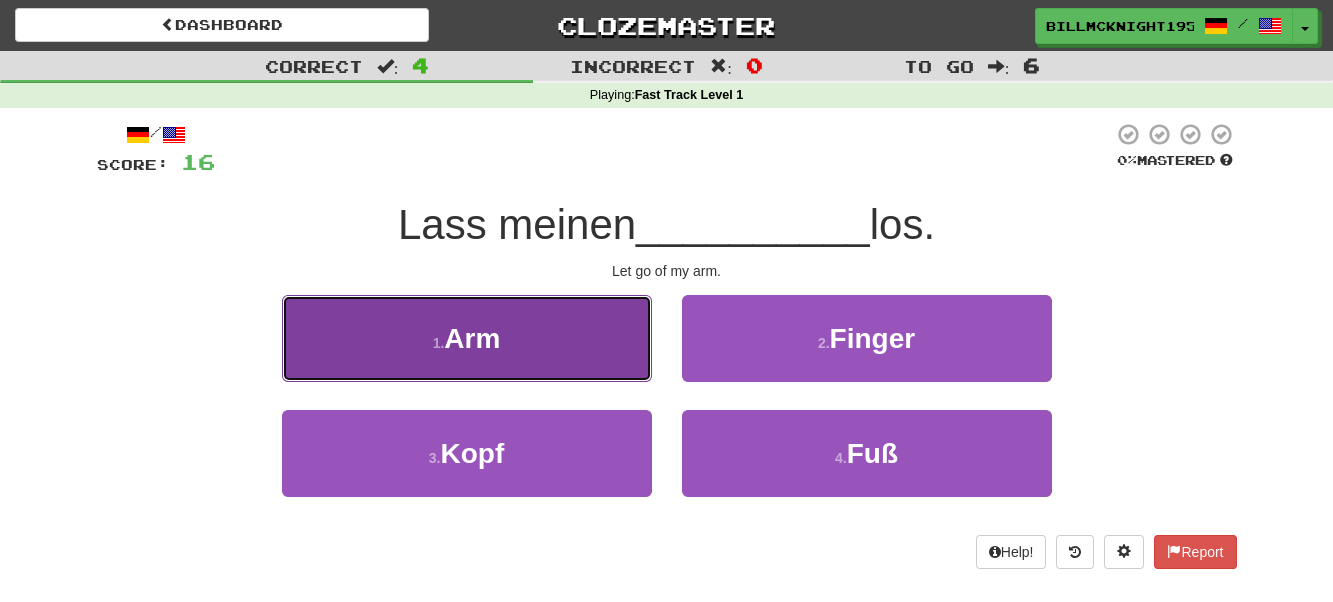 click on "1 .  Arm" at bounding box center (467, 338) 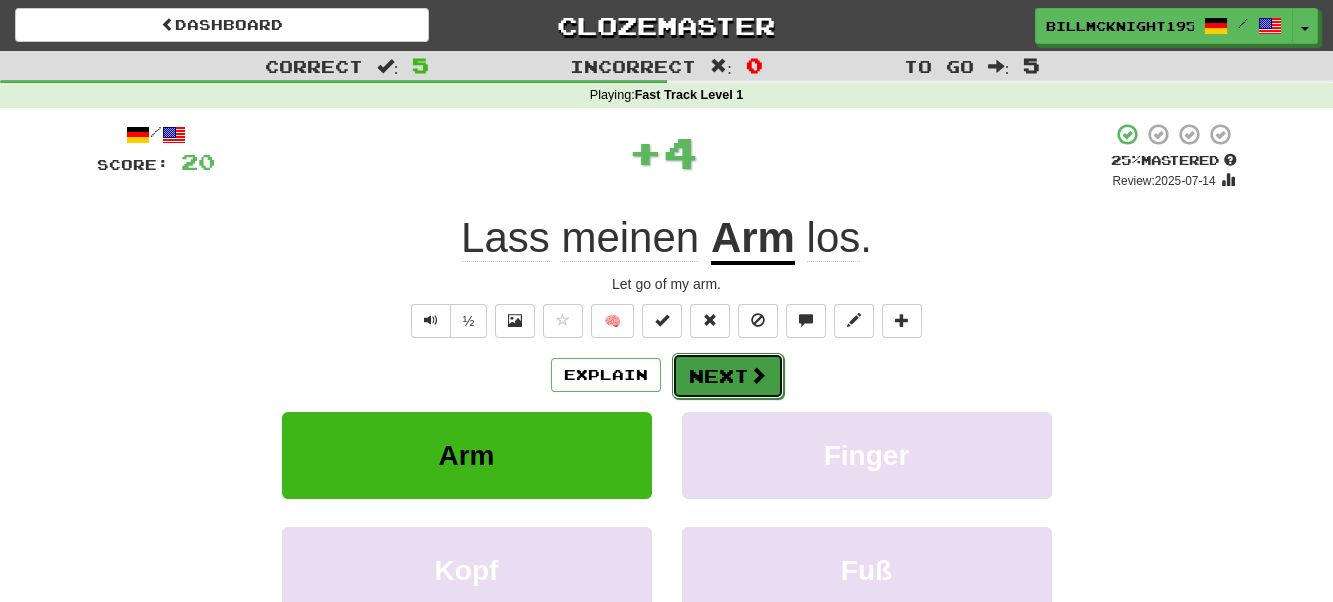 click on "Next" at bounding box center [728, 376] 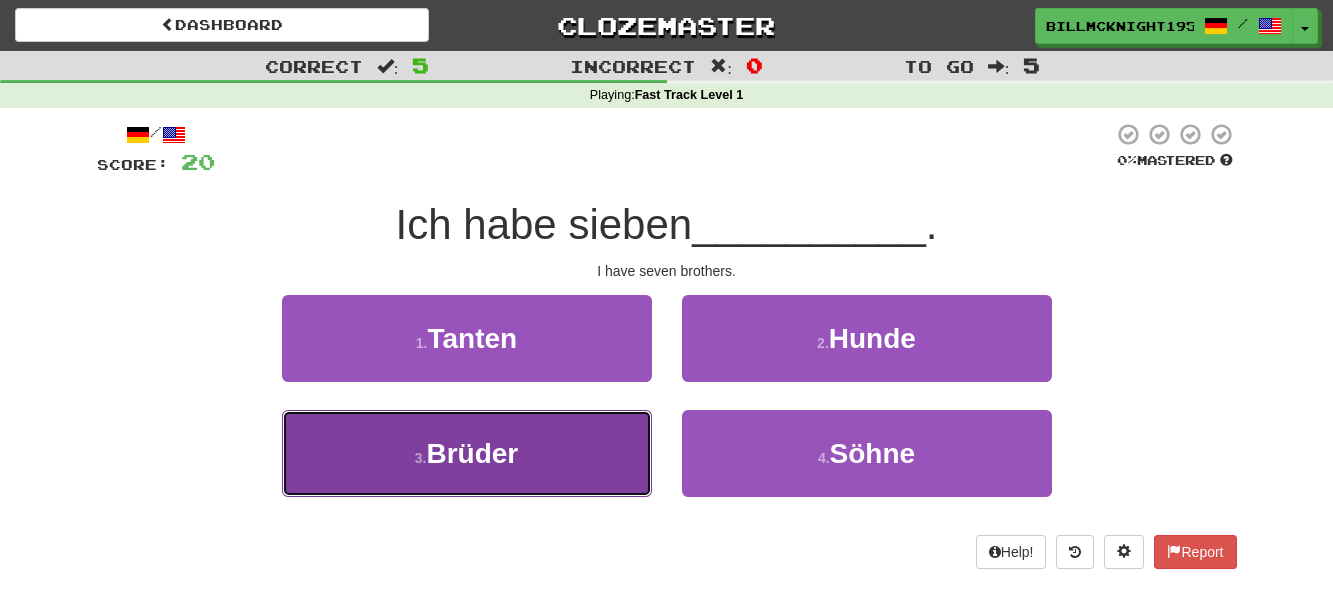 click on "3 .  Brüder" at bounding box center [467, 453] 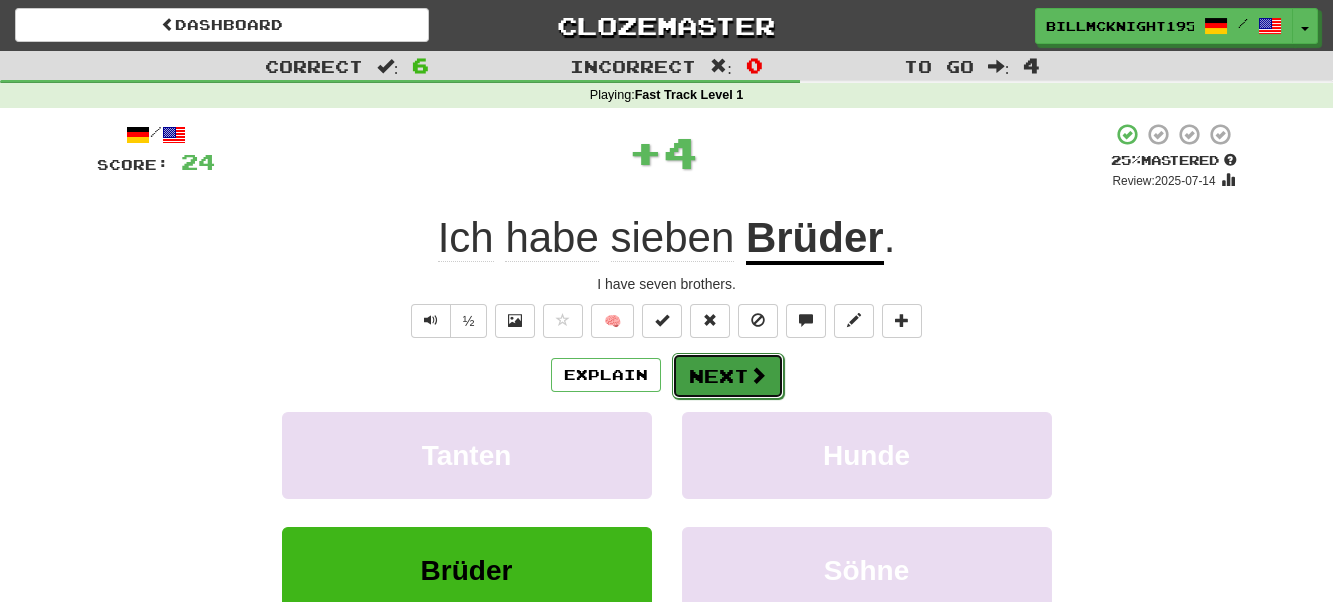 click on "Next" at bounding box center (728, 376) 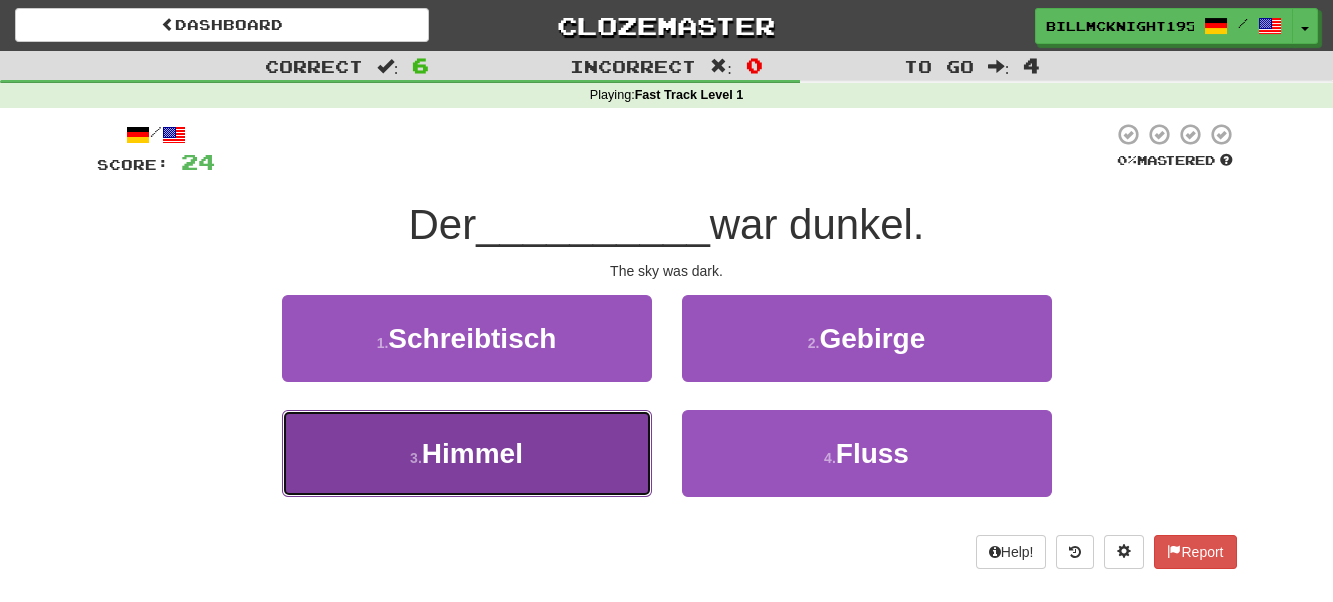 click on "3 .  Himmel" at bounding box center [467, 453] 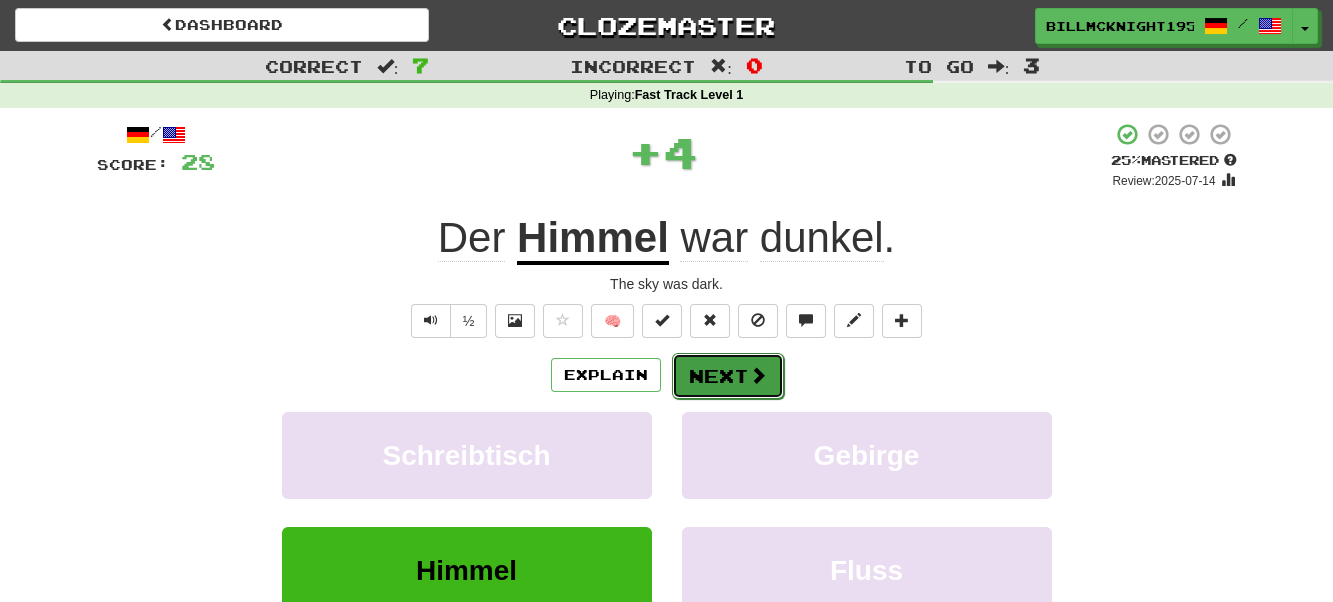 click on "Next" at bounding box center [728, 376] 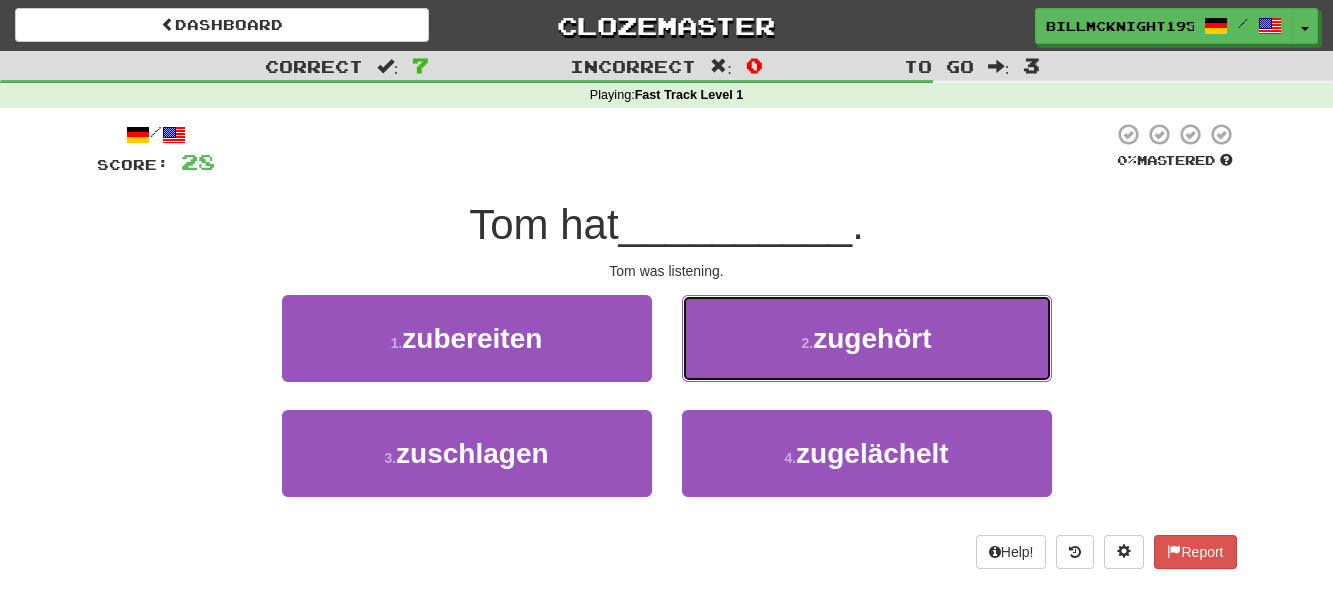 click on "2 .  zugehört" at bounding box center [867, 338] 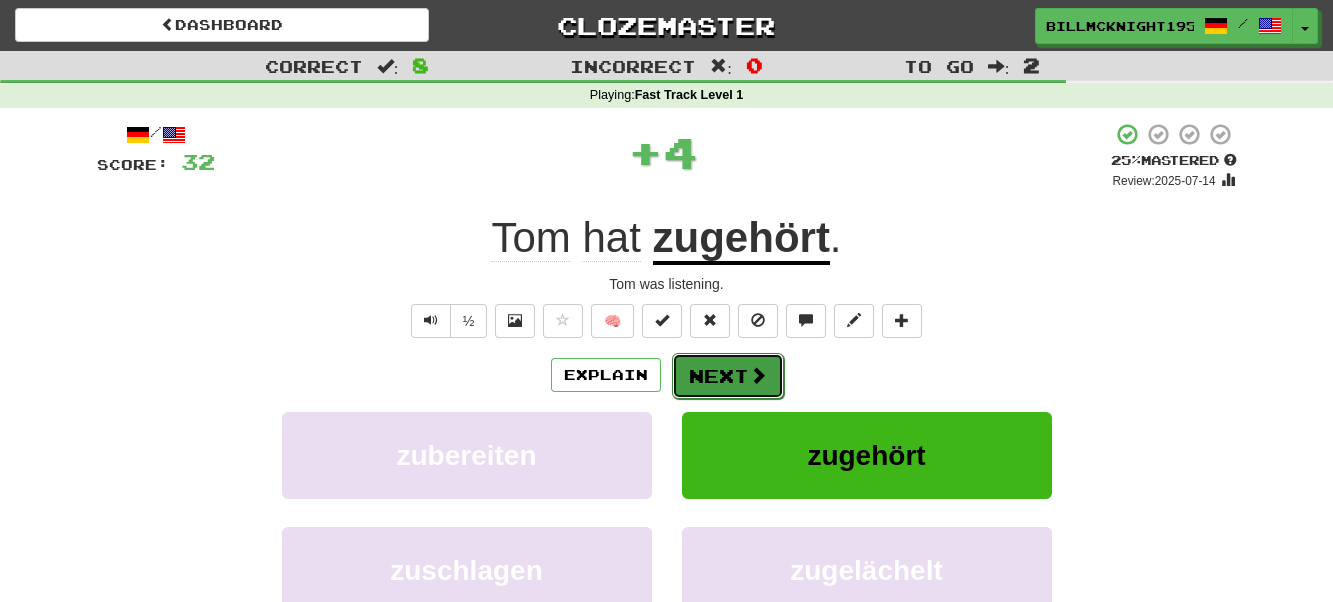 click on "Next" at bounding box center [728, 376] 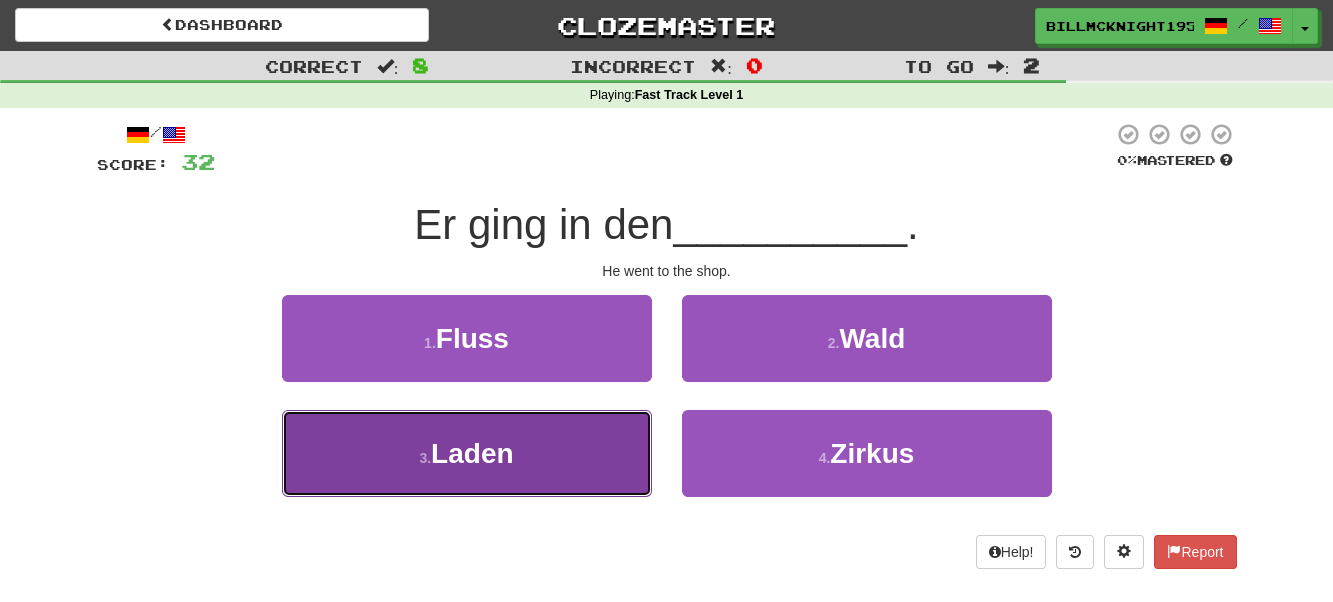 click on "Laden" at bounding box center [472, 453] 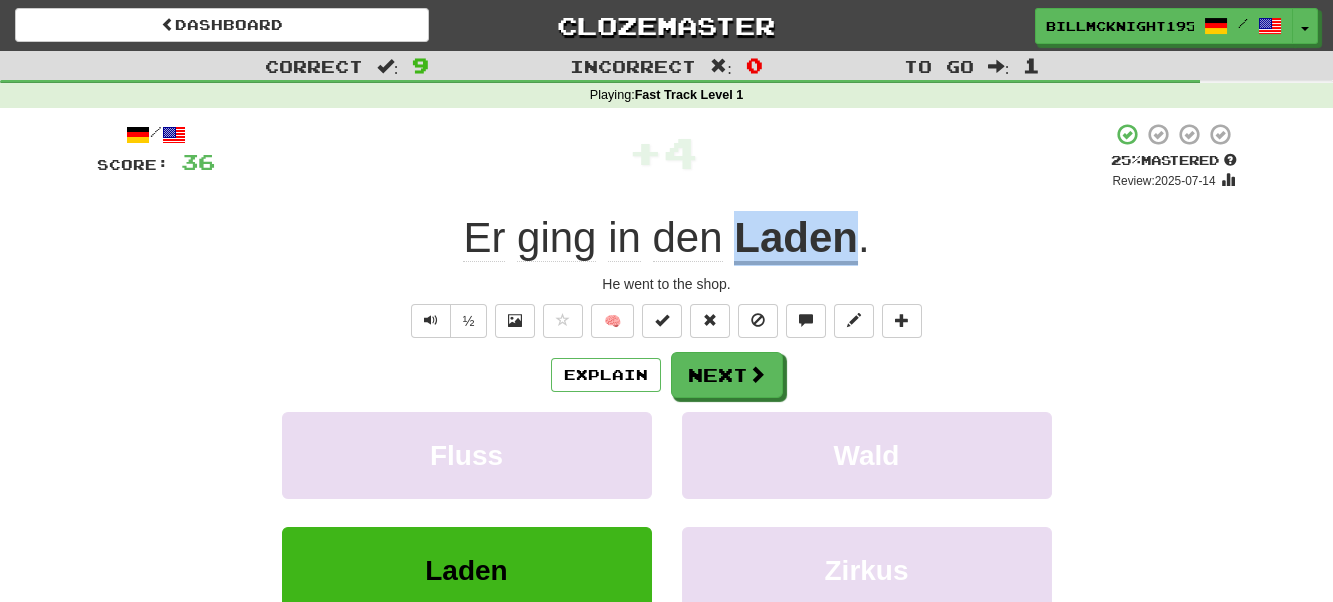 drag, startPoint x: 862, startPoint y: 237, endPoint x: 742, endPoint y: 241, distance: 120.06665 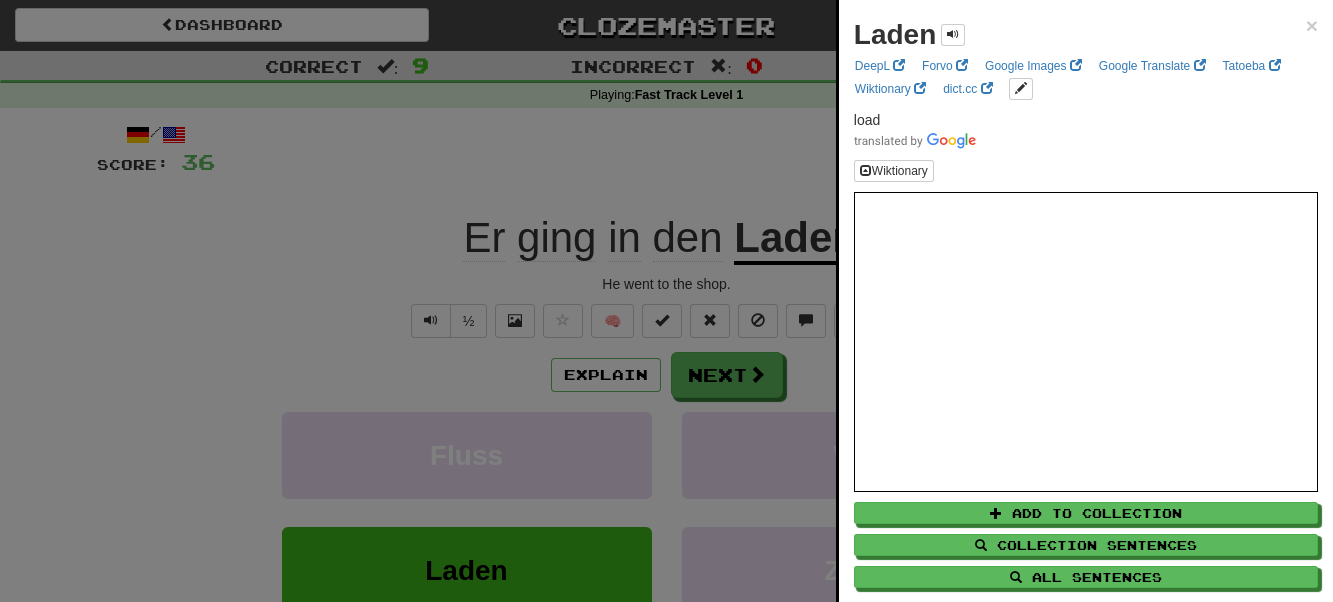 click at bounding box center (666, 301) 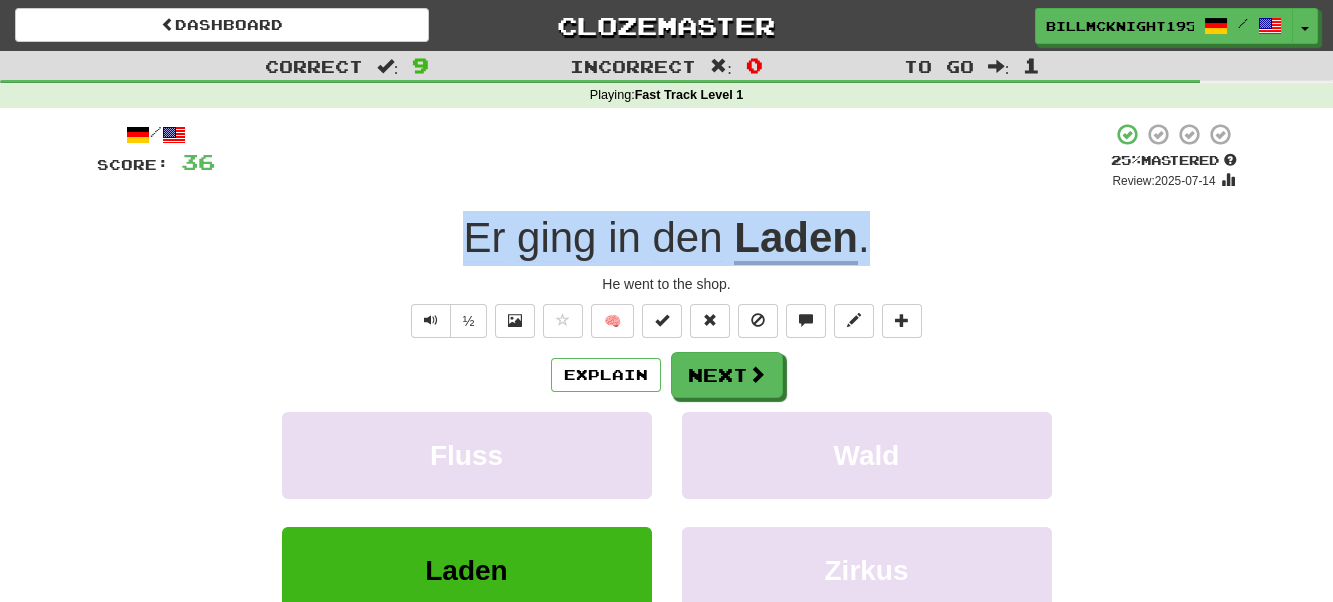 drag, startPoint x: 895, startPoint y: 225, endPoint x: 207, endPoint y: 260, distance: 688.8897 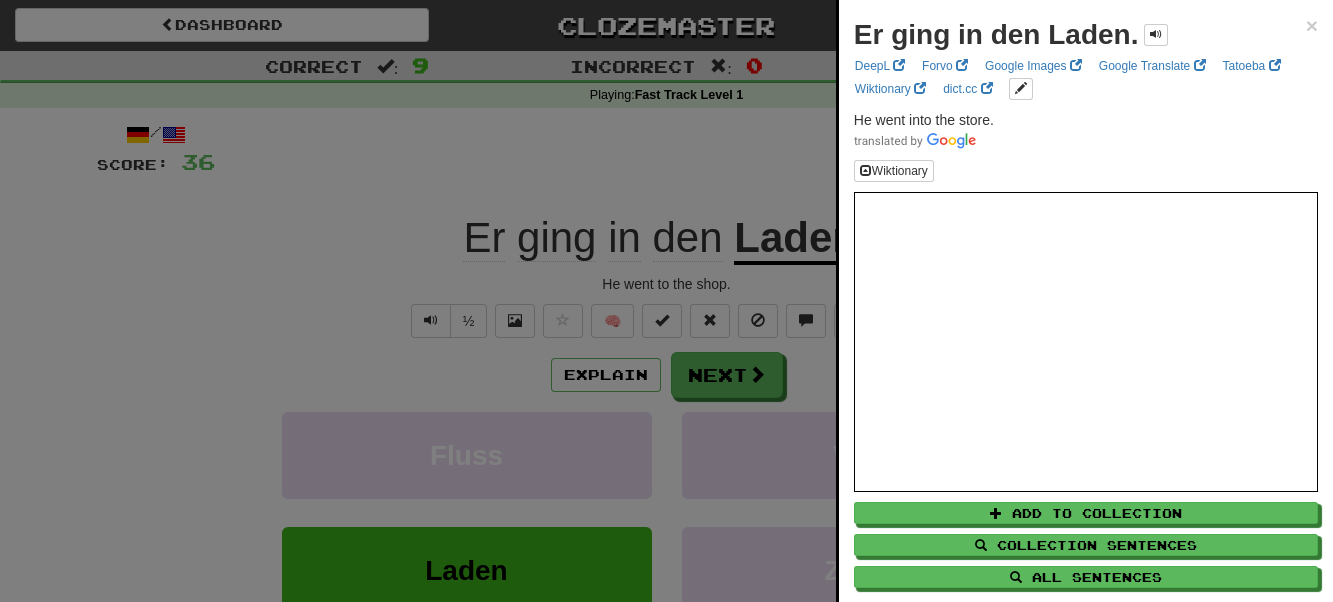 drag, startPoint x: 149, startPoint y: 254, endPoint x: 198, endPoint y: 281, distance: 55.946404 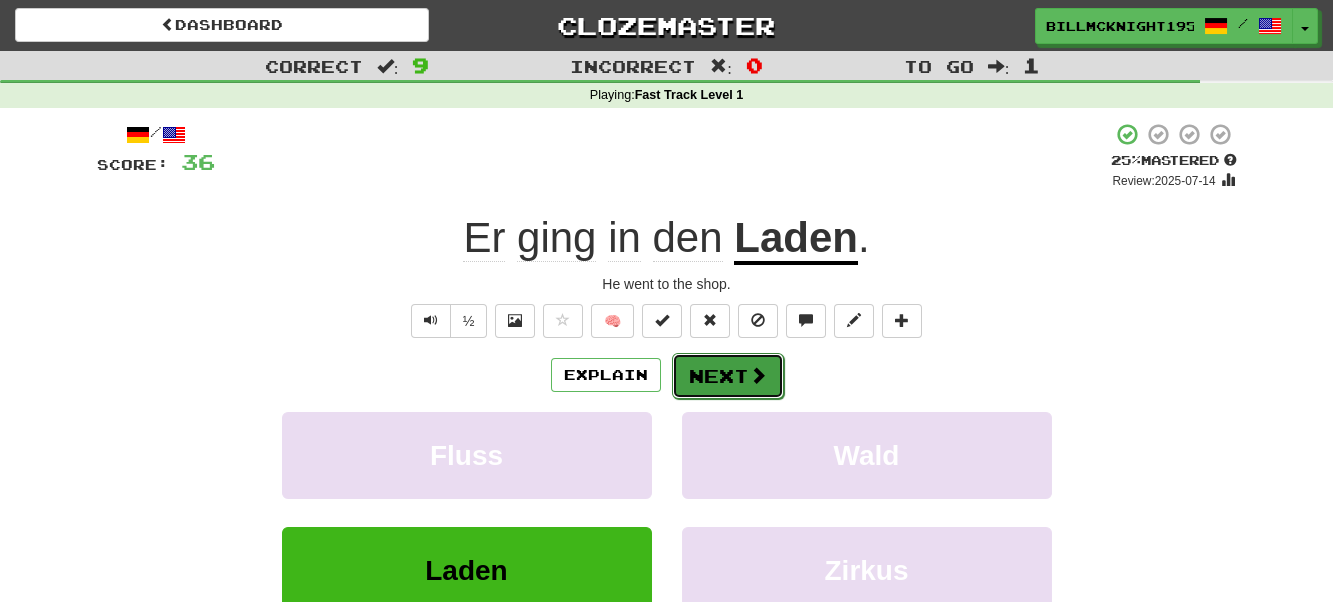 click on "Next" at bounding box center (728, 376) 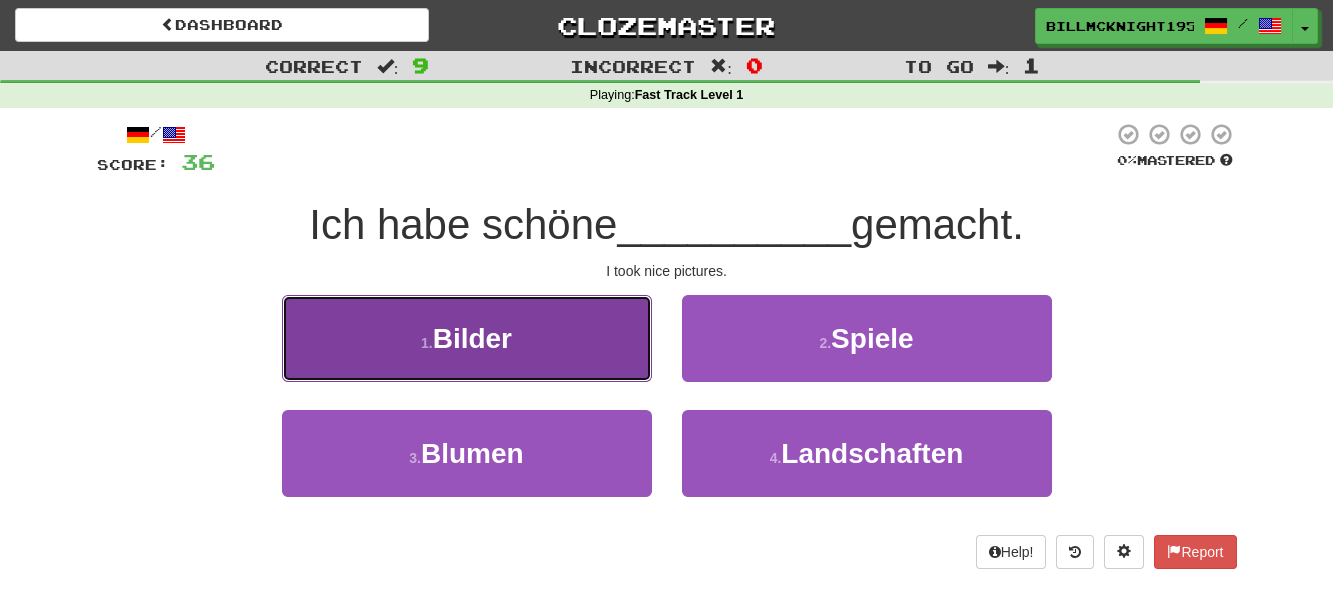 click on "1 .  Bilder" at bounding box center [467, 338] 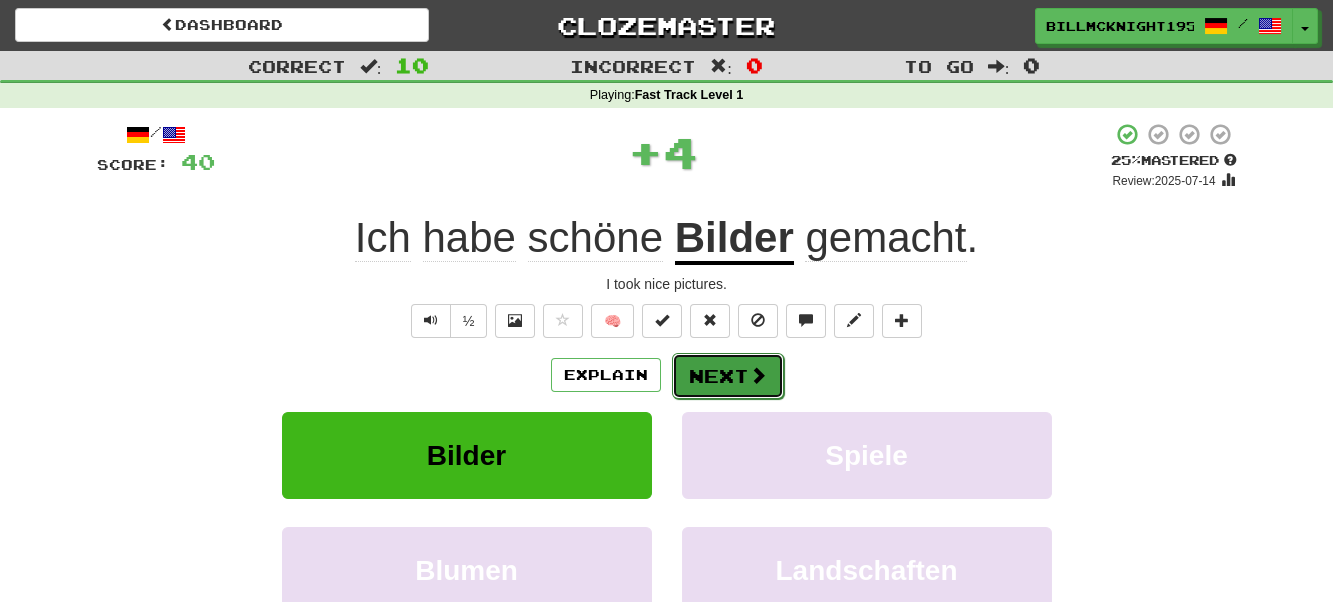 click on "Next" at bounding box center (728, 376) 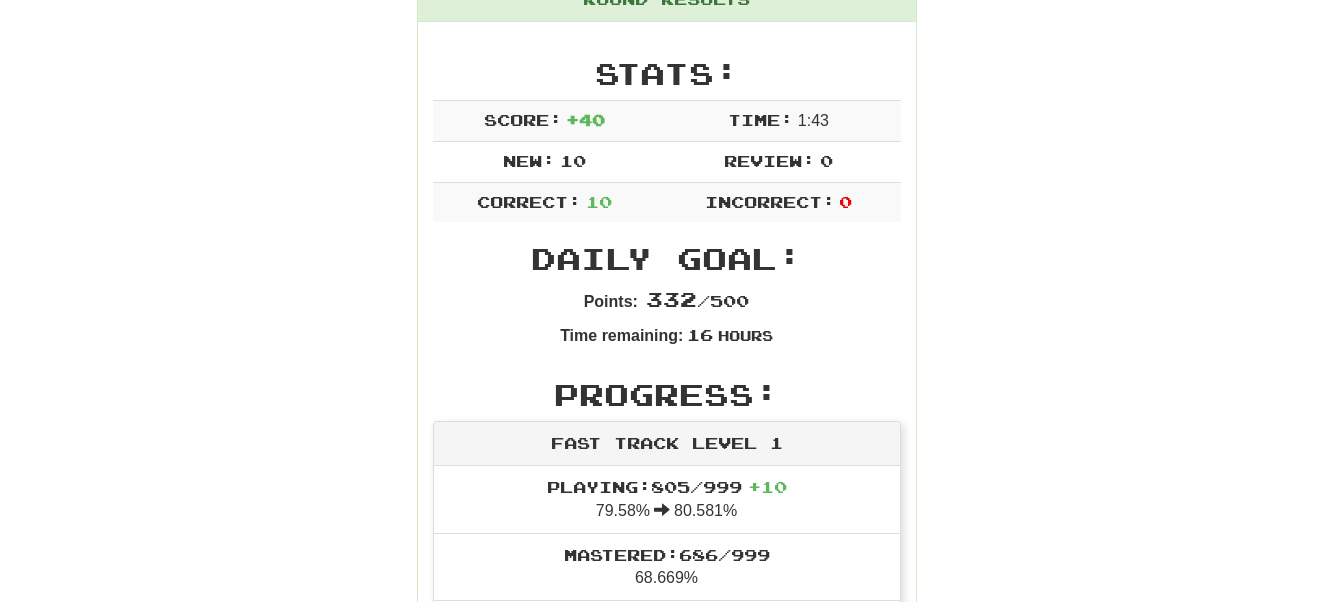 scroll, scrollTop: 0, scrollLeft: 0, axis: both 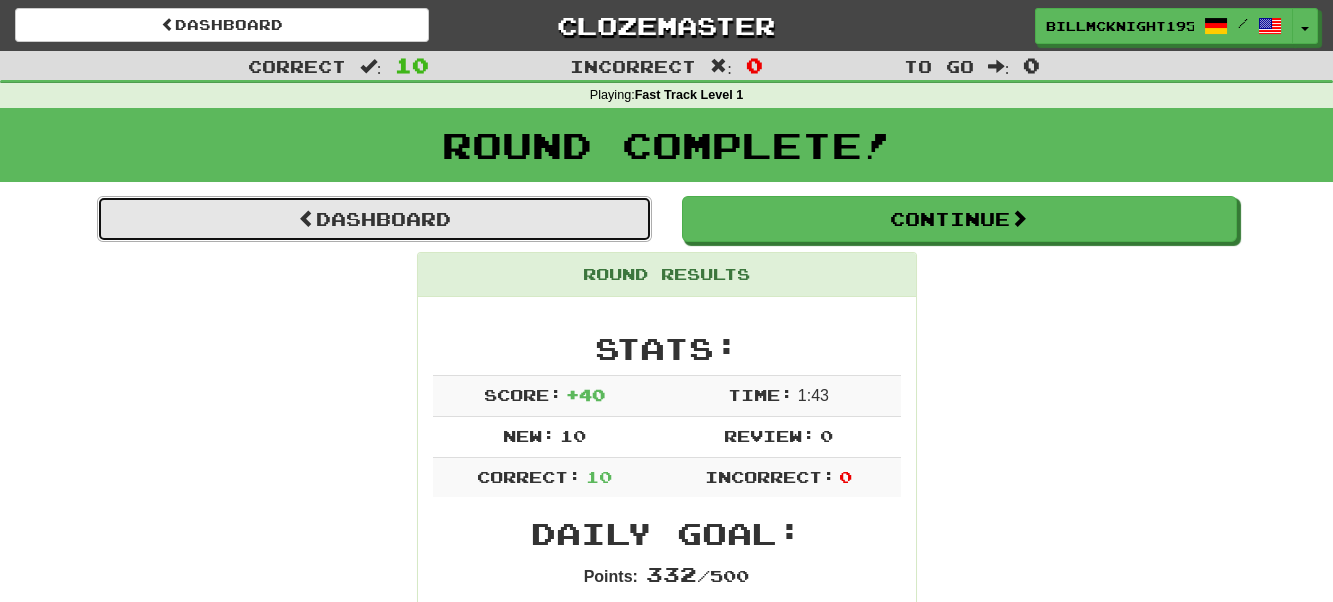 click on "Dashboard" at bounding box center [374, 219] 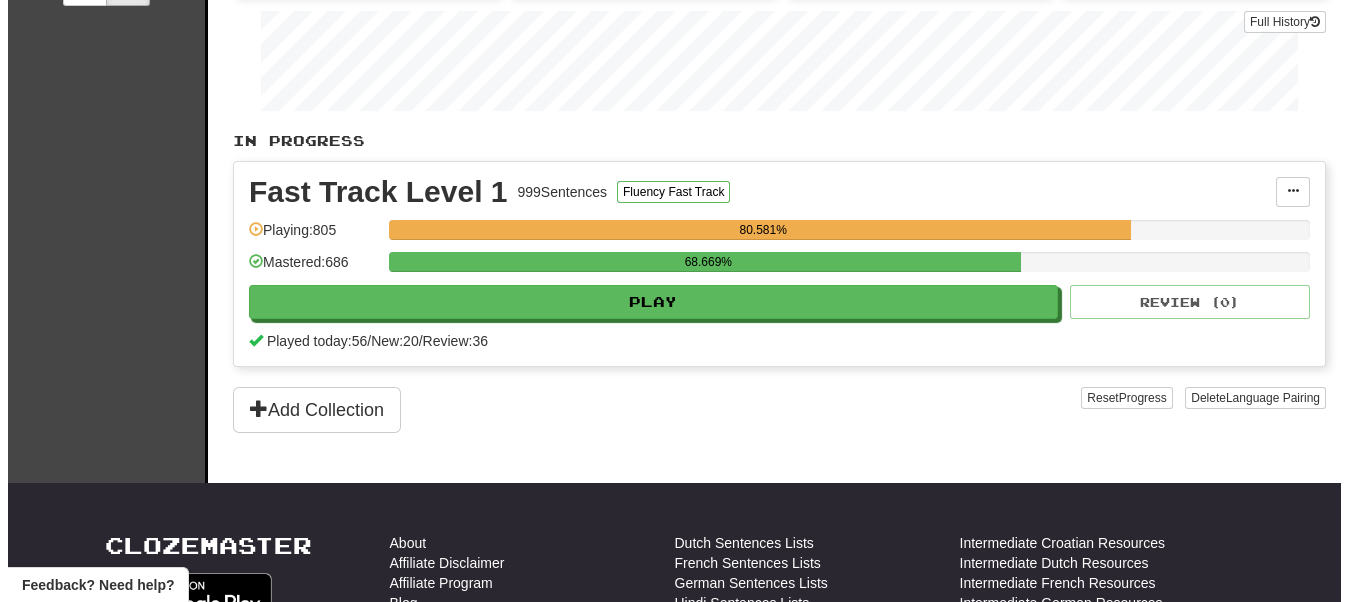 scroll, scrollTop: 300, scrollLeft: 0, axis: vertical 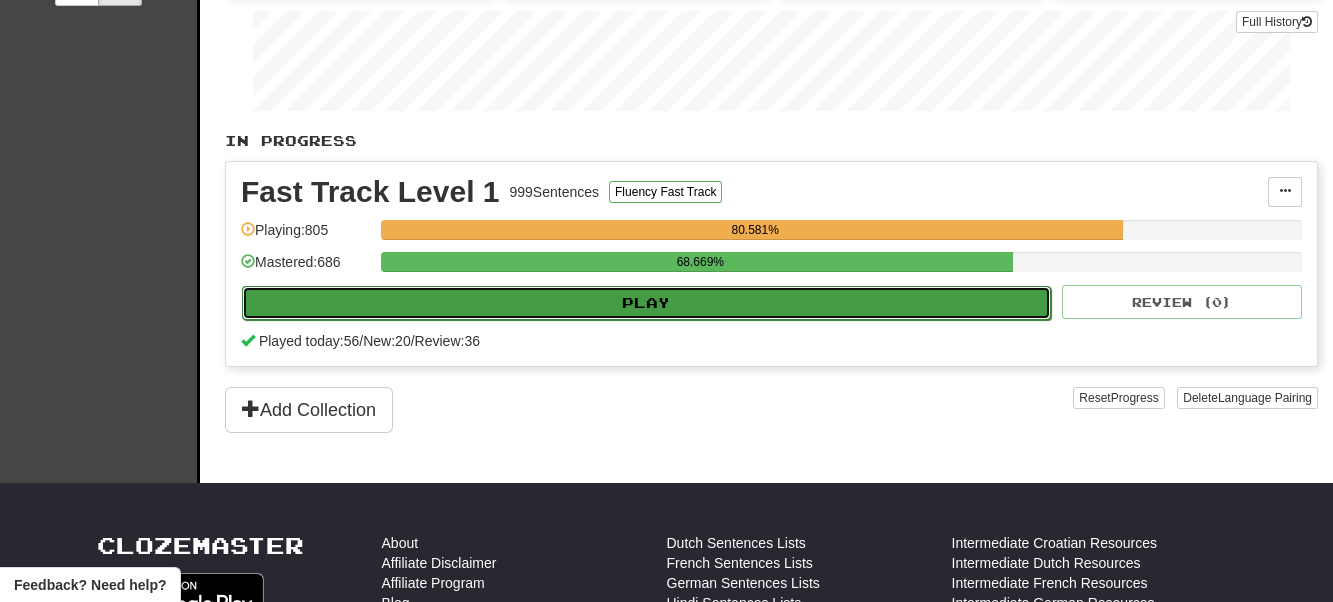 click on "Play" at bounding box center (646, 303) 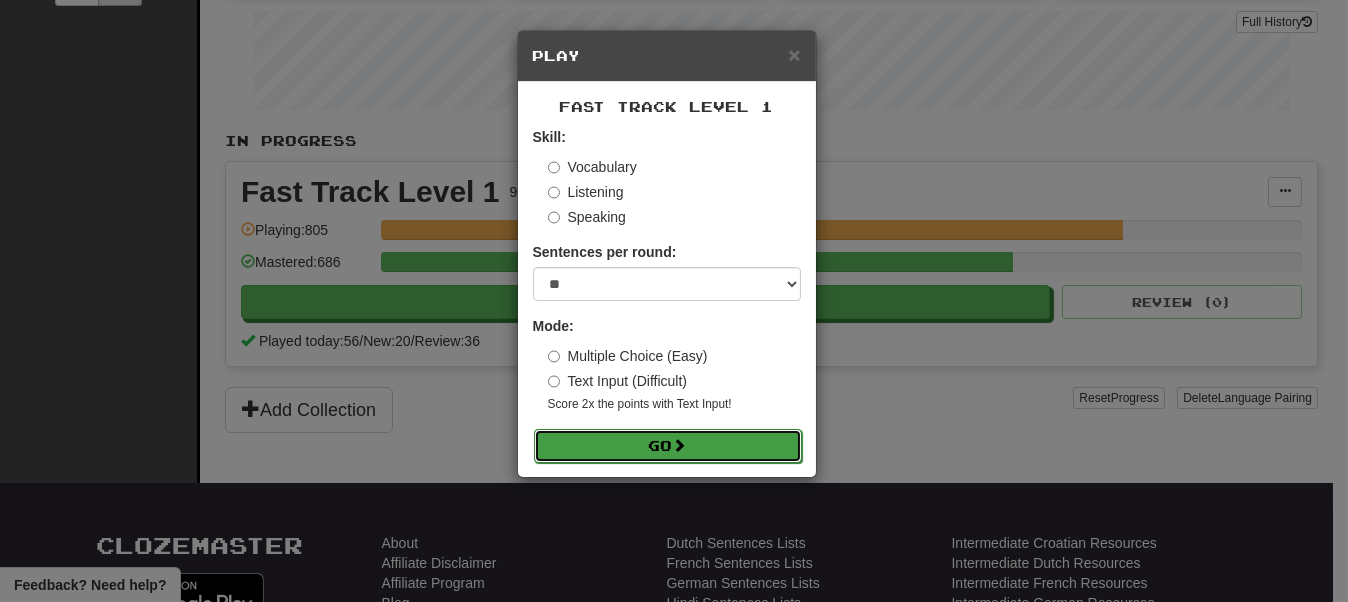 click on "Go" at bounding box center [668, 446] 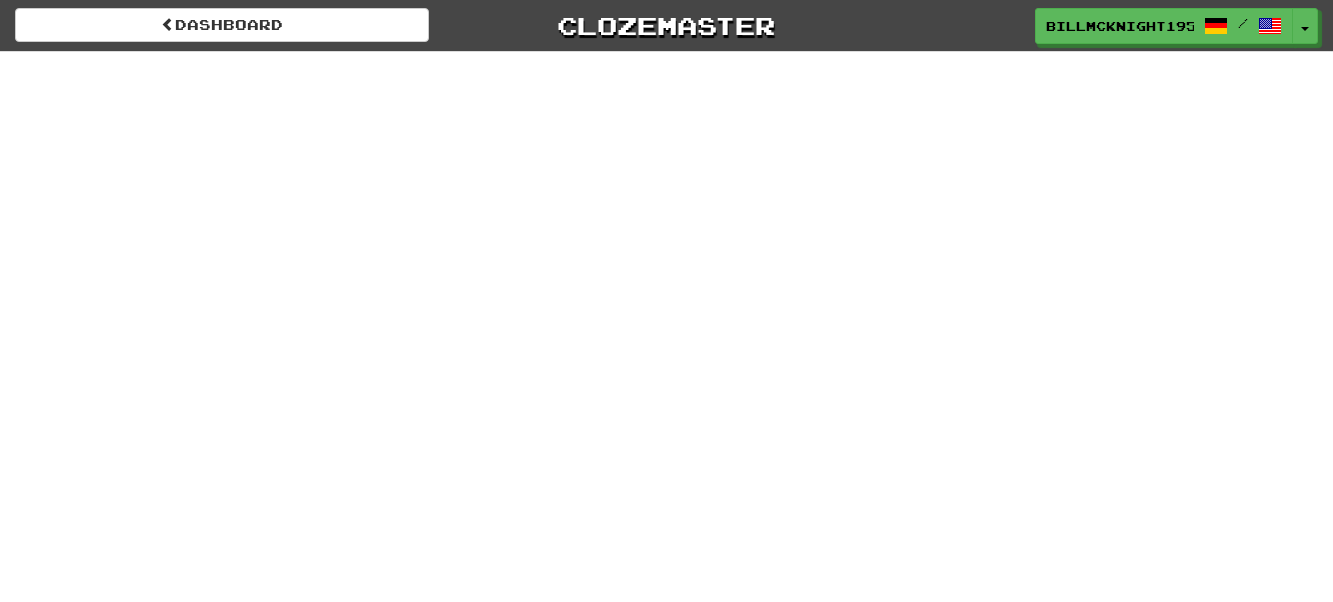 scroll, scrollTop: 0, scrollLeft: 0, axis: both 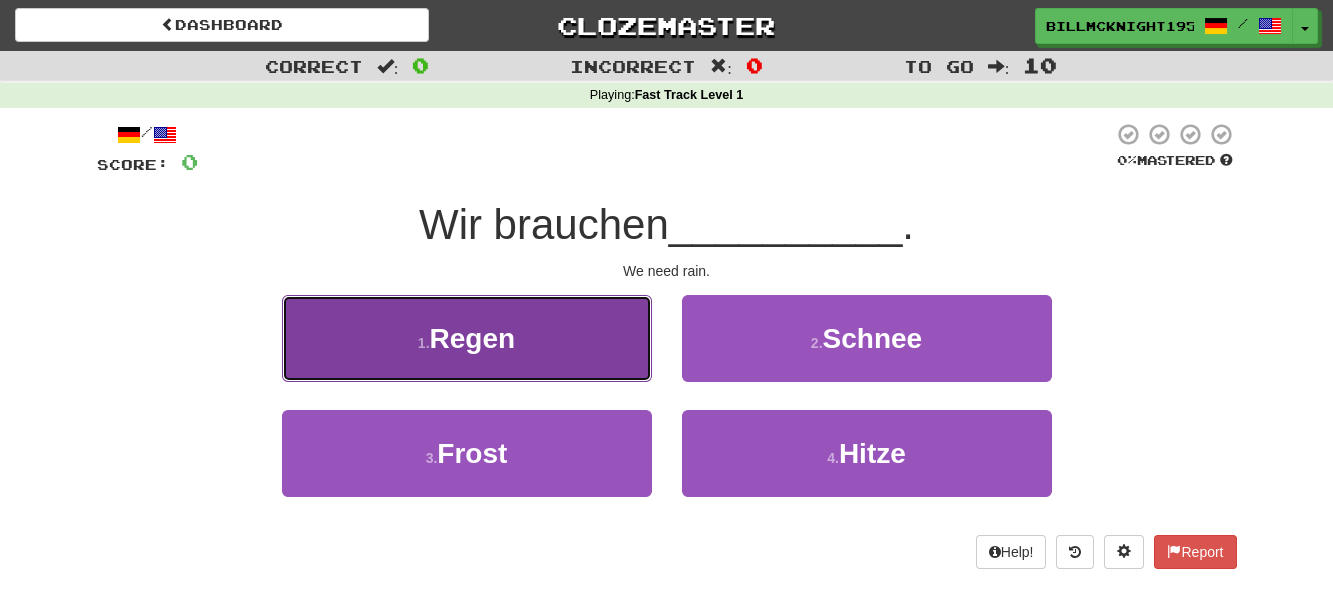 click on "1 .  Regen" at bounding box center [467, 338] 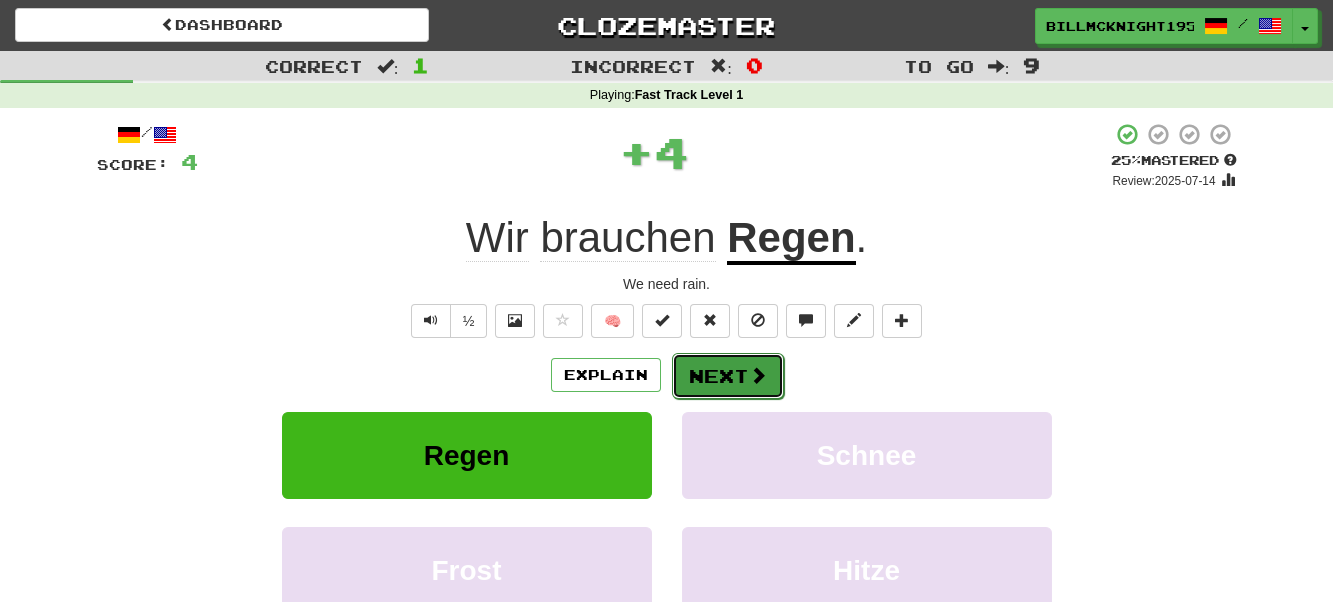 click on "Next" at bounding box center [728, 376] 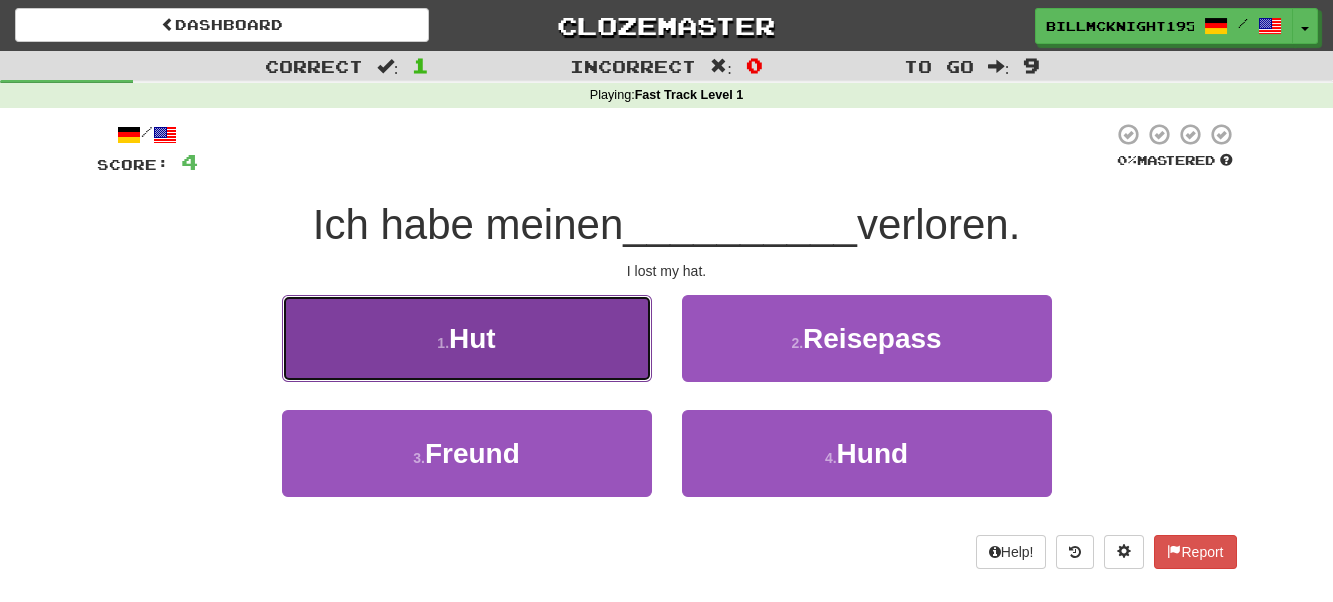 click on "1 .  Hut" at bounding box center [467, 338] 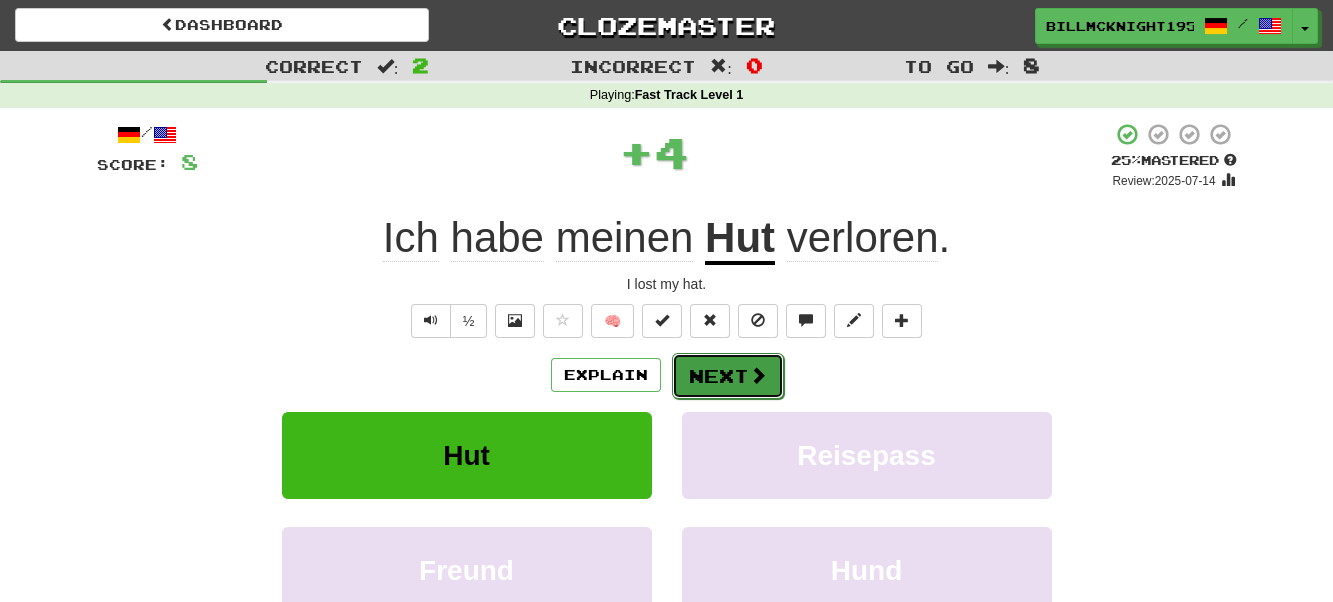 click on "Next" at bounding box center (728, 376) 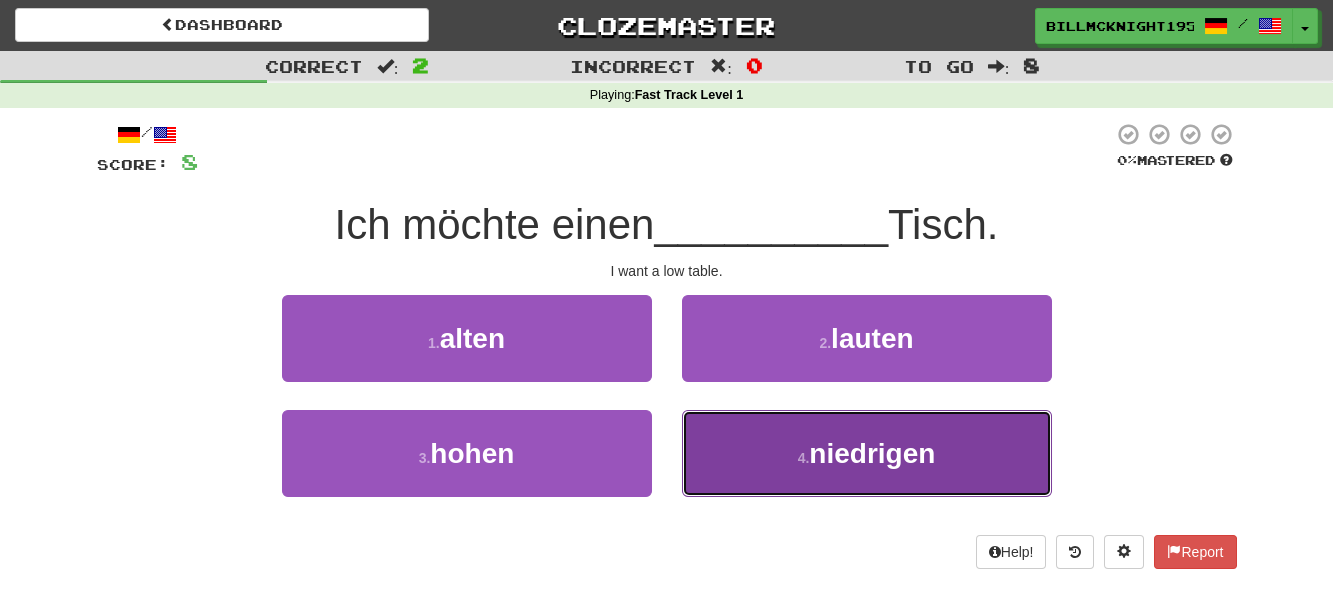 click on "4 .  niedrigen" at bounding box center (867, 453) 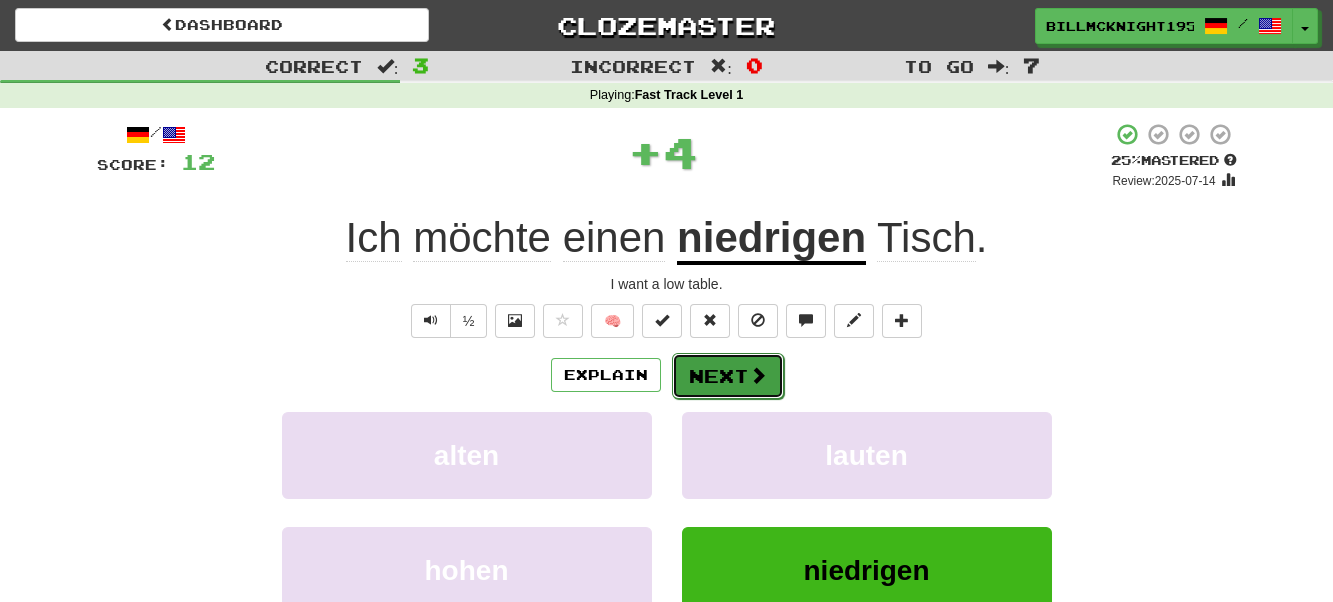 click on "Next" at bounding box center (728, 376) 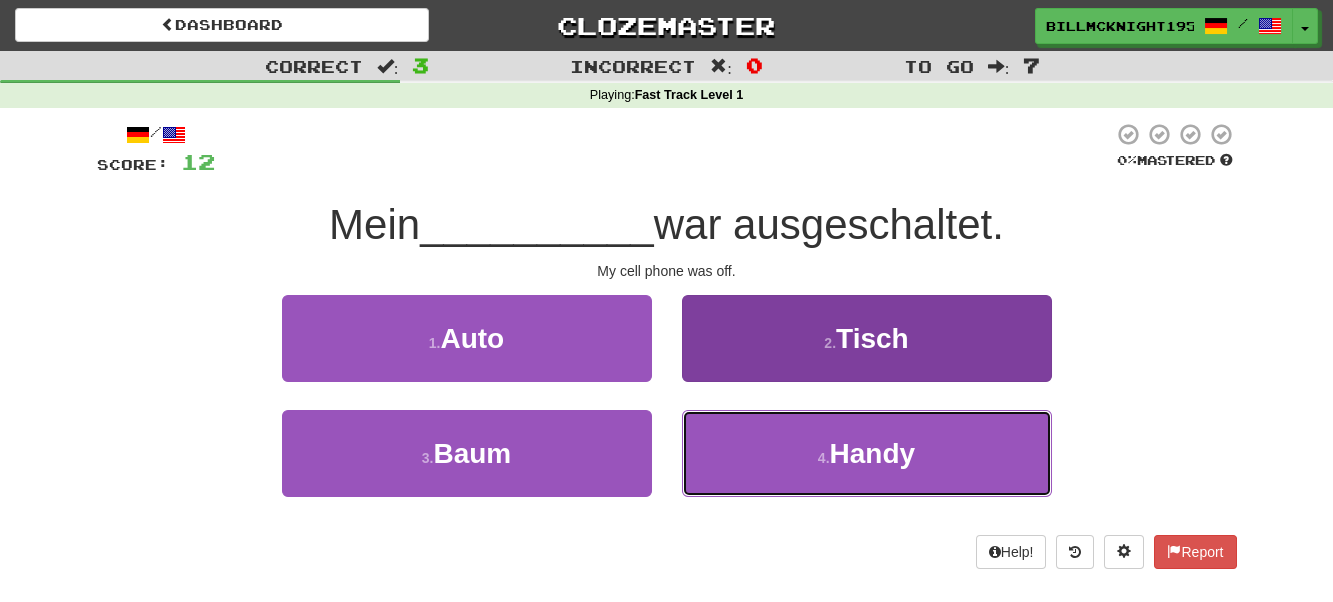 click on "4 .  Handy" at bounding box center (867, 453) 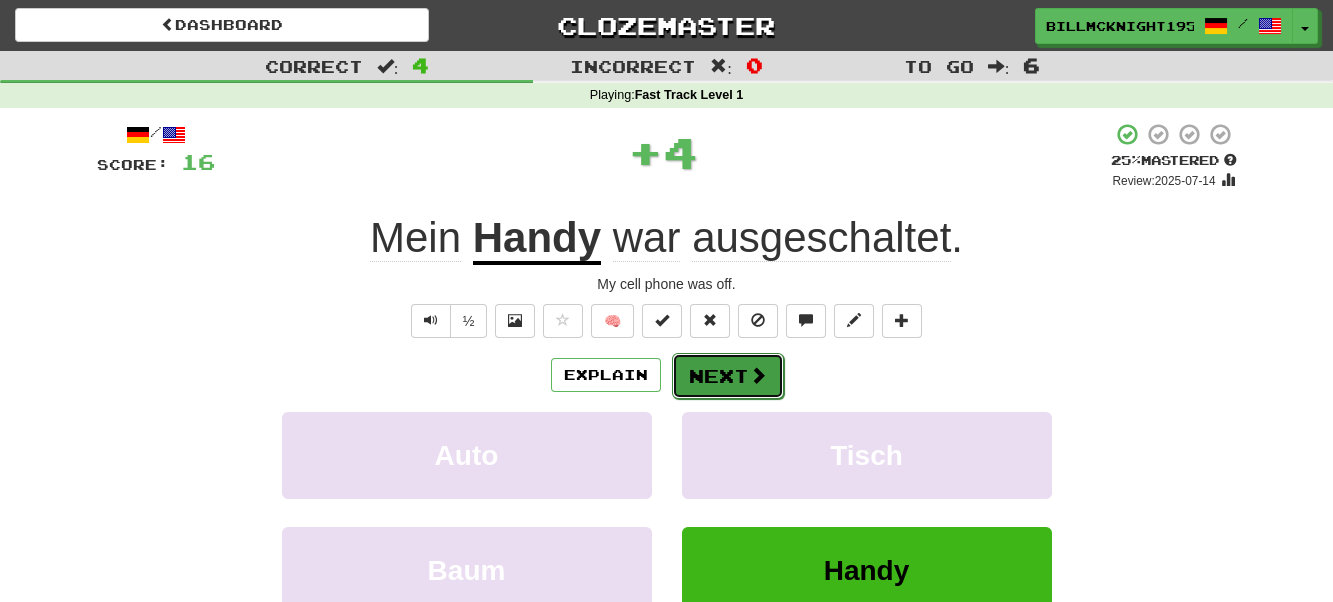 click on "Next" at bounding box center (728, 376) 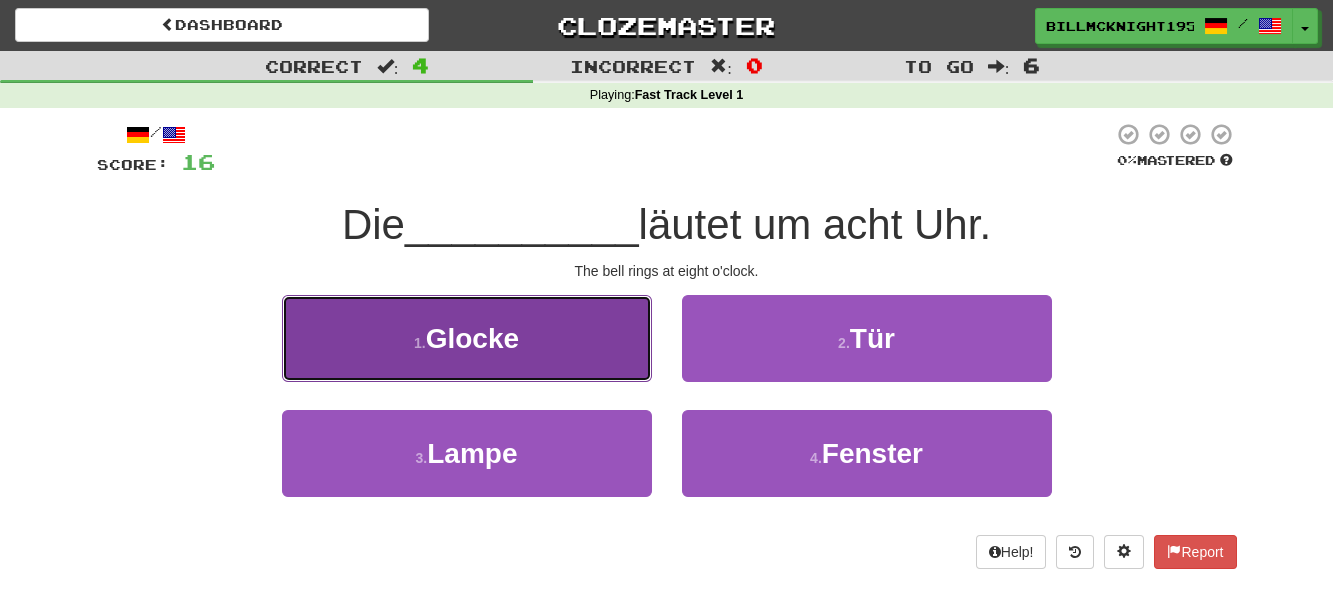 click on "1 .  Glocke" at bounding box center (467, 338) 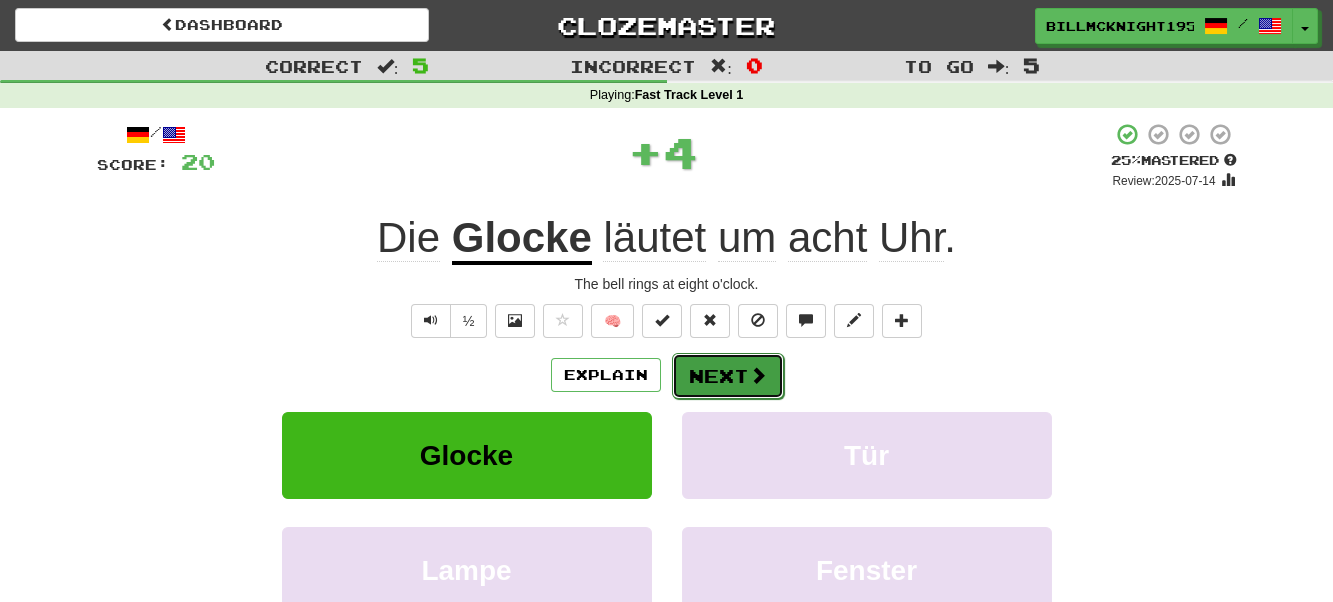 click on "Next" at bounding box center (728, 376) 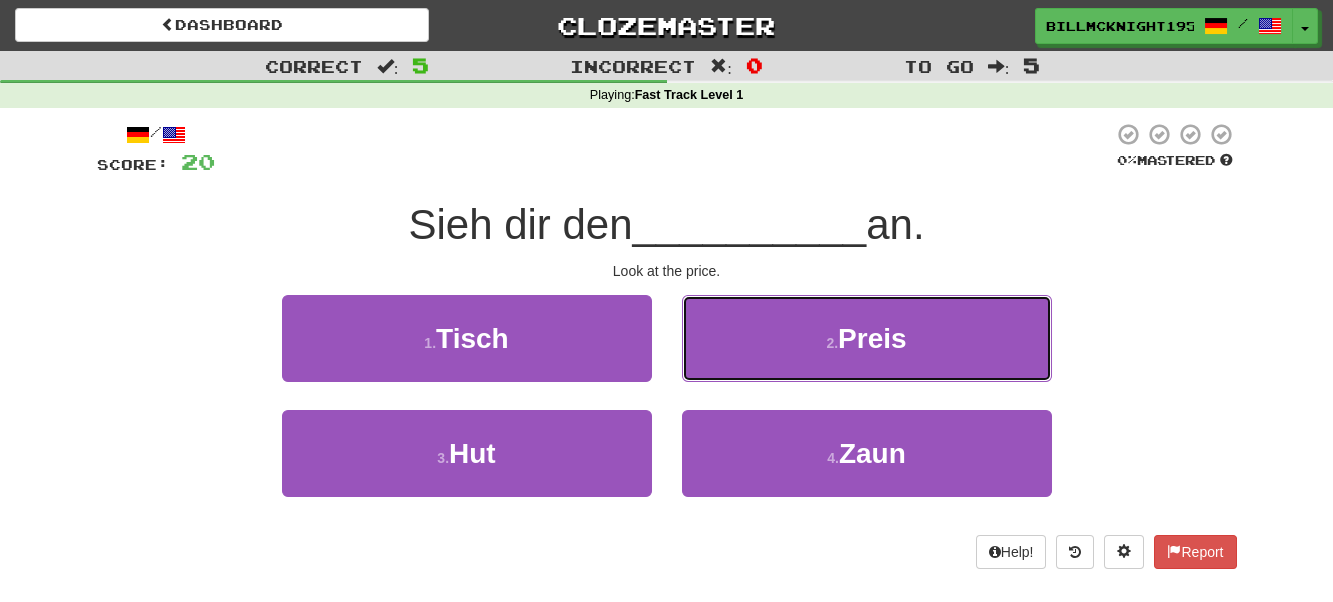 click on "2 .  Preis" at bounding box center (867, 338) 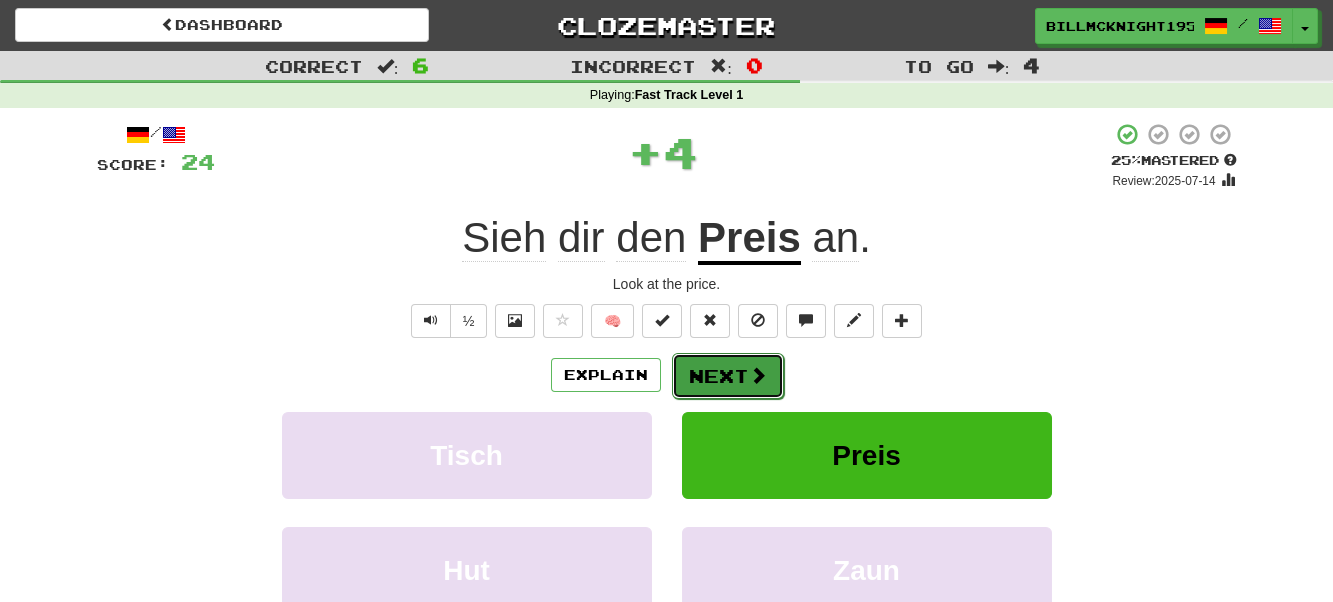 click on "Next" at bounding box center (728, 376) 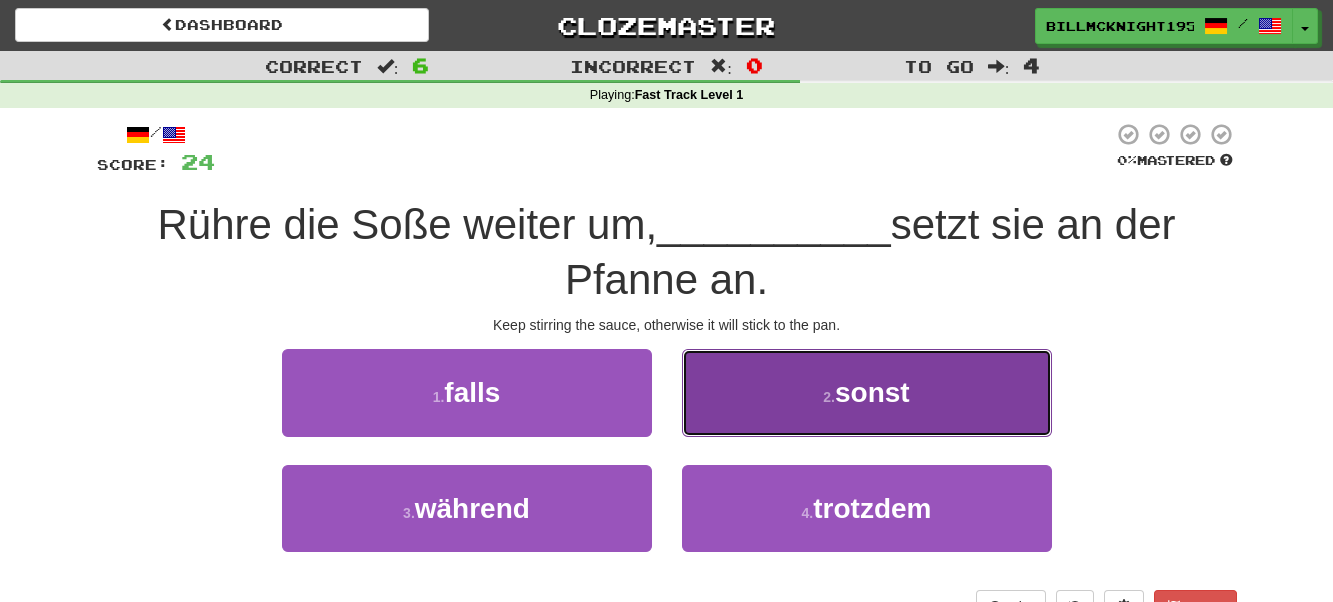 click on "sonst" at bounding box center (872, 392) 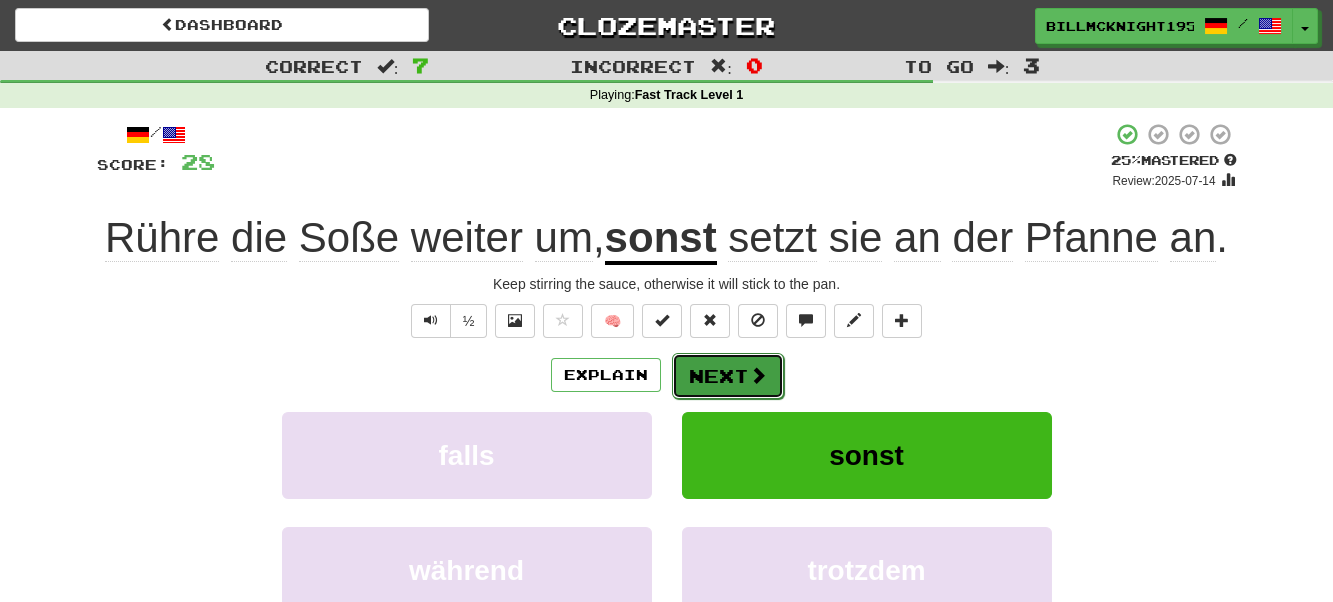 click on "Next" at bounding box center [728, 376] 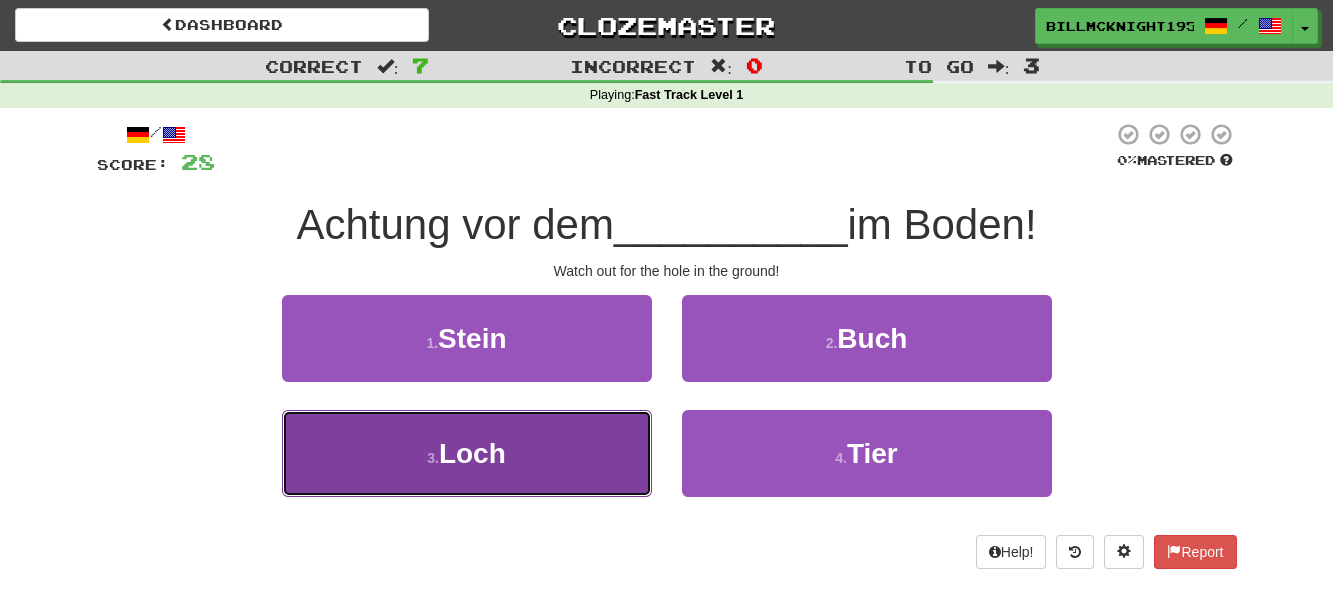 click on "3 .  Loch" at bounding box center [467, 453] 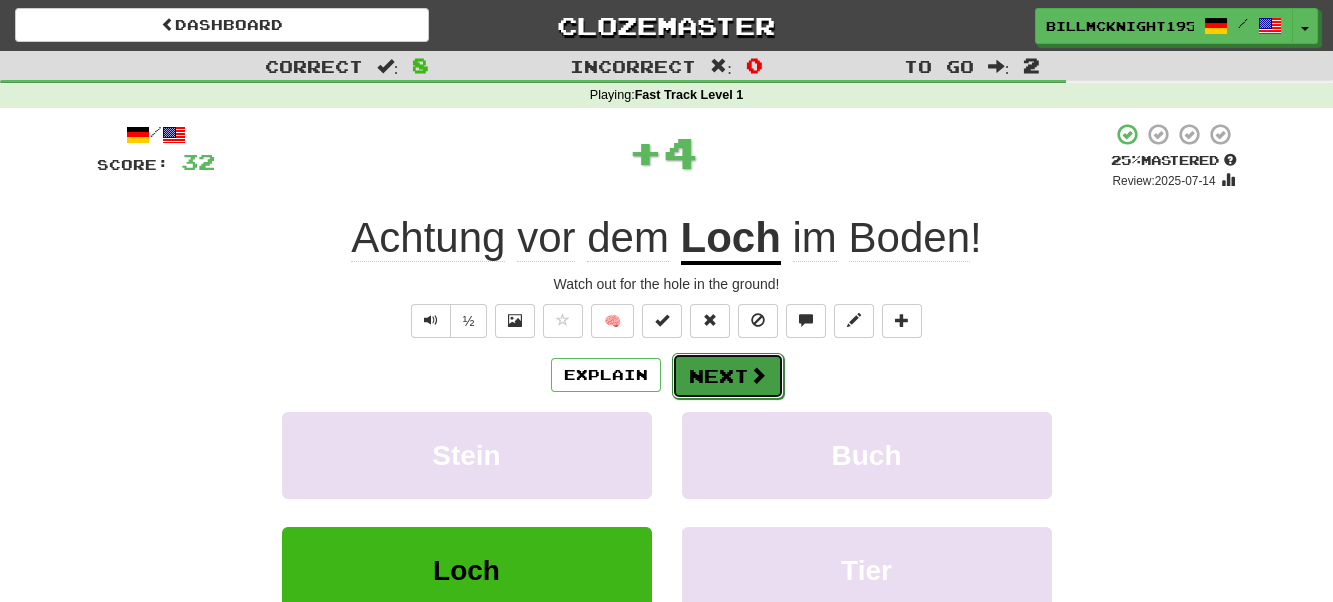 click on "Next" at bounding box center (728, 376) 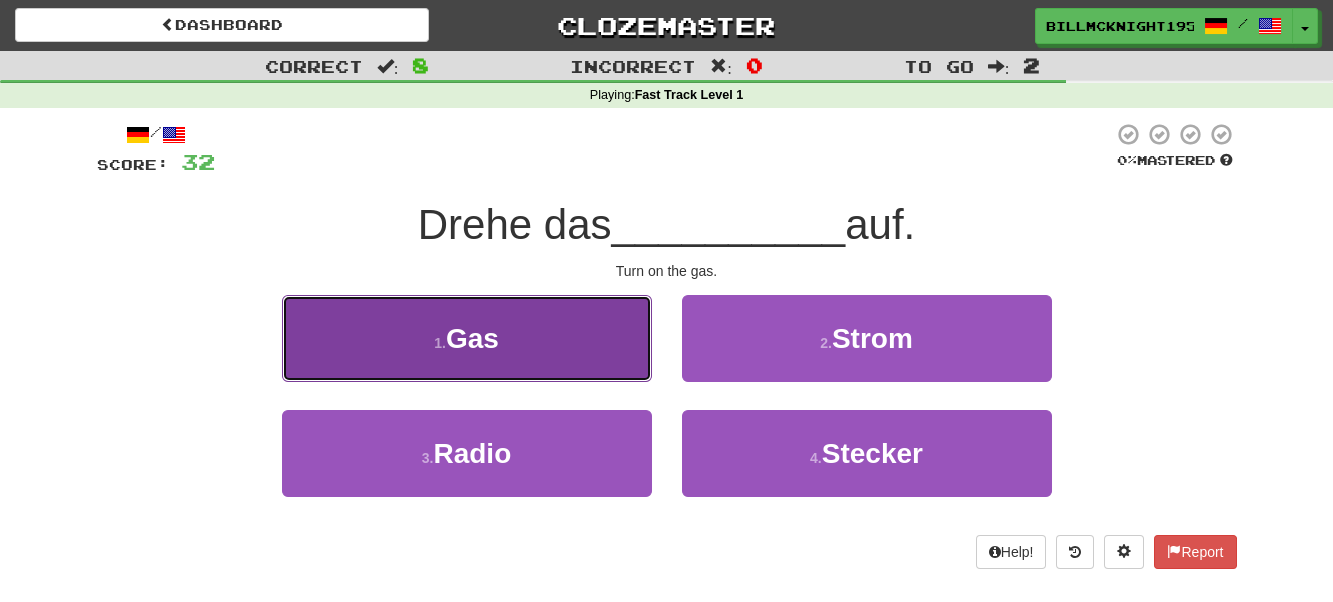 click on "1 .  Gas" at bounding box center [467, 338] 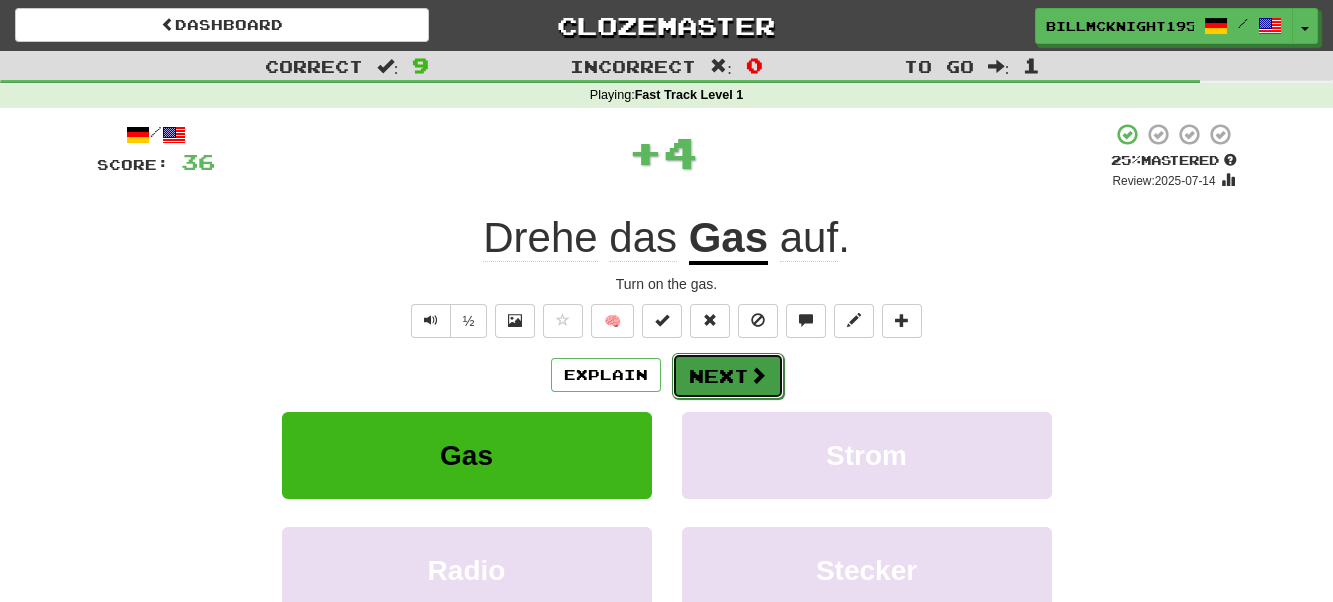 click on "Next" at bounding box center (728, 376) 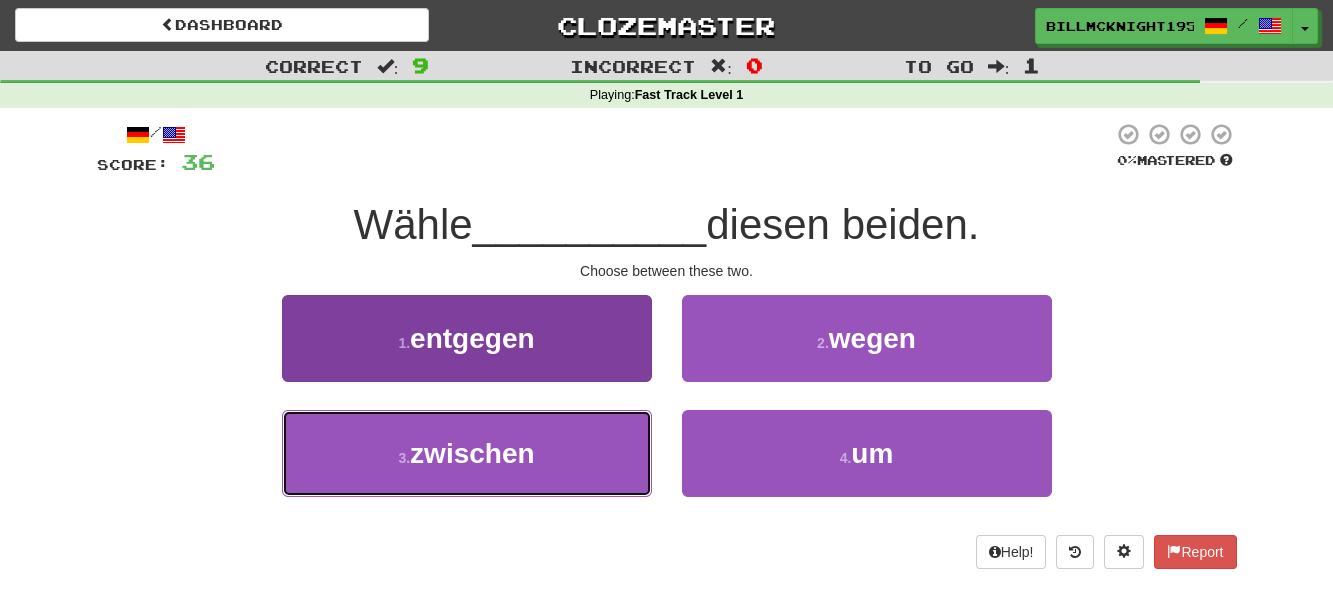 click on "3 .  zwischen" at bounding box center (467, 453) 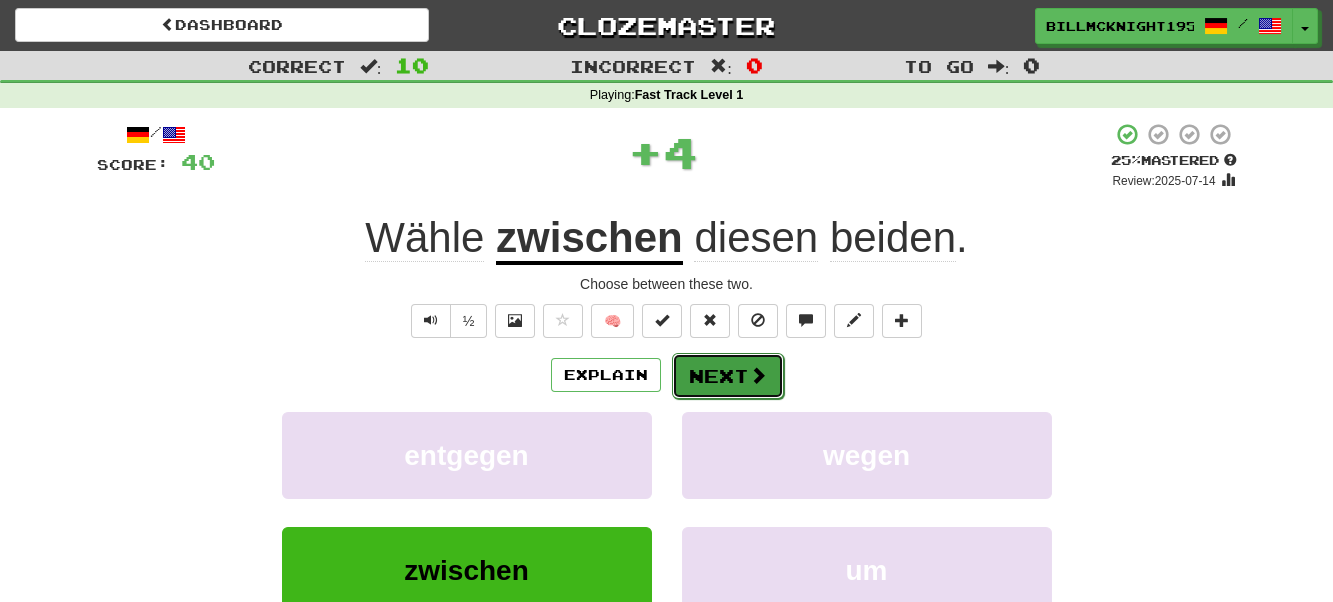 click on "Next" at bounding box center [728, 376] 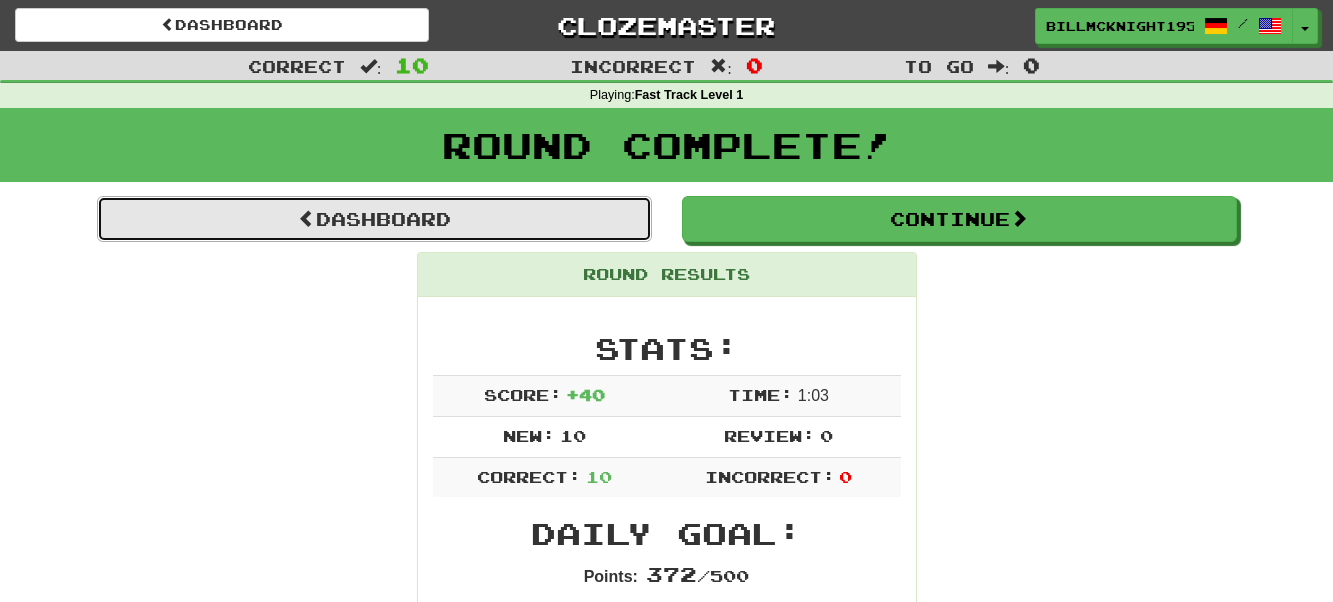 click on "Dashboard" at bounding box center [374, 219] 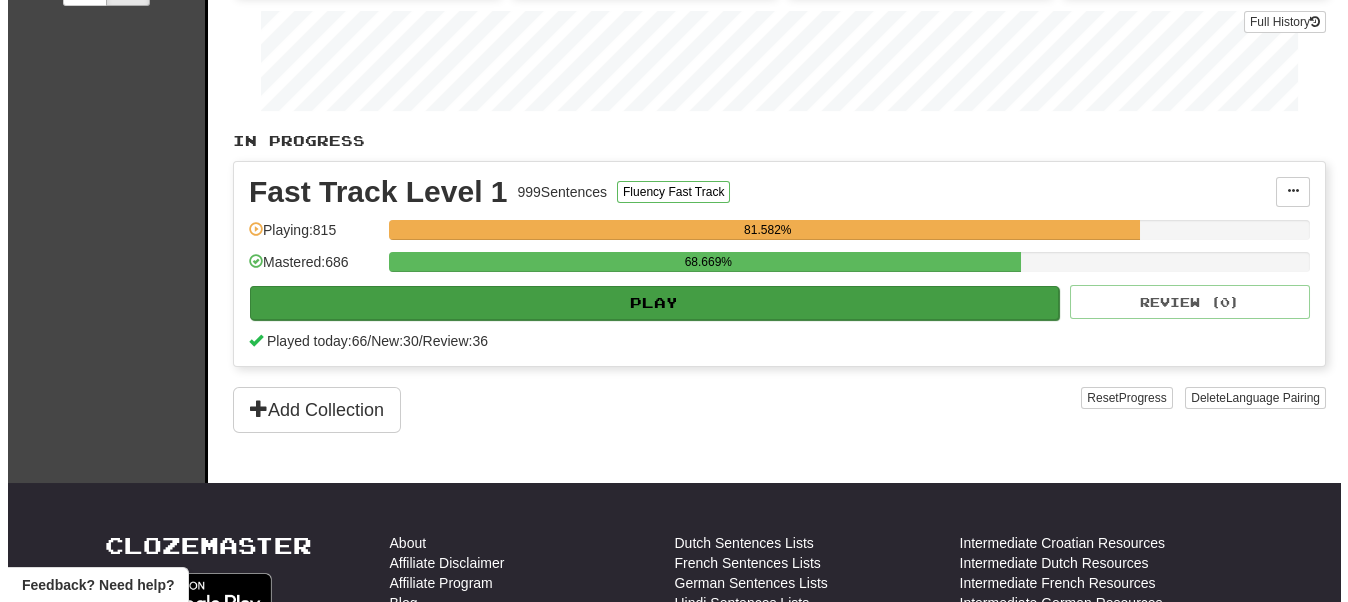 scroll, scrollTop: 200, scrollLeft: 0, axis: vertical 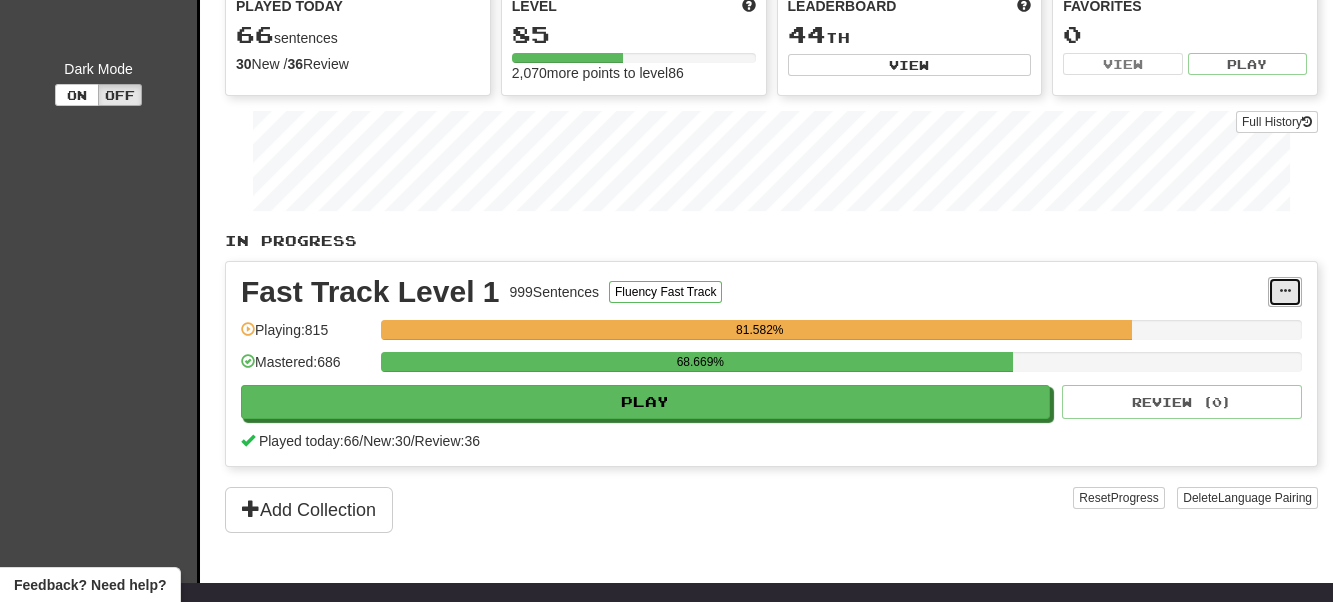 click at bounding box center (1285, 292) 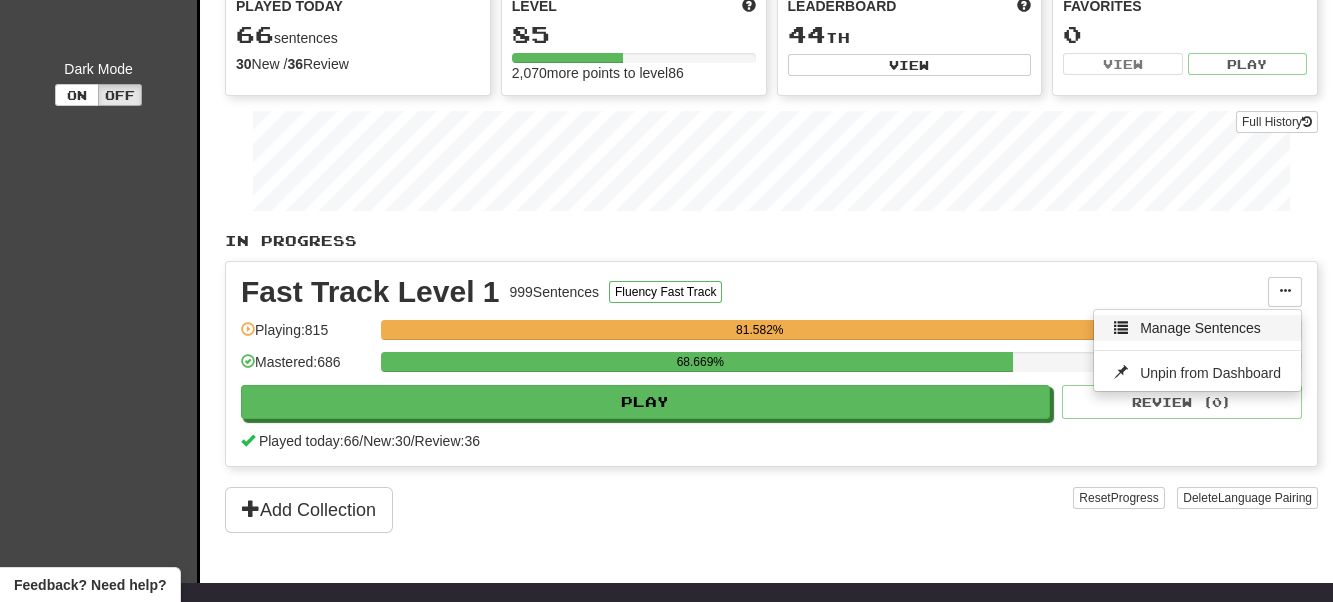 click on "Manage Sentences" at bounding box center [1200, 328] 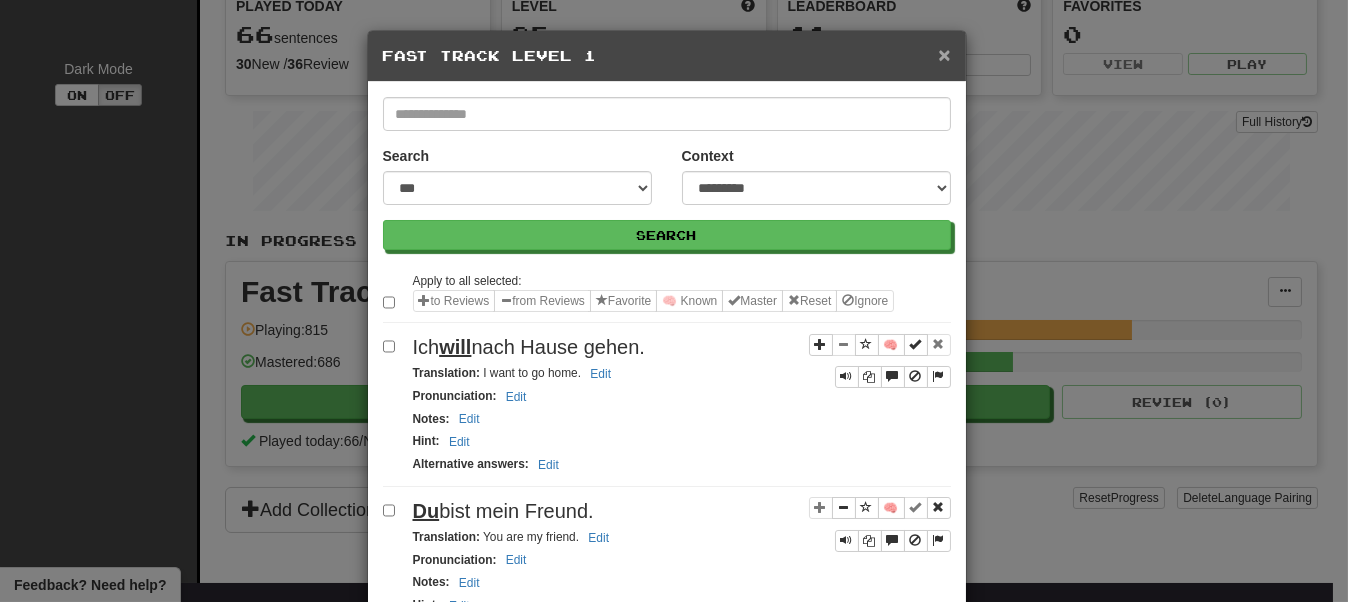 click on "×" at bounding box center (944, 54) 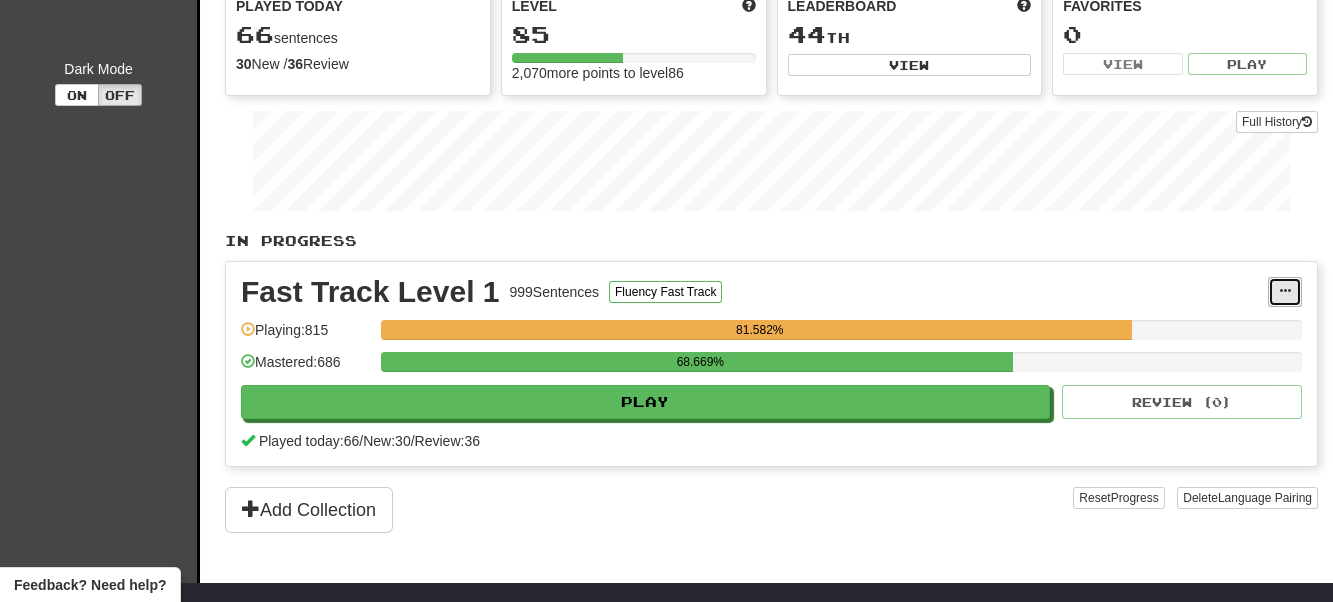click at bounding box center (1285, 291) 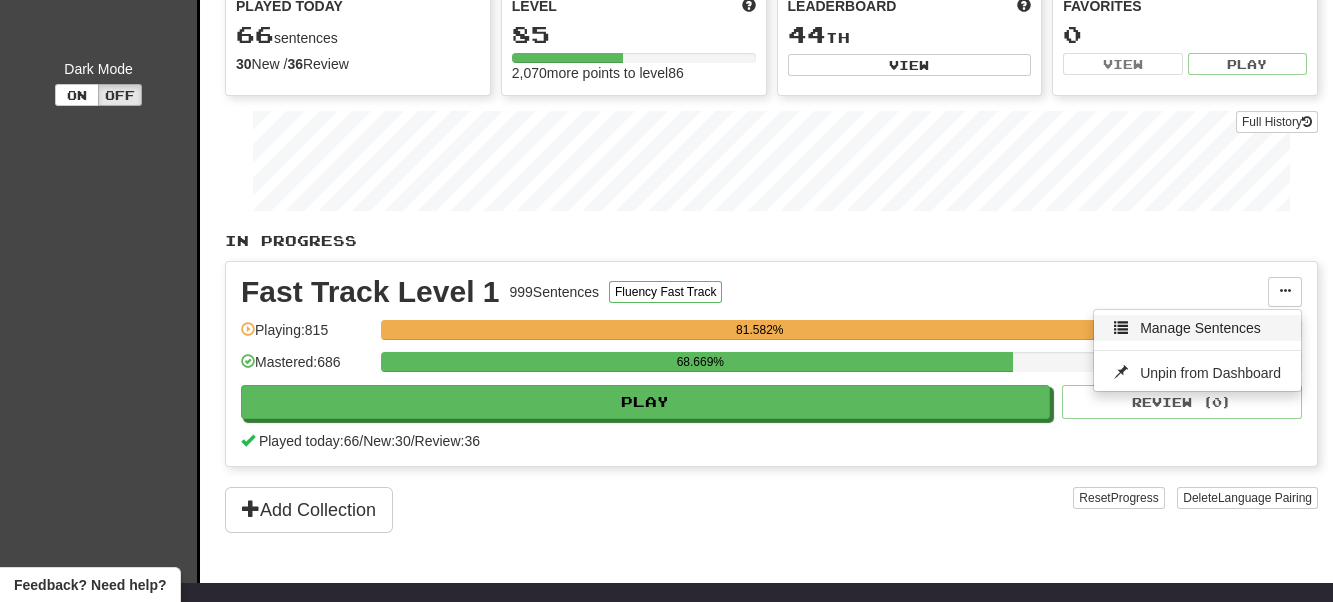 click on "Manage Sentences" at bounding box center (1200, 328) 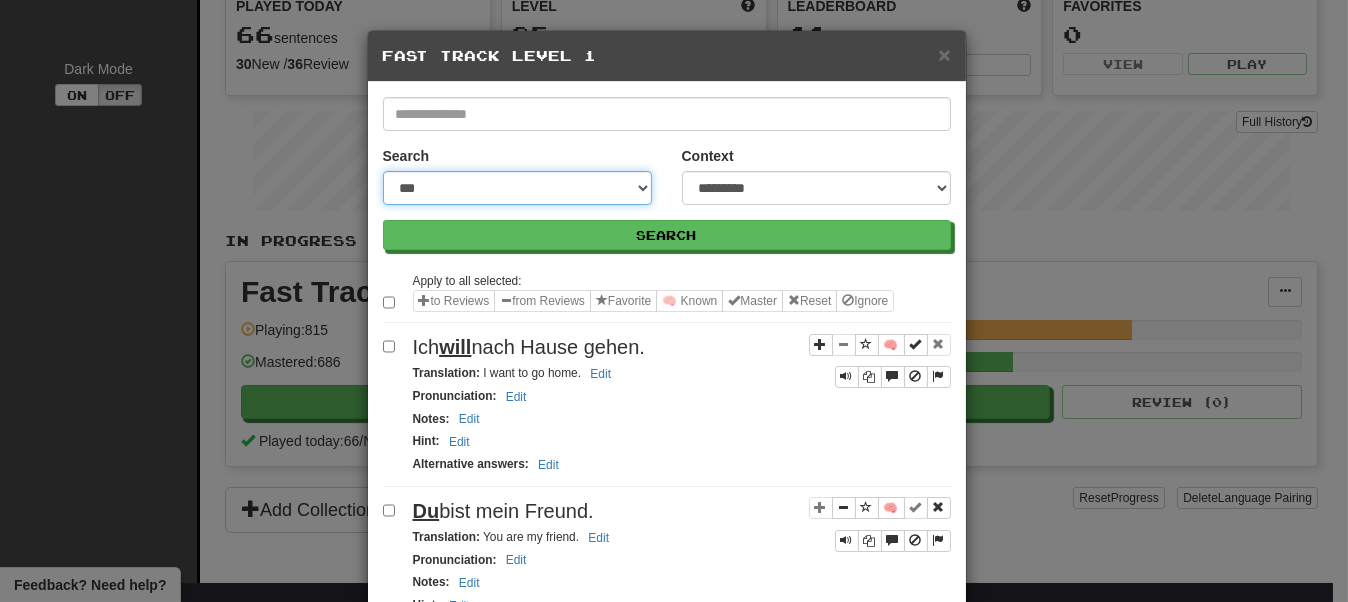 click on "**********" at bounding box center (517, 188) 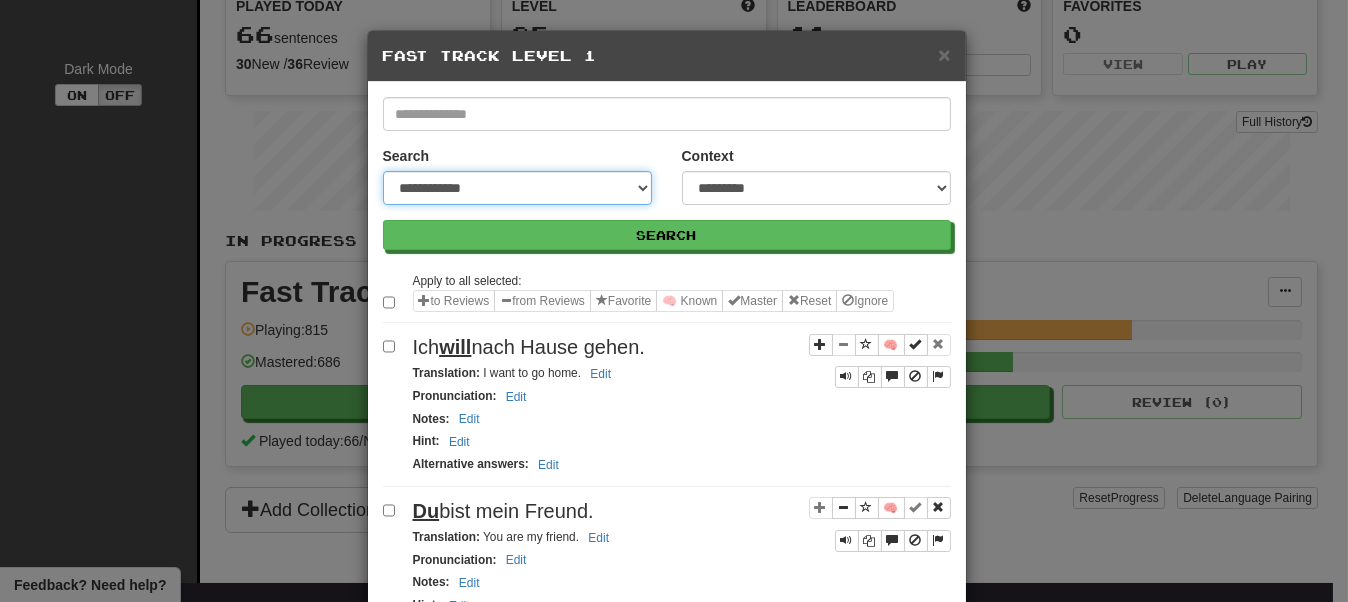 click on "**********" at bounding box center [517, 188] 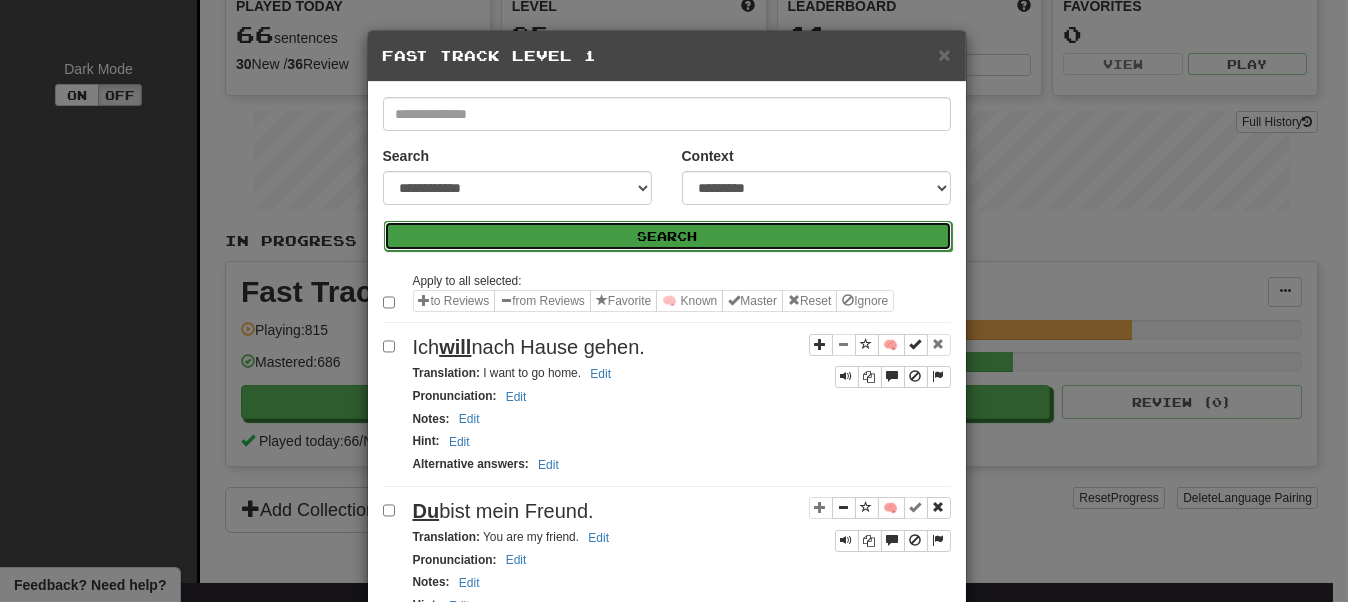click on "Search" at bounding box center [668, 236] 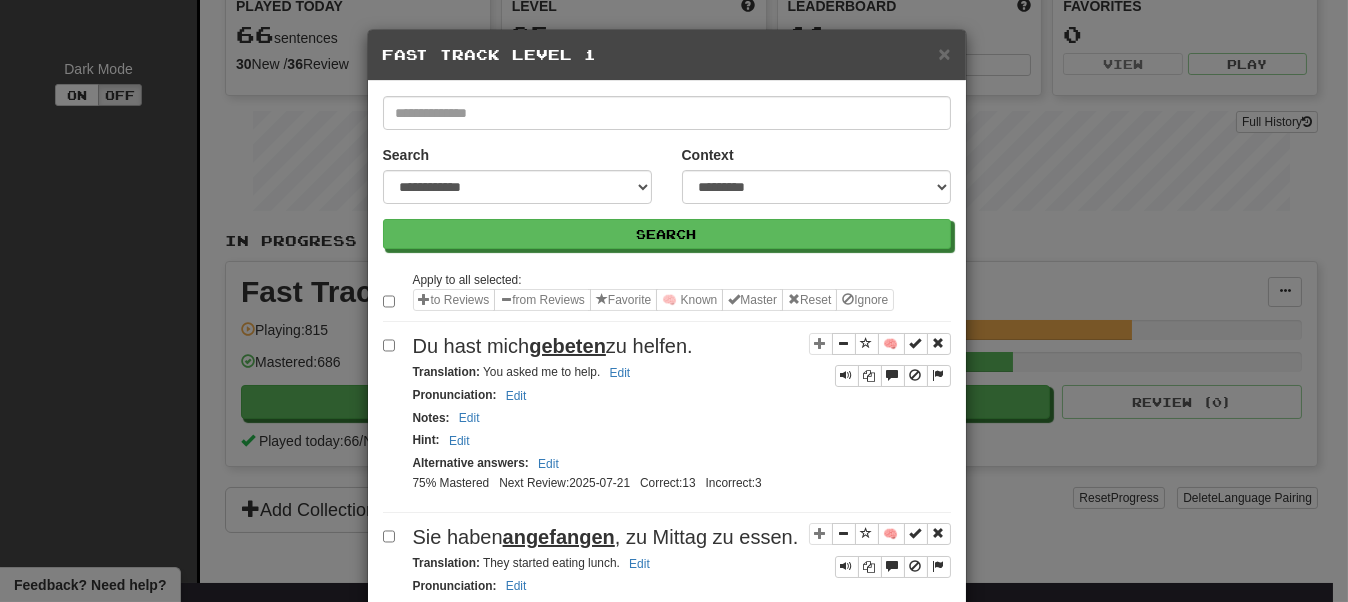 scroll, scrollTop: 0, scrollLeft: 0, axis: both 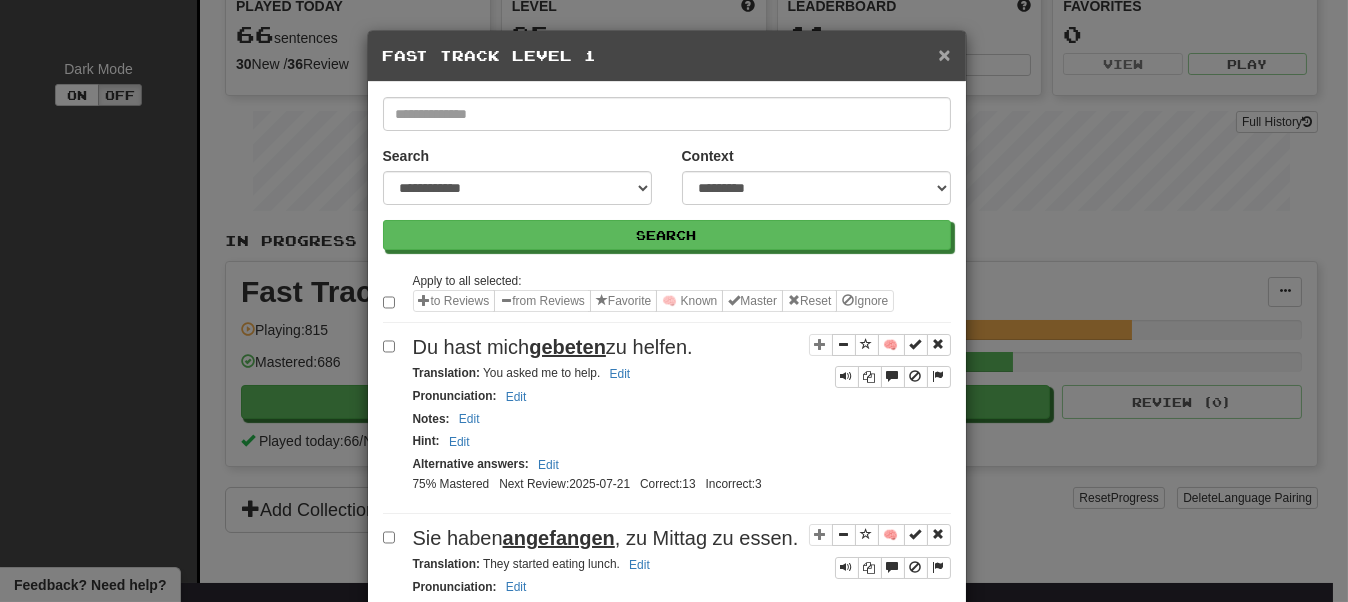drag, startPoint x: 933, startPoint y: 48, endPoint x: 982, endPoint y: 72, distance: 54.56189 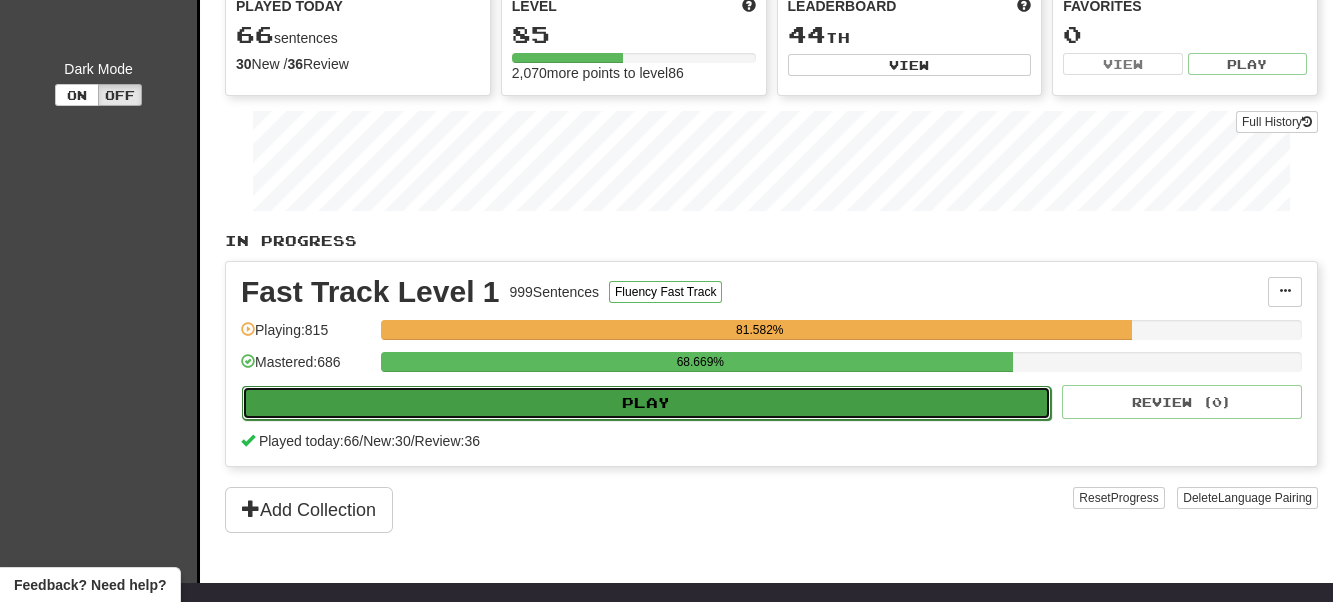 click on "Play" at bounding box center [646, 403] 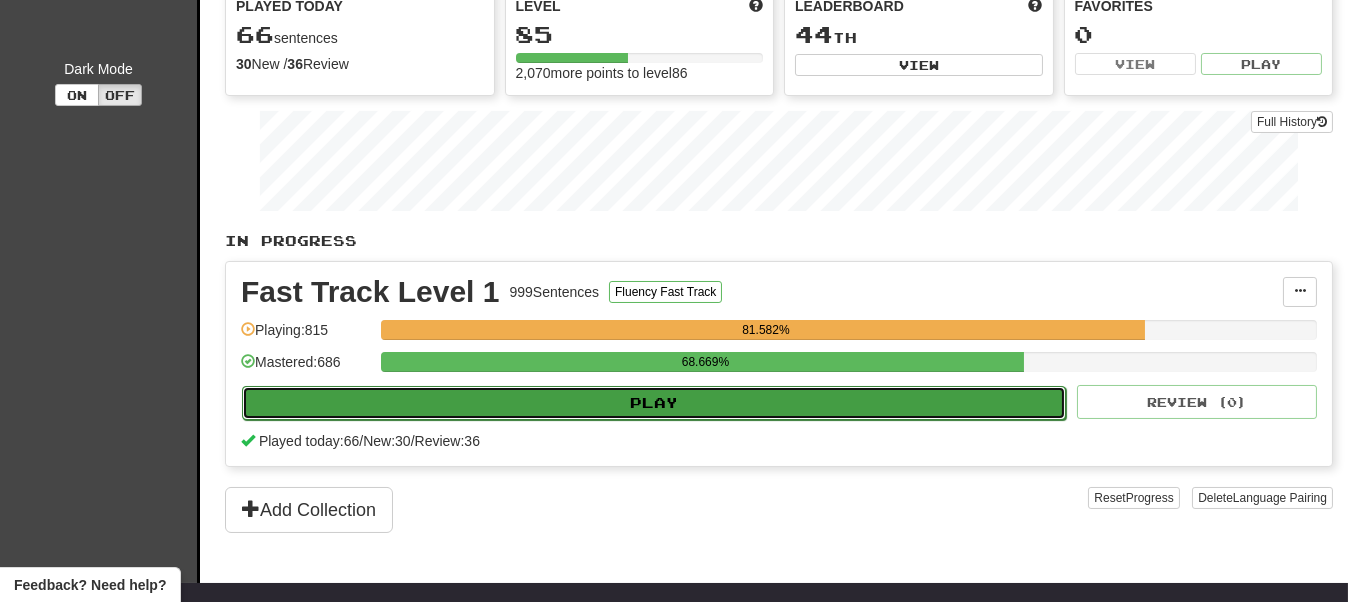 select on "**" 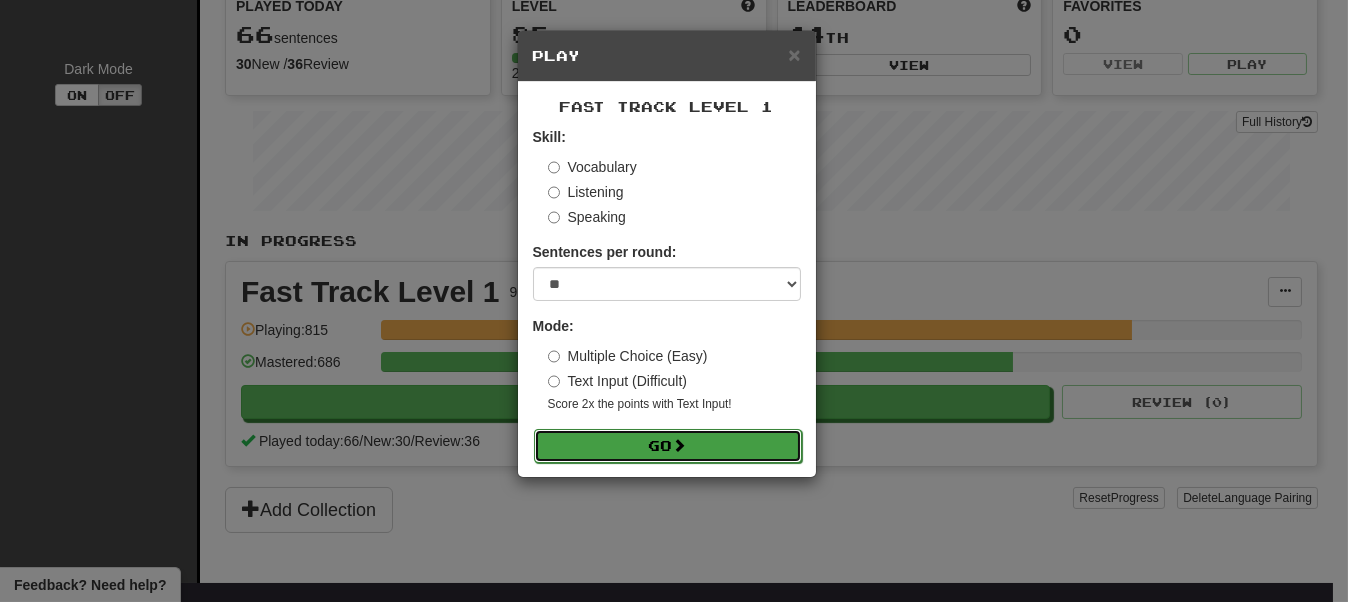 click on "Go" at bounding box center [668, 446] 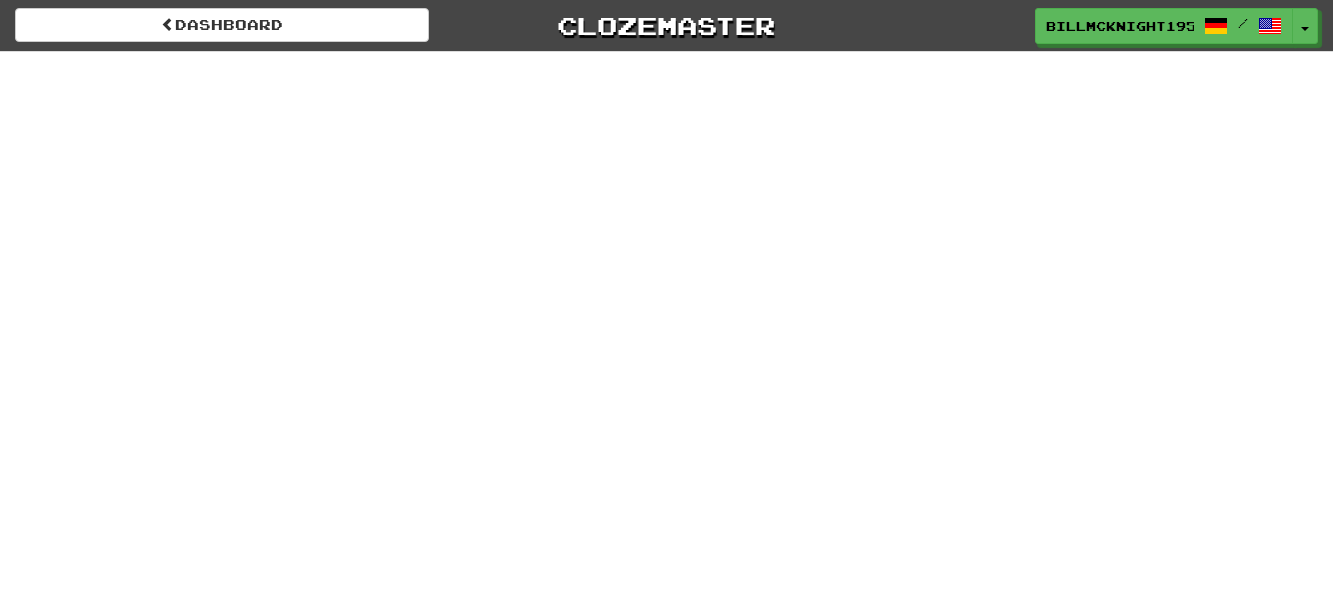 scroll, scrollTop: 0, scrollLeft: 0, axis: both 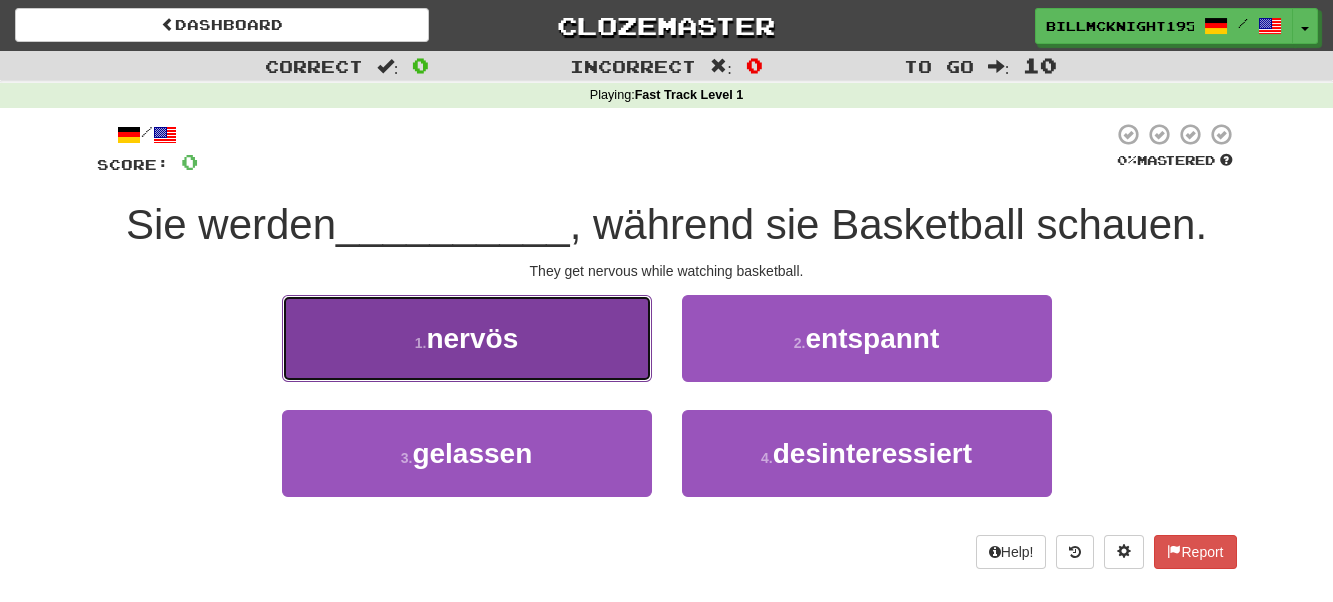 click on "nervös" at bounding box center [472, 338] 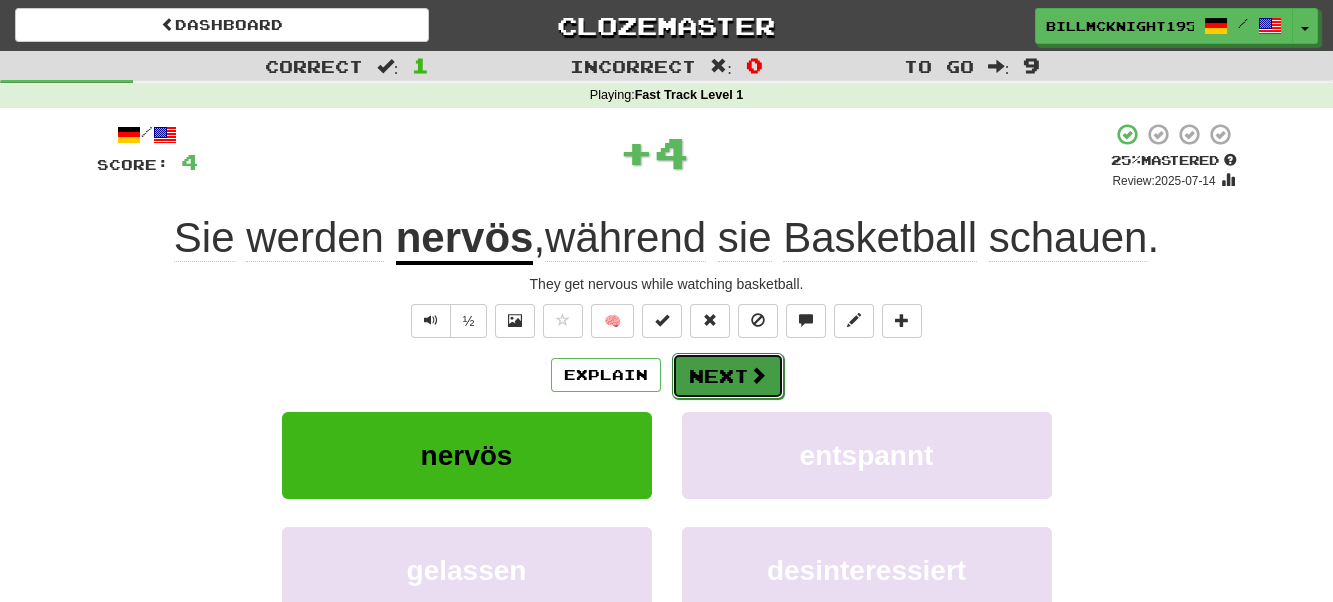 click at bounding box center (758, 375) 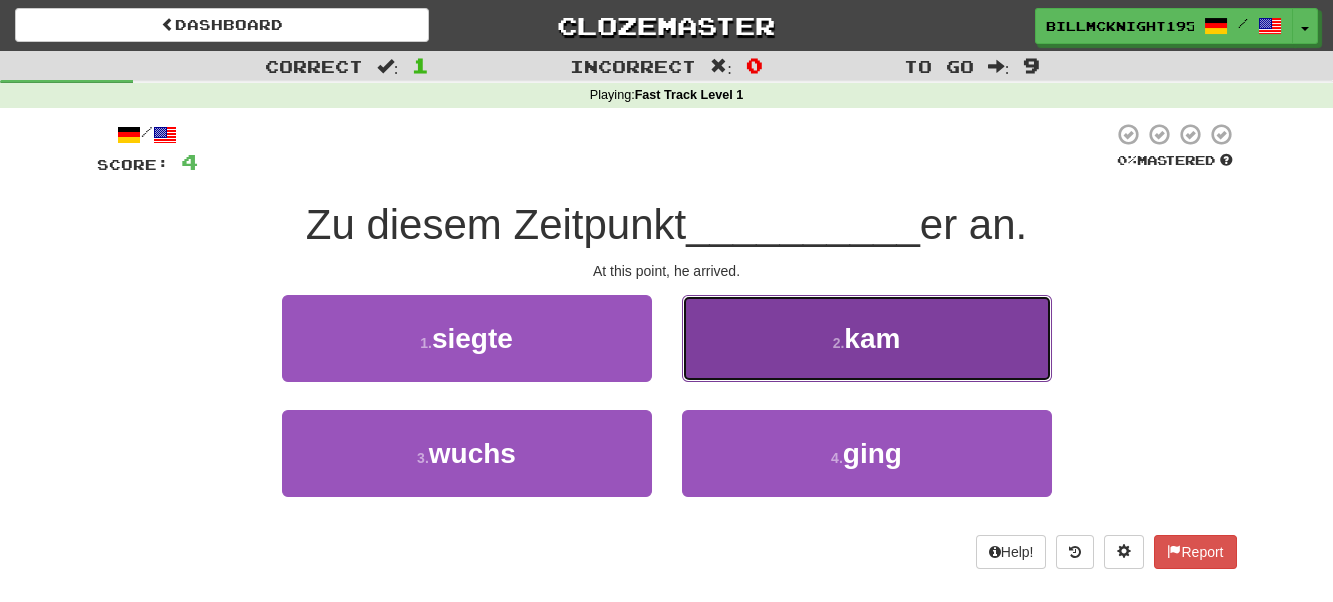 click on "kam" at bounding box center (872, 338) 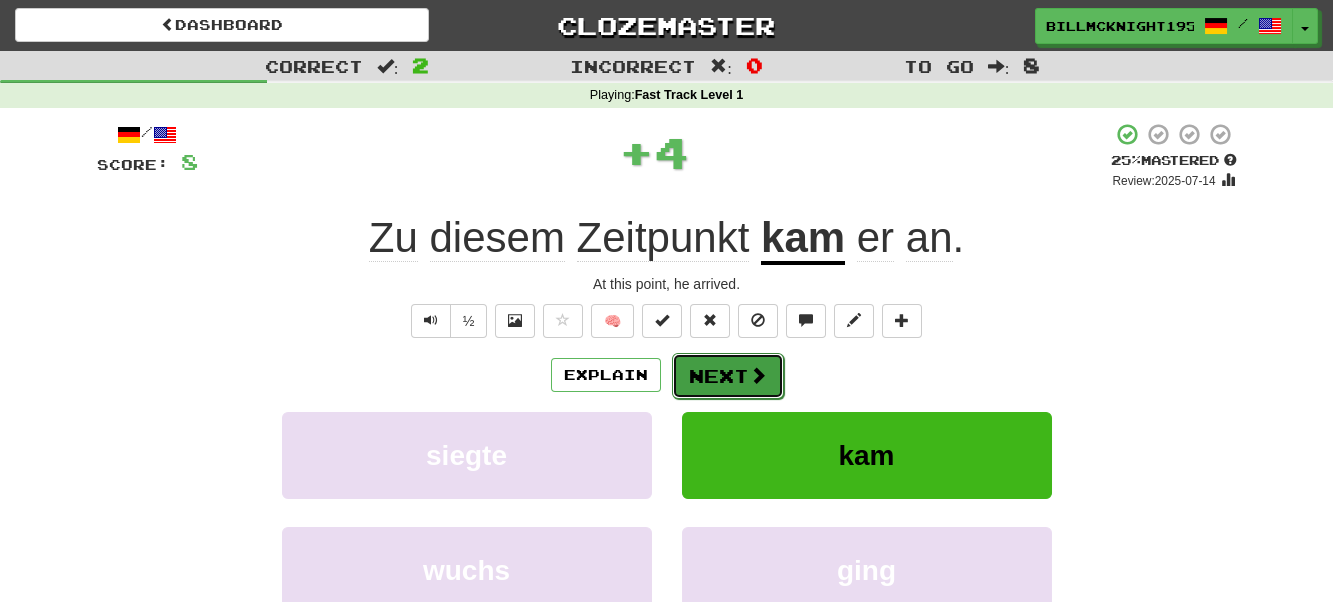 click on "Next" at bounding box center (728, 376) 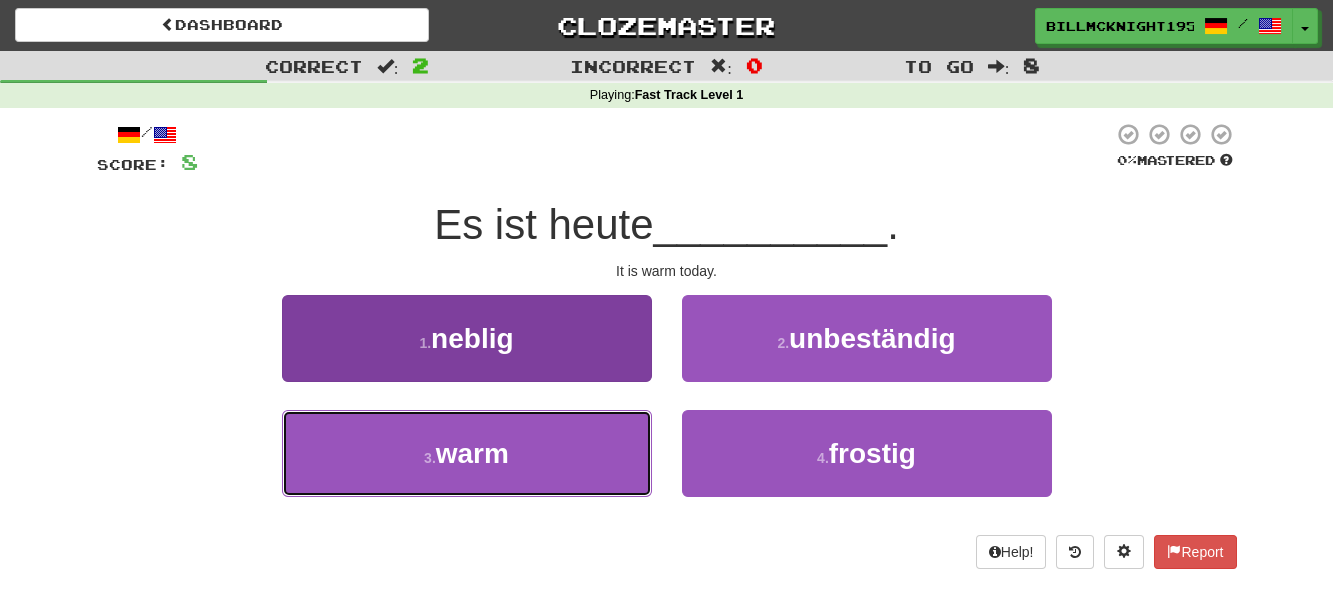 click on "3 .  warm" at bounding box center (467, 453) 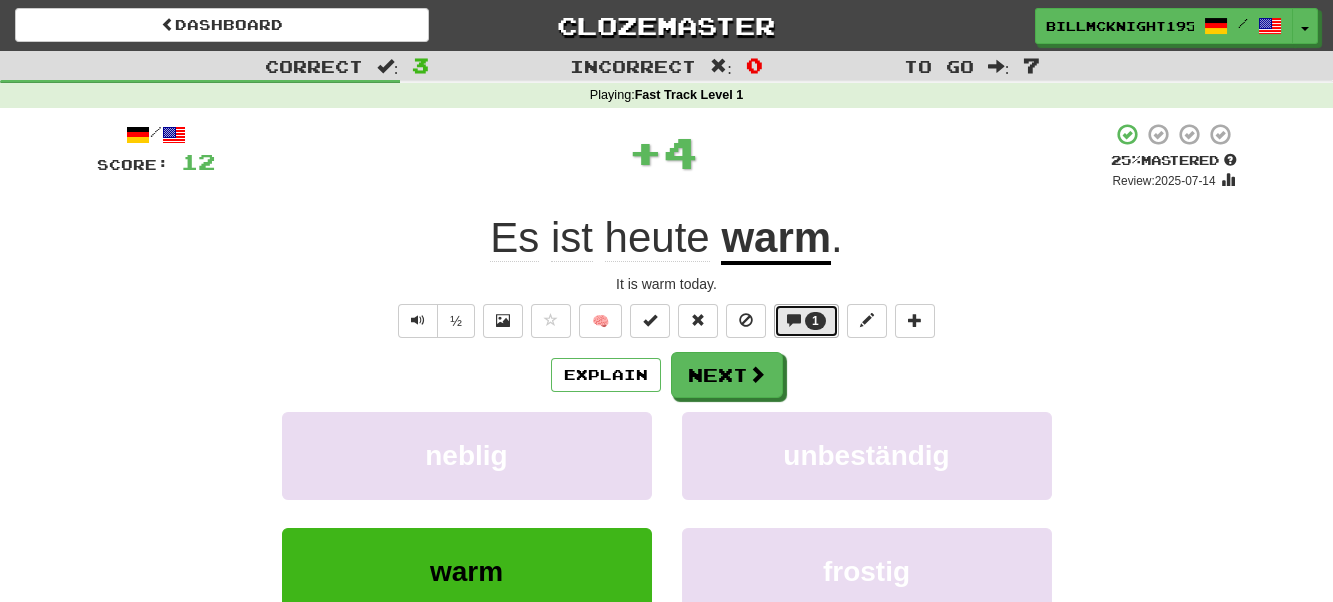 click at bounding box center [794, 320] 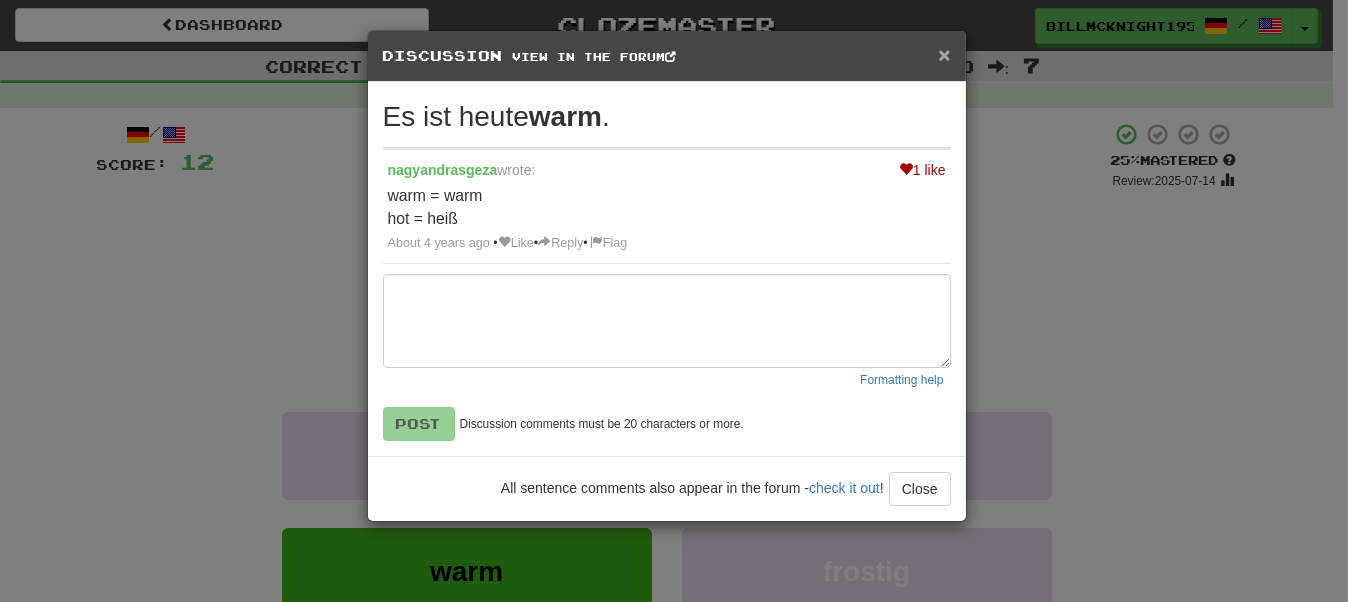 drag, startPoint x: 949, startPoint y: 50, endPoint x: 956, endPoint y: 80, distance: 30.805843 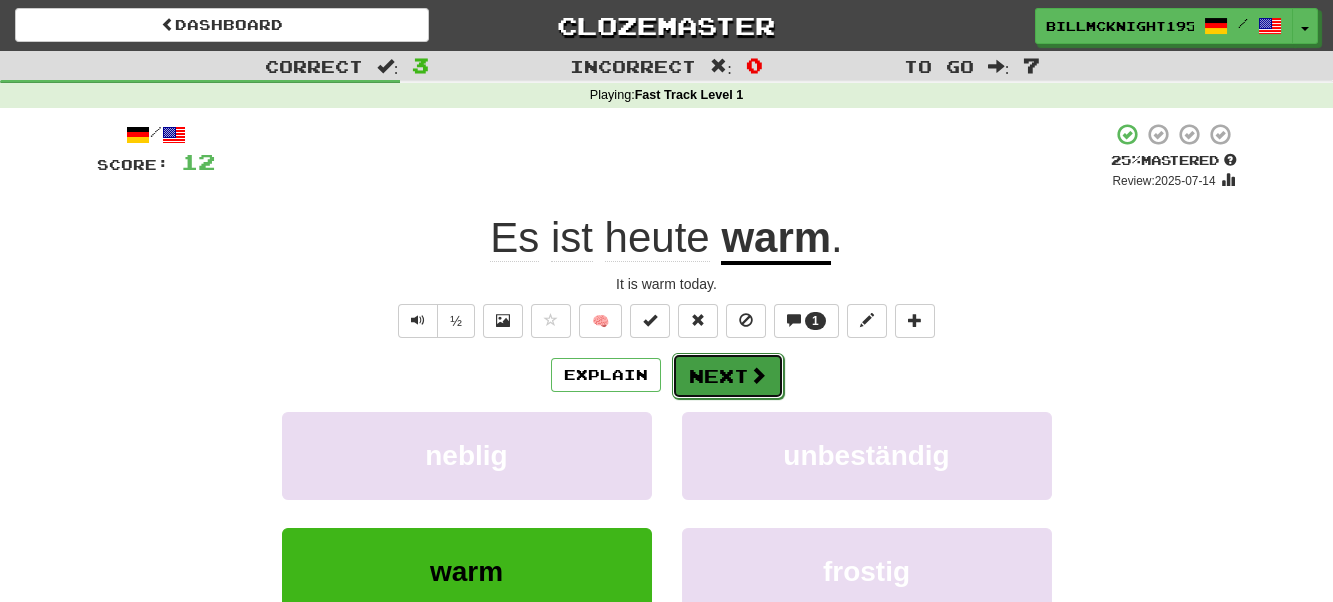 click on "Next" at bounding box center (728, 376) 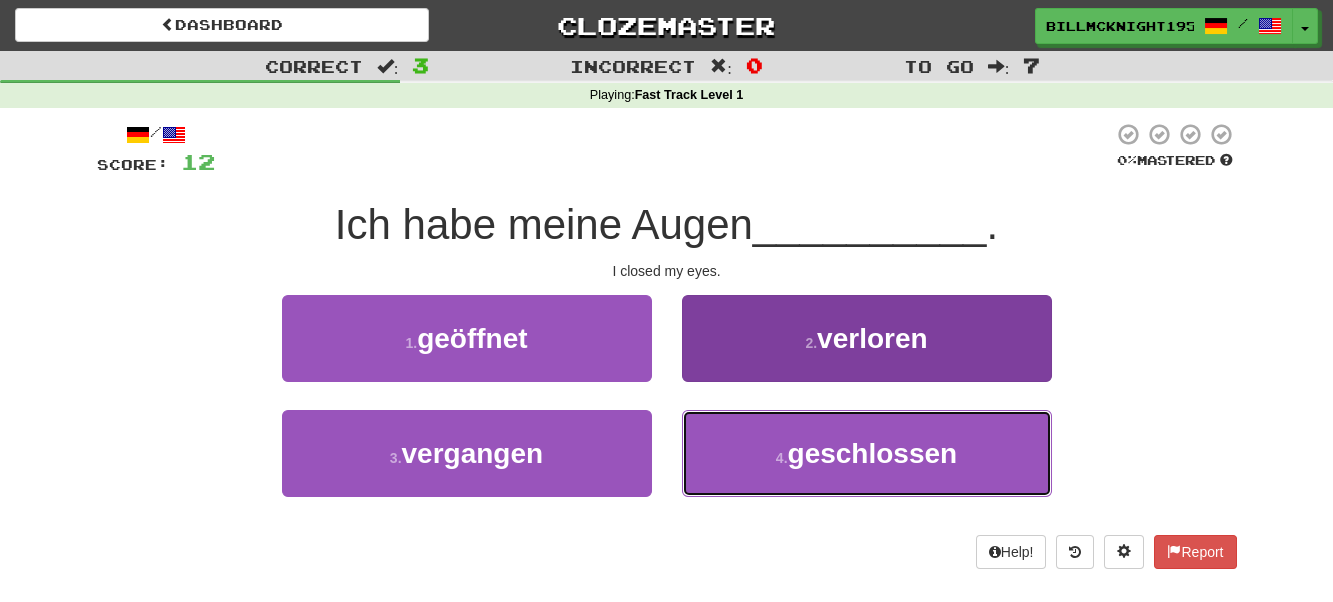 click on "geschlossen" at bounding box center [873, 453] 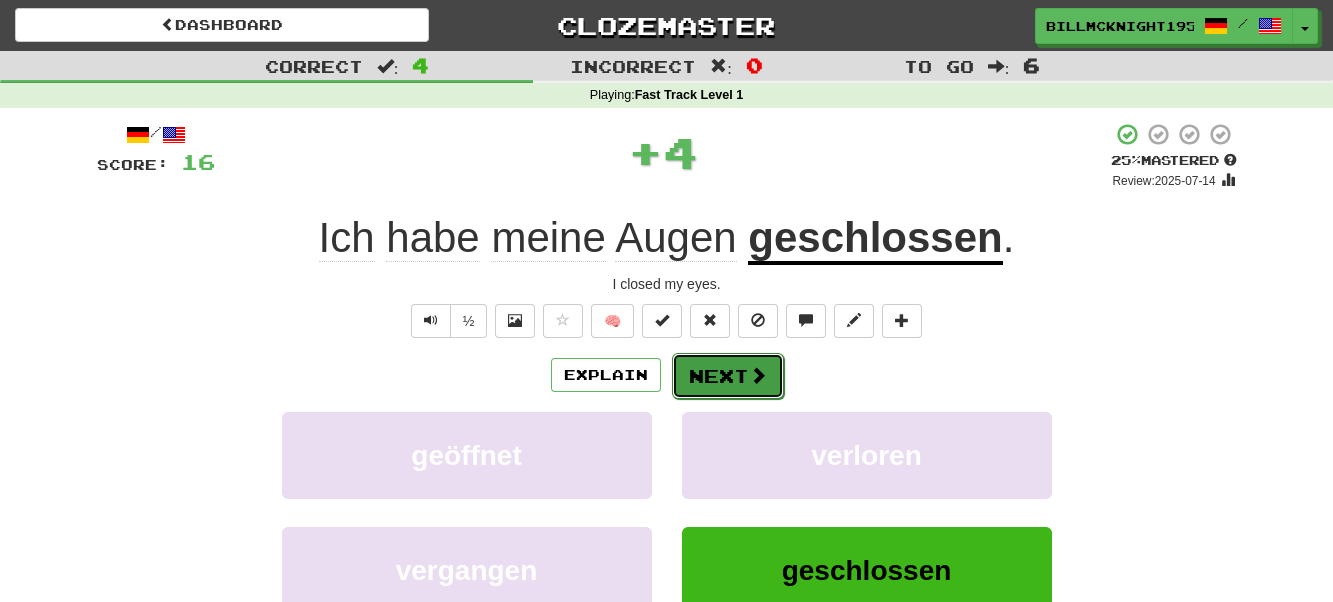 click on "Next" at bounding box center [728, 376] 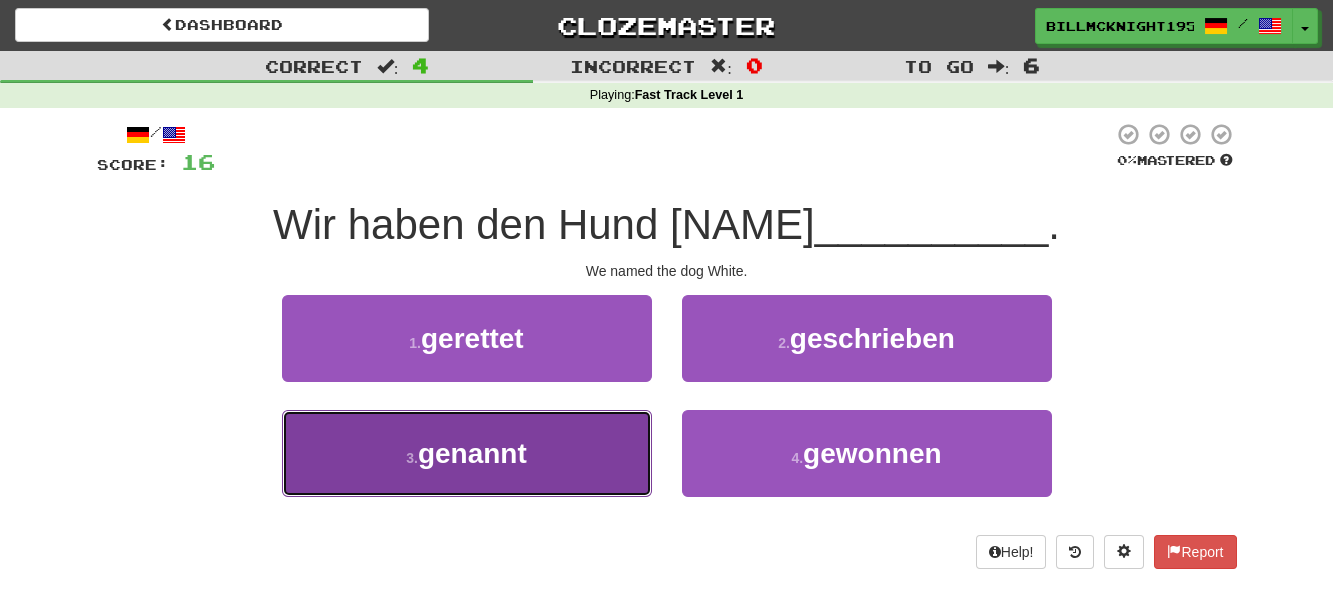 click on "3 .  genannt" at bounding box center (467, 453) 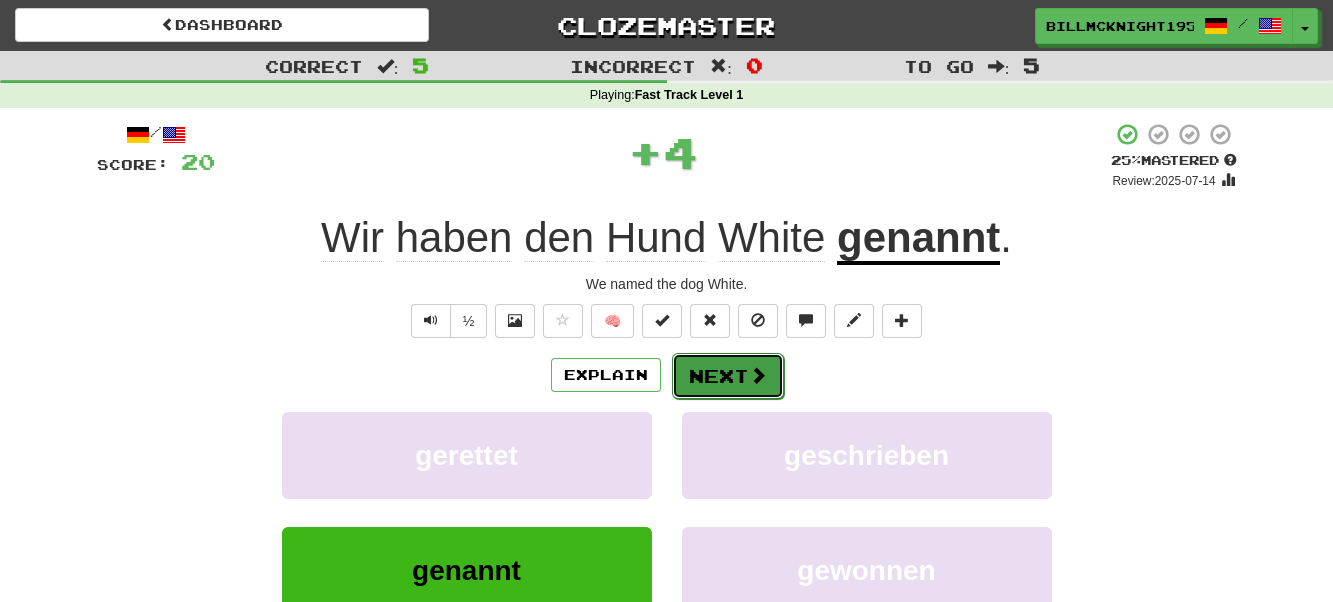 click on "Next" at bounding box center (728, 376) 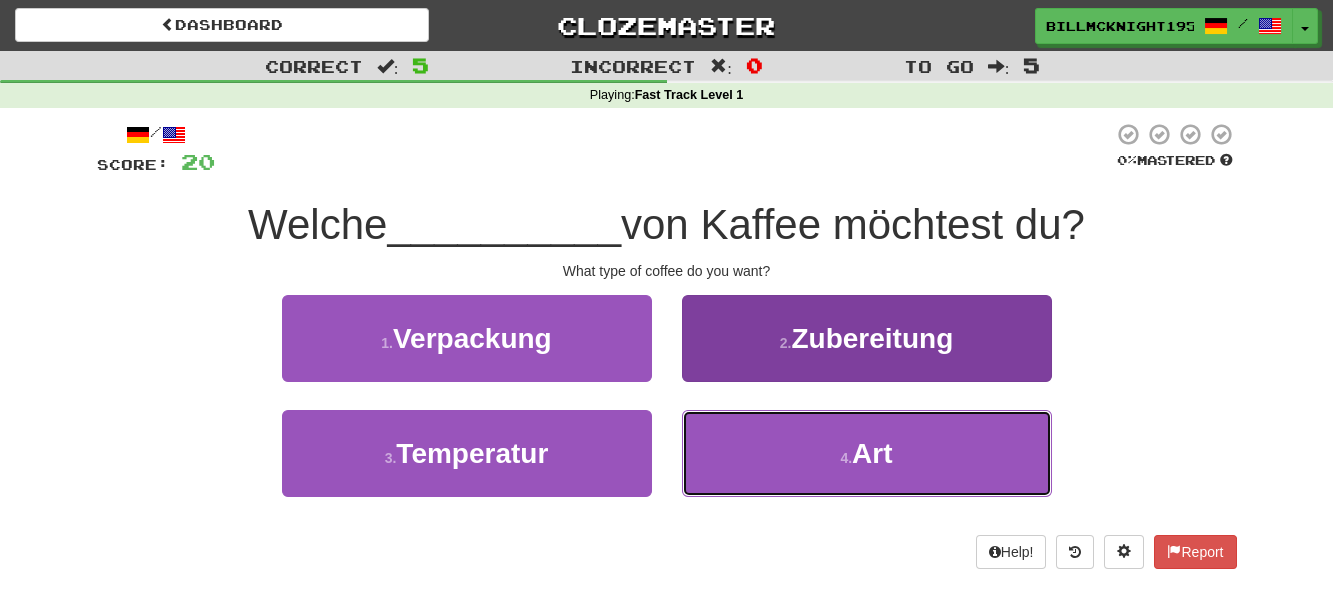click on "4 .  Art" at bounding box center [867, 453] 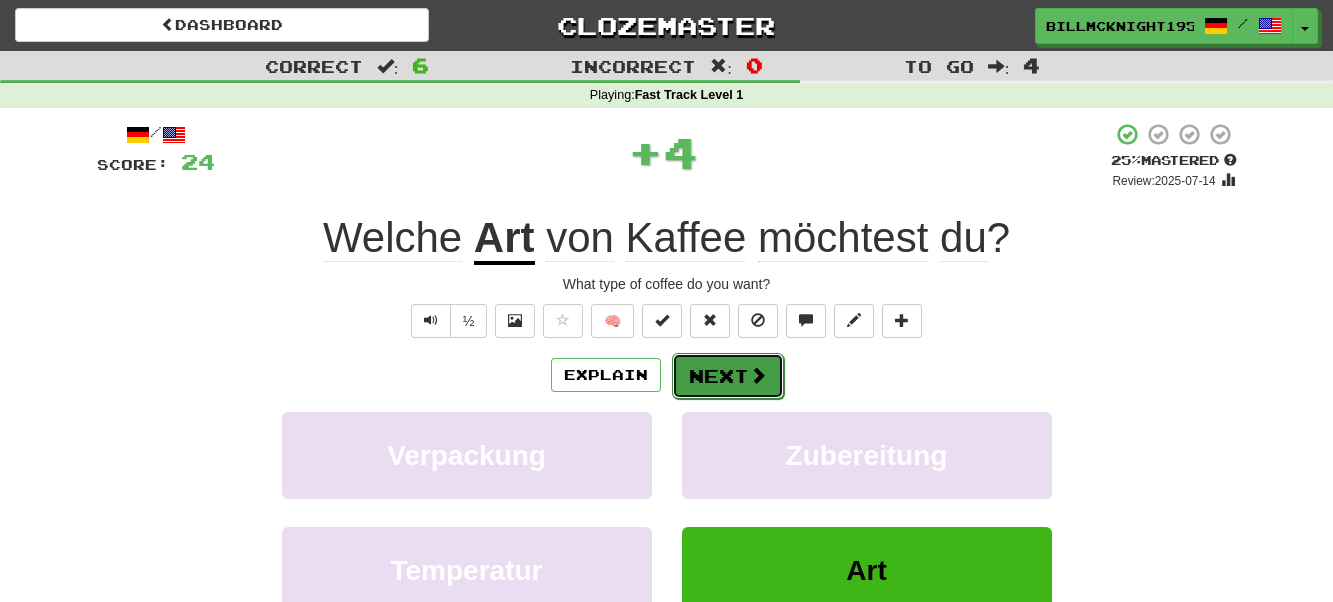 click at bounding box center [758, 375] 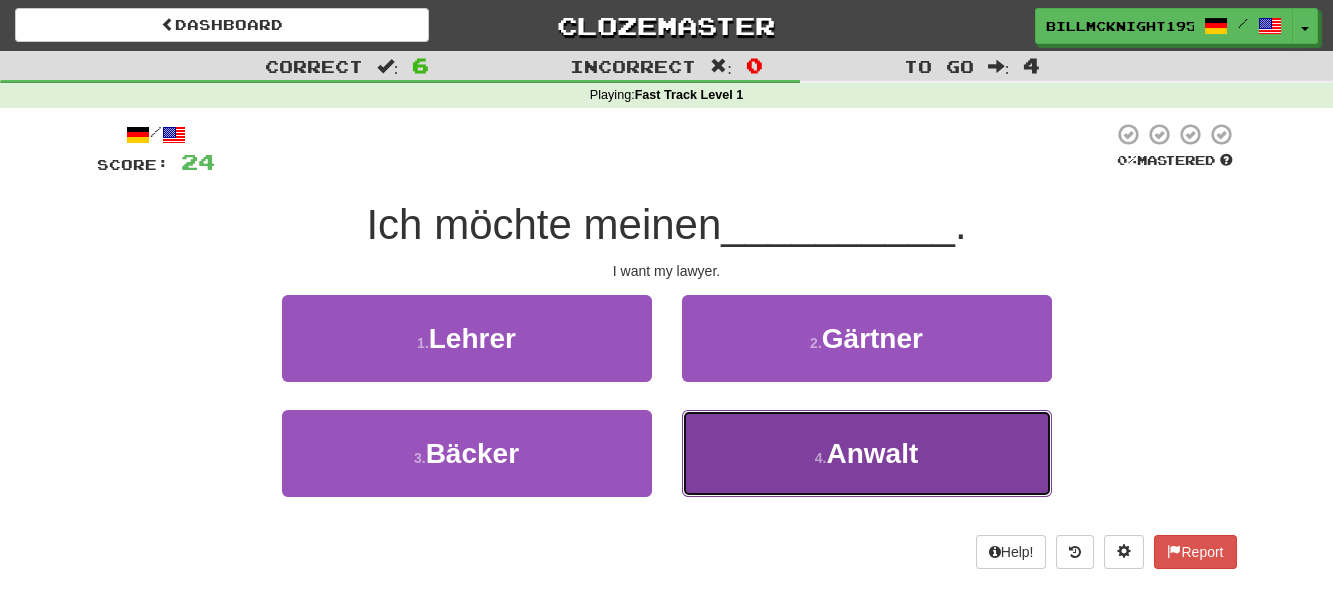 click on "4 .  Anwalt" at bounding box center (867, 453) 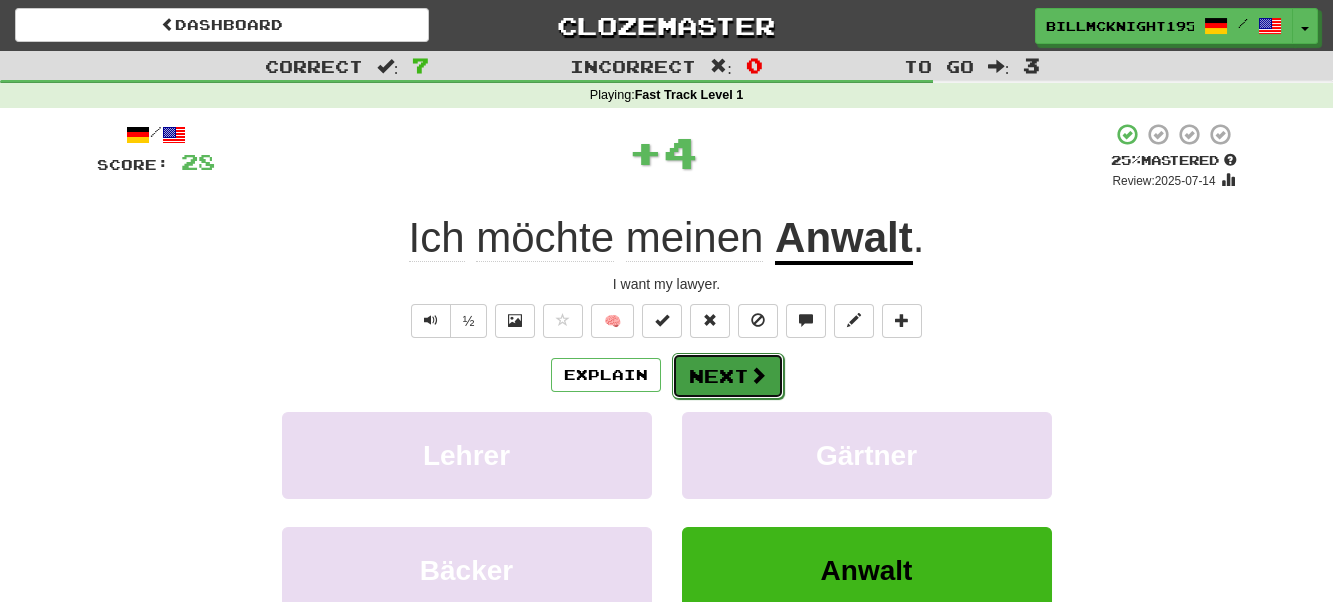 click on "Next" at bounding box center [728, 376] 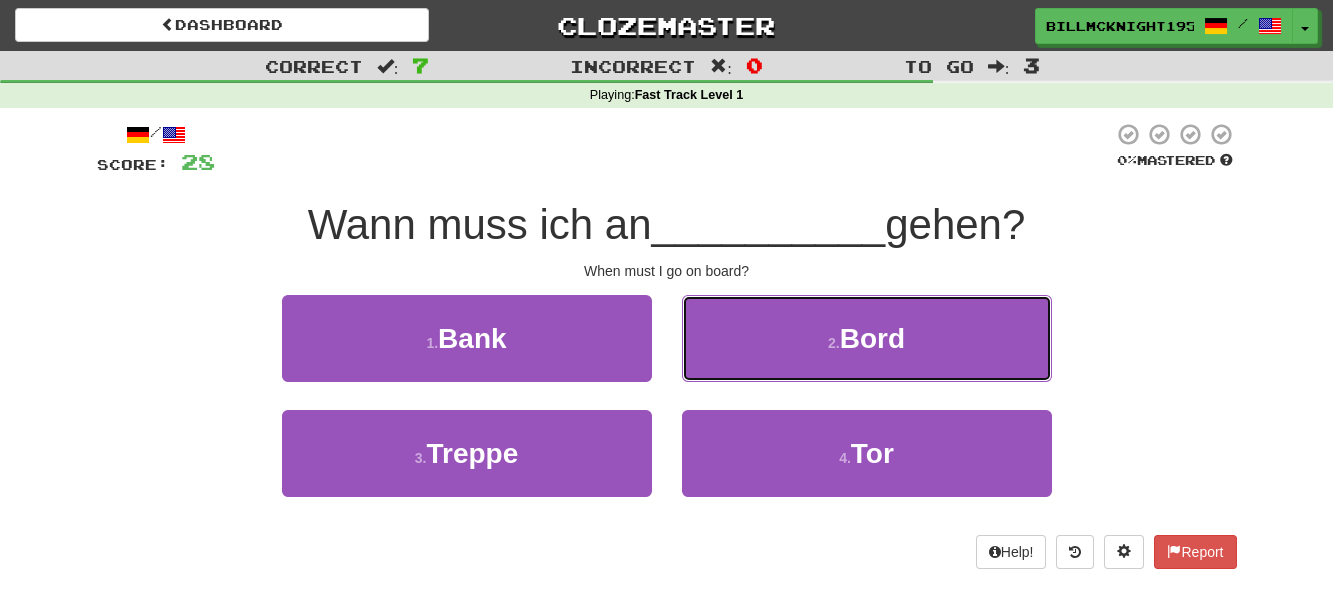 drag, startPoint x: 852, startPoint y: 340, endPoint x: 807, endPoint y: 343, distance: 45.099888 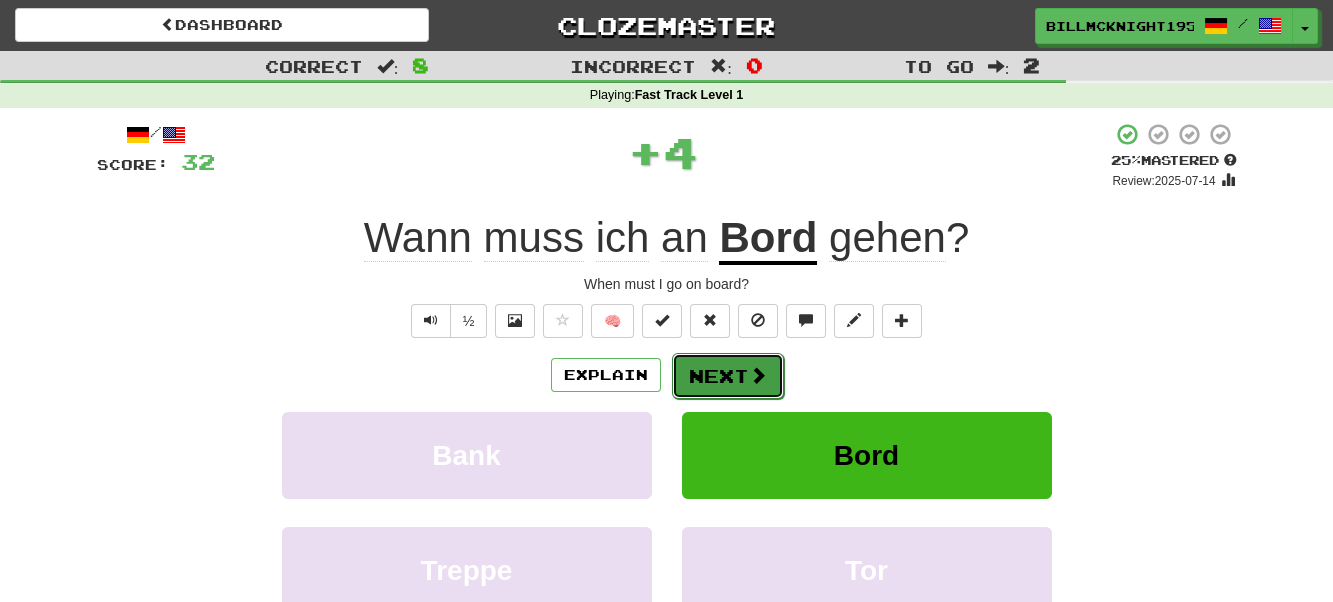 click on "Next" at bounding box center (728, 376) 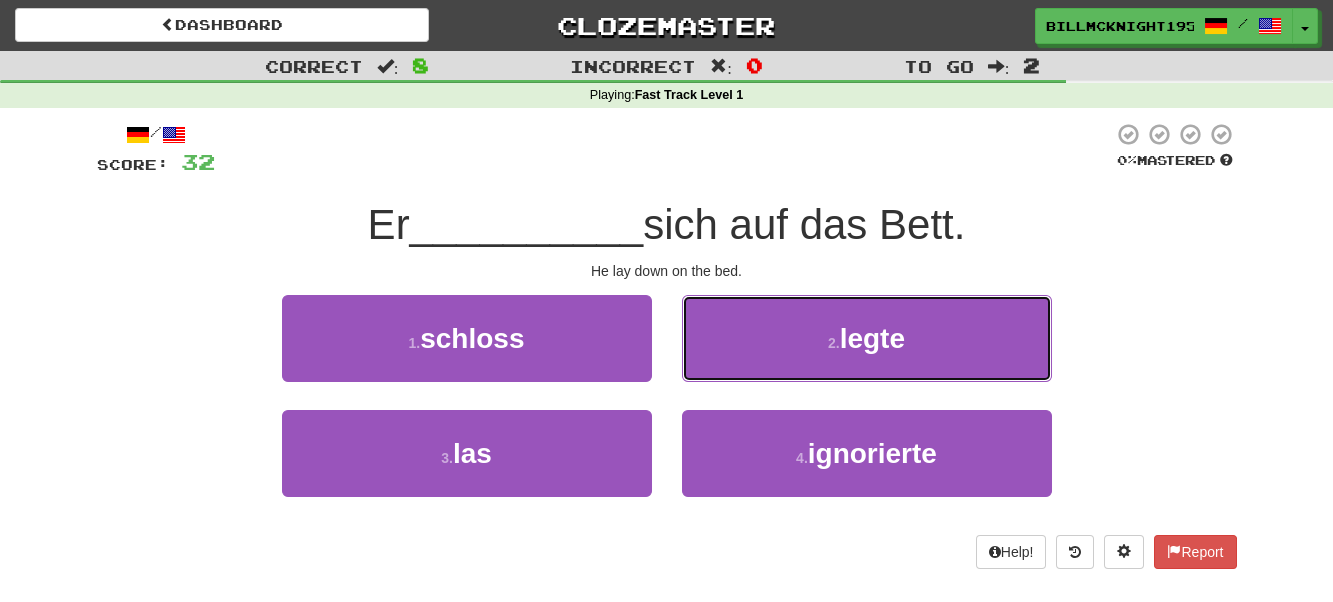click on "2 .  legte" at bounding box center (867, 338) 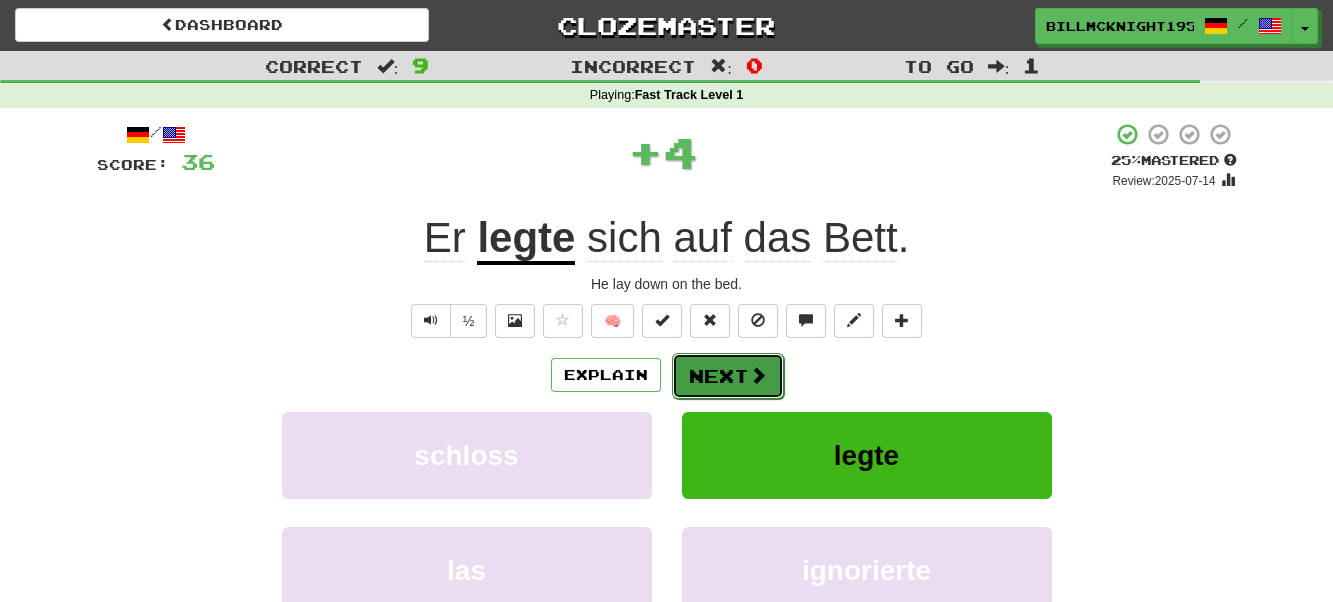 click on "Next" at bounding box center (728, 376) 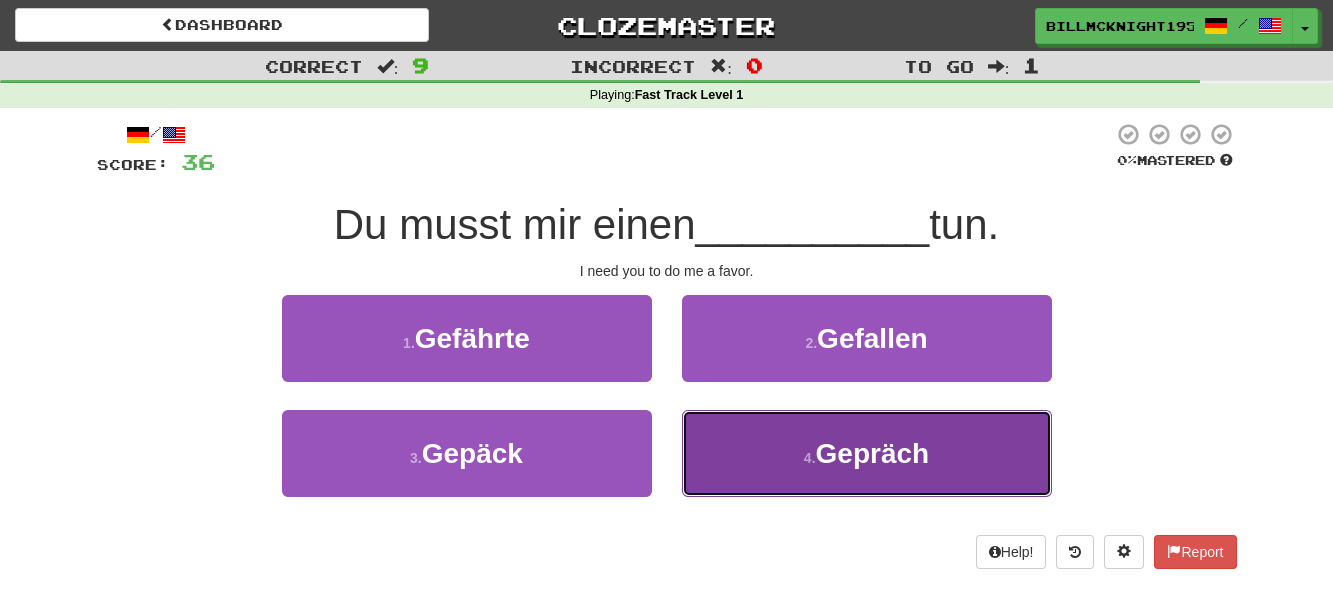 click on "4 .  Gepräch" at bounding box center [867, 453] 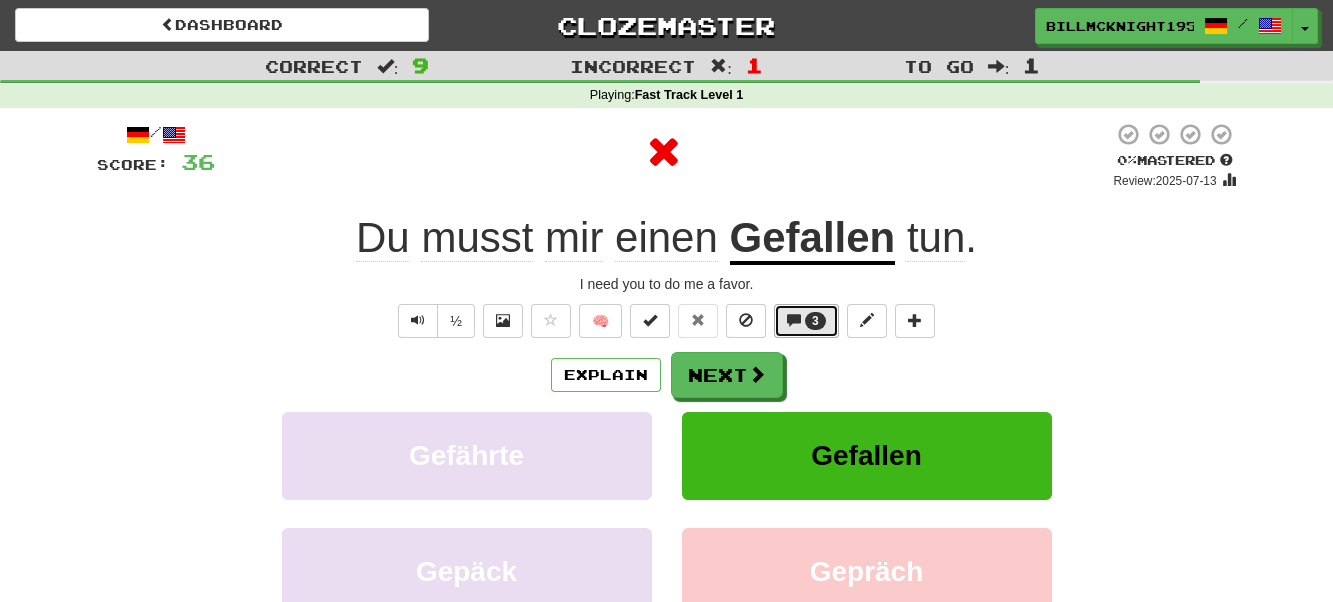 click at bounding box center [794, 320] 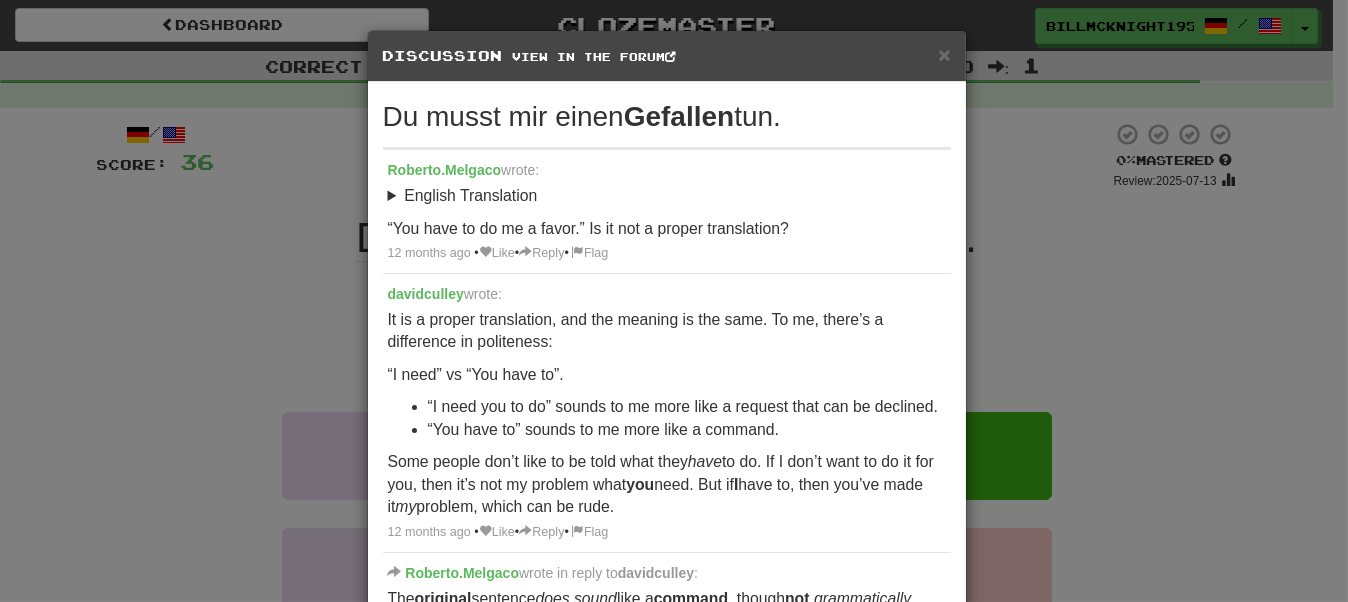 click on "× Discussion View in the forum" at bounding box center [667, 56] 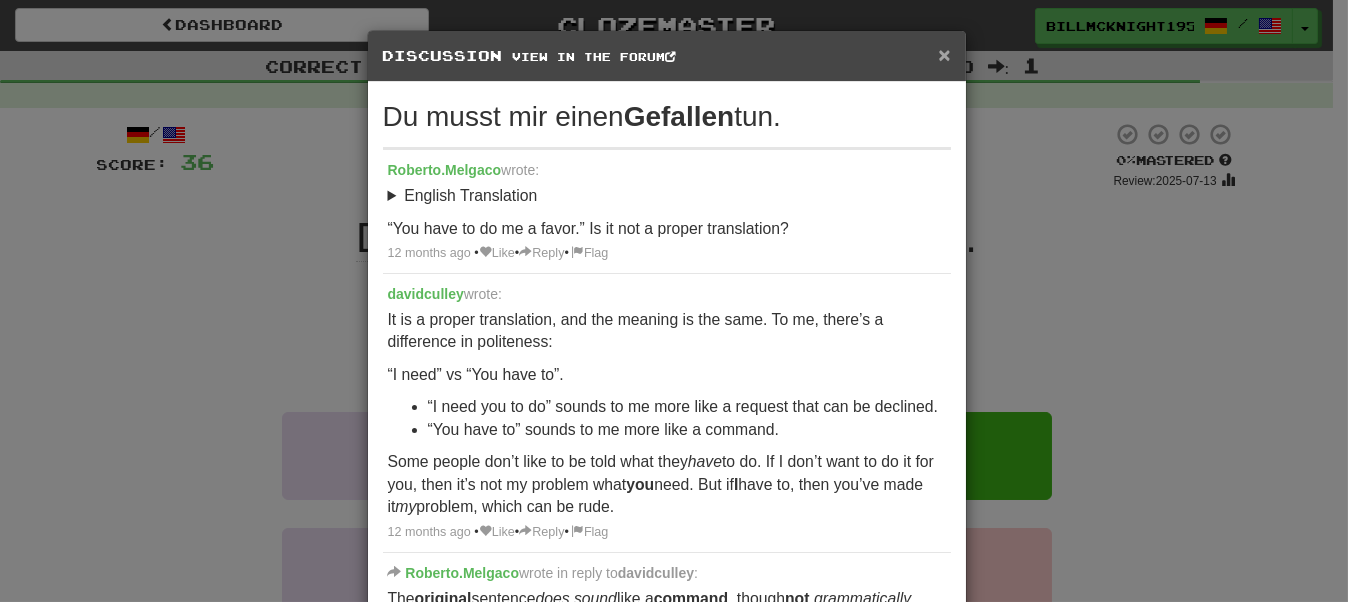 click on "×" at bounding box center [944, 54] 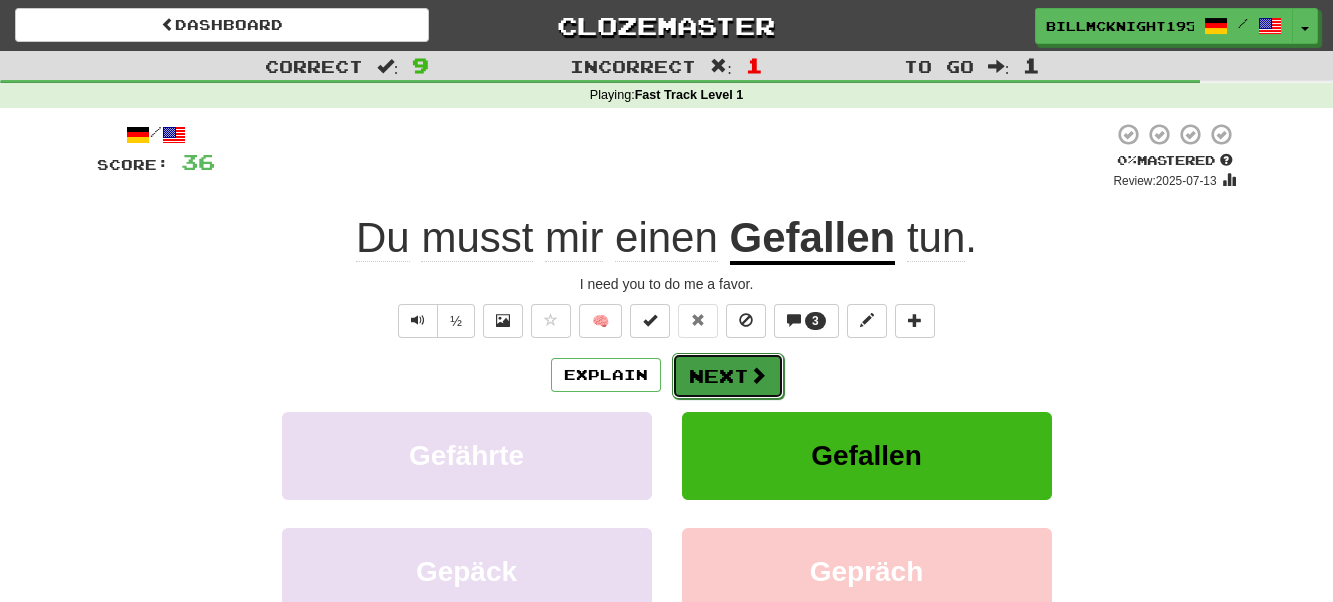 click on "Next" at bounding box center [728, 376] 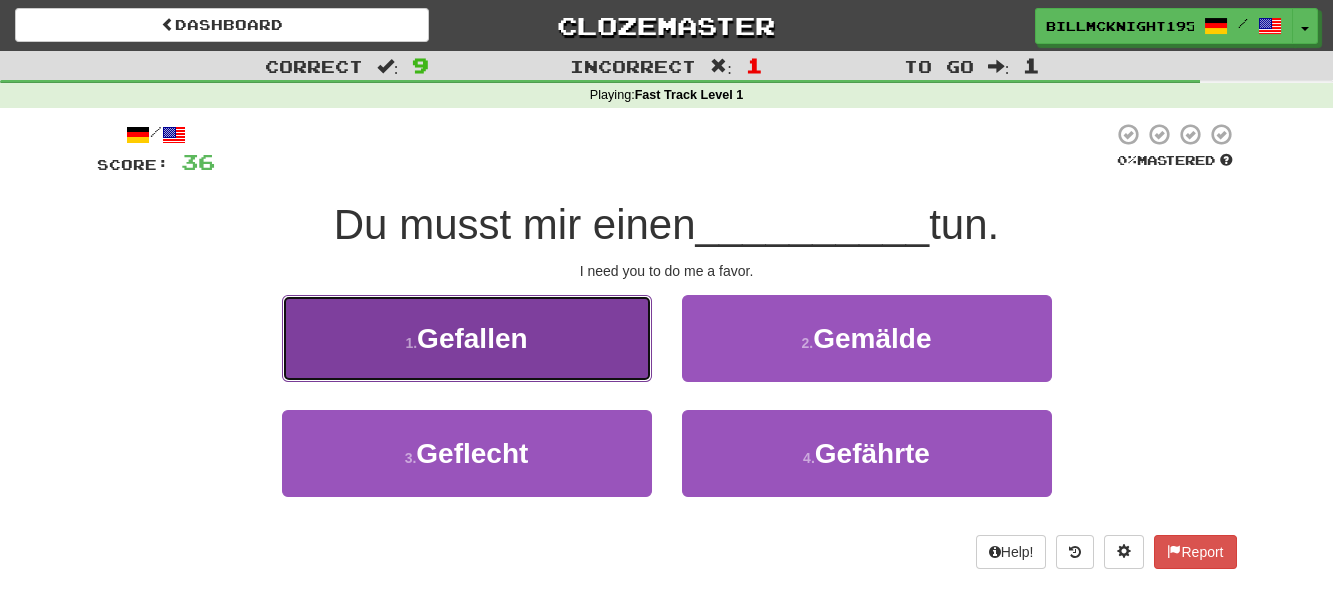 click on "1 .  Gefallen" at bounding box center [467, 338] 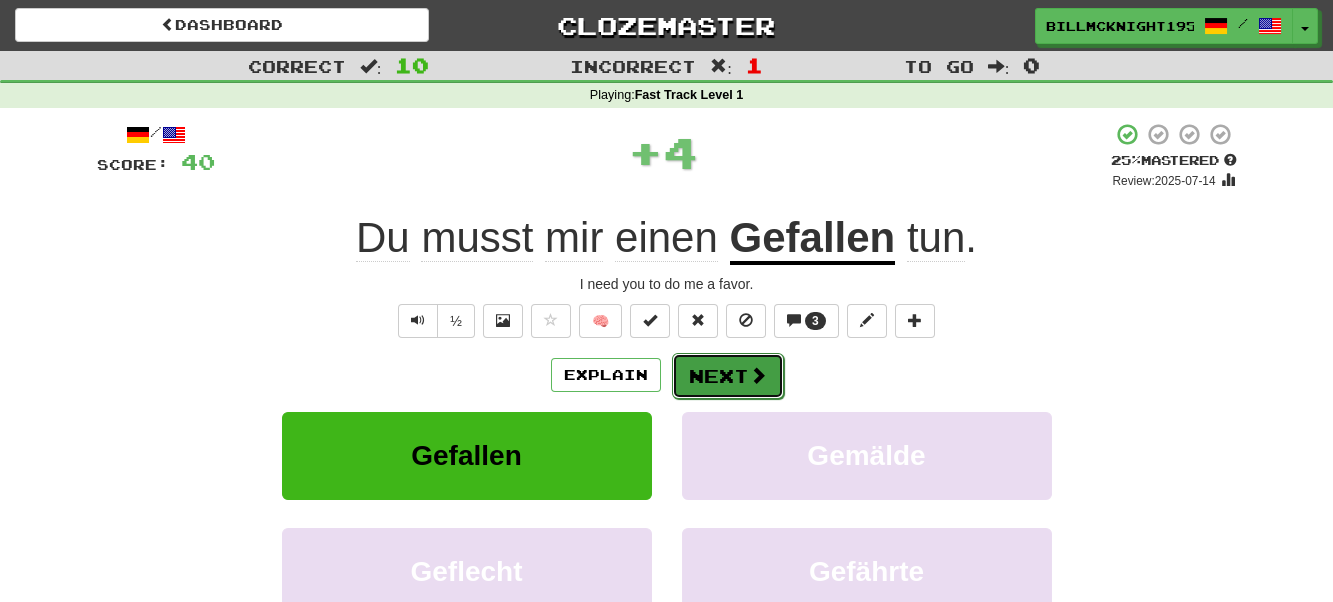 click on "Next" at bounding box center (728, 376) 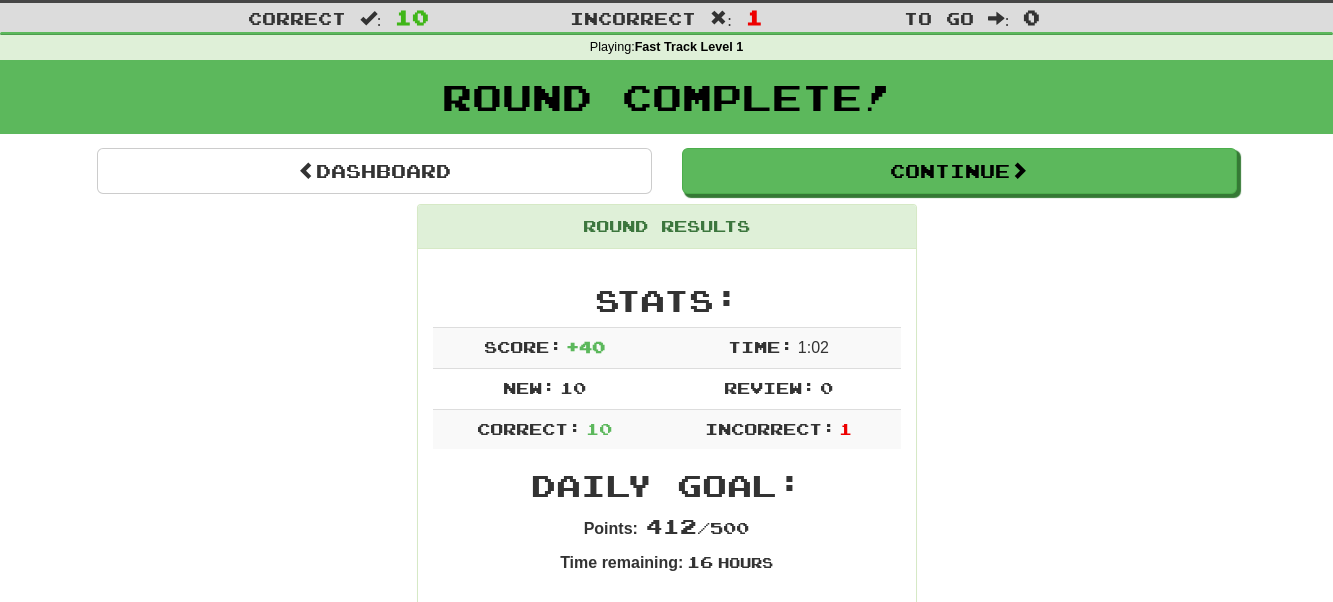 scroll, scrollTop: 0, scrollLeft: 0, axis: both 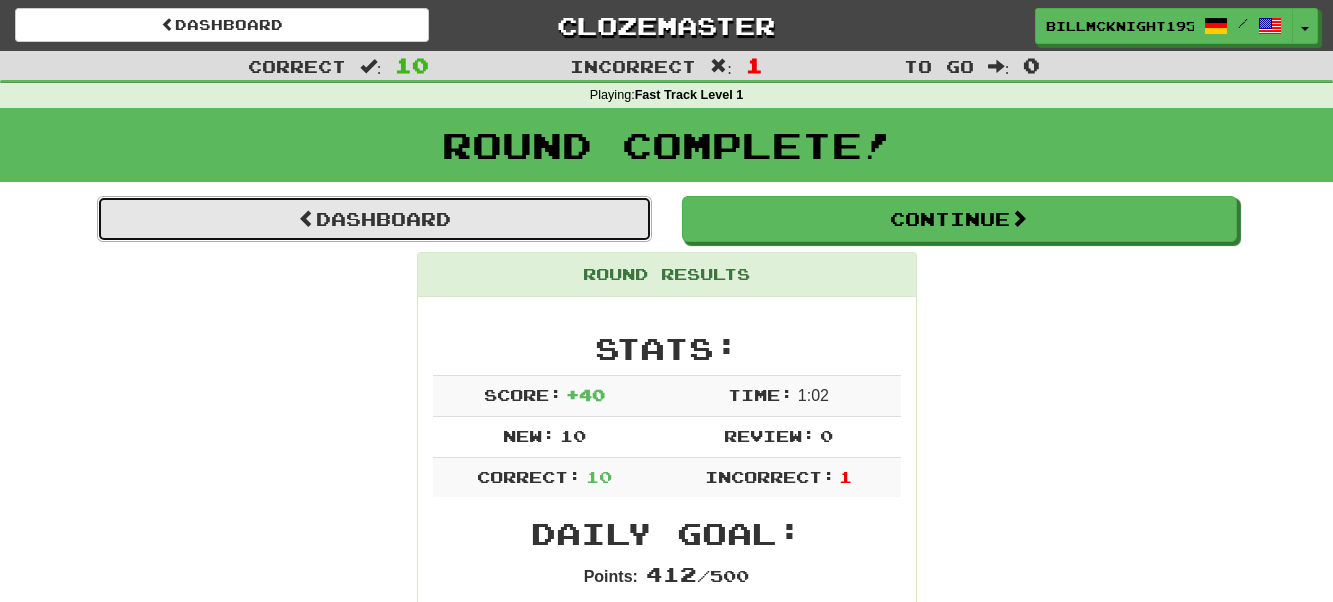 click on "Dashboard" at bounding box center [374, 219] 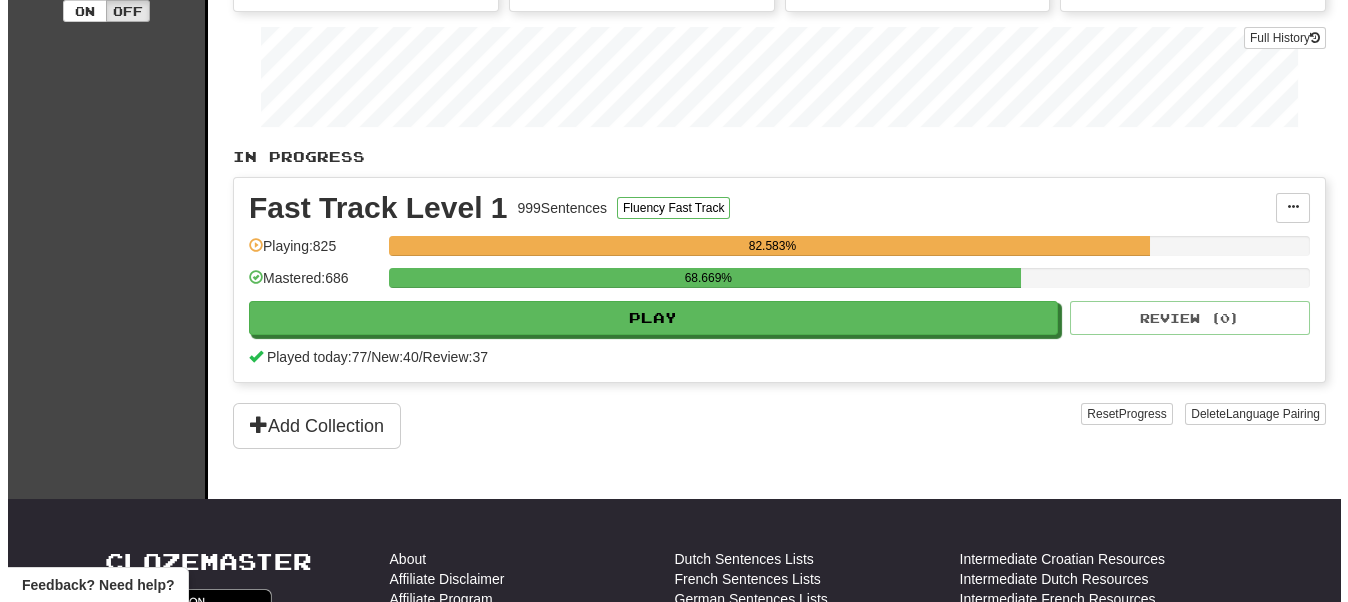 scroll, scrollTop: 300, scrollLeft: 0, axis: vertical 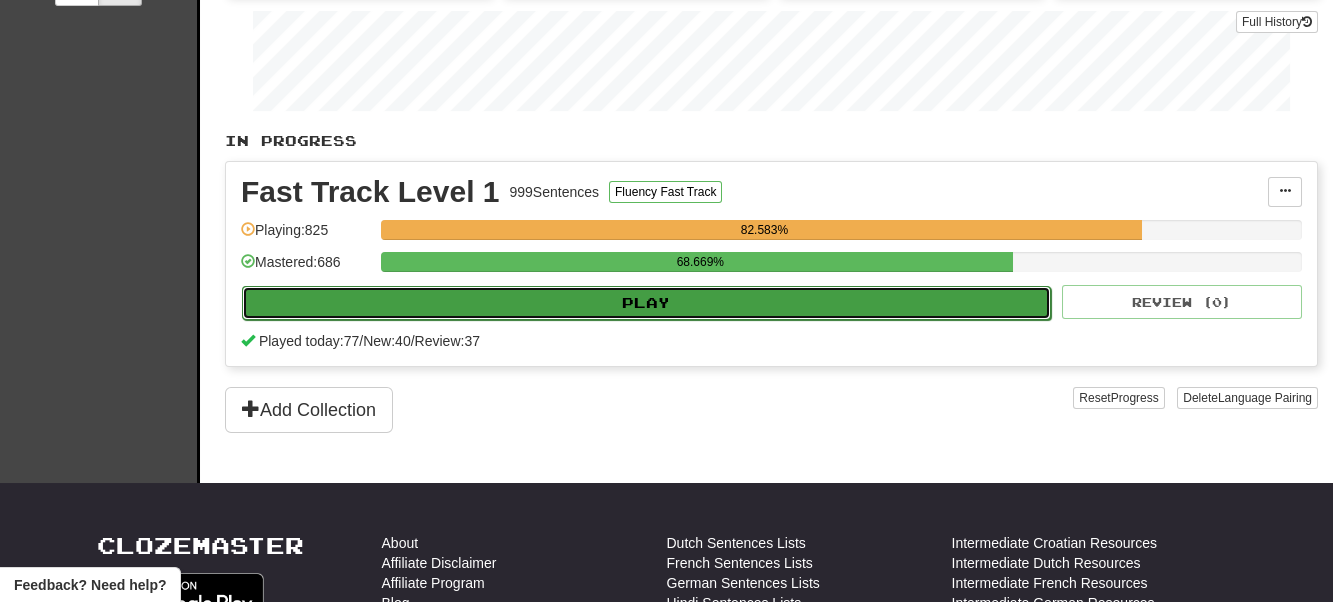 click on "Play" at bounding box center [646, 303] 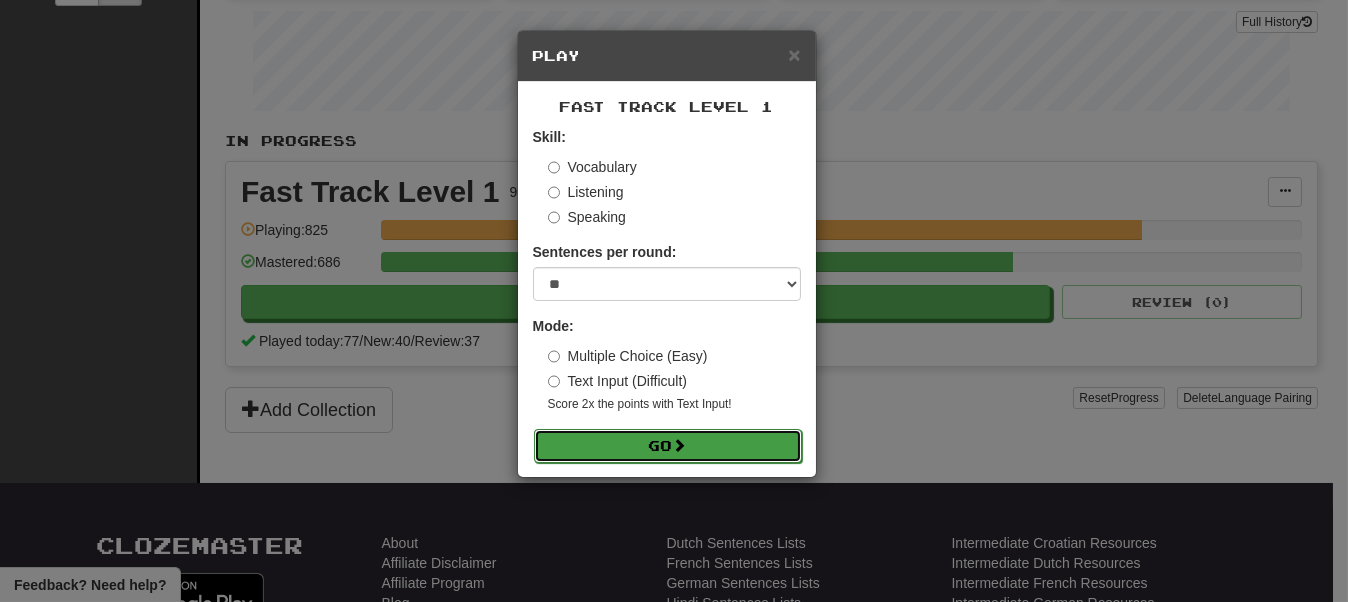 click at bounding box center [680, 445] 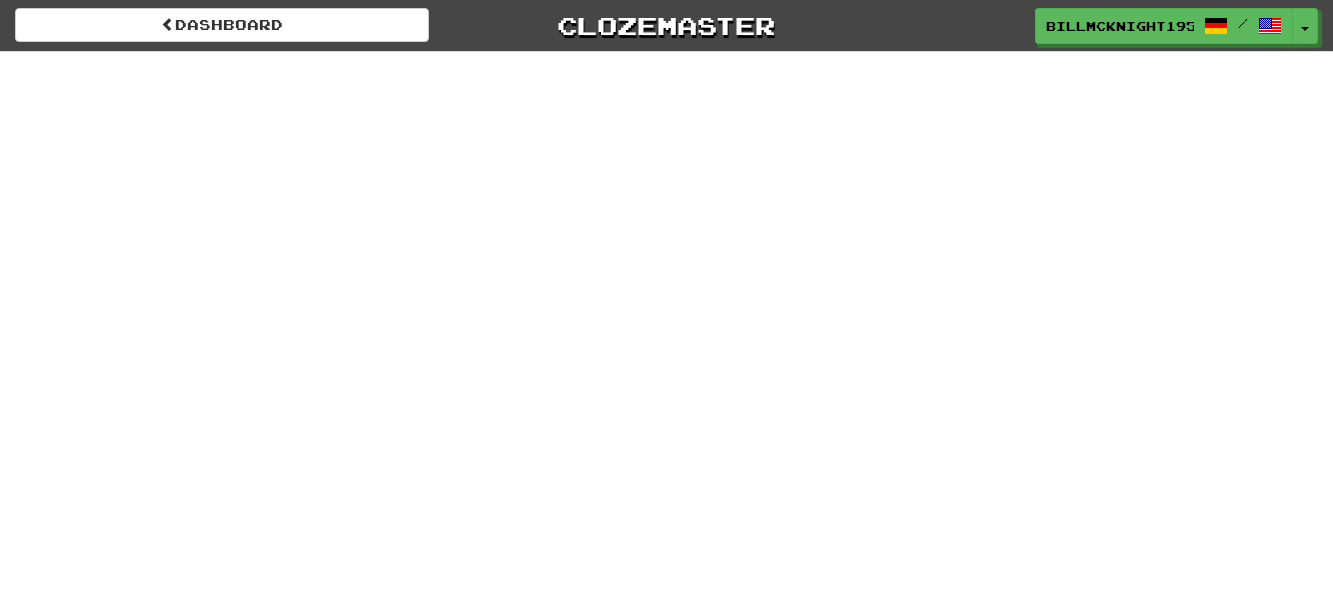 scroll, scrollTop: 0, scrollLeft: 0, axis: both 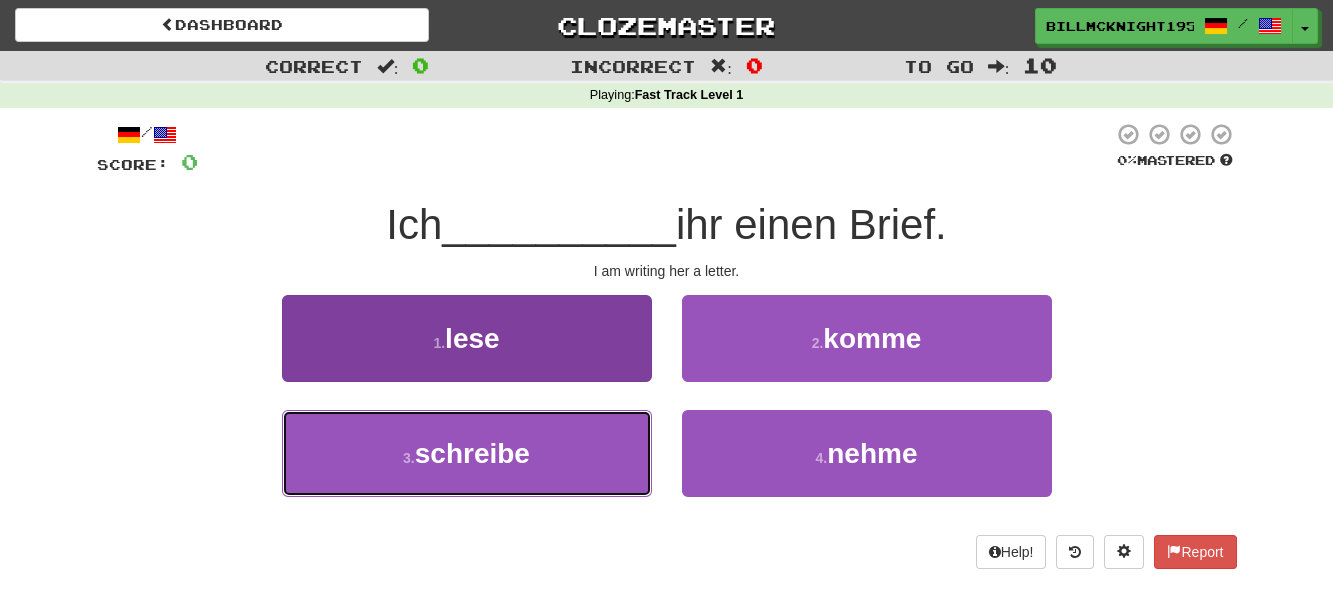 click on "schreibe" at bounding box center [472, 453] 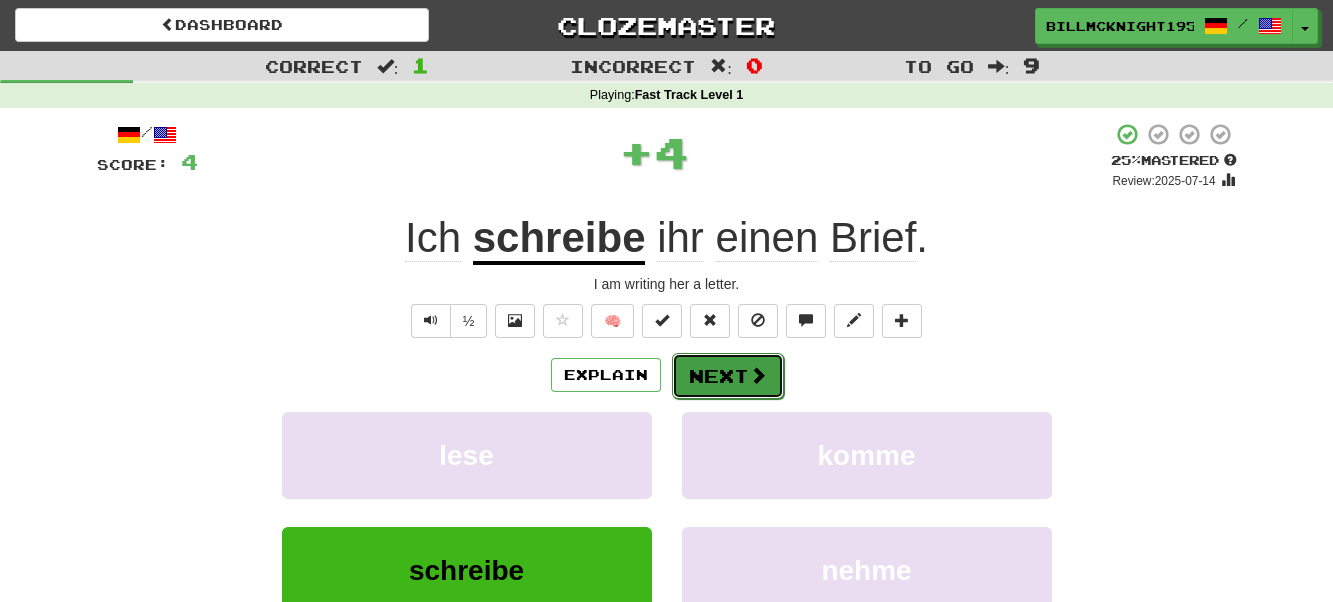 click on "Next" at bounding box center [728, 376] 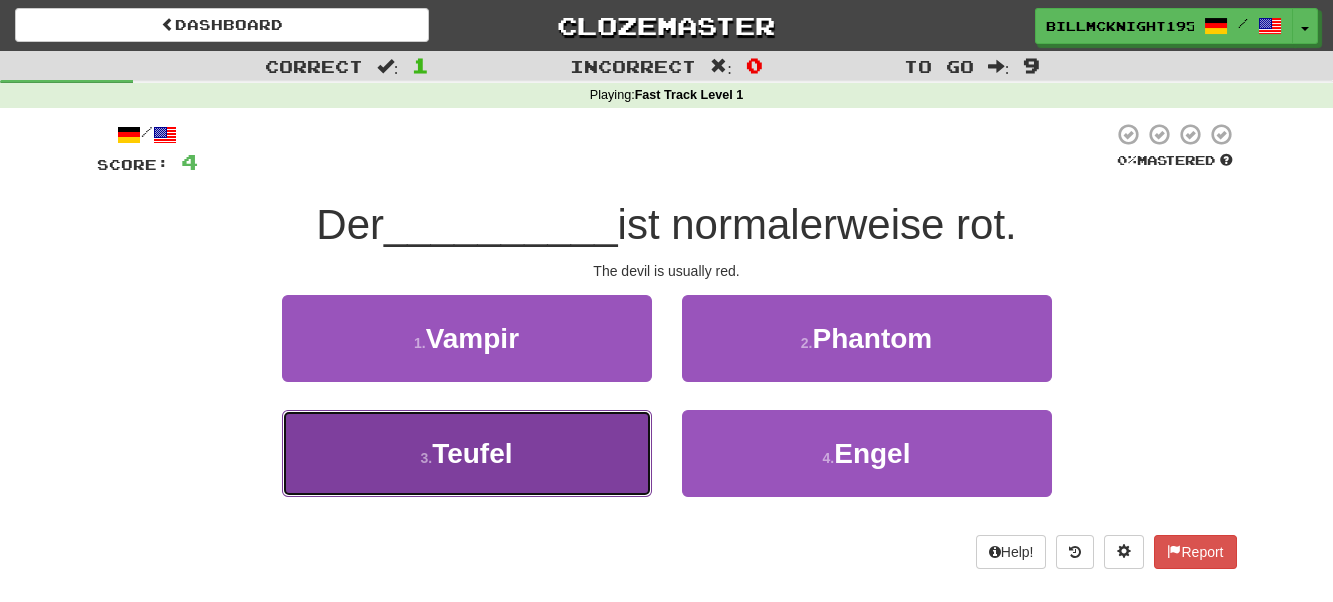 drag, startPoint x: 490, startPoint y: 434, endPoint x: 737, endPoint y: 427, distance: 247.09917 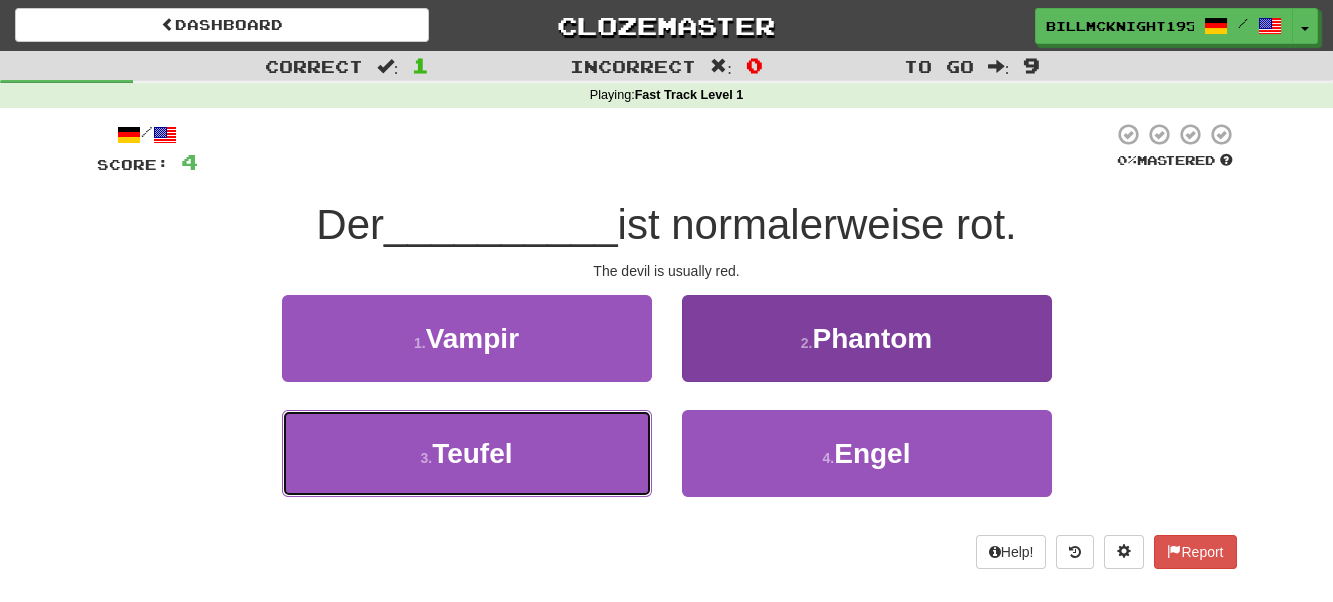 click on "3 .  Teufel" at bounding box center [467, 453] 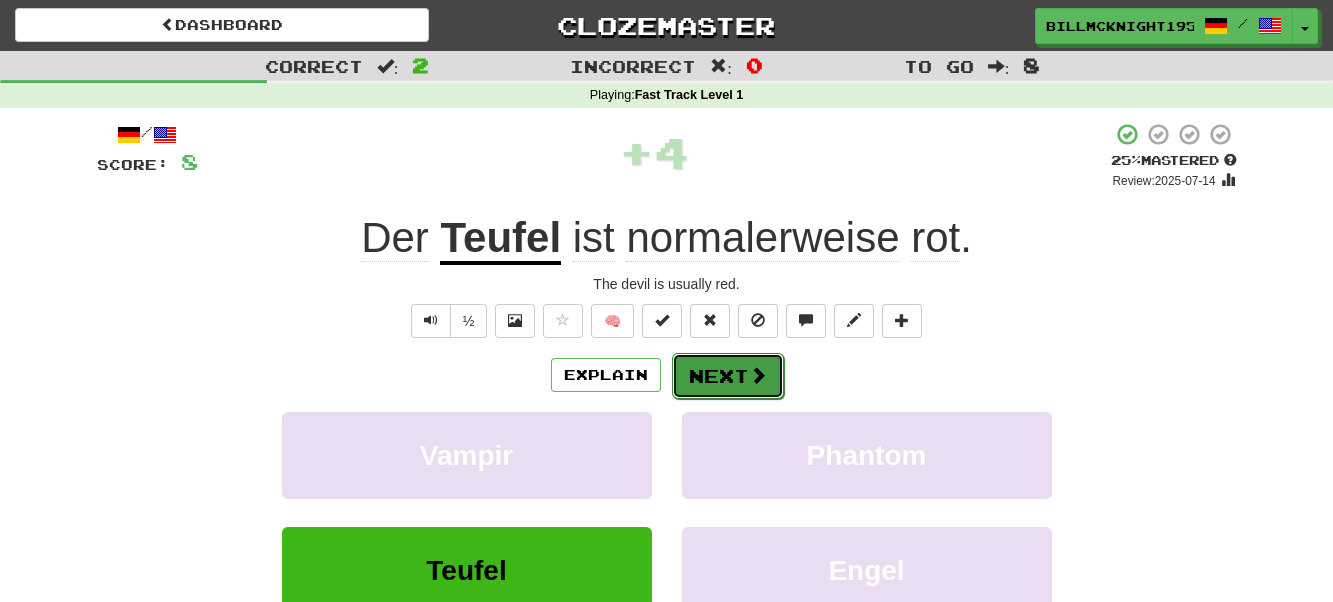 click on "Next" at bounding box center [728, 376] 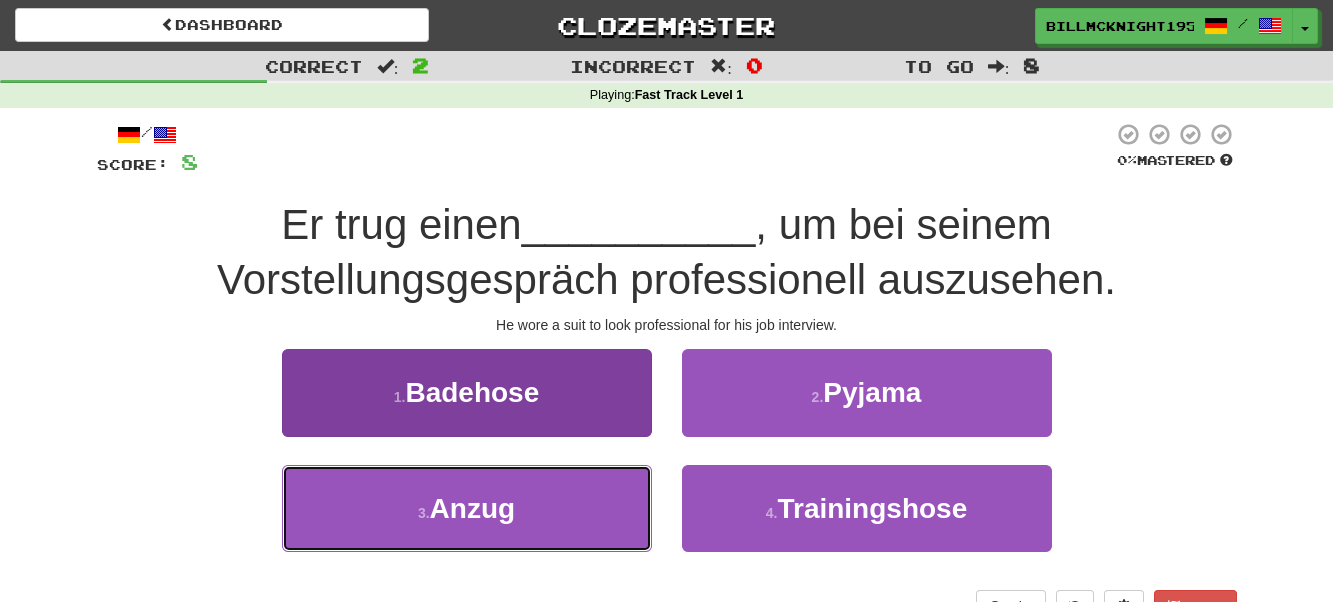 drag, startPoint x: 568, startPoint y: 518, endPoint x: 591, endPoint y: 511, distance: 24.04163 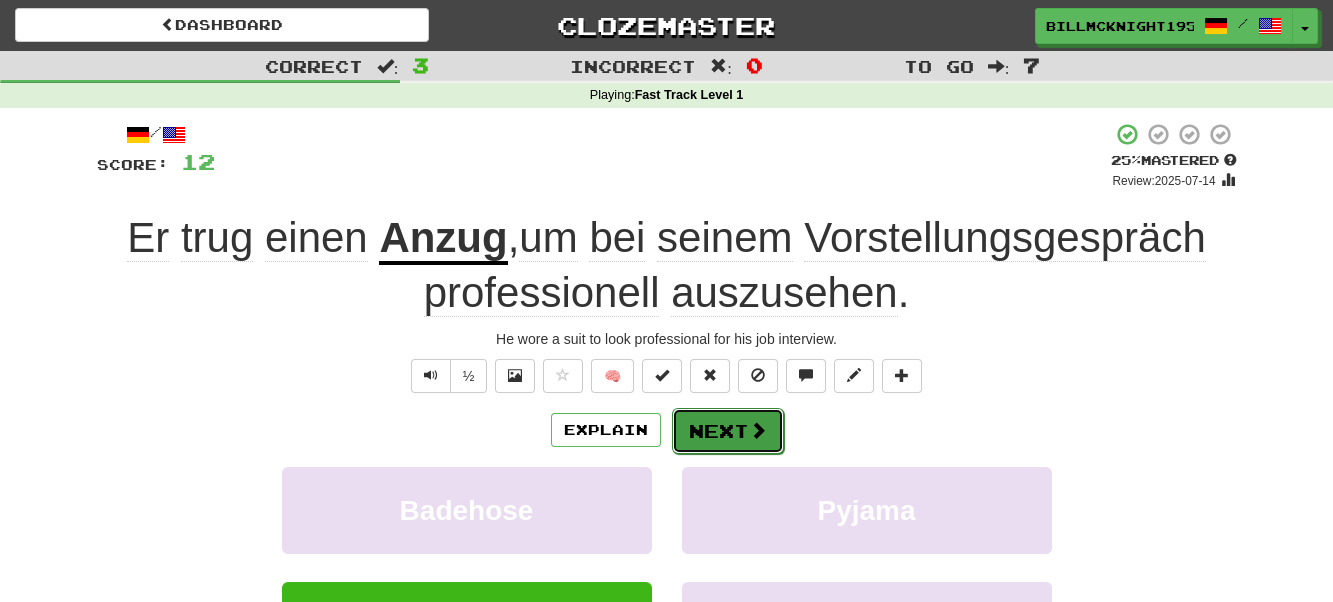 click on "Next" at bounding box center (728, 431) 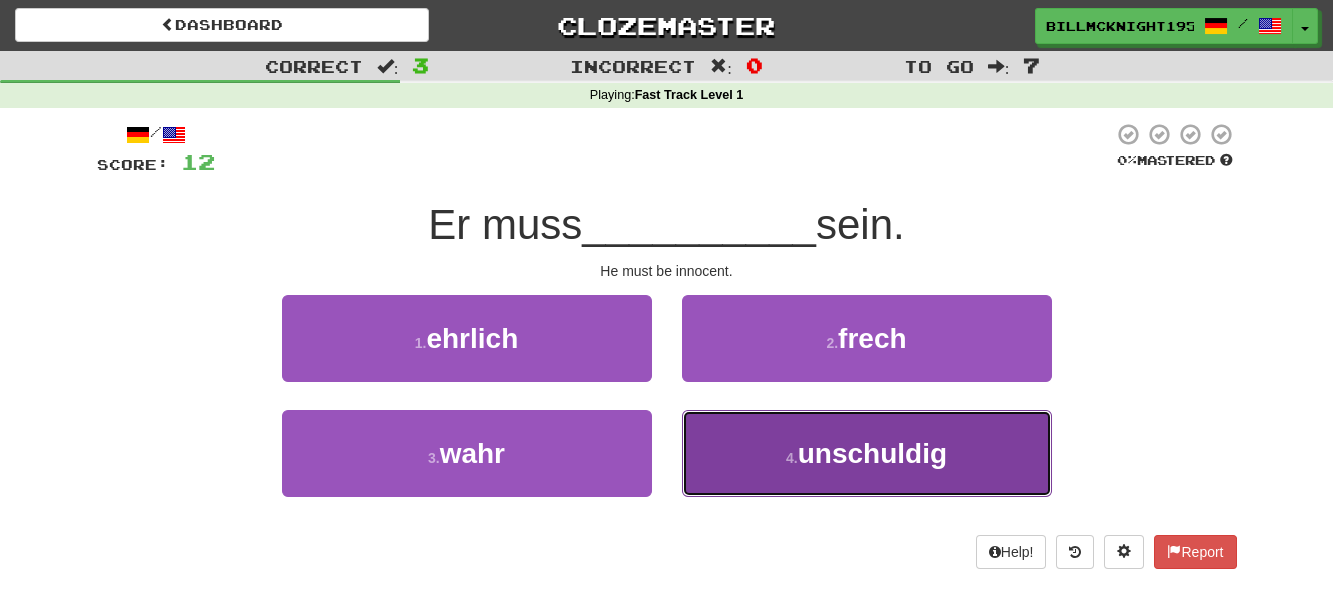 click on "unschuldig" at bounding box center [872, 453] 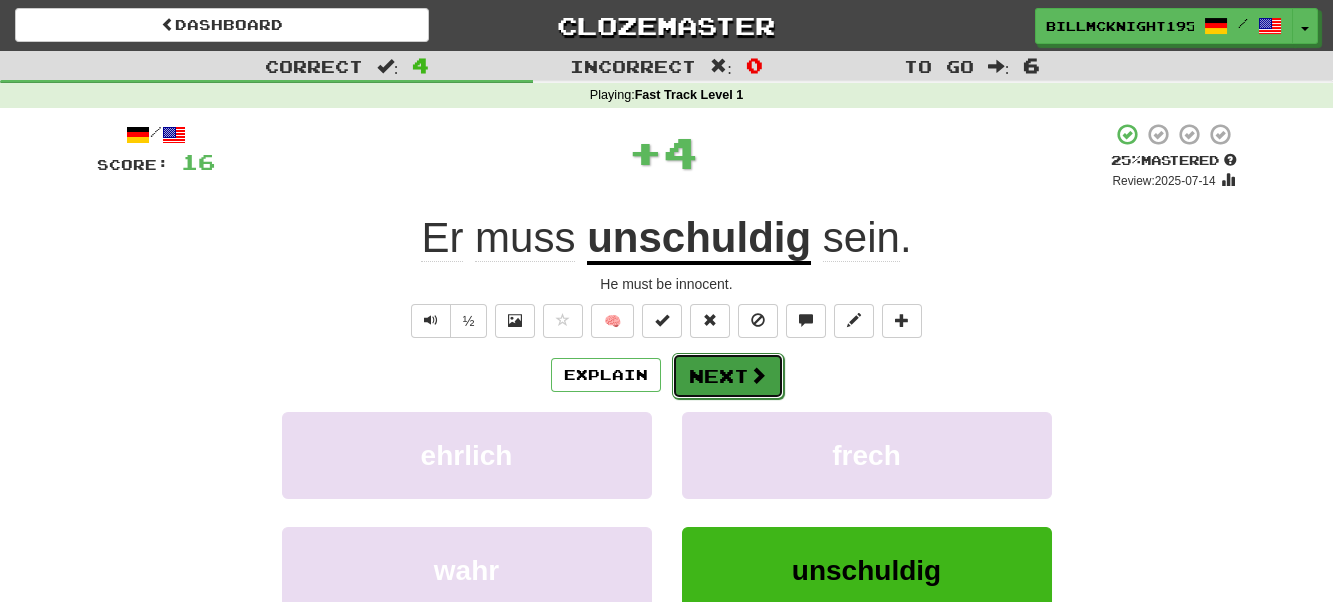 click on "Next" at bounding box center [728, 376] 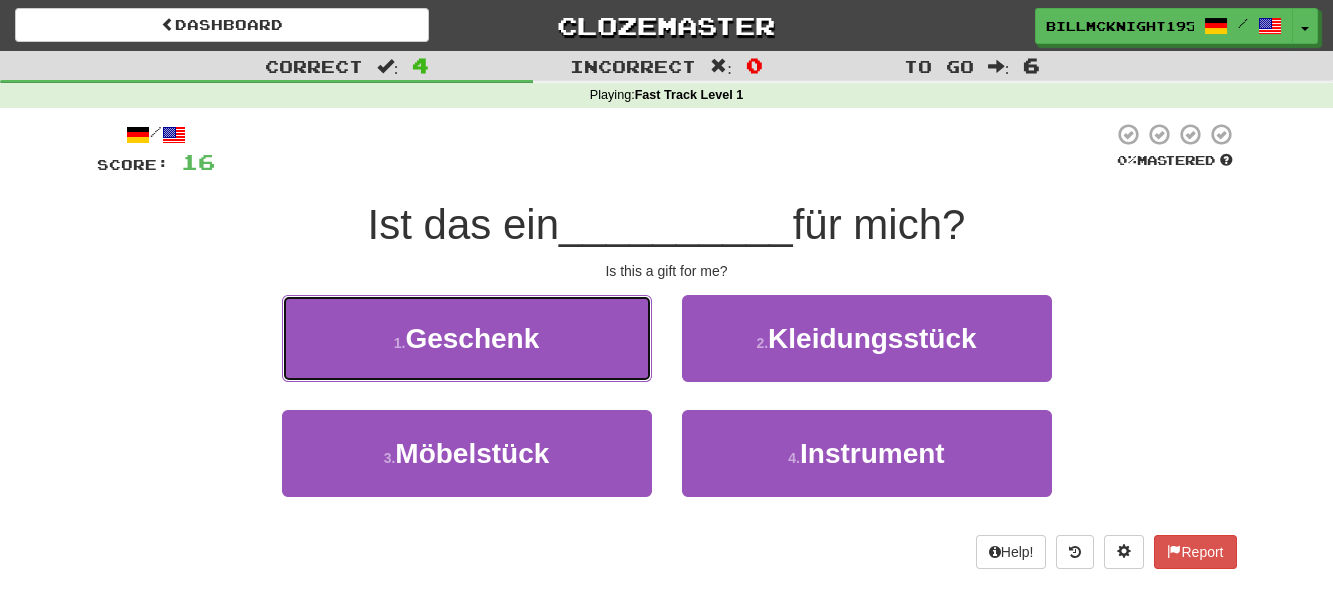 click on "Geschenk" at bounding box center (472, 338) 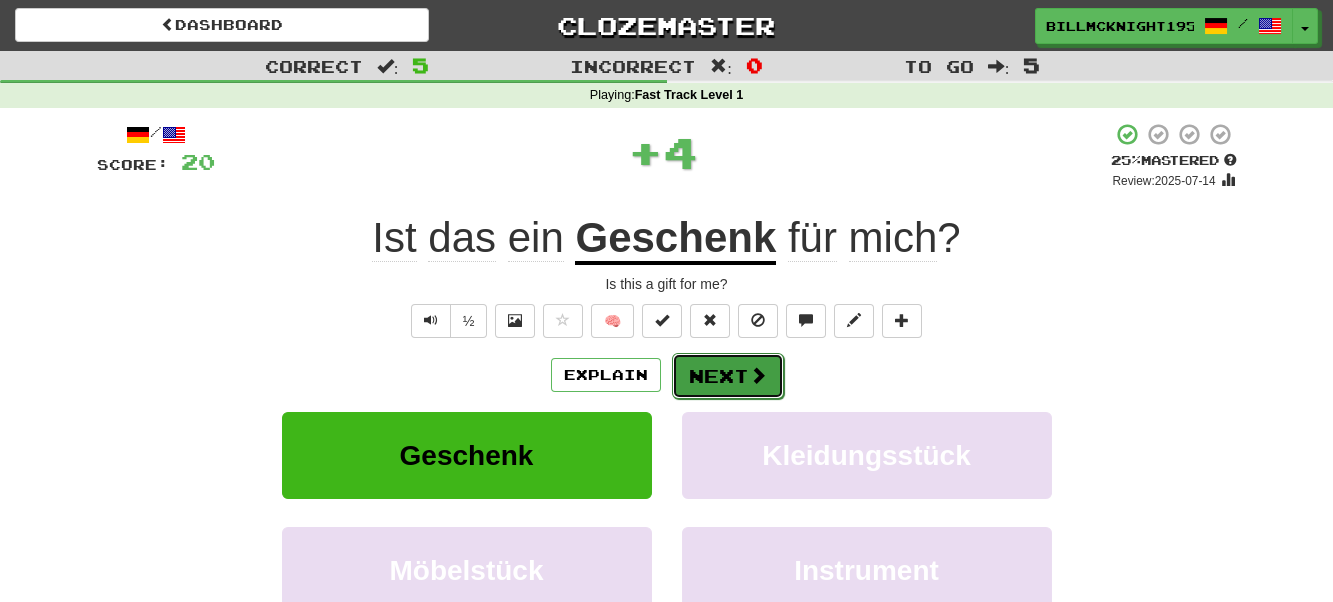 click at bounding box center (758, 375) 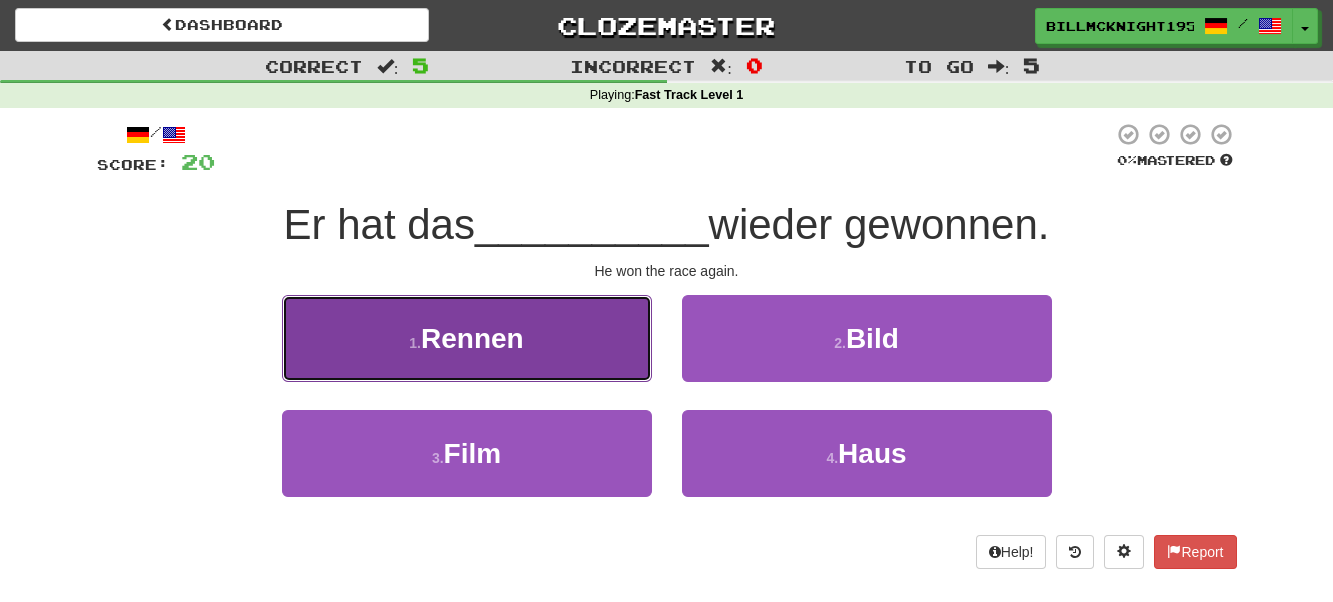 click on "1 .  Rennen" at bounding box center (467, 338) 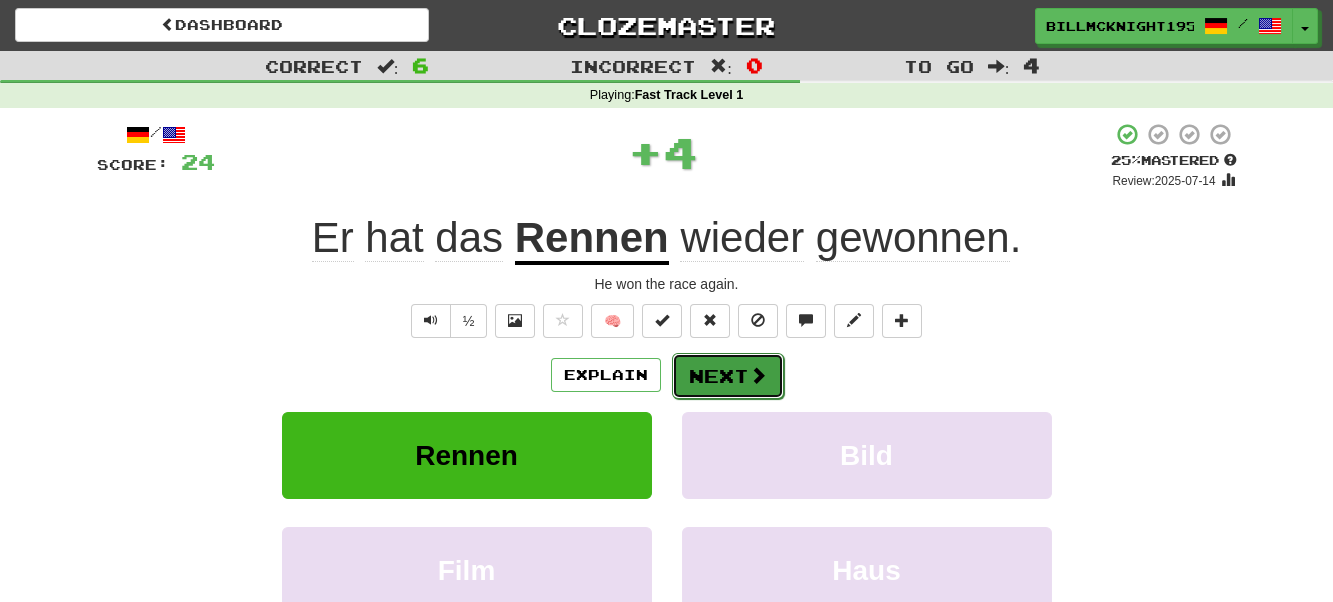 click on "Next" at bounding box center [728, 376] 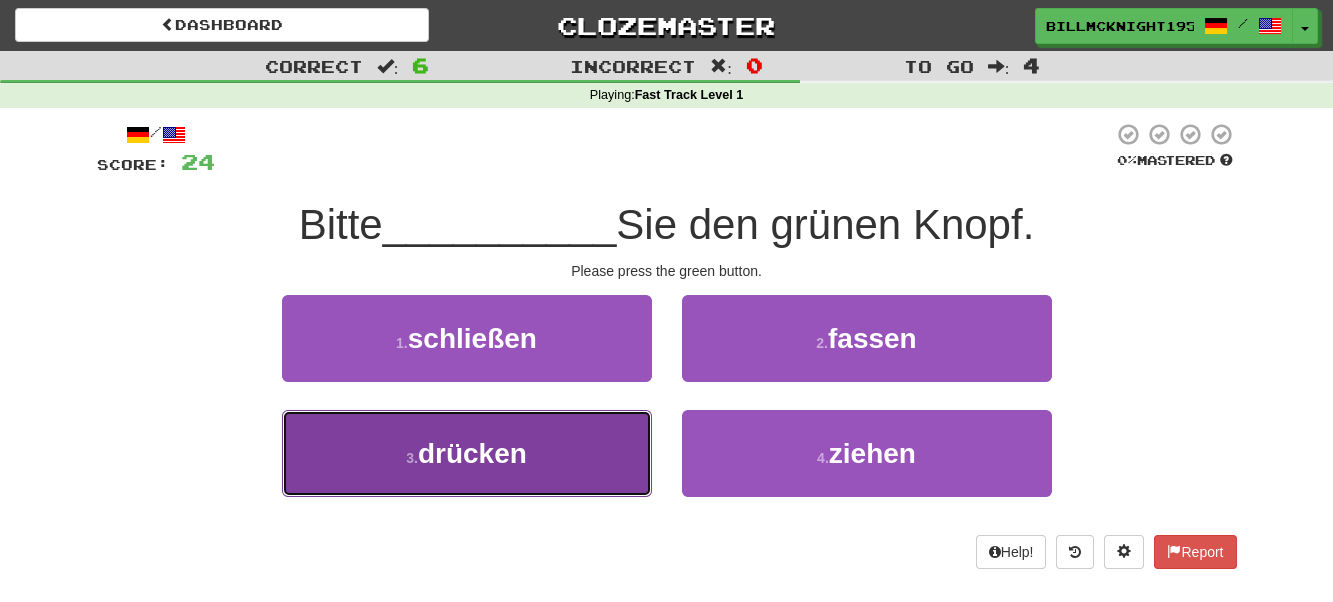 click on "3 .  drücken" at bounding box center (467, 453) 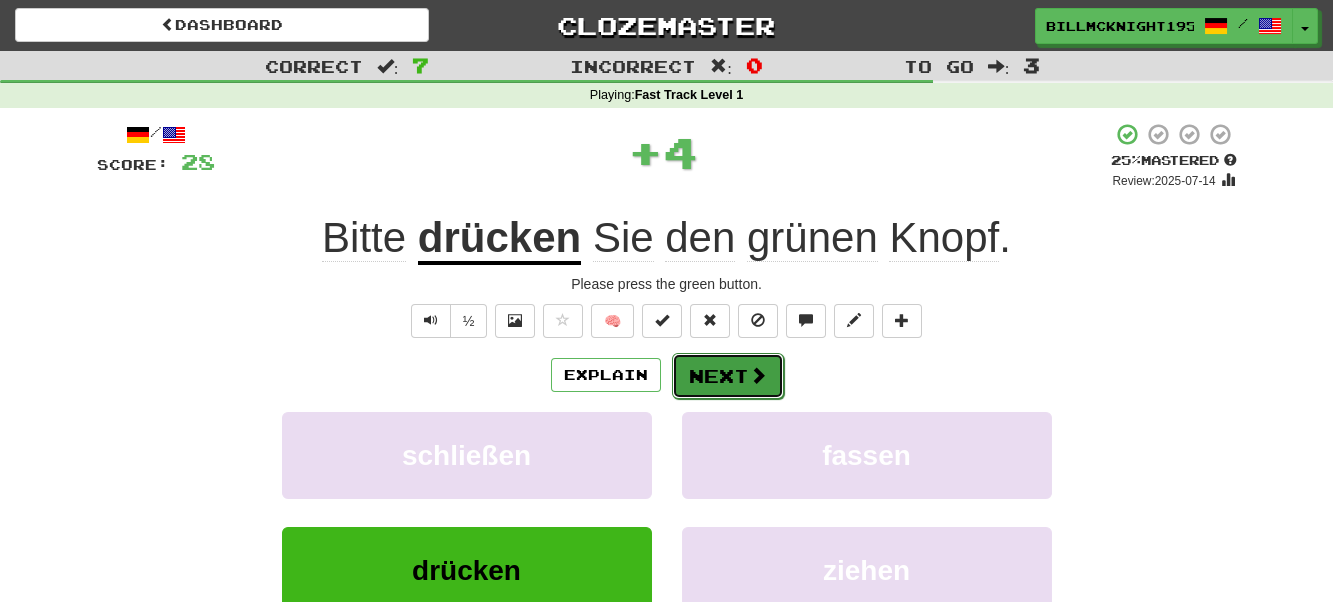 click on "Next" at bounding box center [728, 376] 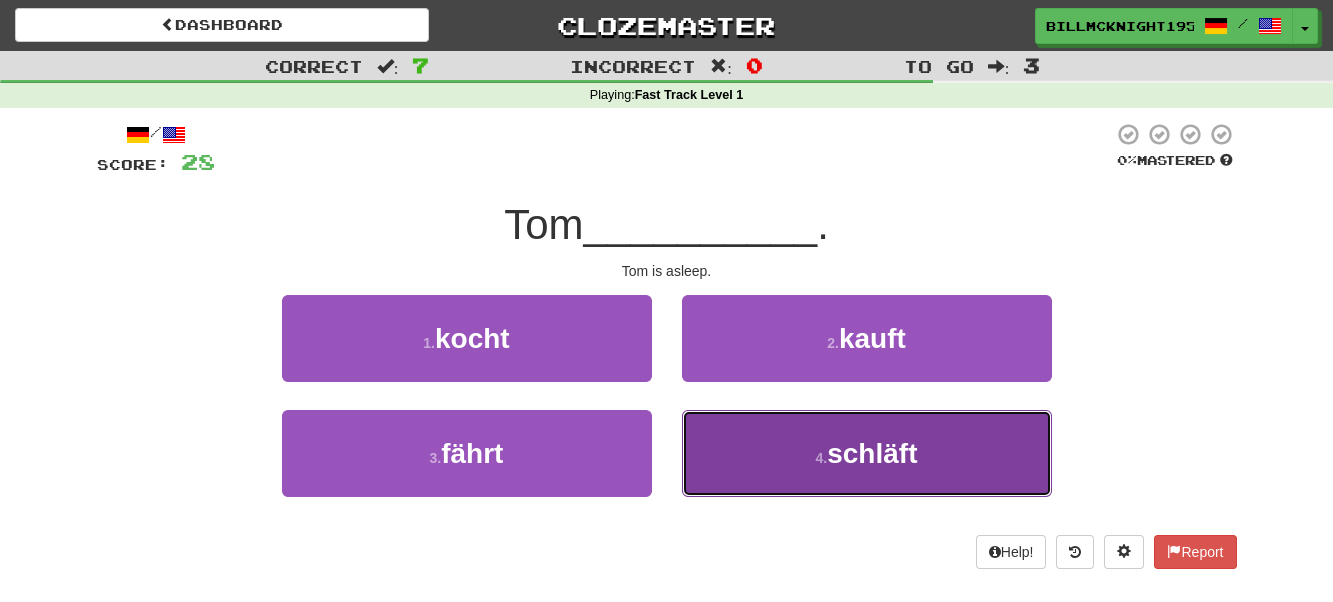 click on "schläft" at bounding box center [872, 453] 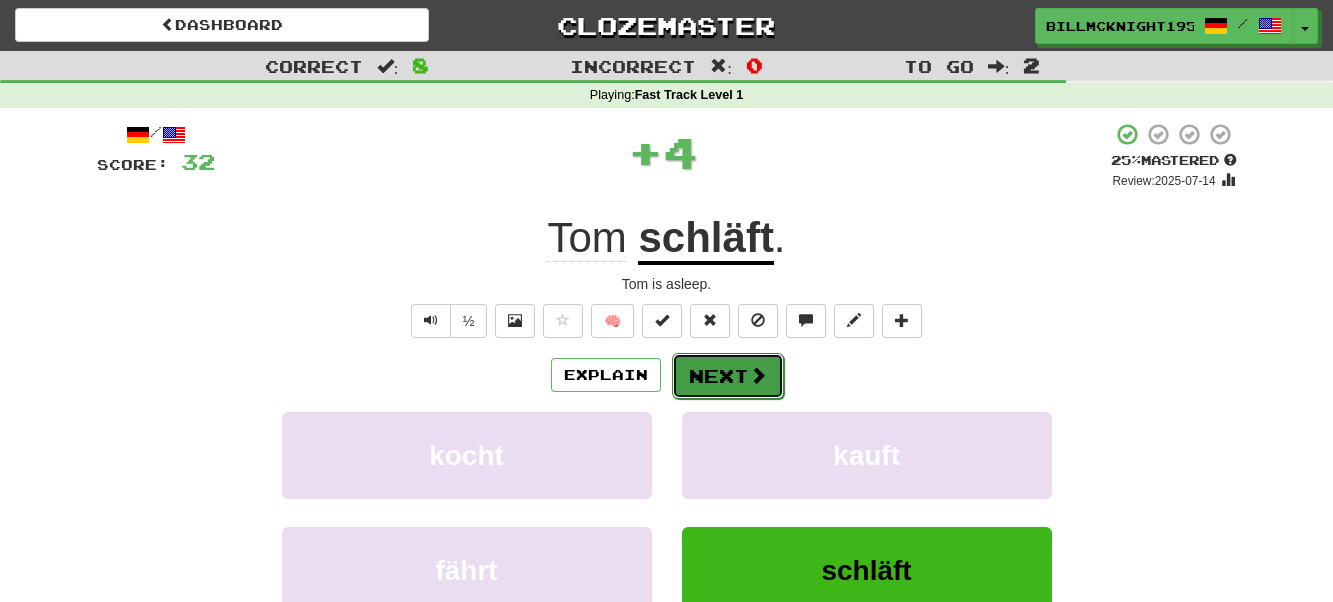 click on "Next" at bounding box center [728, 376] 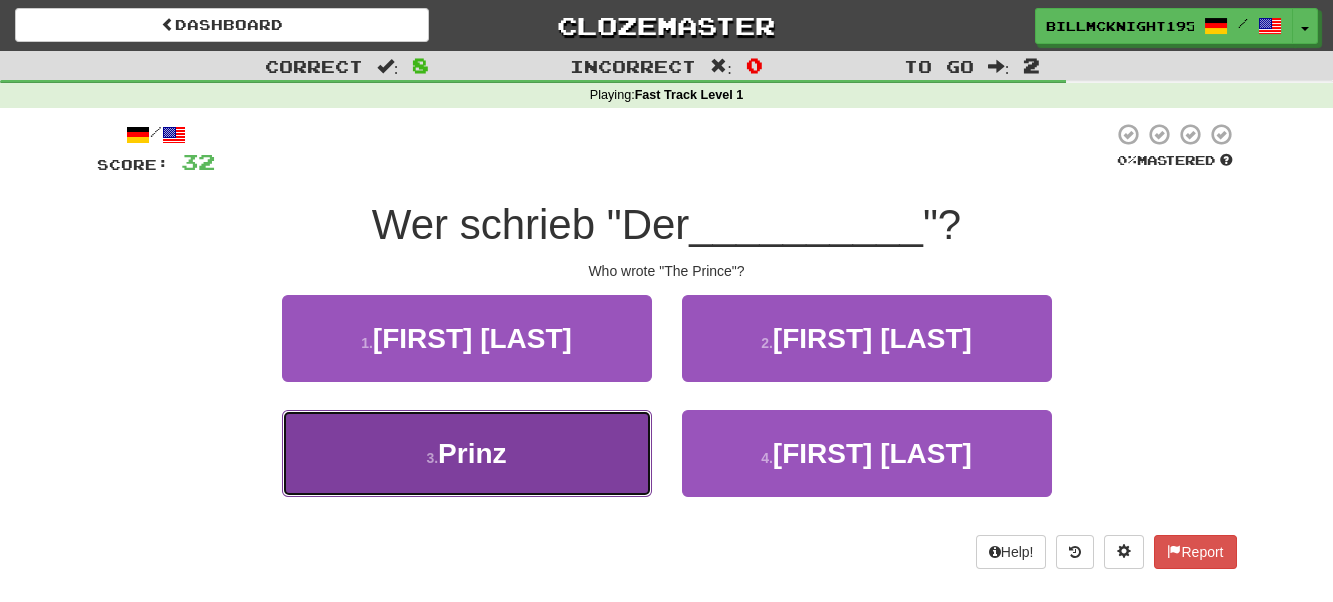 click on "3 .  Prinz" at bounding box center (467, 453) 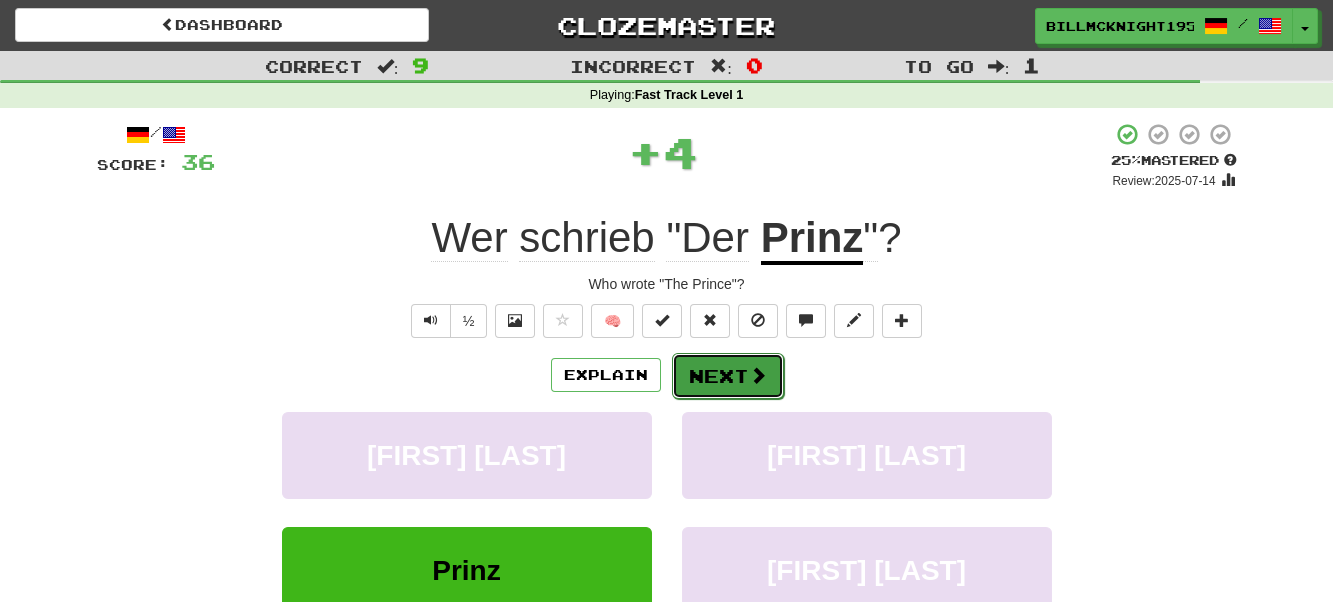click on "Next" at bounding box center (728, 376) 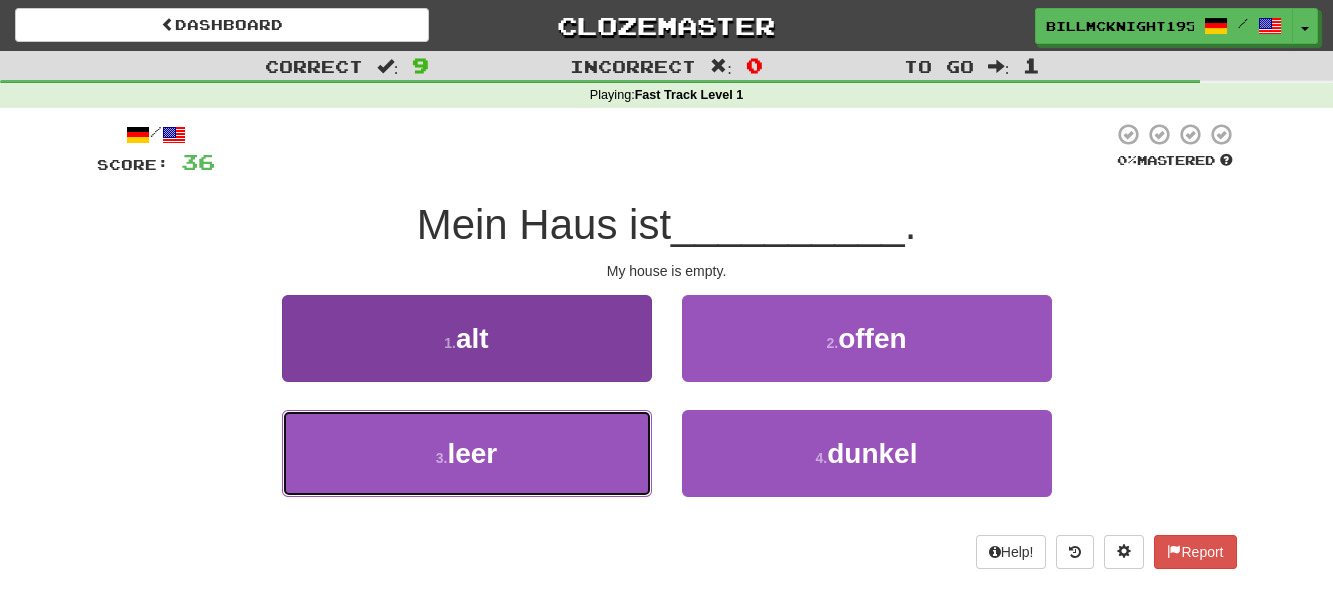 click on "3 .  leer" at bounding box center [467, 453] 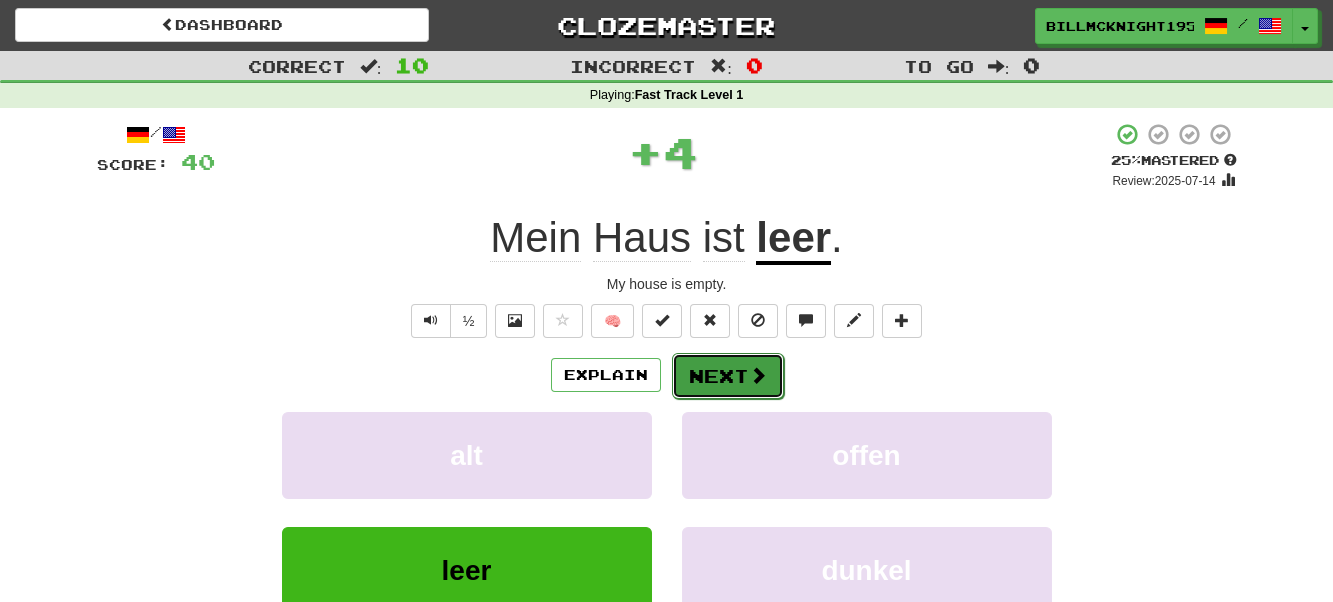 click on "Next" at bounding box center (728, 376) 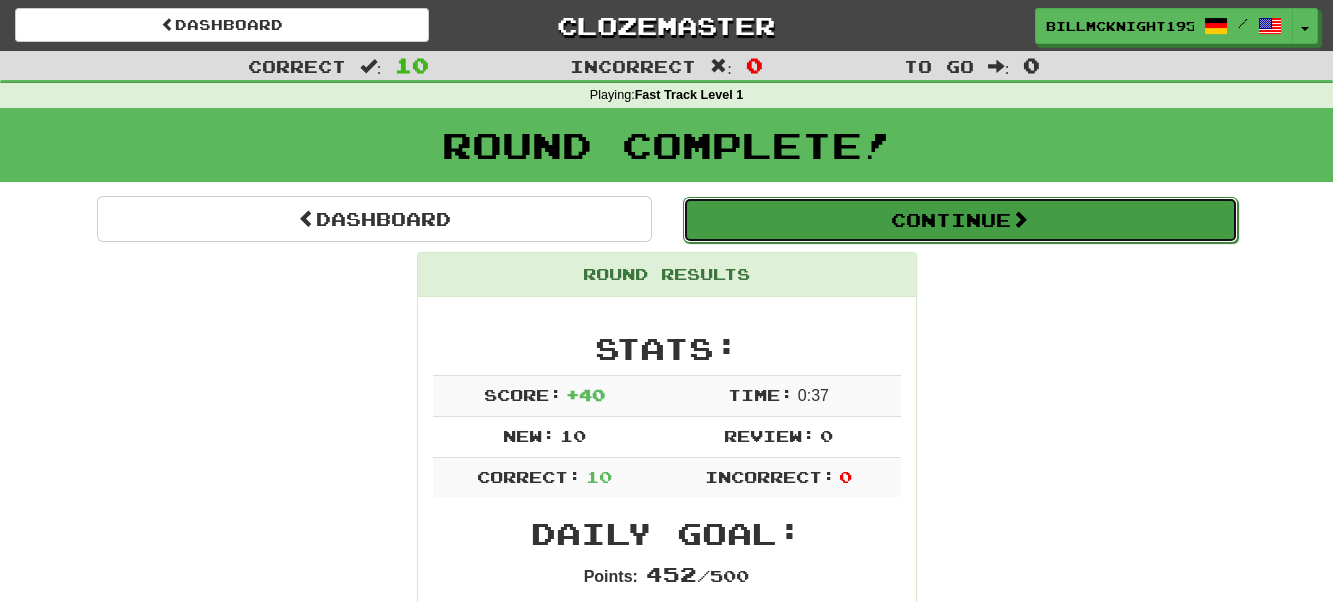 click on "Continue" at bounding box center (960, 220) 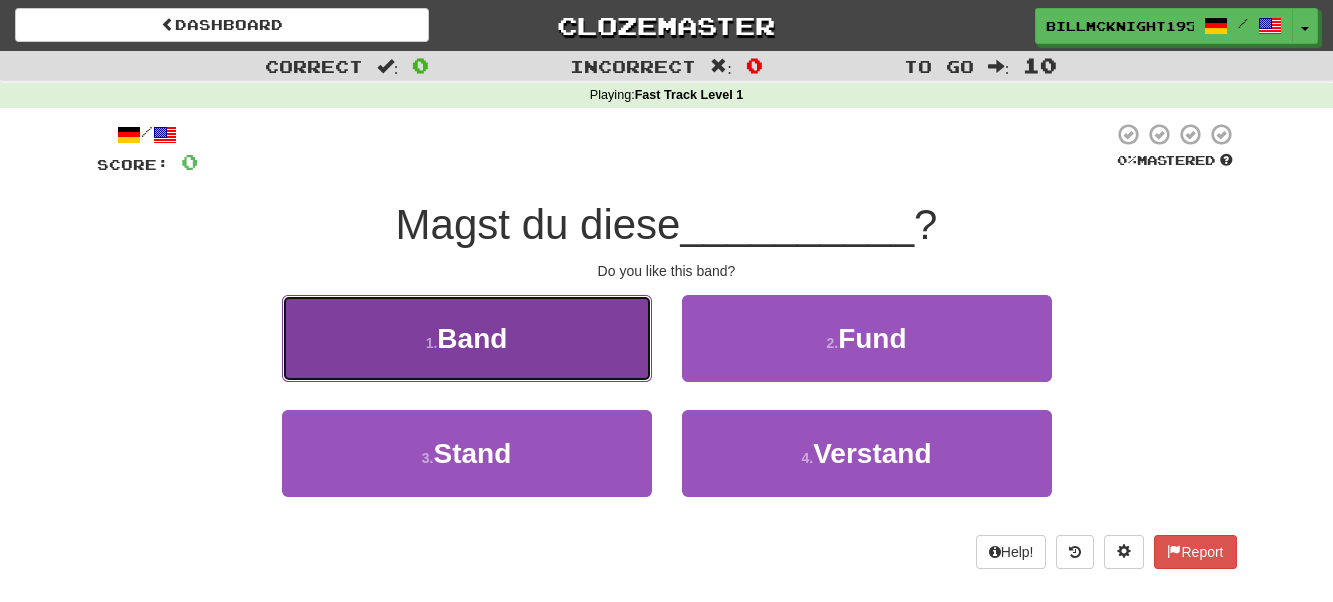 click on "1 .  Band" at bounding box center (467, 338) 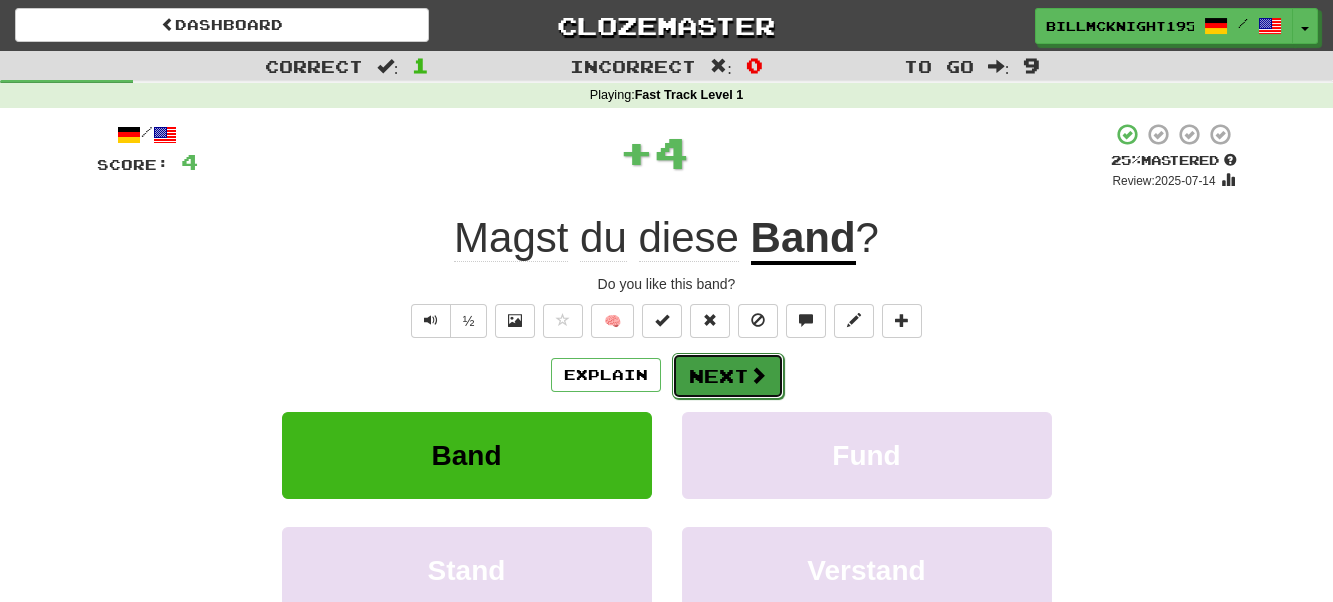 click on "Next" at bounding box center (728, 376) 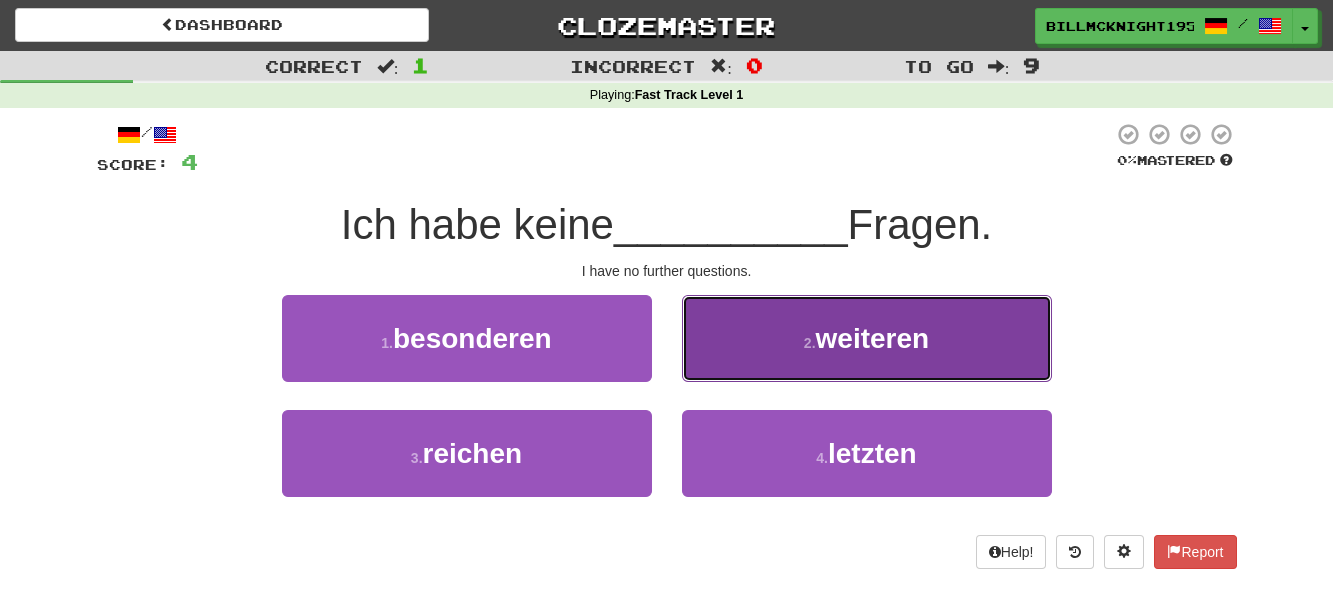 click on "2 .  weiteren" at bounding box center (867, 338) 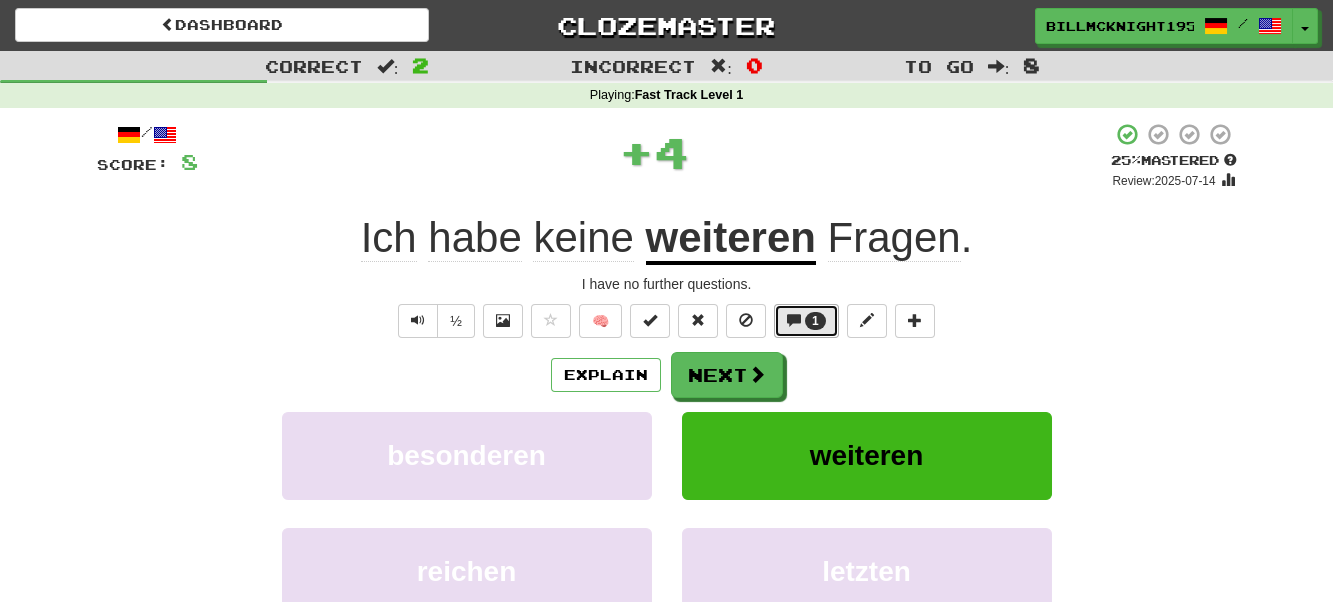 click on "1" at bounding box center [815, 321] 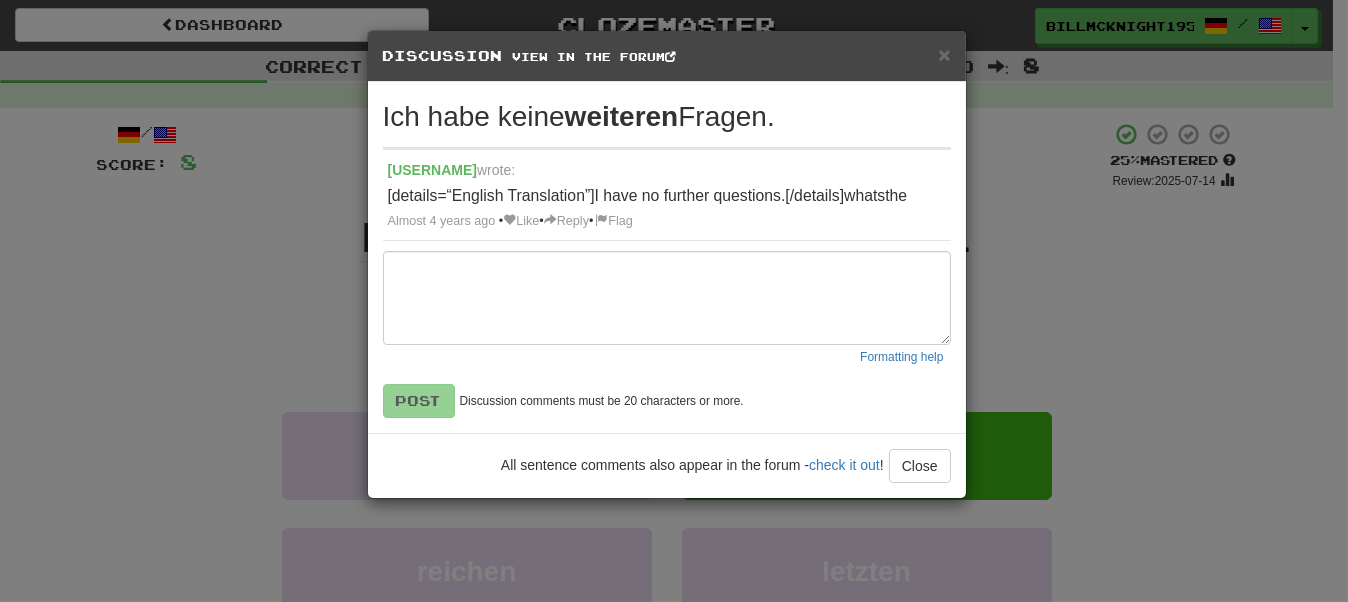 click on "× Discussion View in the forum" at bounding box center [667, 56] 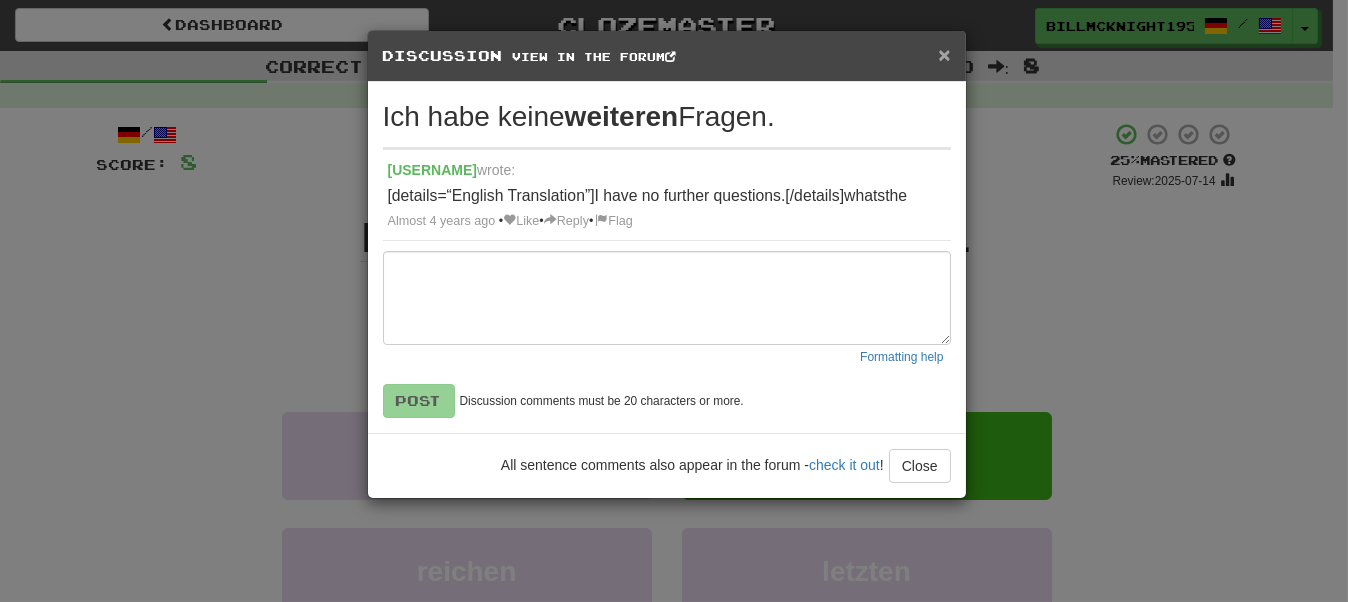 click on "×" at bounding box center (944, 54) 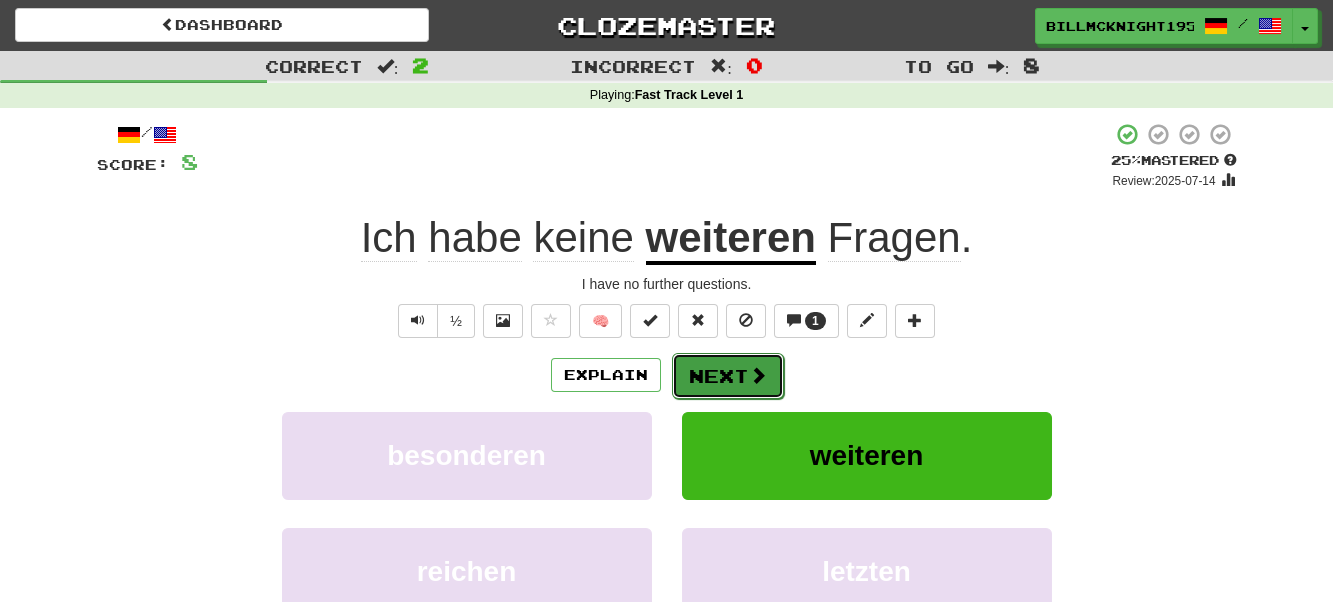 click on "Next" at bounding box center [728, 376] 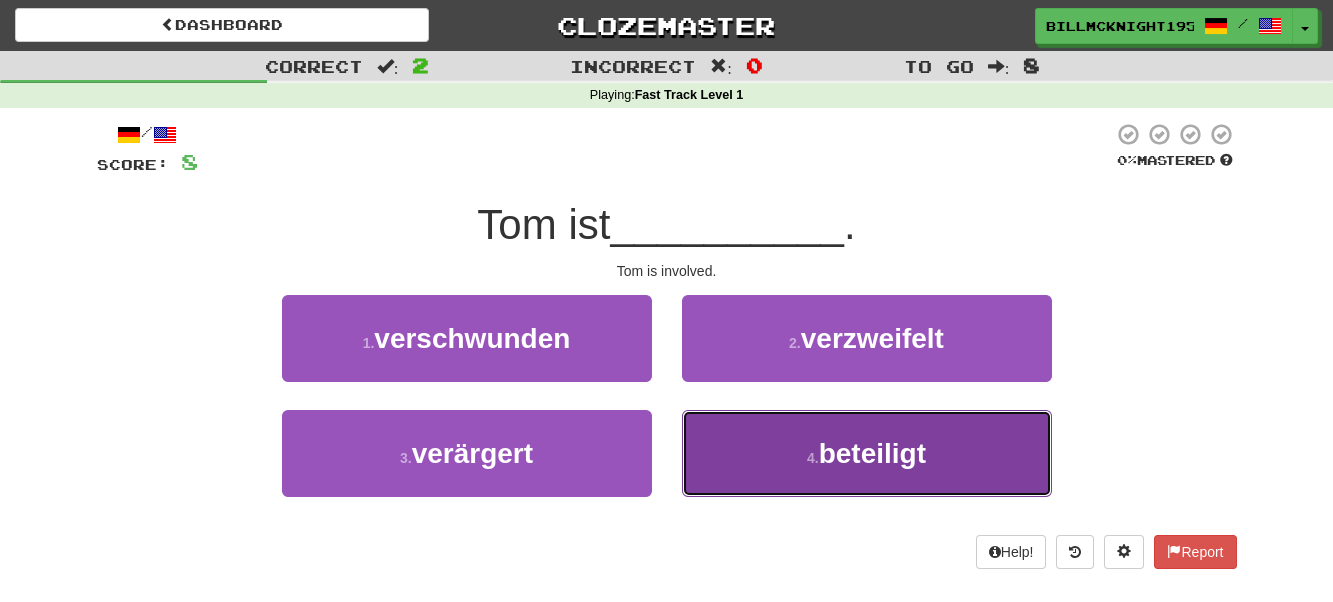 click on "4 .  beteiligt" at bounding box center (867, 453) 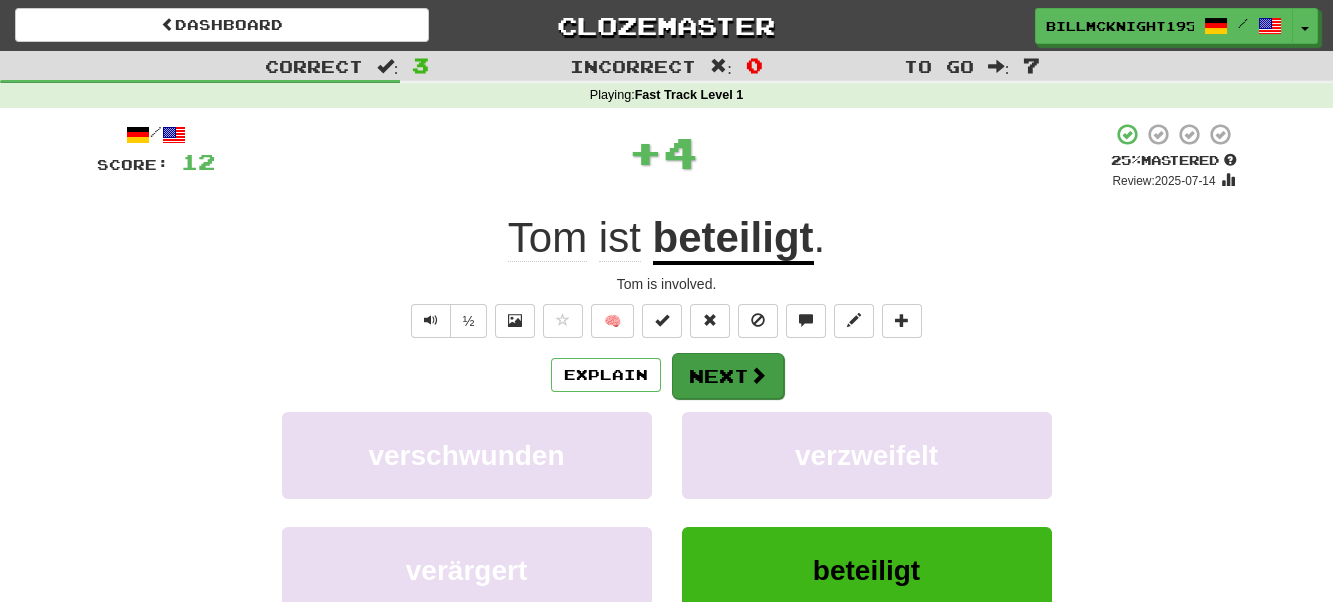 drag, startPoint x: 735, startPoint y: 343, endPoint x: 725, endPoint y: 377, distance: 35.44009 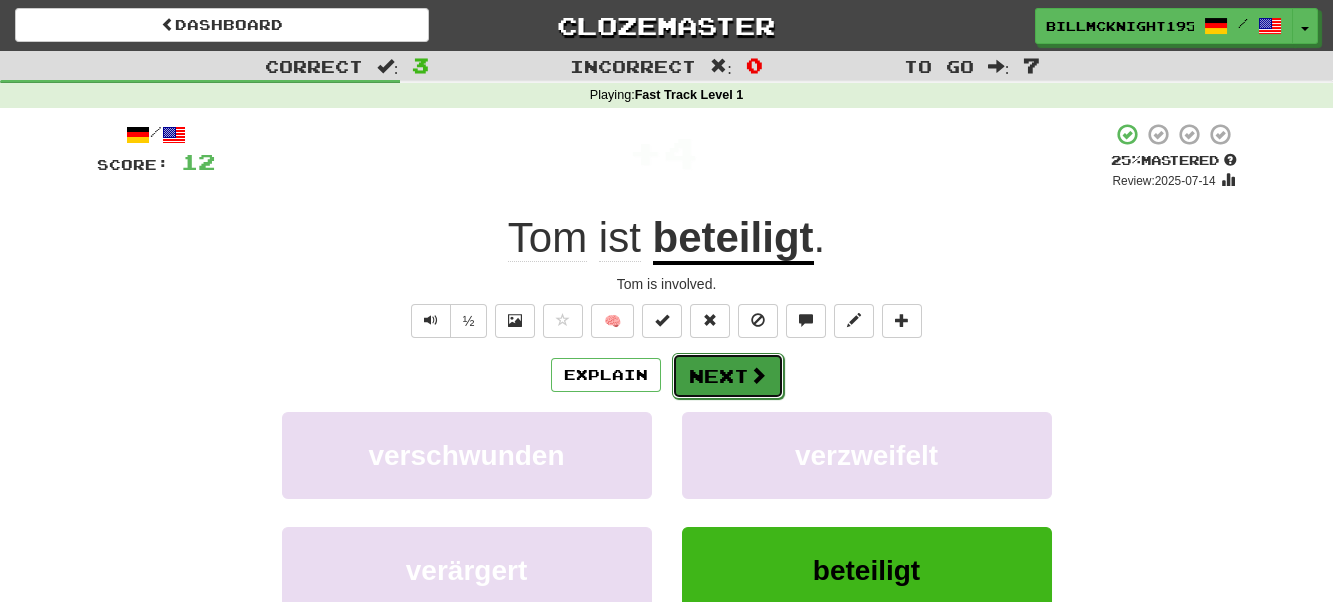 click on "Next" at bounding box center [728, 376] 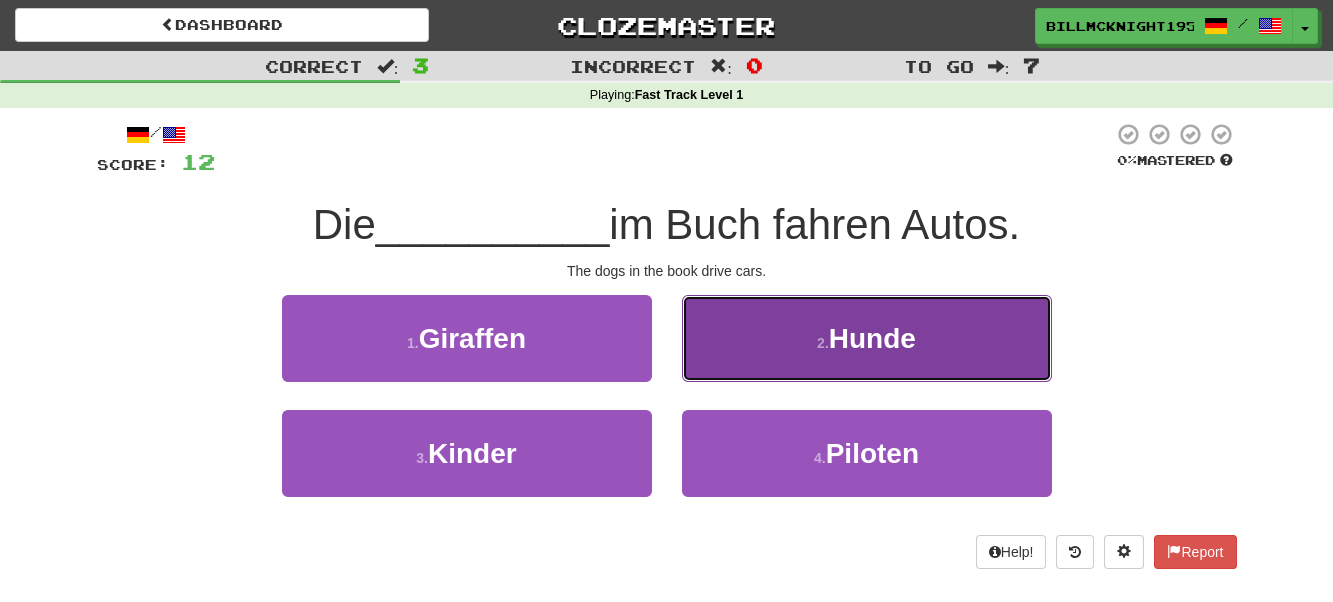 click on "2 .  Hunde" at bounding box center (867, 338) 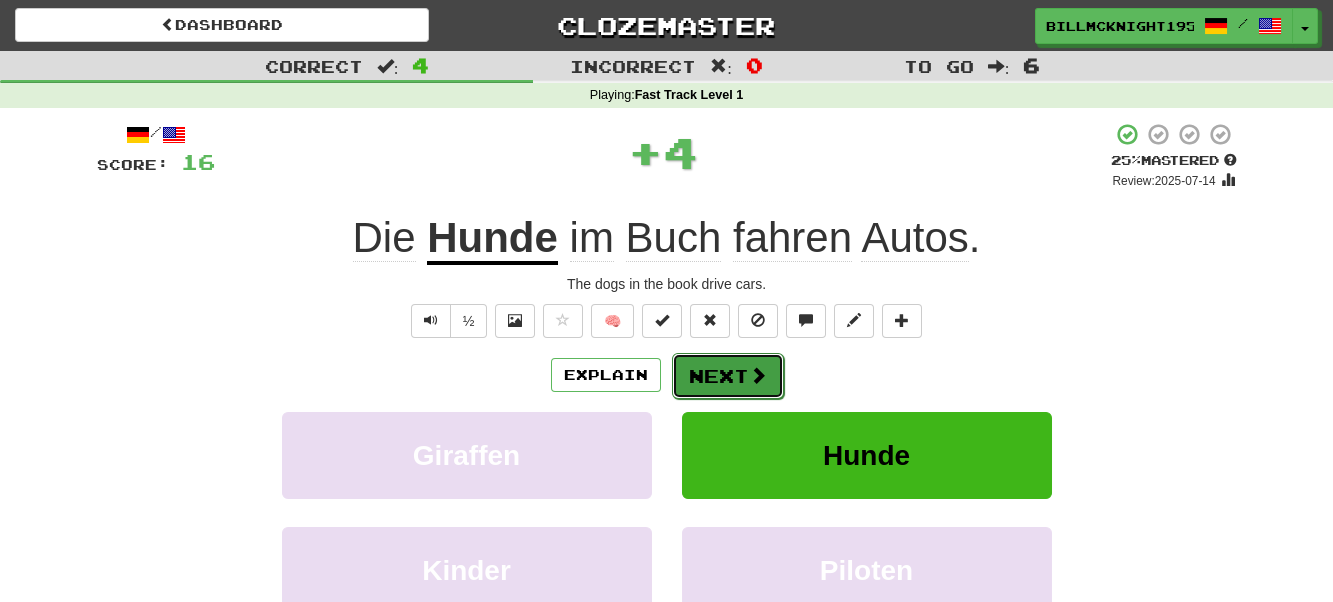 click on "Next" at bounding box center (728, 376) 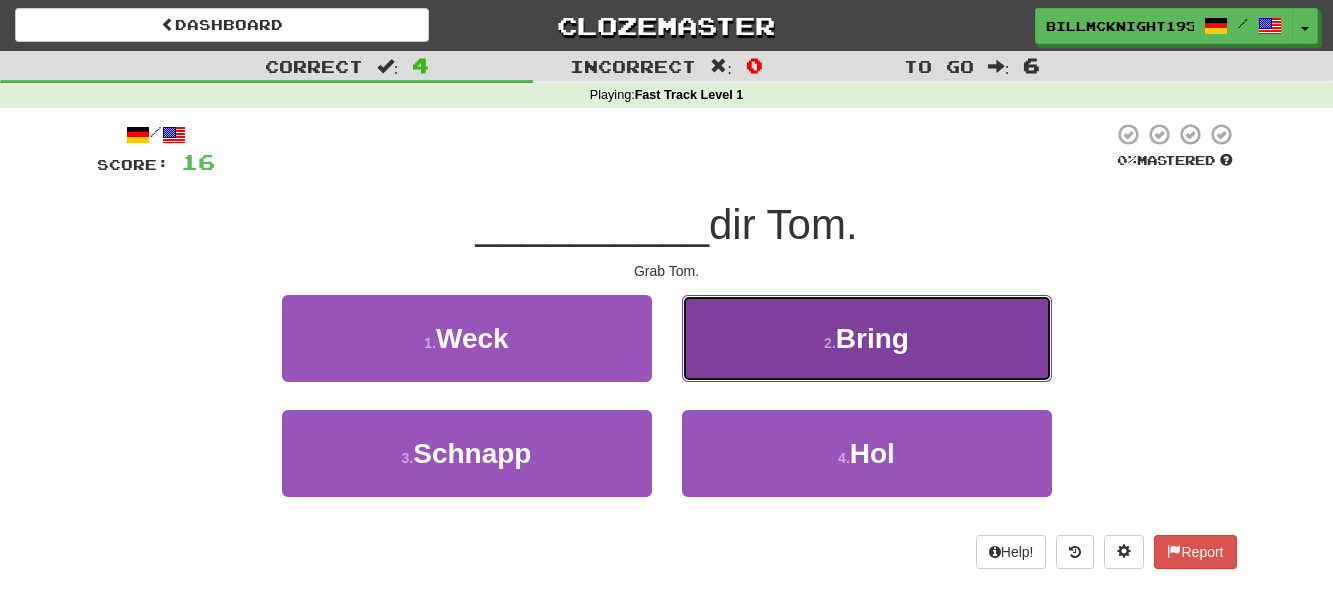 click on "2 .  Bring" at bounding box center (867, 338) 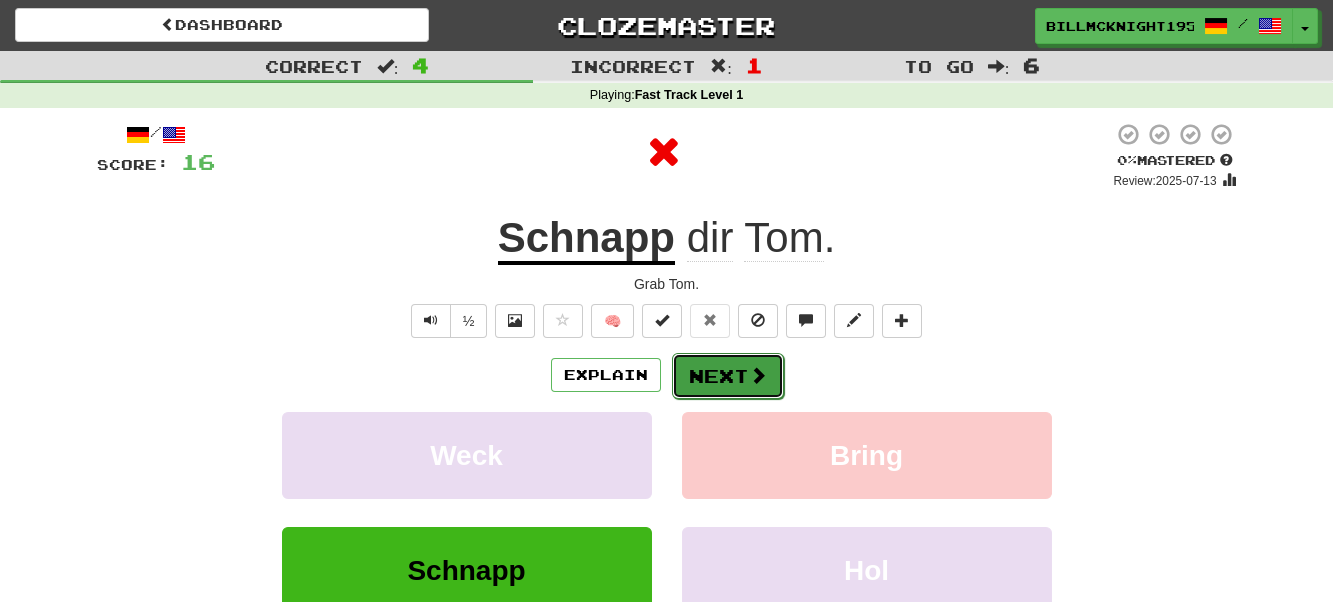 click on "Next" at bounding box center (728, 376) 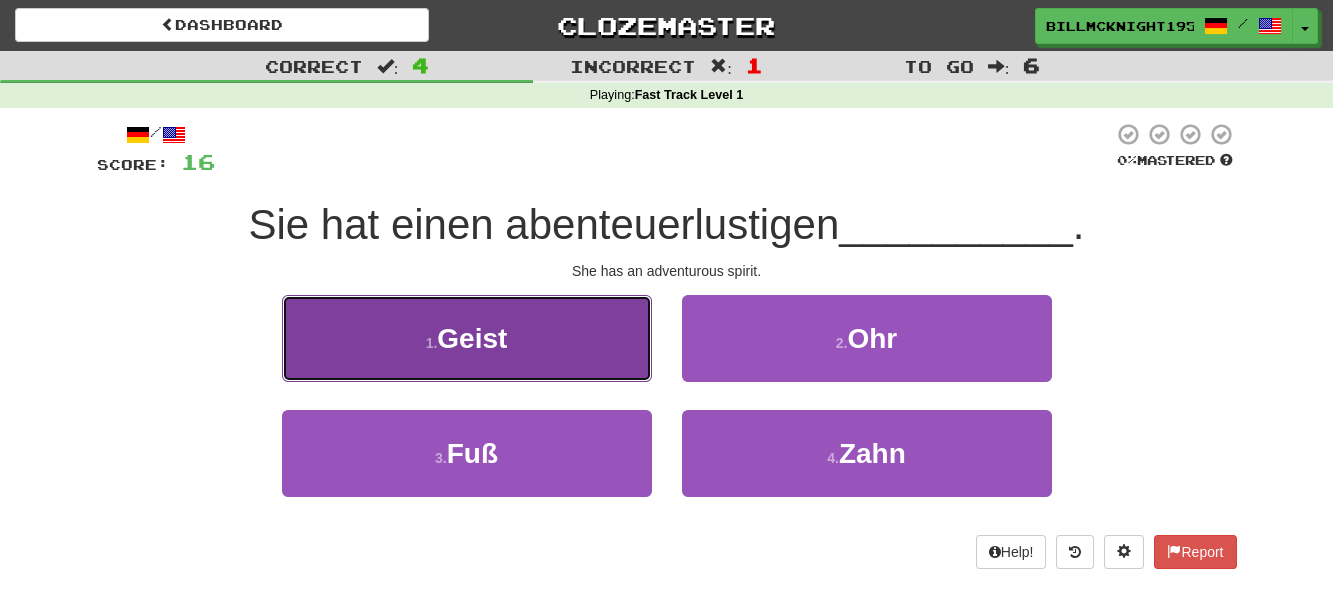 click on "1 .  Geist" at bounding box center [467, 338] 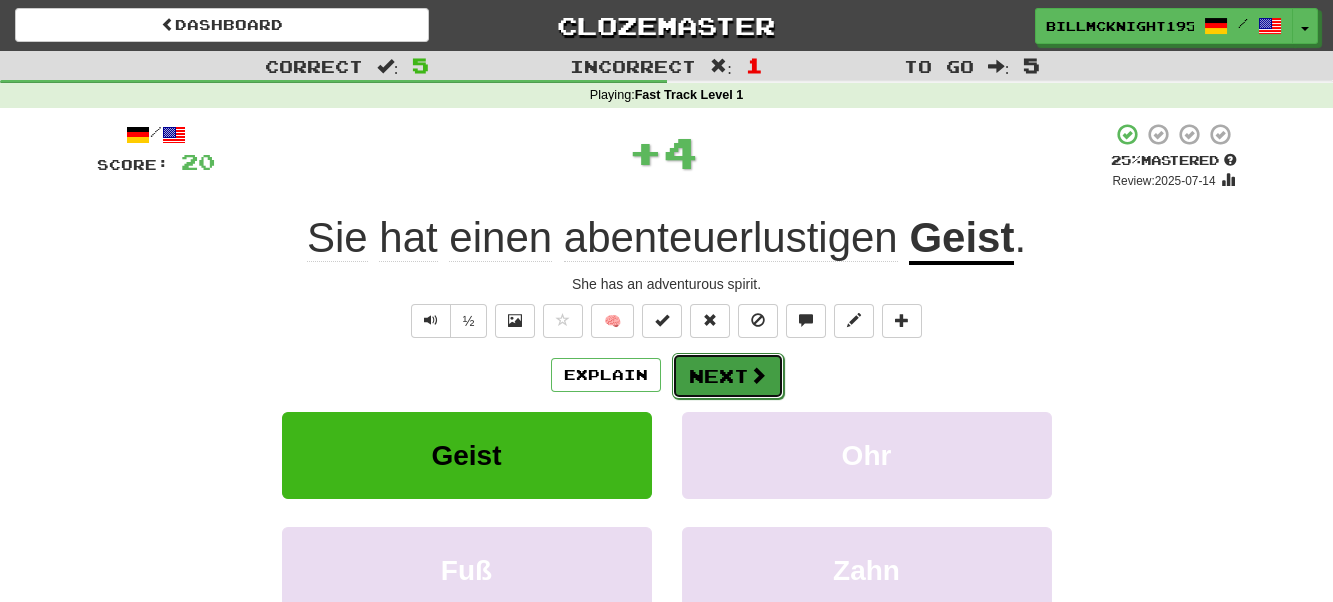 click on "Next" at bounding box center [728, 376] 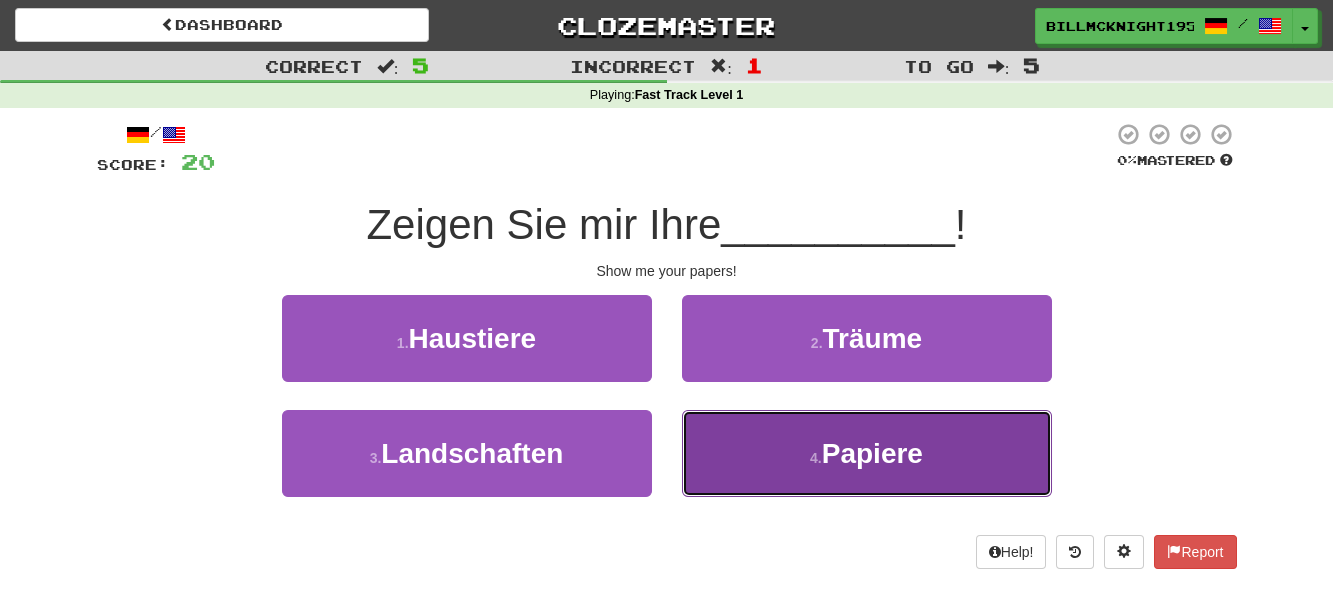 click on "4 .  Papiere" at bounding box center [867, 453] 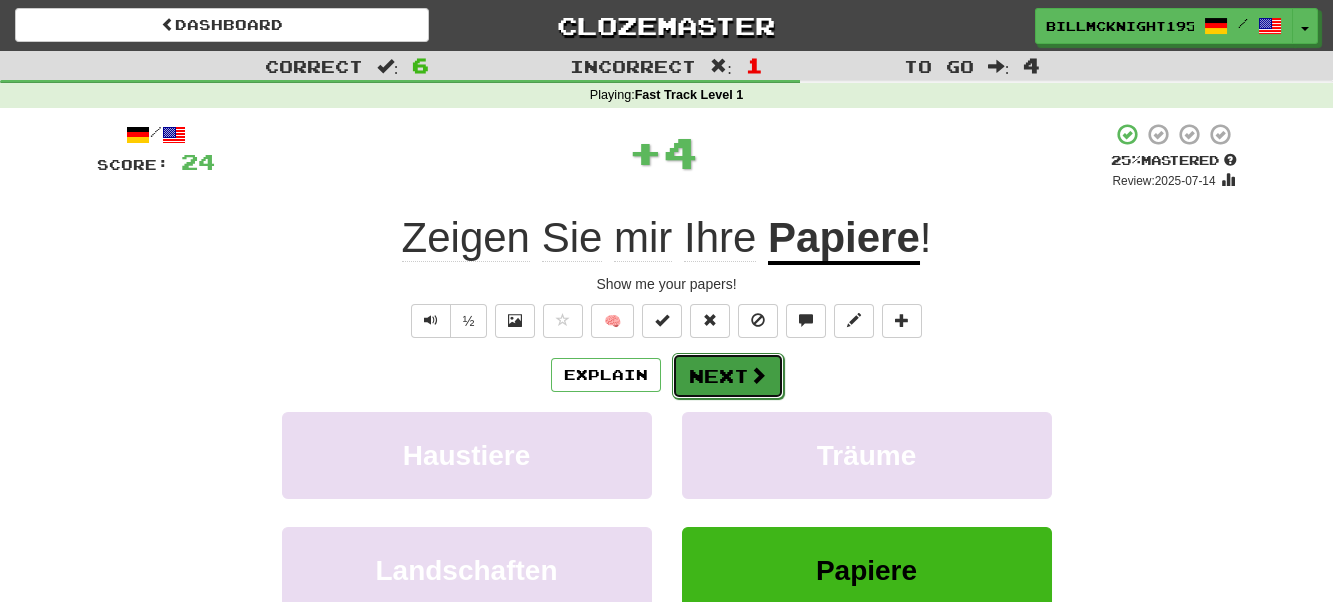click at bounding box center (758, 375) 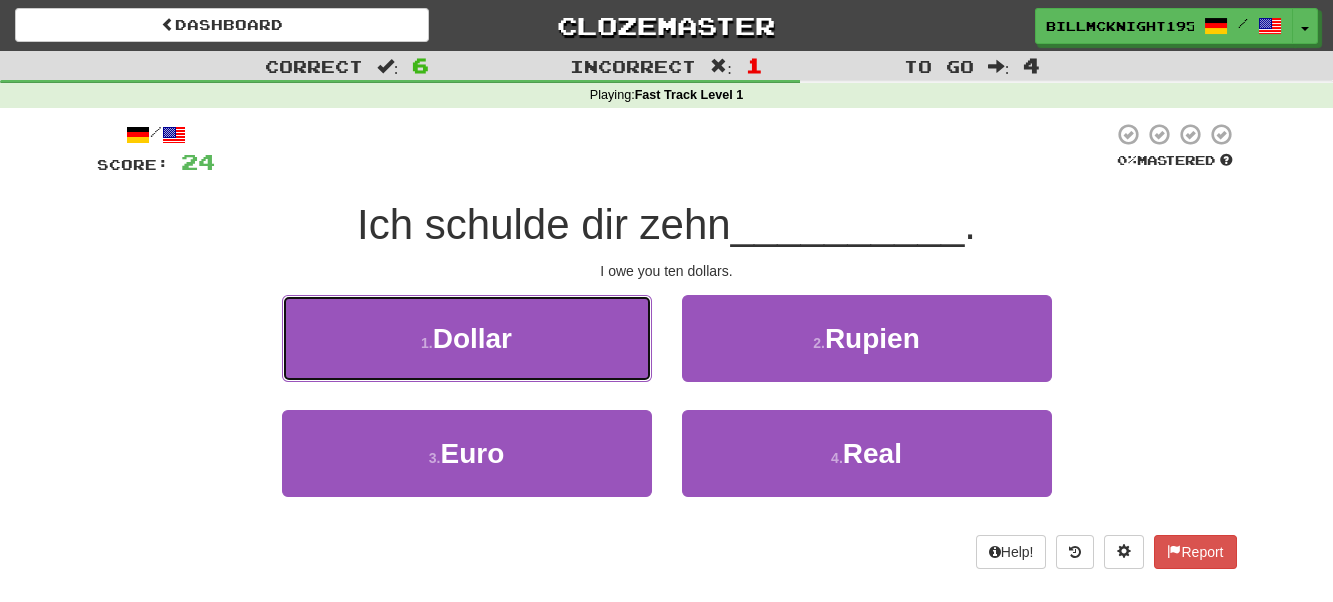 click on "1 .  Dollar" at bounding box center (467, 338) 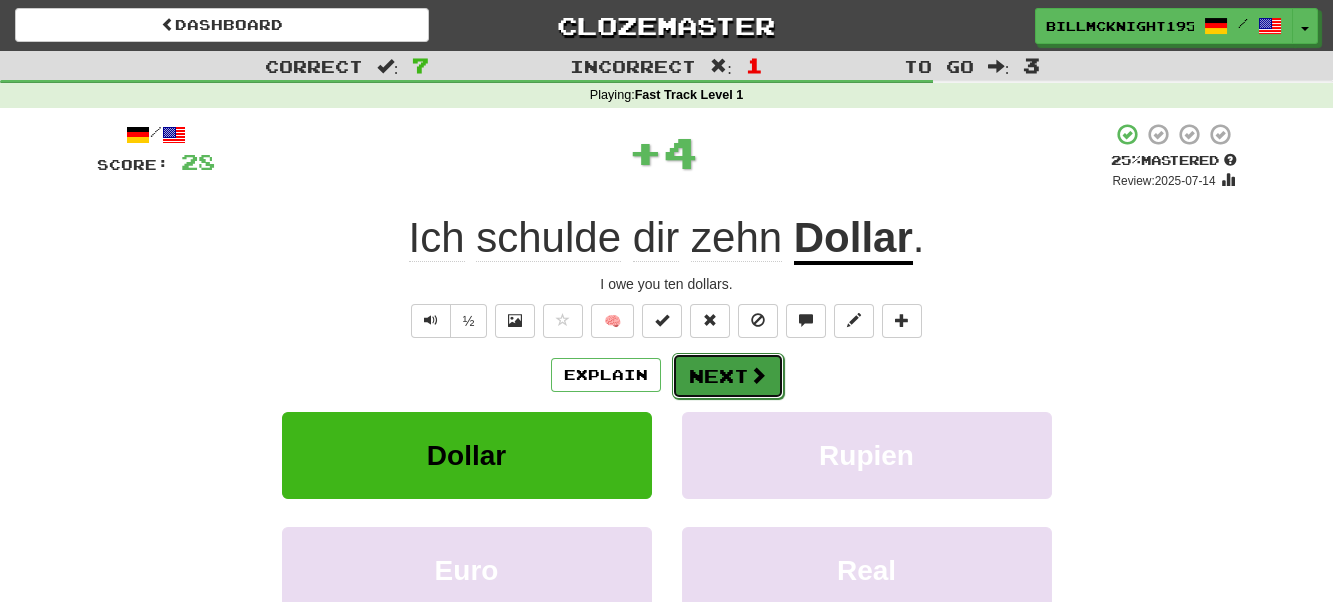 click on "Next" at bounding box center (728, 376) 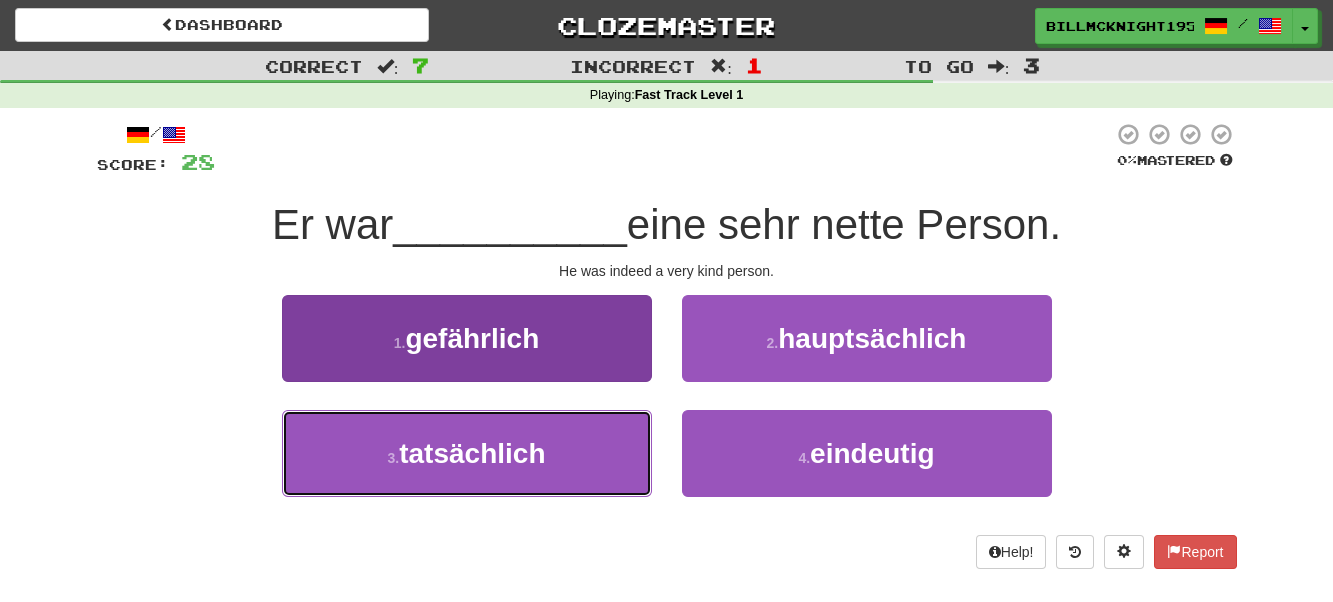 click on "3 .  tatsächlich" at bounding box center [467, 453] 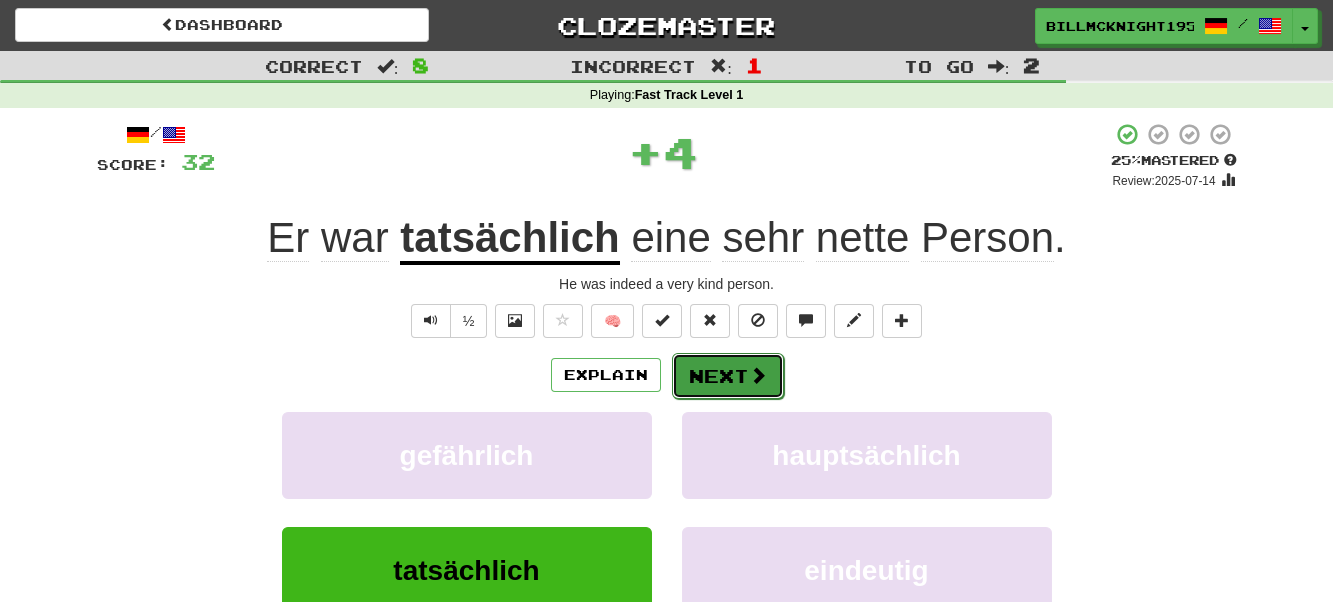 click on "Next" at bounding box center (728, 376) 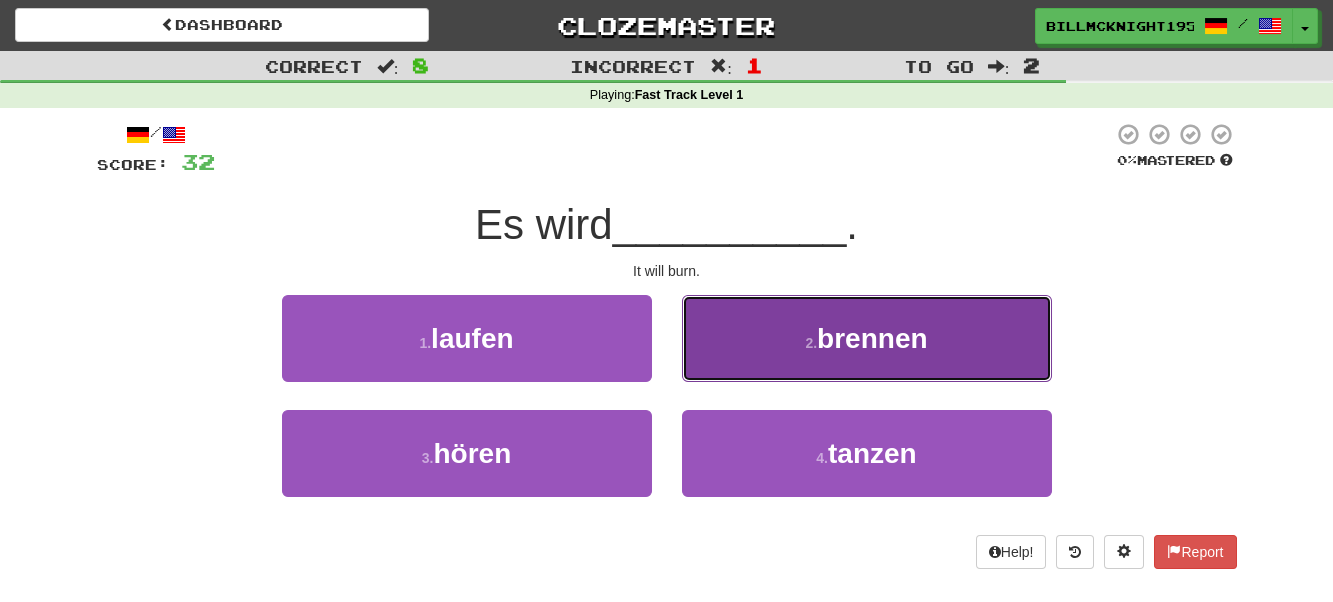 click on "2 .  brennen" at bounding box center [867, 338] 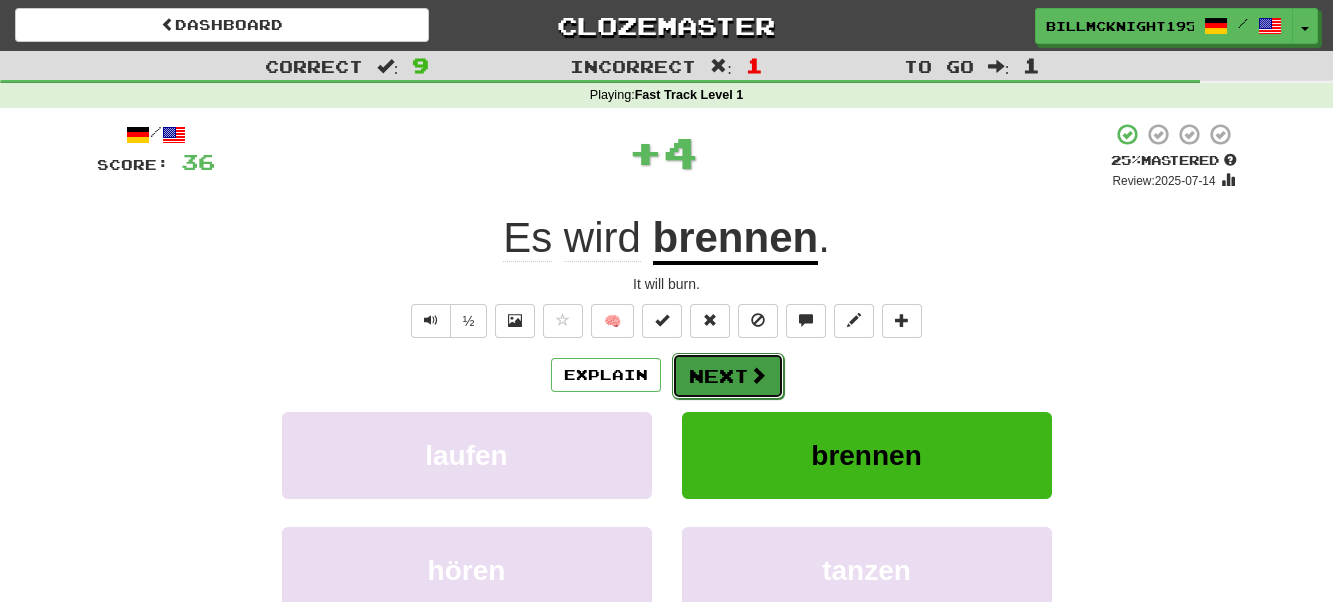 click on "Next" at bounding box center [728, 376] 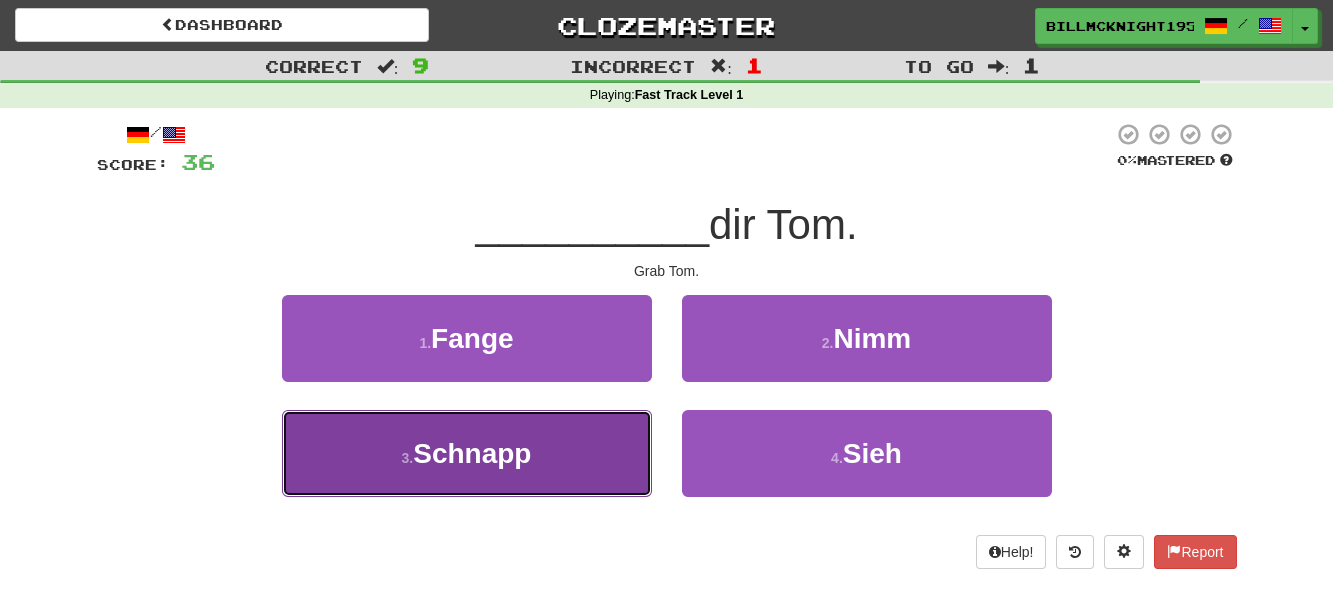 click on "3 .  Schnapp" at bounding box center (467, 453) 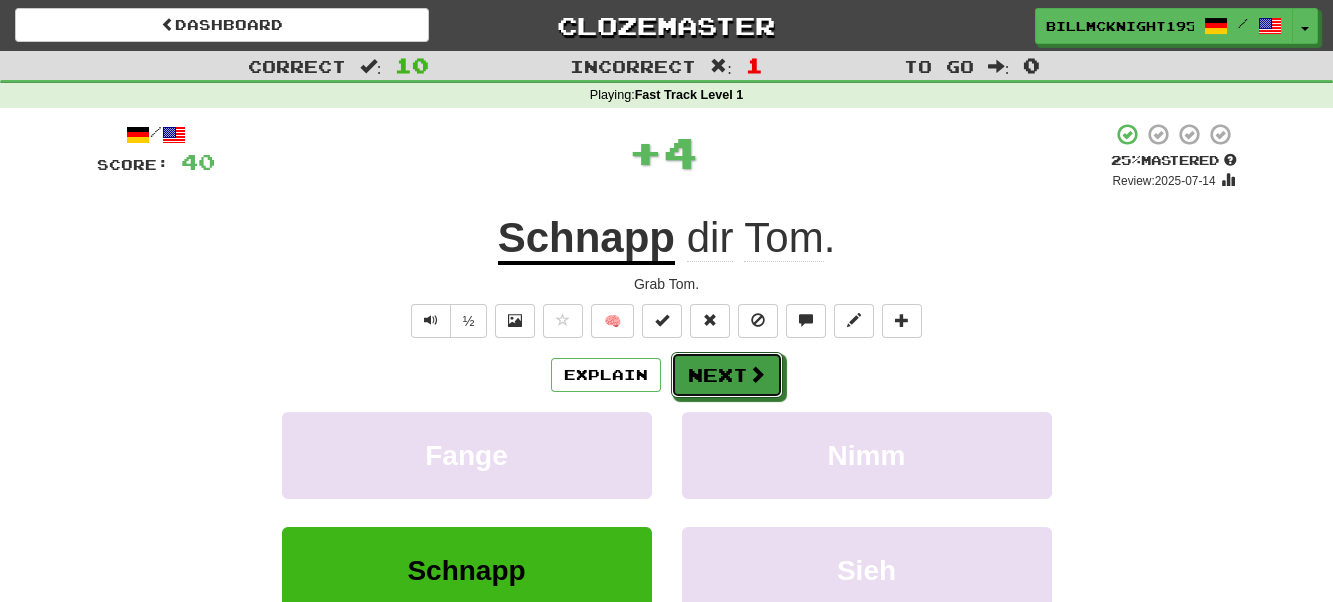click on "Next" at bounding box center [727, 375] 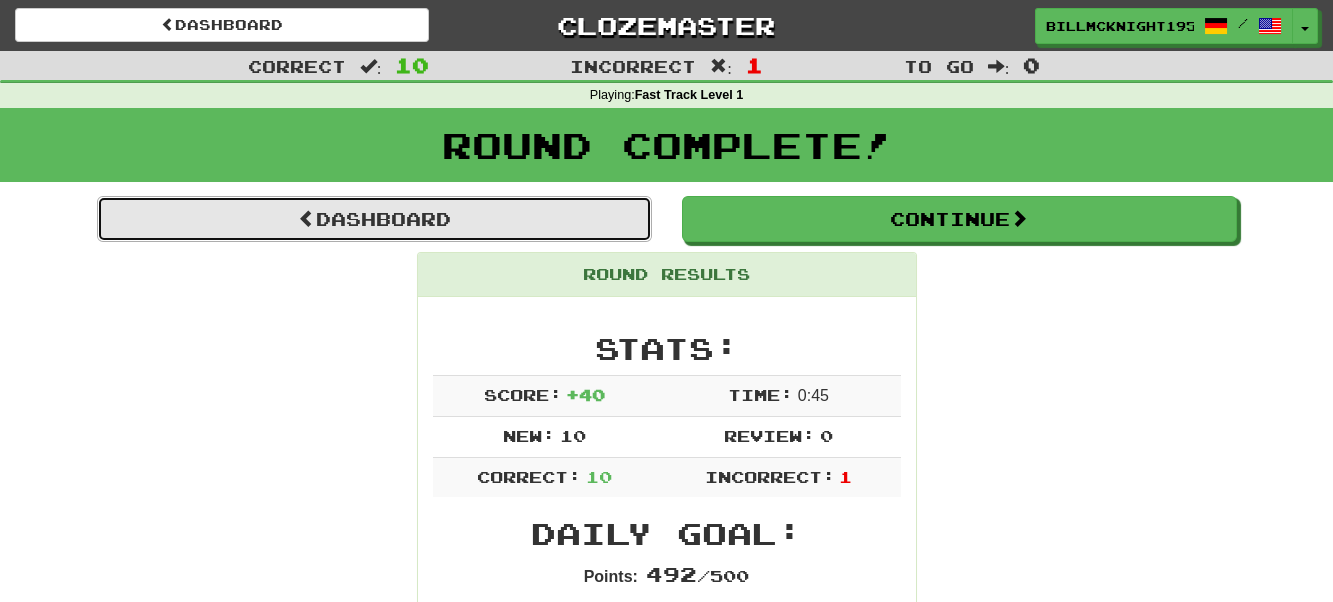 click on "Dashboard" at bounding box center [374, 219] 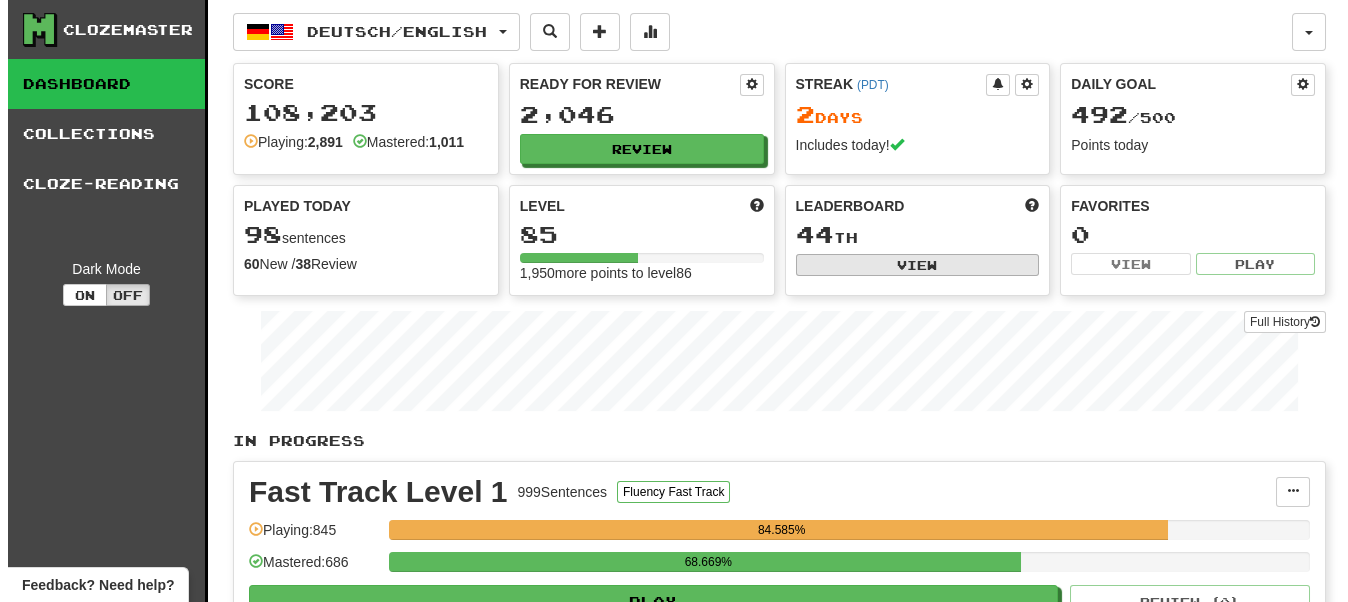 scroll, scrollTop: 300, scrollLeft: 0, axis: vertical 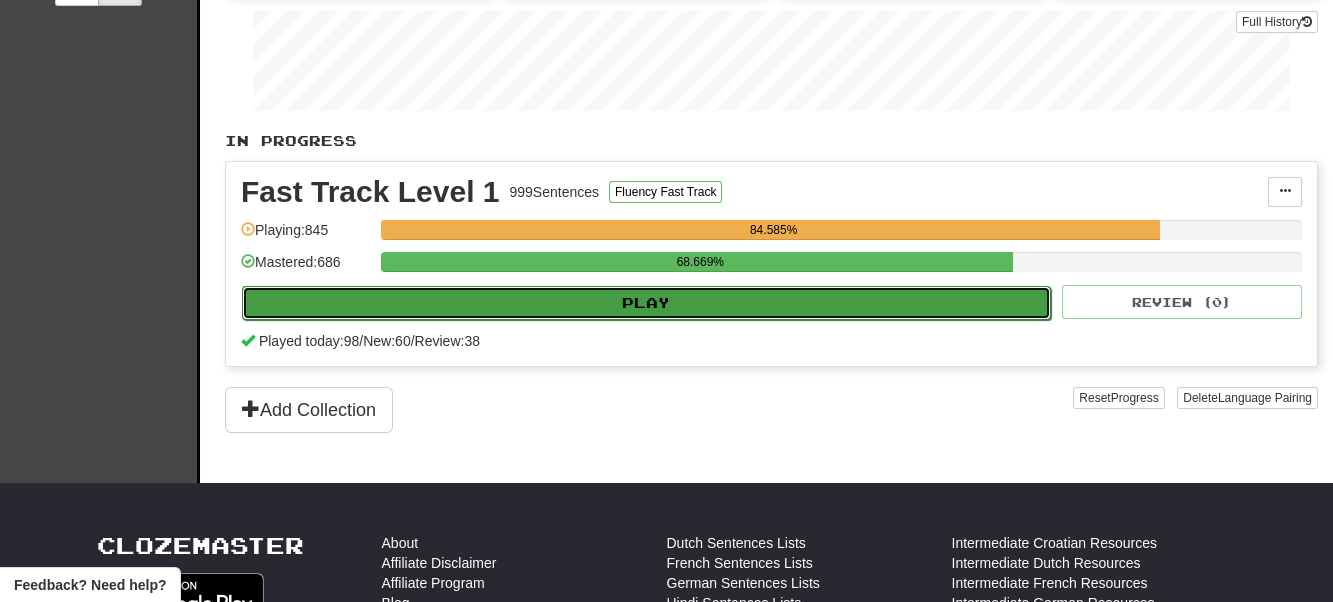 click on "Play" at bounding box center [646, 303] 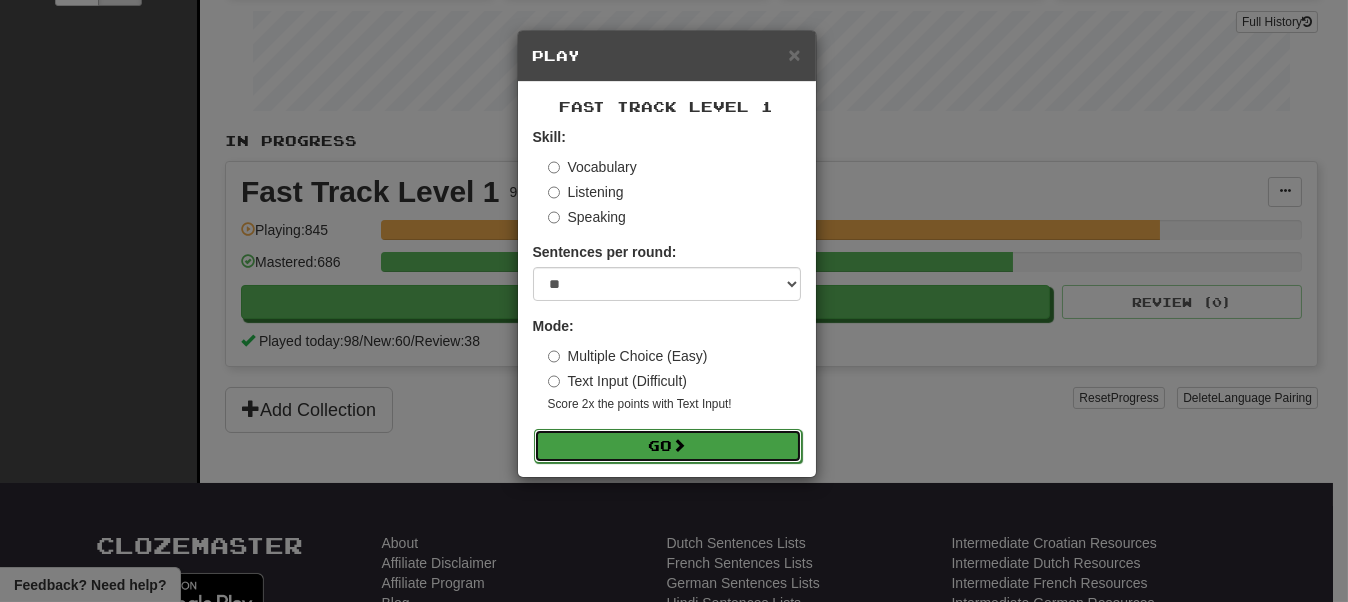 click on "Go" at bounding box center (668, 446) 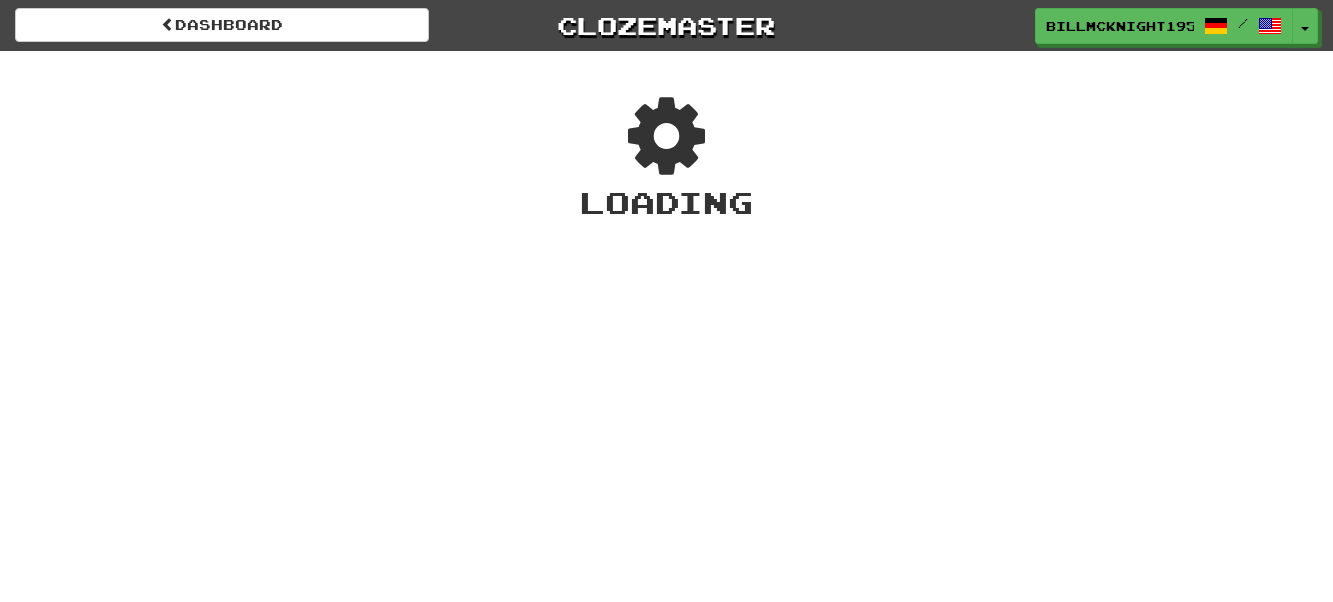 scroll, scrollTop: 0, scrollLeft: 0, axis: both 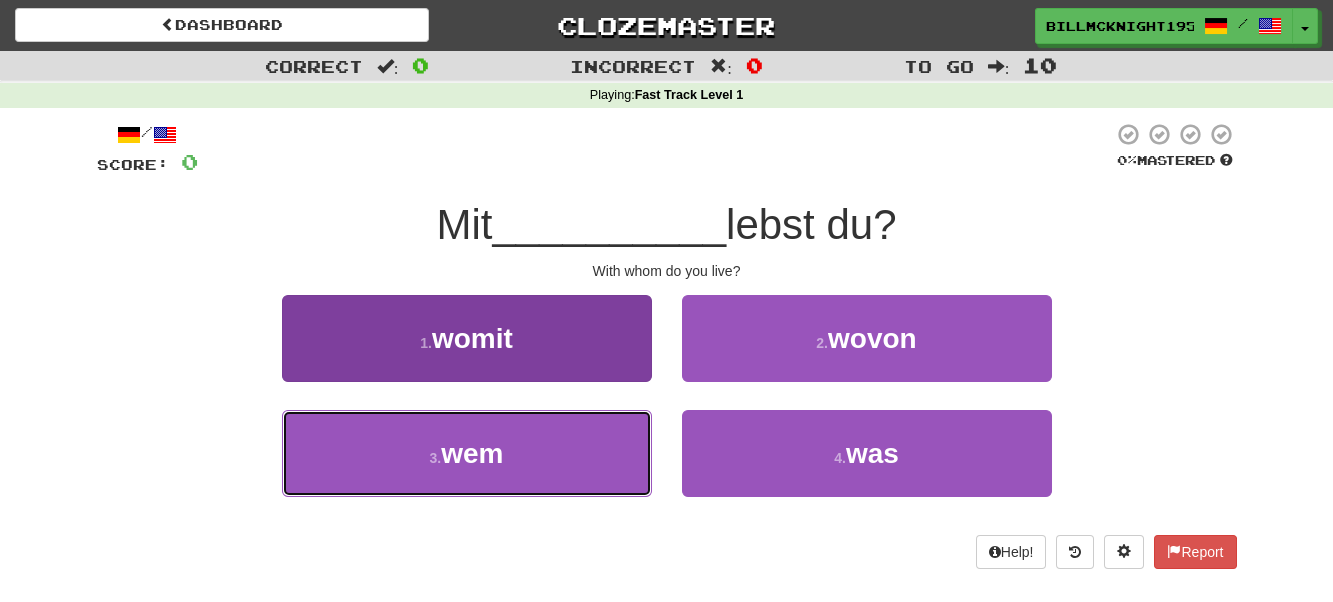 click on "3 .  wem" at bounding box center (467, 453) 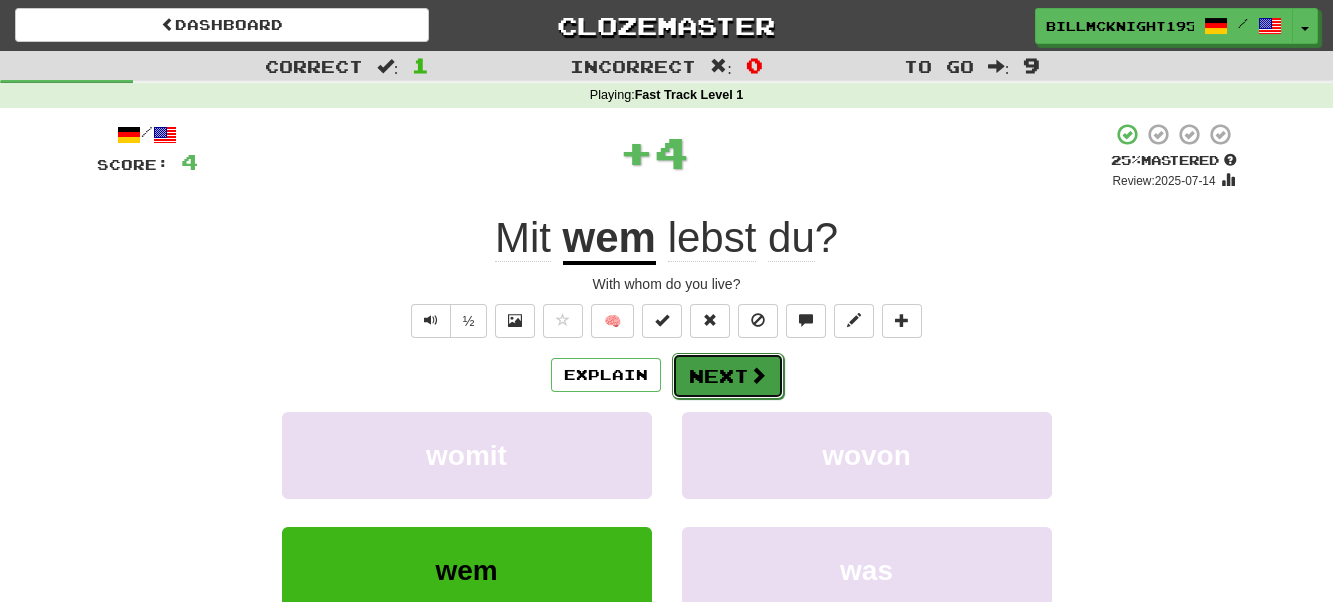 click on "Next" at bounding box center (728, 376) 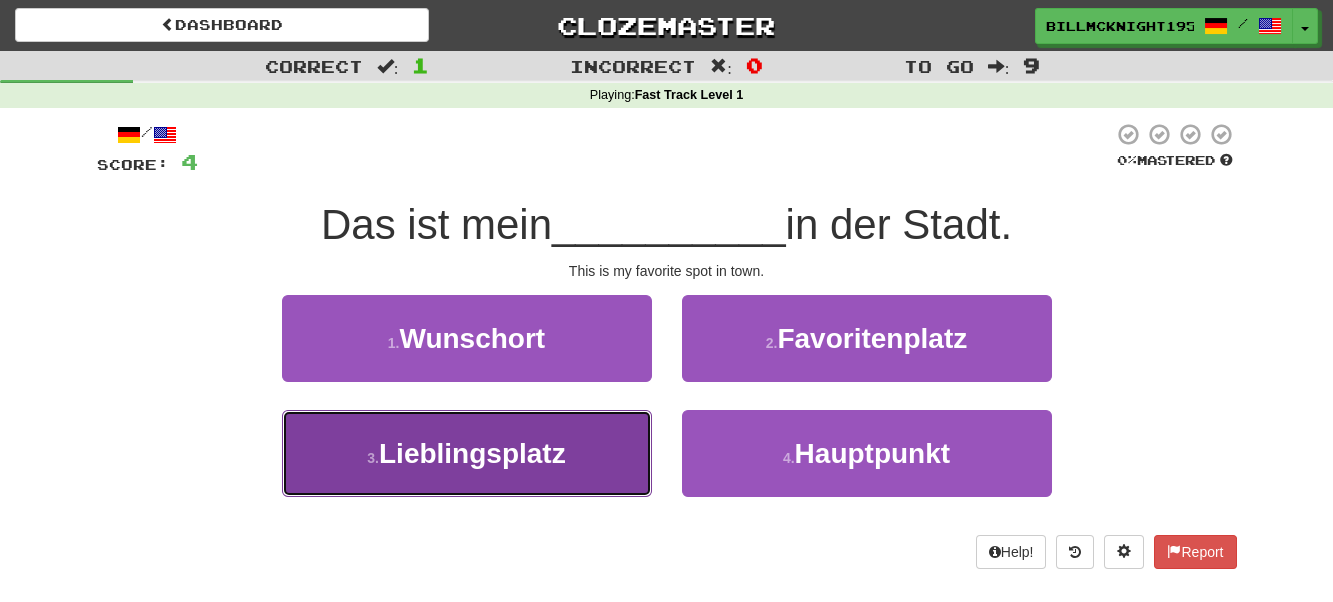 click on "Lieblingsplatz" at bounding box center [472, 453] 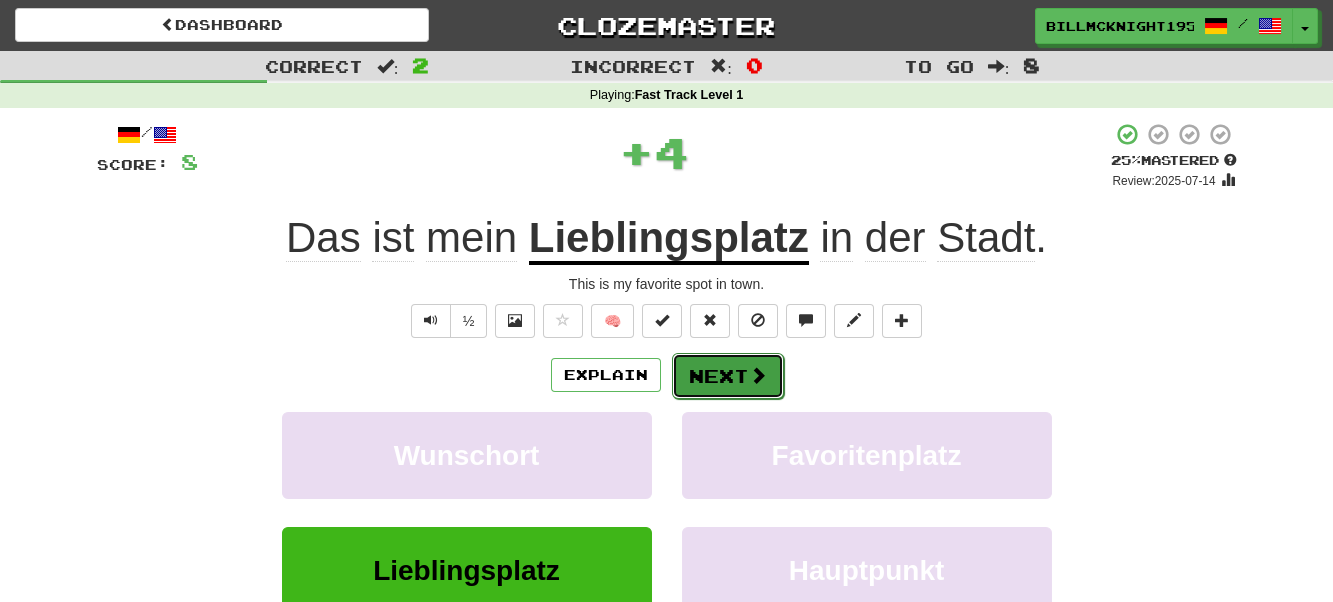 click on "Next" at bounding box center [728, 376] 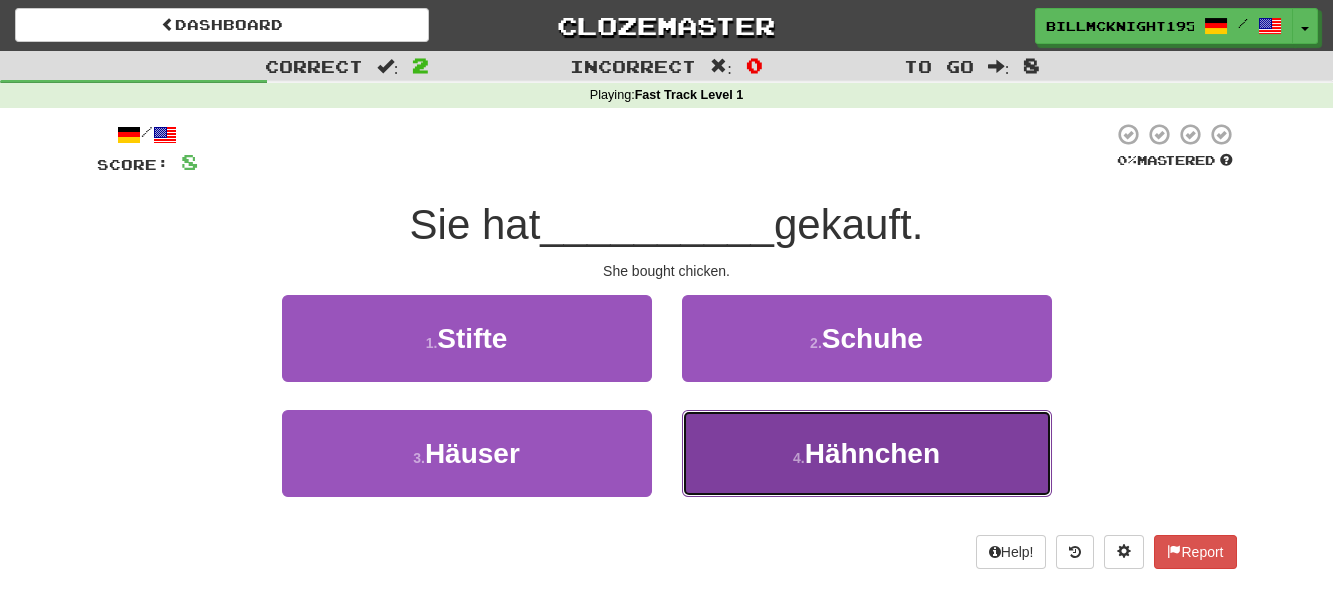 click on "Hähnchen" at bounding box center (872, 453) 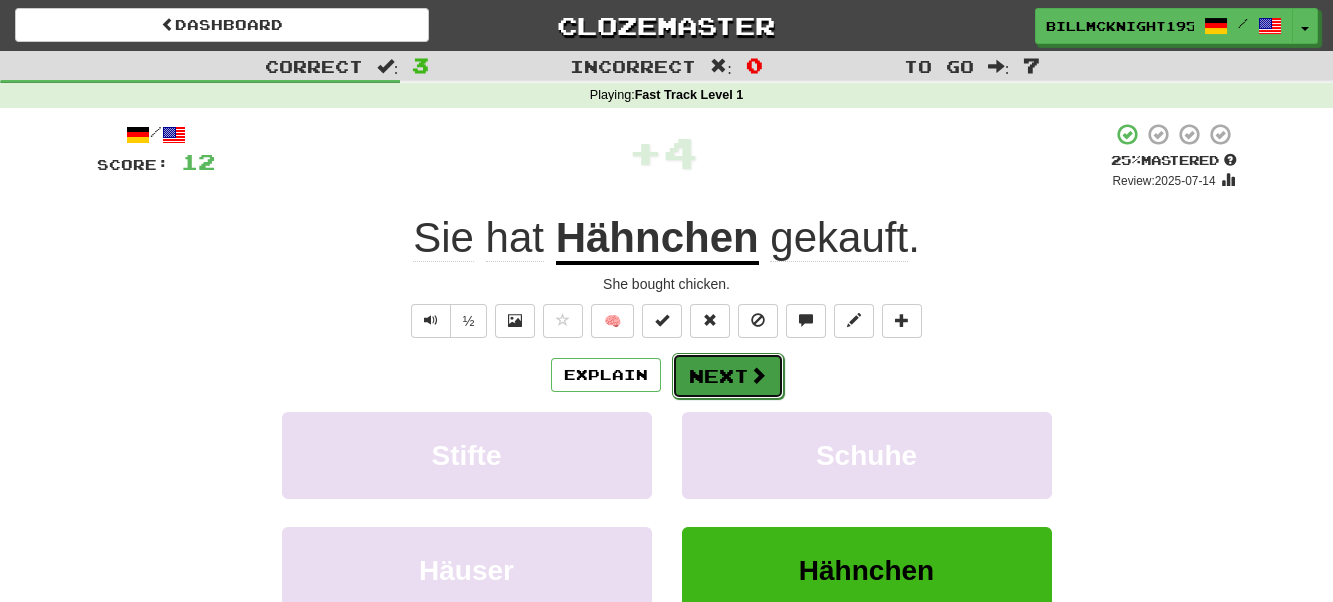 click on "Next" at bounding box center [728, 376] 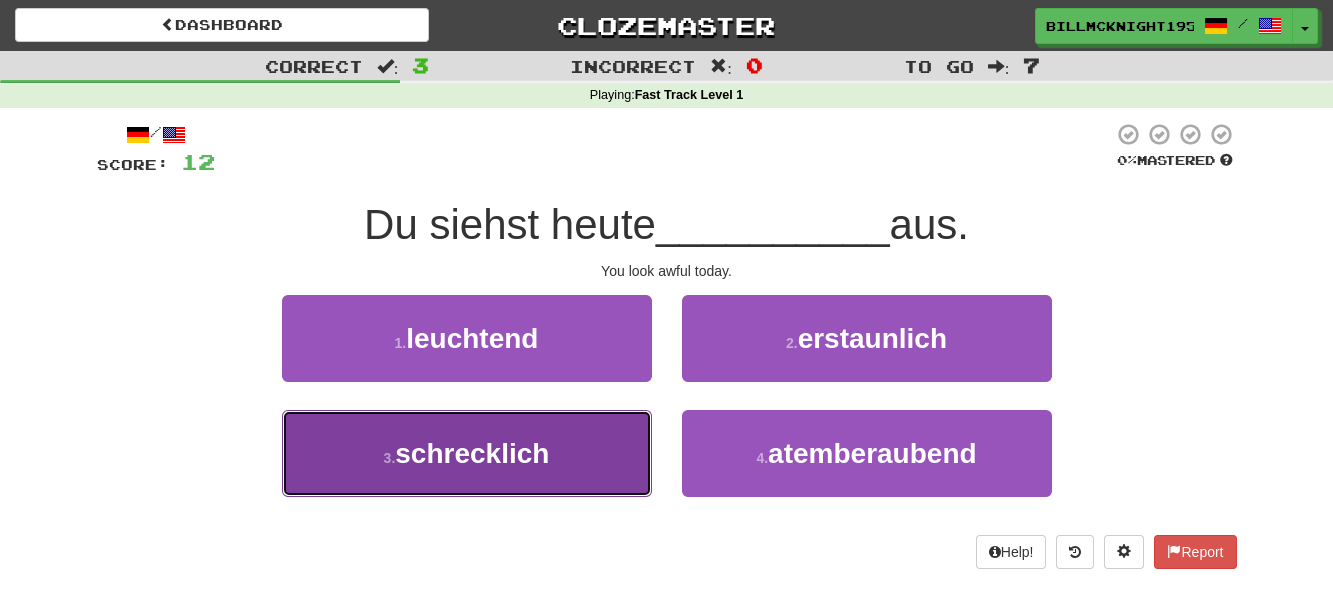 click on "3 .  schrecklich" at bounding box center [467, 453] 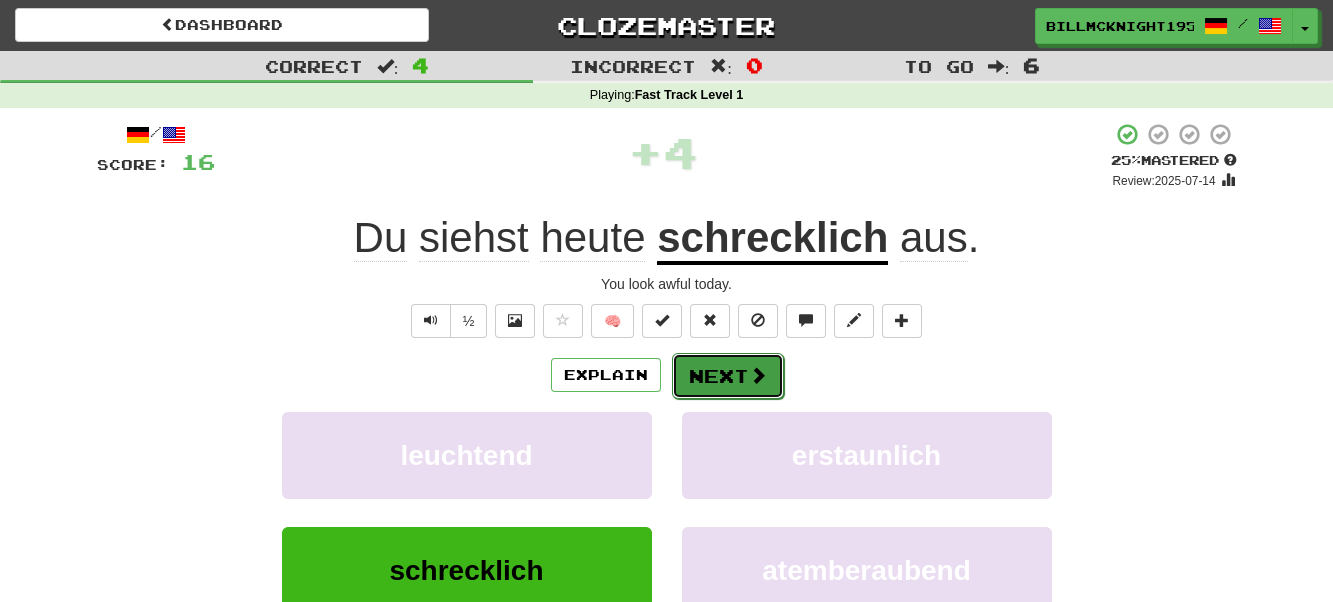 click on "Next" at bounding box center (728, 376) 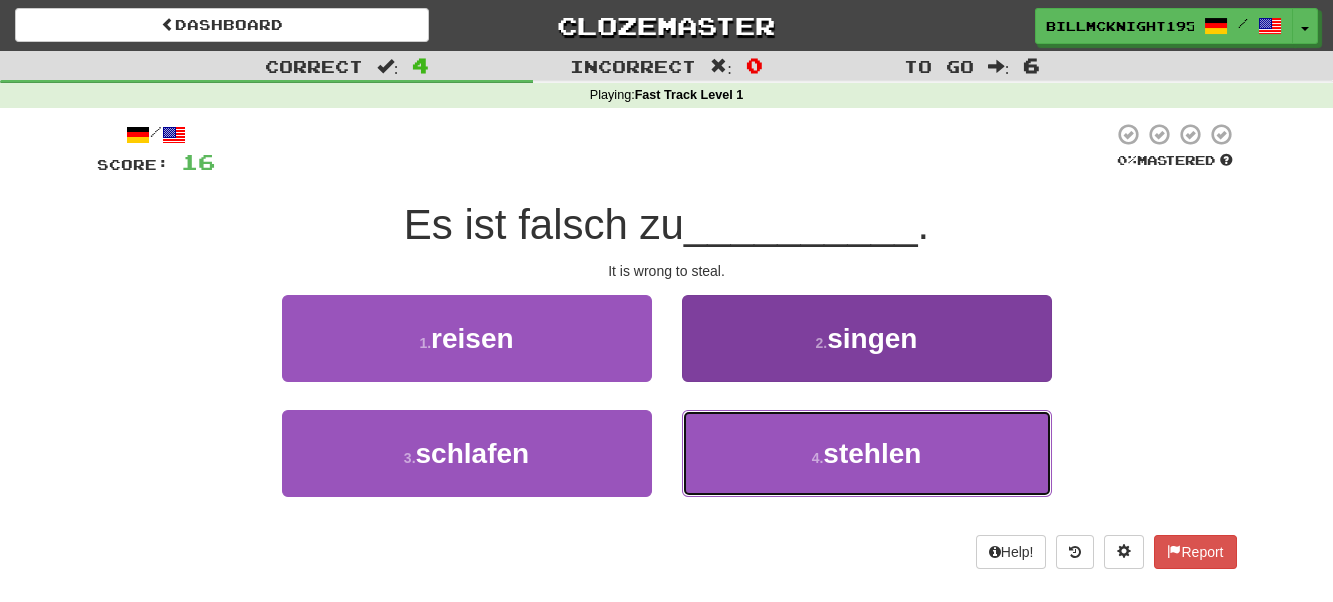 click on "4 .  stehlen" at bounding box center (867, 453) 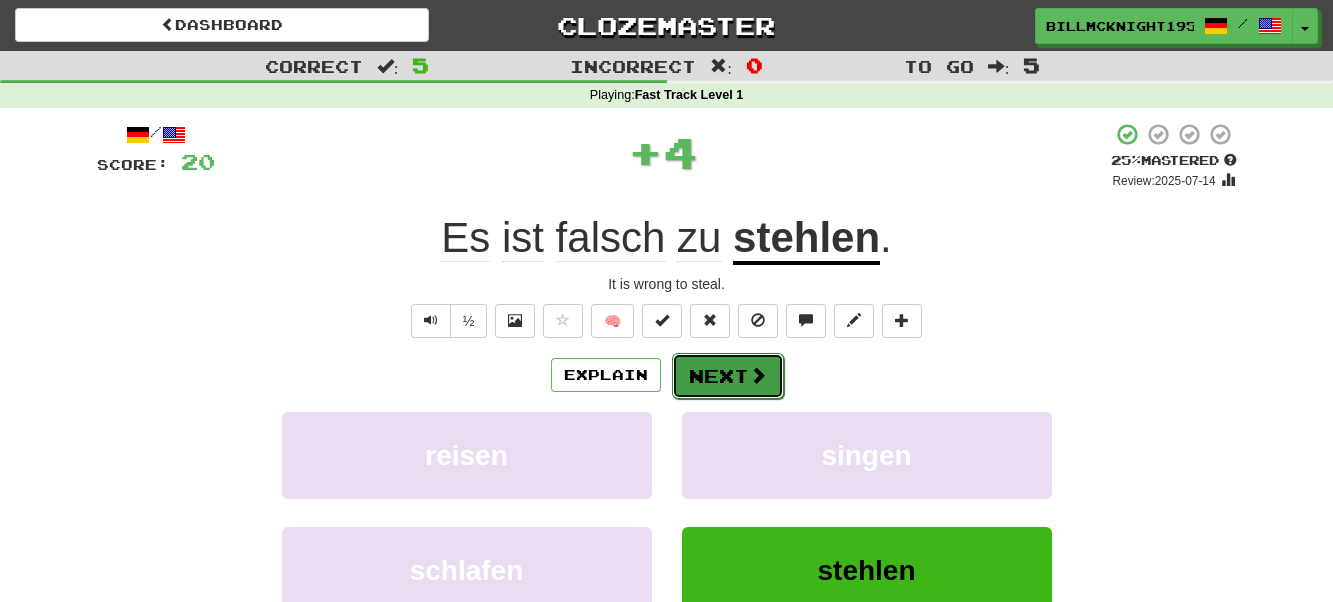click on "Next" at bounding box center (728, 376) 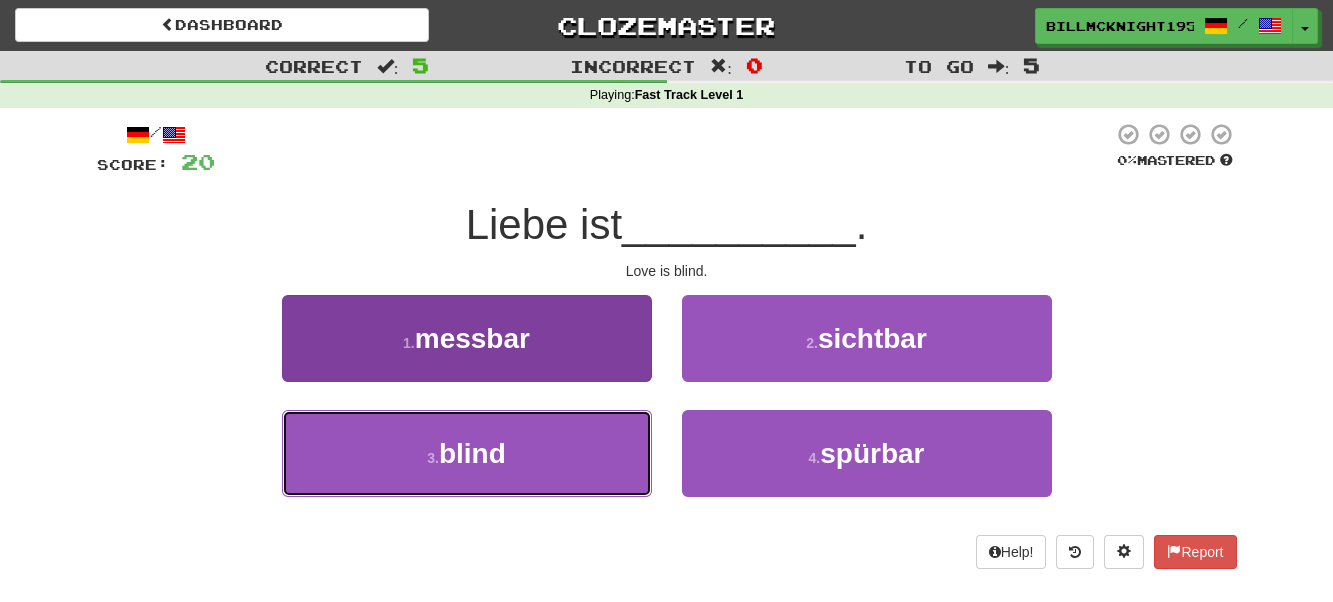click on "3 .  blind" at bounding box center (467, 453) 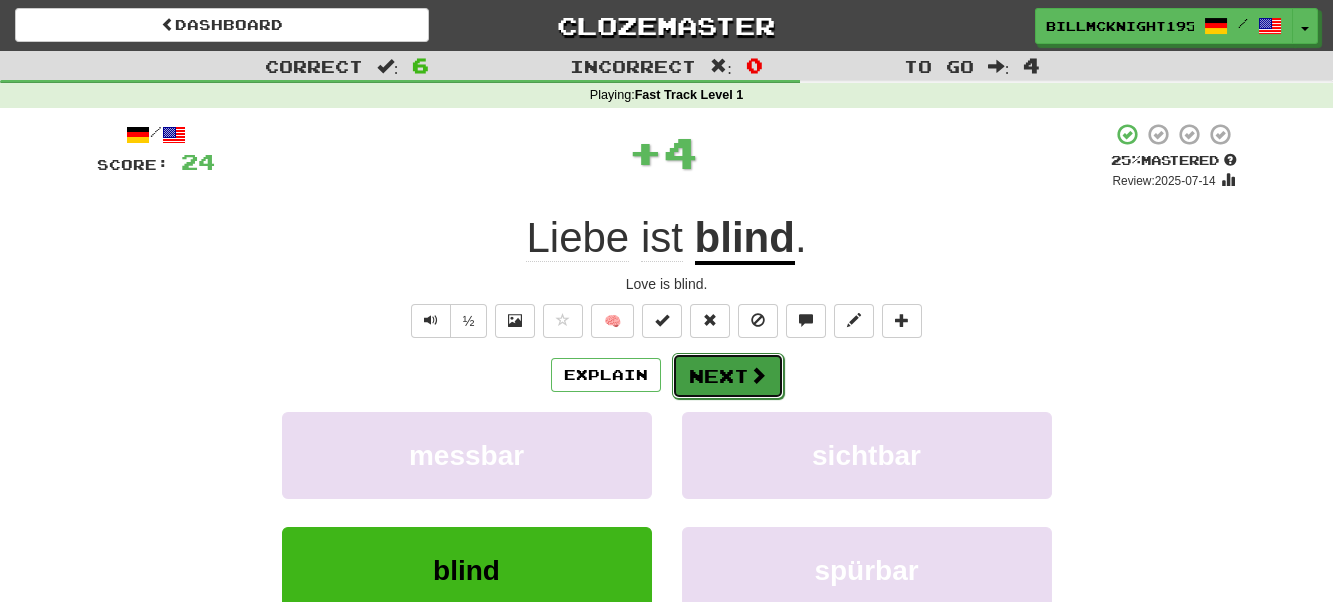 click on "Next" at bounding box center [728, 376] 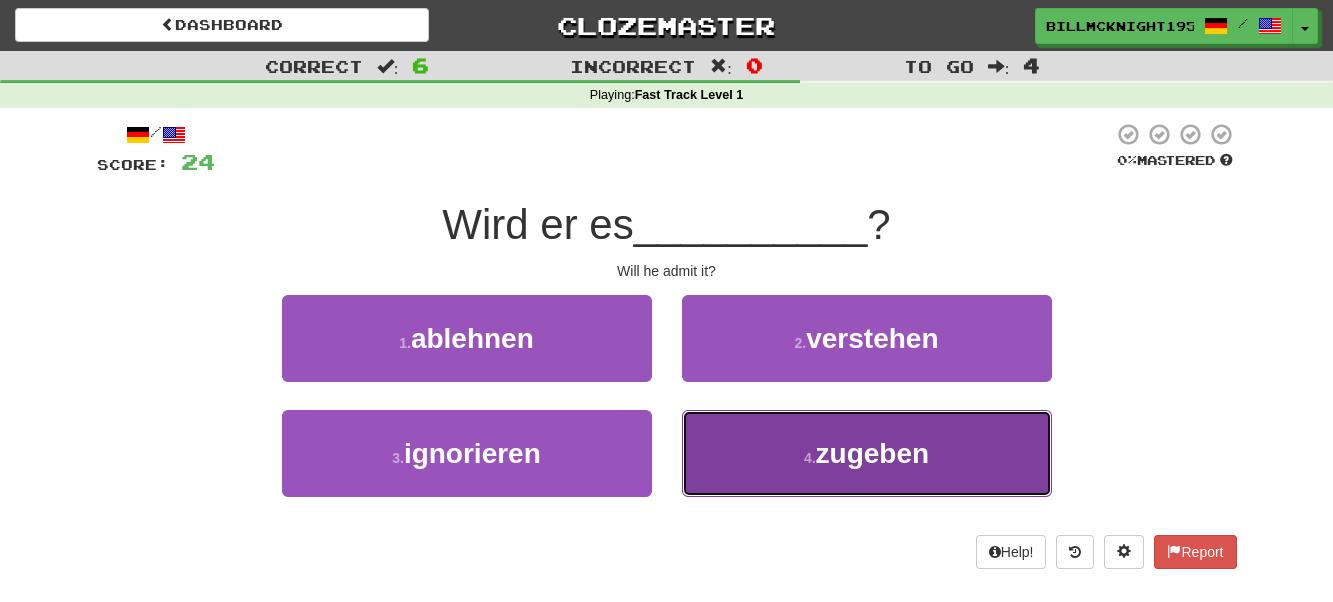 click on "4 ." at bounding box center [810, 458] 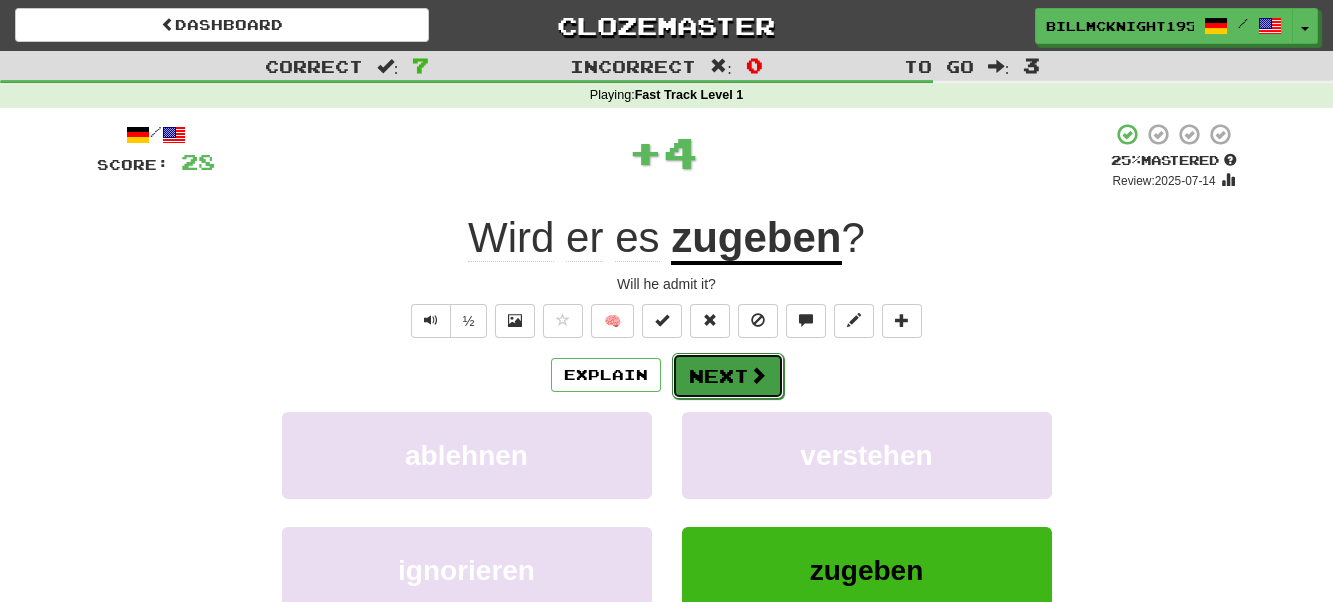 click on "Next" at bounding box center [728, 376] 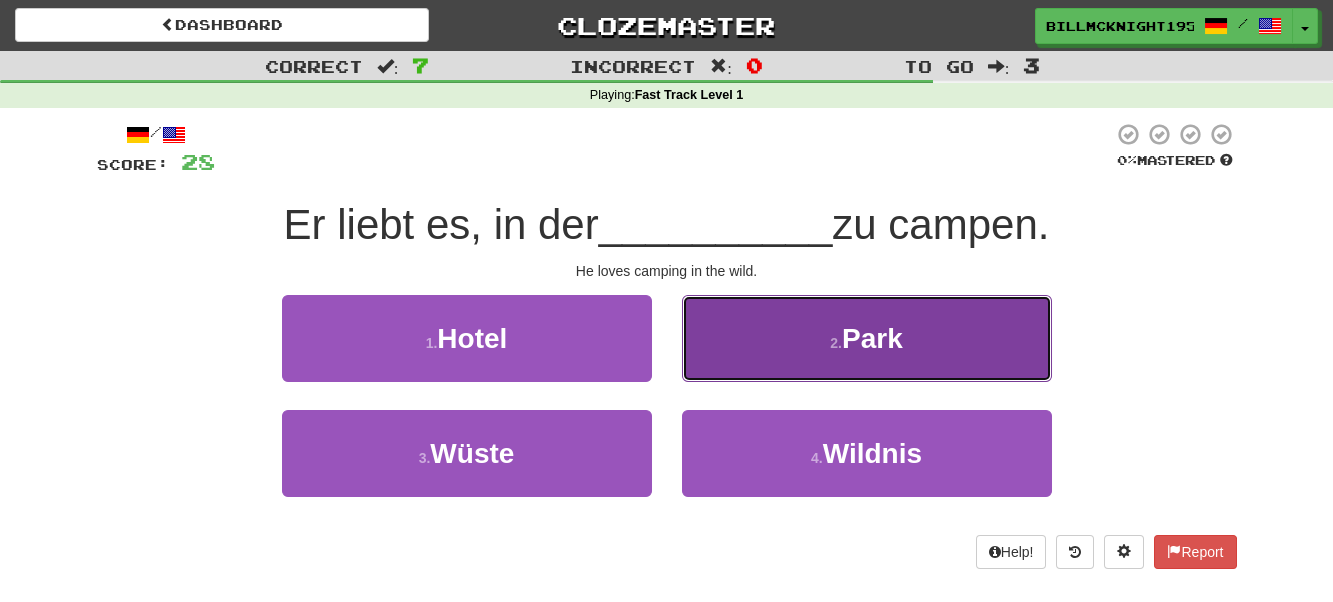click on "2 .  Park" at bounding box center [867, 338] 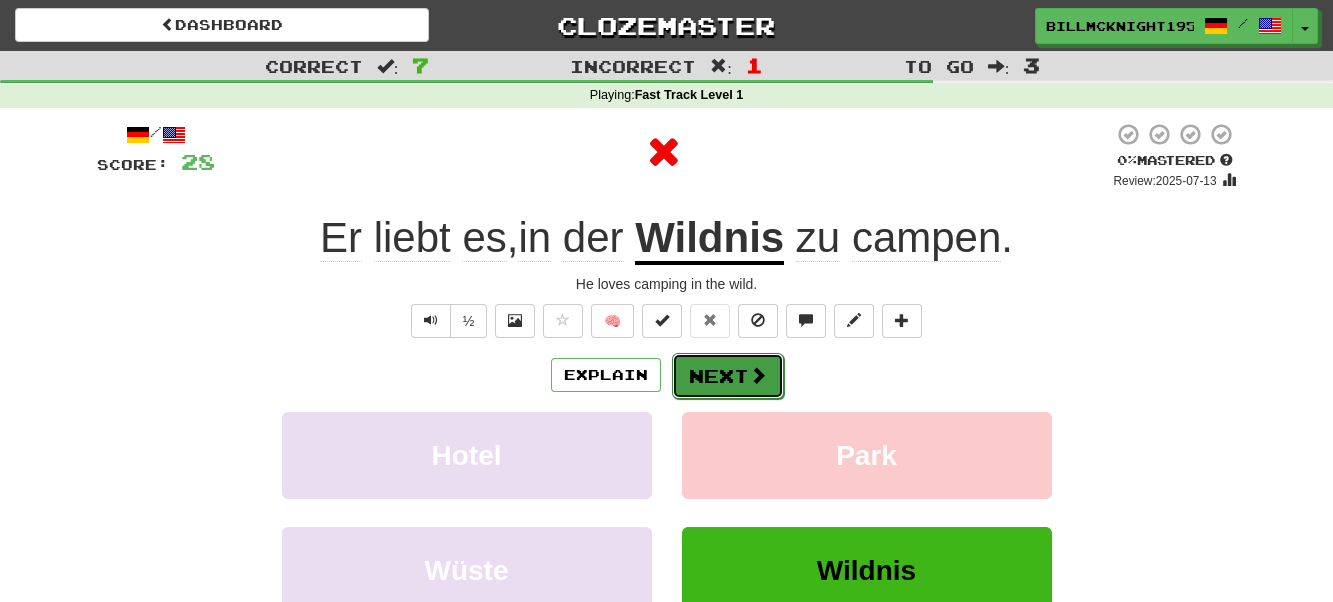 click on "Next" at bounding box center (728, 376) 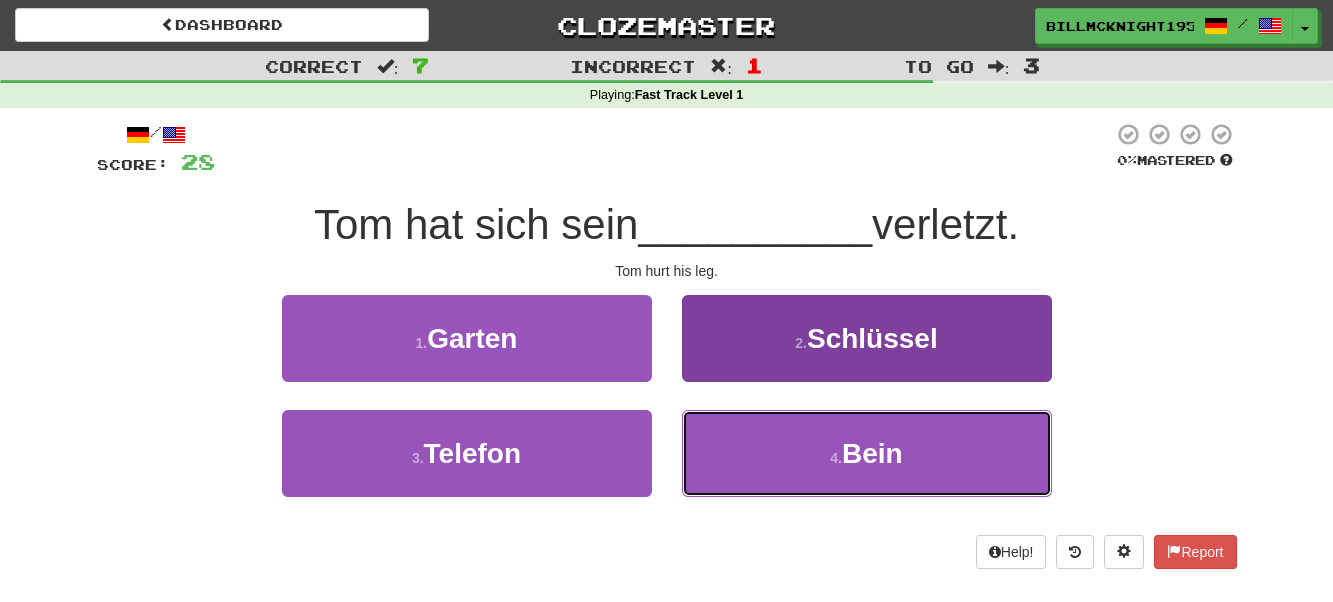 drag, startPoint x: 830, startPoint y: 451, endPoint x: 805, endPoint y: 439, distance: 27.730848 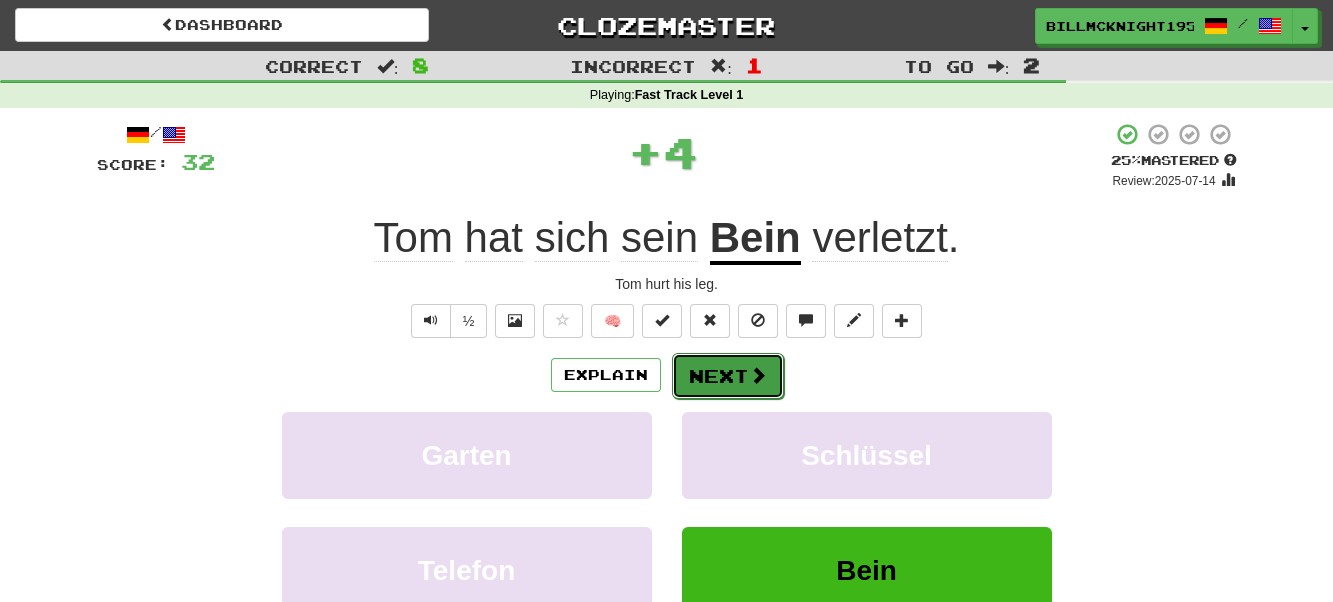 click on "Next" at bounding box center (728, 376) 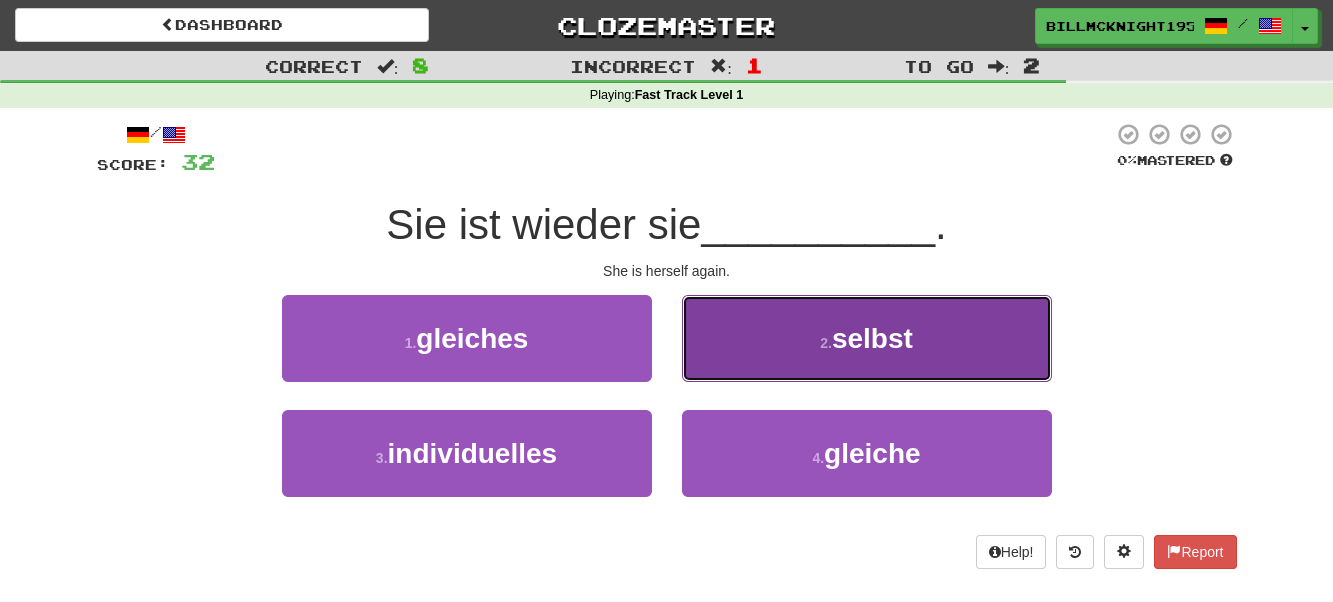 click on "2 .  selbst" at bounding box center [867, 338] 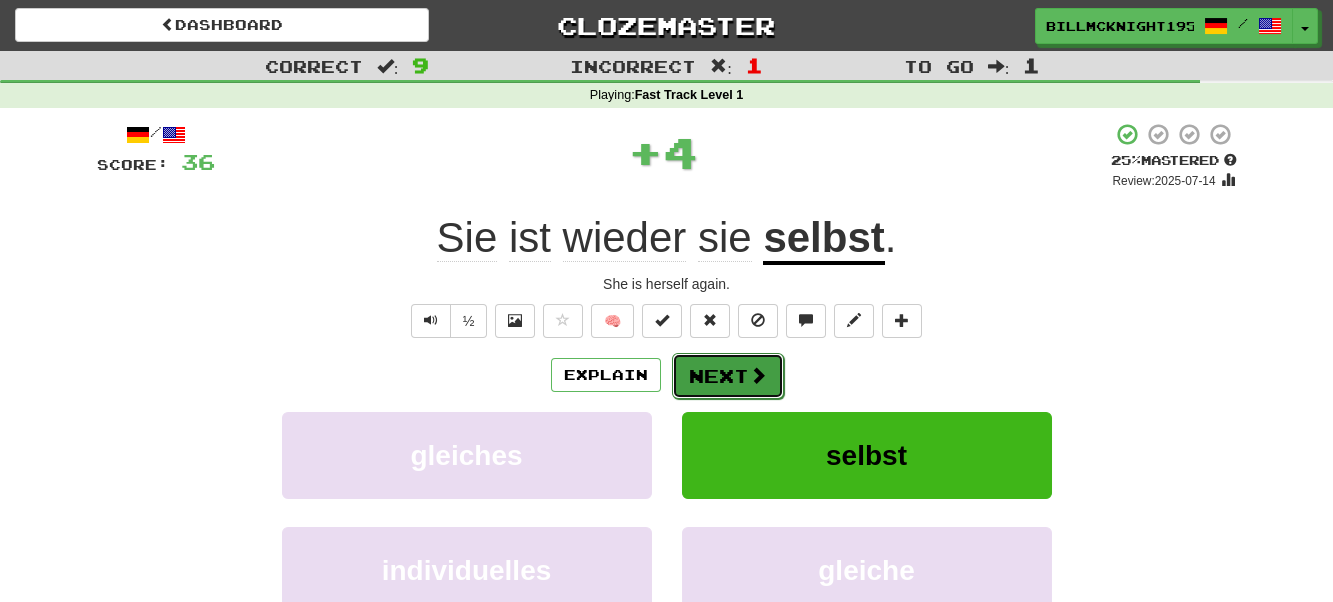 click on "Next" at bounding box center [728, 376] 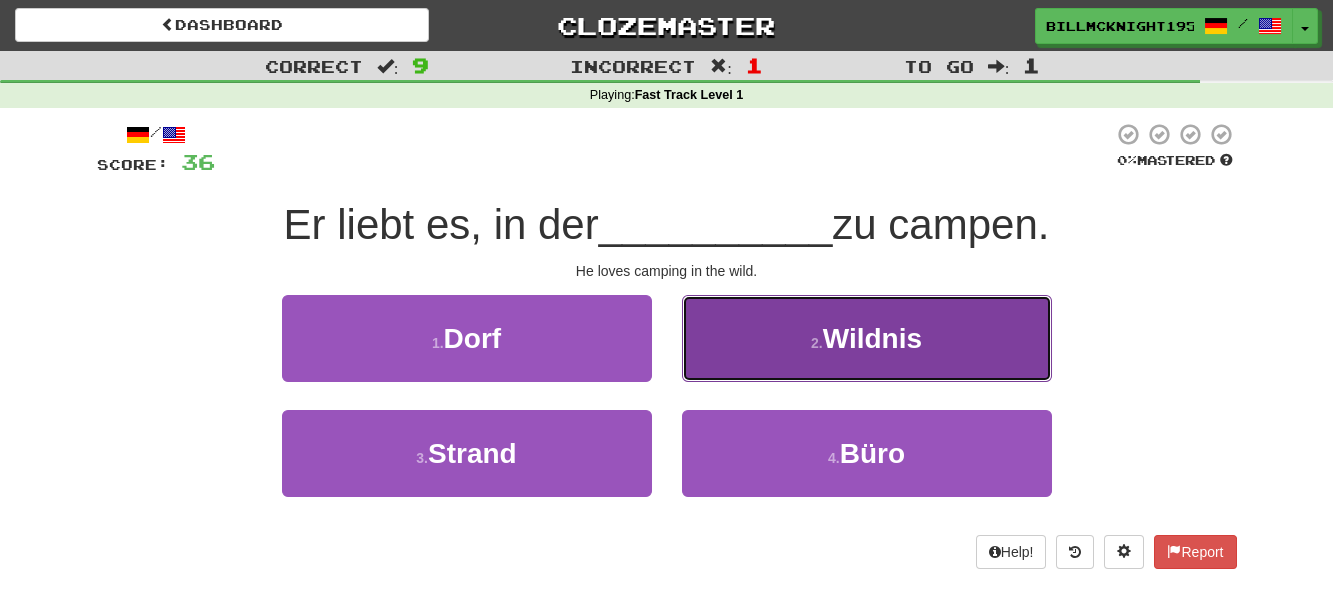 click on "Wildnis" at bounding box center (872, 338) 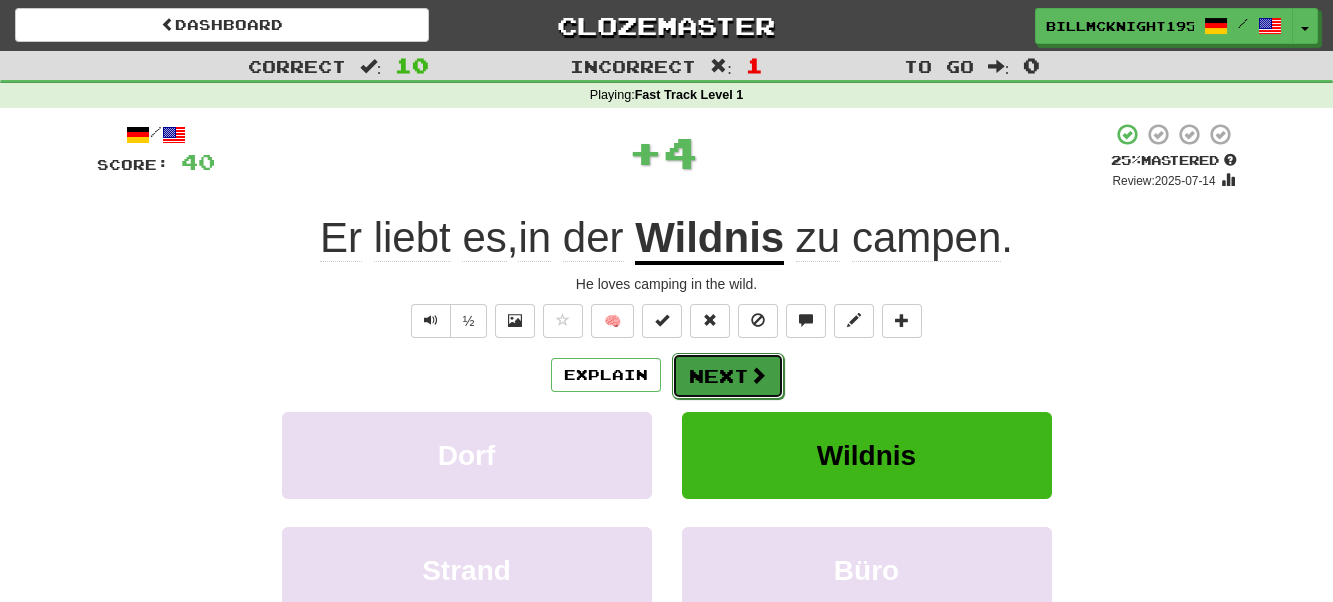 click on "Next" at bounding box center [728, 376] 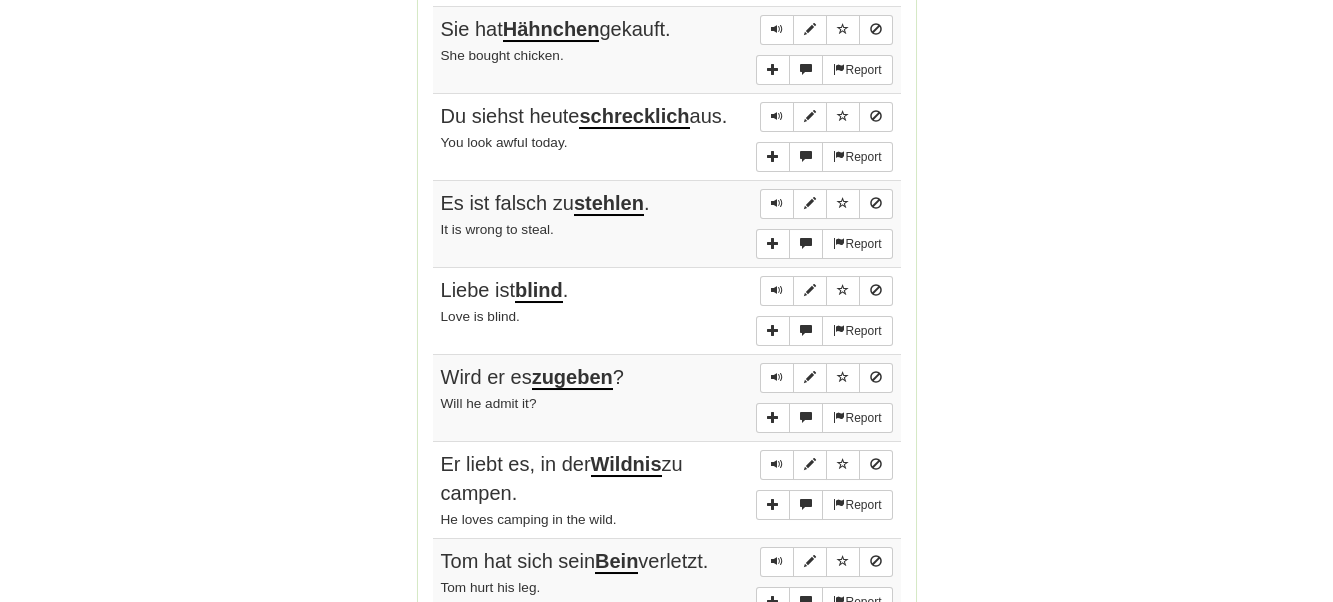 scroll, scrollTop: 1400, scrollLeft: 0, axis: vertical 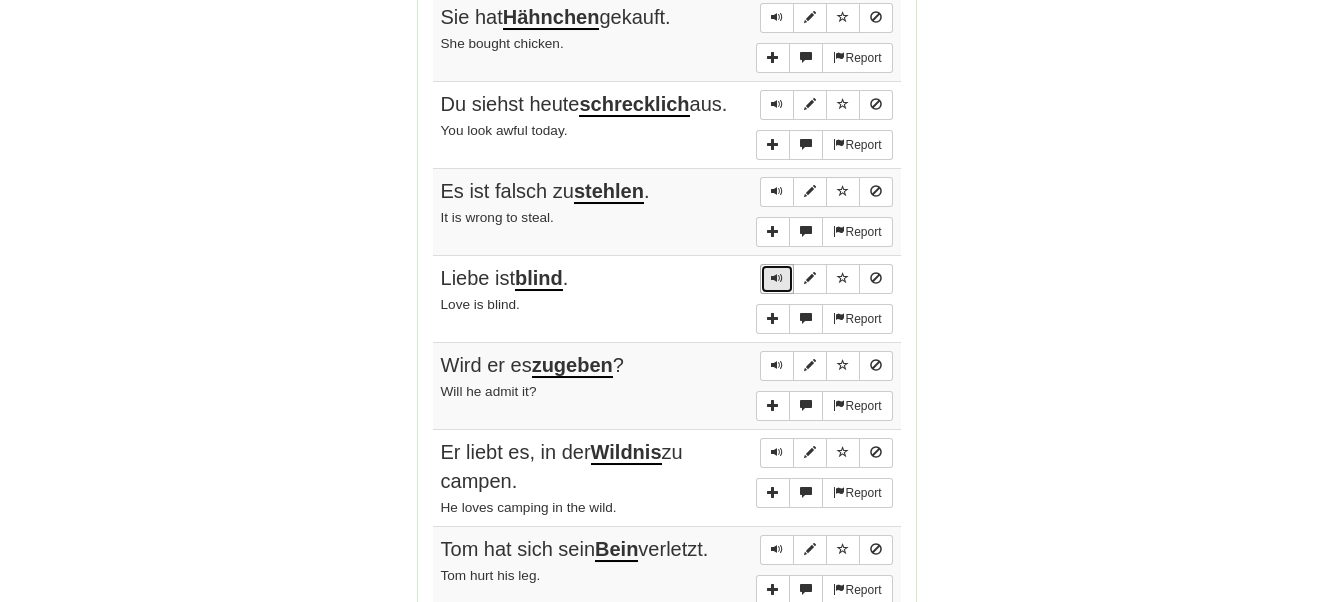 click at bounding box center [777, 279] 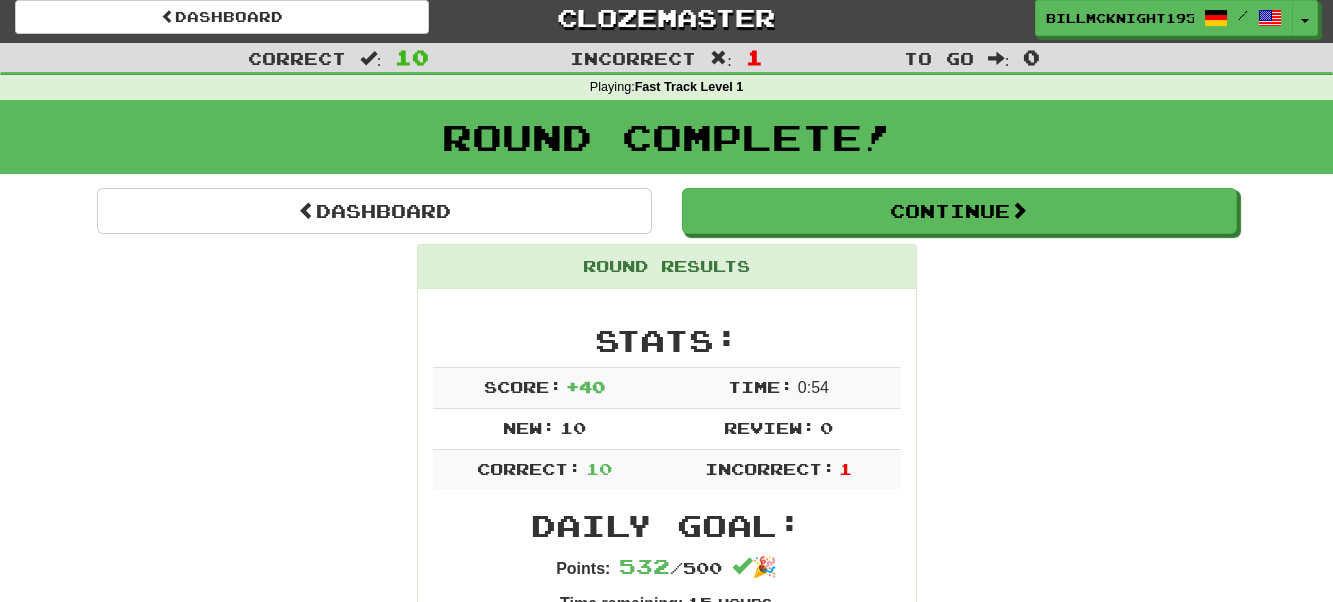 scroll, scrollTop: 0, scrollLeft: 0, axis: both 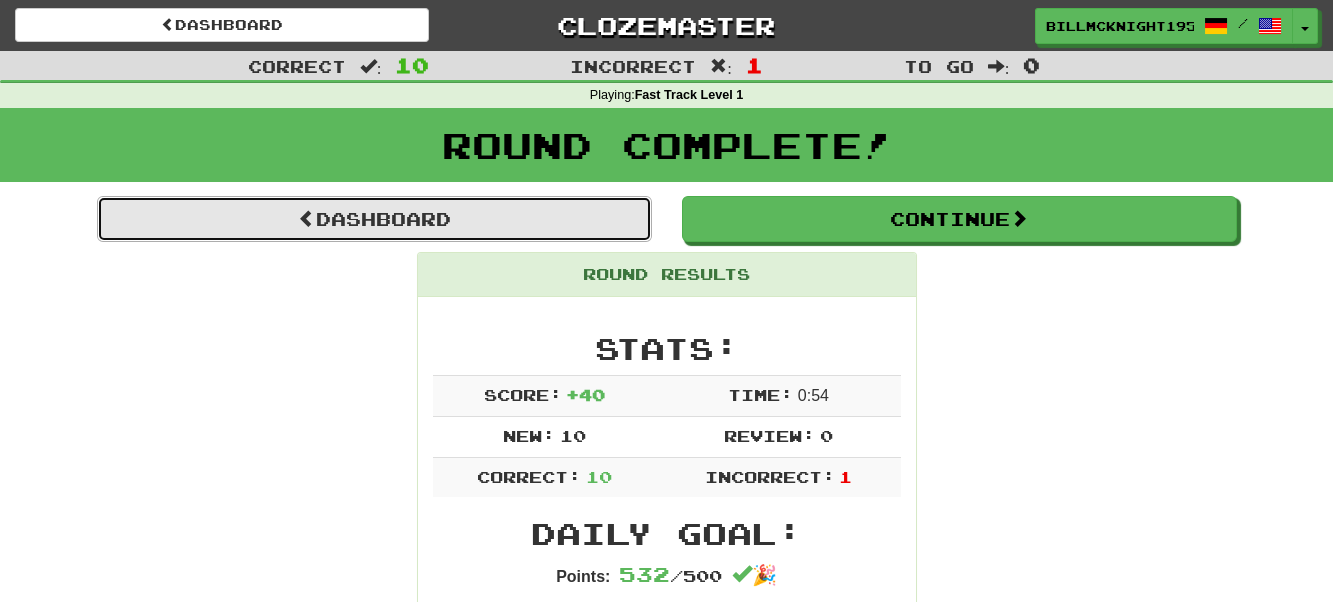 click at bounding box center (307, 218) 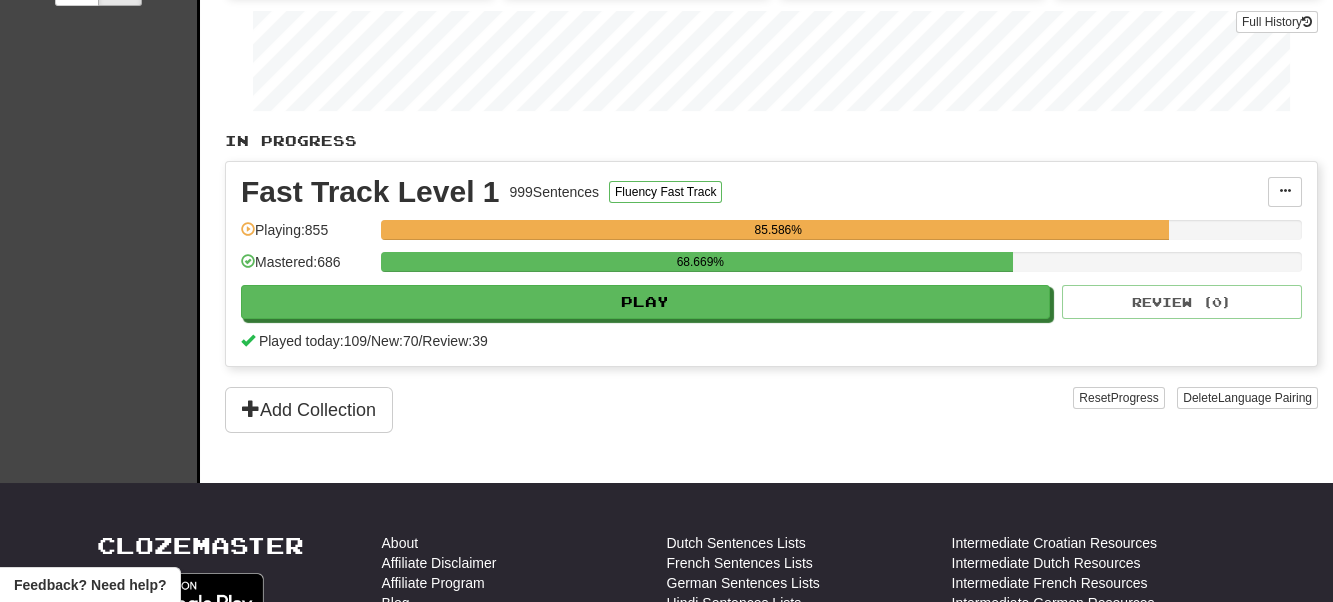 scroll, scrollTop: 0, scrollLeft: 0, axis: both 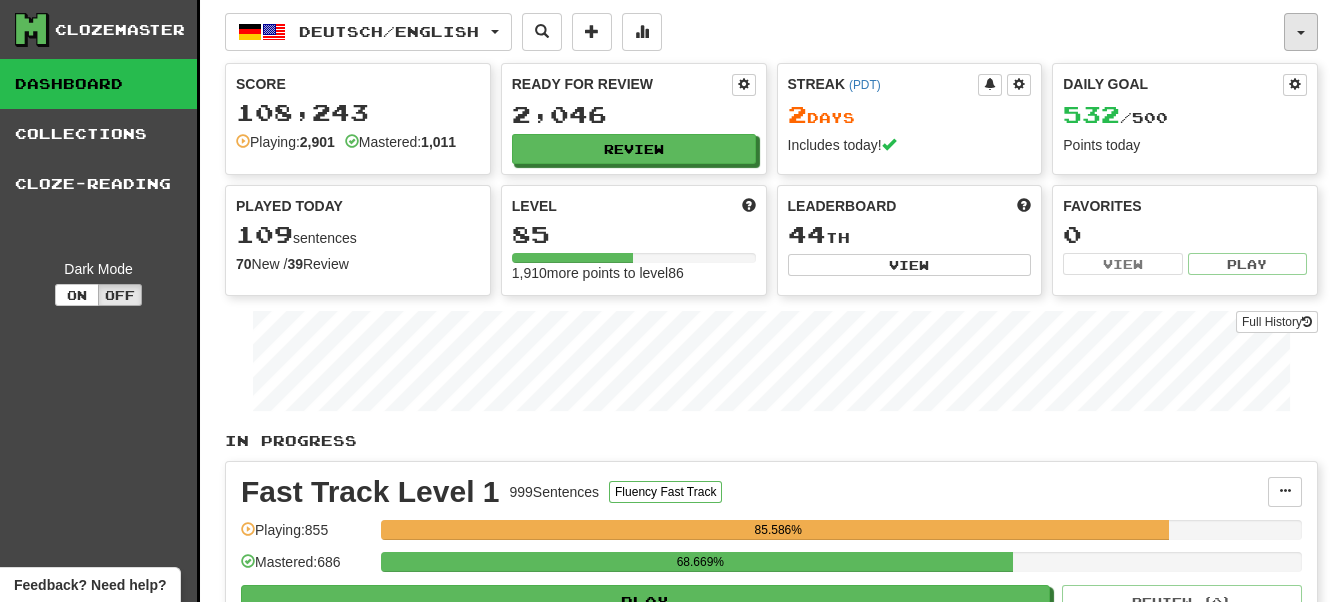 click at bounding box center (1301, 32) 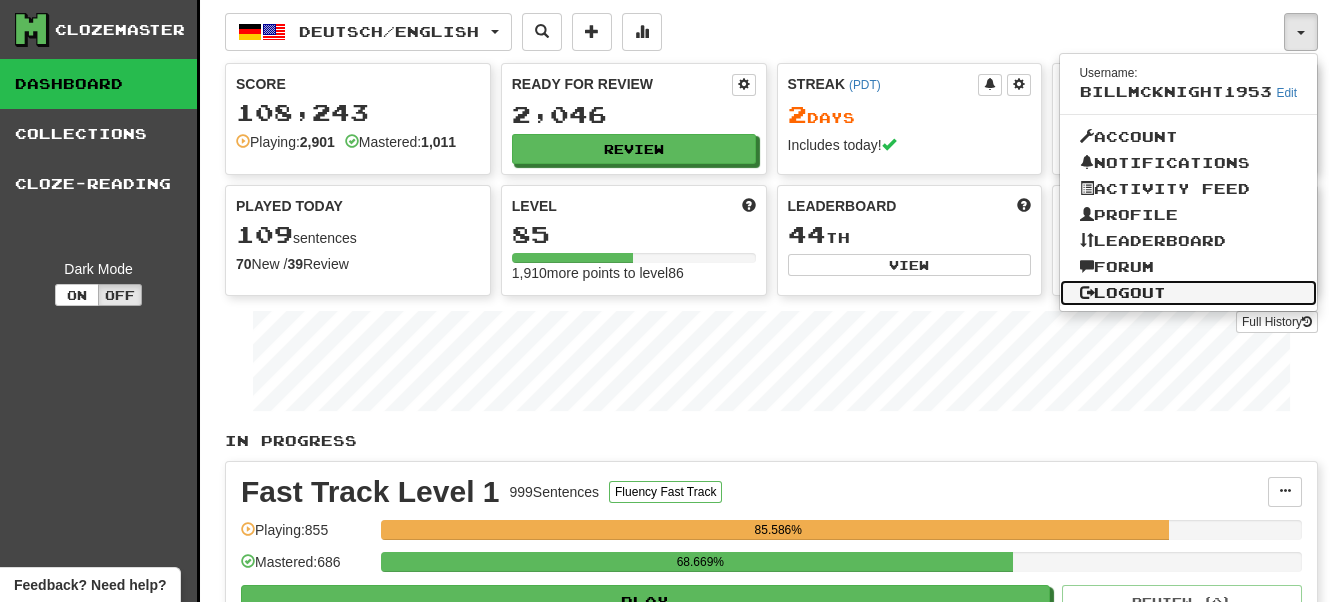 click on "Logout" at bounding box center (1189, 293) 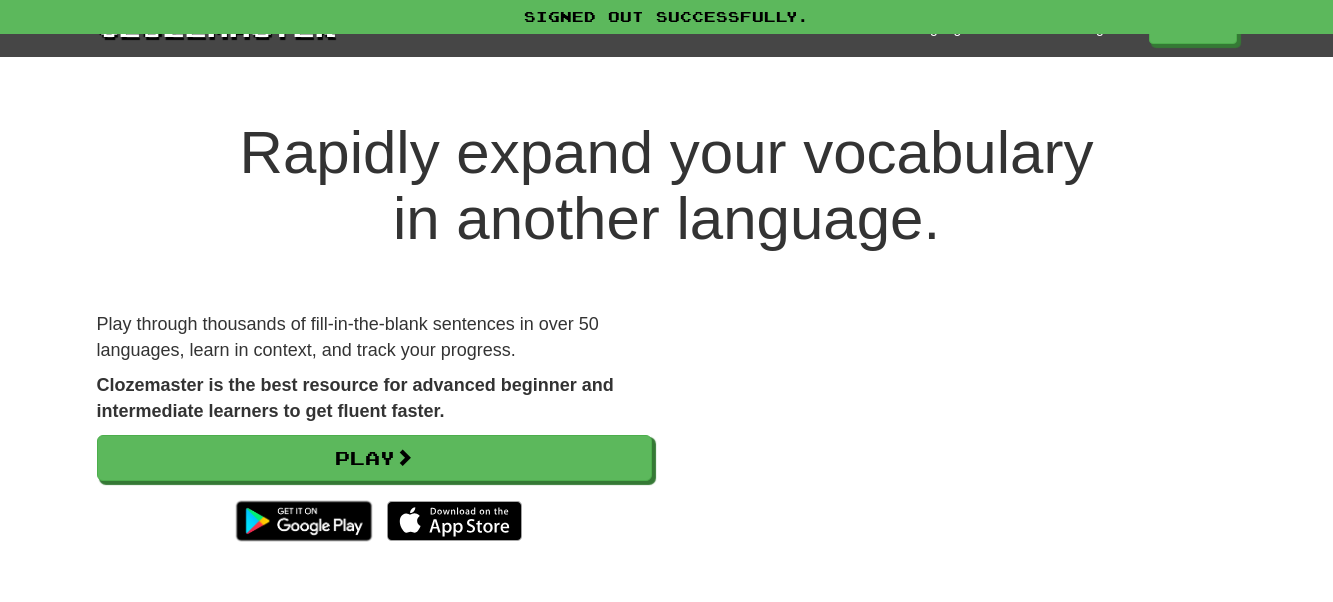 scroll, scrollTop: 0, scrollLeft: 0, axis: both 